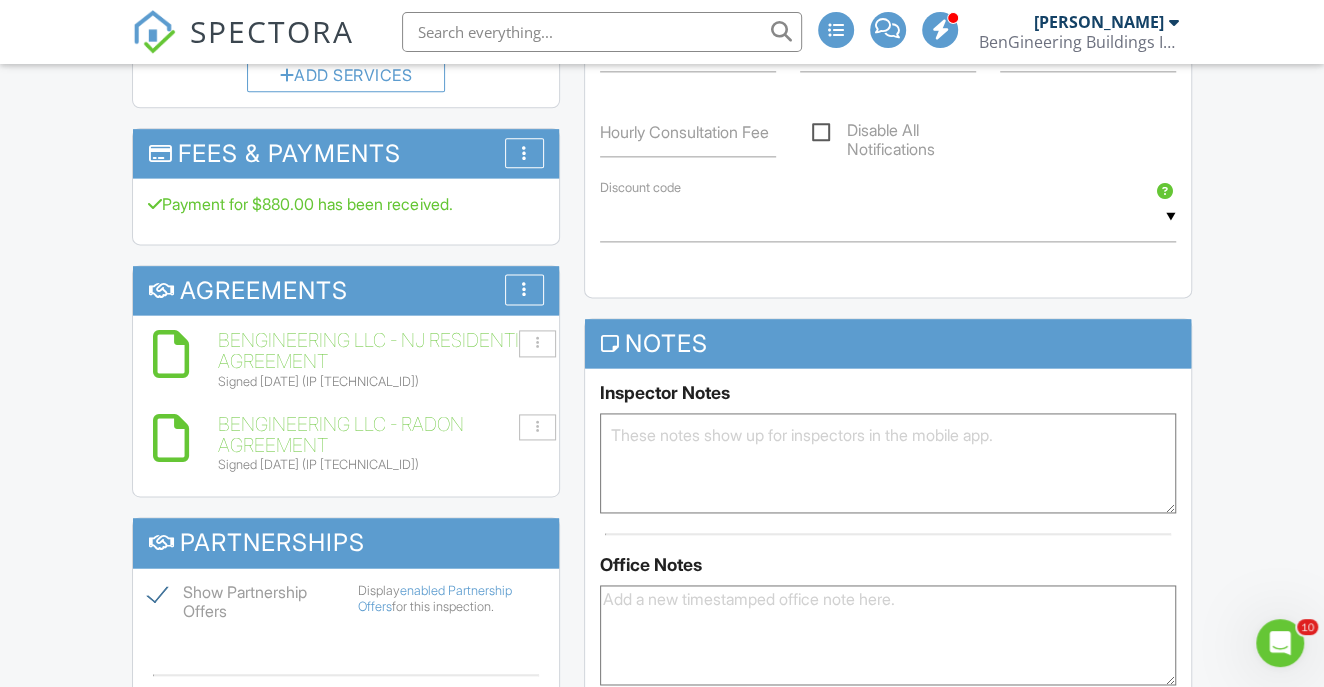 scroll, scrollTop: 1503, scrollLeft: 0, axis: vertical 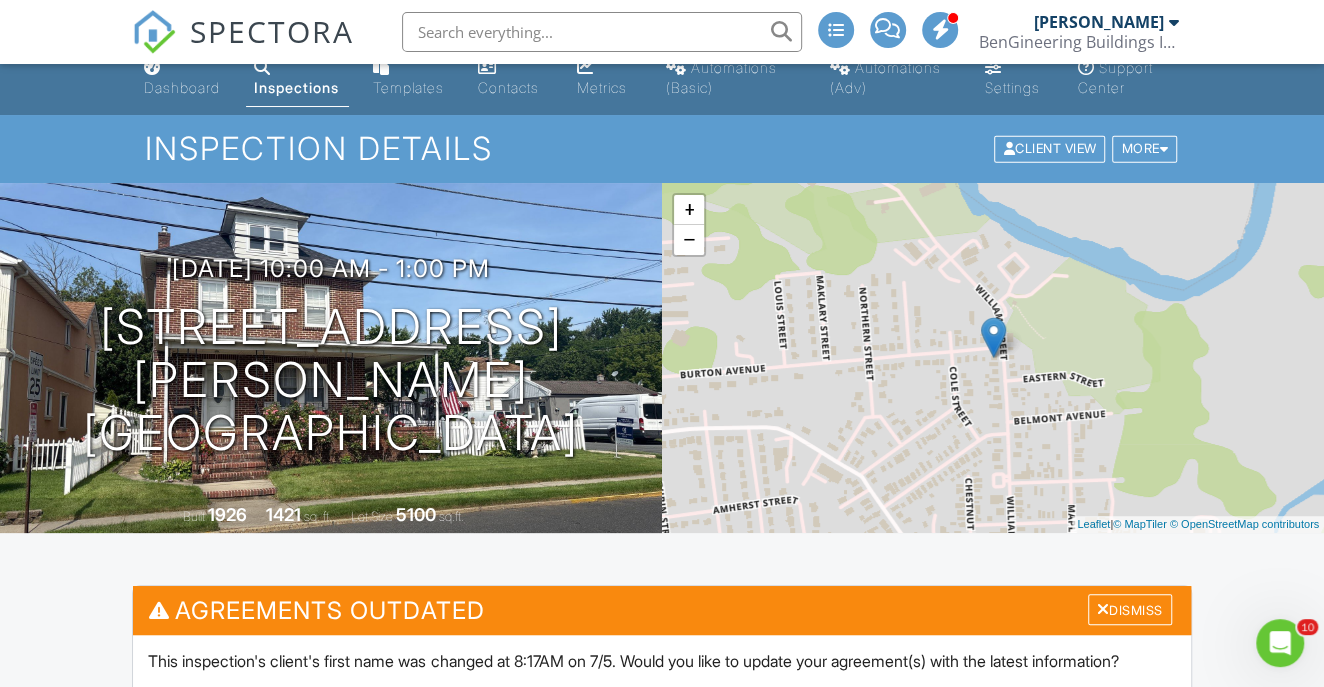 click on "Metrics" at bounding box center (602, 87) 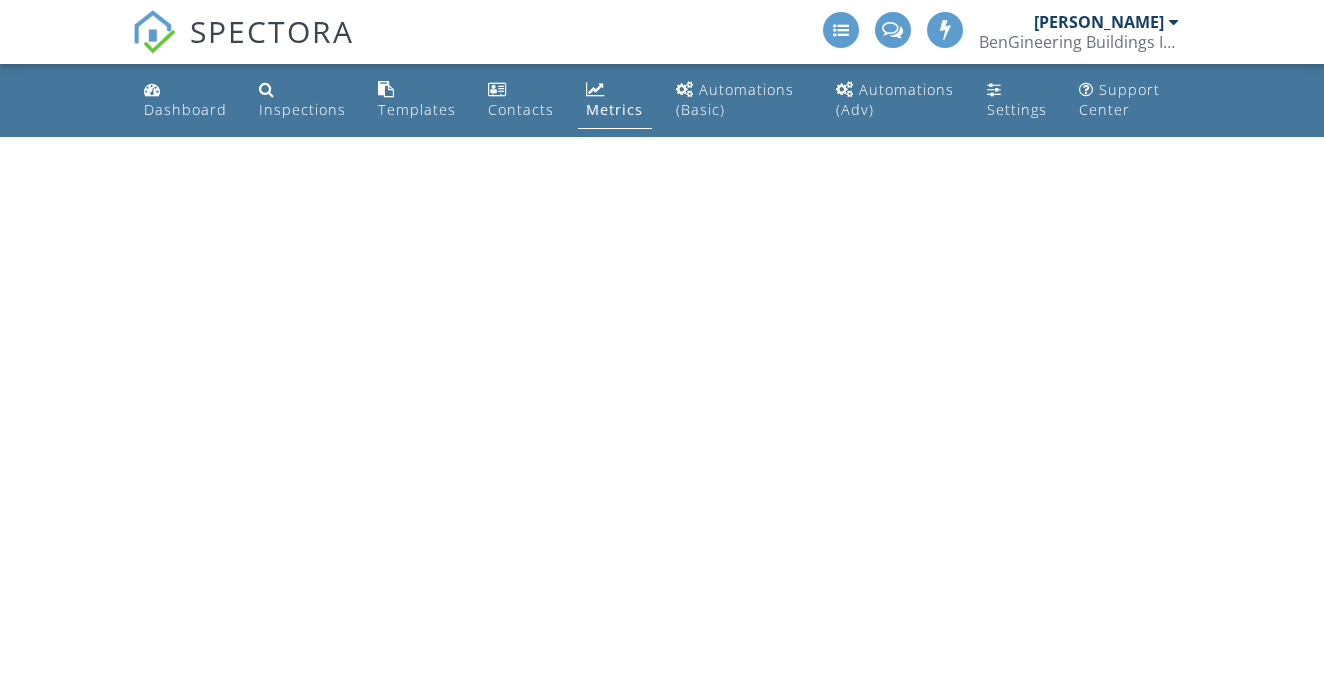 scroll, scrollTop: 0, scrollLeft: 0, axis: both 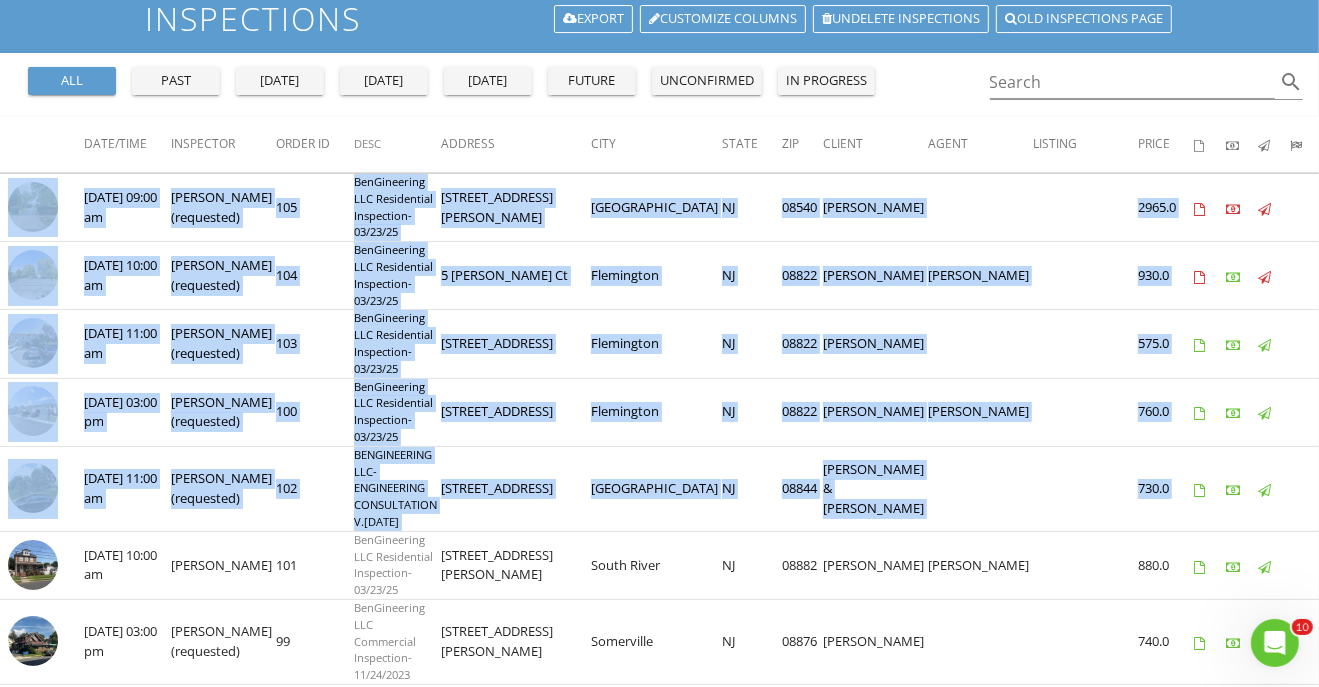 drag, startPoint x: 1159, startPoint y: 505, endPoint x: -80, endPoint y: 188, distance: 1278.9097 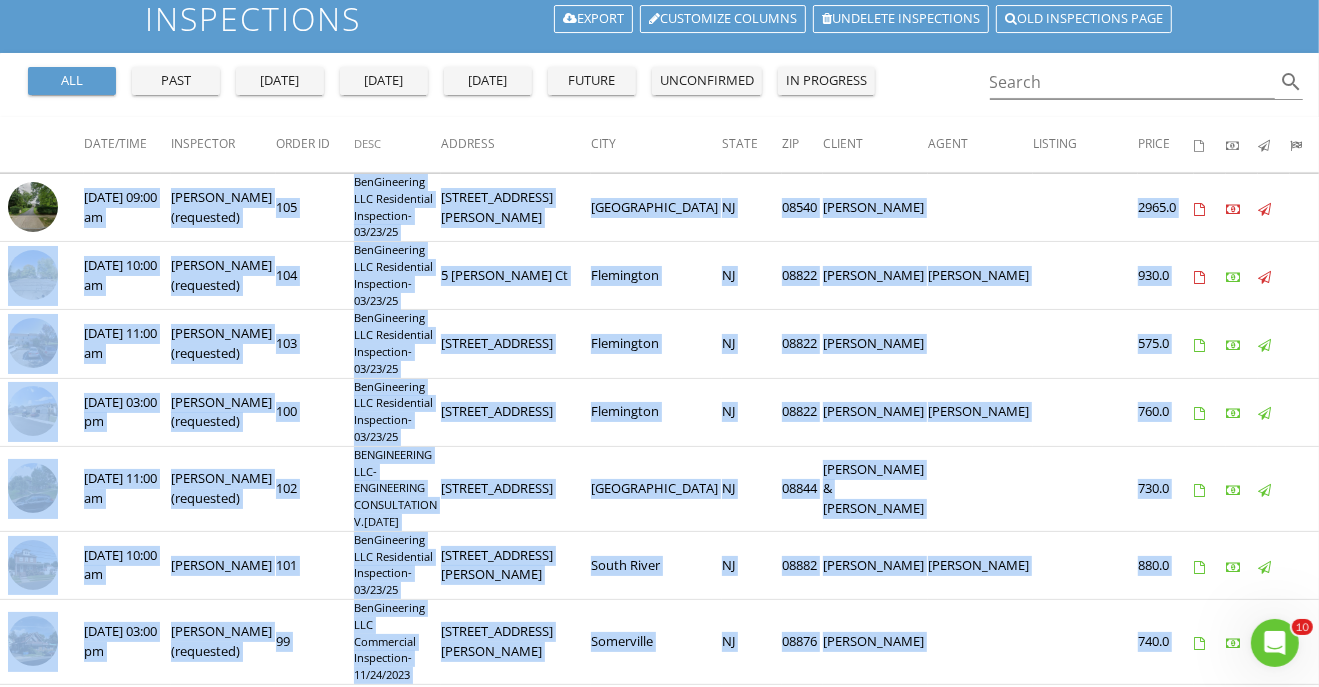 drag, startPoint x: 1137, startPoint y: 650, endPoint x: 76, endPoint y: 195, distance: 1154.4462 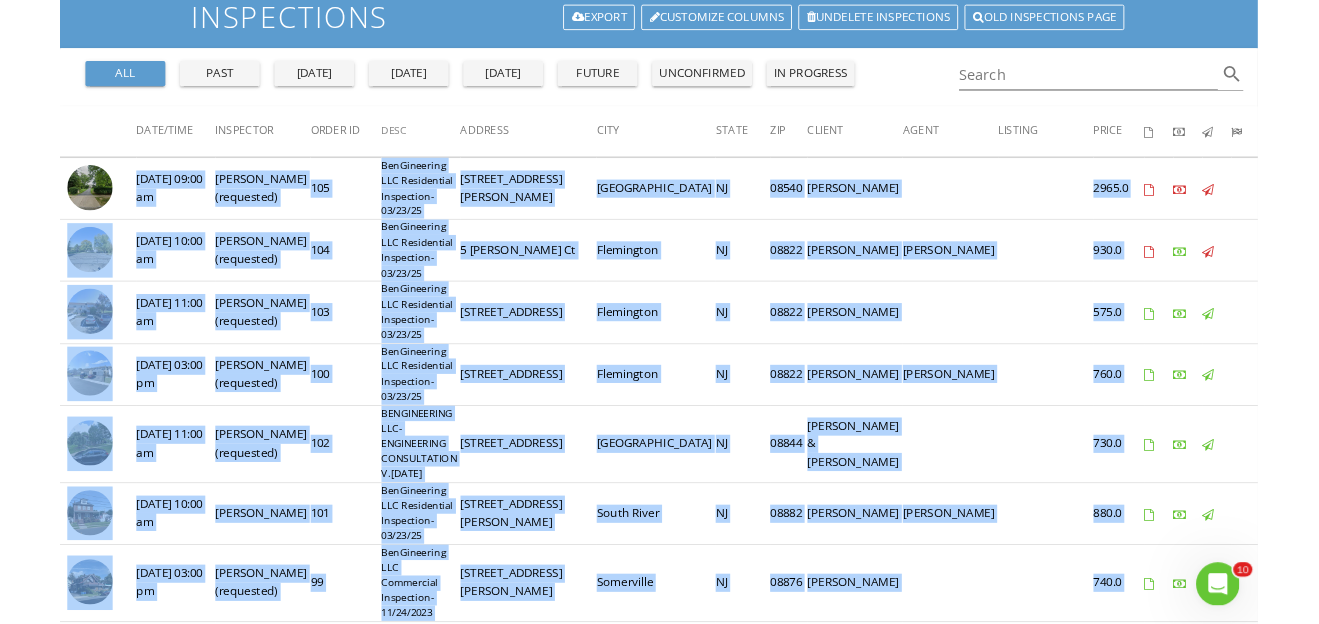 scroll, scrollTop: 151, scrollLeft: 0, axis: vertical 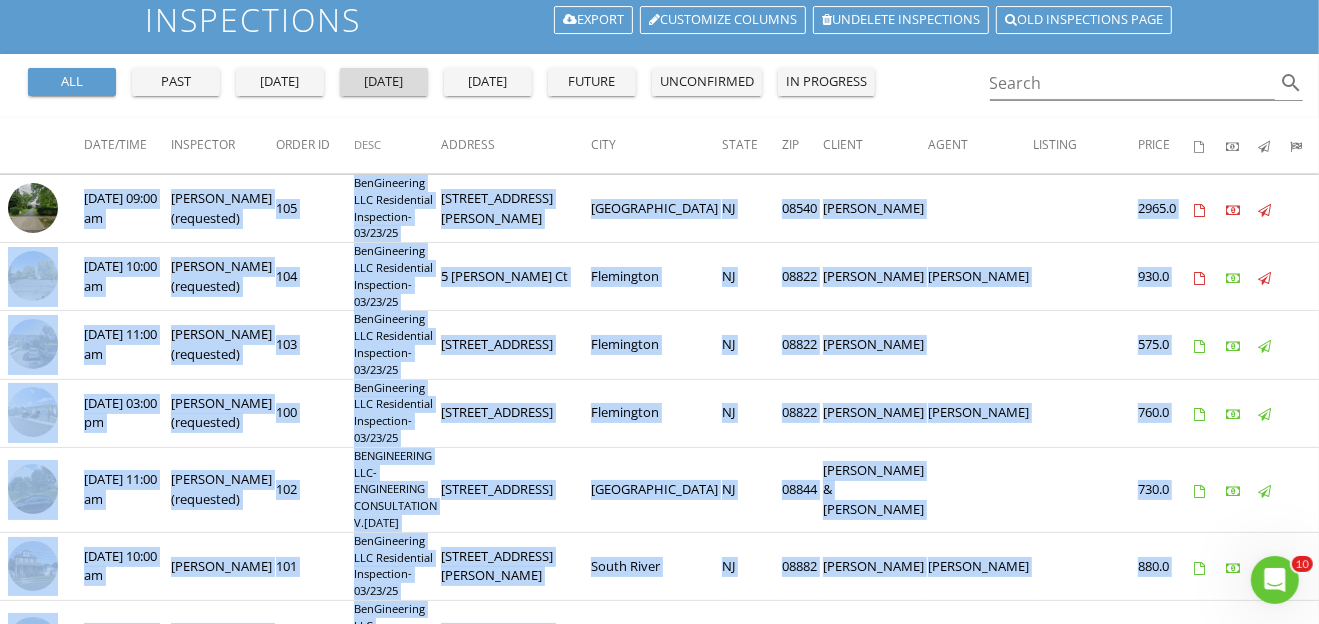 click on "today" at bounding box center (384, 82) 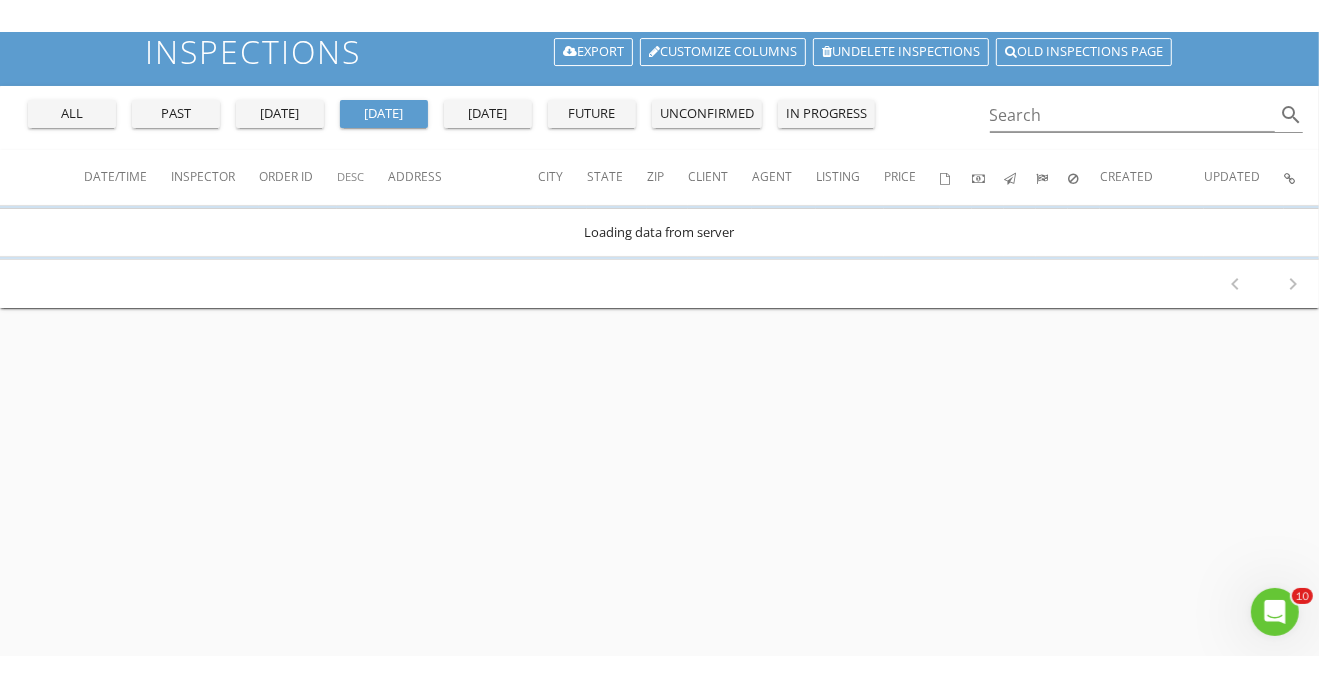 scroll, scrollTop: 0, scrollLeft: 0, axis: both 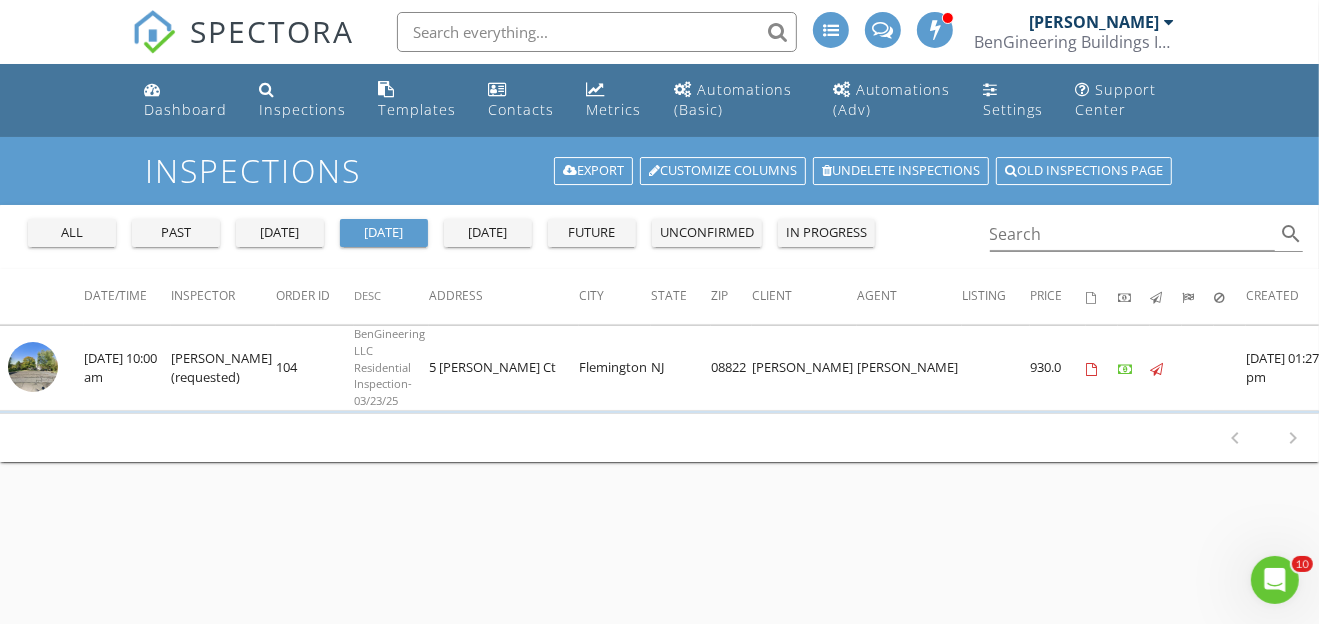 click at bounding box center (33, 367) 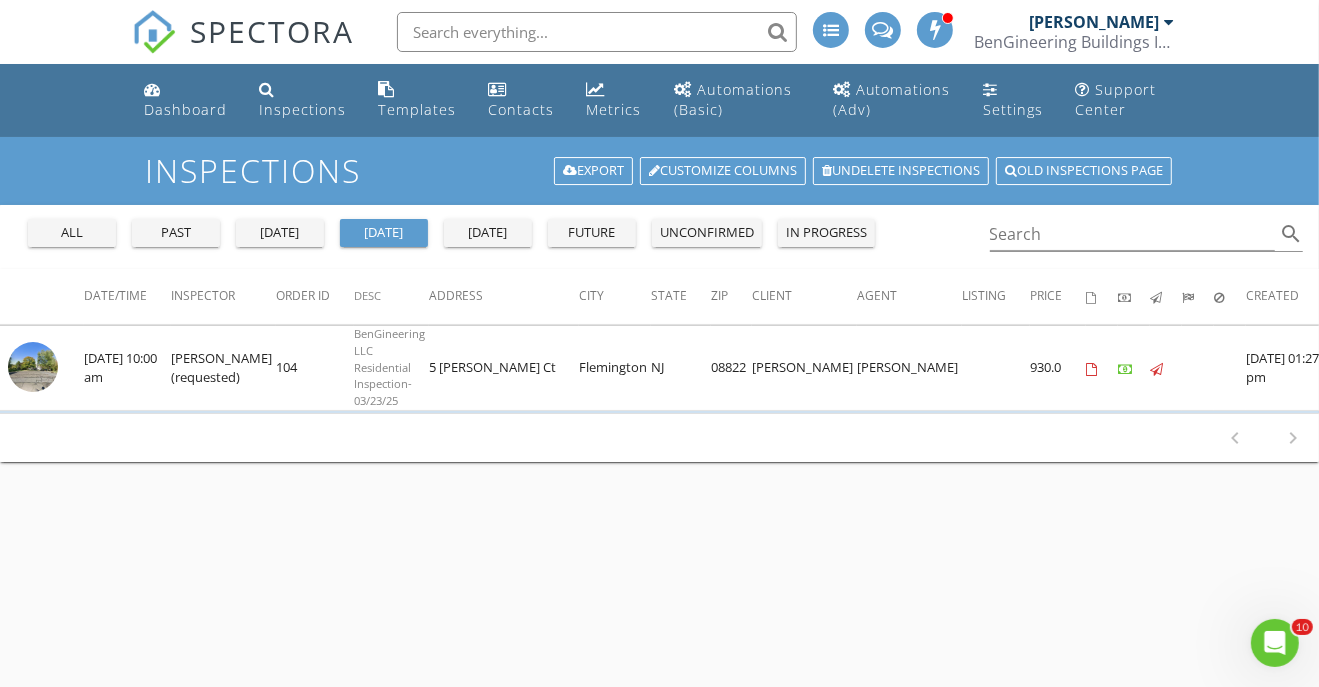 click at bounding box center [33, 367] 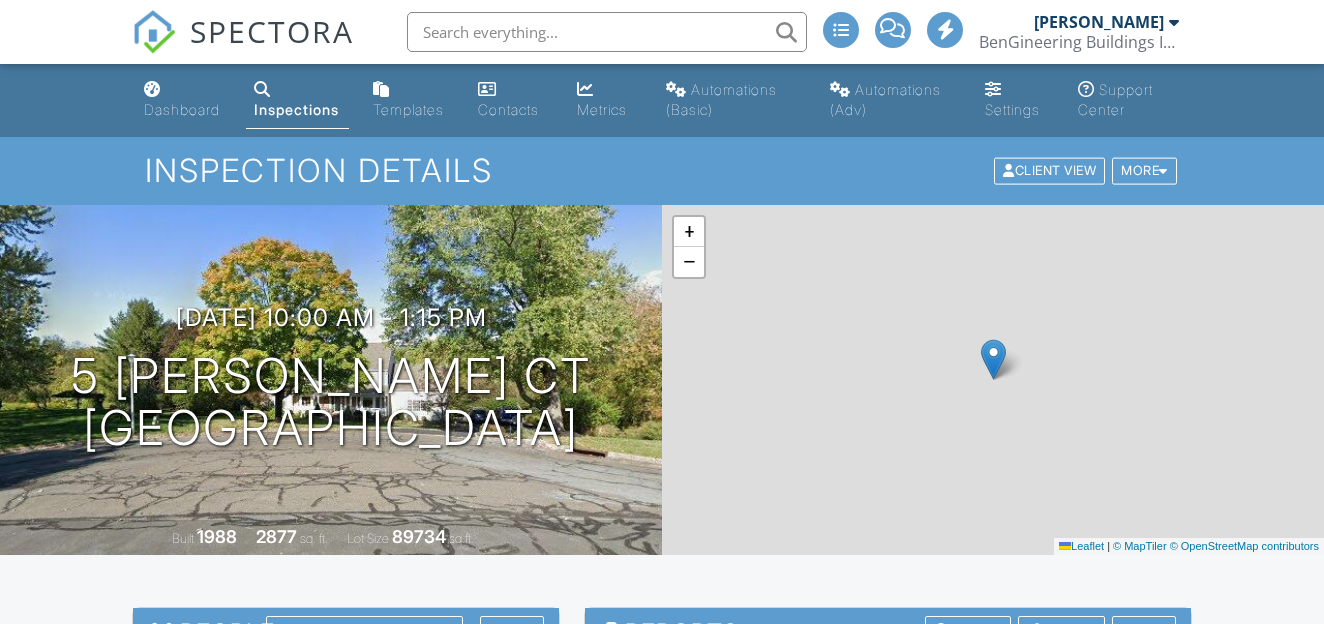 scroll, scrollTop: 1666, scrollLeft: 0, axis: vertical 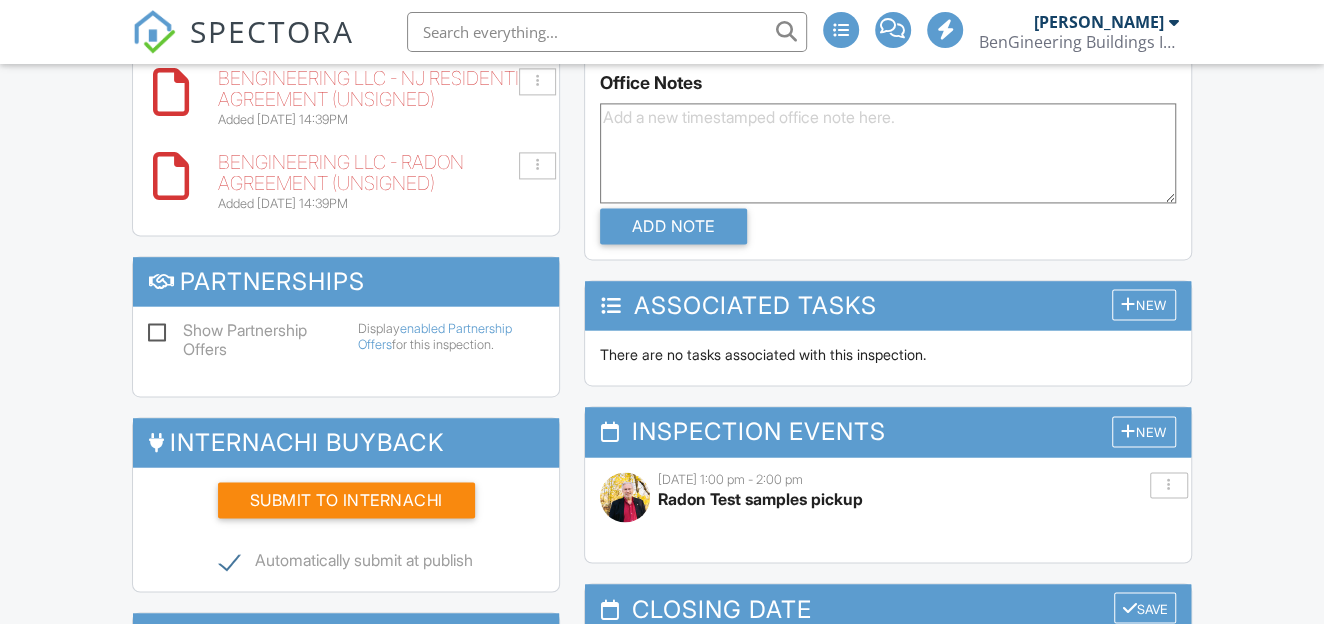 click at bounding box center [537, -3] 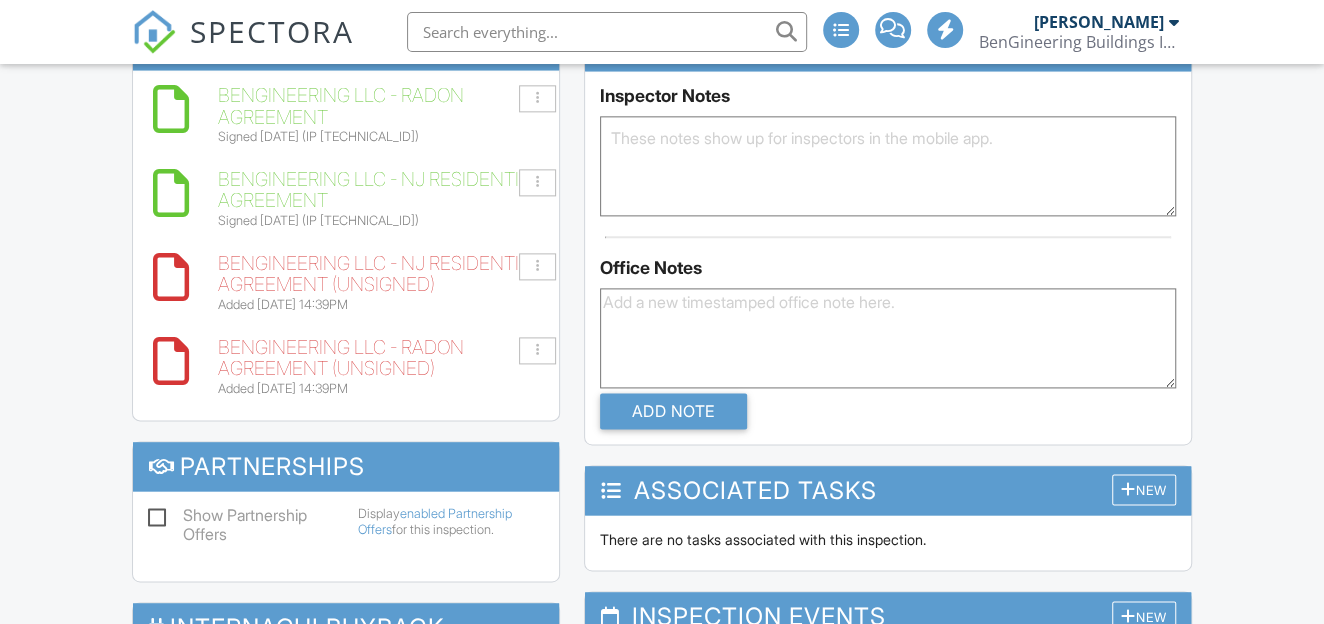 scroll, scrollTop: 1296, scrollLeft: 0, axis: vertical 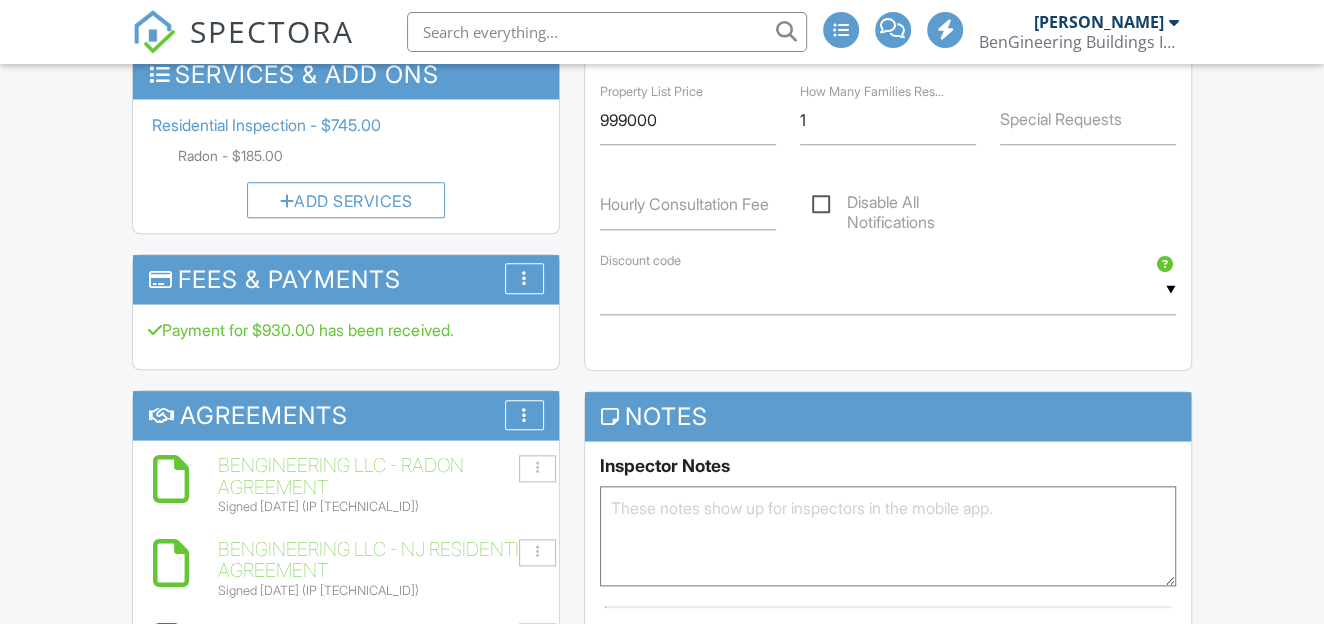 click on "BenGineering LLC - Radon agreement" at bounding box center (380, 476) 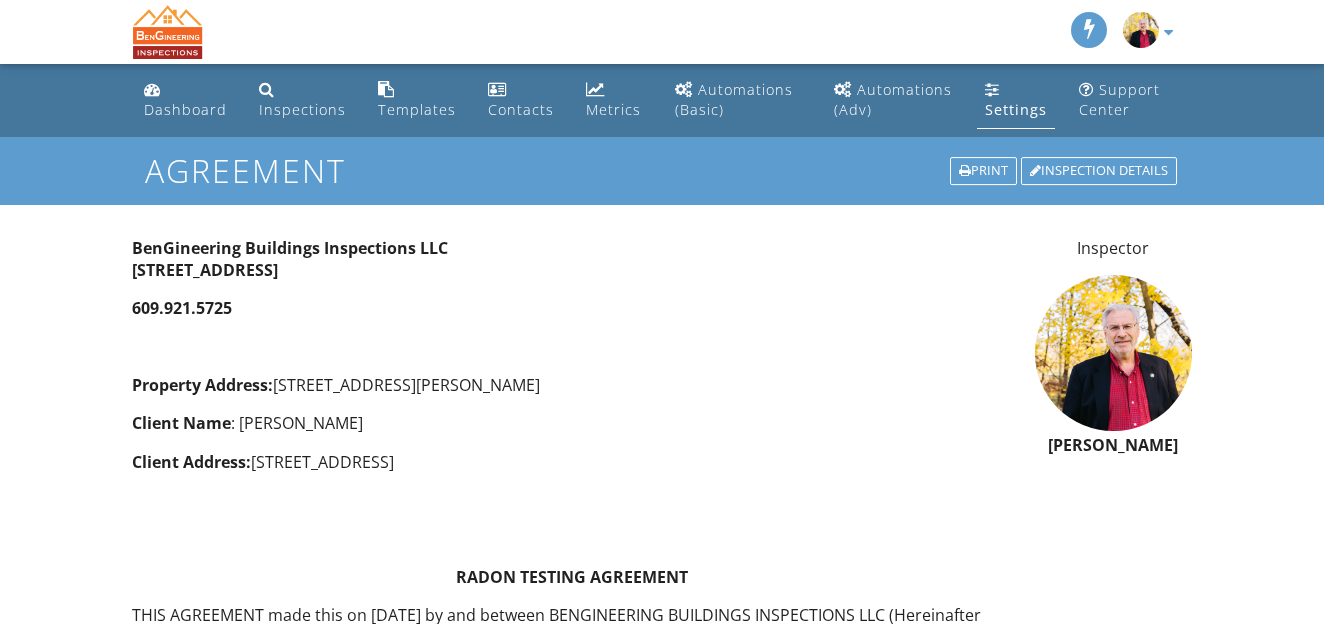 scroll, scrollTop: 0, scrollLeft: 0, axis: both 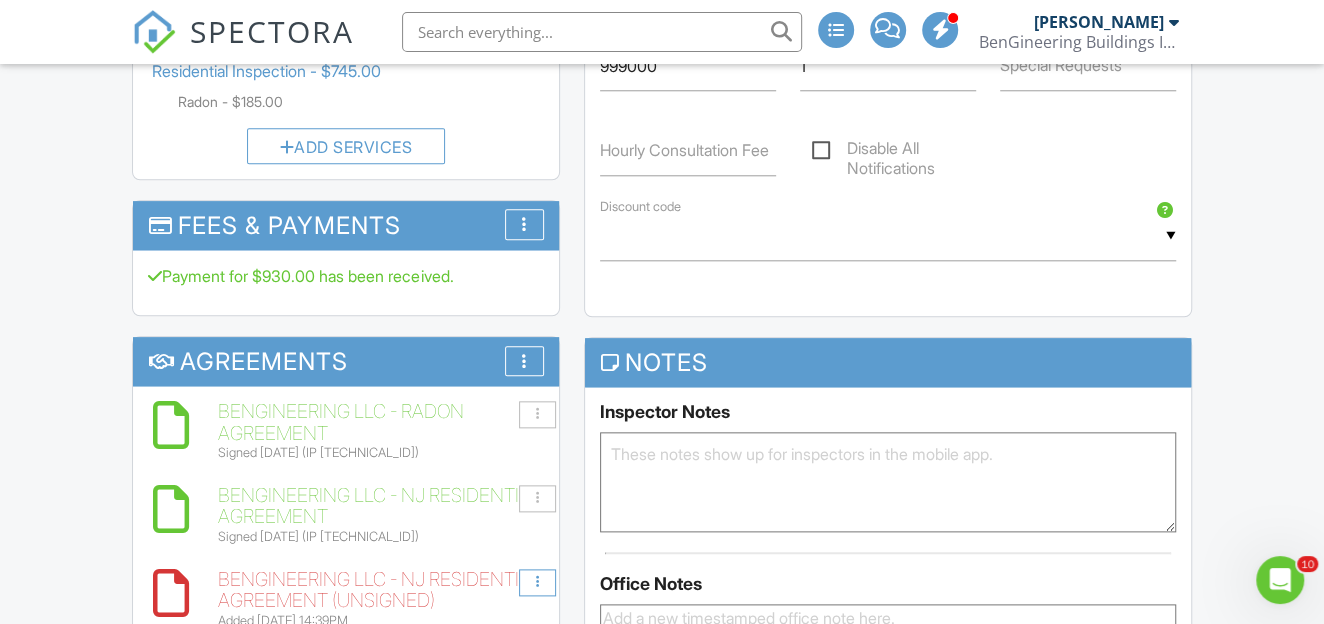 click at bounding box center (537, 582) 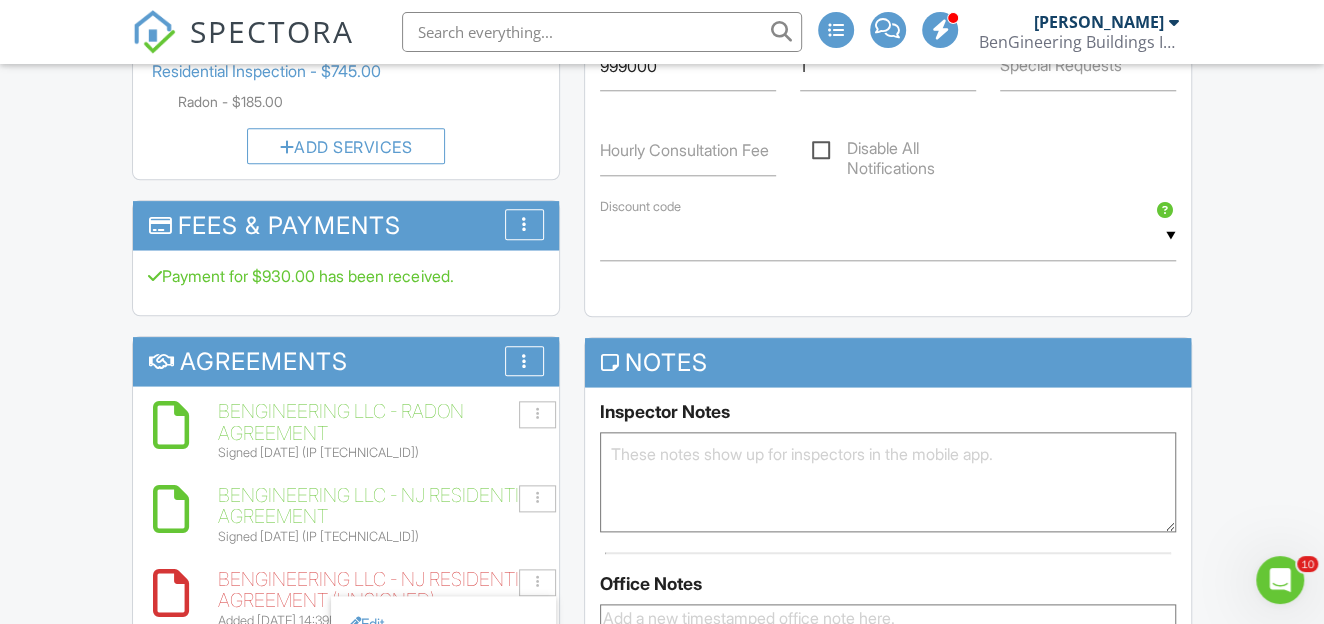 scroll, scrollTop: 1351, scrollLeft: 0, axis: vertical 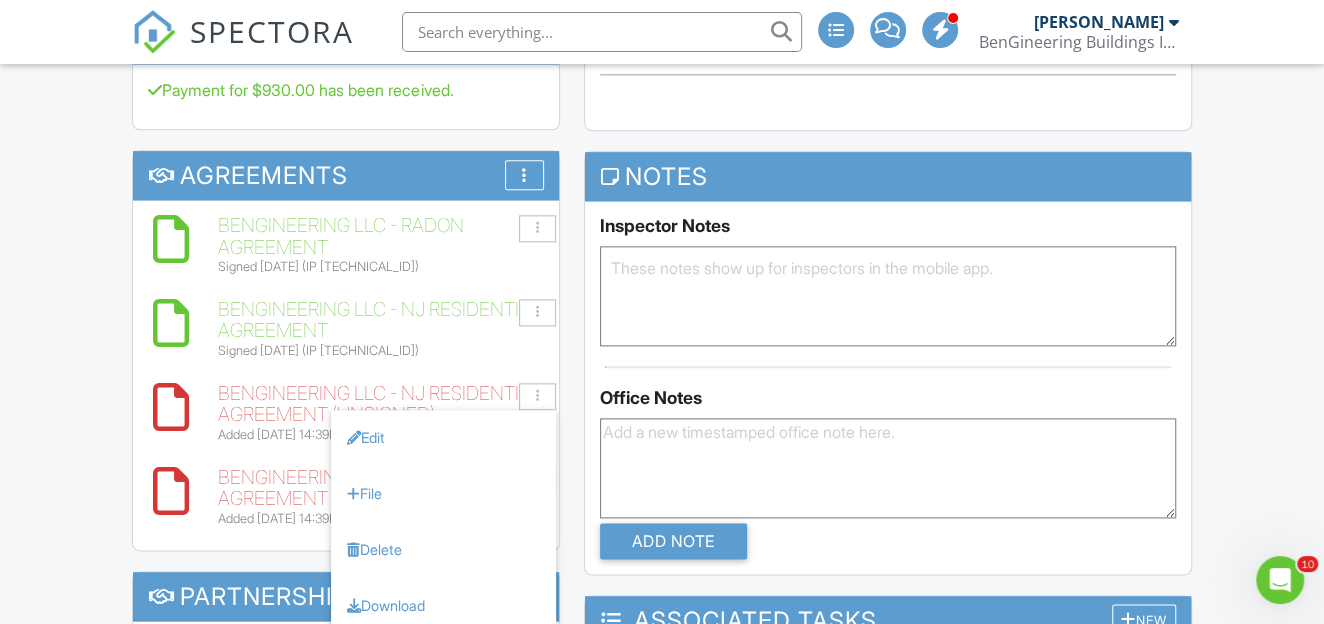 click on "BenGineering LLC - NJ residential agreement
(Unsigned)" at bounding box center [380, 404] 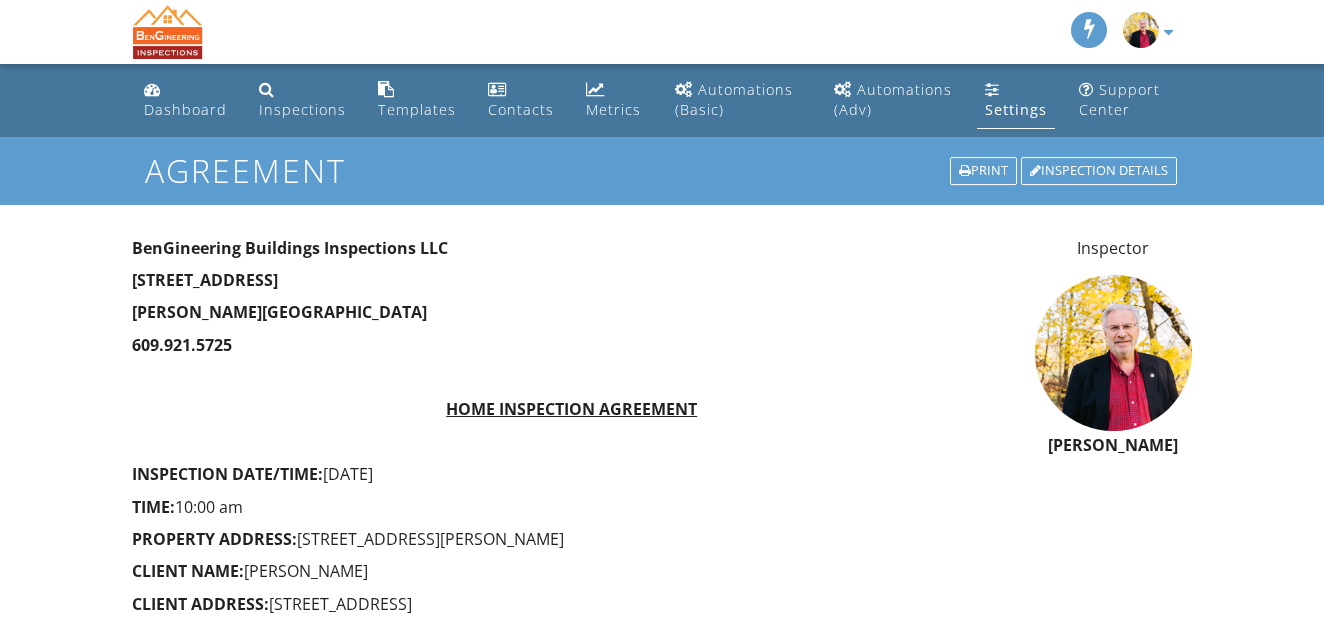 scroll, scrollTop: 0, scrollLeft: 0, axis: both 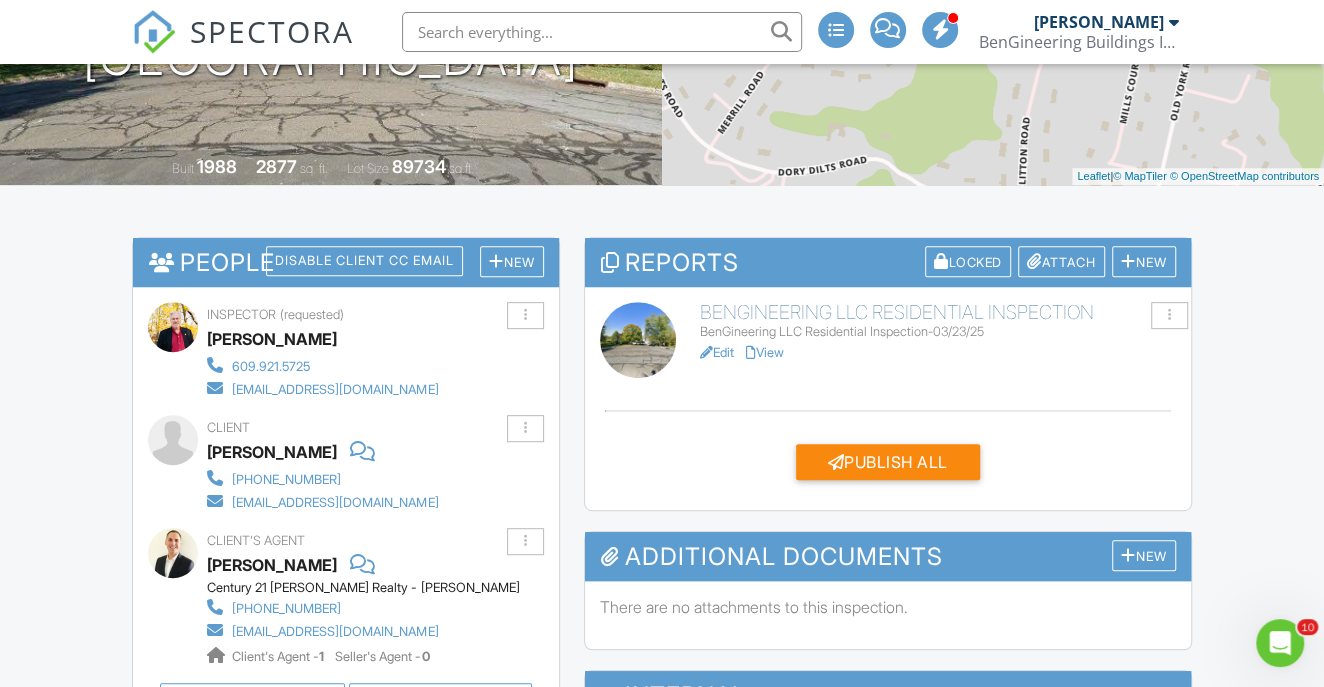 click on "View" at bounding box center (765, 352) 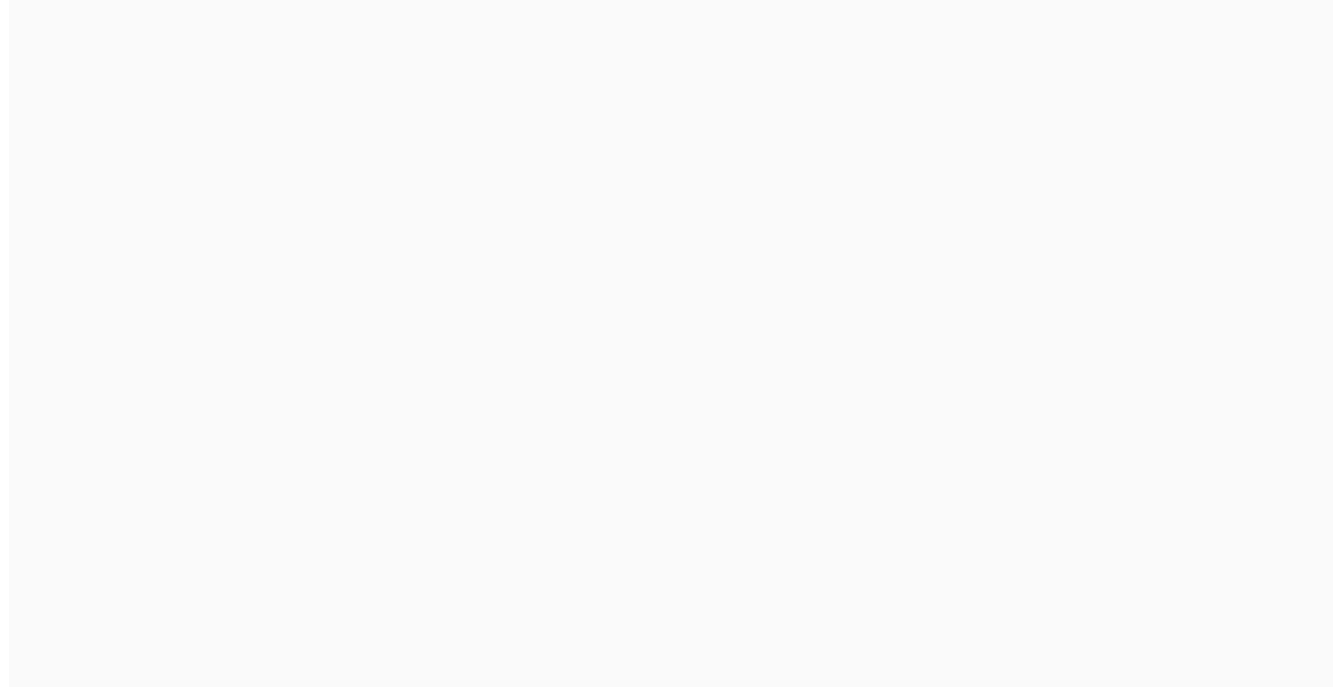 scroll, scrollTop: 0, scrollLeft: 0, axis: both 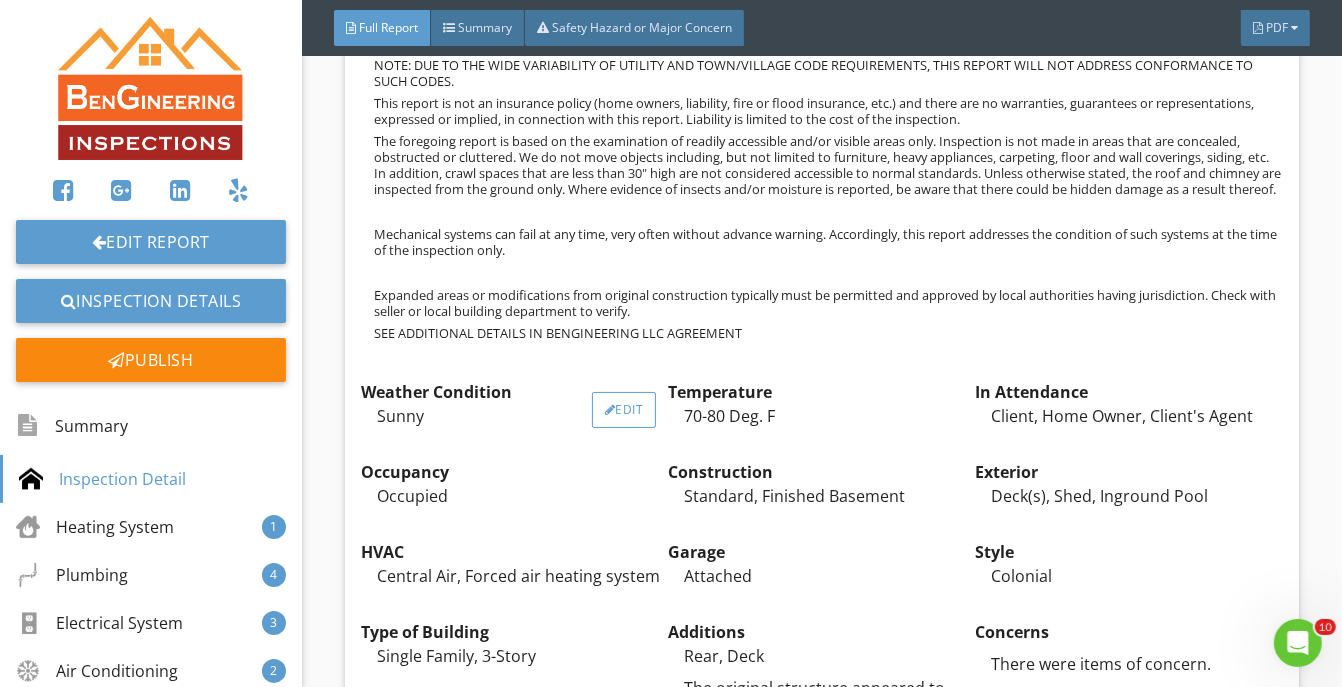 click on "Edit" at bounding box center (624, 410) 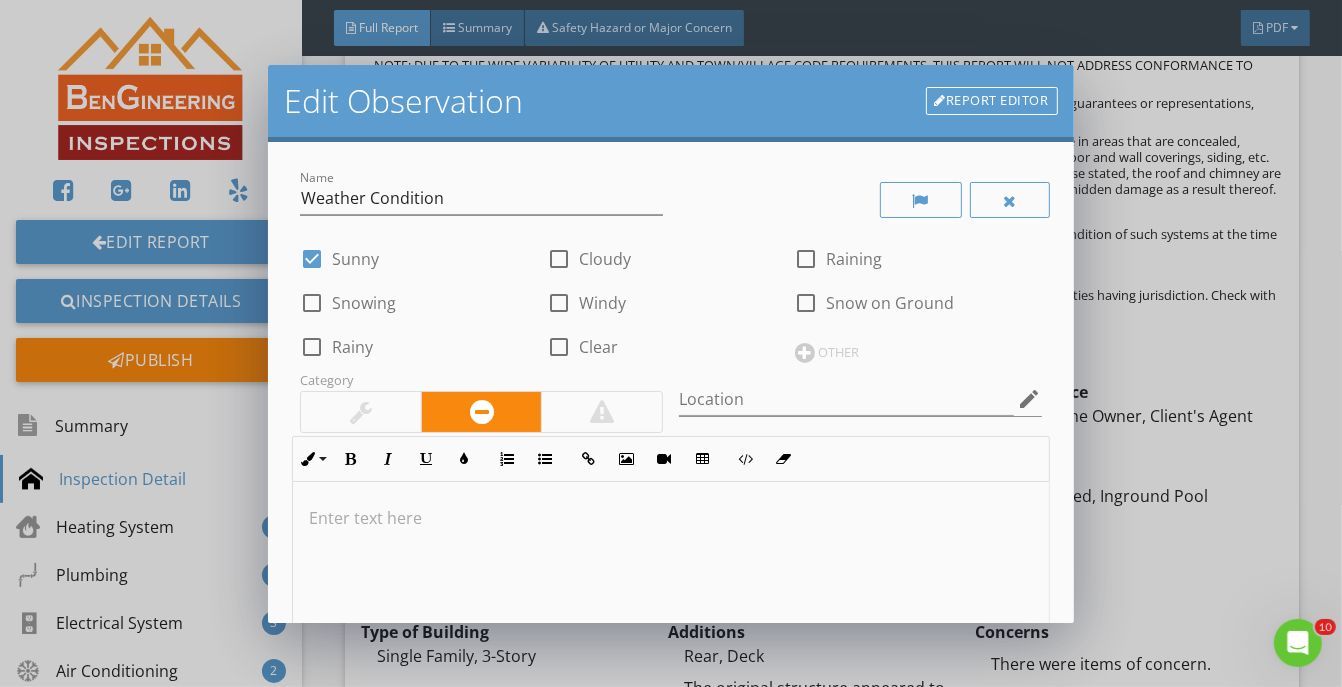 click at bounding box center [559, 259] 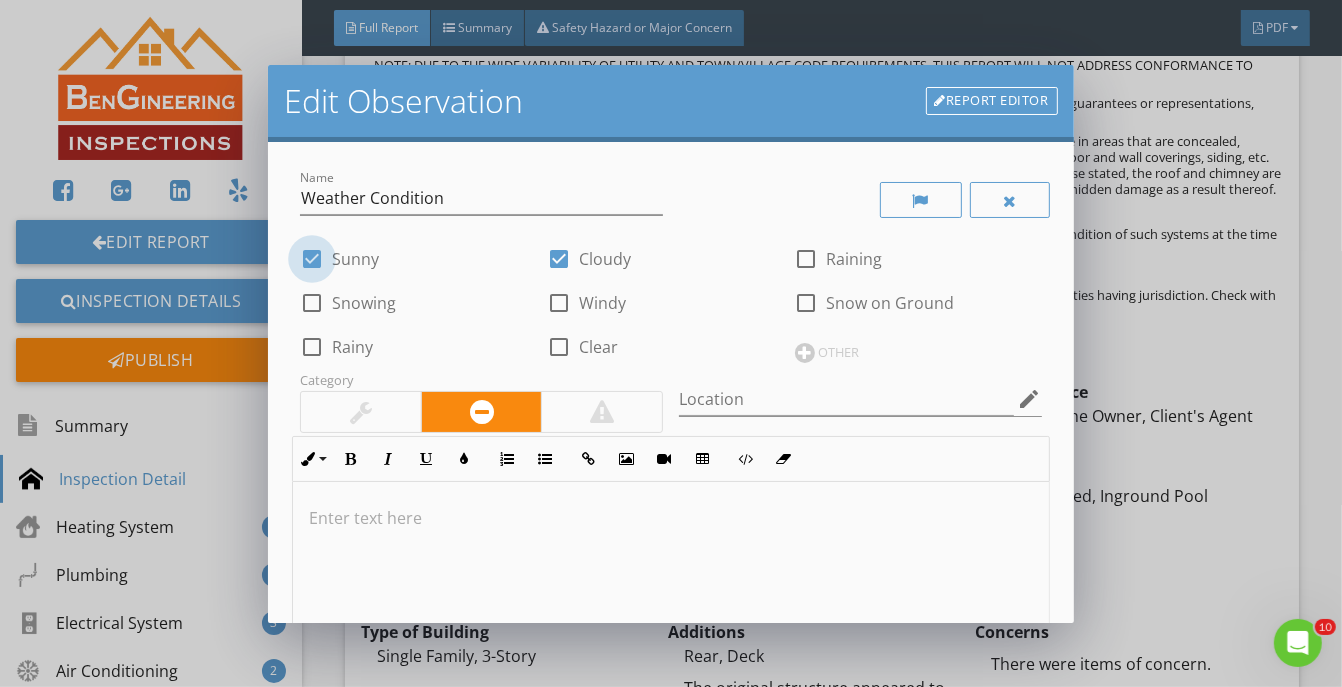 click at bounding box center [312, 259] 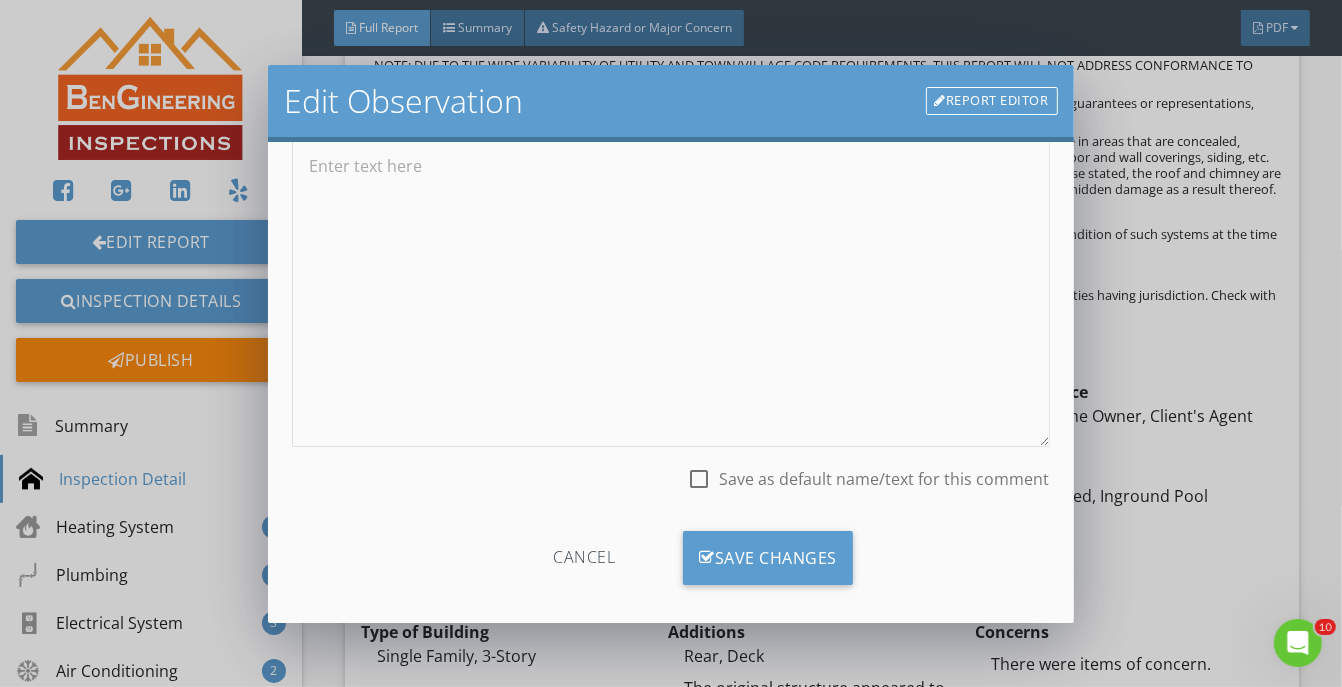 scroll, scrollTop: 368, scrollLeft: 0, axis: vertical 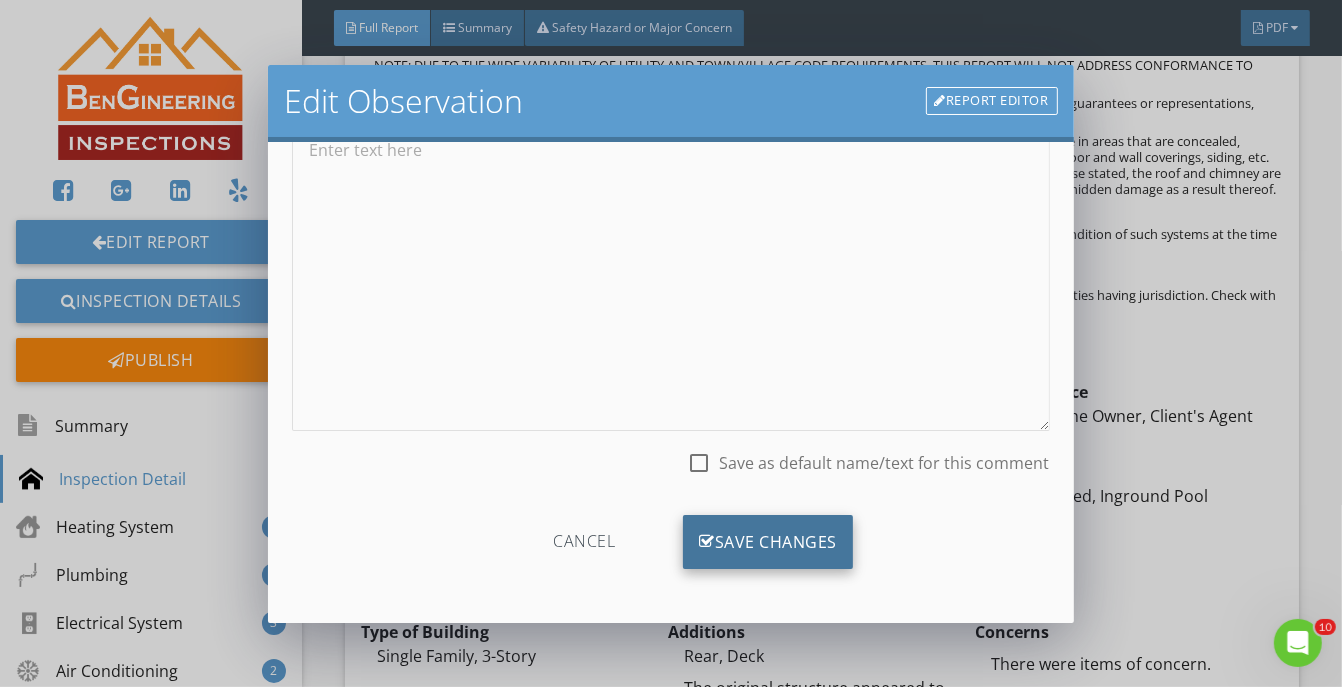 click on "Save Changes" at bounding box center [768, 542] 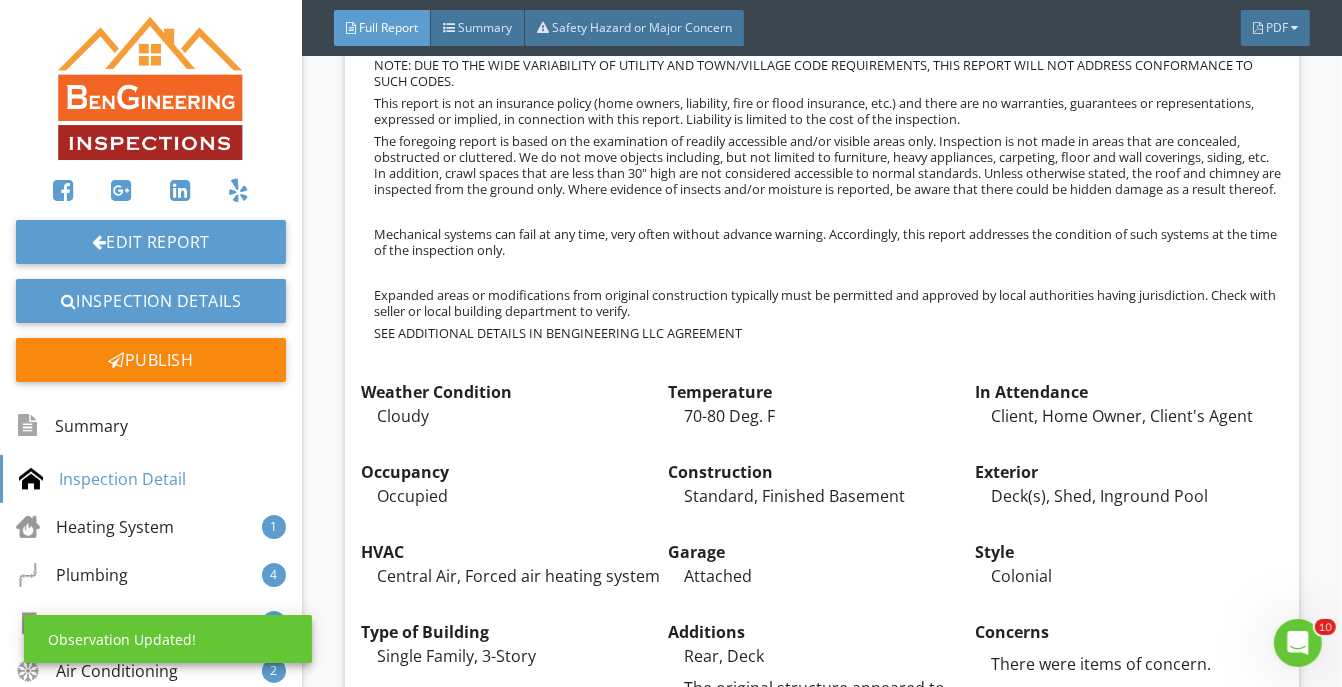 scroll, scrollTop: 131, scrollLeft: 0, axis: vertical 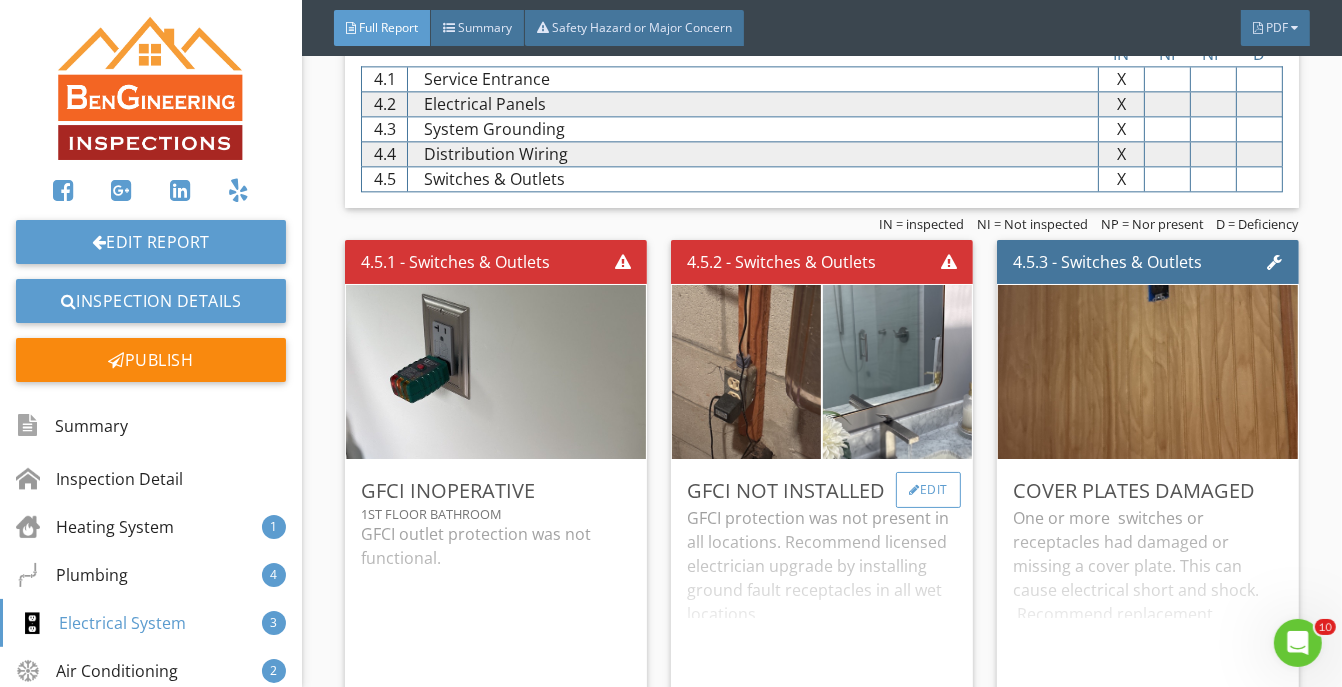 click on "Edit" at bounding box center [928, 490] 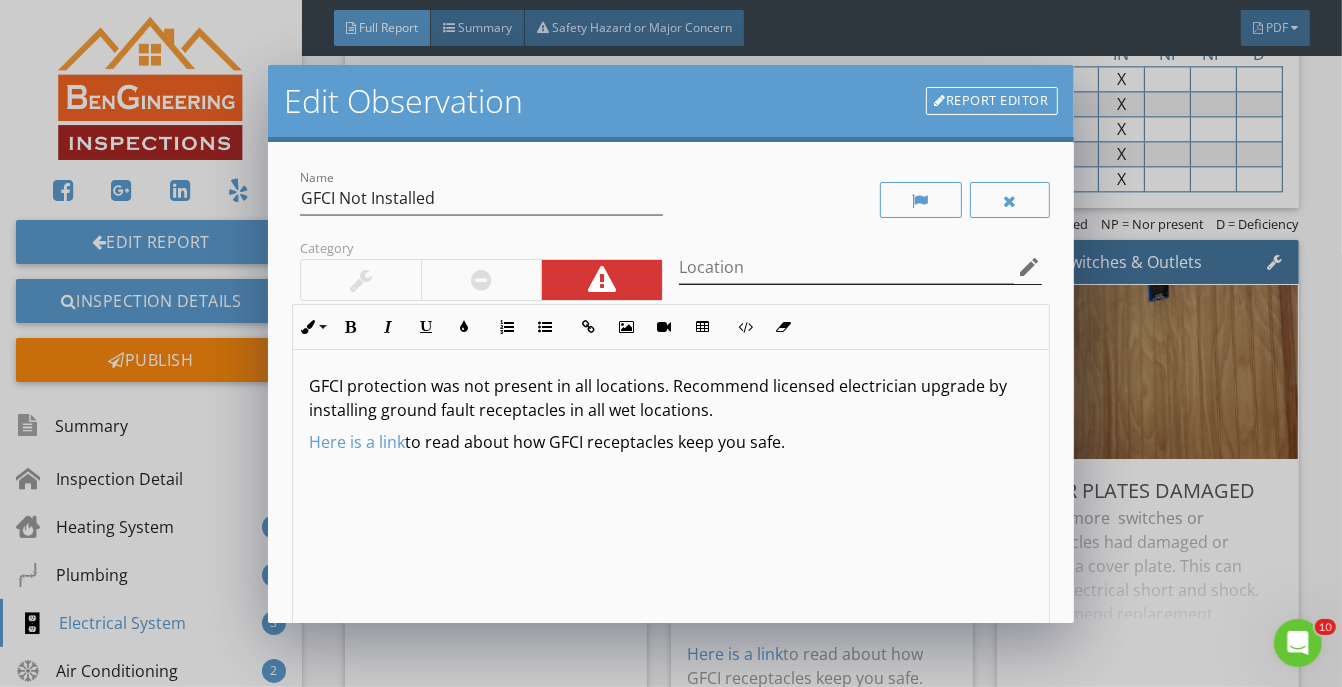 click on "edit" at bounding box center [1030, 267] 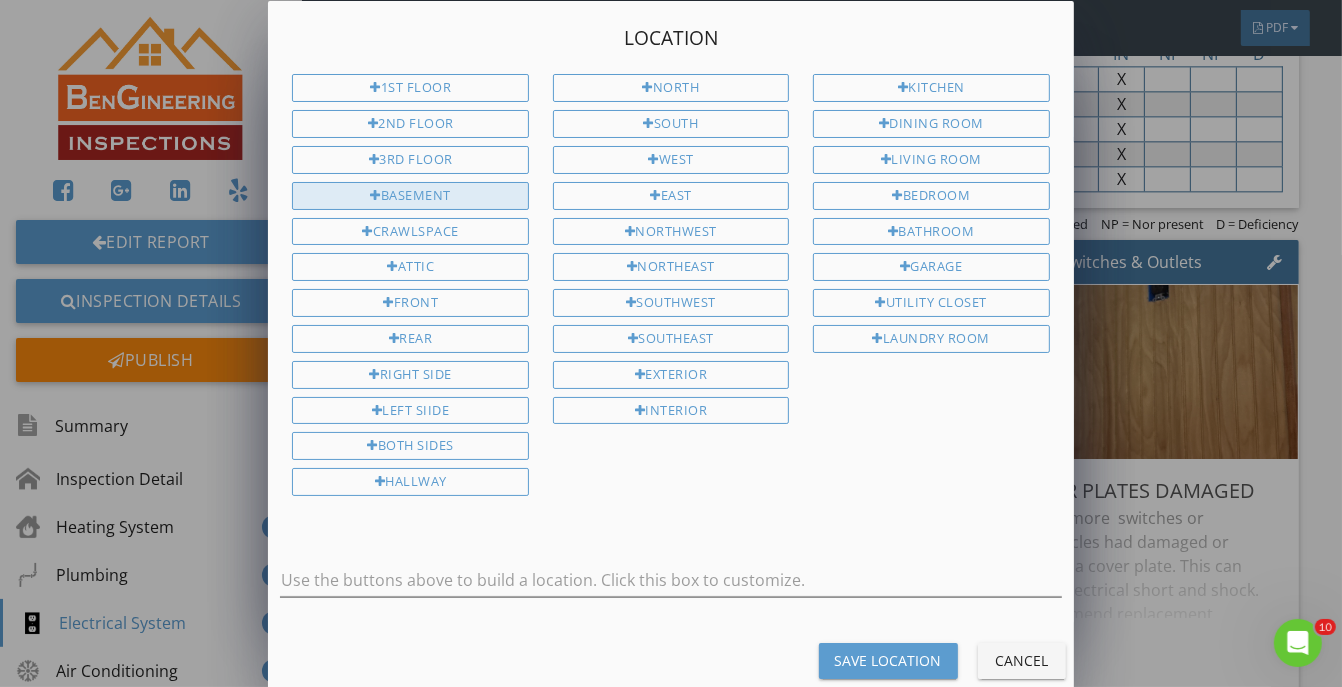 click on "Basement" at bounding box center (410, 196) 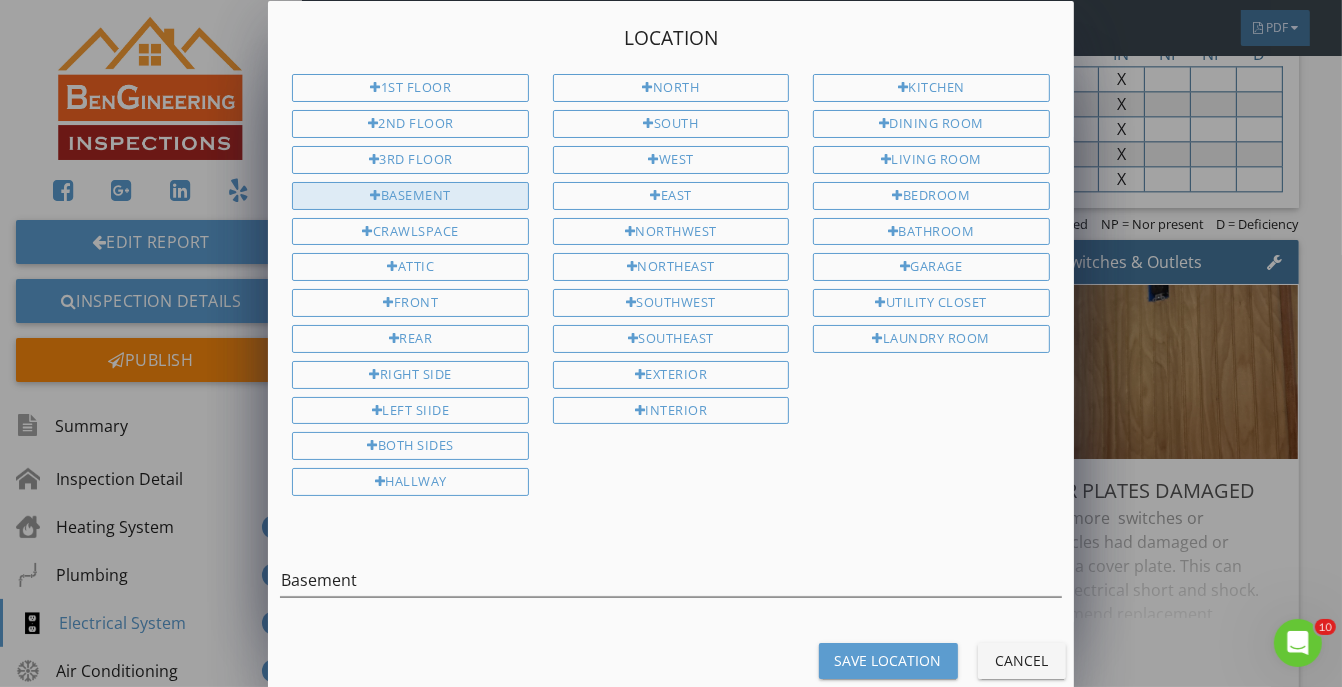 scroll, scrollTop: 11, scrollLeft: 0, axis: vertical 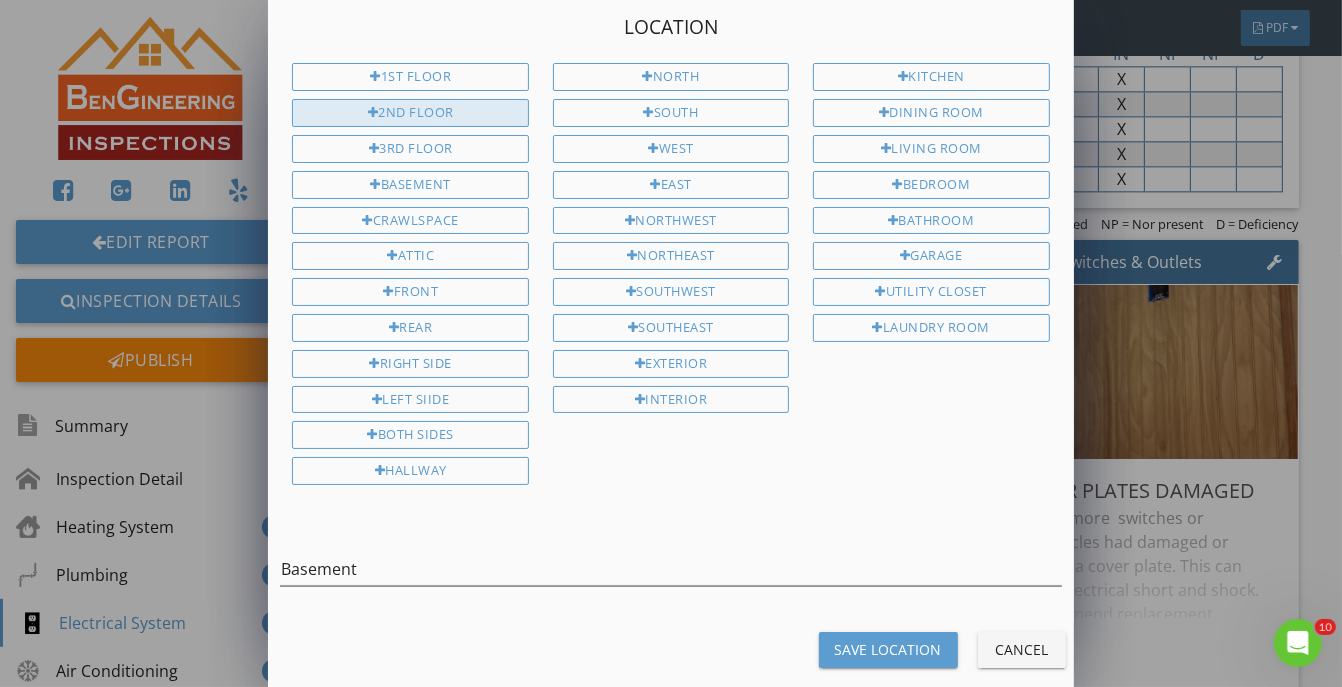 click on "2nd Floor" at bounding box center [410, 113] 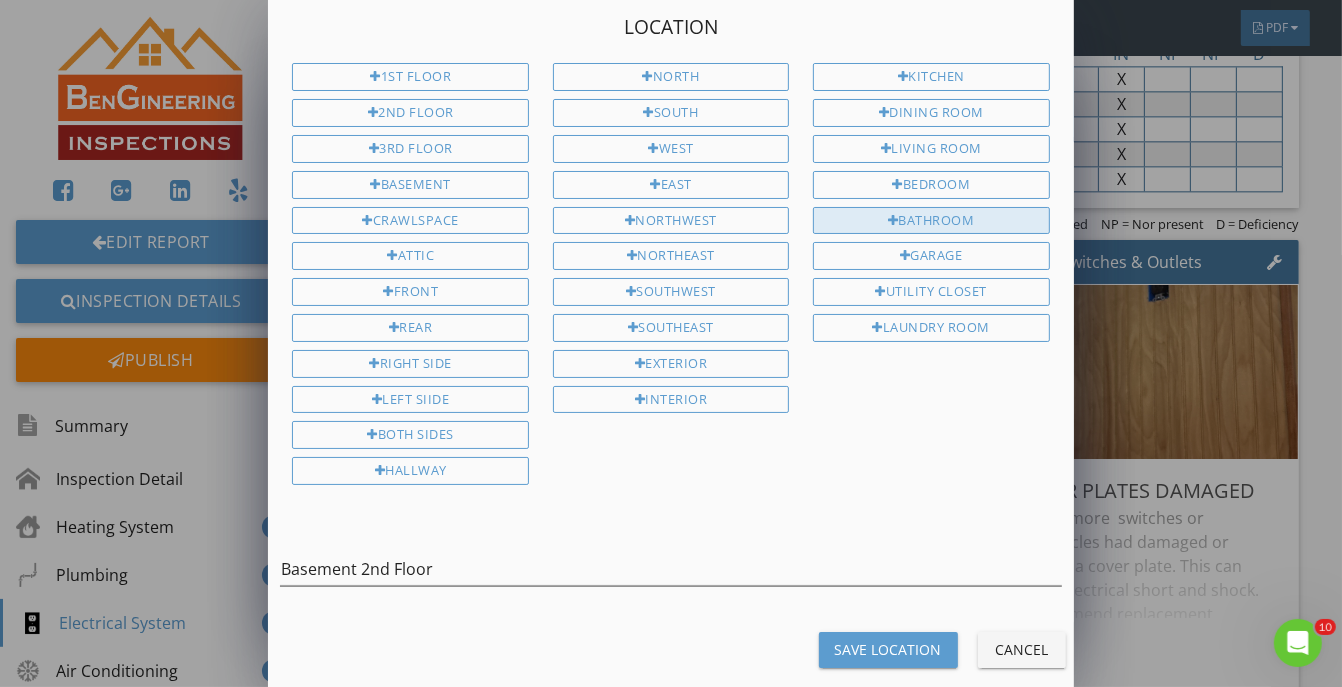 click on "Bathroom" at bounding box center [931, 221] 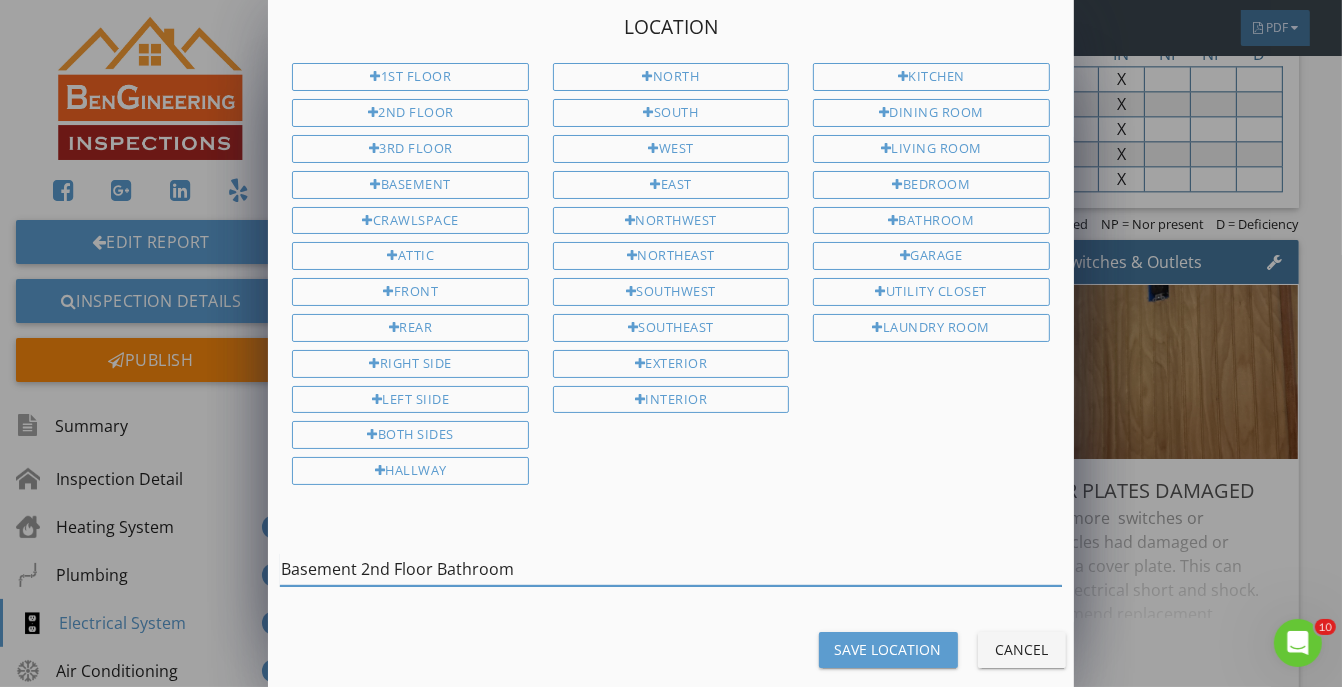 click on "Basement 2nd Floor Bathroom" at bounding box center [670, 569] 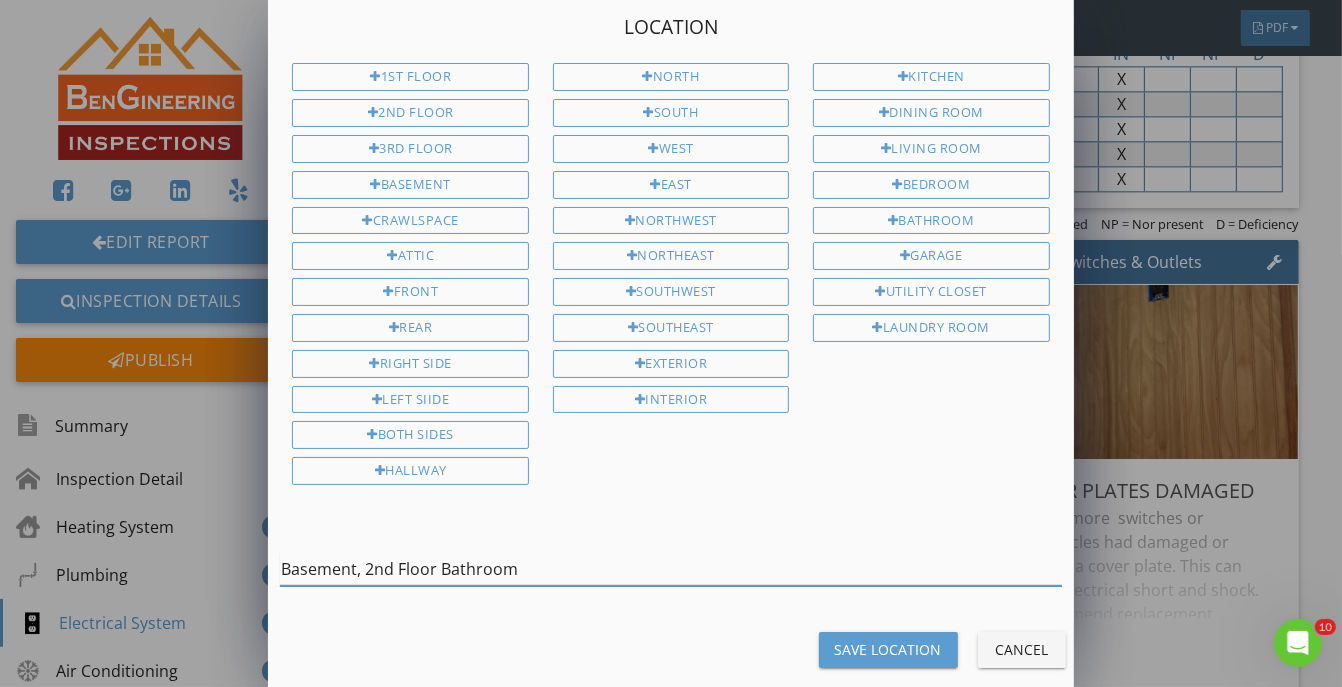 click on "Basement, 2nd Floor Bathroom" at bounding box center [670, 569] 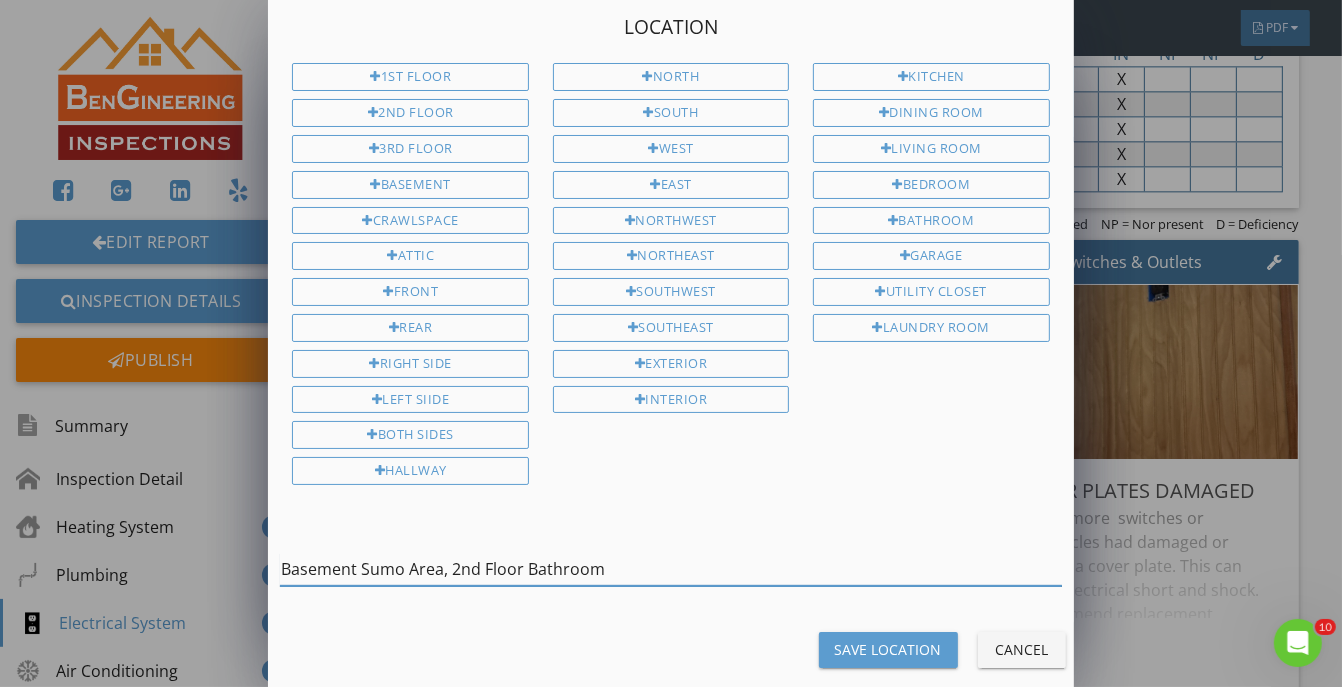 click on "Basement Sumo Area, 2nd Floor Bathroom" at bounding box center [670, 569] 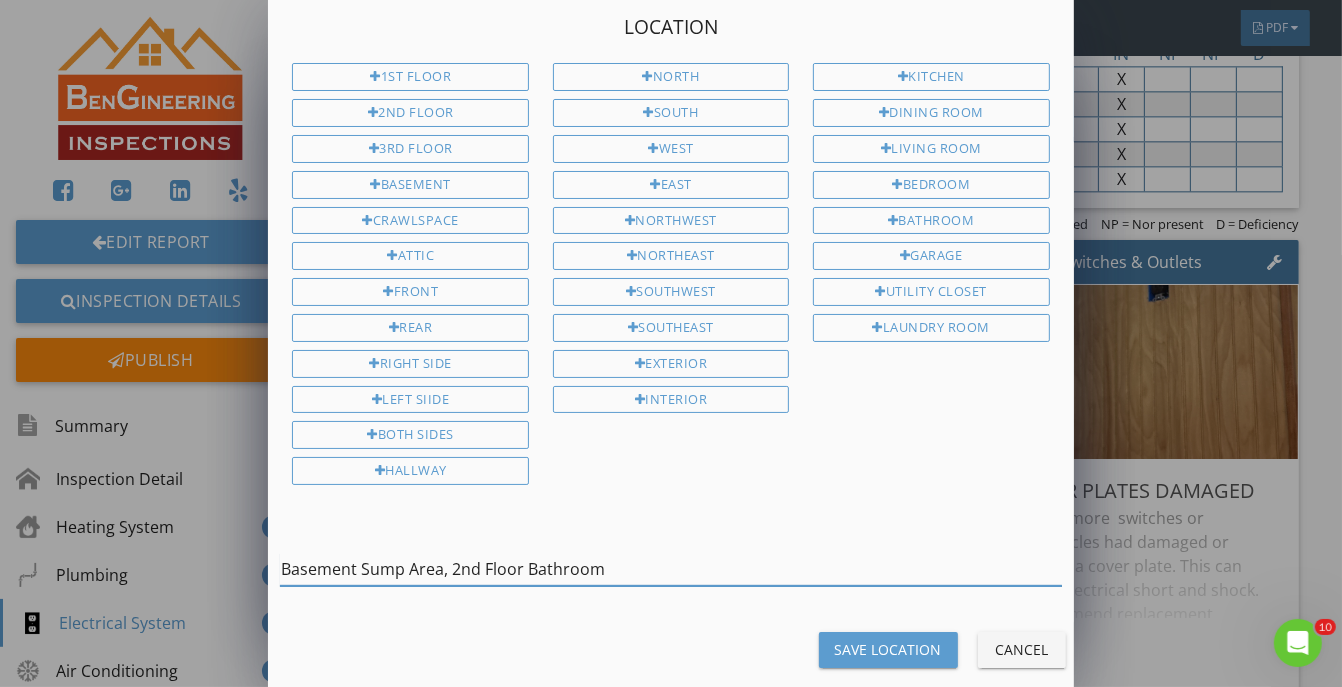 type on "Basement Sump Area, 2nd Floor Bathroom" 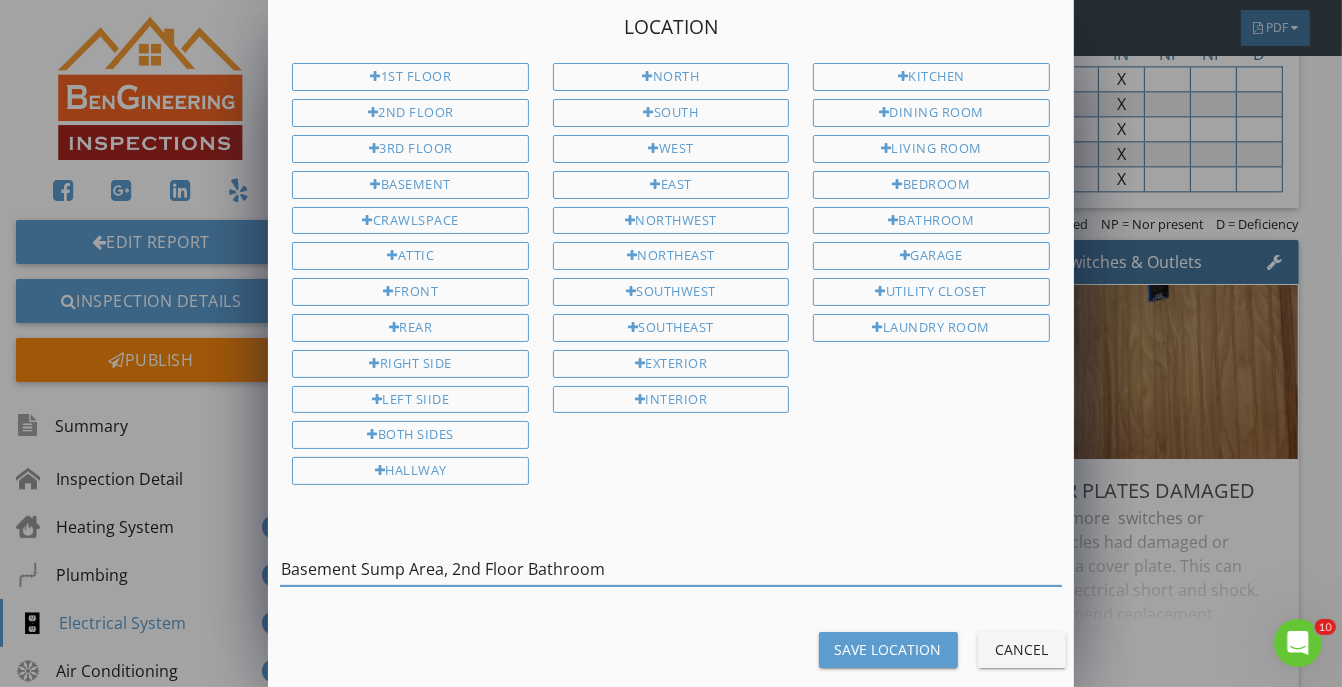 click on "Save Location" at bounding box center (888, 649) 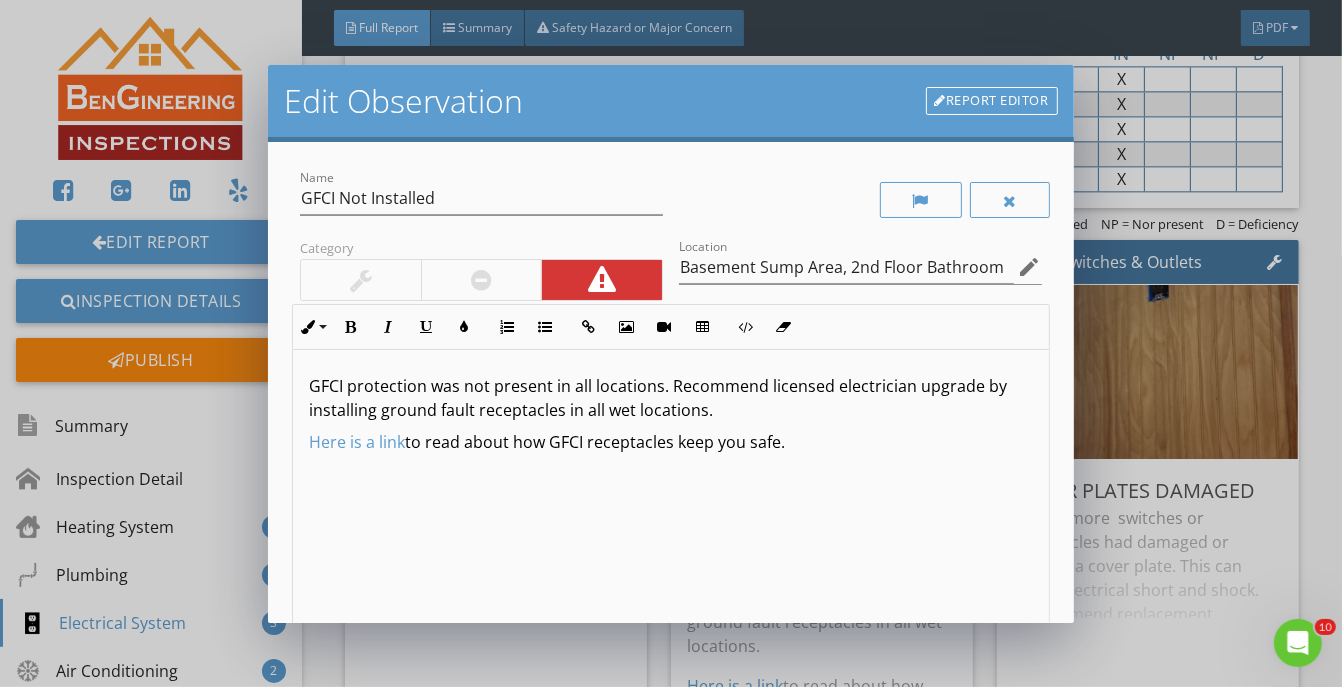 click on "GFCI protection was not present in all locations. Recommend licensed electrician upgrade by installing ground fault receptacles in all wet locations." at bounding box center (670, 398) 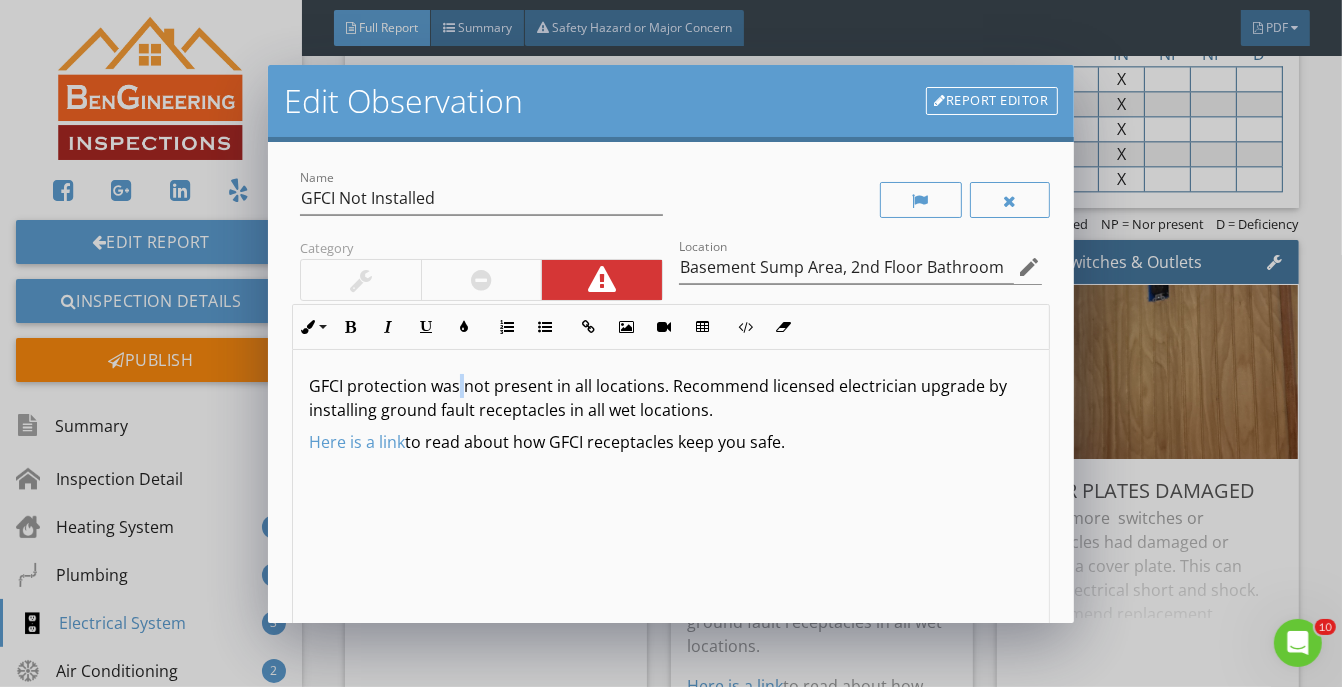 click on "GFCI protection was not present in all locations. Recommend licensed electrician upgrade by installing ground fault receptacles in all wet locations." at bounding box center (670, 398) 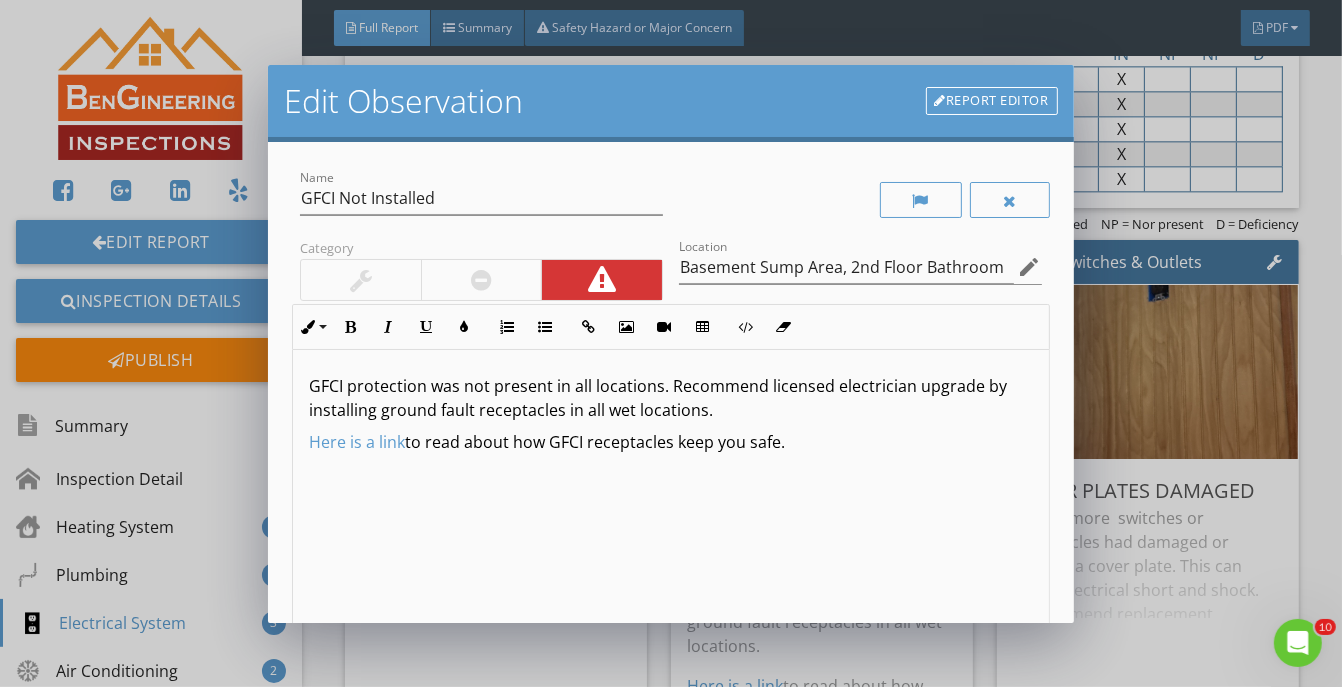 click on "GFCI protection was not present in all locations. Recommend licensed electrician upgrade by installing ground fault receptacles in all wet locations." at bounding box center (670, 398) 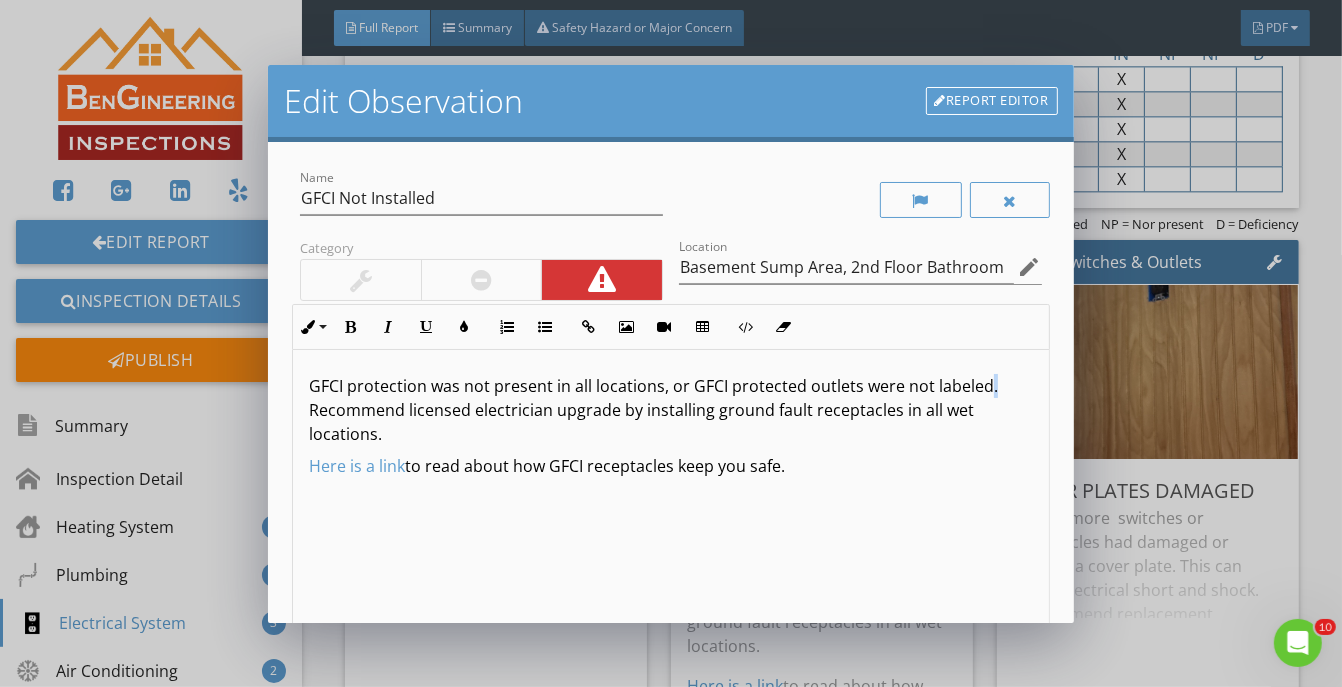 click on "GFCI protection was not present in all locations, or GFCI protected outlets were not labeled. Recommend licensed electrician upgrade by installing ground fault receptacles in all wet locations." at bounding box center [670, 410] 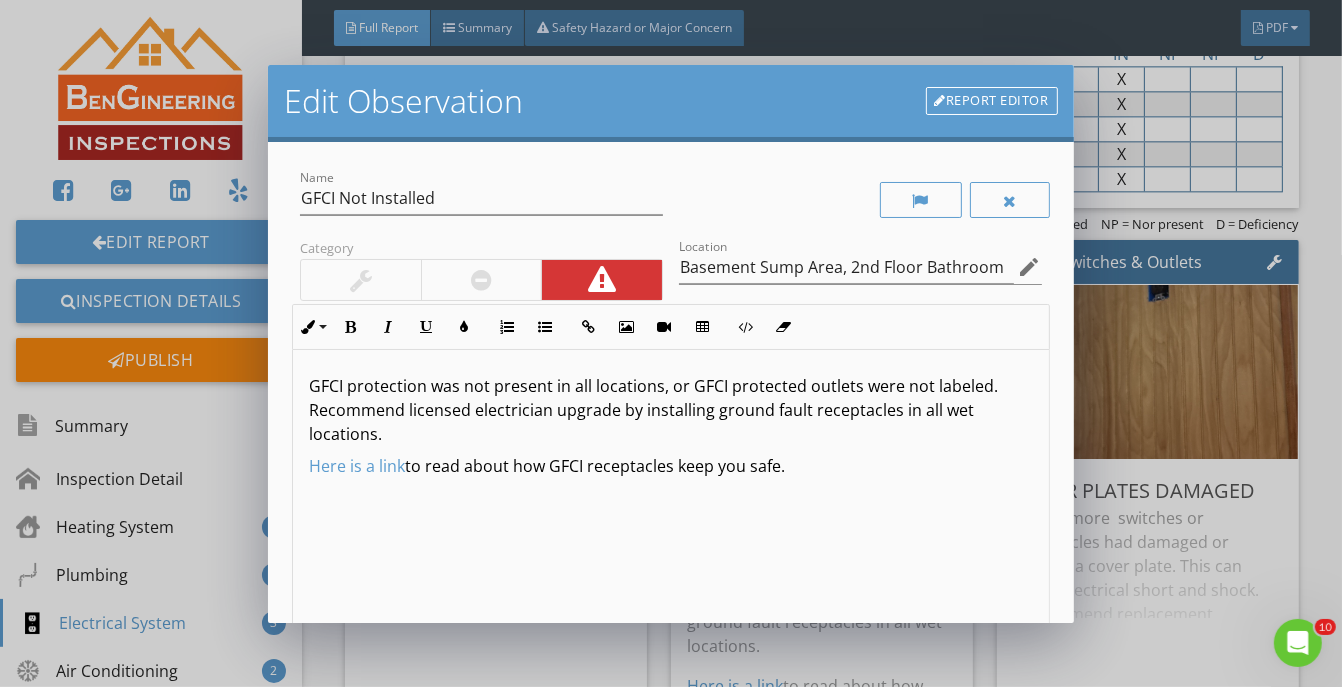 click on "GFCI protection was not present in all locations, or GFCI protected outlets were not labeled. Recommend licensed electrician upgrade by installing ground fault receptacles in all wet locations." at bounding box center [670, 410] 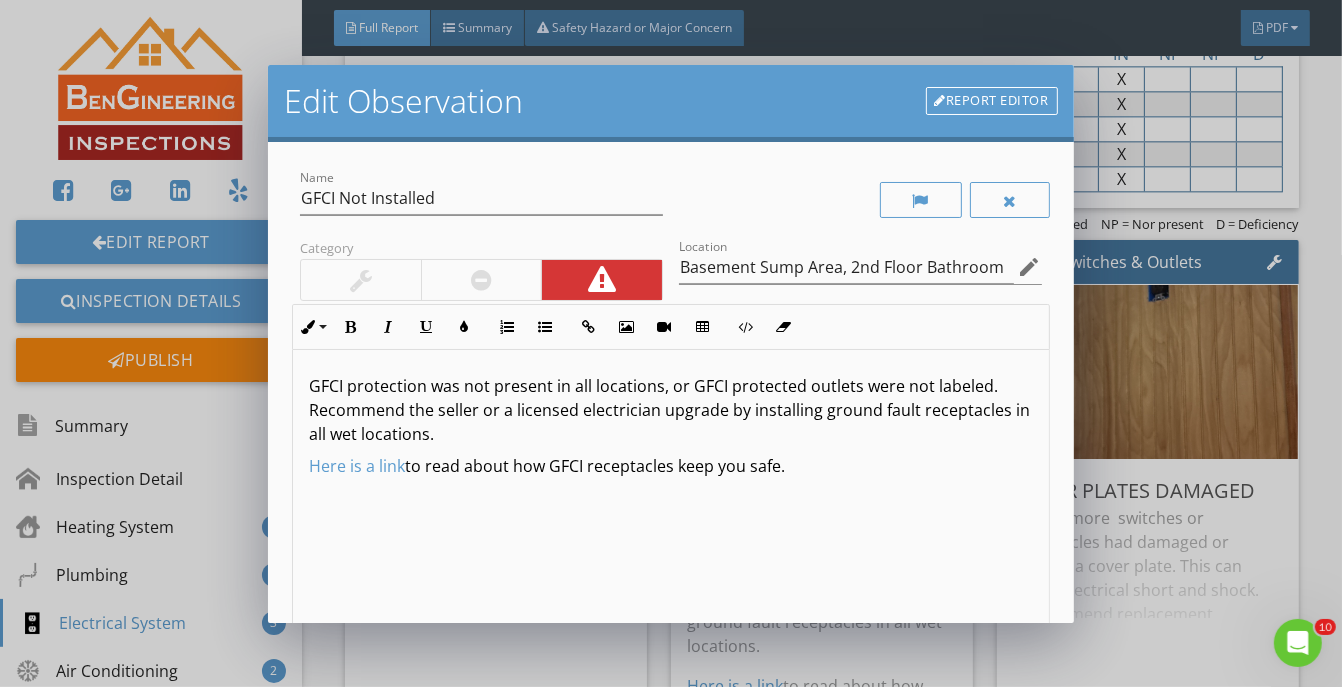 click on "GFCI protection was not present in all locations, or GFCI protected outlets were not labeled. Recommend the seller or a licensed electrician upgrade by installing ground fault receptacles in all wet locations." at bounding box center [670, 410] 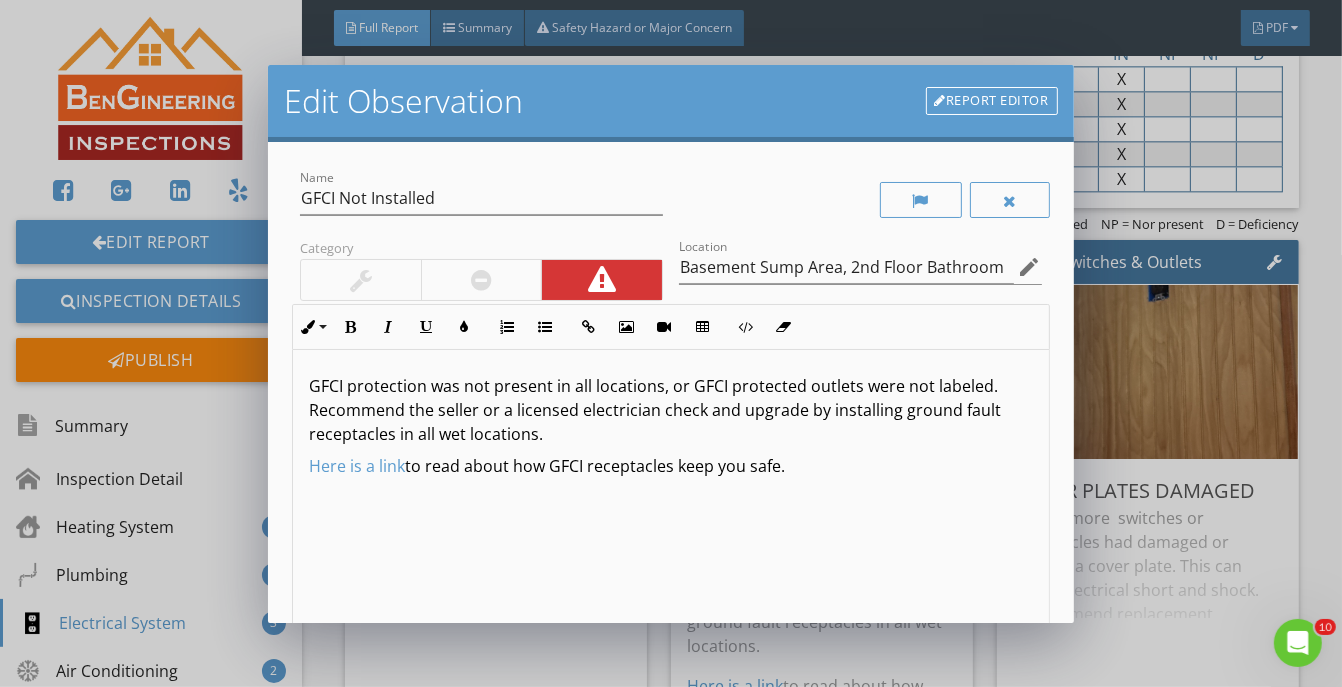 click on "GFCI protection was not present in all locations, or GFCI protected outlets were not labeled. Recommend the seller or a licensed electrician check and upgrade by installing ground fault receptacles in all wet locations." at bounding box center (670, 410) 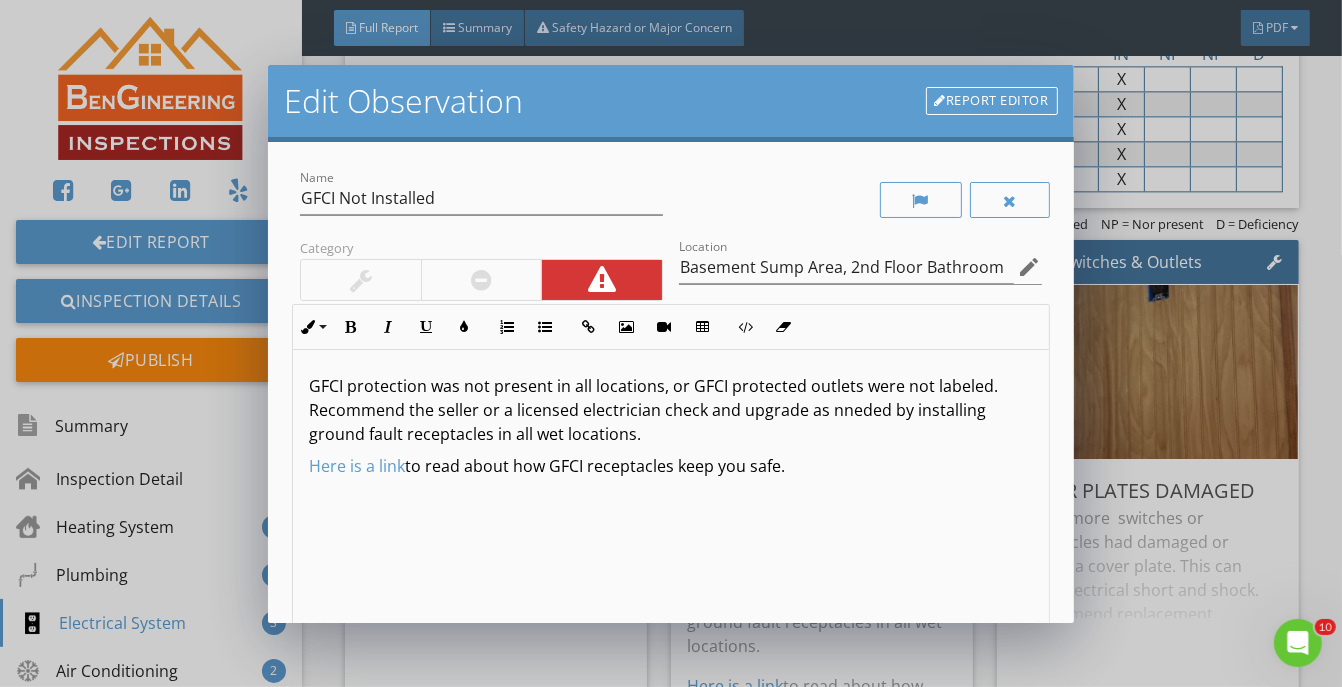 click on "GFCI protection was not present in all locations, or GFCI protected outlets were not labeled. Recommend the seller or a licensed electrician check and upgrade as nneded by installing ground fault receptacles in all wet locations." at bounding box center [670, 410] 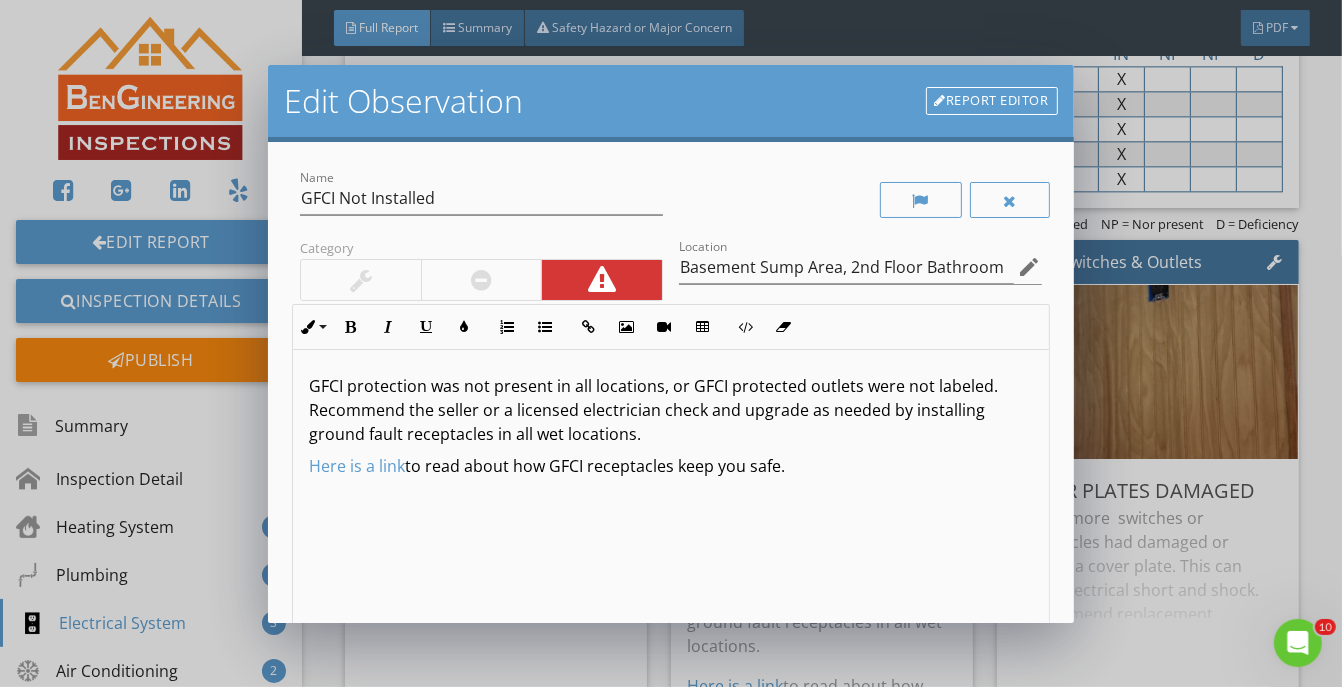 click on "GFCI protection was not present in all locations, or GFCI protected outlets were not labeled. Recommend the seller or a licensed electrician check and upgrade as needed by installing ground fault receptacles in all wet locations." at bounding box center (670, 410) 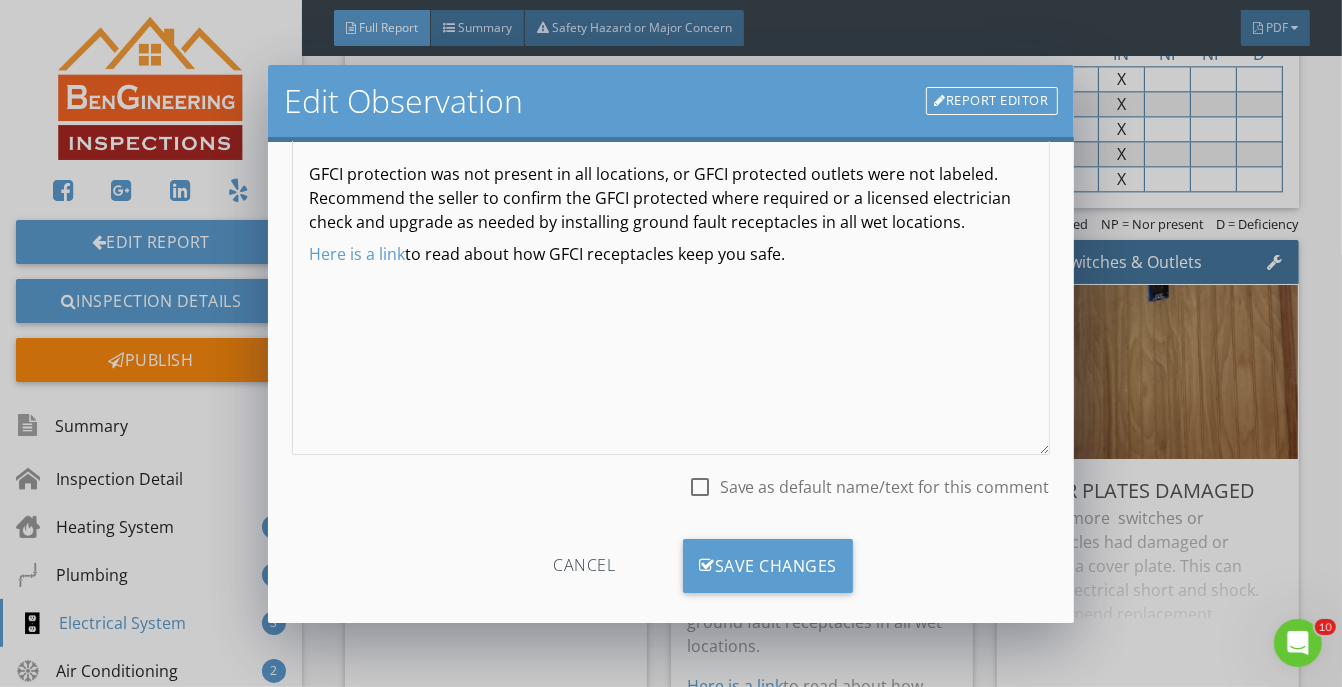 scroll, scrollTop: 214, scrollLeft: 0, axis: vertical 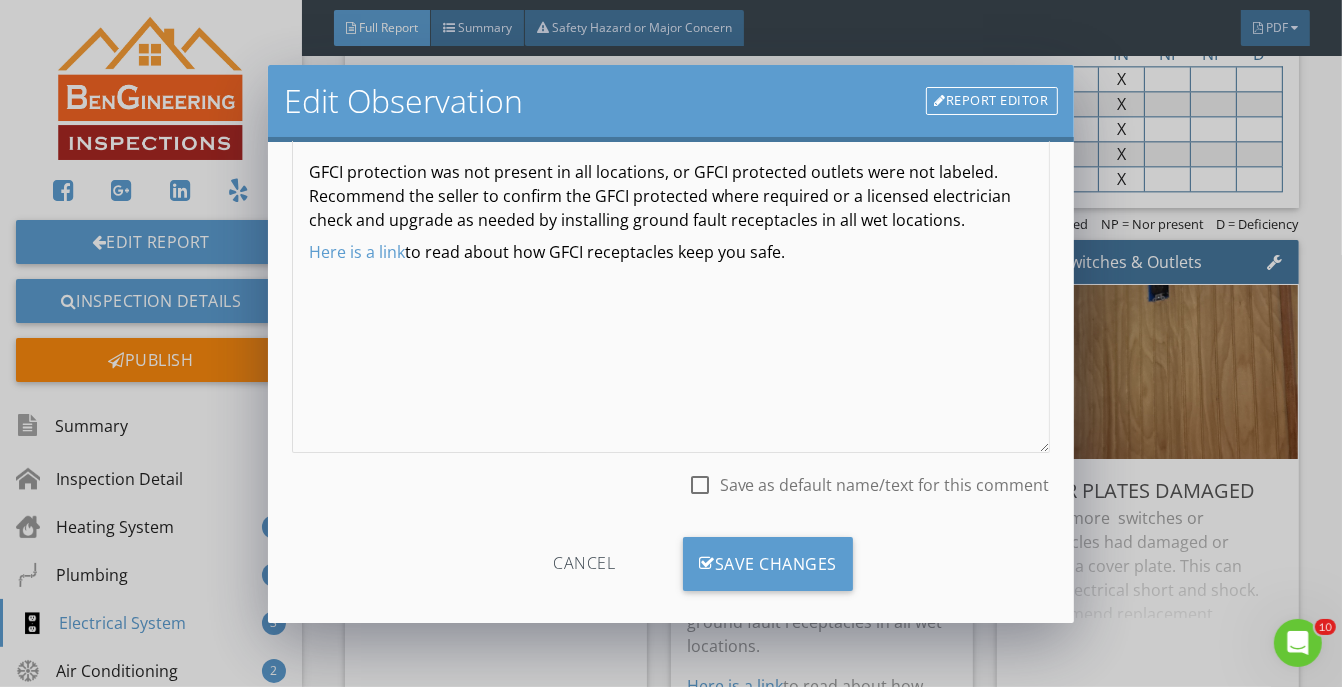 click at bounding box center (700, 485) 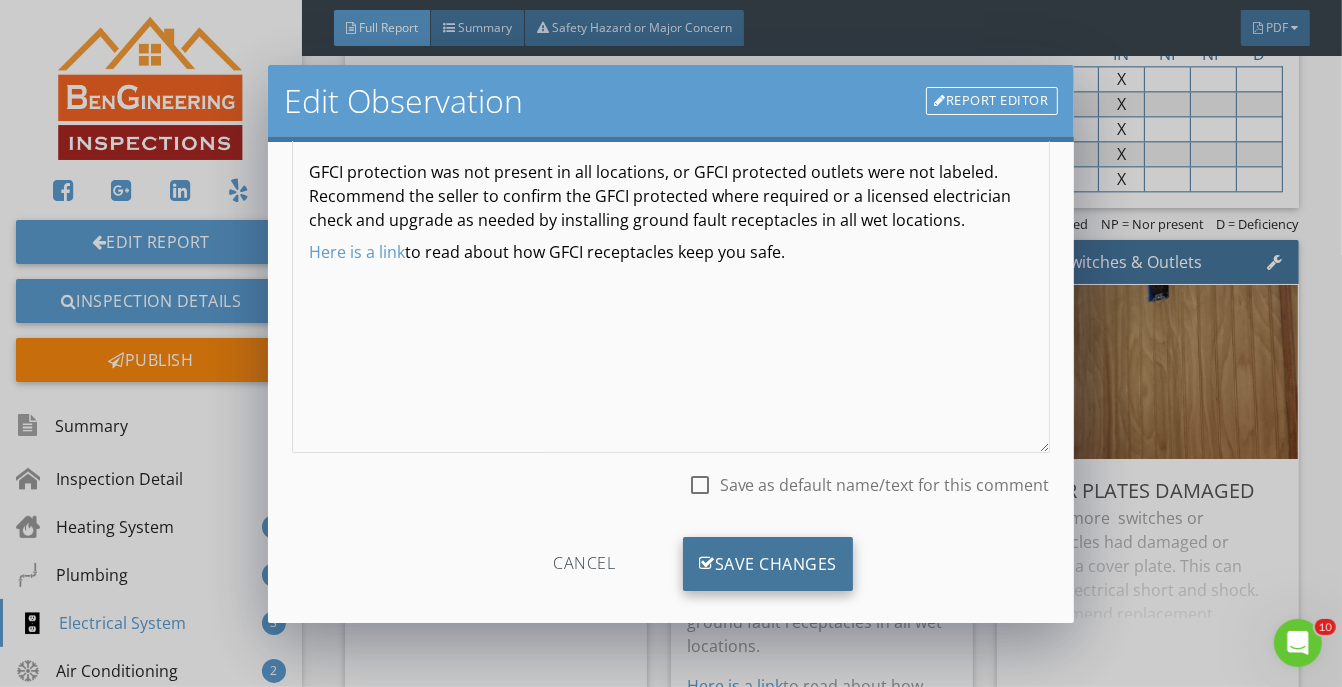 checkbox on "true" 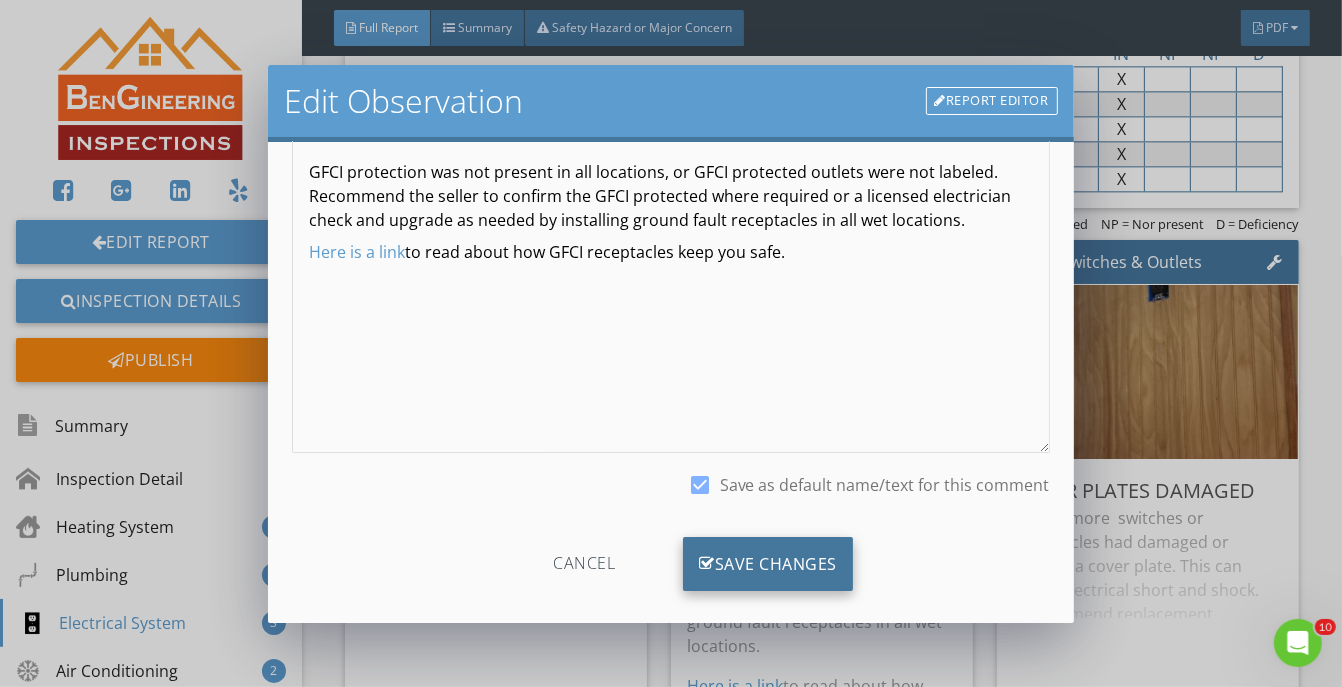 click on "Save Changes" at bounding box center [768, 564] 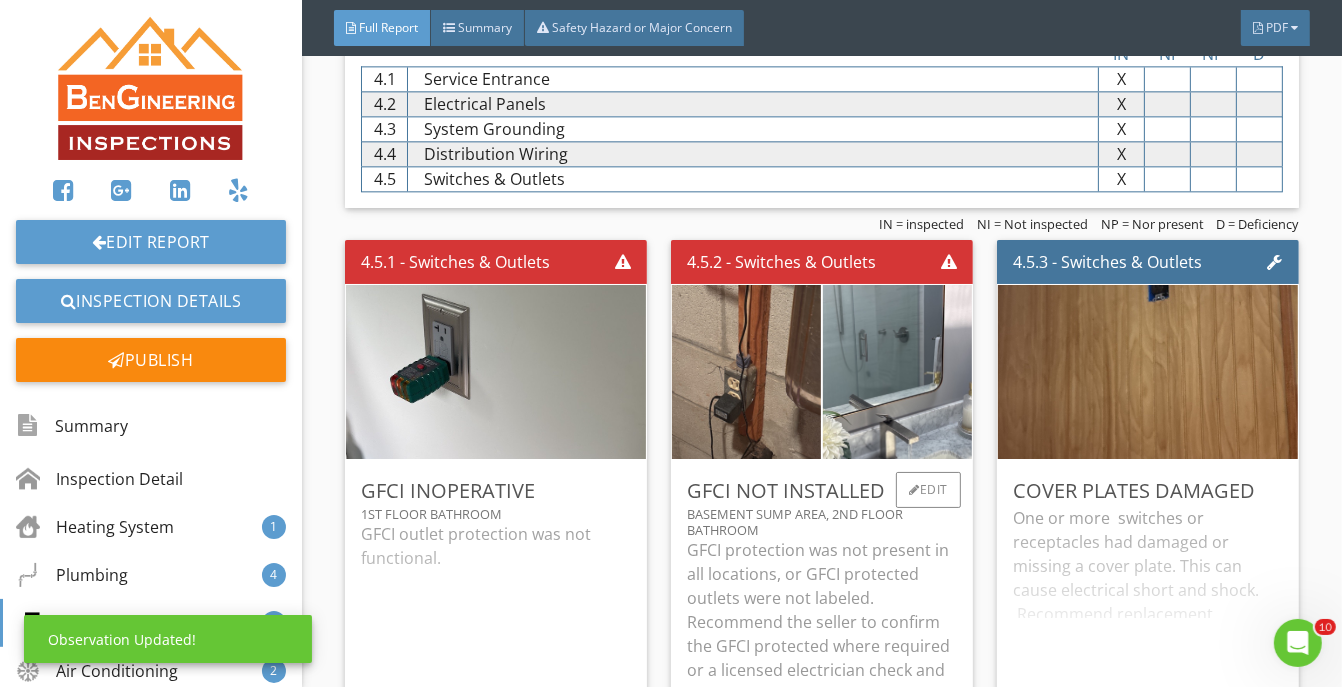 scroll, scrollTop: 0, scrollLeft: 0, axis: both 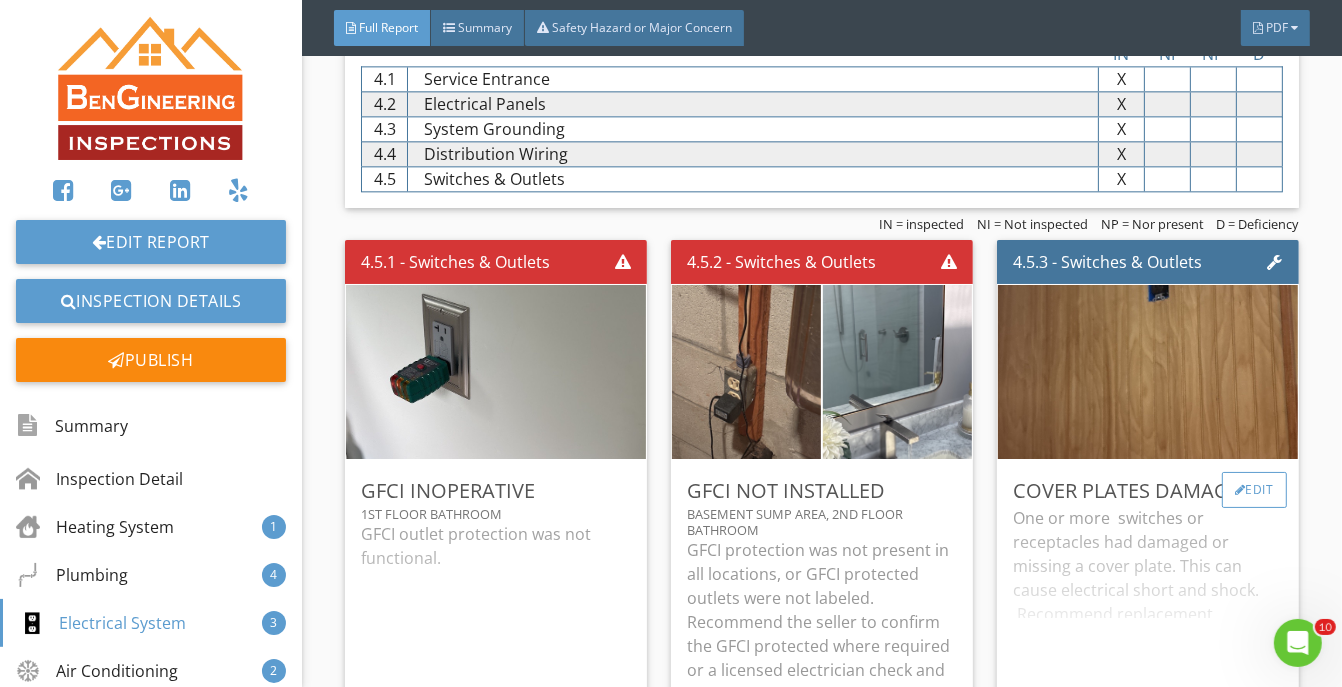 click on "Edit" at bounding box center [1254, 490] 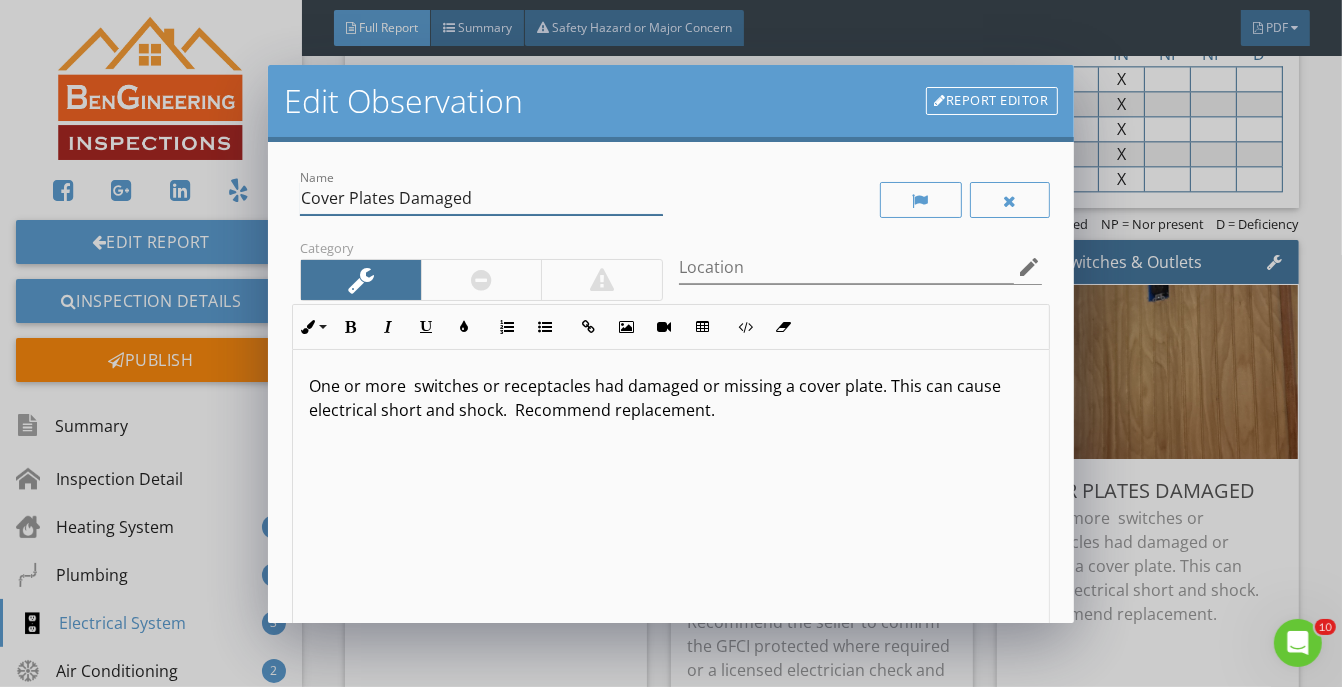 click on "Cover Plates Damaged" at bounding box center [481, 198] 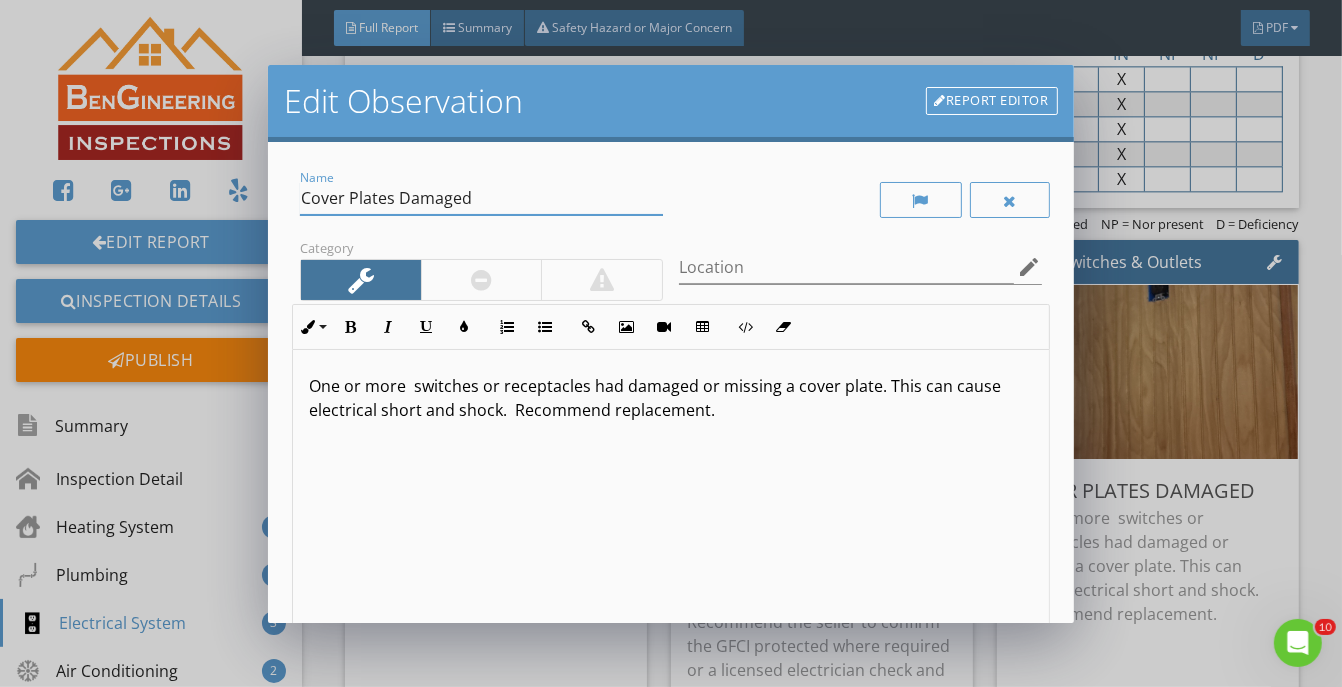 click on "Cover Plates Damaged" at bounding box center [481, 198] 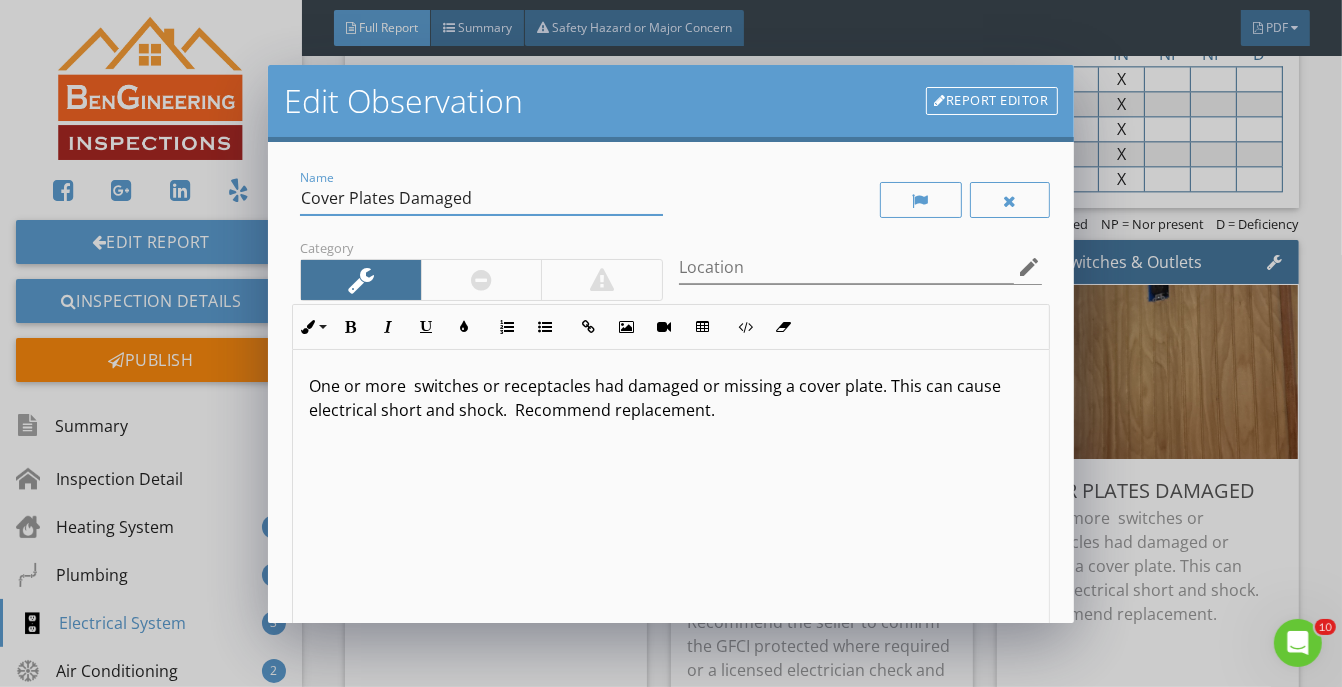 click on "One or more  switches or receptacles had damaged or missing a cover plate. This can cause electrical short and shock.  Recommend replacement." at bounding box center (670, 398) 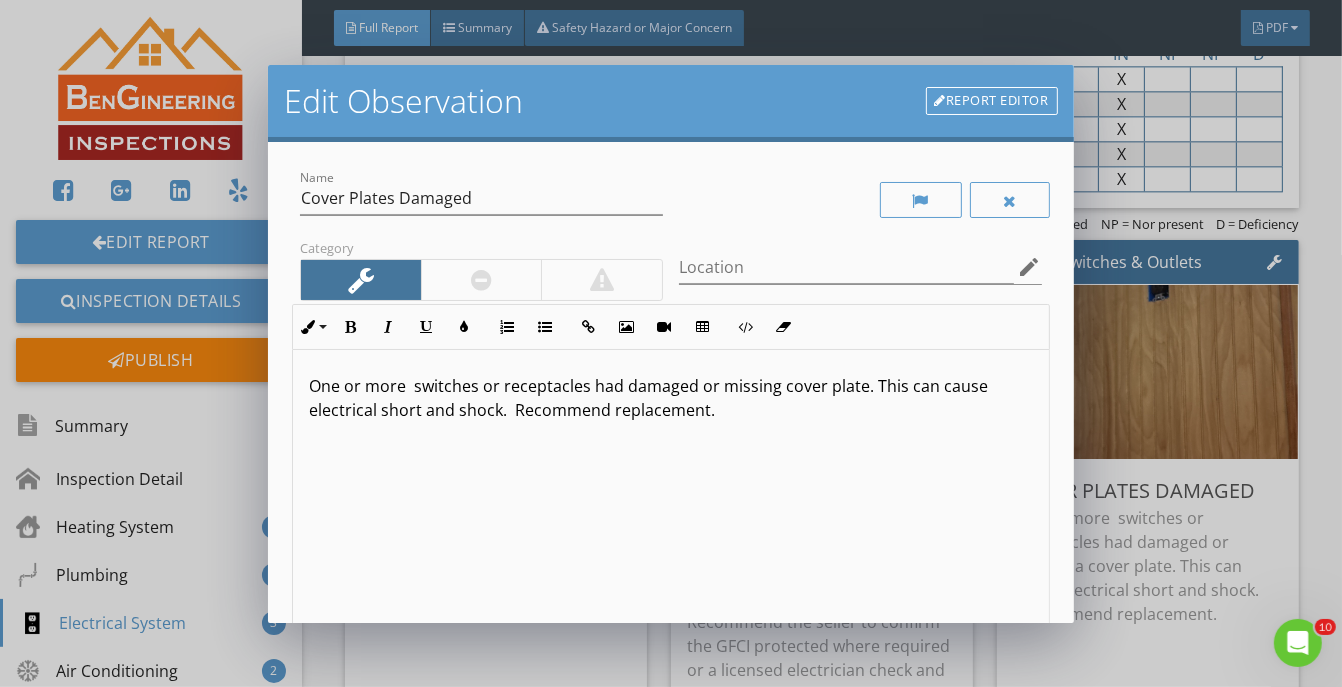 click on "One or more  switches or receptacles had damaged or missing cover plate. This can cause electrical short and shock.  Recommend replacement." at bounding box center [670, 398] 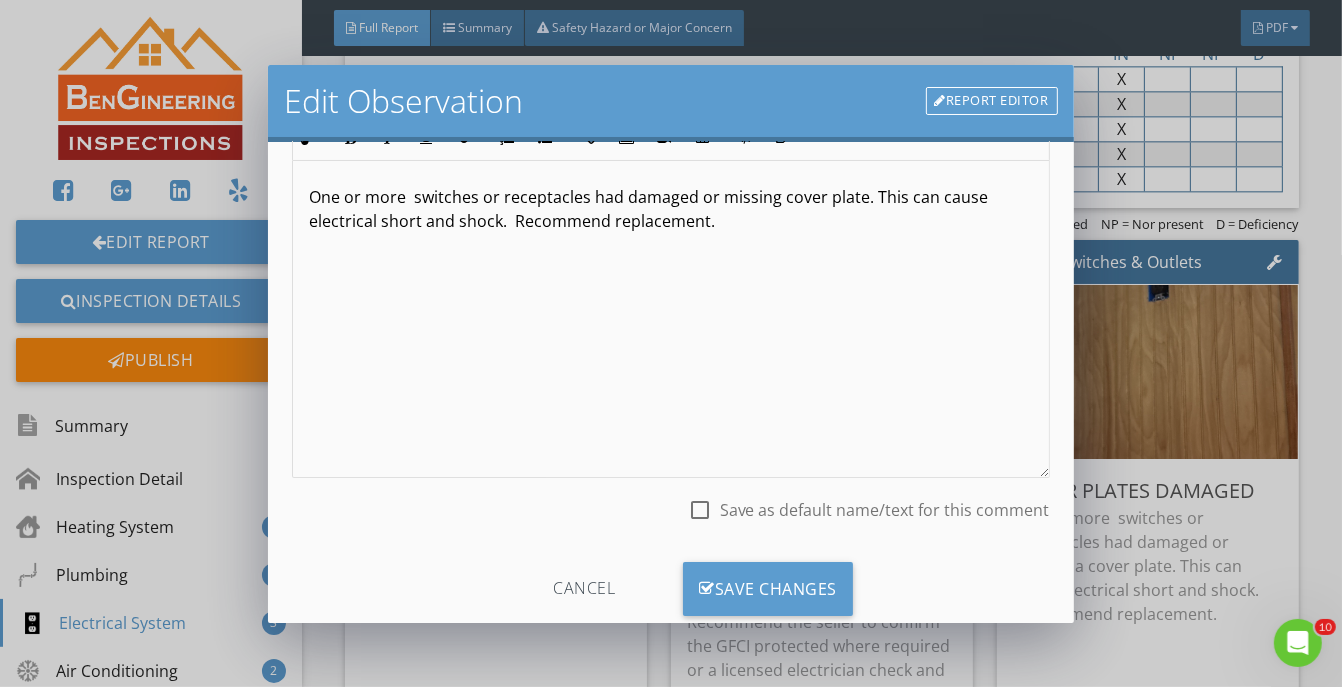 scroll, scrollTop: 194, scrollLeft: 0, axis: vertical 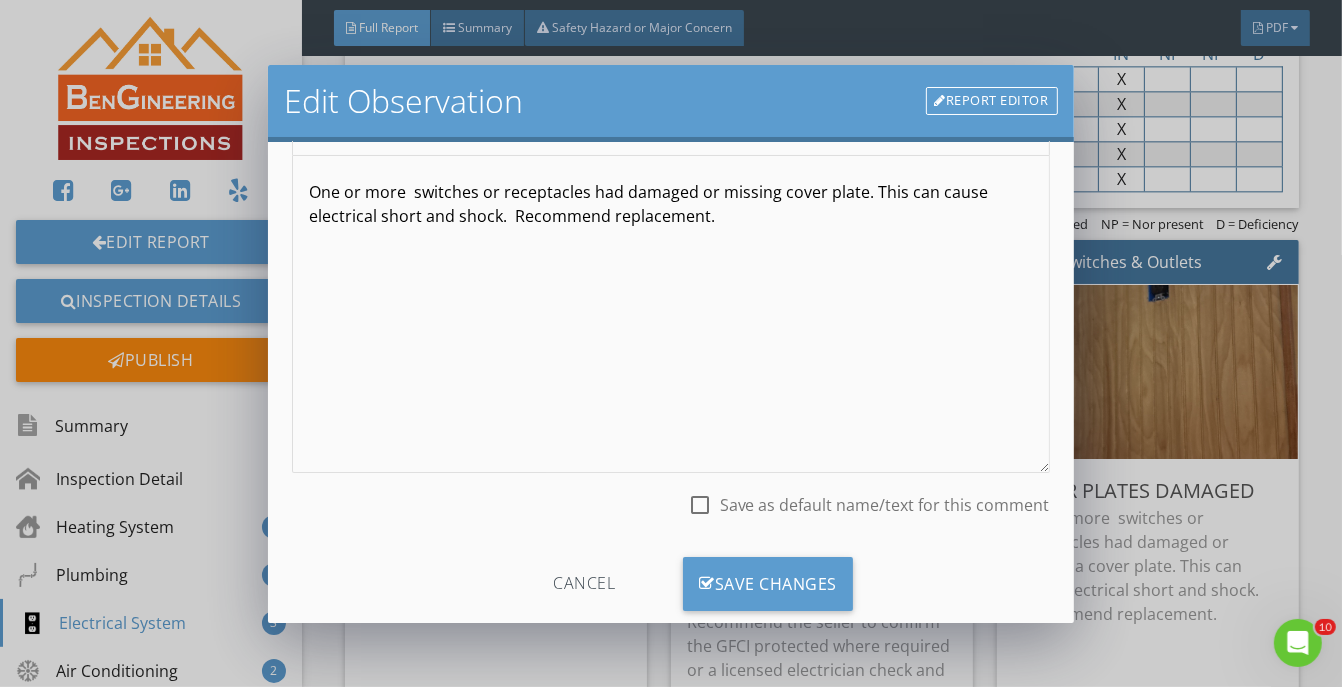click on "Save as default name/text for this comment" at bounding box center [885, 505] 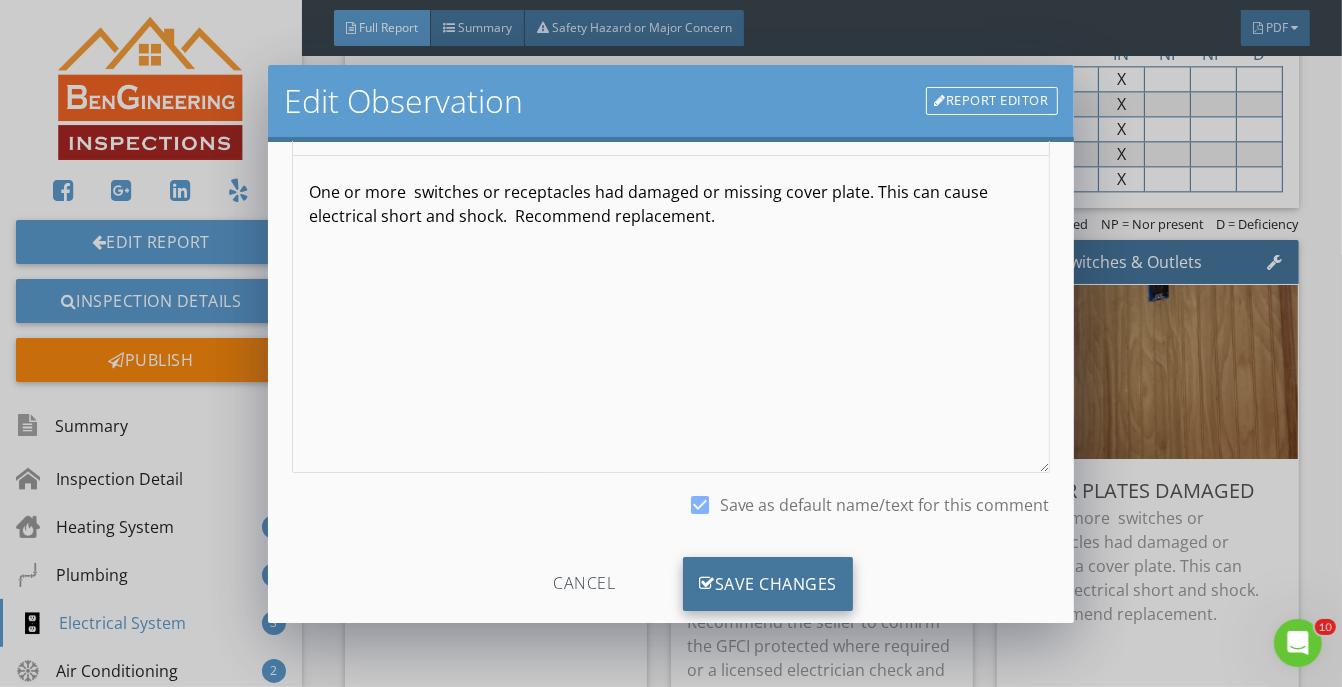 click on "Save Changes" at bounding box center [768, 584] 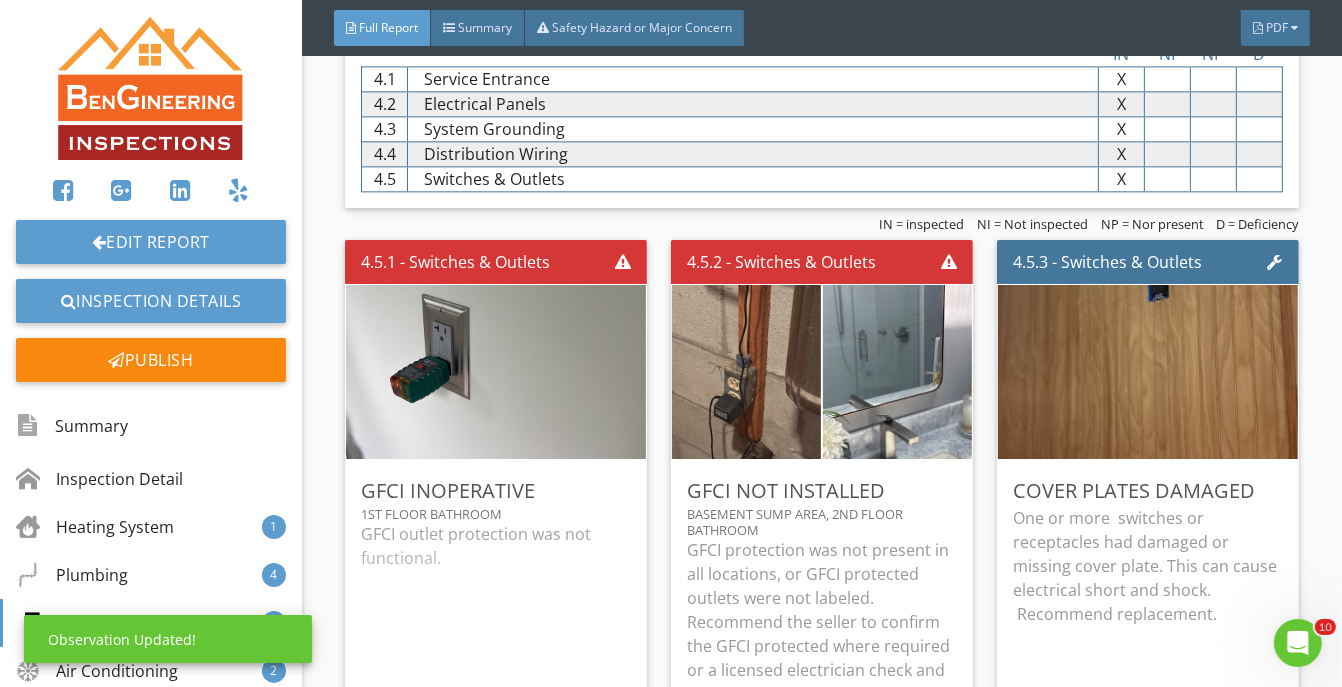 scroll, scrollTop: 0, scrollLeft: 0, axis: both 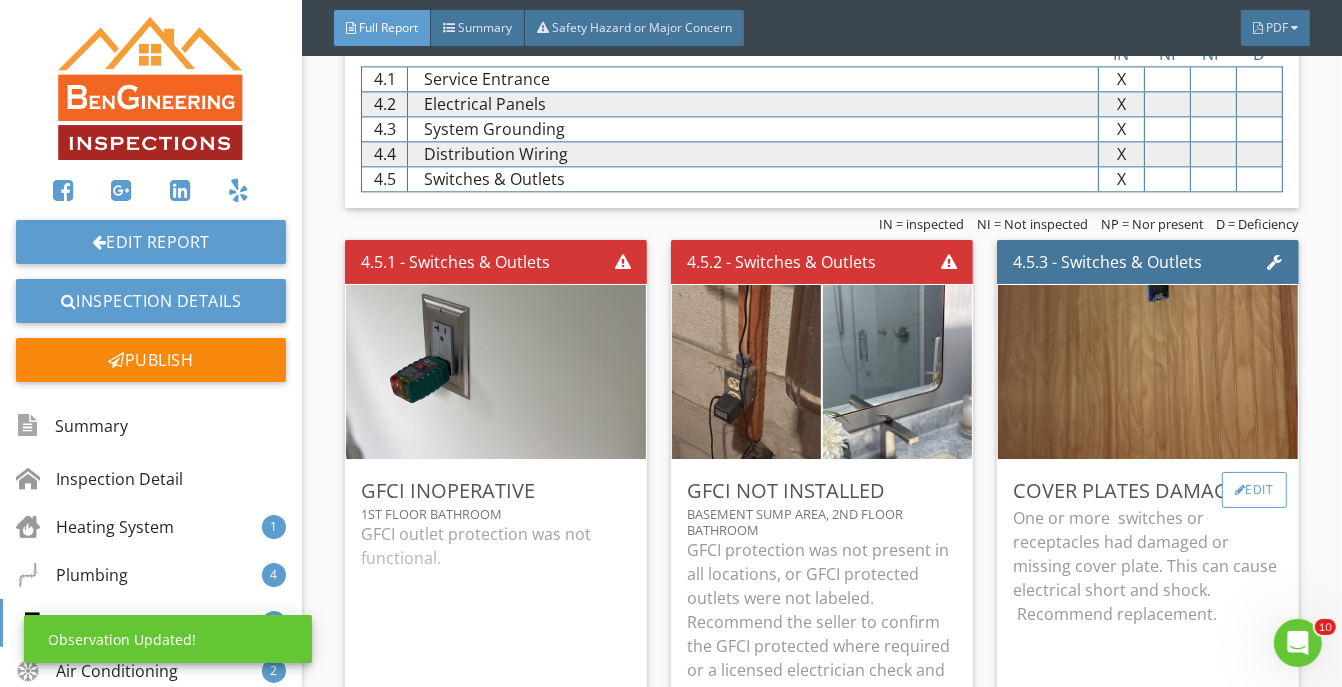 click on "Edit" at bounding box center [1254, 490] 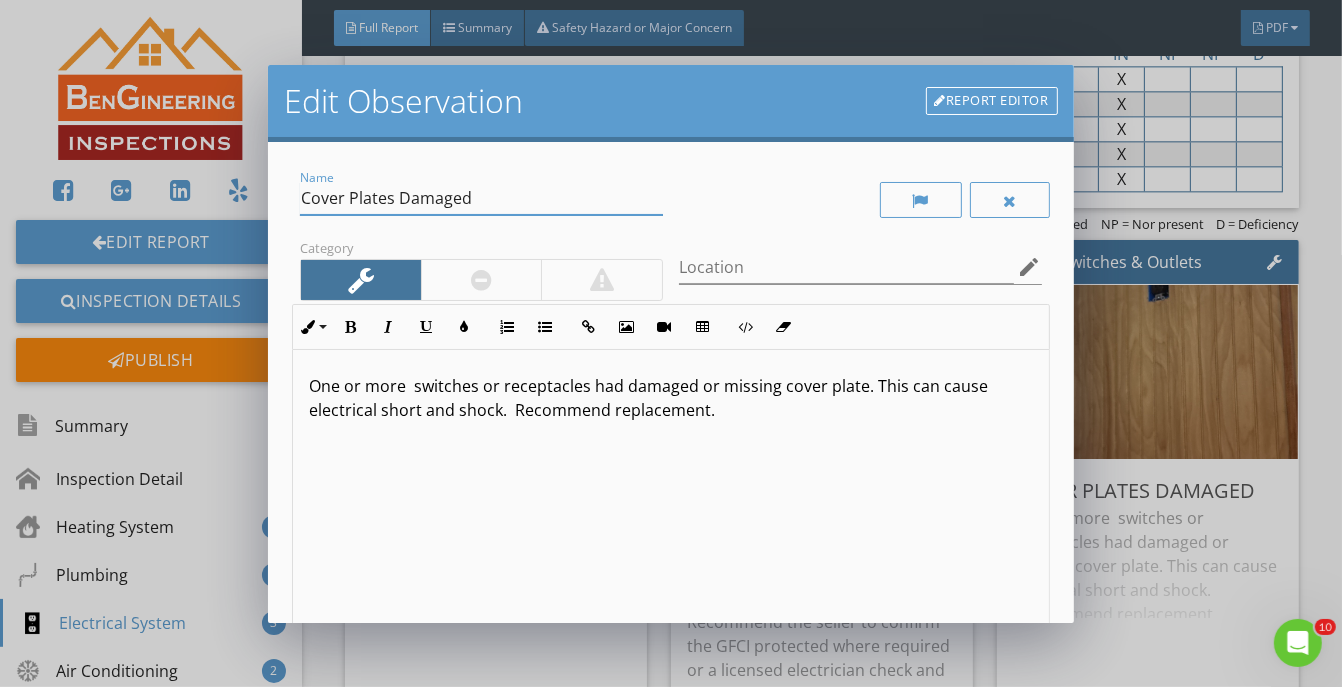 drag, startPoint x: 478, startPoint y: 194, endPoint x: 402, endPoint y: 195, distance: 76.00658 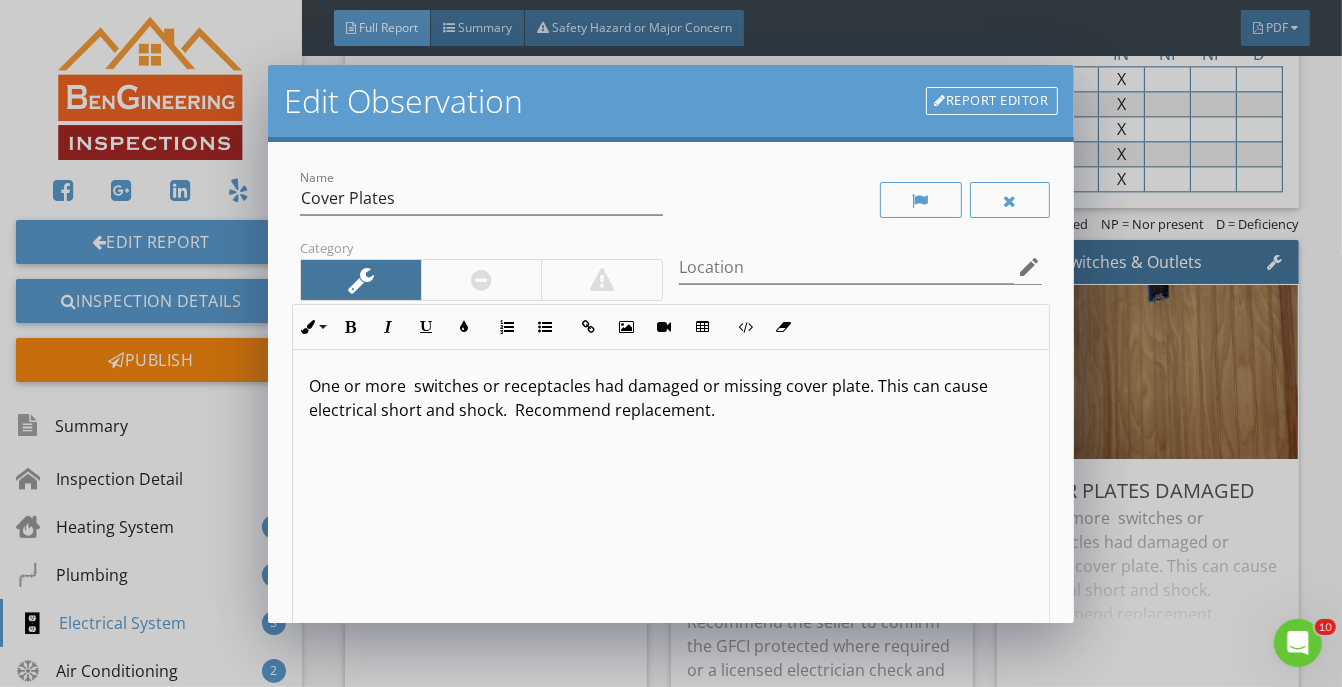 click on "One or more  switches or receptacles had damaged or missing cover plate. This can cause electrical short and shock.  Recommend replacement." at bounding box center (670, 508) 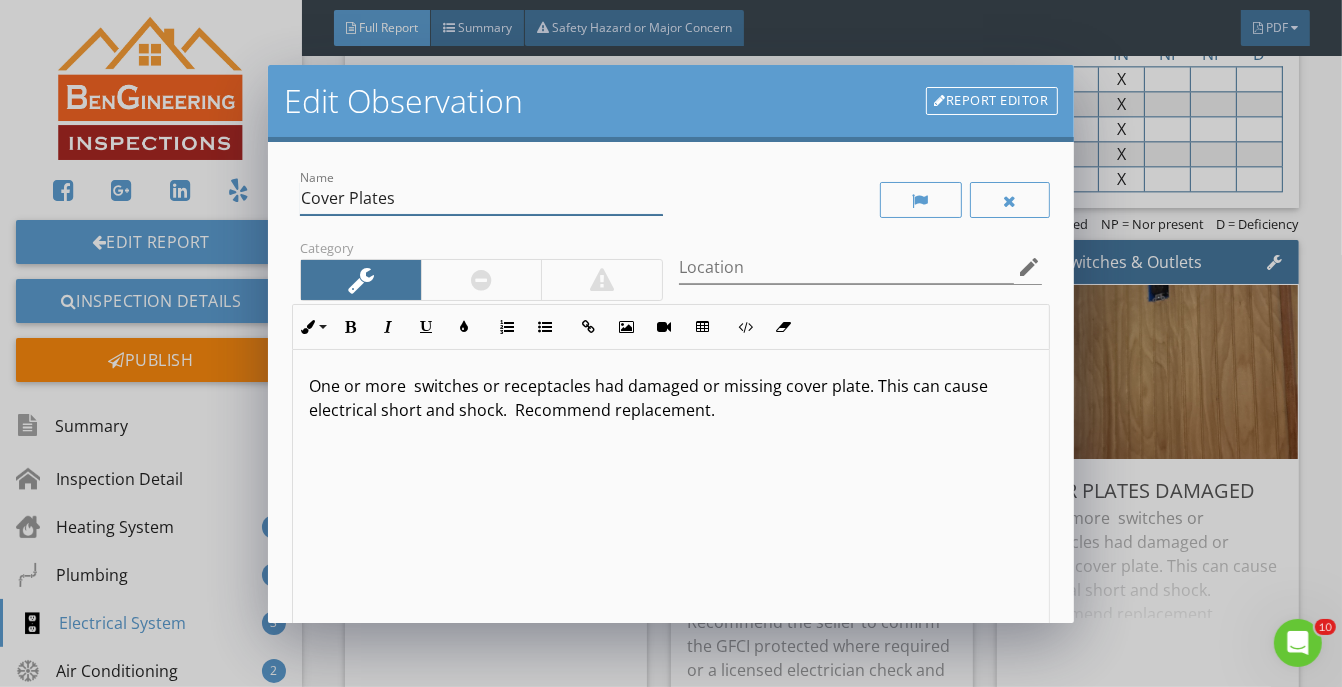click on "Cover Plates" at bounding box center [481, 198] 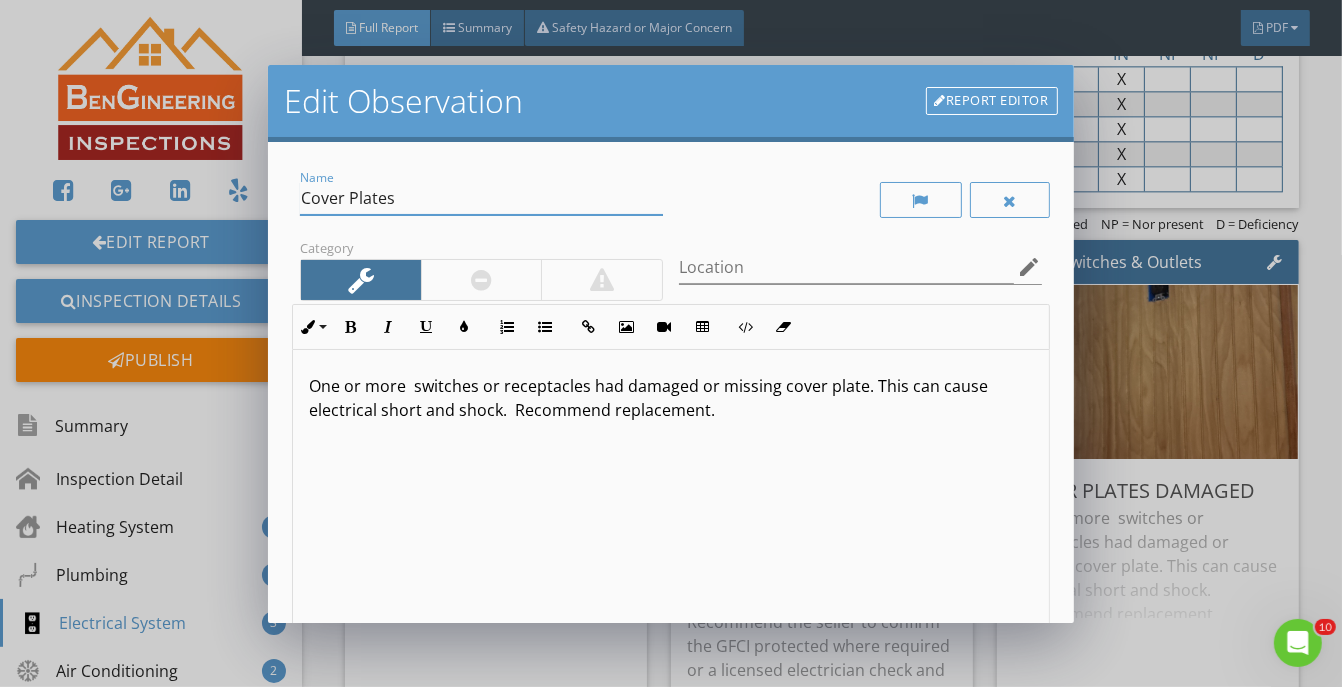 click on "Cover Plates" at bounding box center (481, 198) 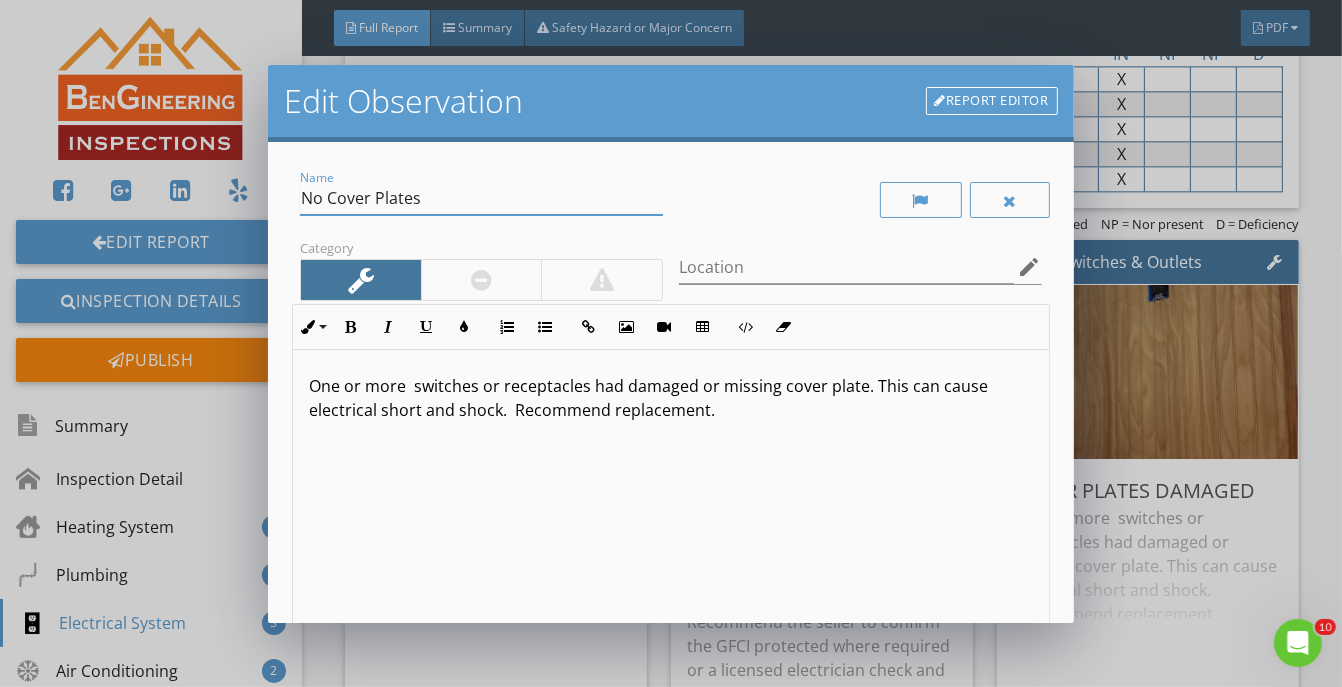 scroll, scrollTop: 236, scrollLeft: 0, axis: vertical 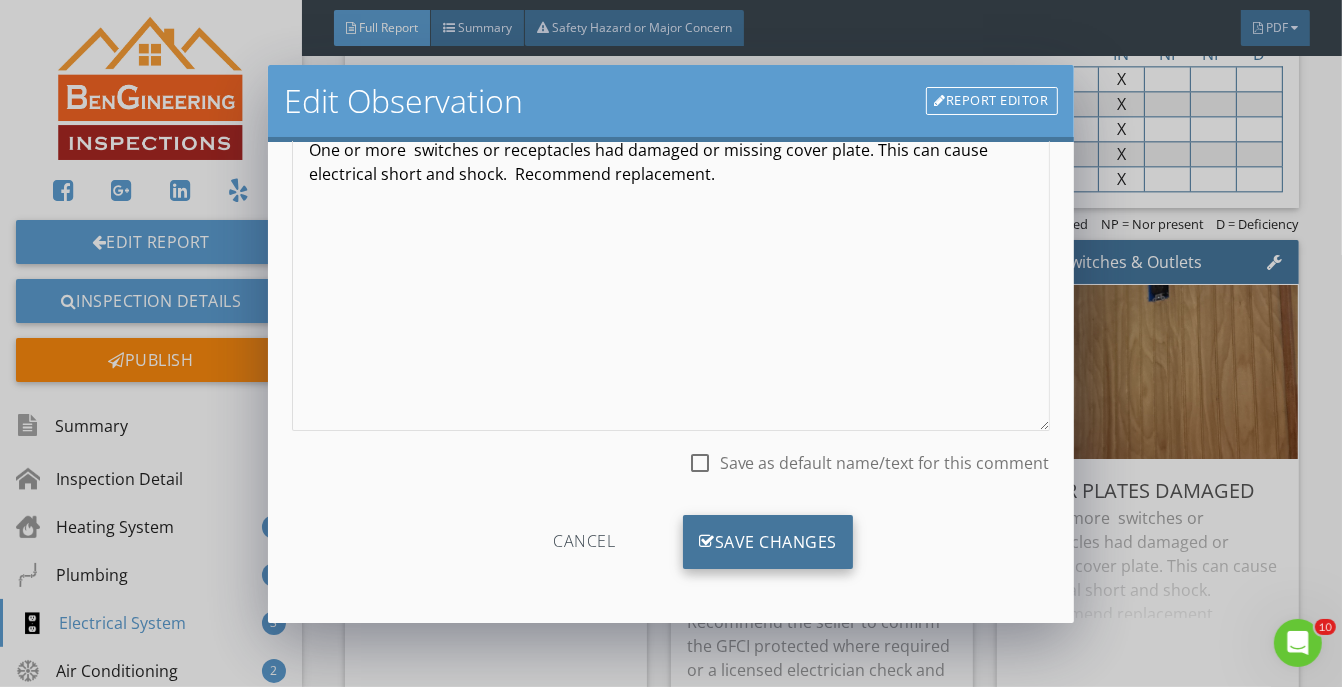 type on "No Cover Plates" 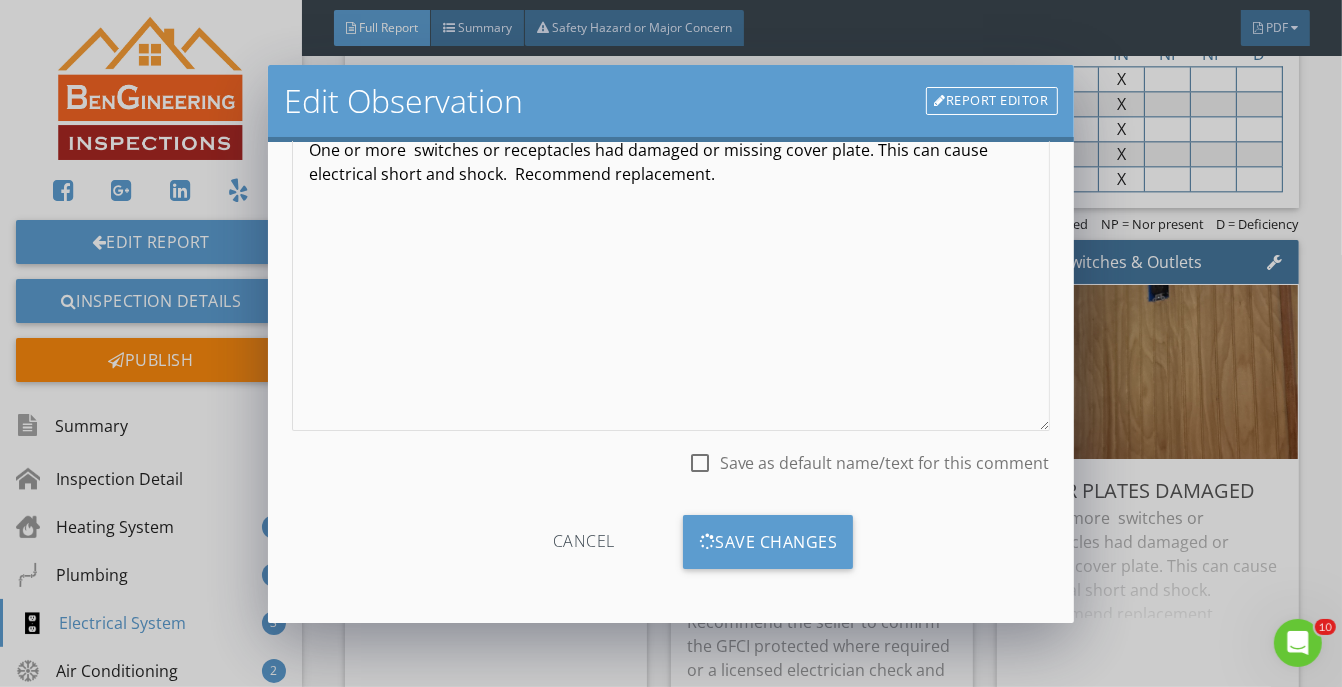 click at bounding box center (700, 463) 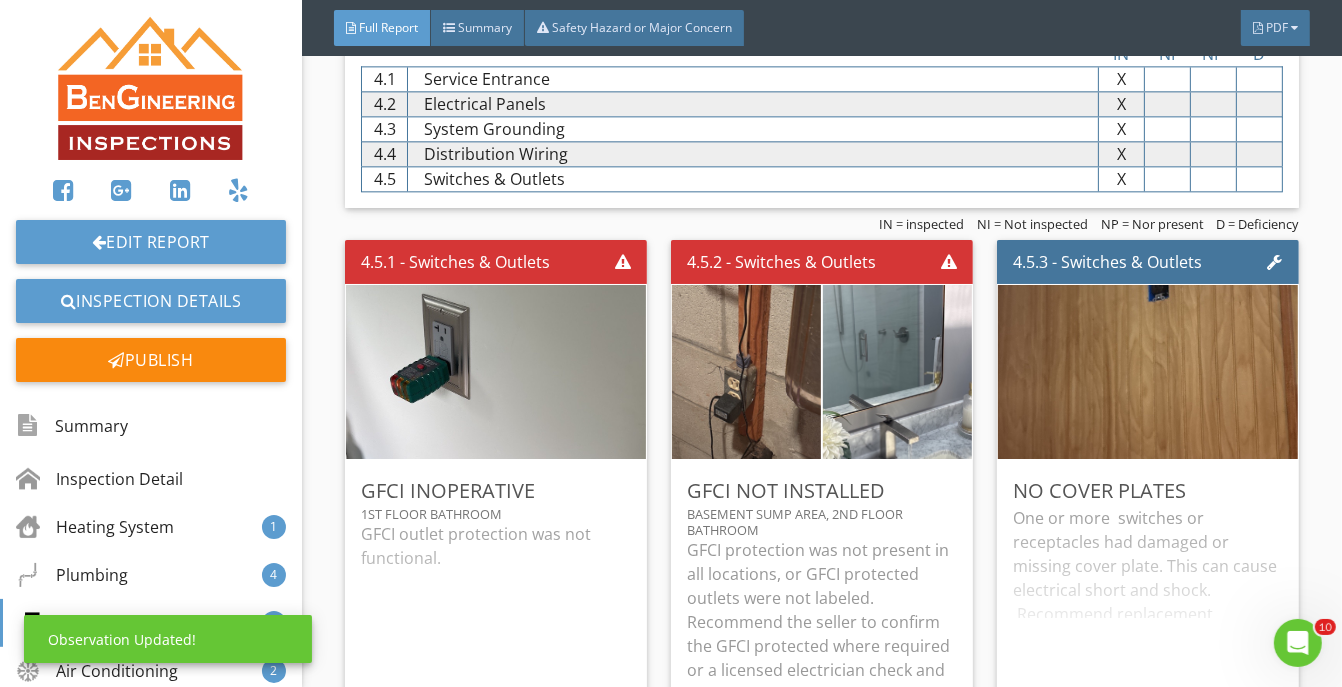 scroll, scrollTop: 0, scrollLeft: 0, axis: both 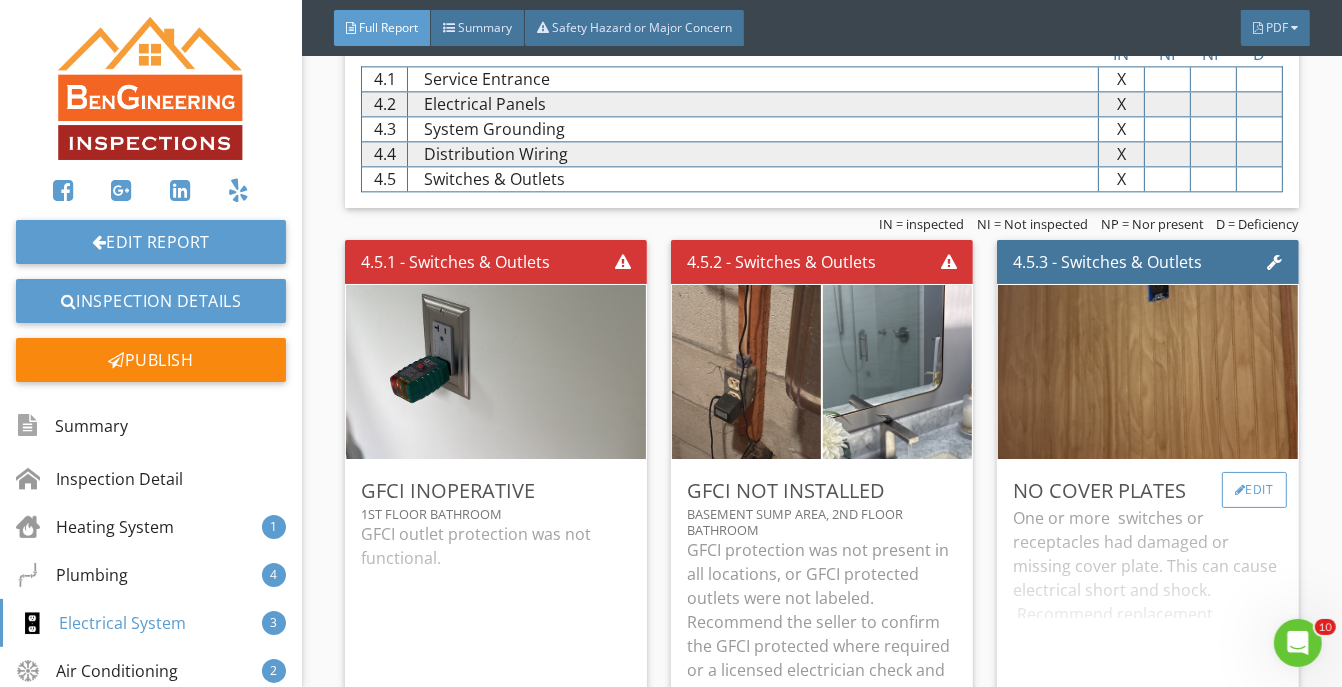 click on "Edit" at bounding box center [1254, 490] 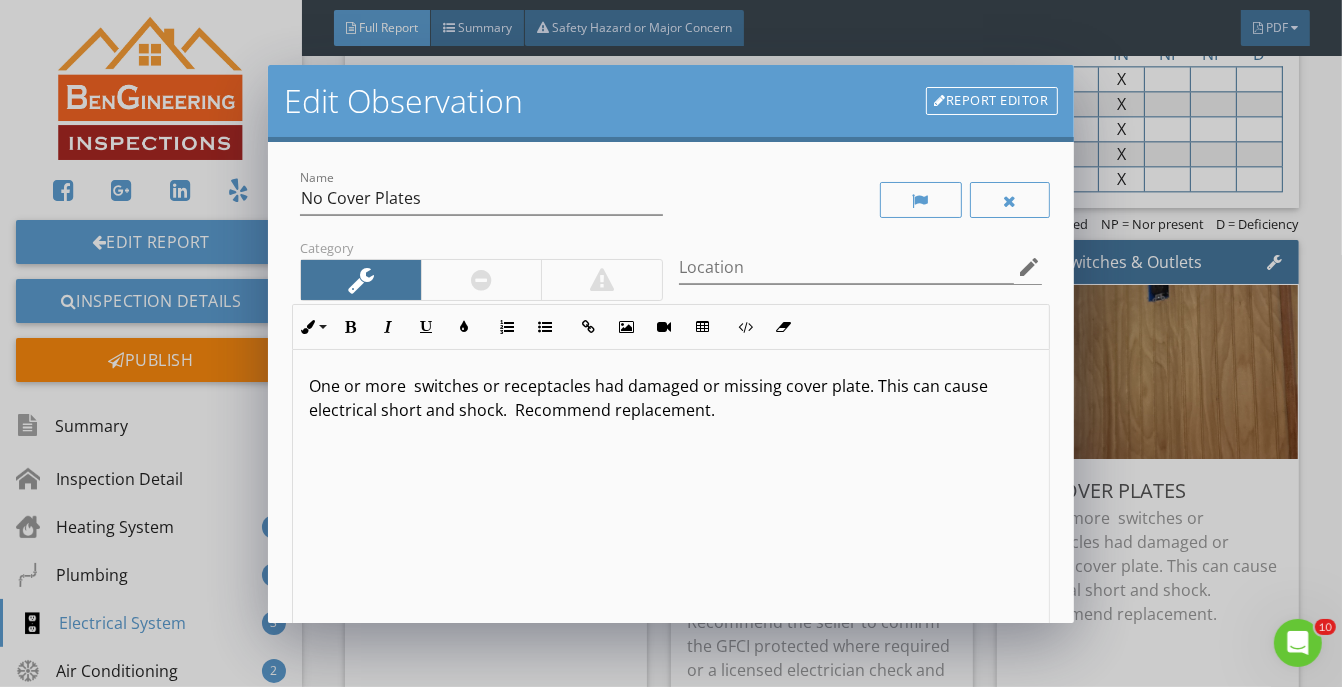 click on "Edit Observation
Report Editor
Name No Cover Plates                 Category               Location edit   Inline Style XLarge Large Normal Small Light Small/Light Bold Italic Underline Colors Ordered List Unordered List Insert Link Insert Image Insert Video Insert Table Code View Clear Formatting One or more  switches or receptacles had damaged or missing cover plate. This can cause electrical short and shock.  Recommend replacement.  Enter text here <p>One or more &nbsp;switches or receptacles had damaged or missing cover plate. This can cause electrical short and shock. &nbsp;Recommend replacement.&nbsp;</p>       check_box_outline_blank Save as default name/text for this comment   Cancel
Save Changes" at bounding box center (671, 343) 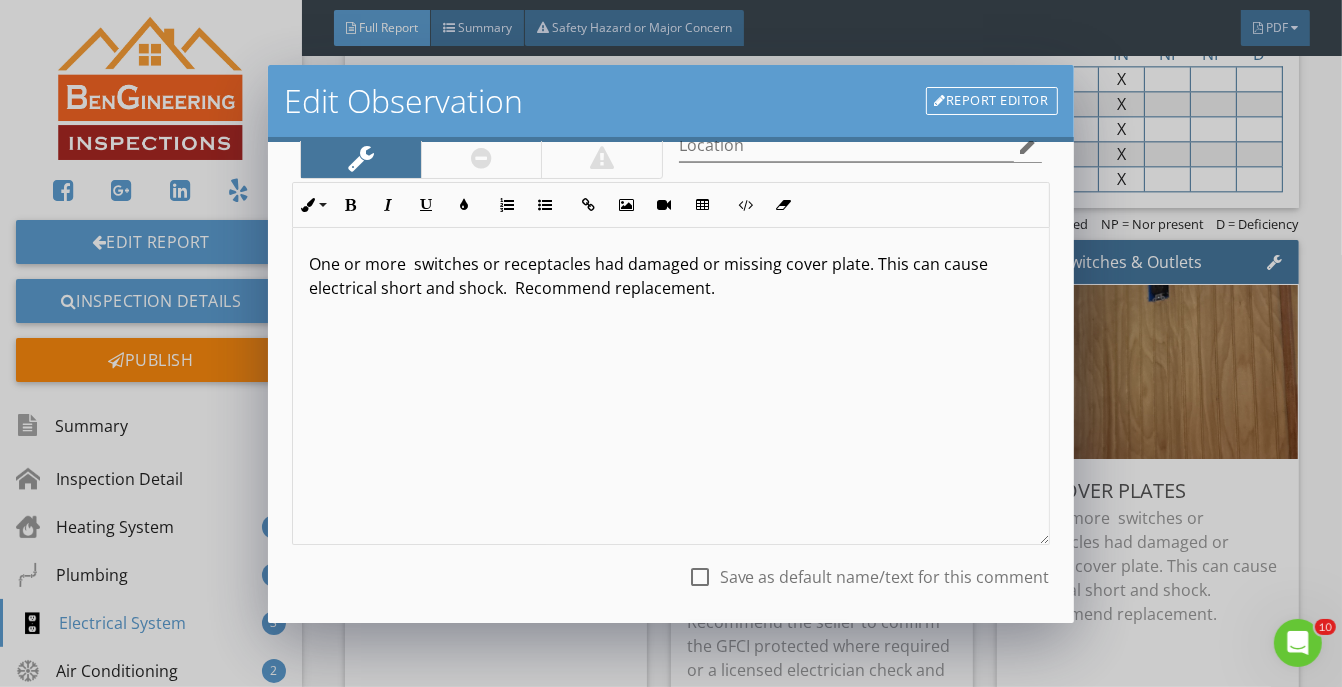 scroll, scrollTop: 236, scrollLeft: 0, axis: vertical 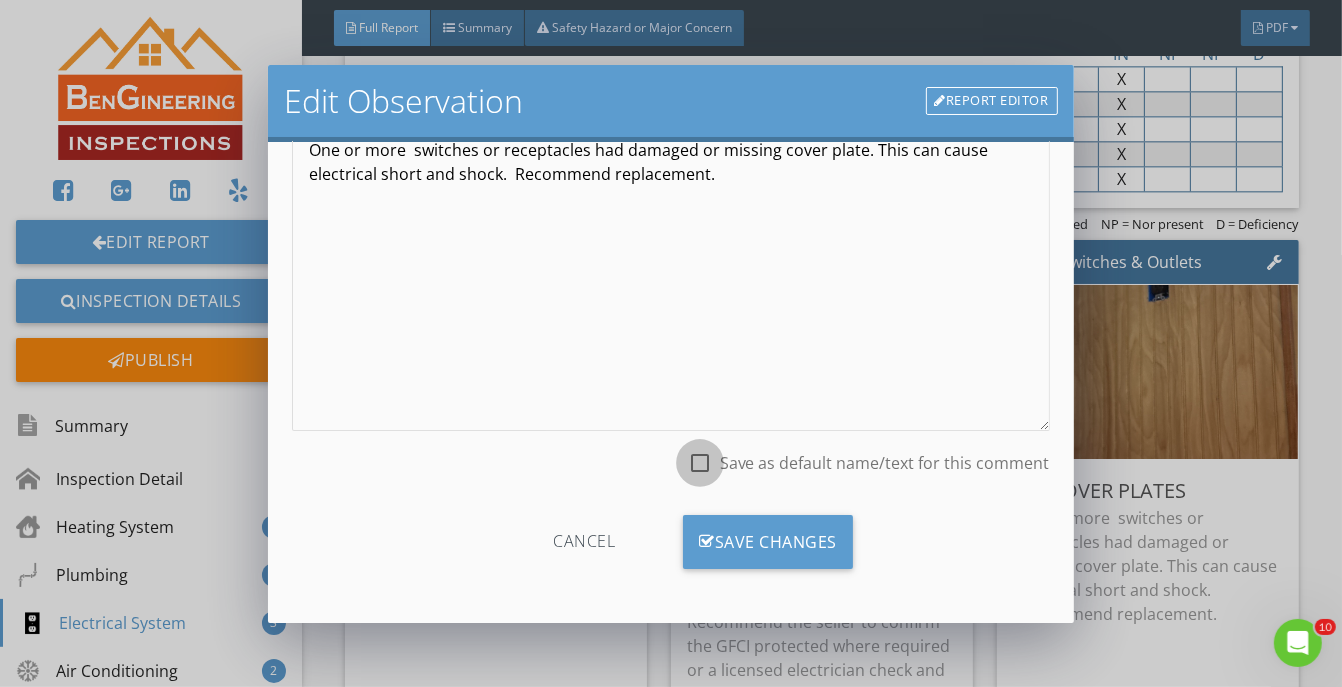 click at bounding box center (700, 463) 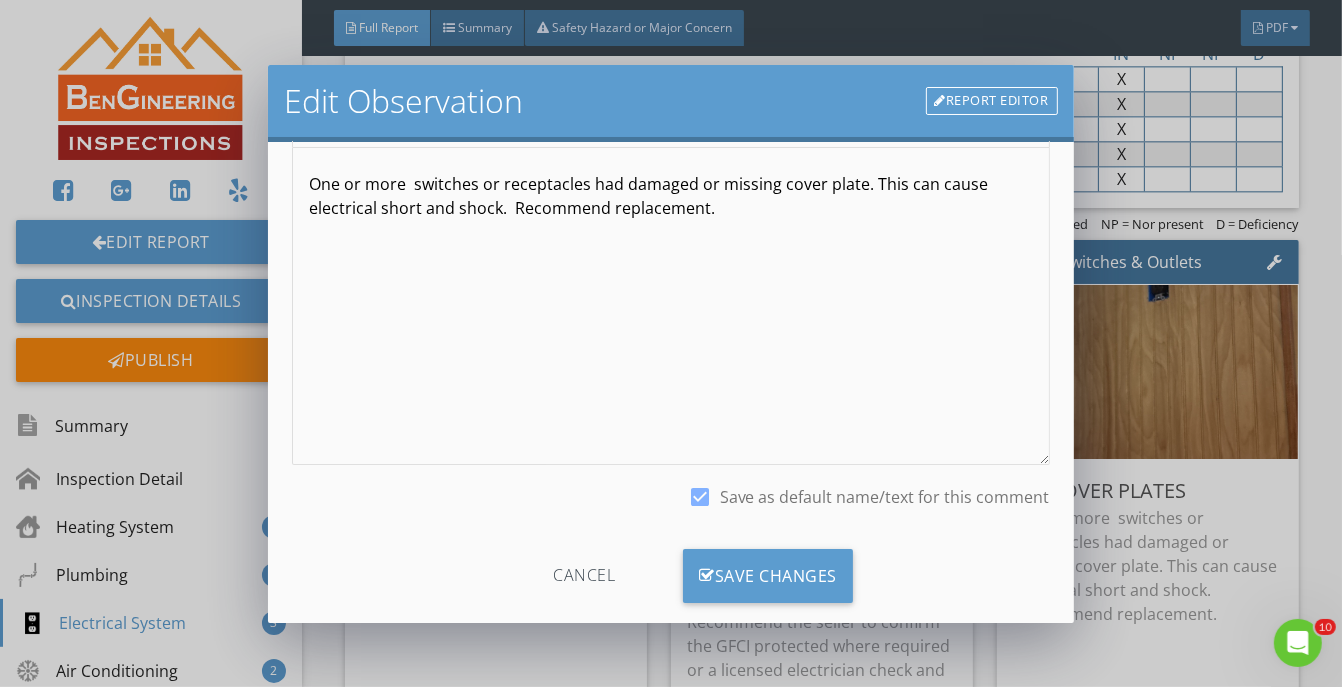 scroll, scrollTop: 0, scrollLeft: 0, axis: both 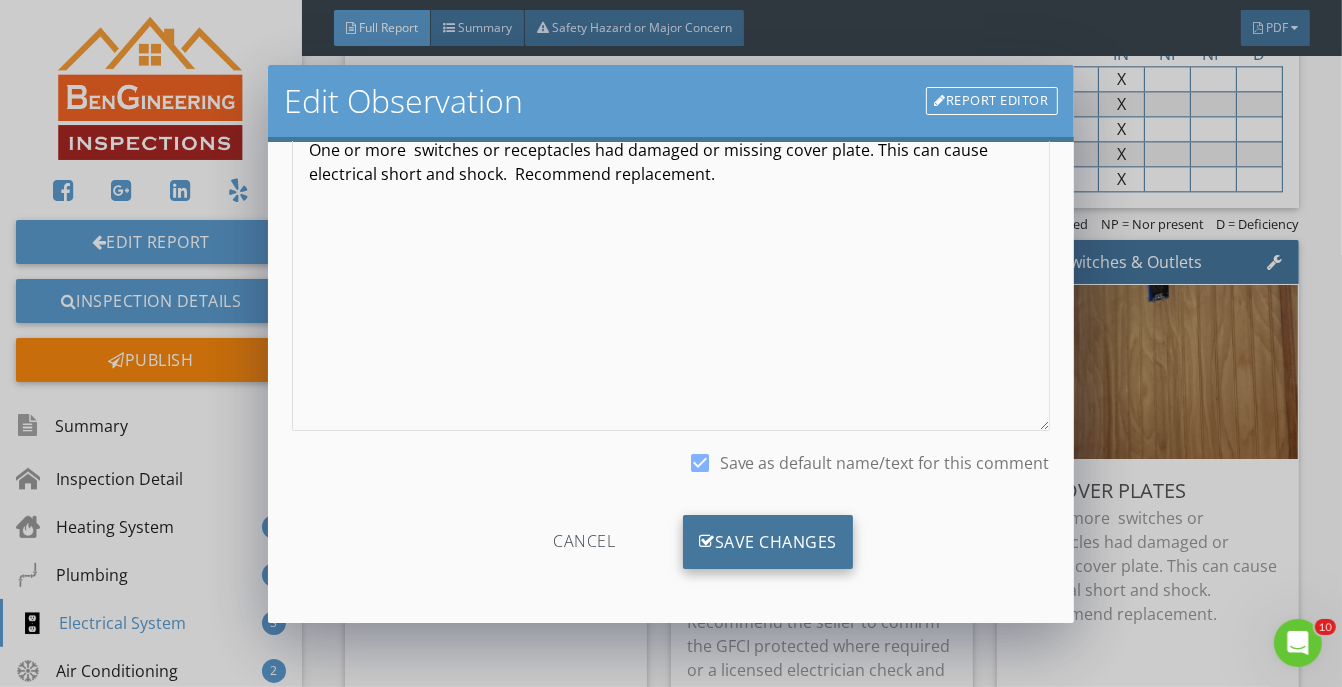 click on "Save Changes" at bounding box center [768, 542] 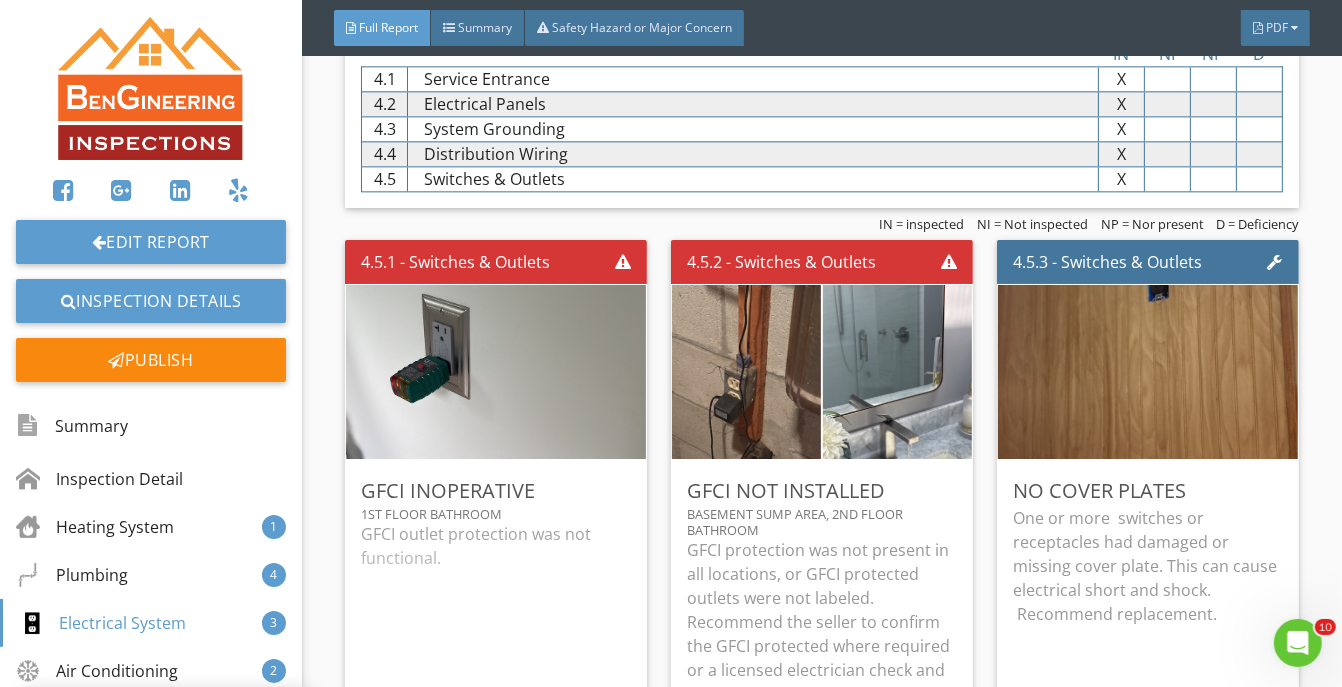 scroll, scrollTop: 0, scrollLeft: 0, axis: both 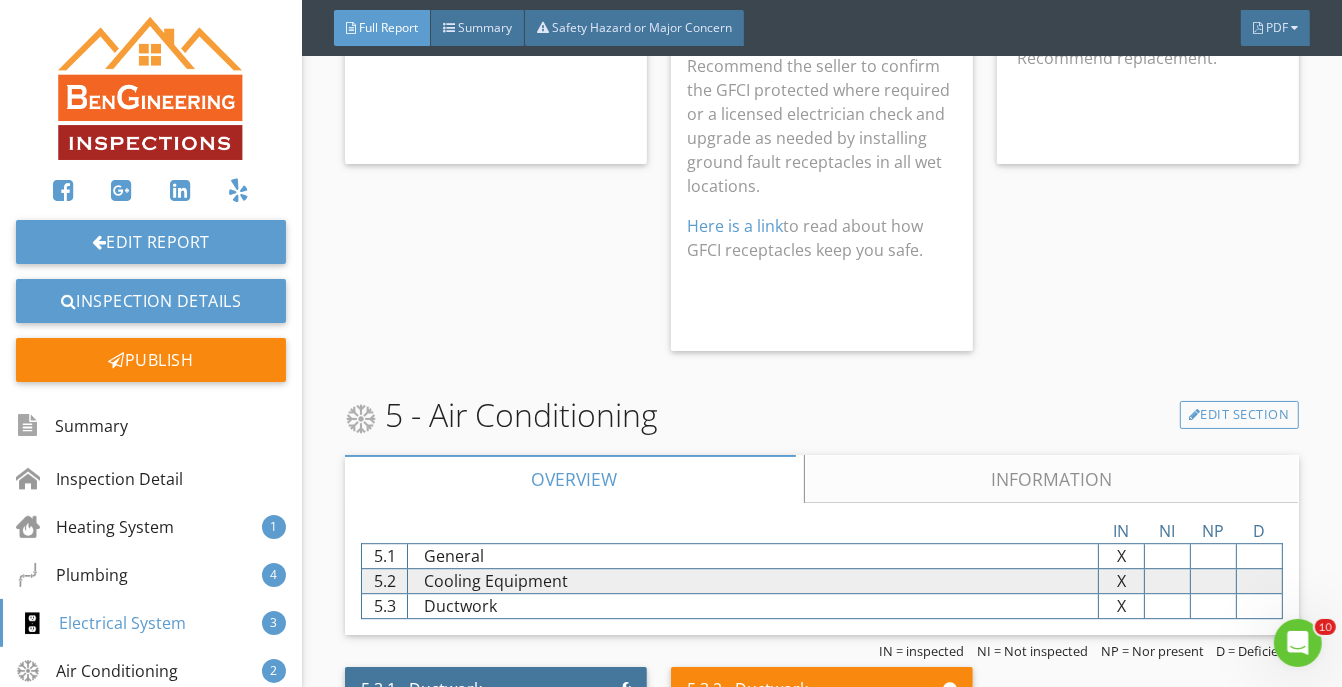 click on "Information" at bounding box center (1052, 479) 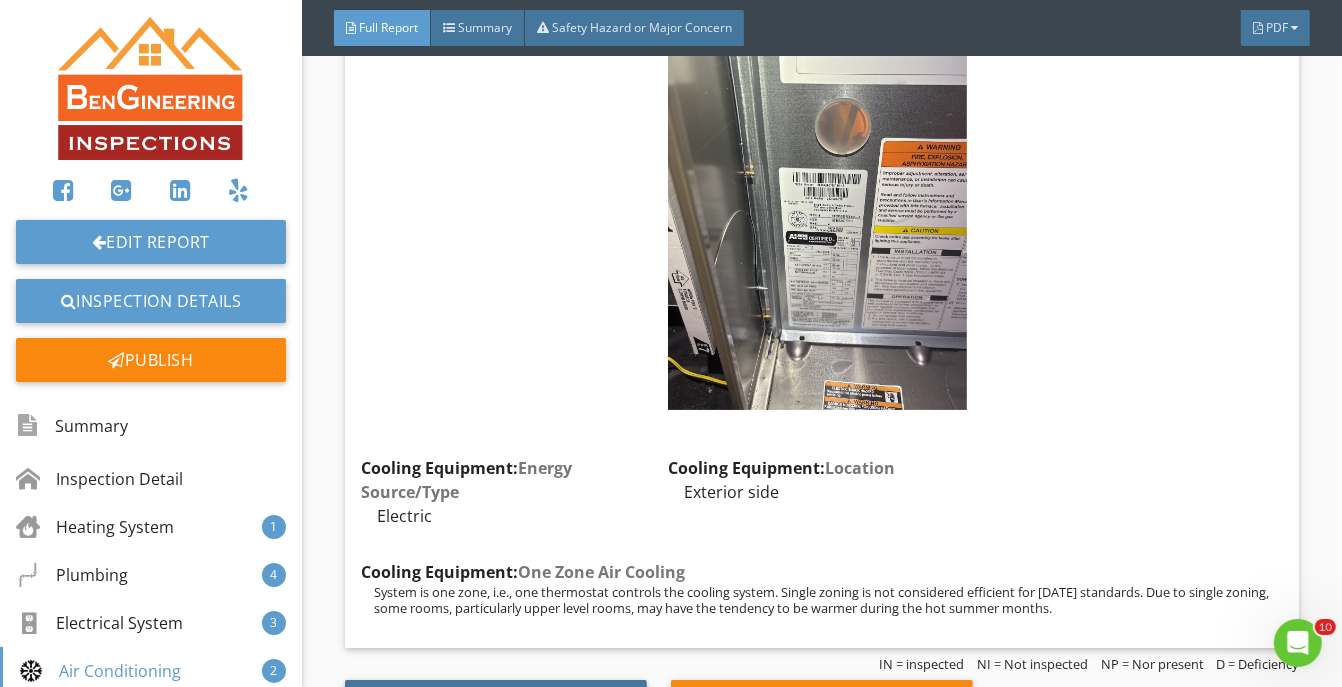 scroll, scrollTop: 11111, scrollLeft: 0, axis: vertical 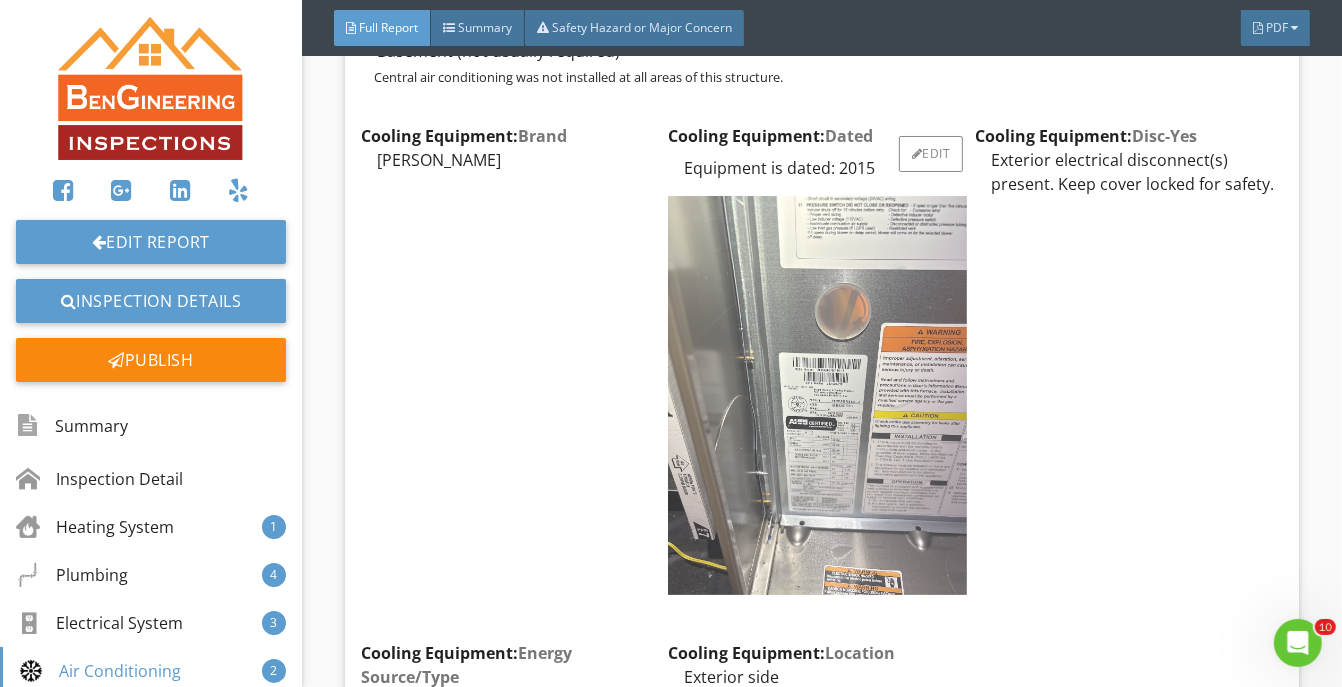 click at bounding box center [817, 395] 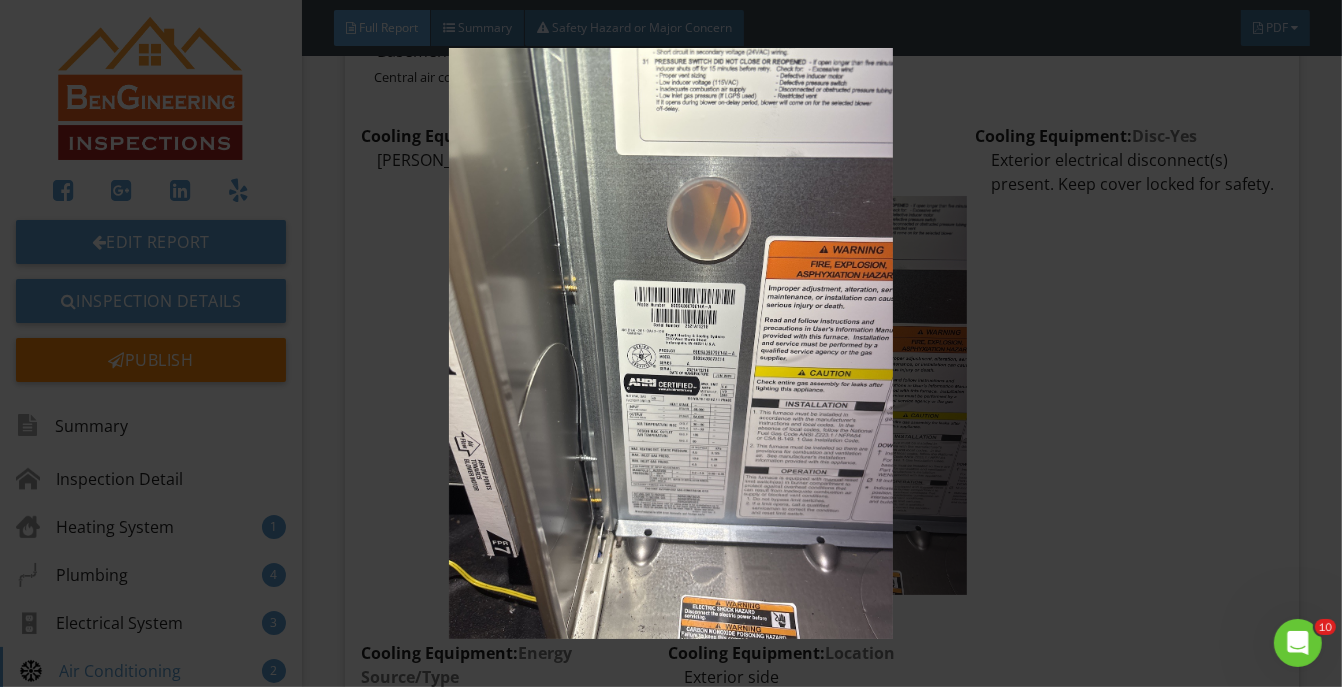 click at bounding box center [671, 344] 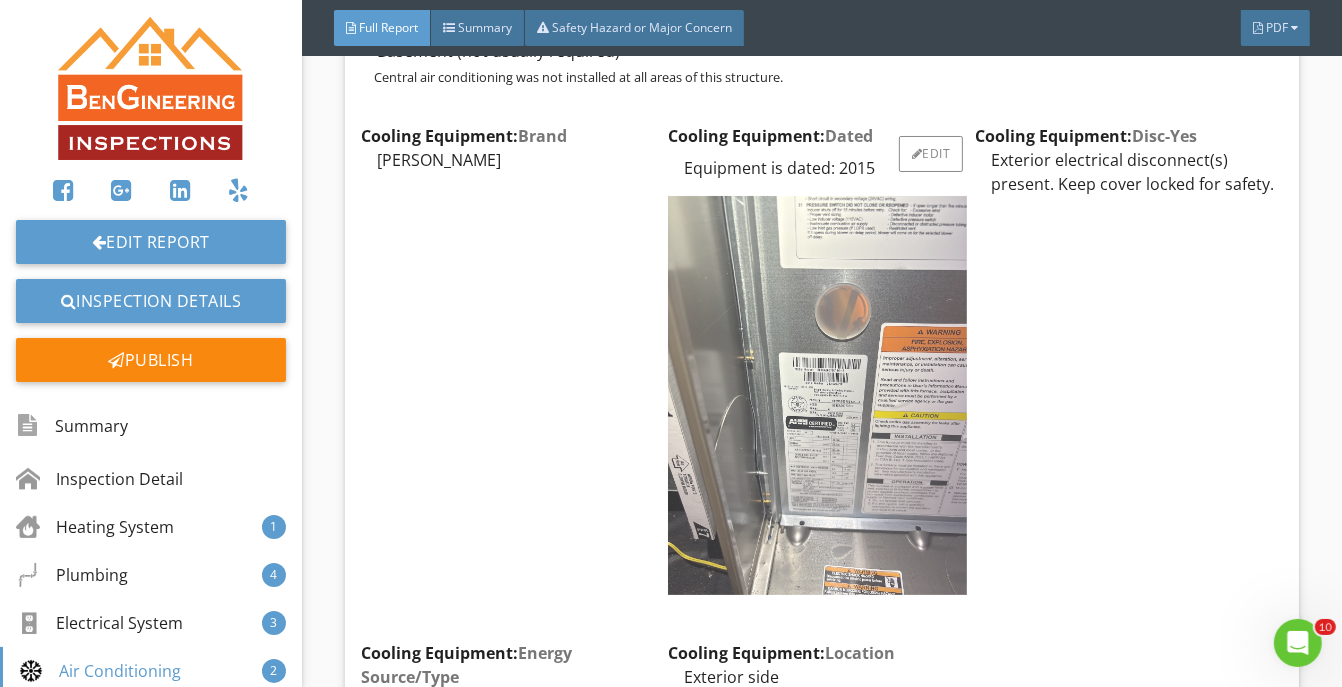click at bounding box center [817, 395] 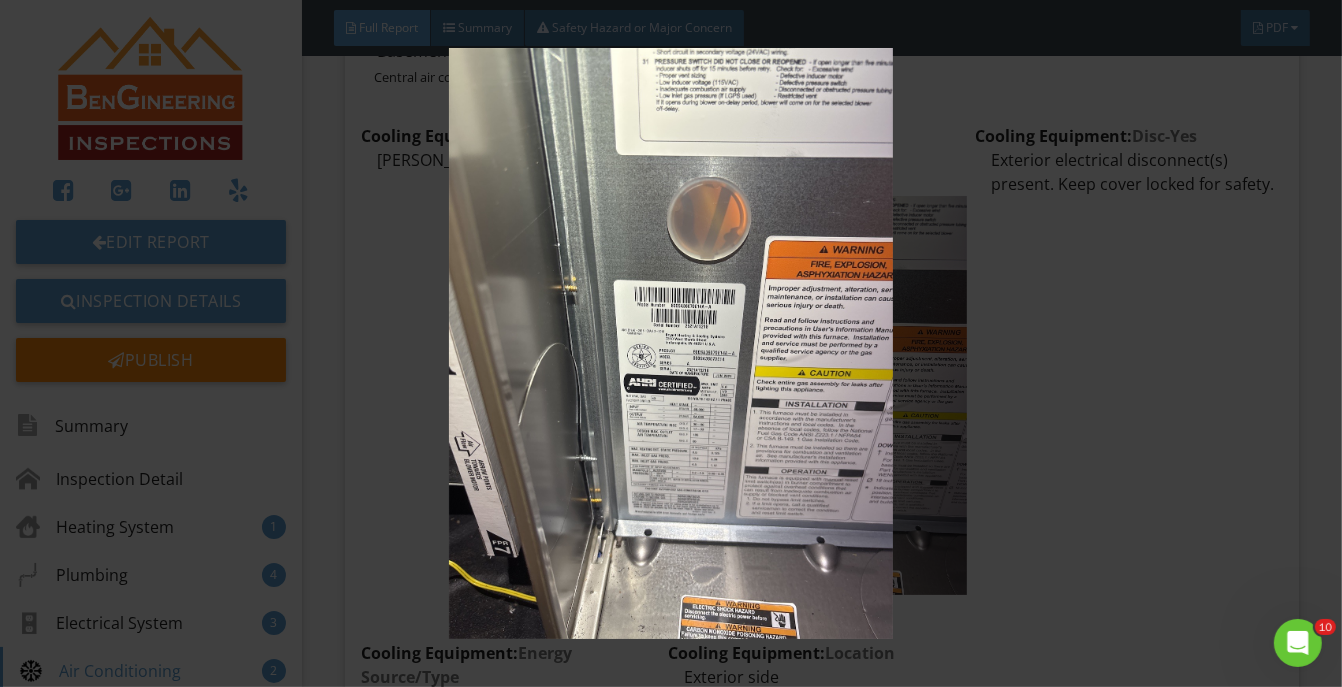 drag, startPoint x: 1156, startPoint y: 343, endPoint x: 1075, endPoint y: 262, distance: 114.5513 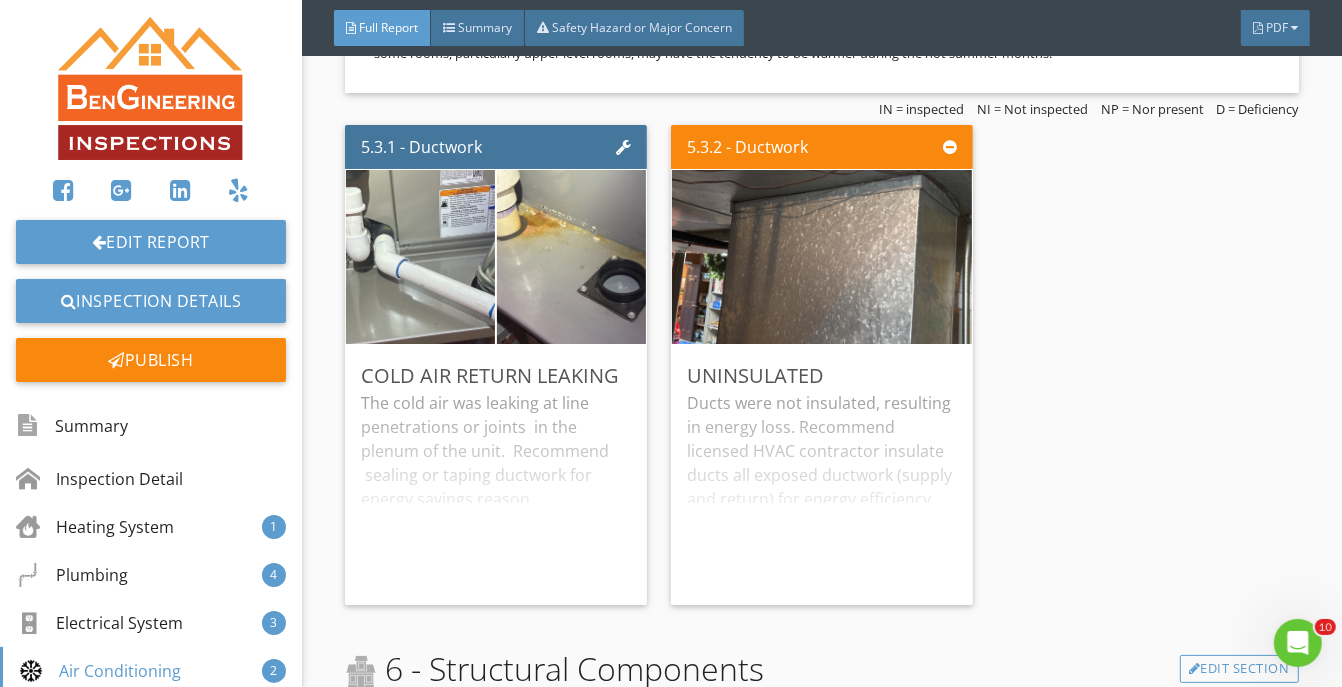 scroll, scrollTop: 12222, scrollLeft: 0, axis: vertical 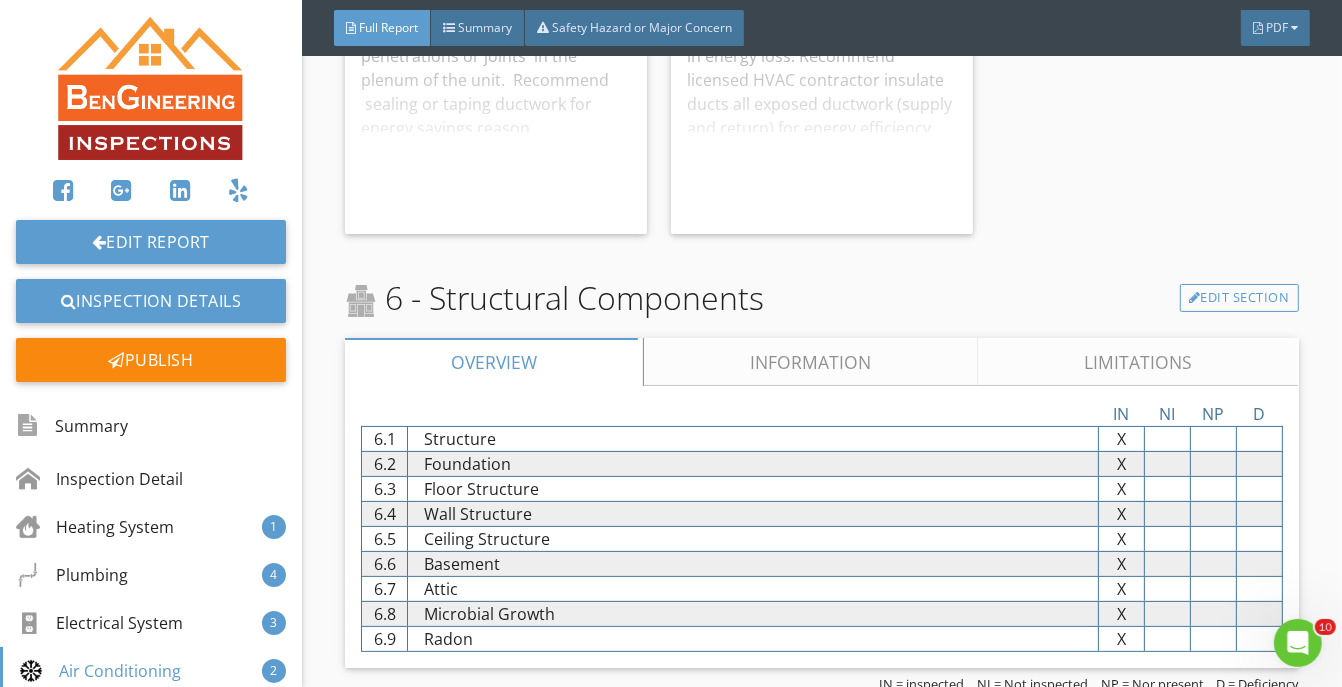 click on "Information" at bounding box center [811, 362] 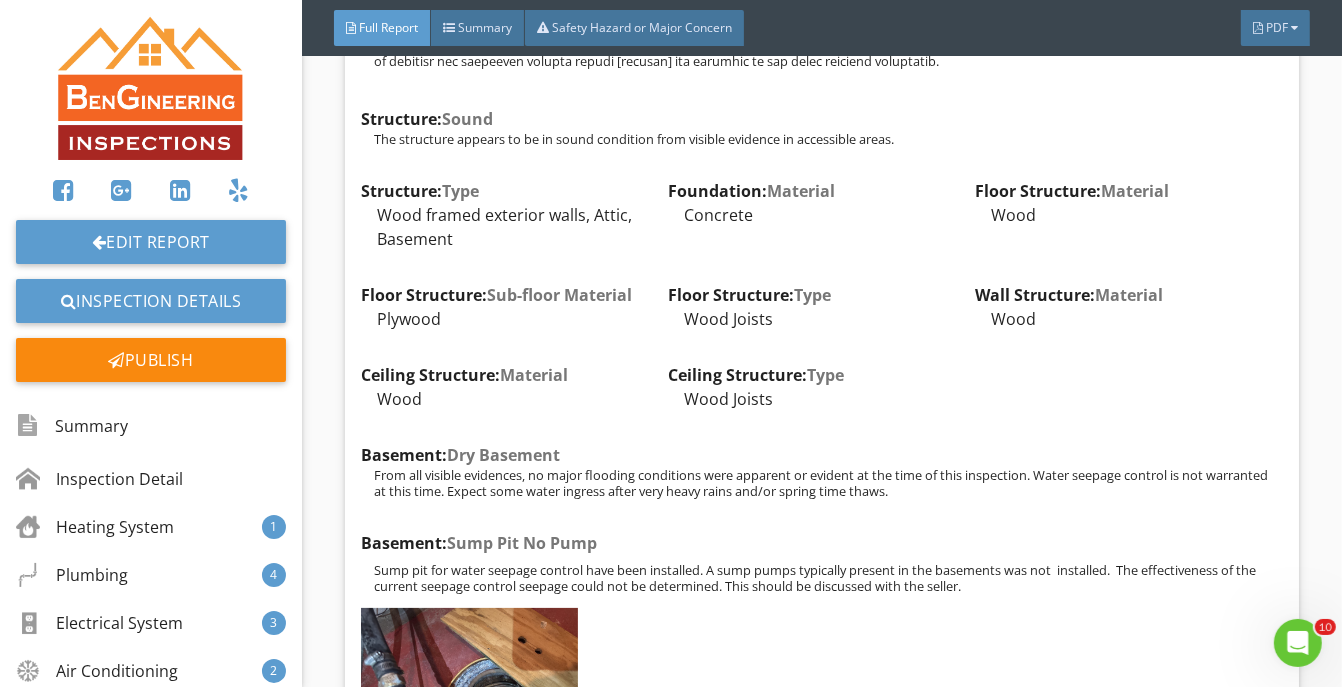 scroll, scrollTop: 12962, scrollLeft: 0, axis: vertical 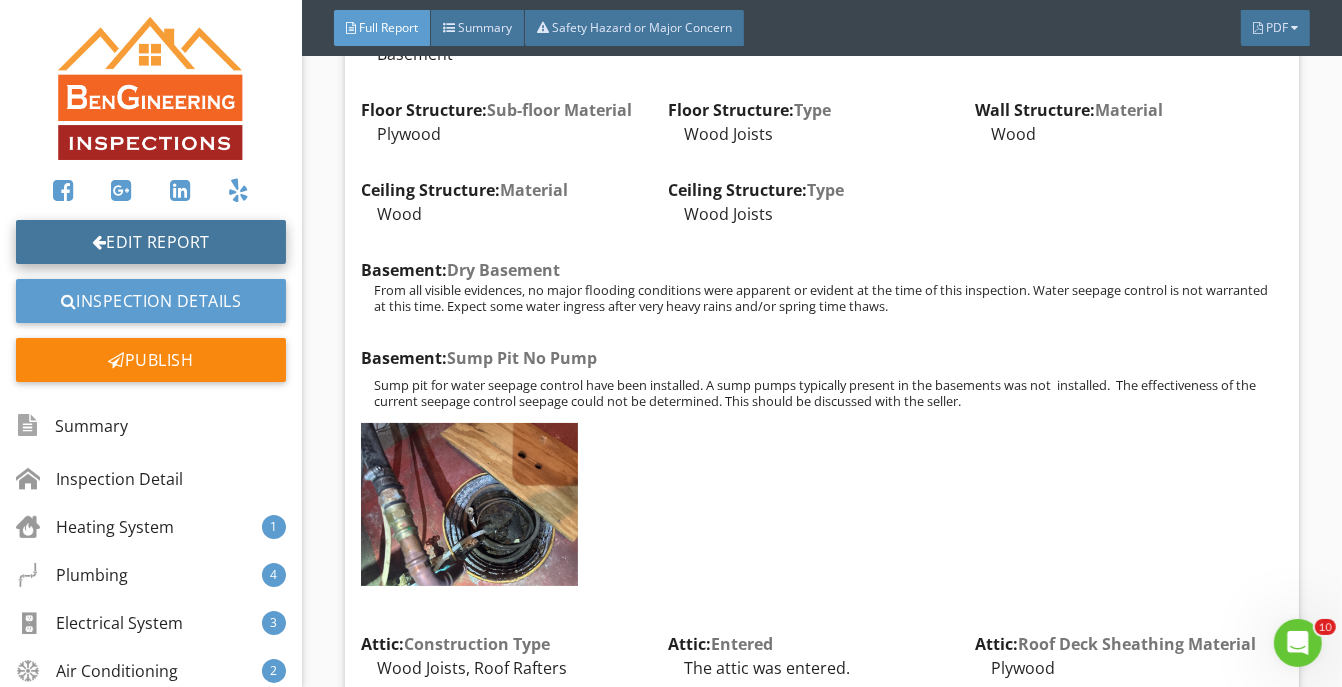 click on "Edit Report" at bounding box center (151, 242) 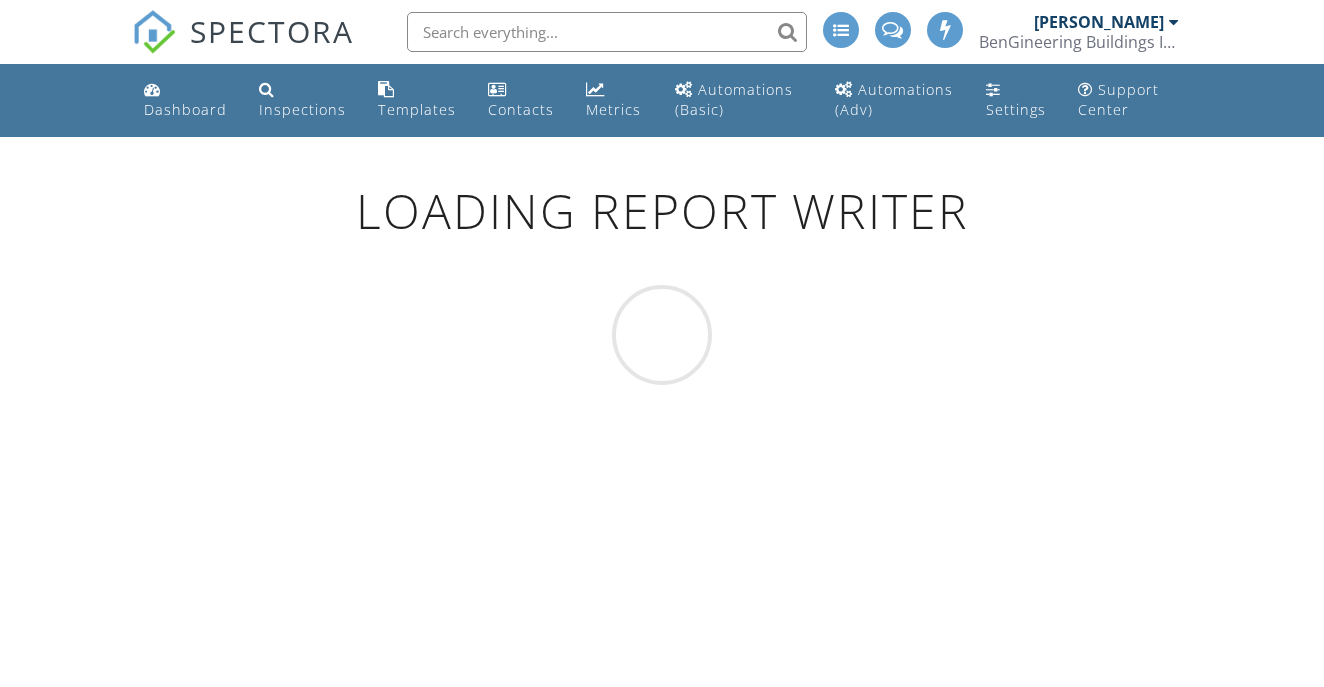 scroll, scrollTop: 0, scrollLeft: 0, axis: both 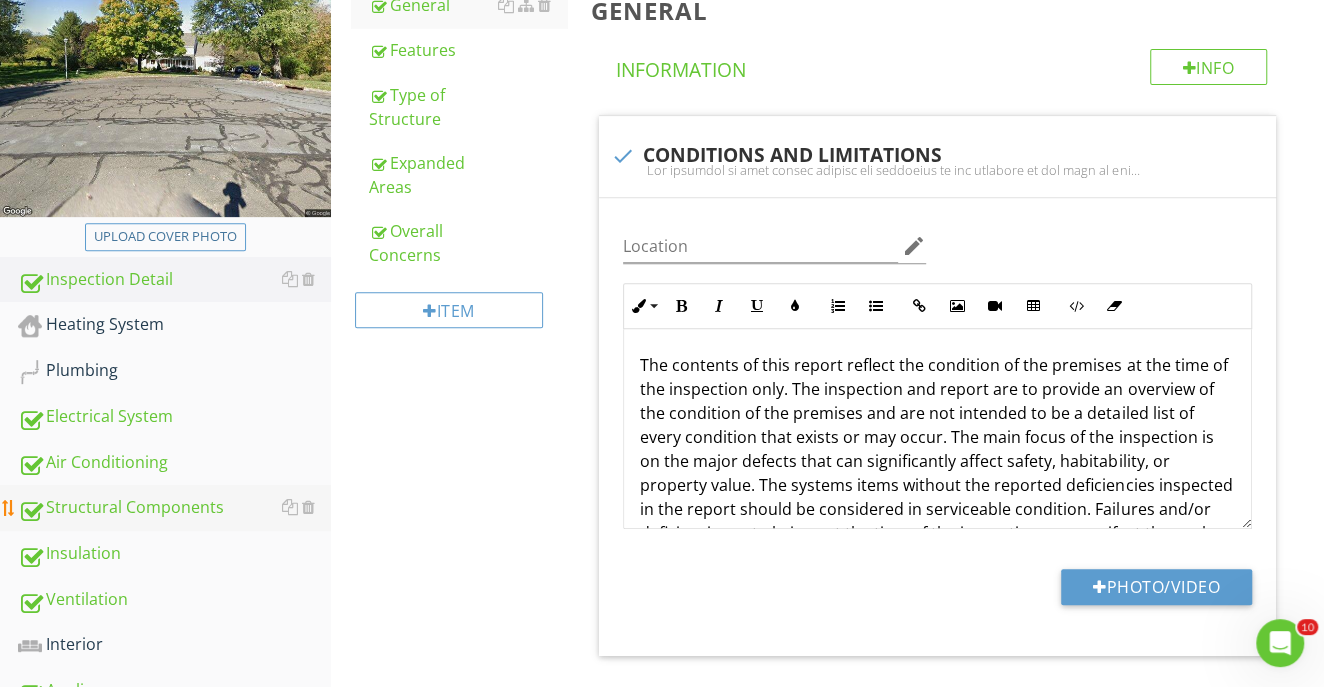 click on "Structural Components" at bounding box center [174, 508] 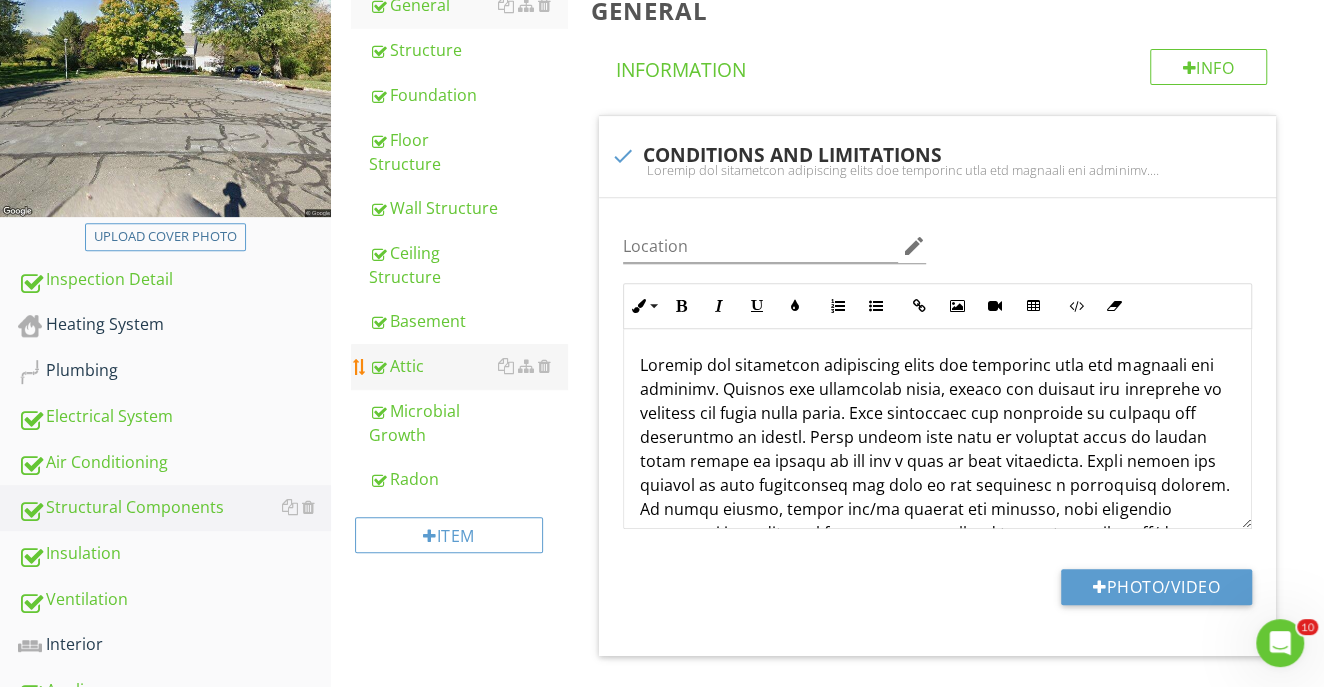 click on "Attic" at bounding box center [468, 366] 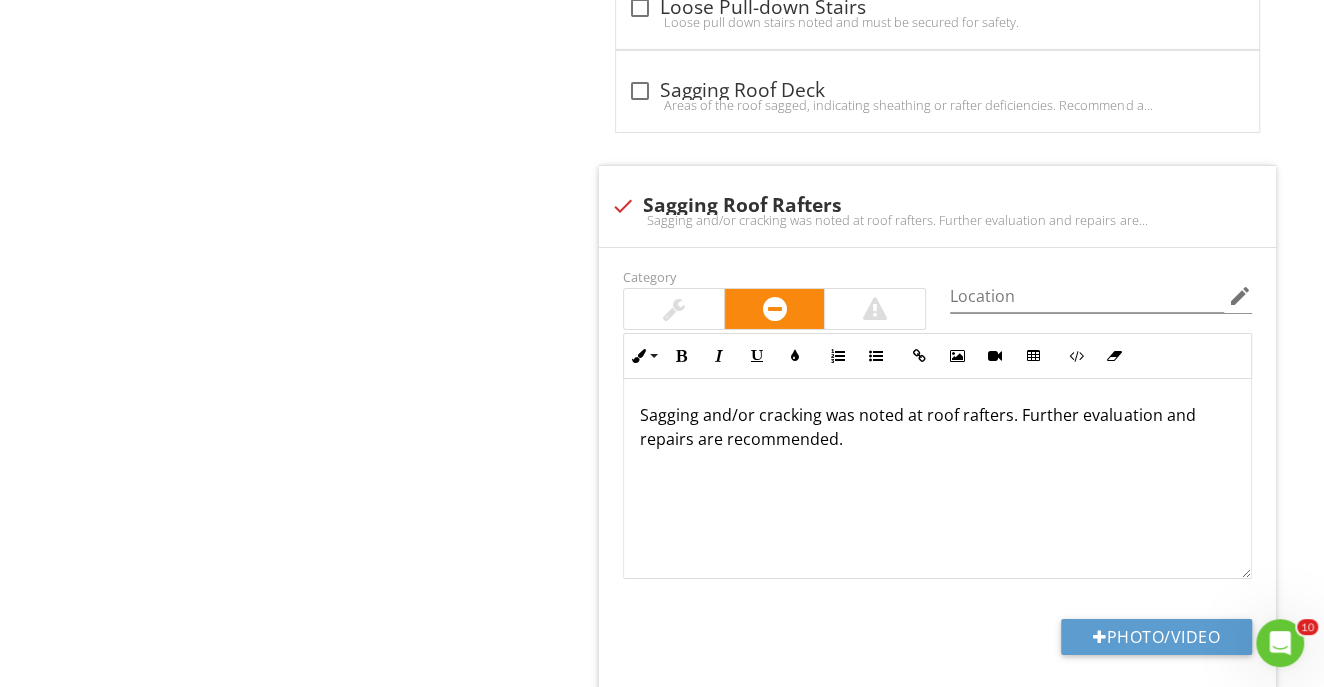 scroll, scrollTop: 3995, scrollLeft: 0, axis: vertical 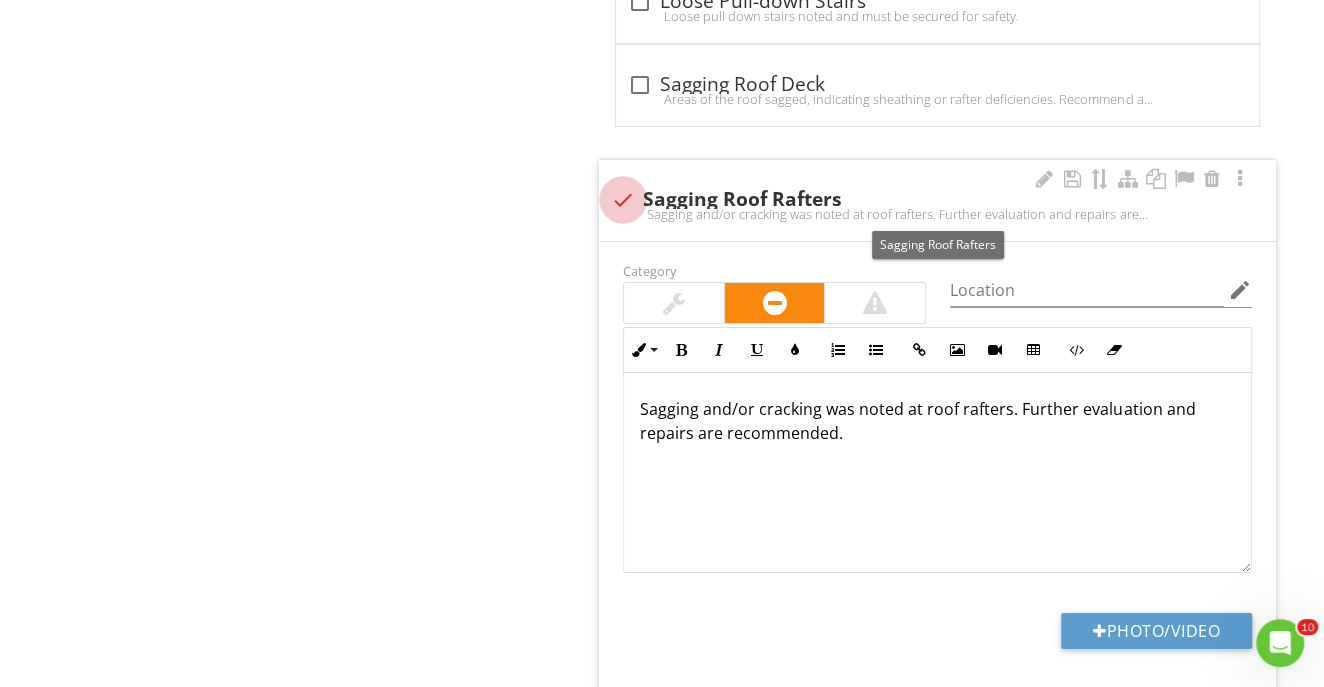 click at bounding box center [623, 200] 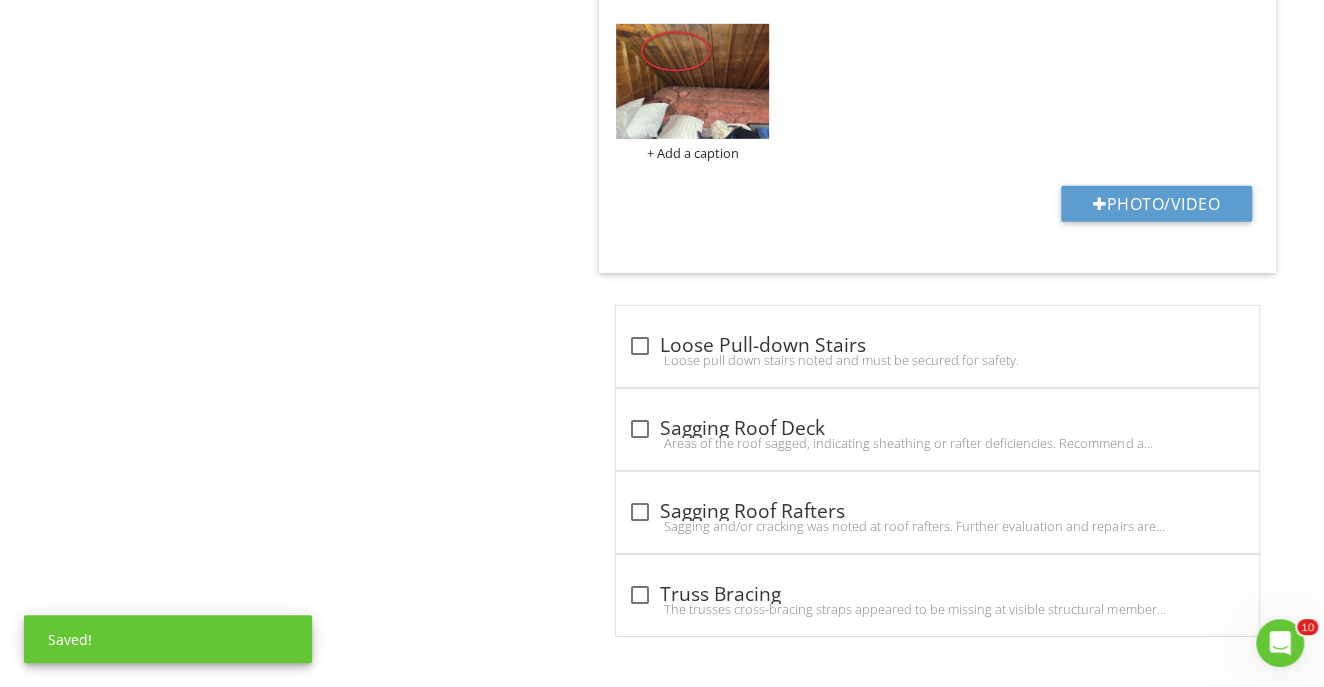scroll, scrollTop: 3659, scrollLeft: 0, axis: vertical 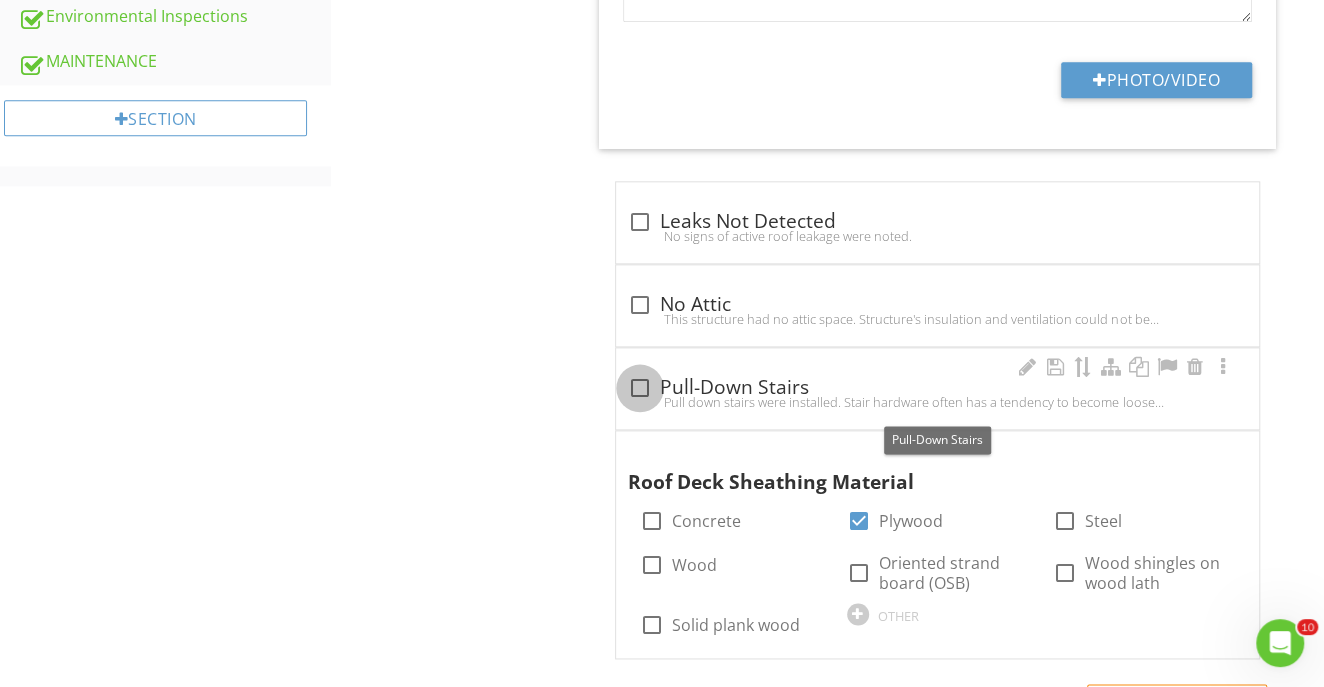 click at bounding box center (640, 388) 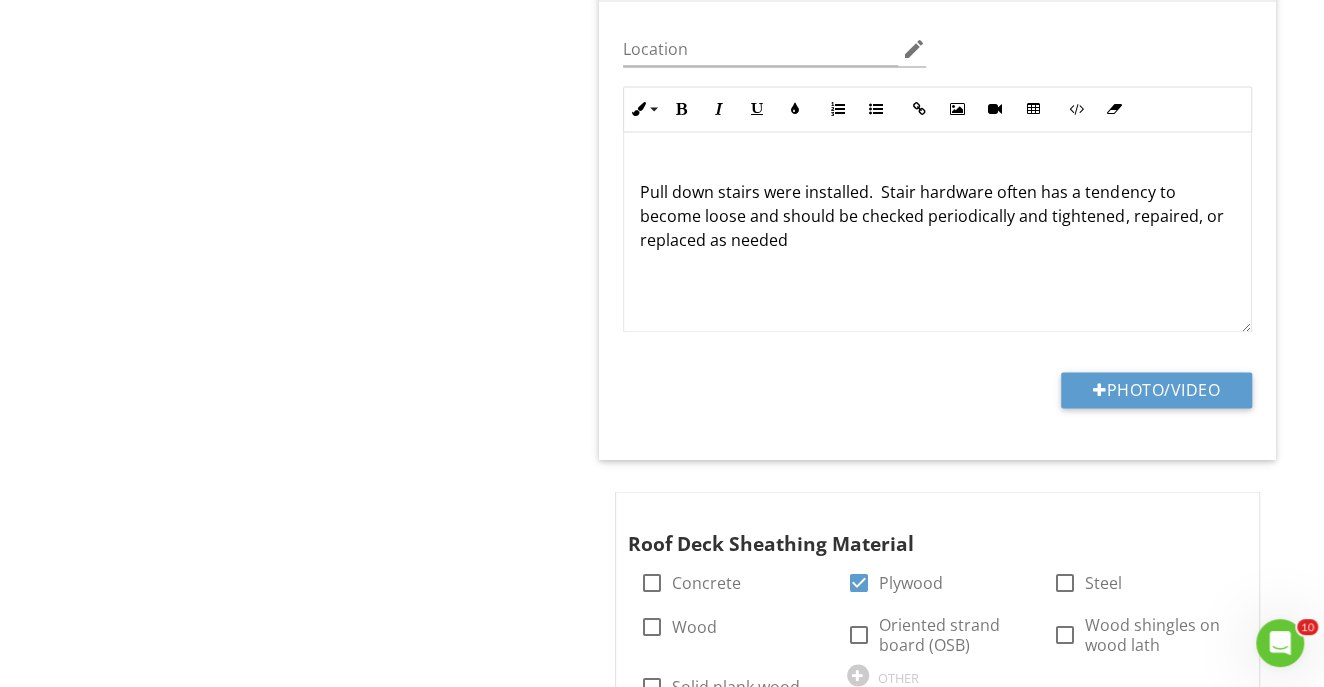 scroll, scrollTop: 1809, scrollLeft: 0, axis: vertical 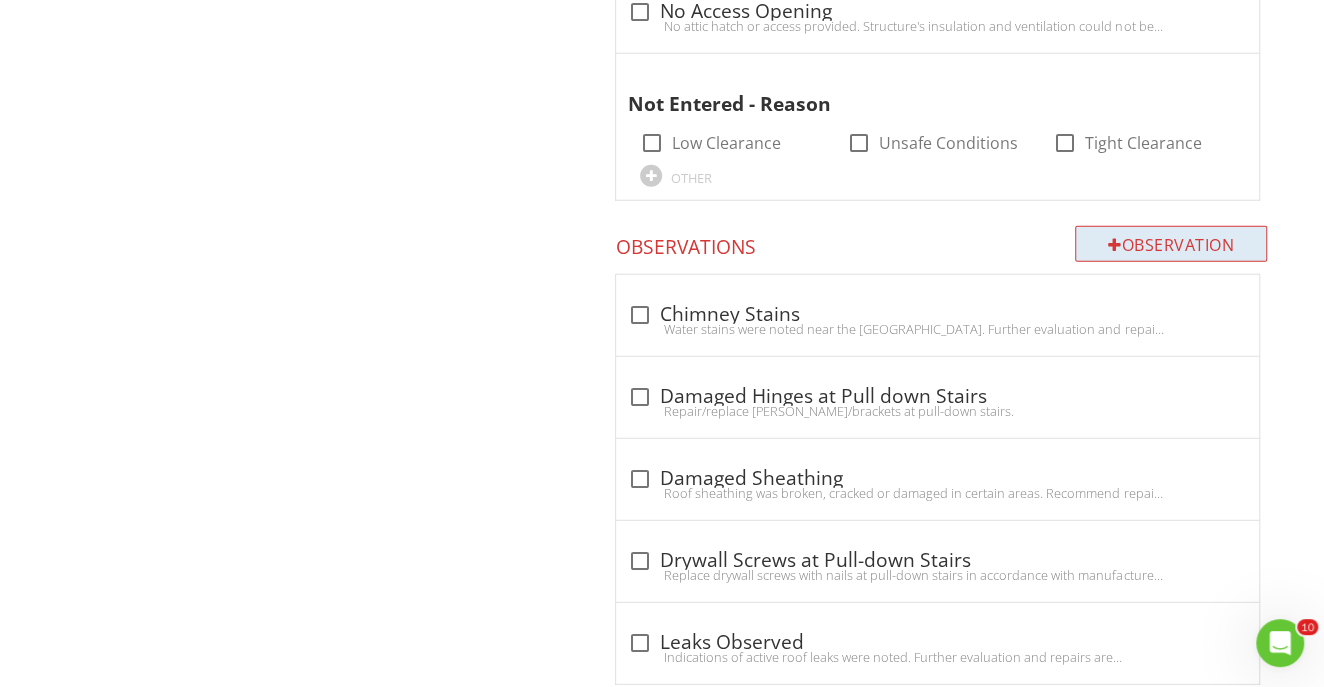 click on "Observation" at bounding box center [1171, 244] 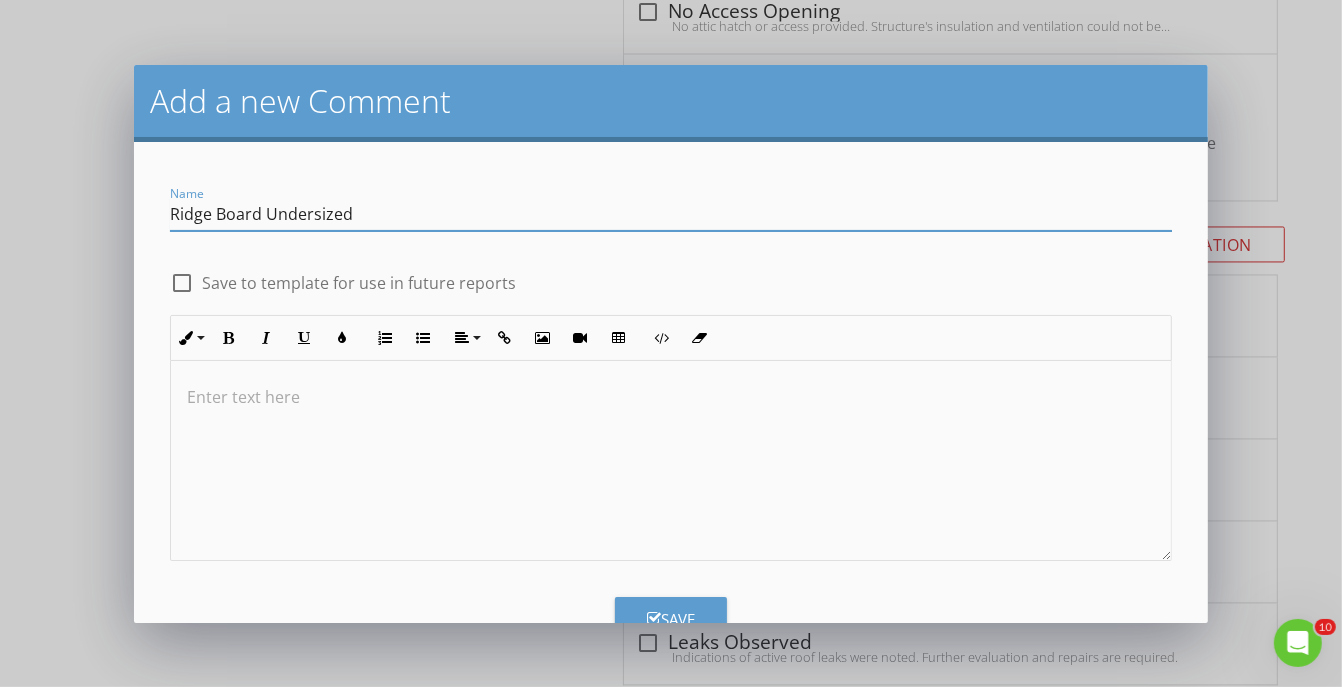 type on "Ridge Board Undersized" 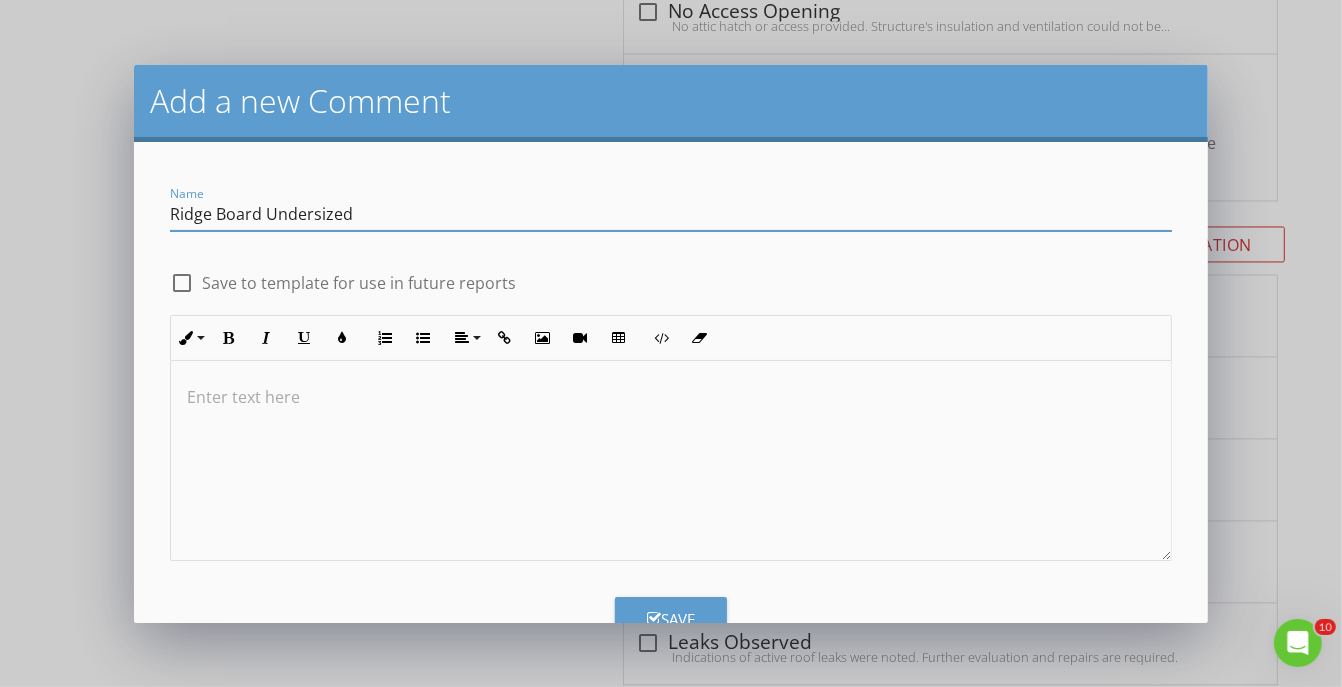 click at bounding box center [182, 283] 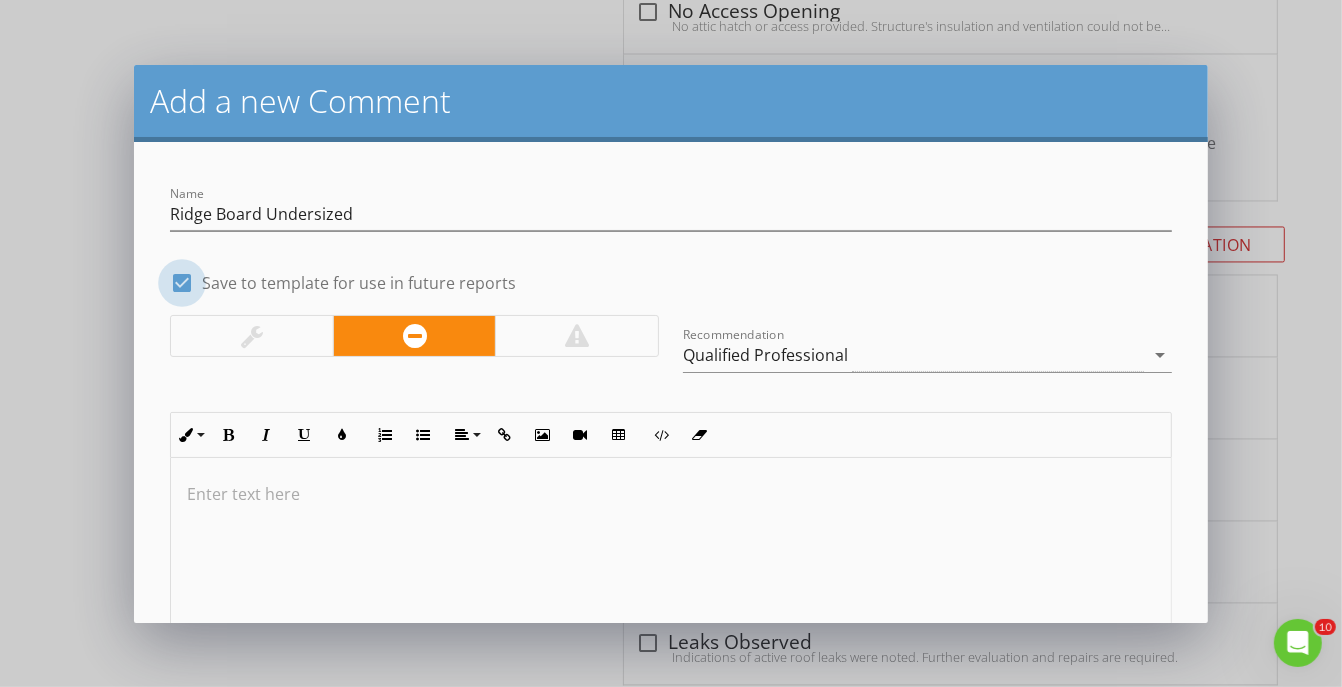 checkbox on "true" 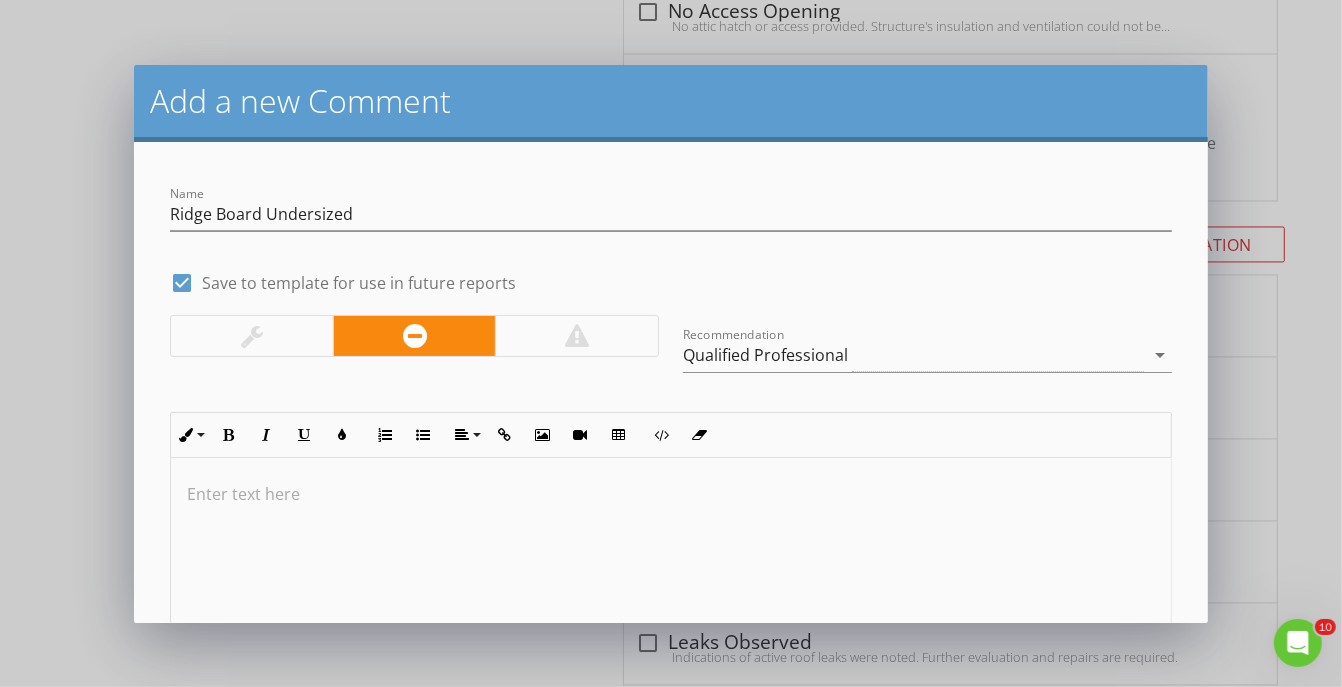 click at bounding box center (671, 558) 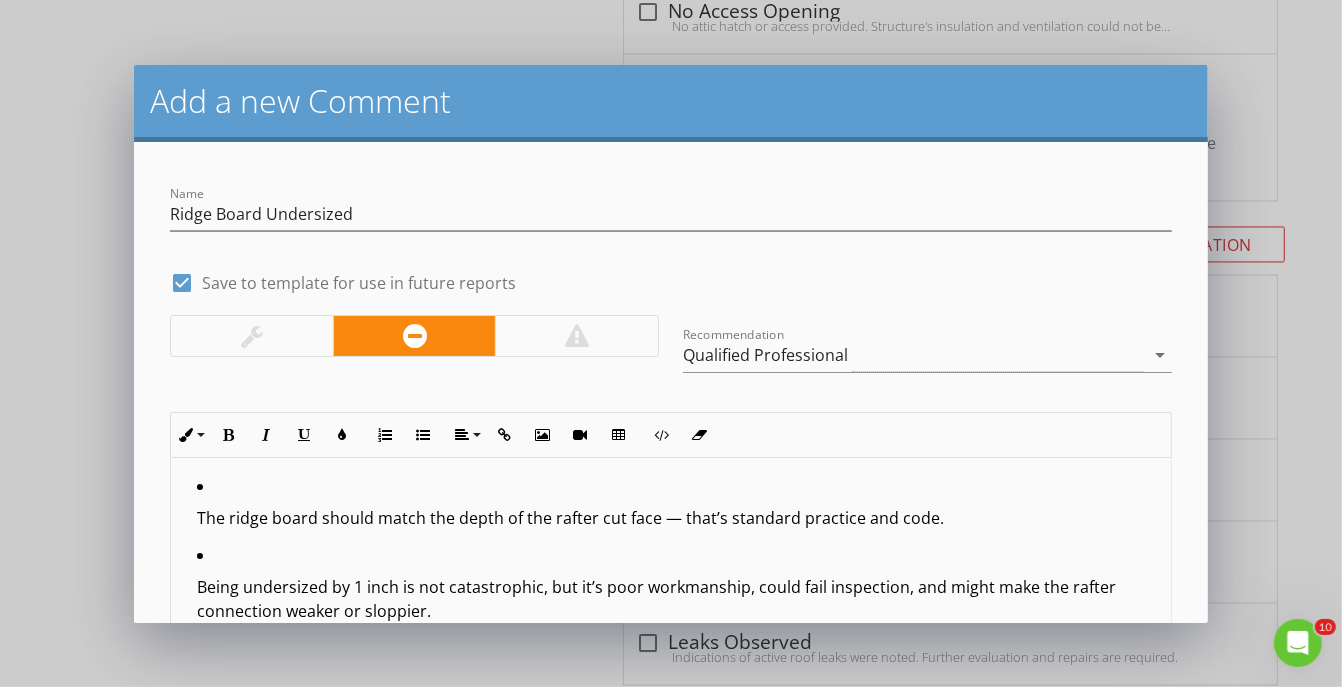scroll, scrollTop: 54, scrollLeft: 0, axis: vertical 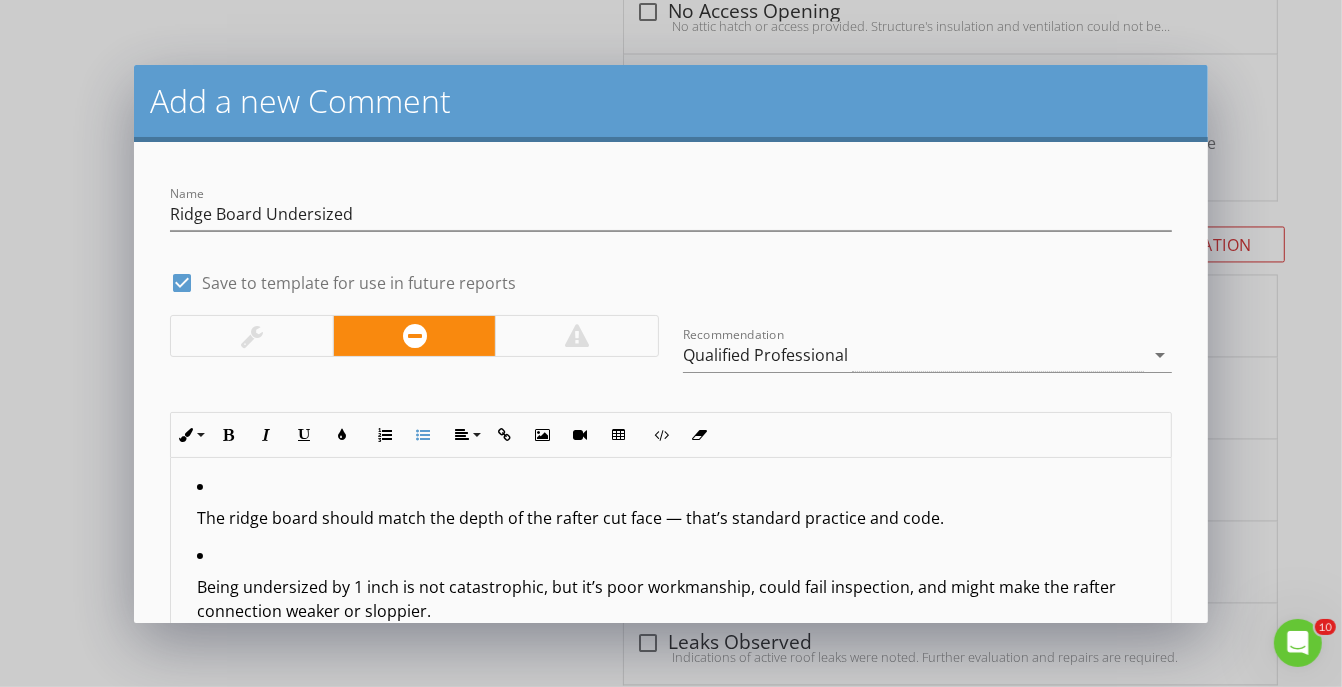 click on "The ridge board should match the depth of the rafter cut face — that’s standard practice and code. Being undersized by 1 inch is not catastrophic, but it’s poor workmanship, could fail inspection, and might make the rafter connection weaker or sloppier. If the ridge board is already in place, the usual fix is to add a rip of lumber to the bottom or top of the ridge board to bring it up to full depth — easy and acceptable." at bounding box center (671, 601) 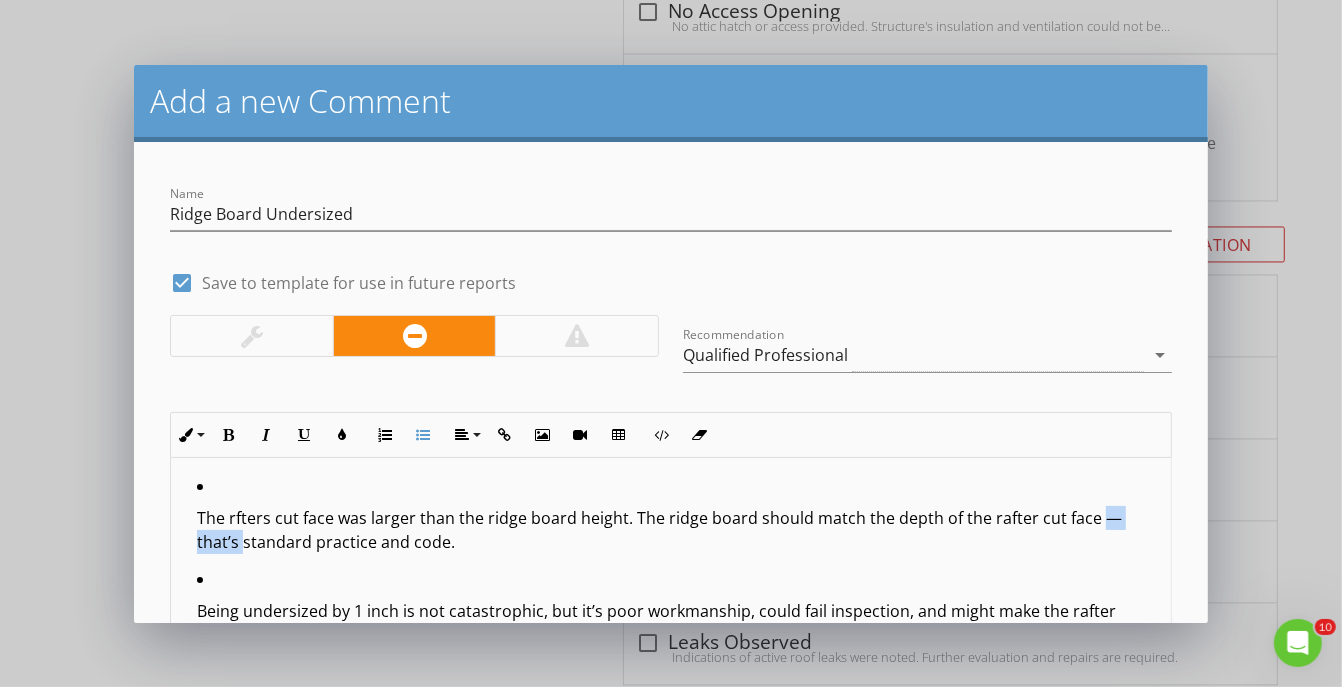 drag, startPoint x: 262, startPoint y: 544, endPoint x: 159, endPoint y: 545, distance: 103.00485 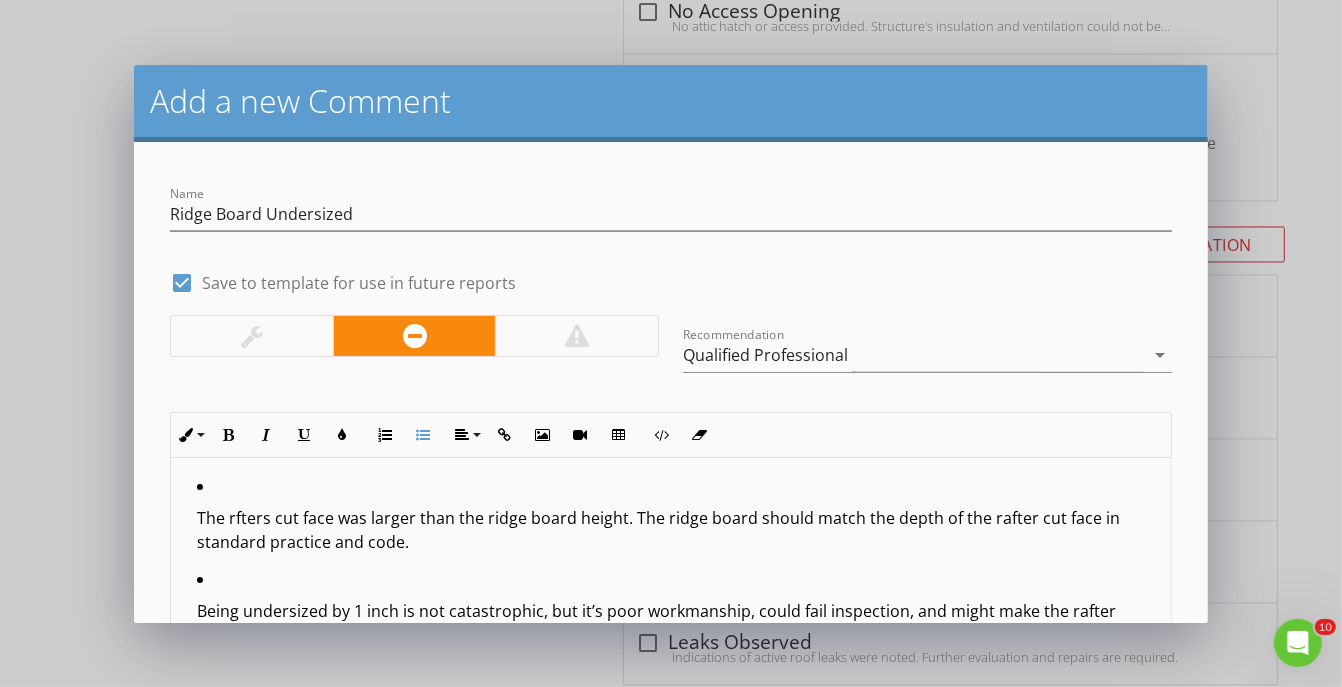 click on "The rfters cut face was larger than the ridge board height. The ridge board should match the depth of the rafter cut face in standard practice and code." at bounding box center (676, 530) 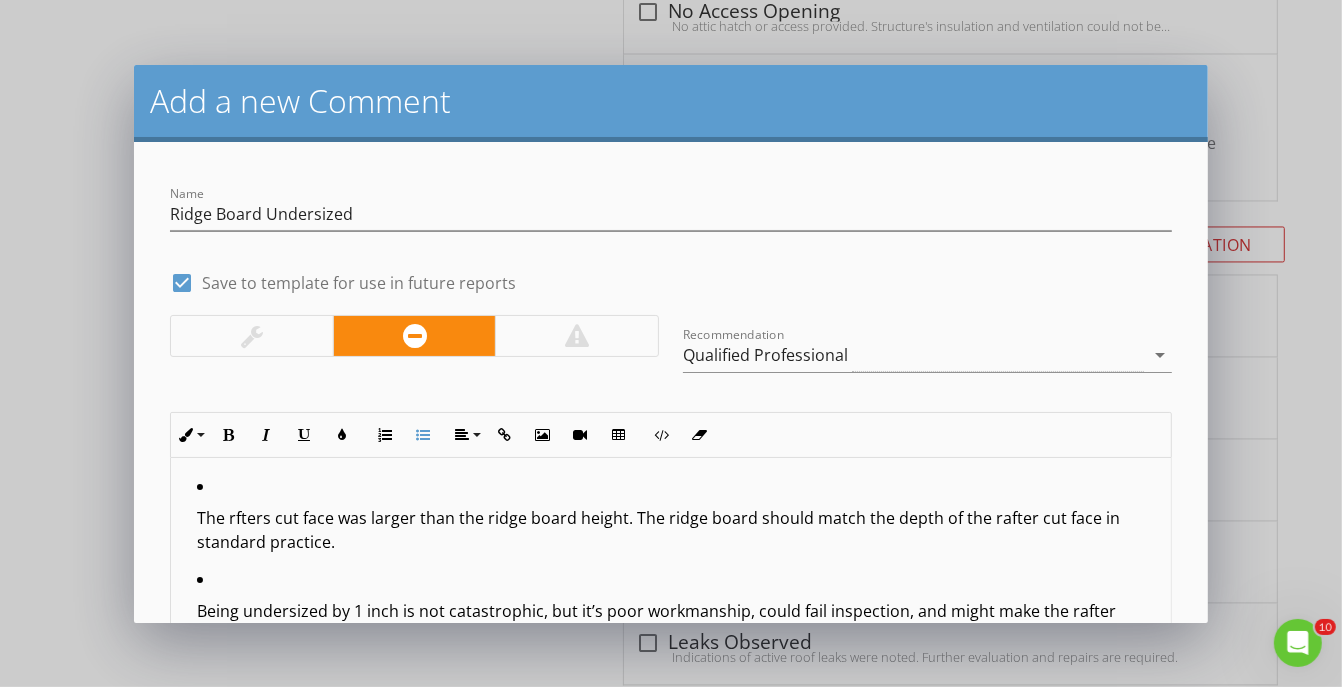 click on "The rfters cut face was larger than the ridge board height. The ridge board should match the depth of the rafter cut face in standard practice." at bounding box center (676, 520) 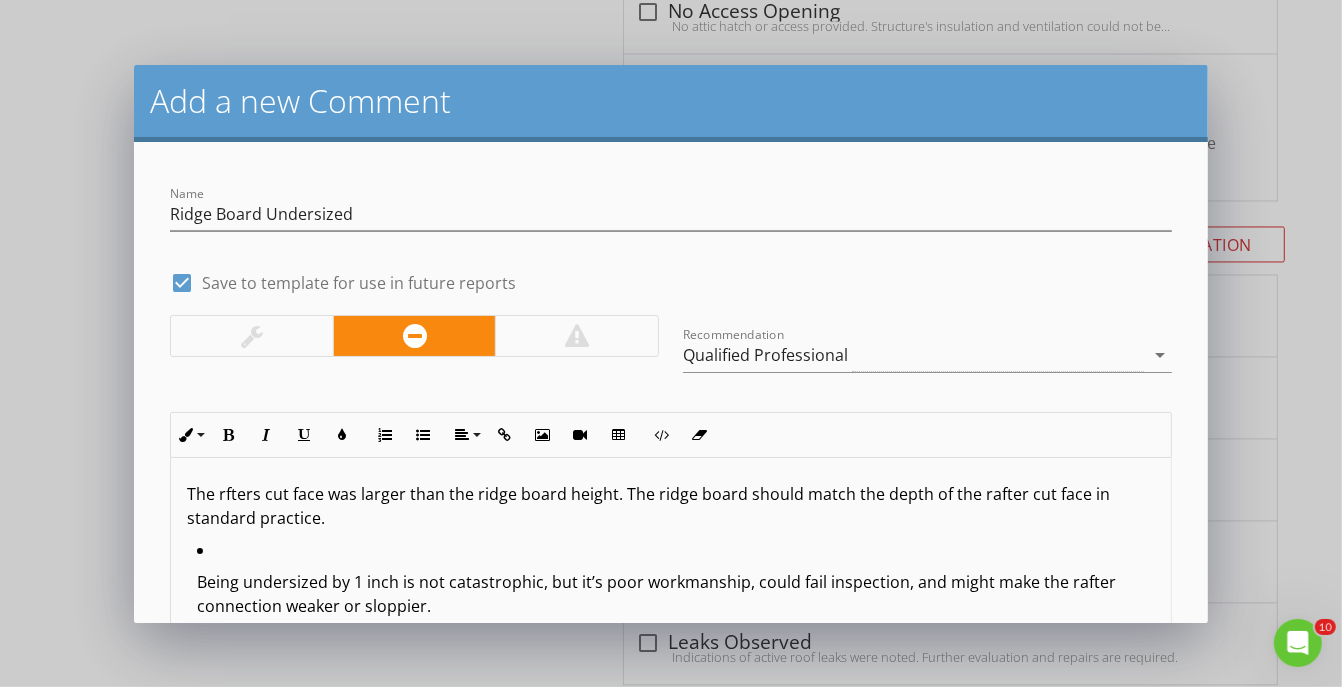click on "The rfters cut face was larger than the ridge board height. The ridge board should match the depth of the rafter cut face in standard practice." at bounding box center (671, 506) 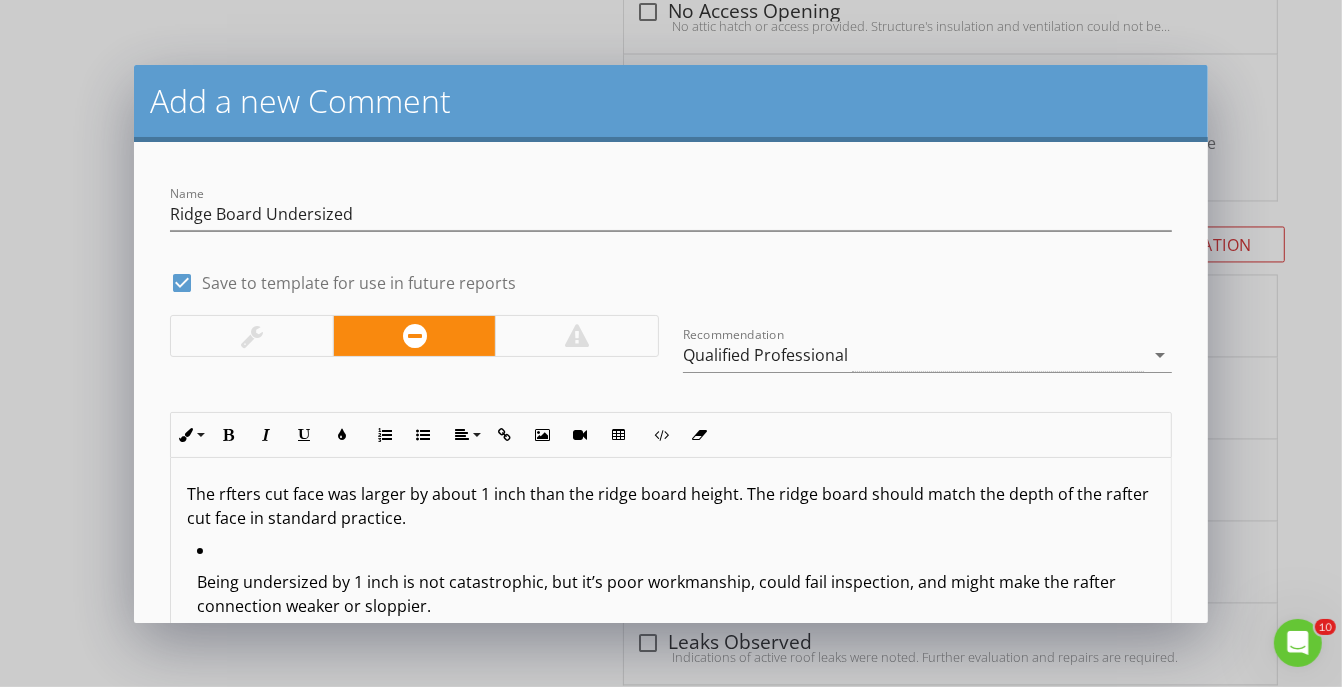 click on "The rfters cut face was larger by about 1 inch than the ridge board height. The ridge board should match the depth of the rafter cut face in standard practice." at bounding box center [671, 506] 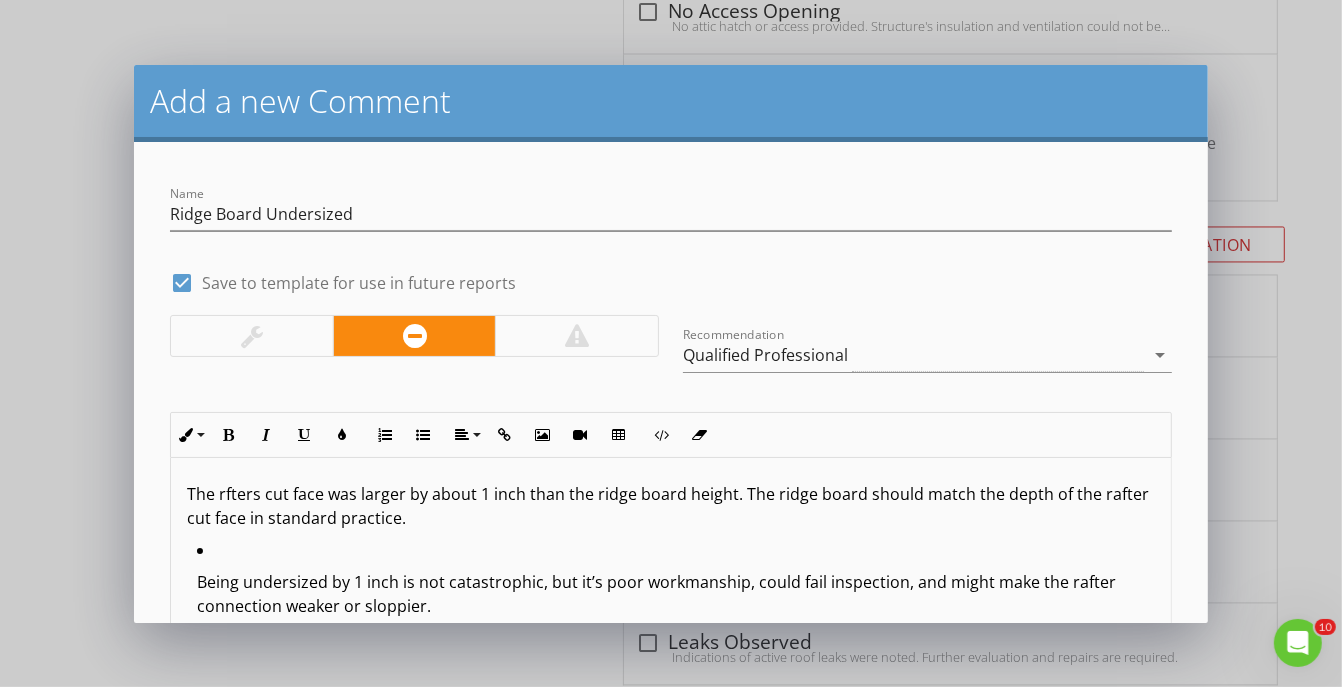 click on "The rfters cut face was larger by about 1 inch than the ridge board height. The ridge board should match the depth of the rafter cut face in standard practice." at bounding box center (671, 506) 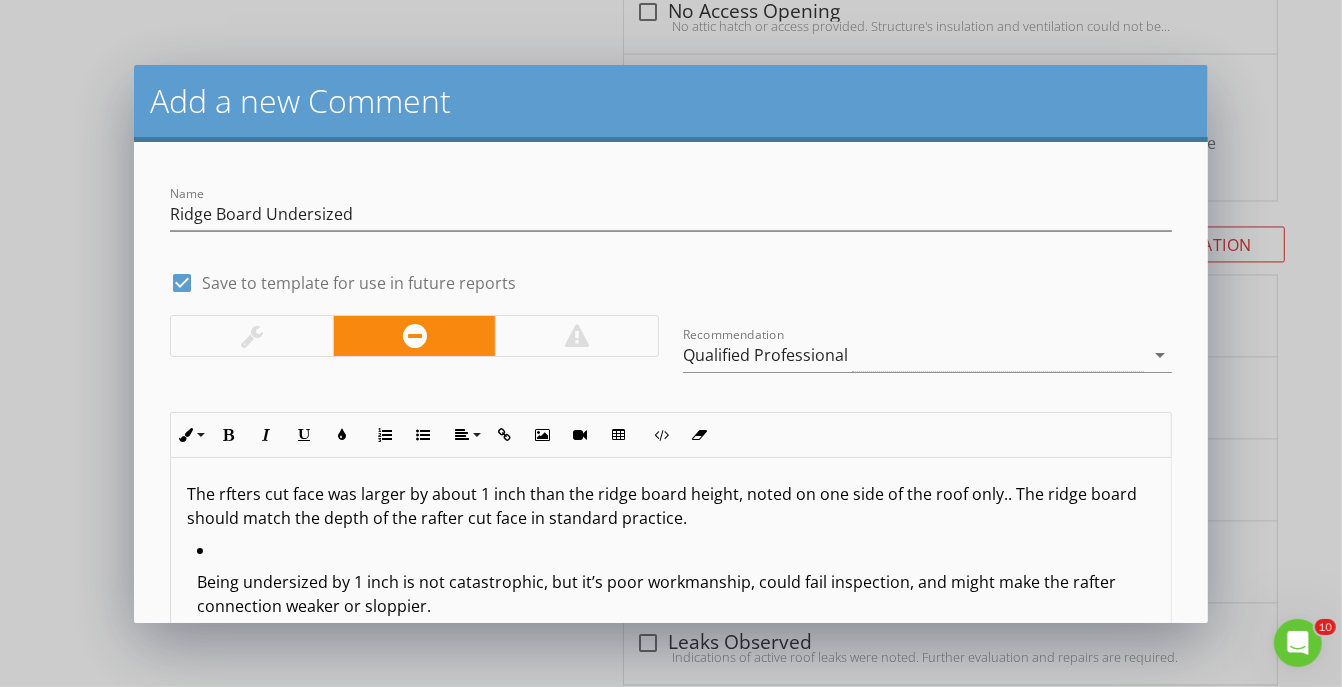 click on "The rfters cut face was larger by about 1 inch than the ridge board height, noted on one side of the roof only.. The ridge board should match the depth of the rafter cut face in standard practice." at bounding box center (671, 506) 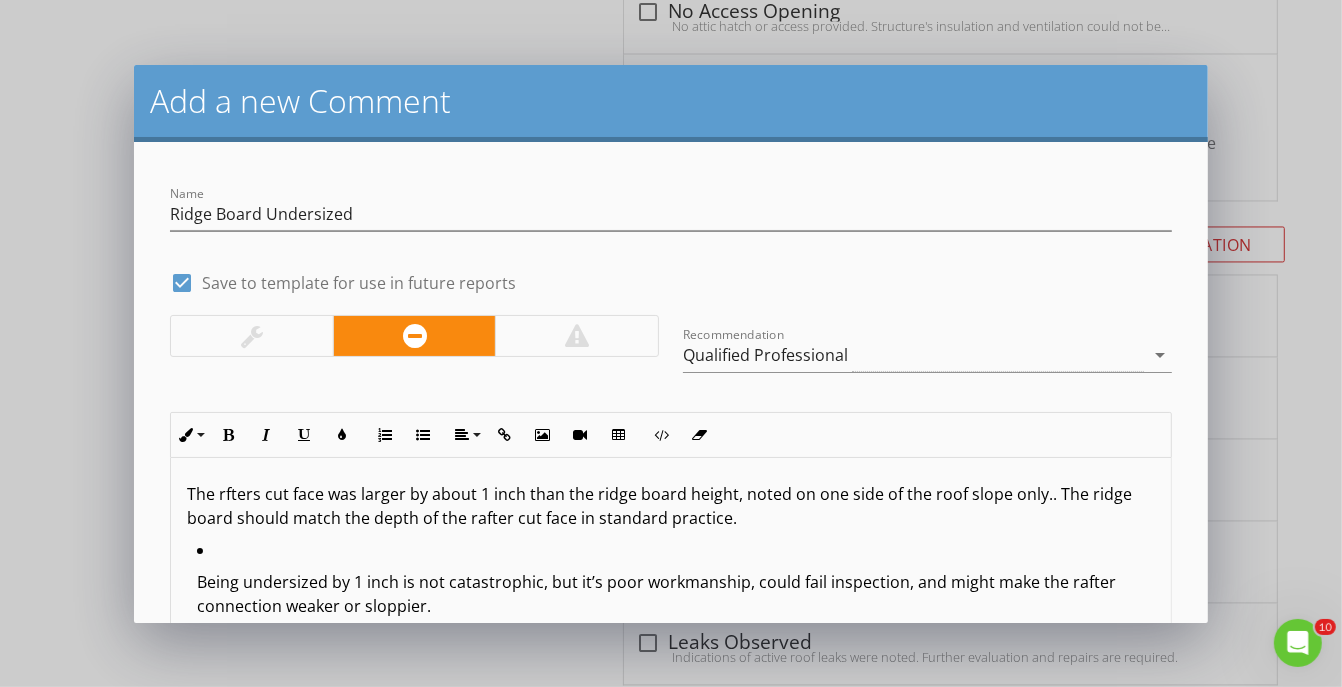 click on "The rfters cut face was larger by about 1 inch than the ridge board height, noted on one side of the roof slope only.. The ridge board should match the depth of the rafter cut face in standard practice." at bounding box center (671, 506) 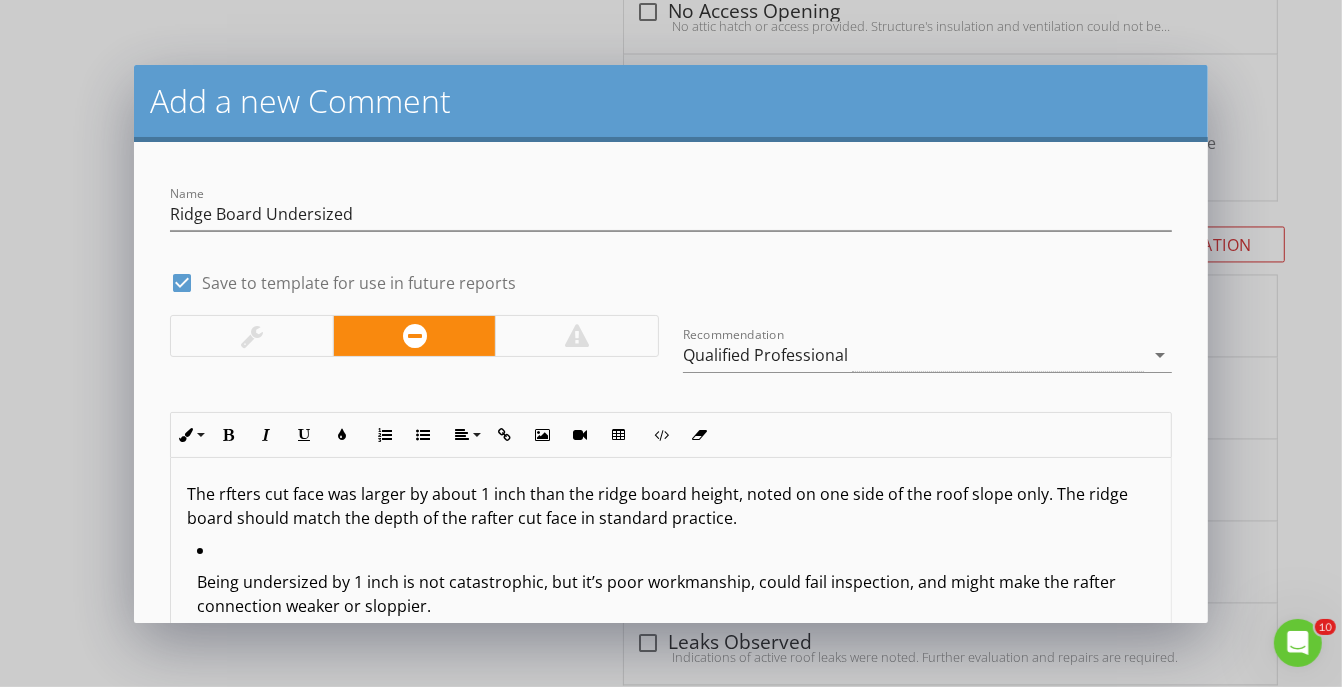 click on "Being undersized by 1 inch is not catastrophic, but it’s poor workmanship, could fail inspection, and might make the rafter connection weaker or sloppier." at bounding box center (676, 584) 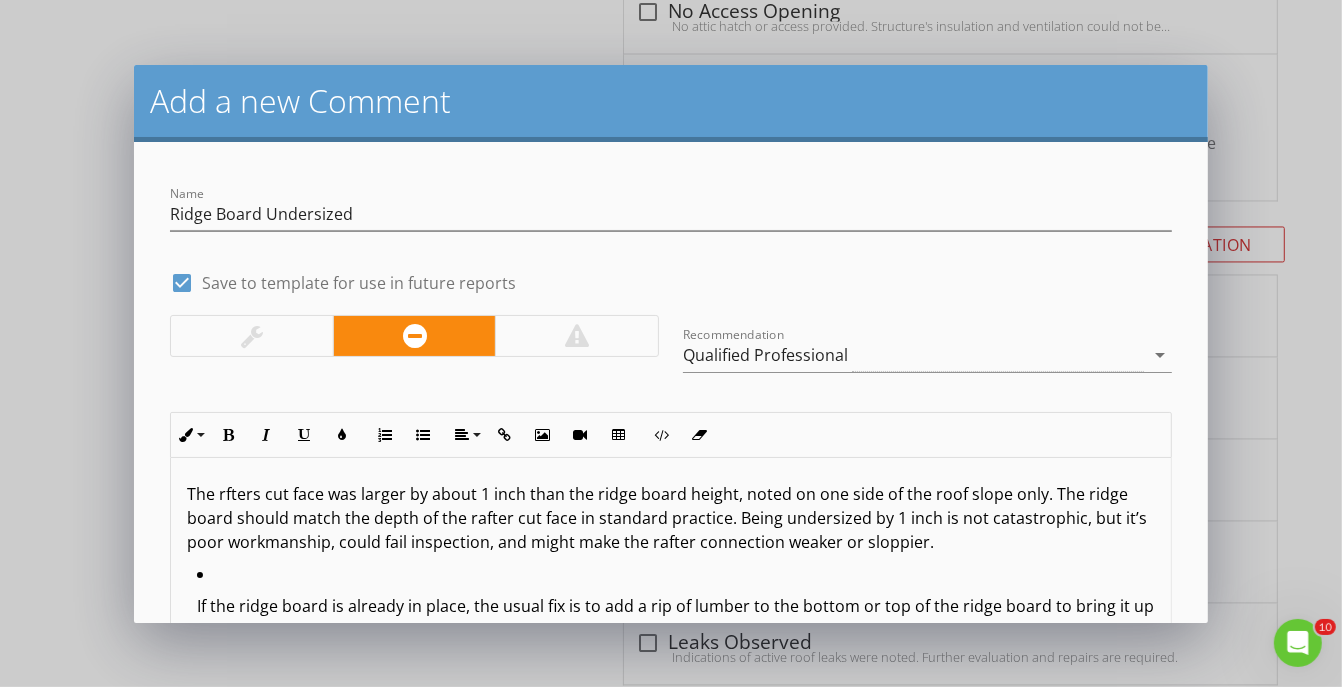 click on "The rfters cut face was larger by about 1 inch than the ridge board height, noted on one side of the roof slope only. The ridge board should match the depth of the rafter cut face in standard practice. Being undersized by 1 inch is not catastrophic, but it’s poor workmanship, could fail inspection, and might make the rafter connection weaker or sloppier." at bounding box center (671, 518) 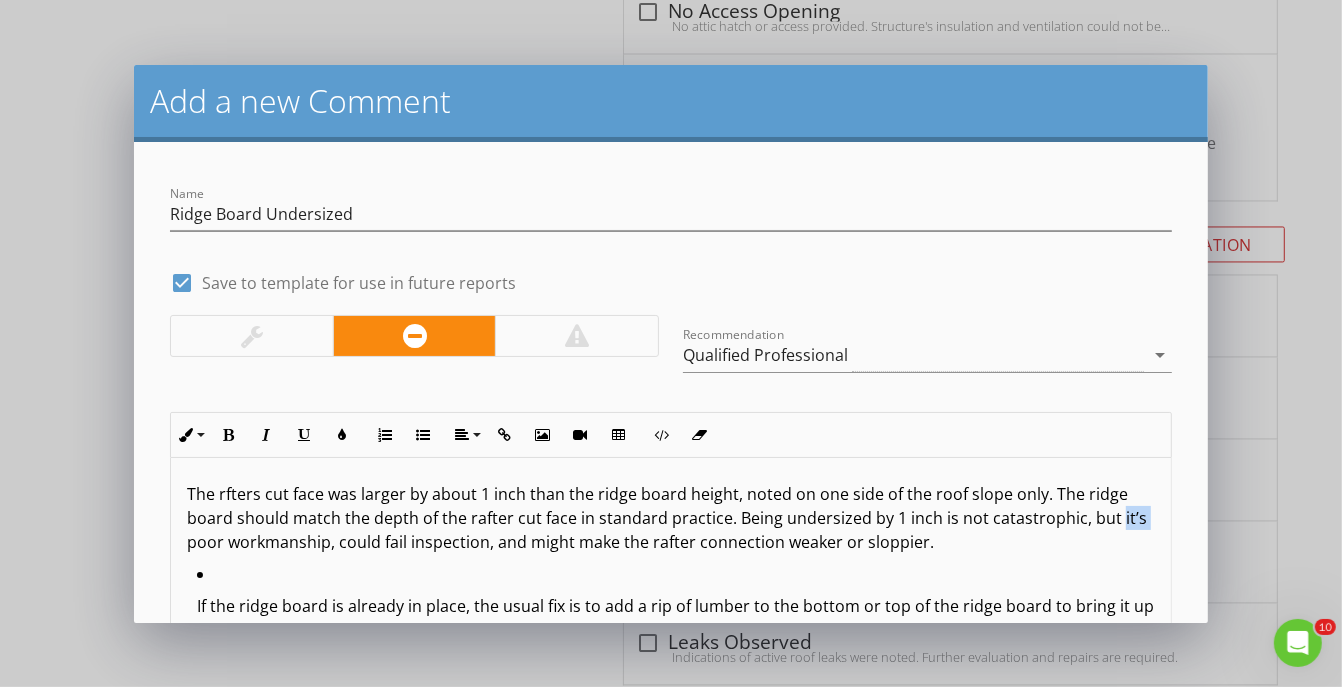 click on "The rfters cut face was larger by about 1 inch than the ridge board height, noted on one side of the roof slope only. The ridge board should match the depth of the rafter cut face in standard practice. Being undersized by 1 inch is not catastrophic, but it’s poor workmanship, could fail inspection, and might make the rafter connection weaker or sloppier." at bounding box center [671, 518] 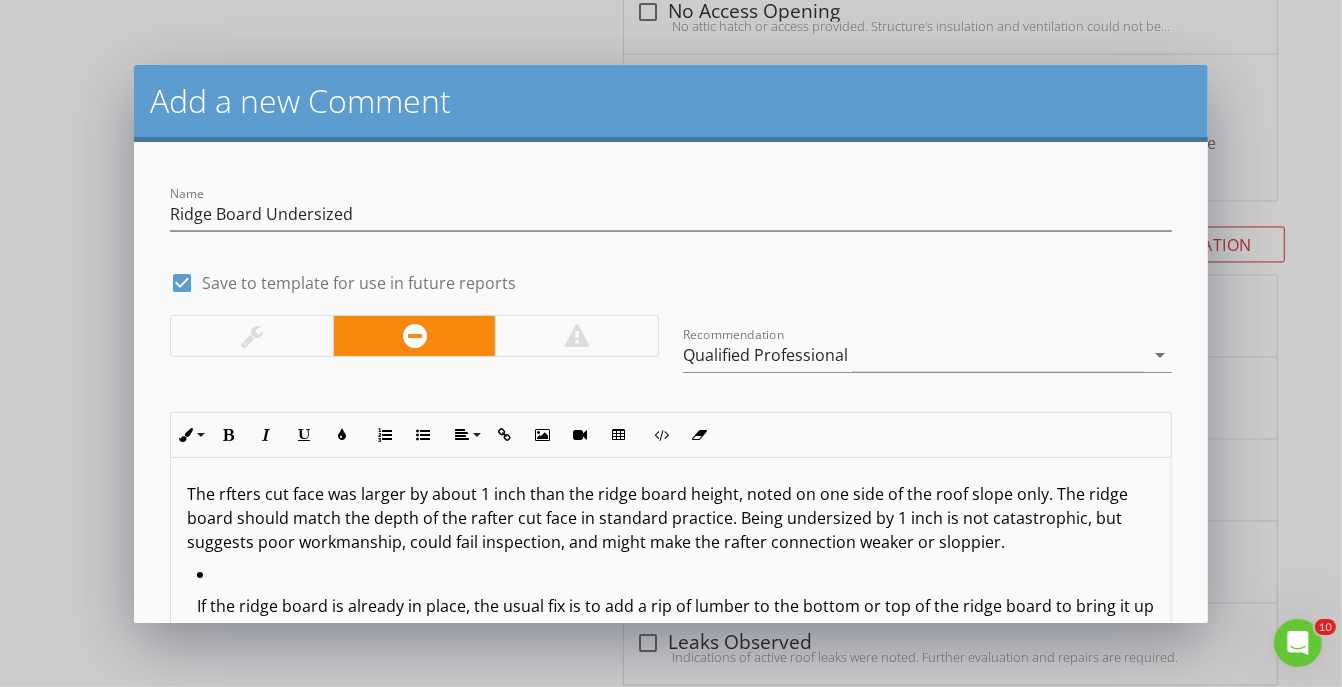 click on "The rfters cut face was larger by about 1 inch than the ridge board height, noted on one side of the roof slope only. The ridge board should match the depth of the rafter cut face in standard practice. Being undersized by 1 inch is not catastrophic, but suggests poor workmanship, could fail inspection, and might make the rafter connection weaker or sloppier." at bounding box center (671, 518) 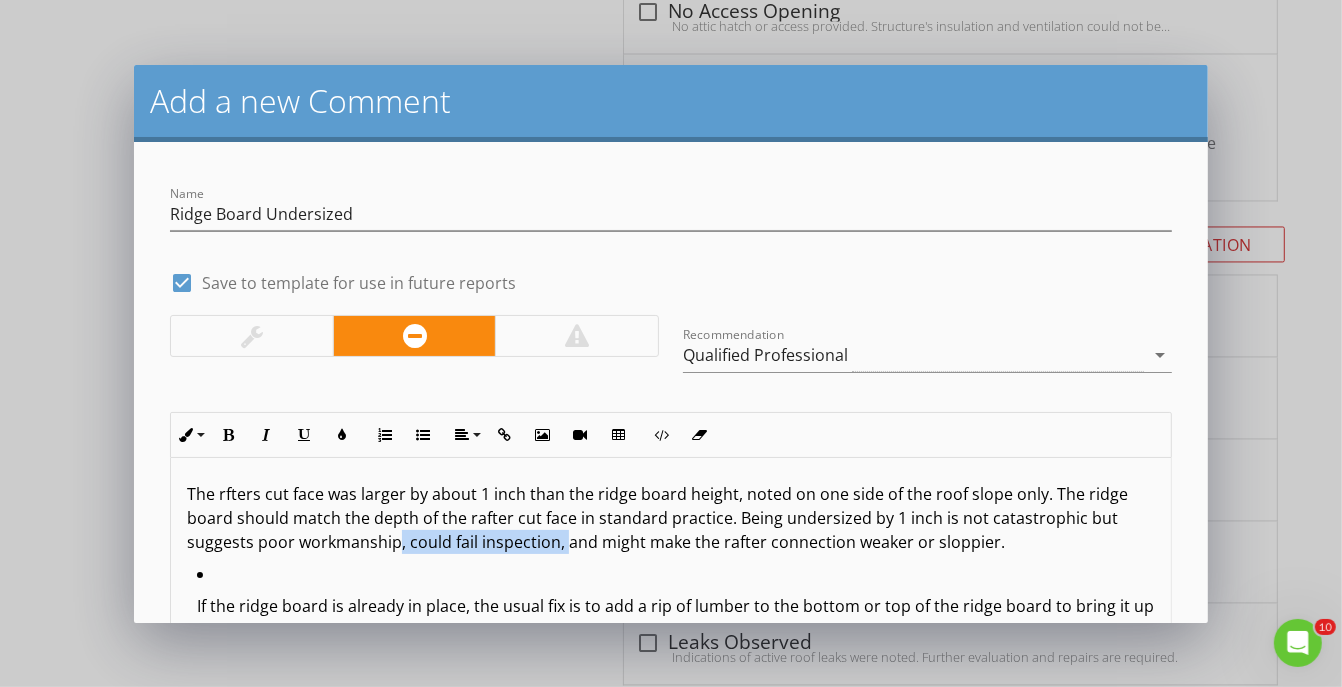 drag, startPoint x: 527, startPoint y: 545, endPoint x: 700, endPoint y: 539, distance: 173.10402 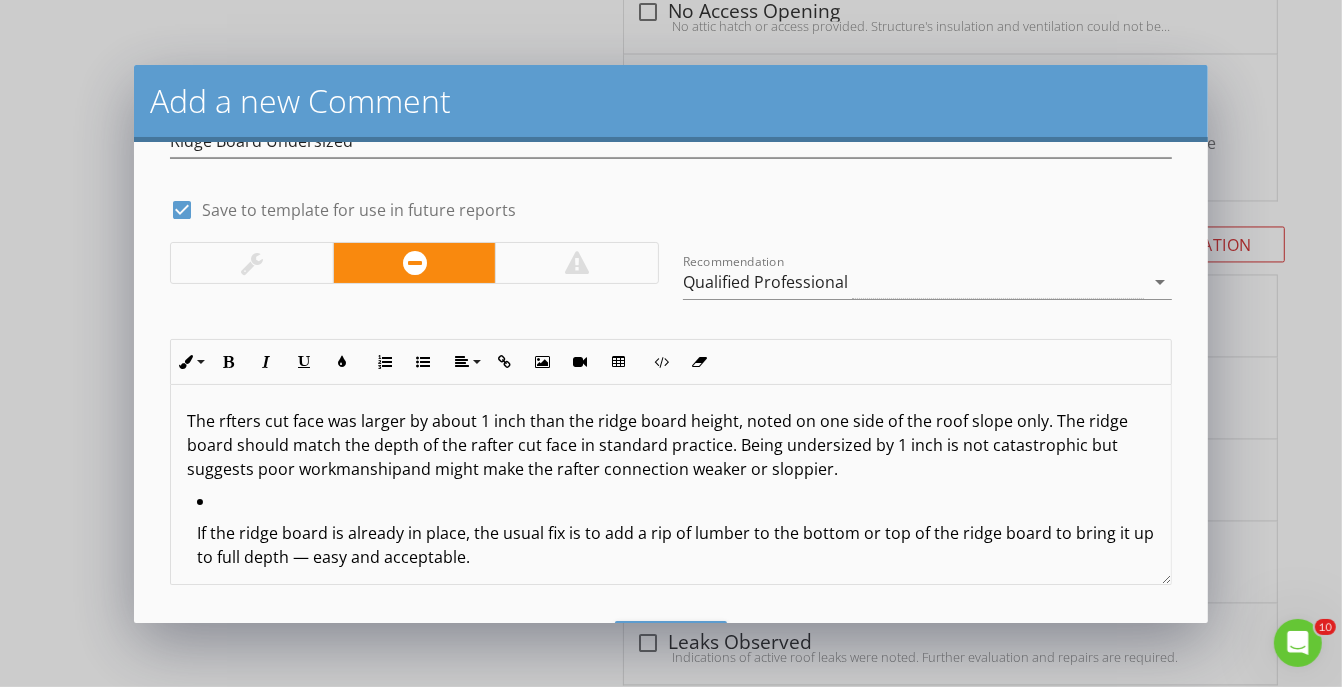 scroll, scrollTop: 78, scrollLeft: 0, axis: vertical 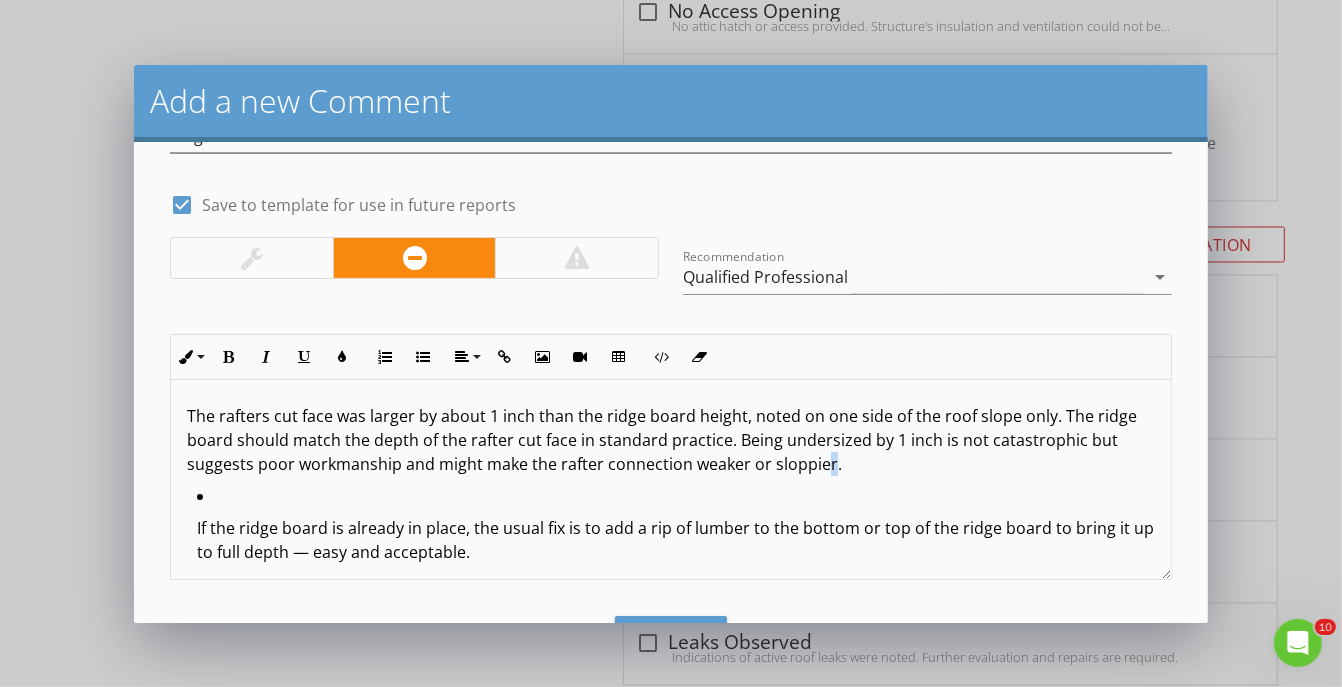 click on "The rafters cut face was larger by about 1 inch than the ridge board height, noted on one side of the roof slope only. The ridge board should match the depth of the rafter cut face in standard practice. Being undersized by 1 inch is not catastrophic but suggests poor workmanship and might make the rafter connection weaker or sloppier." at bounding box center [671, 440] 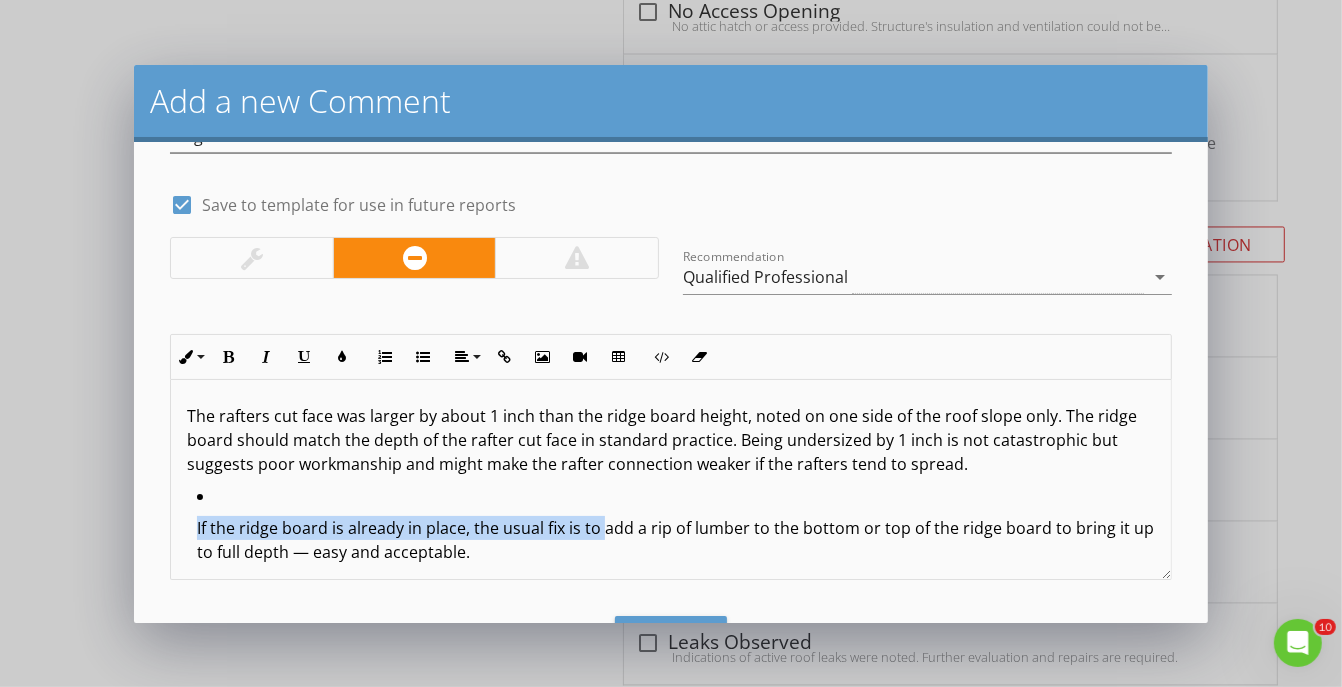 drag, startPoint x: 614, startPoint y: 523, endPoint x: 101, endPoint y: 468, distance: 515.93994 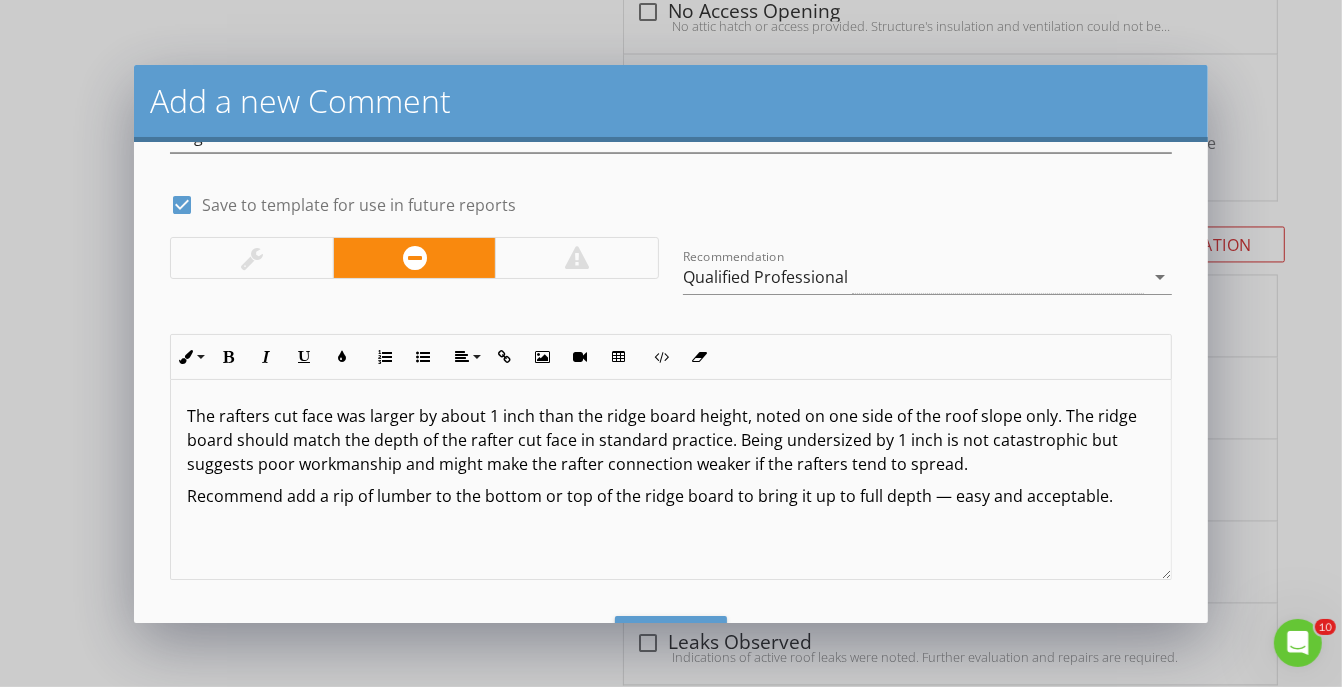 click on "Recommend add a rip of lumber to the bottom or top of the ridge board to bring it up to full depth — easy and acceptable." at bounding box center [671, 496] 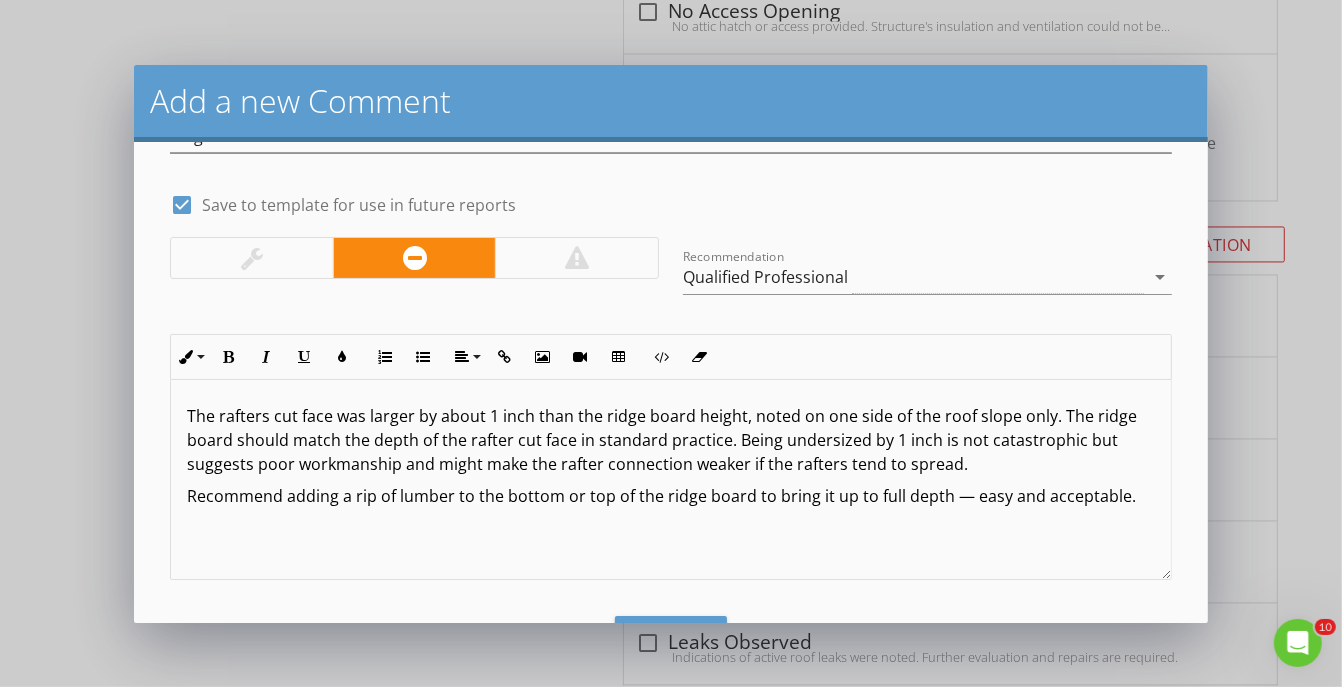 click on "Recommend adding a rip of lumber to the bottom or top of the ridge board to bring it up to full depth — easy and acceptable." at bounding box center (671, 496) 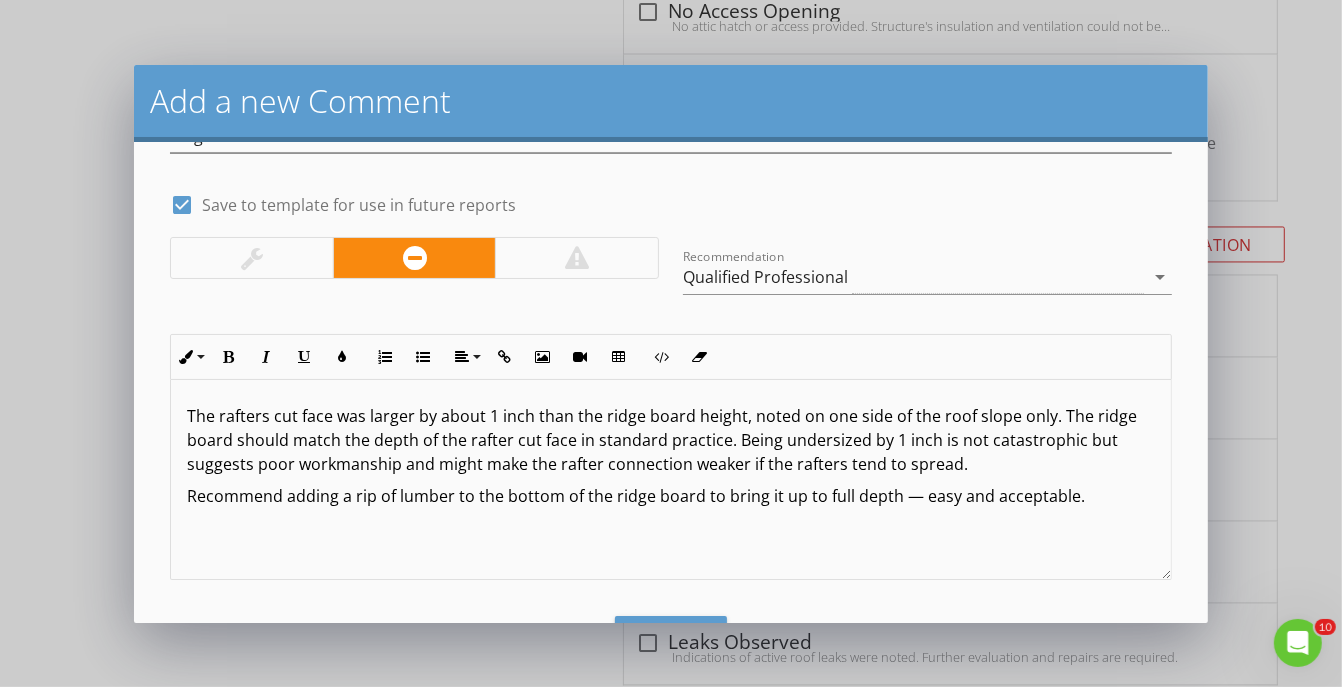 click on "Recommend adding a rip of lumber to the bottom of the ridge board to bring it up to full depth — easy and acceptable." at bounding box center (671, 496) 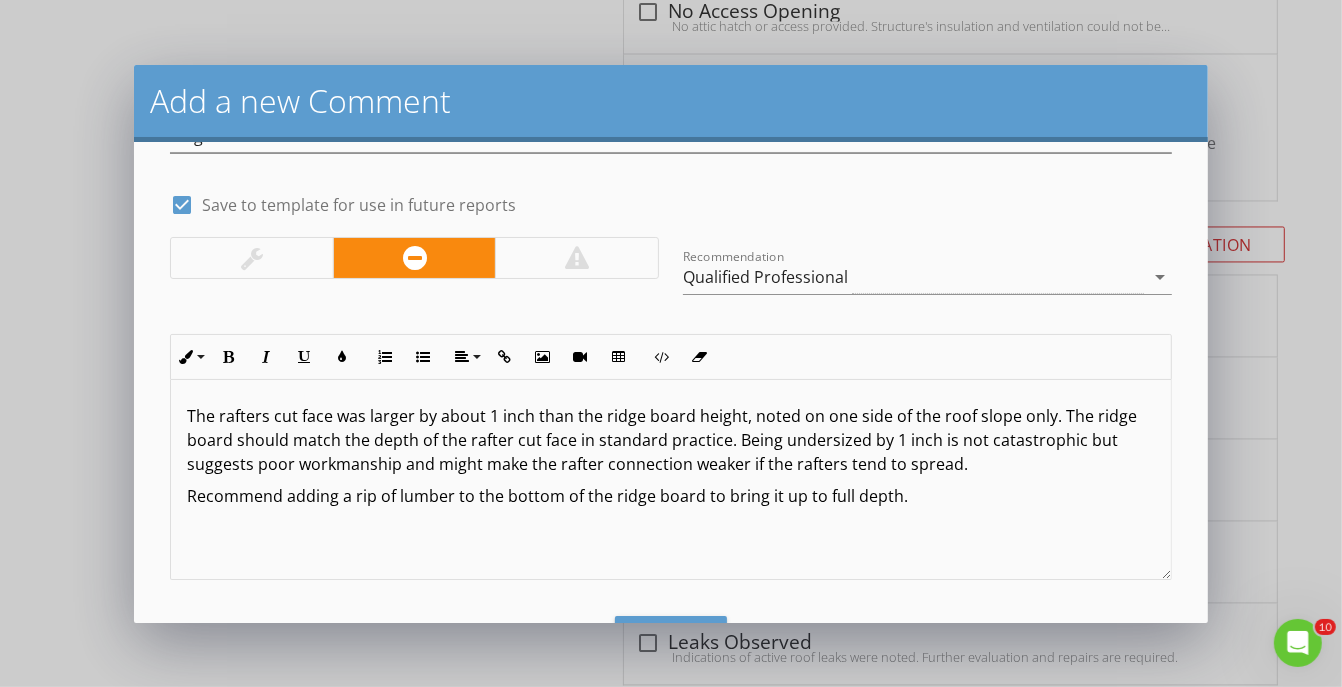 click on "The rafters cut face was larger by about 1 inch than the ridge board height, noted on one side of the roof slope only. The ridge board should match the depth of the rafter cut face in standard practice. Being undersized by 1 inch is not catastrophic but suggests poor workmanship and might make the rafter connection weaker if the rafters tend to spread." at bounding box center (671, 440) 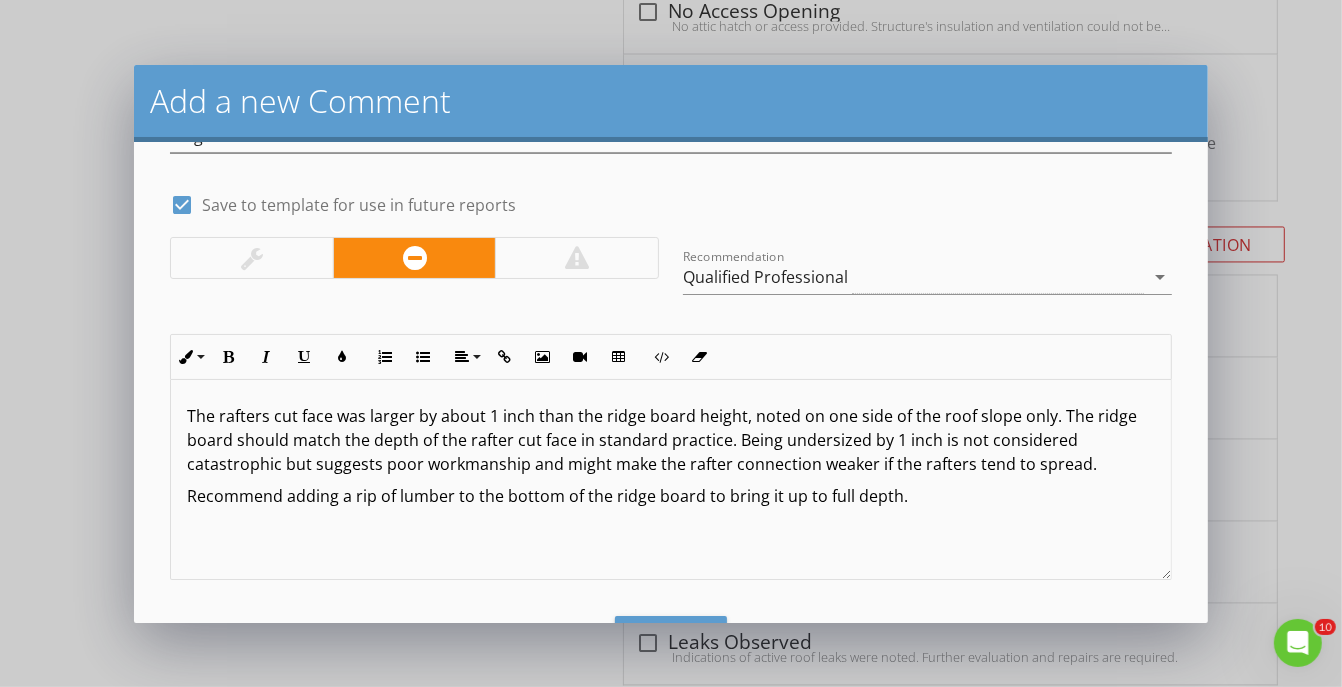 click on "Recommend adding a rip of lumber to the bottom of the ridge board to bring it up to full depth." at bounding box center (671, 496) 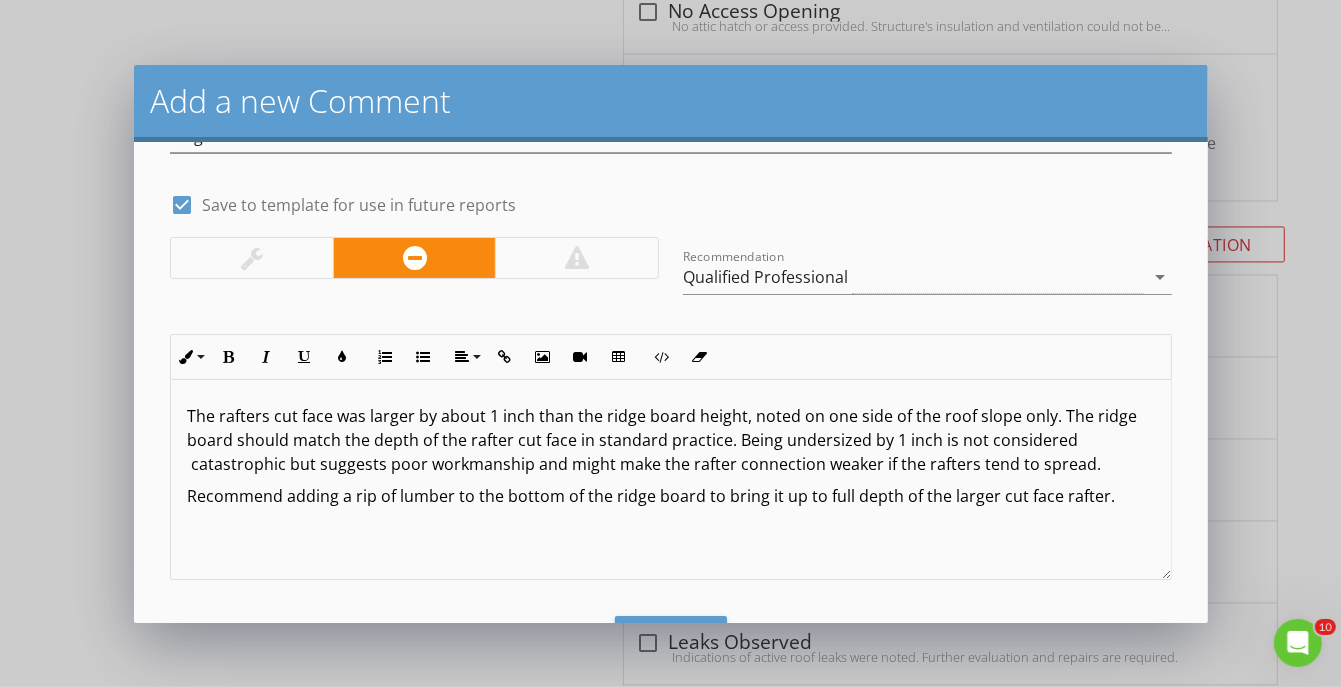 click on "The rafters cut face was larger by about 1 inch than the ridge board height, noted on one side of the roof slope only. The ridge board should match the depth of the rafter cut face in standard practice. Being undersized by 1 inch is not considered  catastrophic but suggests poor workmanship and might make the rafter connection weaker if the rafters tend to spread." at bounding box center (671, 440) 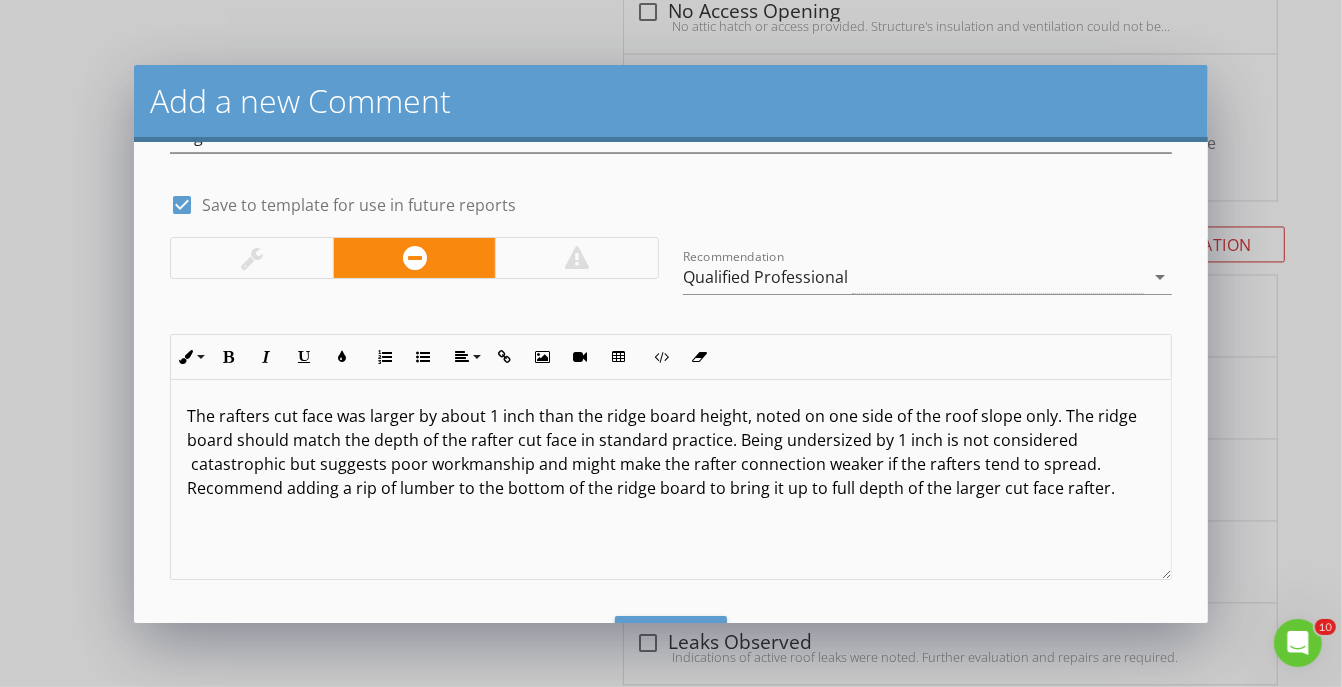 click on "The rafters cut face was larger by about 1 inch than the ridge board height, noted on one side of the roof slope only. The ridge board should match the depth of the rafter cut face in standard practice. Being undersized by 1 inch is not considered  catastrophic but suggests poor workmanship and might make the rafter connection weaker if the rafters tend to spread. Recommend adding a rip of lumber to the bottom of the ridge board to bring it up to full depth of the larger cut face rafter." at bounding box center (671, 452) 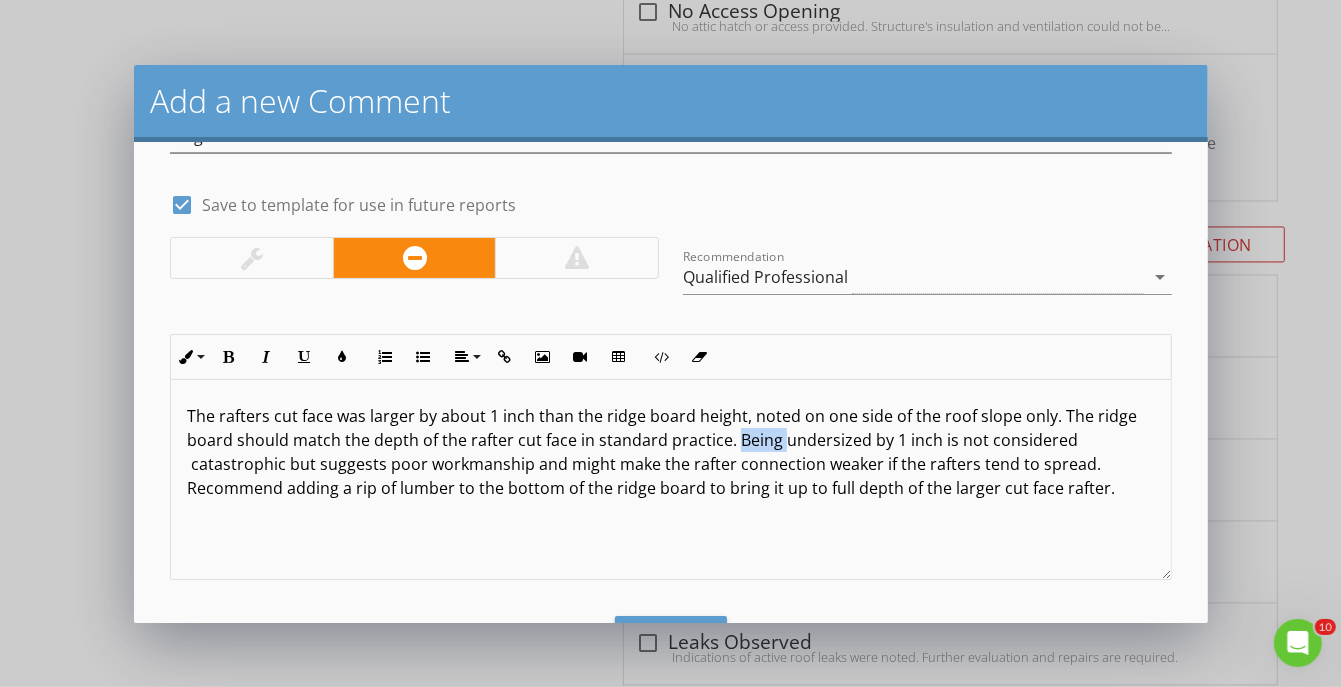 click on "The rafters cut face was larger by about 1 inch than the ridge board height, noted on one side of the roof slope only. The ridge board should match the depth of the rafter cut face in standard practice. Being undersized by 1 inch is not considered  catastrophic but suggests poor workmanship and might make the rafter connection weaker if the rafters tend to spread. Recommend adding a rip of lumber to the bottom of the ridge board to bring it up to full depth of the larger cut face rafter." at bounding box center [671, 452] 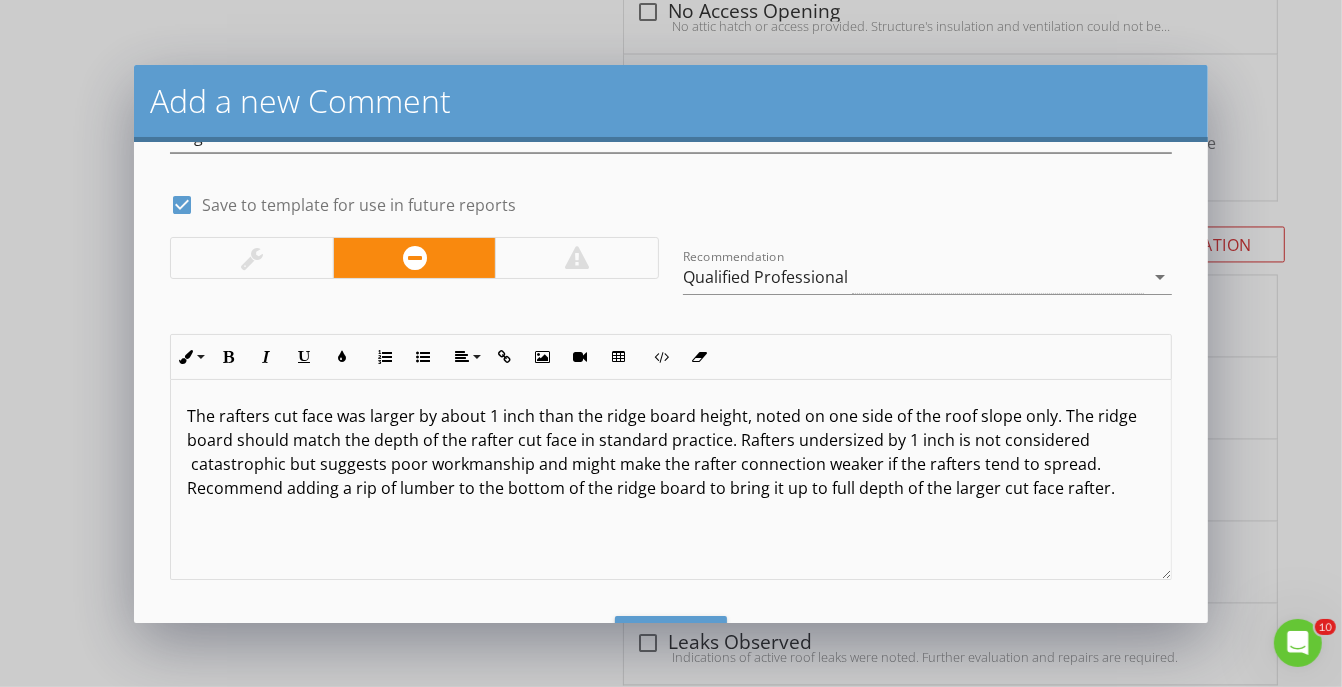 click on "The rafters cut face was larger by about 1 inch than the ridge board height, noted on one side of the roof slope only. The ridge board should match the depth of the rafter cut face in standard practice. Rafters undersized by 1 inch is not considered  catastrophic but suggests poor workmanship and might make the rafter connection weaker if the rafters tend to spread. Recommend adding a rip of lumber to the bottom of the ridge board to bring it up to full depth of the larger cut face rafter." at bounding box center (671, 452) 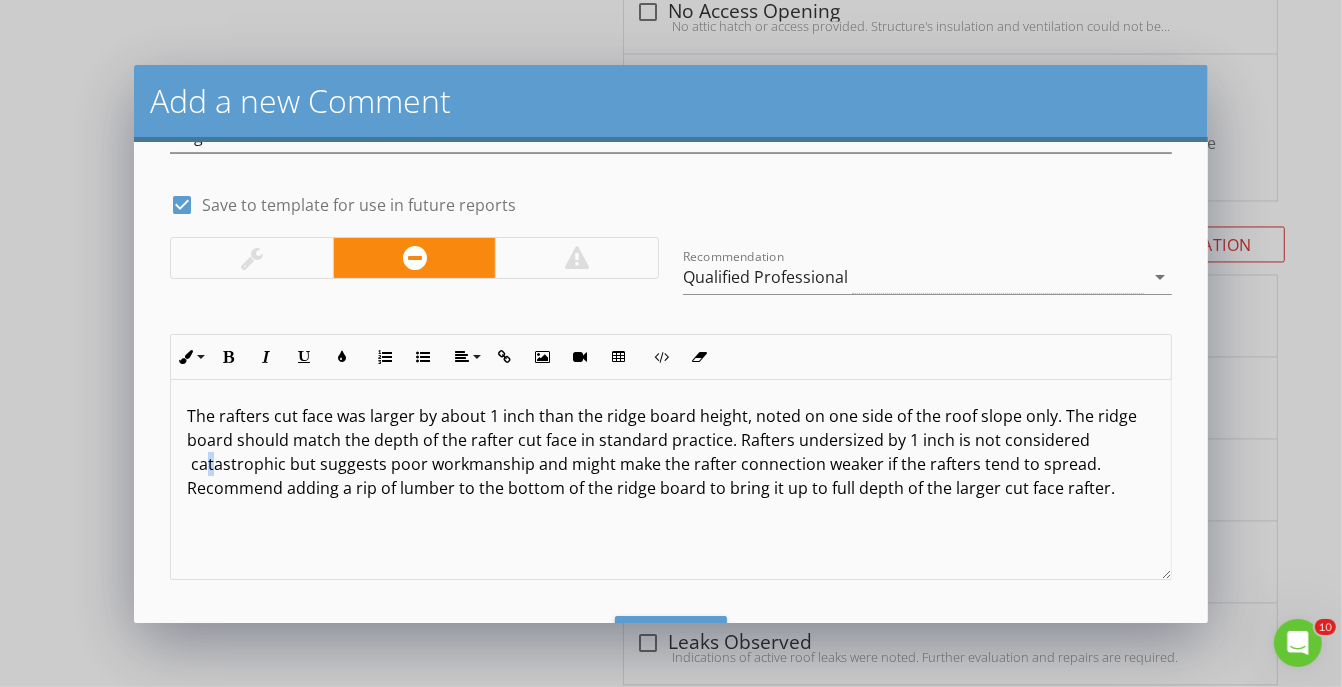 click on "The rafters cut face was larger by about 1 inch than the ridge board height, noted on one side of the roof slope only. The ridge board should match the depth of the rafter cut face in standard practice. Rafters undersized by 1 inch is not considered  catastrophic but suggests poor workmanship and might make the rafter connection weaker if the rafters tend to spread. Recommend adding a rip of lumber to the bottom of the ridge board to bring it up to full depth of the larger cut face rafter." at bounding box center (671, 452) 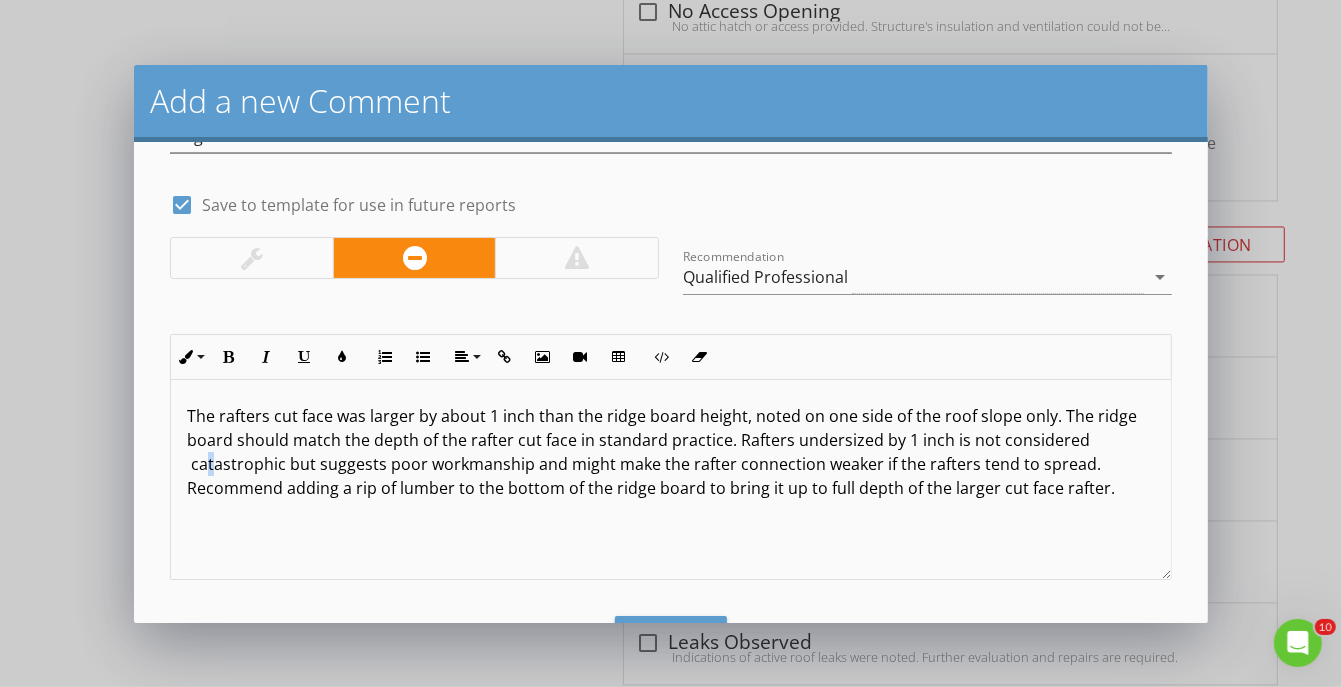 click on "The rafters cut face was larger by about 1 inch than the ridge board height, noted on one side of the roof slope only. The ridge board should match the depth of the rafter cut face in standard practice. Rafters undersized by 1 inch is not considered  catastrophic but suggests poor workmanship and might make the rafter connection weaker if the rafters tend to spread. Recommend adding a rip of lumber to the bottom of the ridge board to bring it up to full depth of the larger cut face rafter." at bounding box center [671, 452] 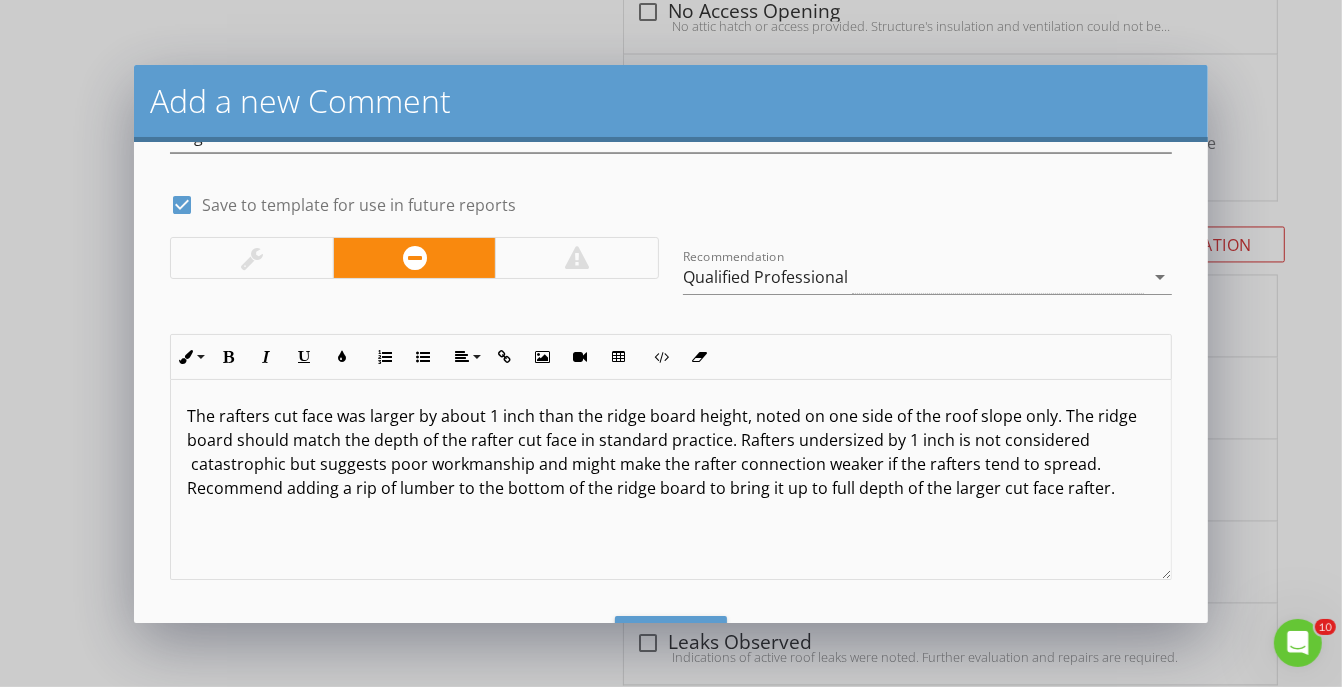 click on "The rafters cut face was larger by about 1 inch than the ridge board height, noted on one side of the roof slope only. The ridge board should match the depth of the rafter cut face in standard practice. Rafters undersized by 1 inch is not considered  catastrophic but suggests poor workmanship and might make the rafter connection weaker if the rafters tend to spread. Recommend adding a rip of lumber to the bottom of the ridge board to bring it up to full depth of the larger cut face rafter." at bounding box center (671, 452) 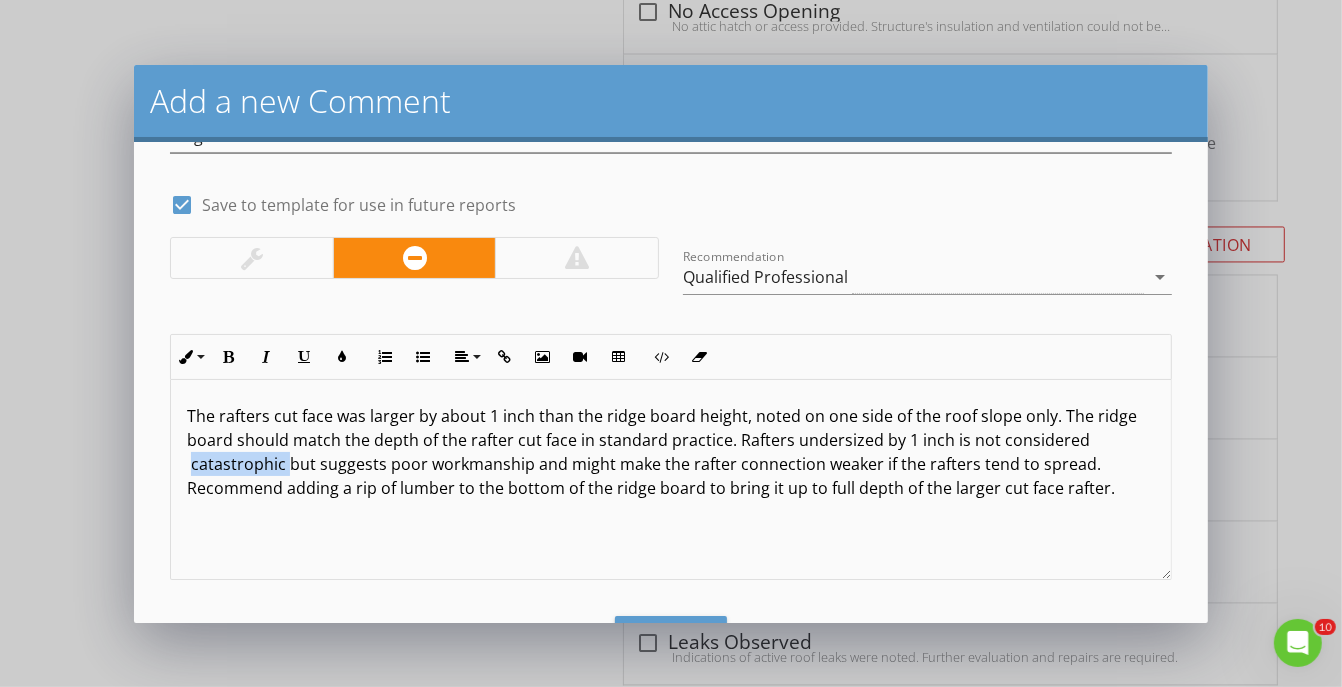 click on "The rafters cut face was larger by about 1 inch than the ridge board height, noted on one side of the roof slope only. The ridge board should match the depth of the rafter cut face in standard practice. Rafters undersized by 1 inch is not considered  catastrophic but suggests poor workmanship and might make the rafter connection weaker if the rafters tend to spread. Recommend adding a rip of lumber to the bottom of the ridge board to bring it up to full depth of the larger cut face rafter." at bounding box center (671, 452) 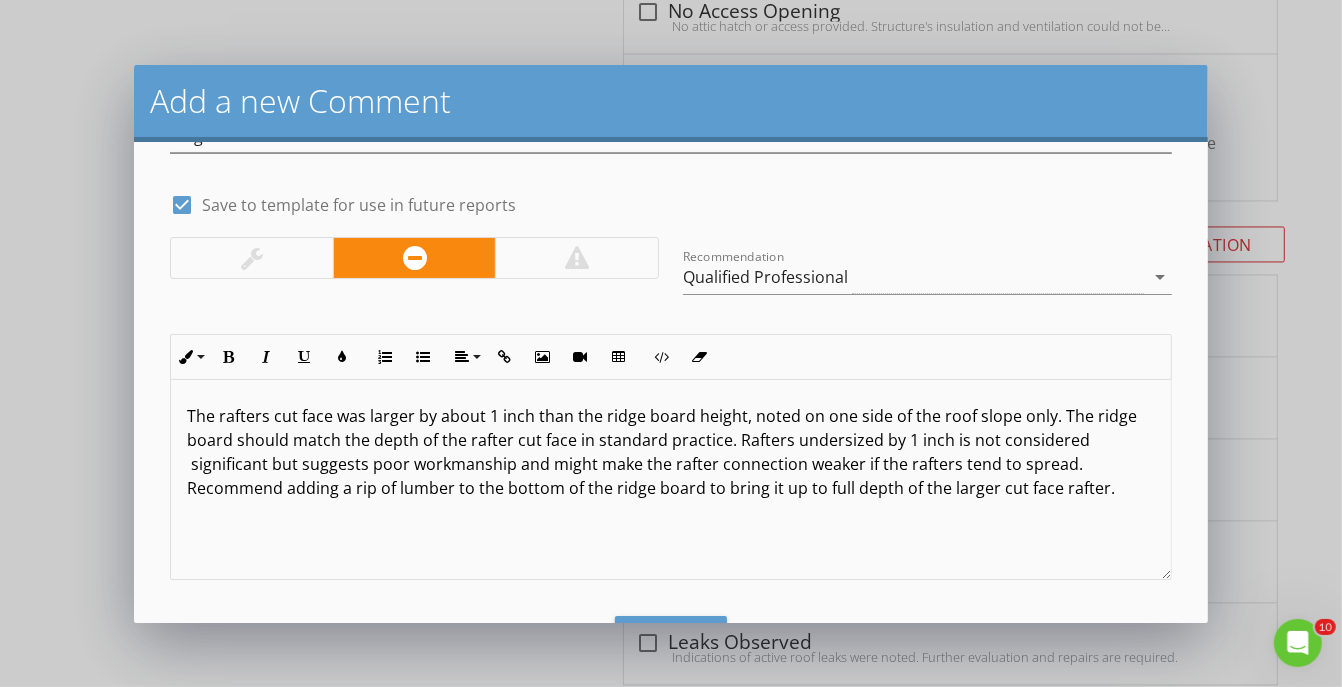 click on "The rafters cut face was larger by about 1 inch than the ridge board height, noted on one side of the roof slope only. The ridge board should match the depth of the rafter cut face in standard practice. Rafters undersized by 1 inch is not considered  significant but suggests poor workmanship and might make the rafter connection weaker if the rafters tend to spread. Recommend adding a rip of lumber to the bottom of the ridge board to bring it up to full depth of the larger cut face rafter." at bounding box center (671, 452) 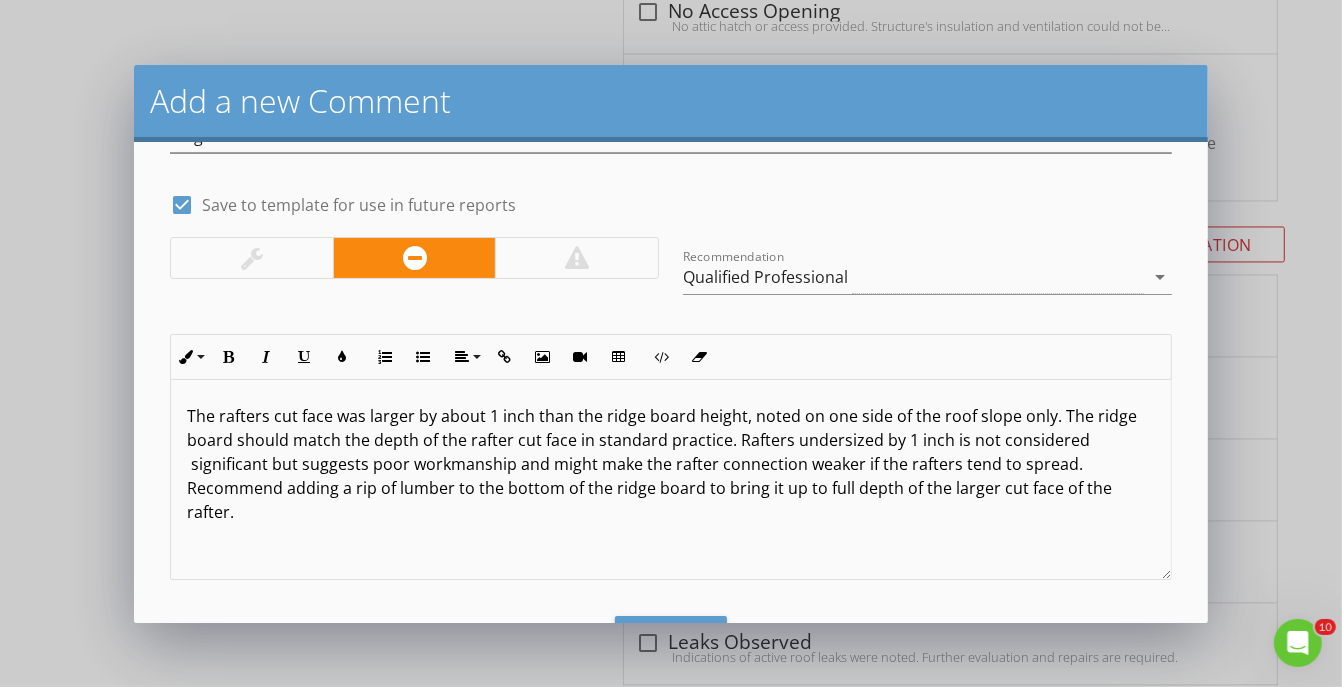 click on "The rafters cut face was larger by about 1 inch than the ridge board height, noted on one side of the roof slope only. The ridge board should match the depth of the rafter cut face in standard practice. Rafters undersized by 1 inch is not considered  significant but suggests poor workmanship and might make the rafter connection weaker if the rafters tend to spread. Recommend adding a rip of lumber to the bottom of the ridge board to bring it up to full depth of the larger cut face of the rafter." at bounding box center (671, 464) 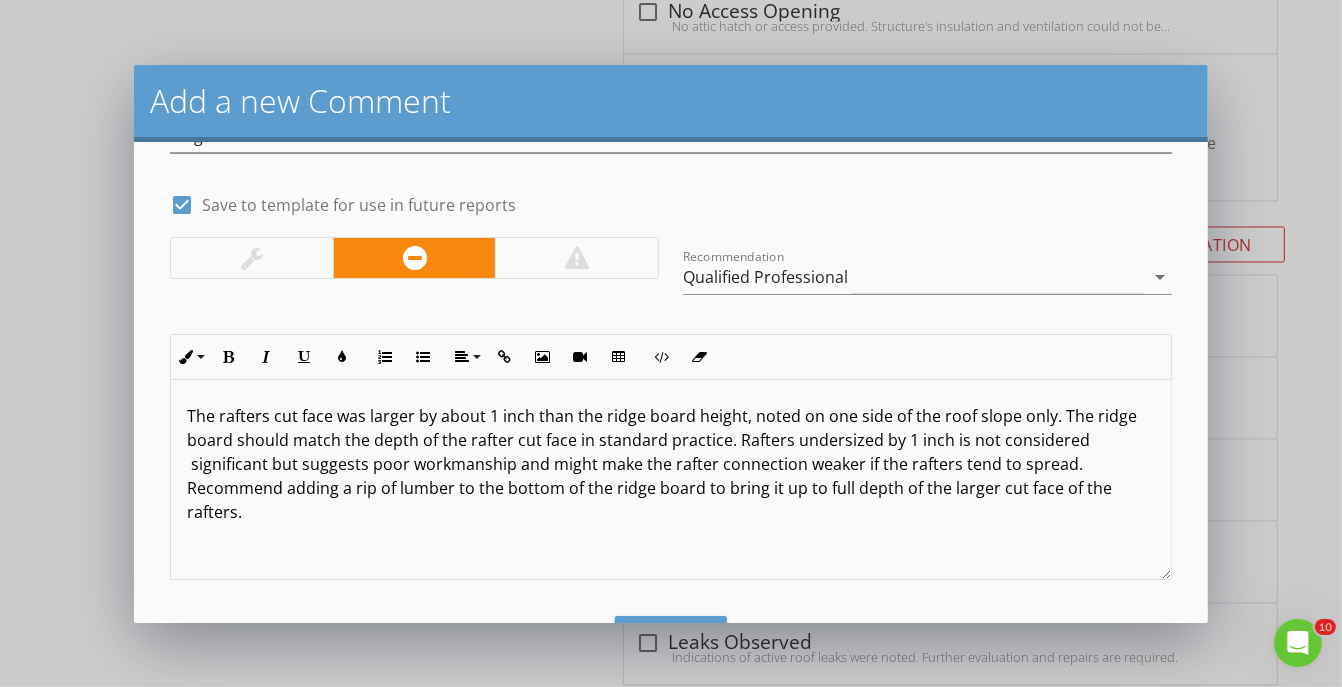 drag, startPoint x: 415, startPoint y: 522, endPoint x: 403, endPoint y: 529, distance: 13.892444 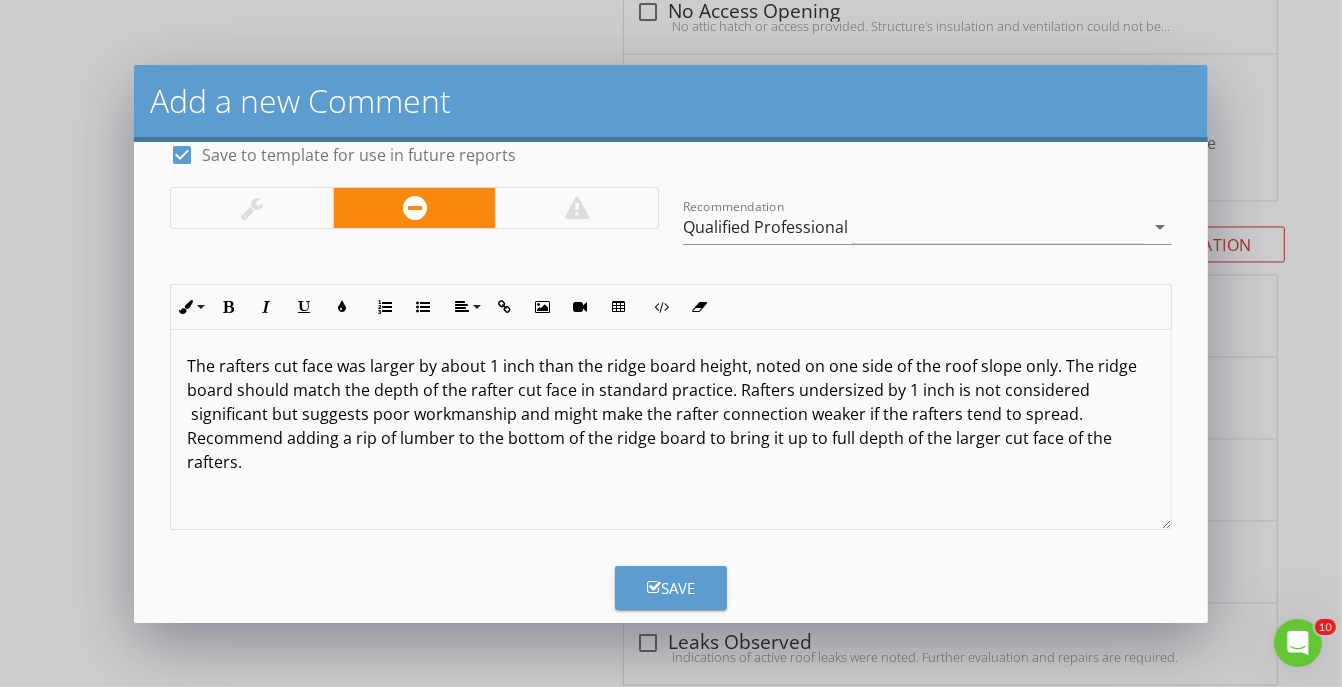 scroll, scrollTop: 157, scrollLeft: 0, axis: vertical 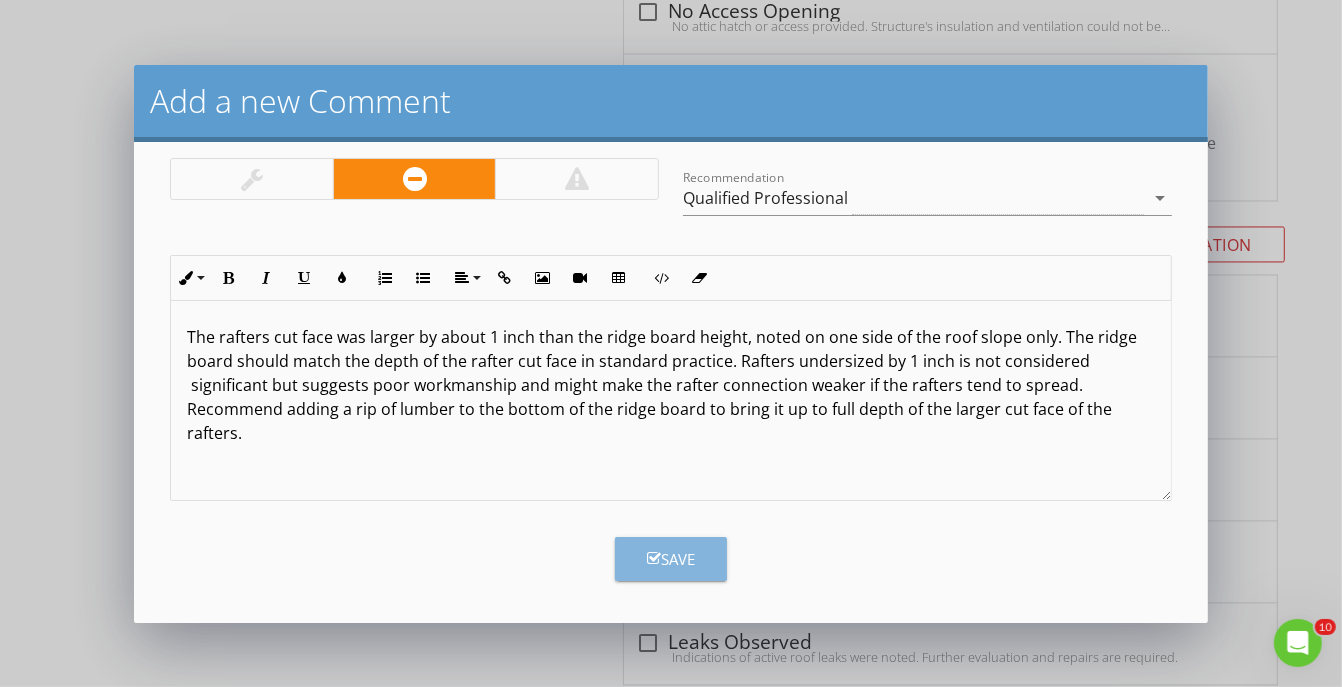 click on "Save" at bounding box center [671, 559] 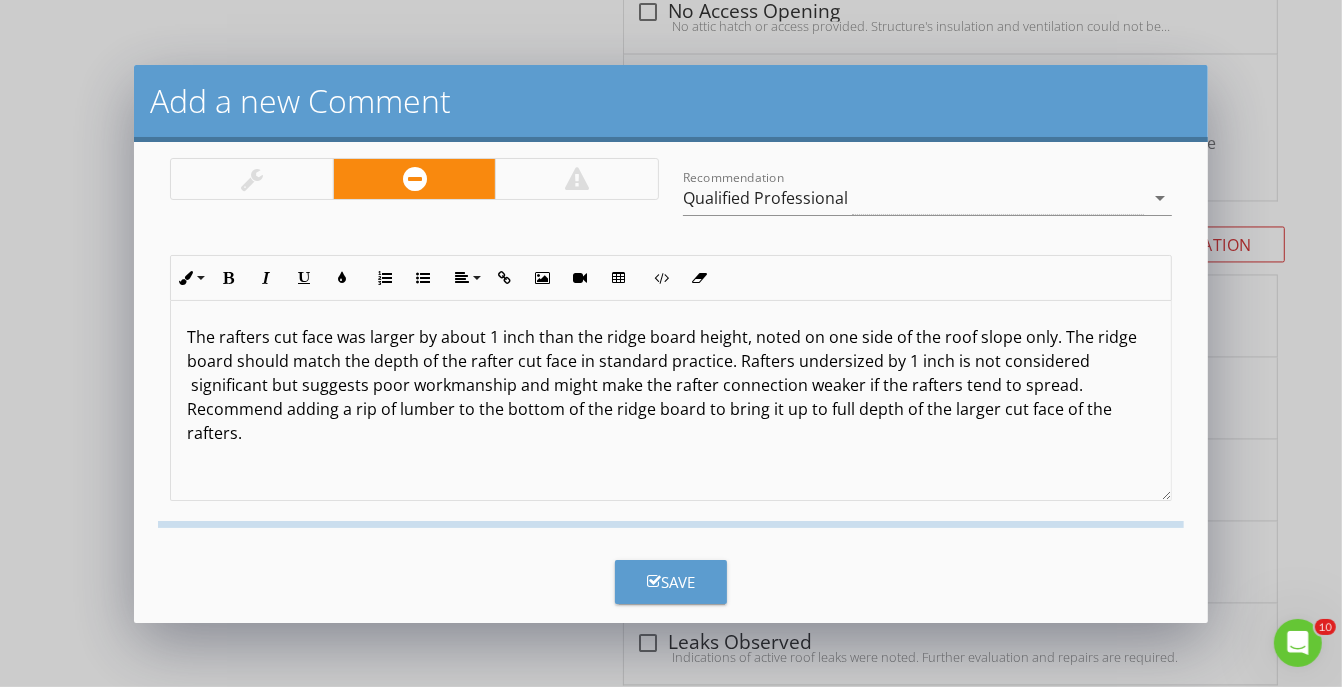 checkbox on "false" 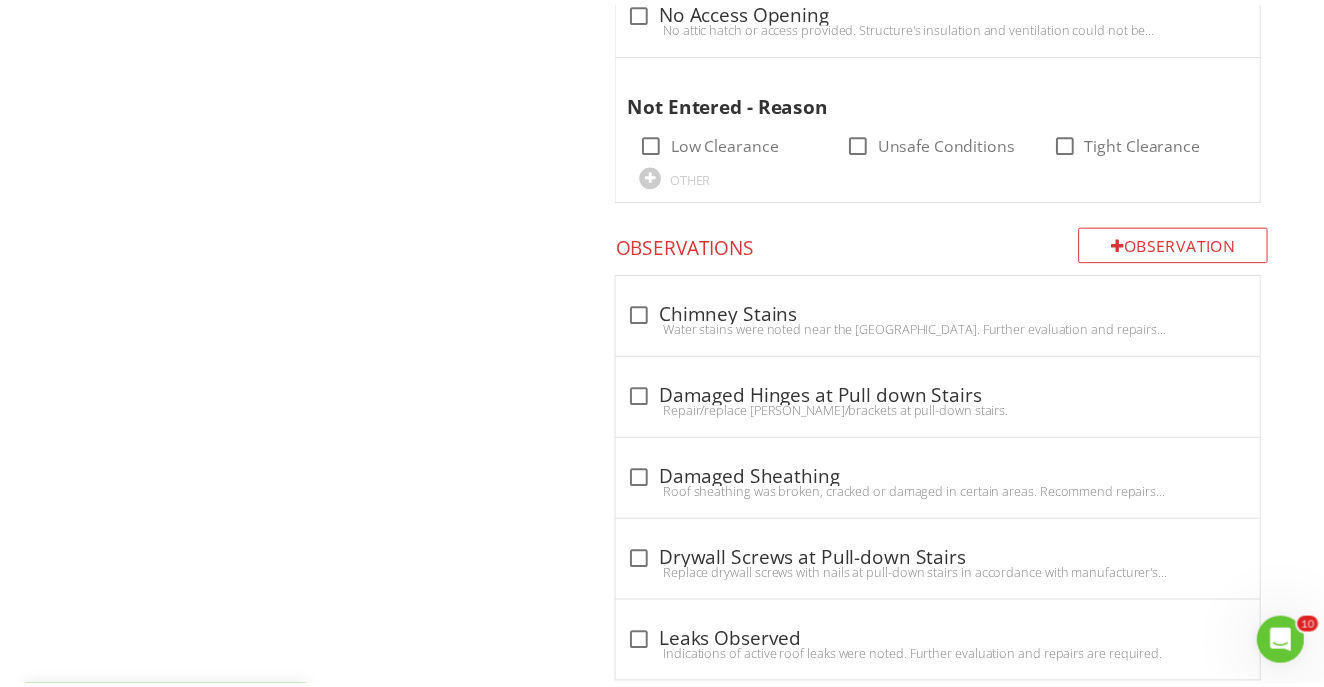 scroll, scrollTop: 0, scrollLeft: 0, axis: both 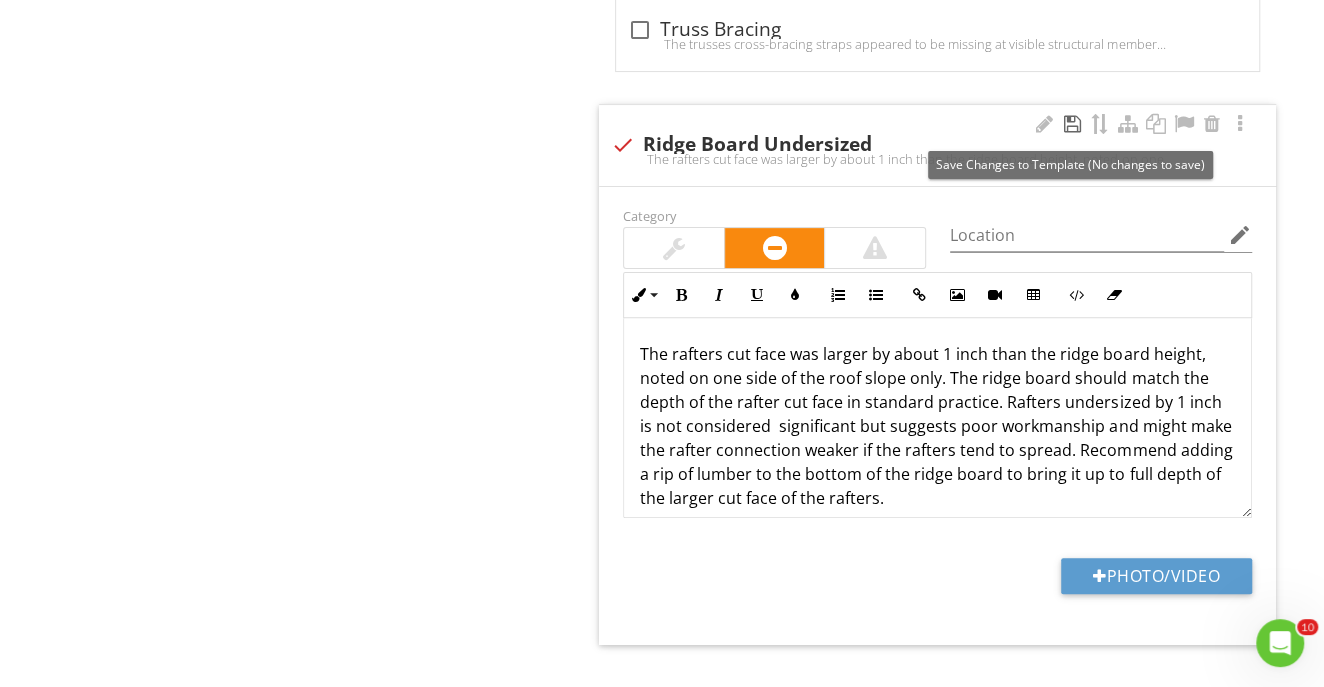 click at bounding box center (1072, 124) 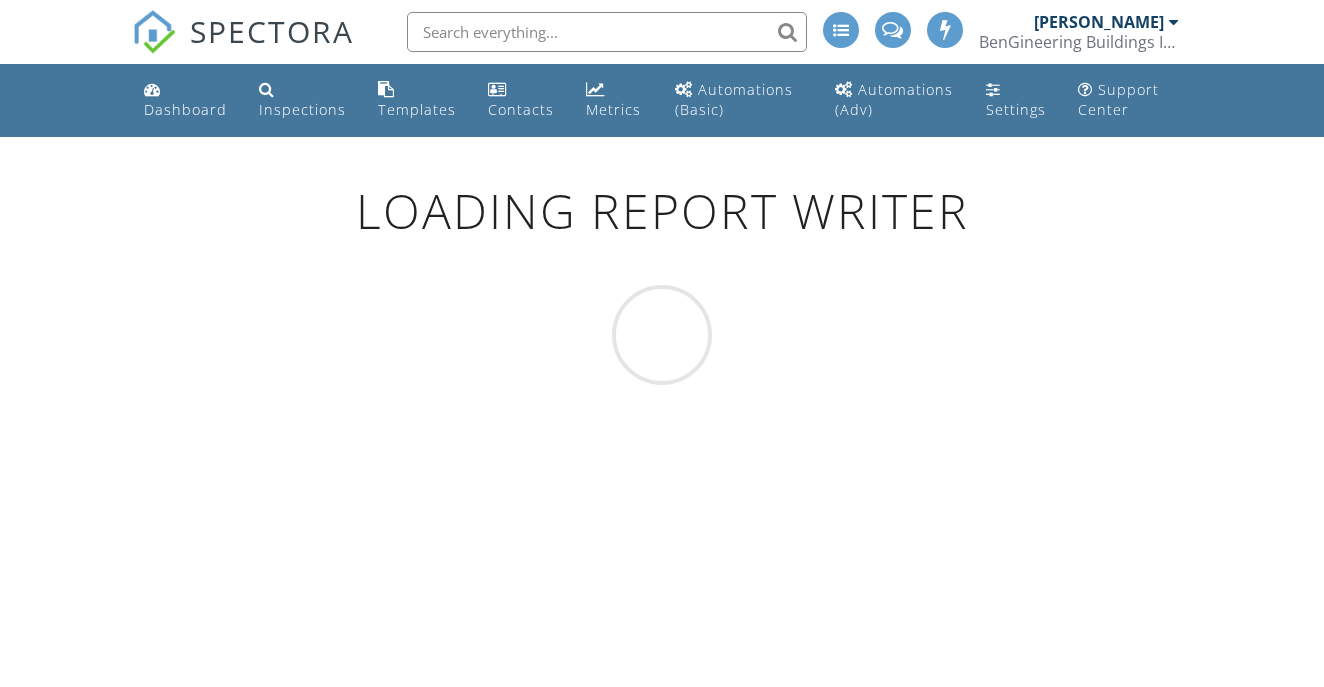 scroll, scrollTop: 0, scrollLeft: 0, axis: both 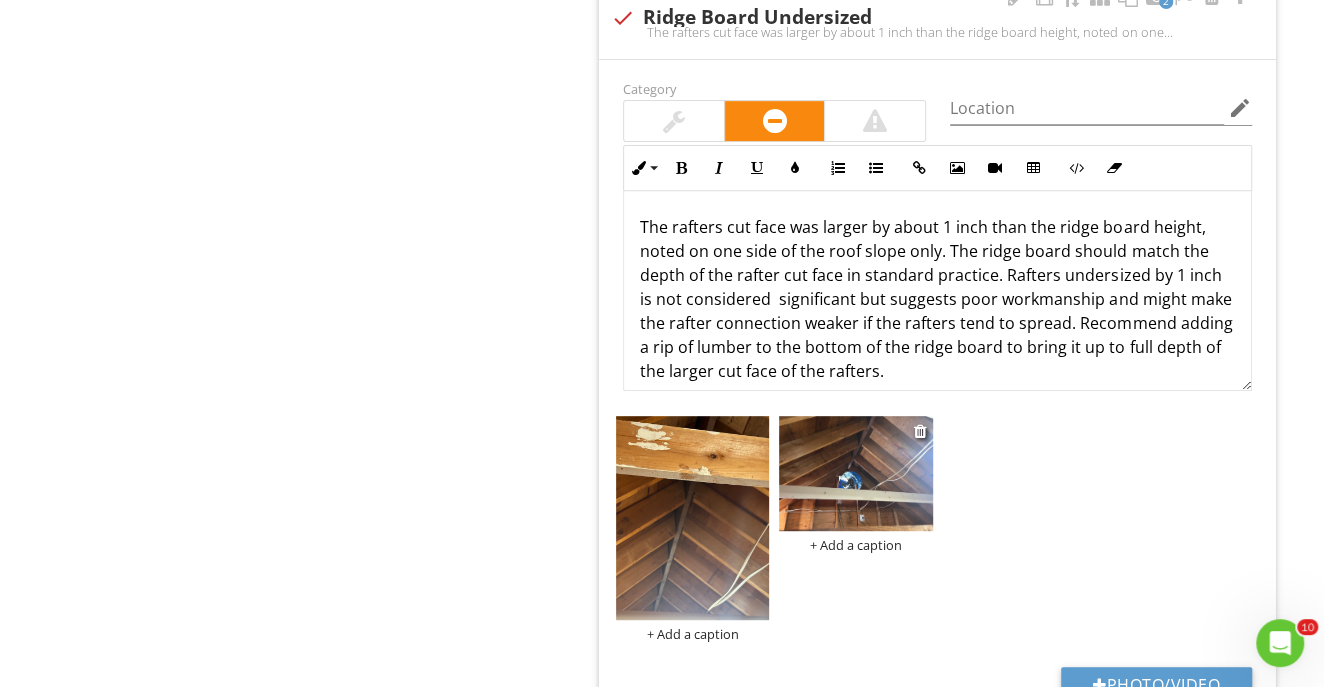 click at bounding box center [855, 473] 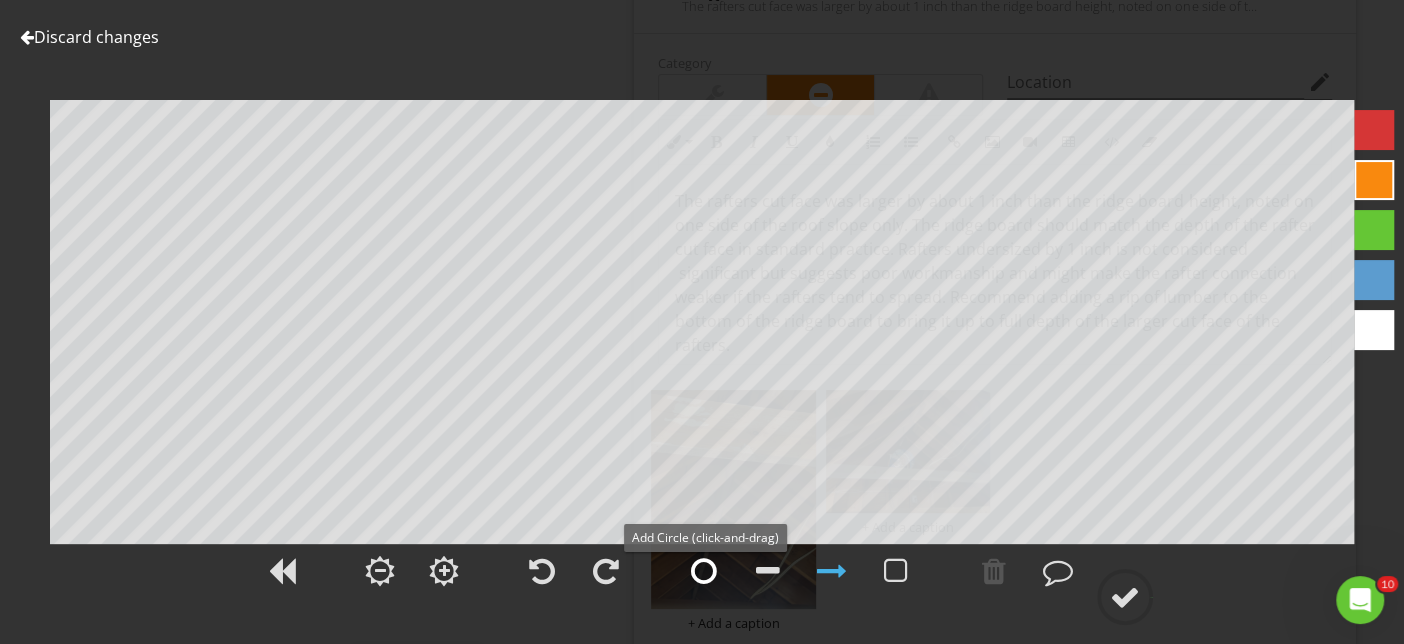 click at bounding box center [704, 571] 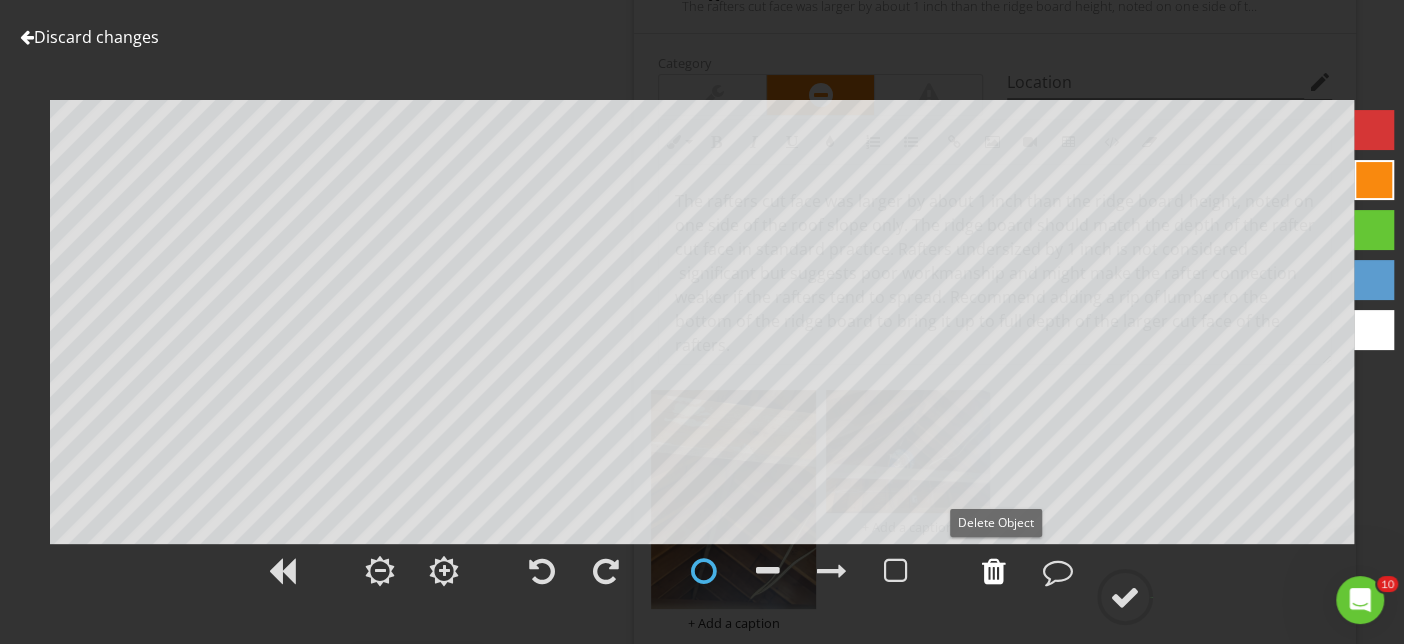 click at bounding box center [994, 571] 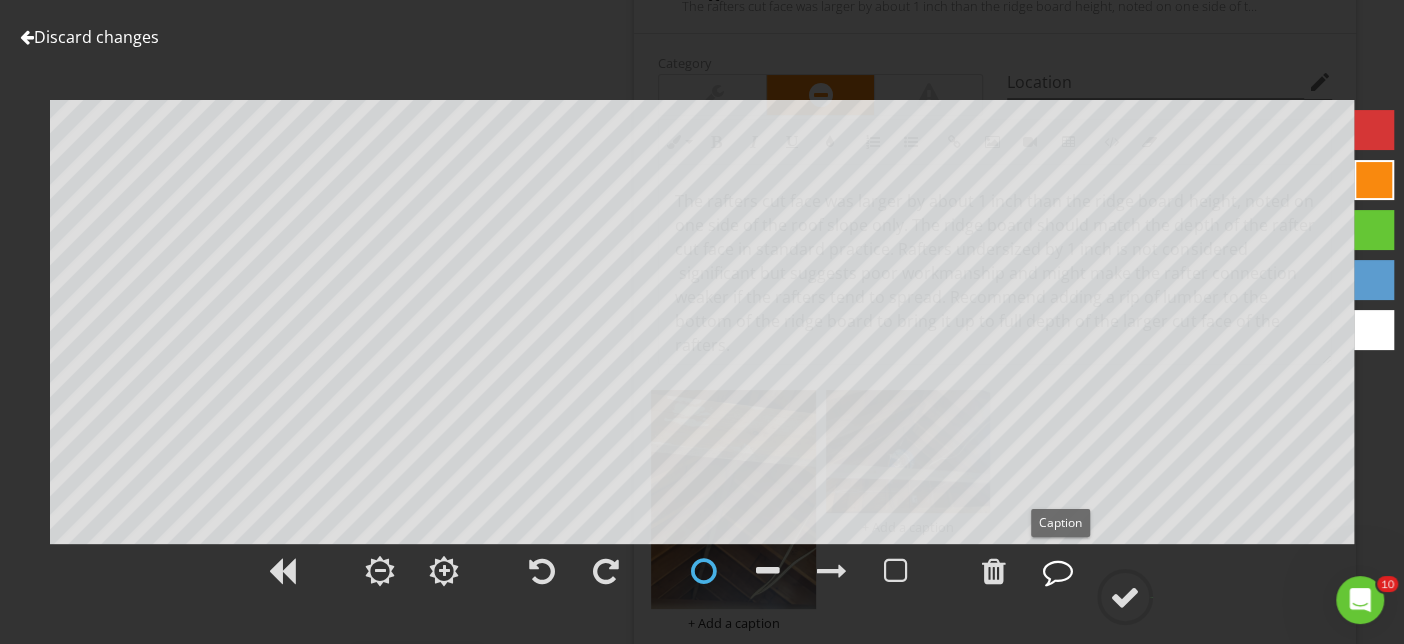 click at bounding box center (1058, 571) 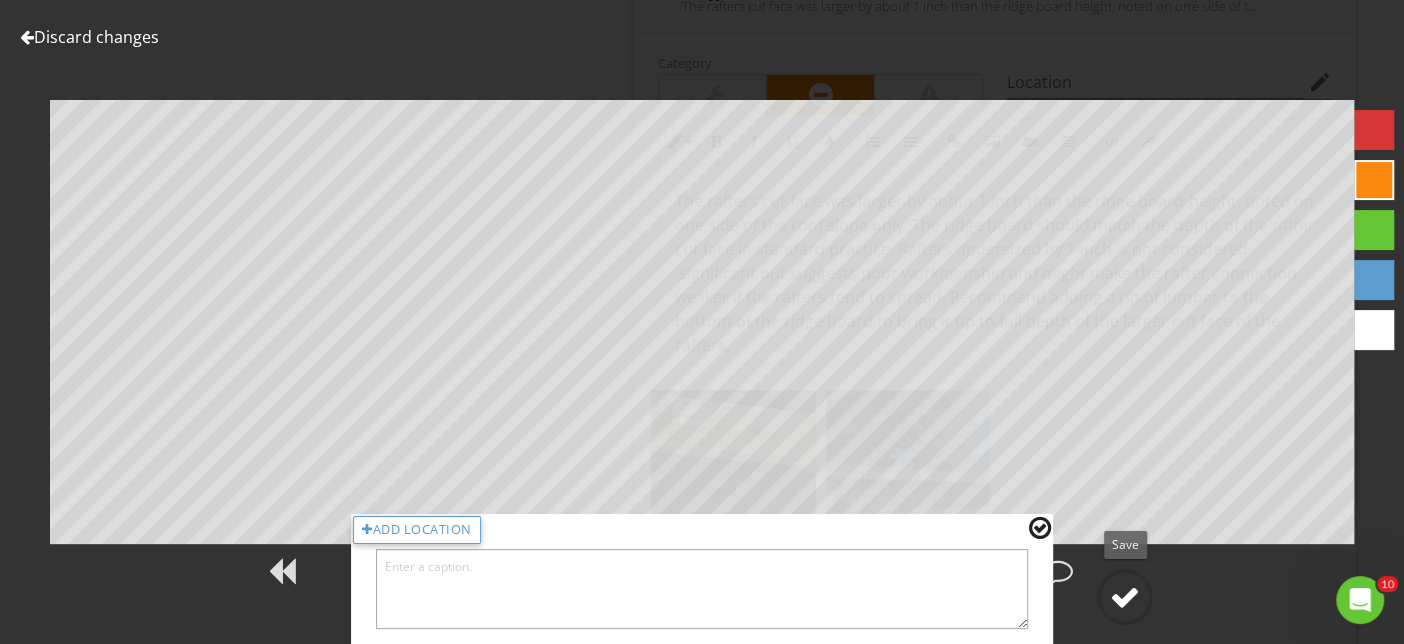 click at bounding box center [1125, 597] 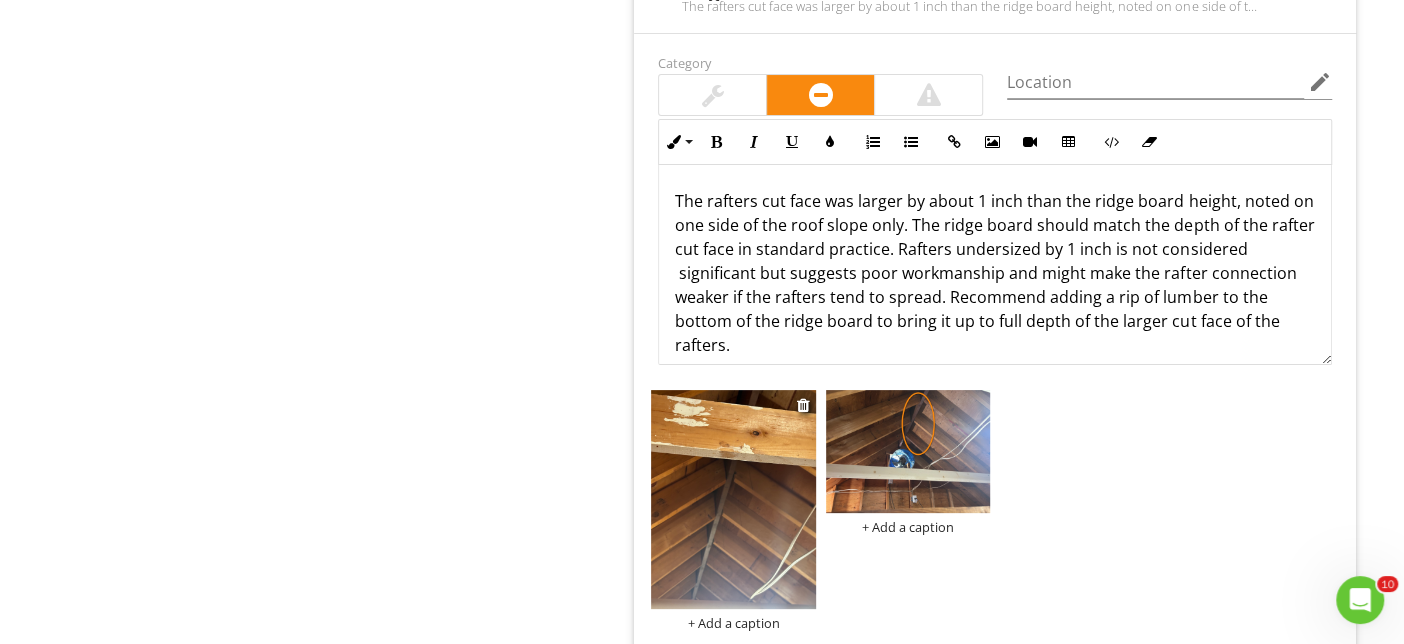 click at bounding box center (733, 499) 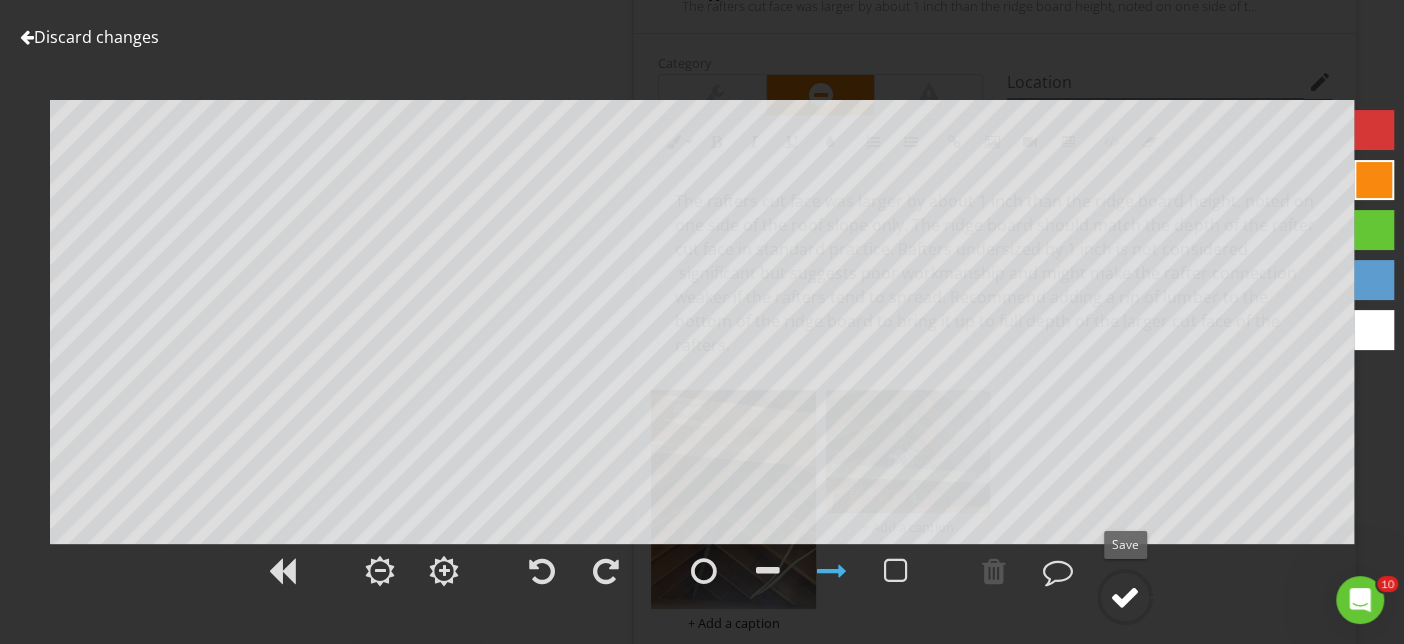 click at bounding box center (1125, 597) 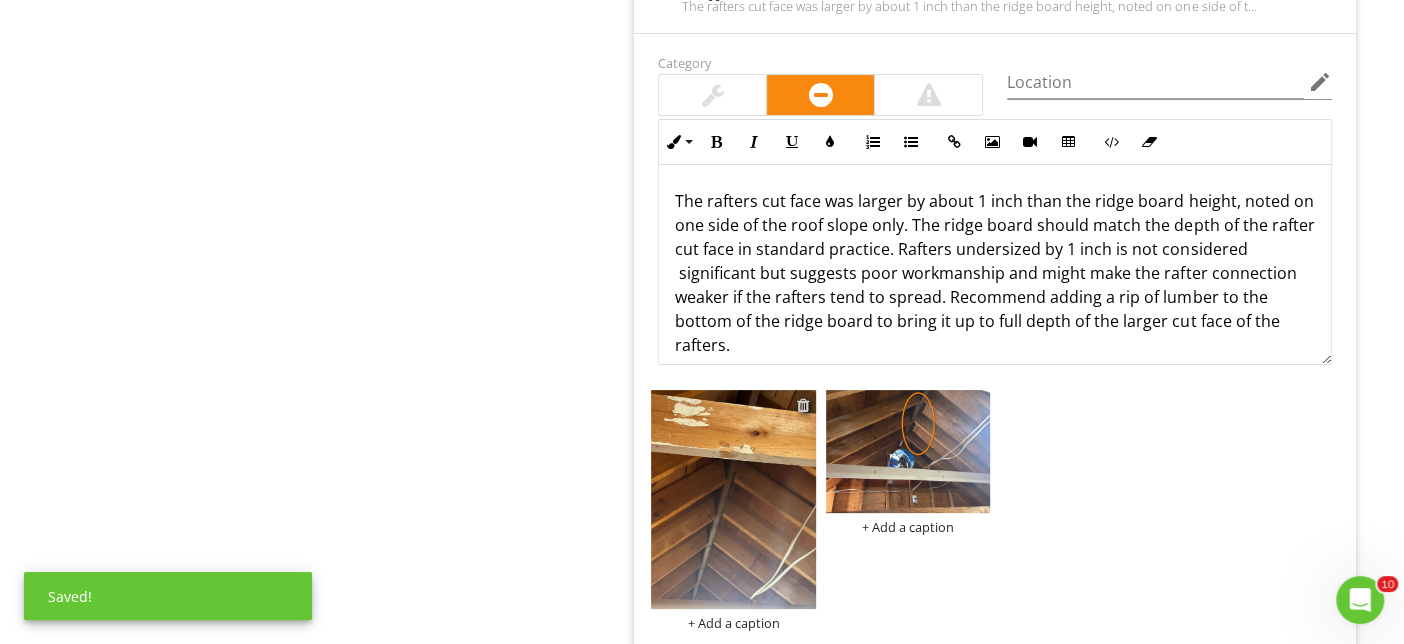 click at bounding box center (803, 405) 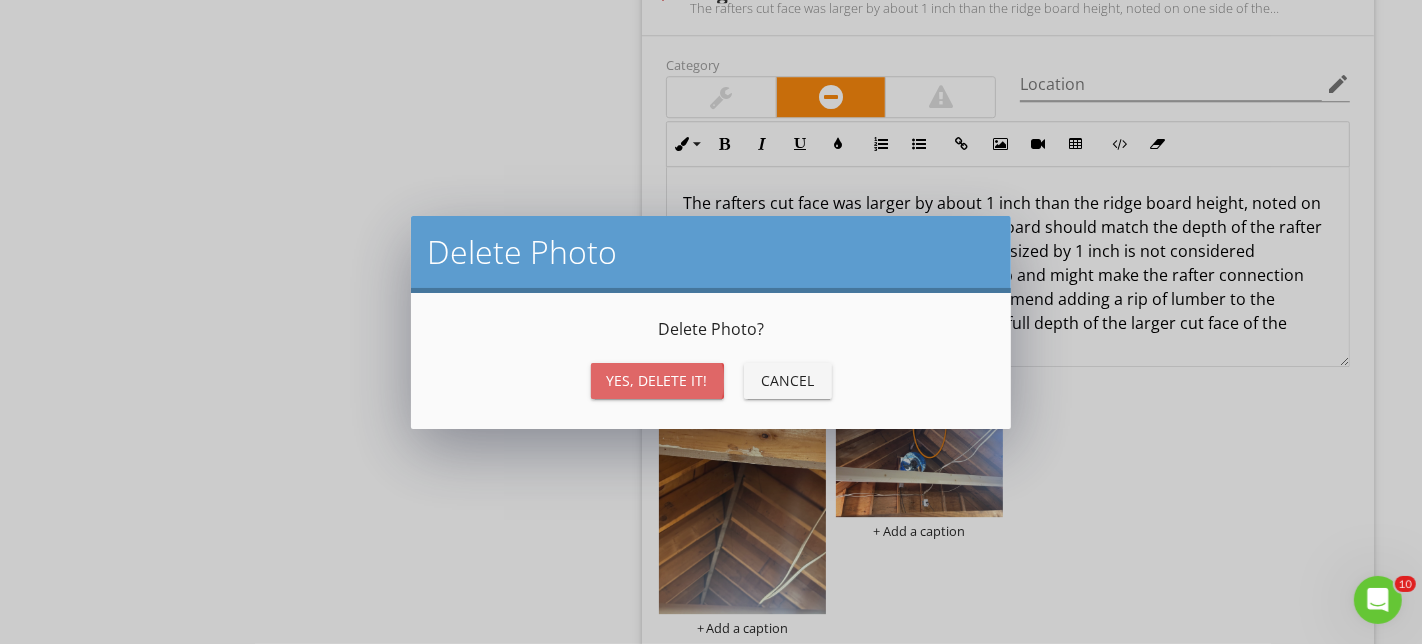 click on "Yes, Delete it!" at bounding box center (657, 380) 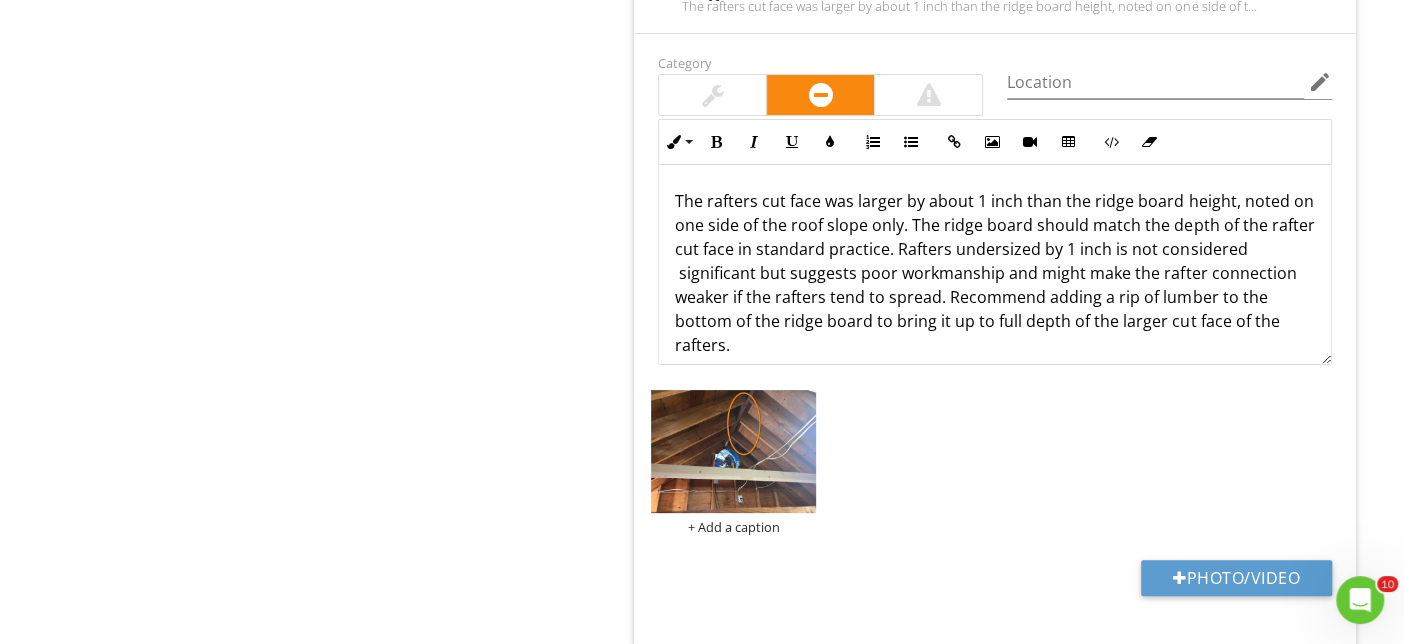 click on "The rafters cut face was larger by about 1 inch than the ridge board height, noted on one side of the roof slope only. The ridge board should match the depth of the rafter cut face in standard practice. Rafters undersized by 1 inch is not considered  significant but suggests poor workmanship and might make the rafter connection weaker if the rafters tend to spread. Recommend adding a rip of lumber to the bottom of the ridge board to bring it up to full depth of the larger cut face of the rafters." at bounding box center (995, 273) 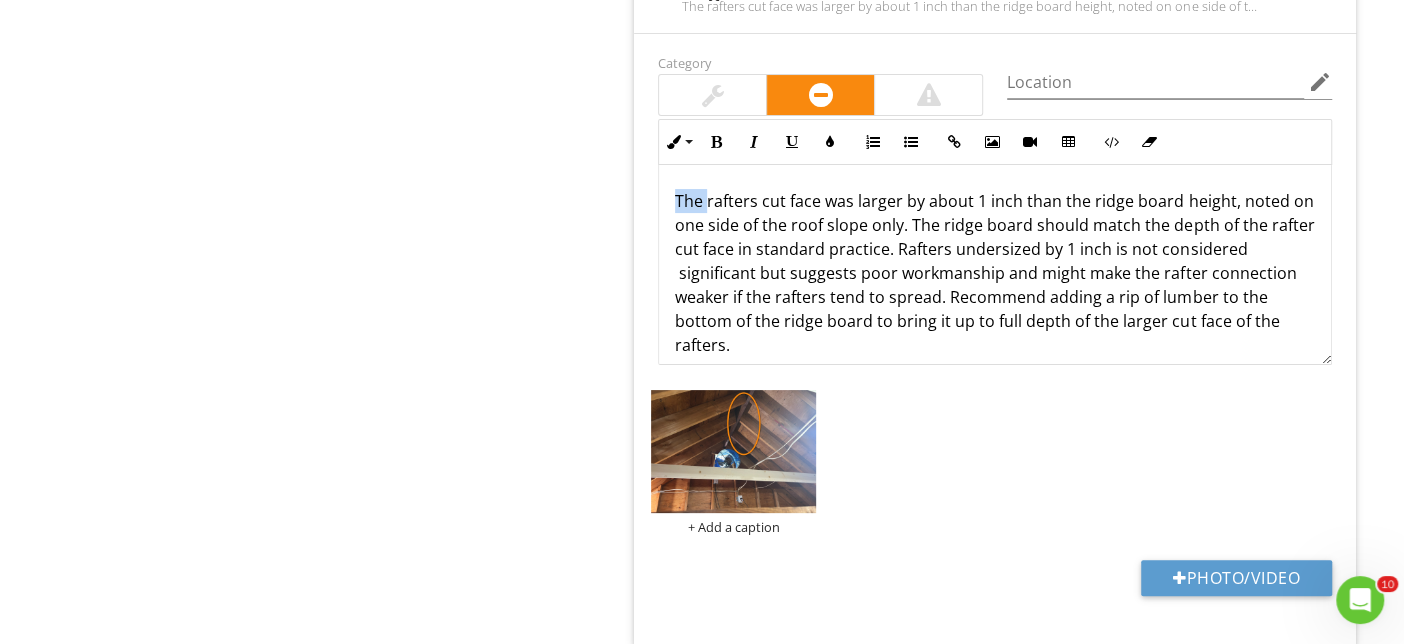 click on "The rafters cut face was larger by about 1 inch than the ridge board height, noted on one side of the roof slope only. The ridge board should match the depth of the rafter cut face in standard practice. Rafters undersized by 1 inch is not considered  significant but suggests poor workmanship and might make the rafter connection weaker if the rafters tend to spread. Recommend adding a rip of lumber to the bottom of the ridge board to bring it up to full depth of the larger cut face of the rafters." at bounding box center [995, 273] 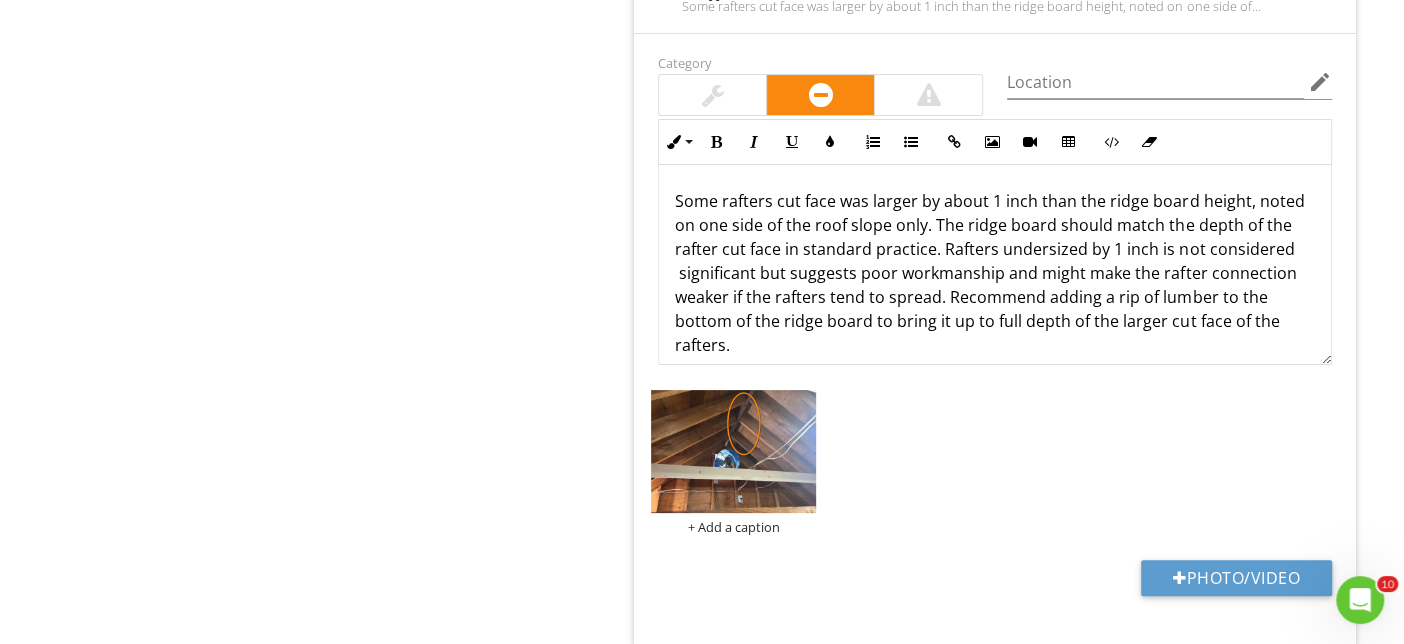 click on "Some rafters cut face was larger by about 1 inch than the ridge board height, noted on one side of the roof slope only. The ridge board should match the depth of the rafter cut face in standard practice. Rafters undersized by 1 inch is not considered  significant but suggests poor workmanship and might make the rafter connection weaker if the rafters tend to spread. Recommend adding a rip of lumber to the bottom of the ridge board to bring it up to full depth of the larger cut face of the rafters." at bounding box center [995, 273] 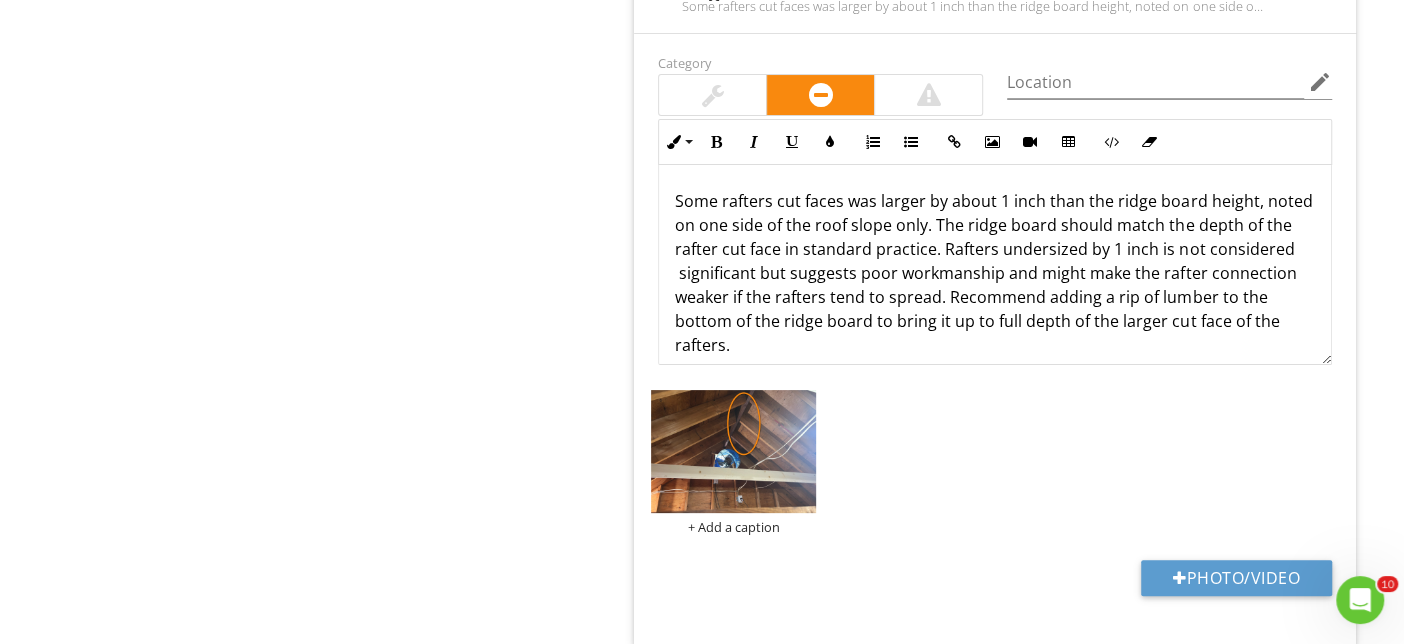 click on "Some rafters cut faces was larger by about 1 inch than the ridge board height, noted on one side of the roof slope only. The ridge board should match the depth of the rafter cut face in standard practice. Rafters undersized by 1 inch is not considered  significant but suggests poor workmanship and might make the rafter connection weaker if the rafters tend to spread. Recommend adding a rip of lumber to the bottom of the ridge board to bring it up to full depth of the larger cut face of the rafters." at bounding box center (995, 273) 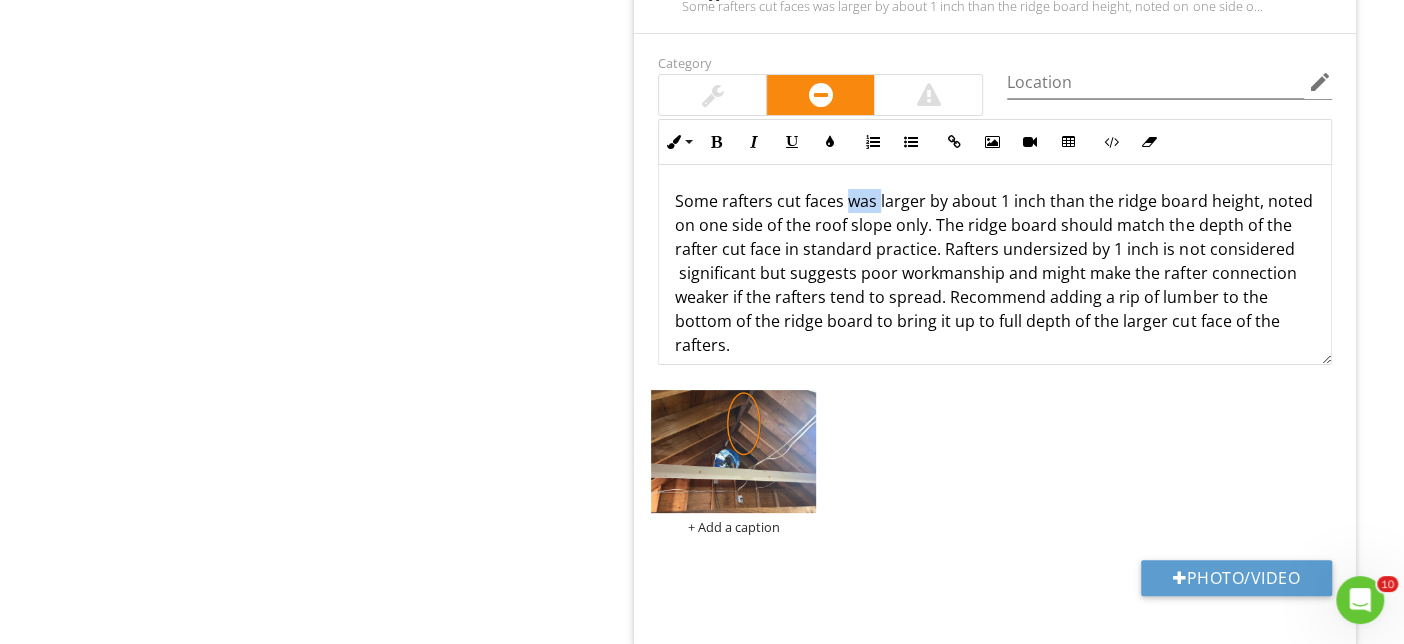click on "Some rafters cut faces was larger by about 1 inch than the ridge board height, noted on one side of the roof slope only. The ridge board should match the depth of the rafter cut face in standard practice. Rafters undersized by 1 inch is not considered  significant but suggests poor workmanship and might make the rafter connection weaker if the rafters tend to spread. Recommend adding a rip of lumber to the bottom of the ridge board to bring it up to full depth of the larger cut face of the rafters." at bounding box center (995, 273) 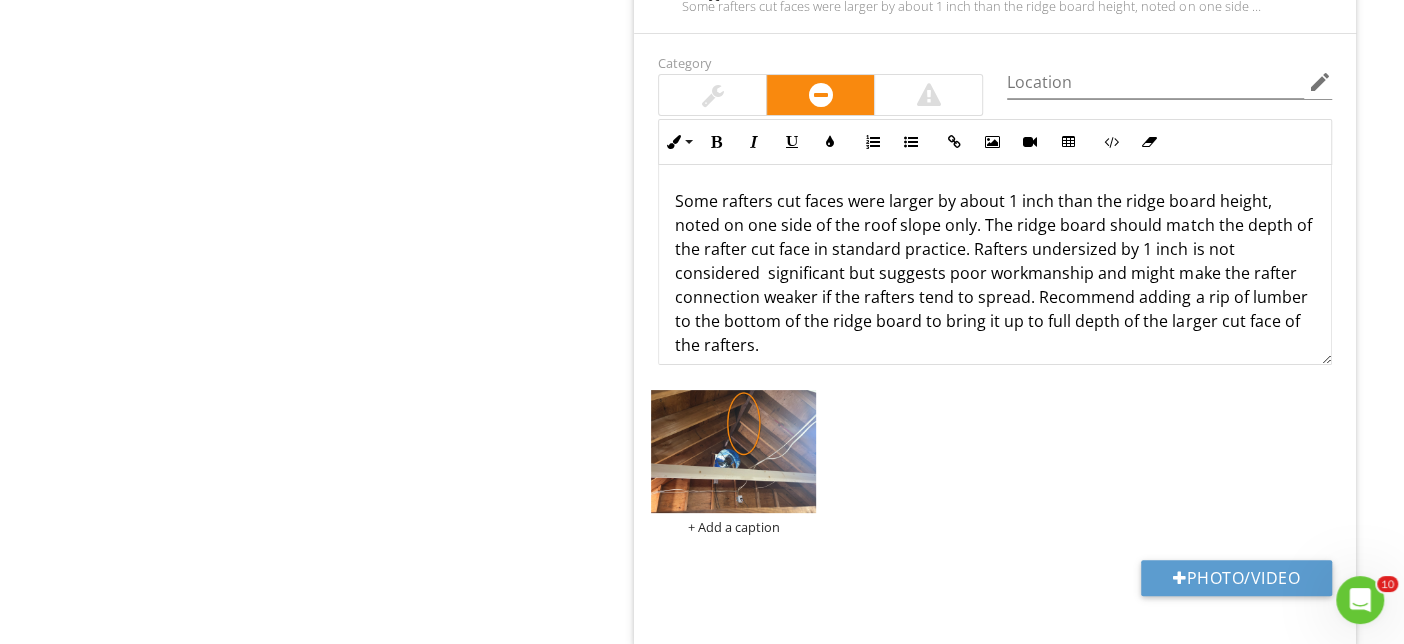 click on "Some rafters cut faces were larger by about 1 inch than the ridge board height, noted on one side of the roof slope only. The ridge board should match the depth of the rafter cut face in standard practice. Rafters undersized by 1 inch is not considered  significant but suggests poor workmanship and might make the rafter connection weaker if the rafters tend to spread. Recommend adding a rip of lumber to the bottom of the ridge board to bring it up to full depth of the larger cut face of the rafters." at bounding box center [995, 273] 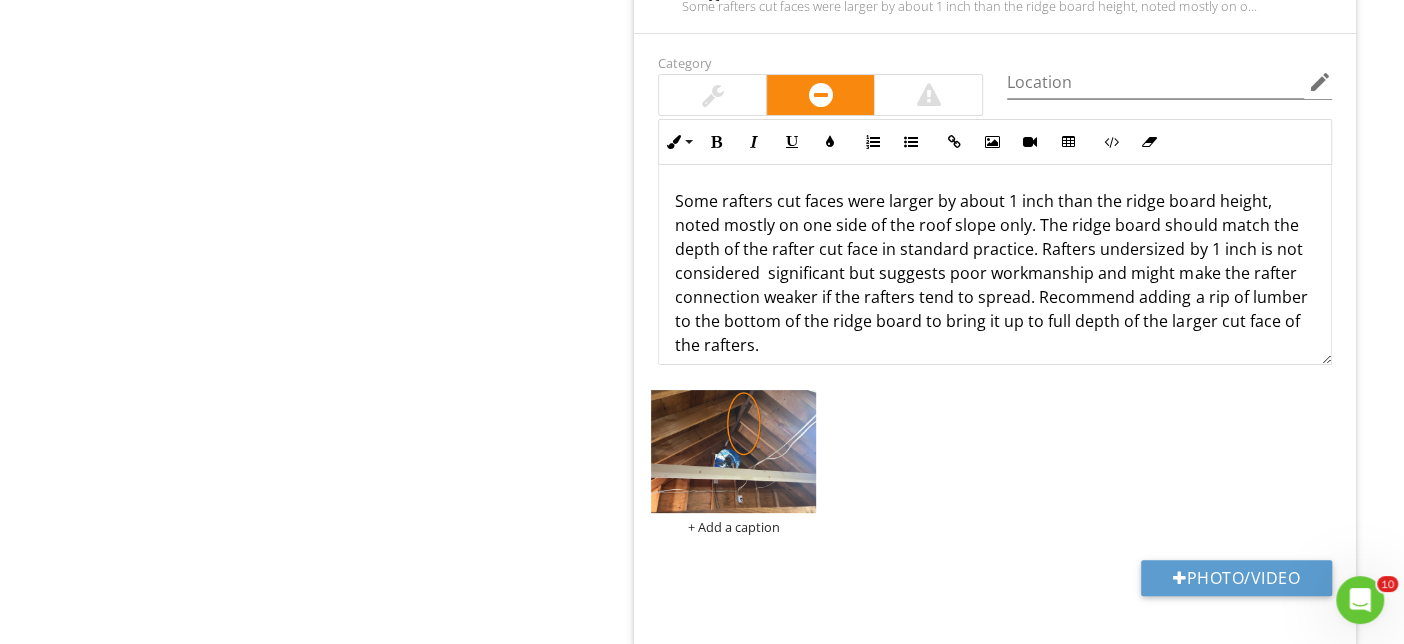 click on "Some rafters cut faces were larger by about 1 inch than the ridge board height, noted mostly on one side of the roof slope only. The ridge board should match the depth of the rafter cut face in standard practice. Rafters undersized by 1 inch is not considered  significant but suggests poor workmanship and might make the rafter connection weaker if the rafters tend to spread. Recommend adding a rip of lumber to the bottom of the ridge board to bring it up to full depth of the larger cut face of the rafters." at bounding box center [995, 273] 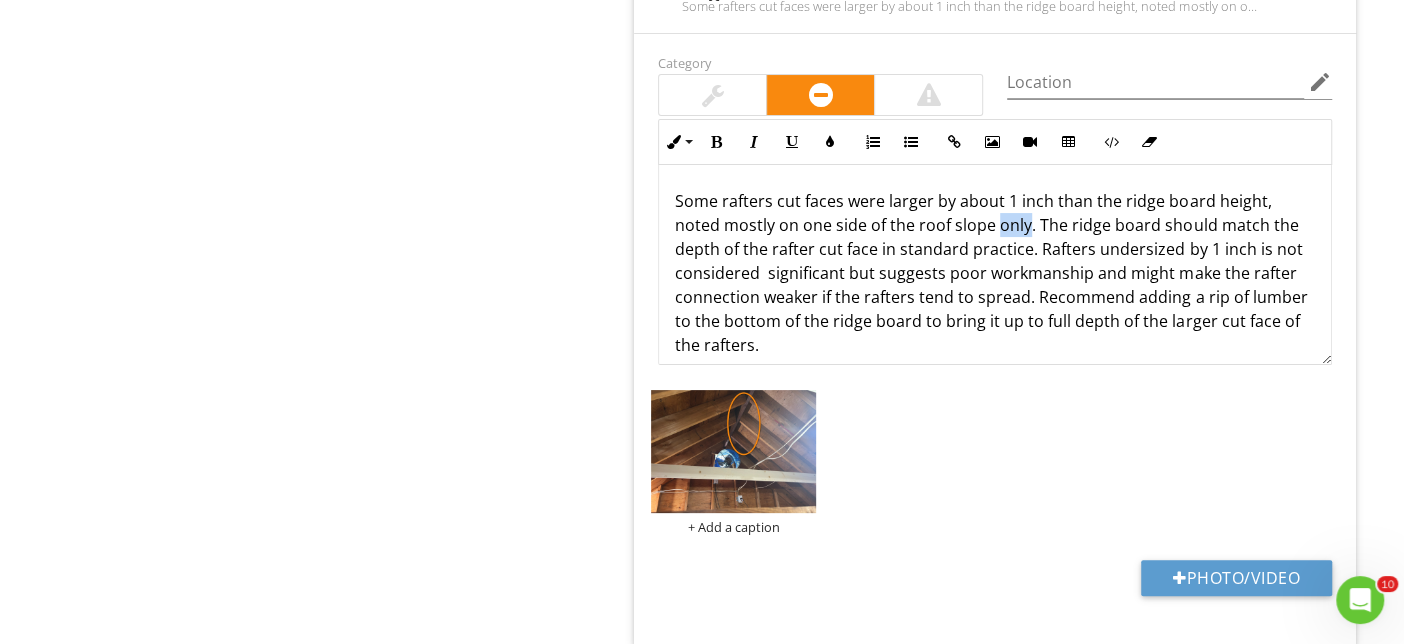 click on "Some rafters cut faces were larger by about 1 inch than the ridge board height, noted mostly on one side of the roof slope only. The ridge board should match the depth of the rafter cut face in standard practice. Rafters undersized by 1 inch is not considered  significant but suggests poor workmanship and might make the rafter connection weaker if the rafters tend to spread. Recommend adding a rip of lumber to the bottom of the ridge board to bring it up to full depth of the larger cut face of the rafters." at bounding box center (995, 273) 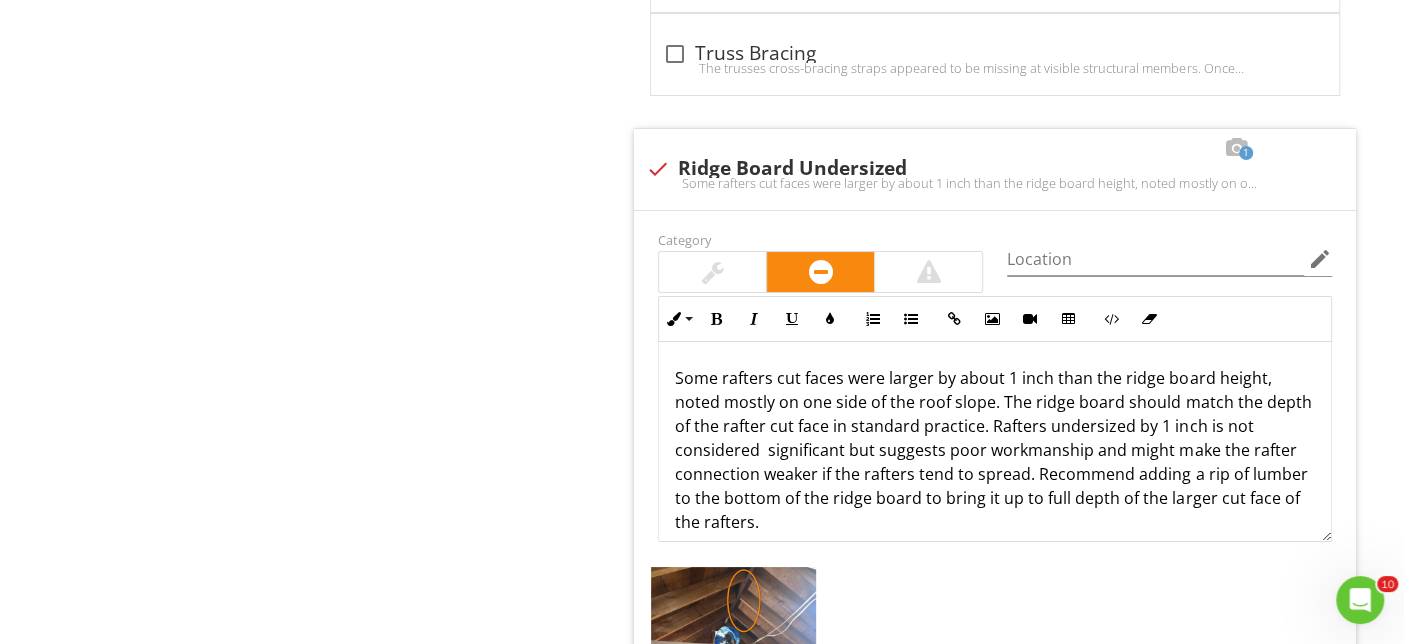 scroll, scrollTop: 4737, scrollLeft: 0, axis: vertical 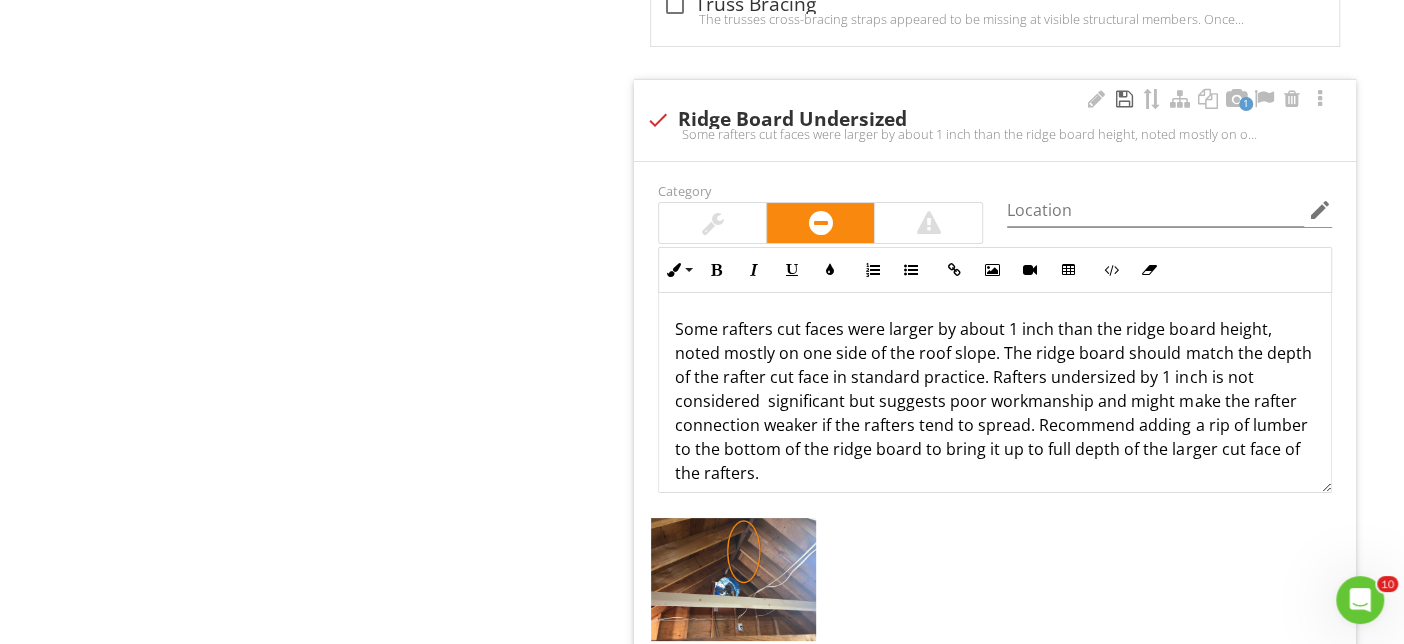 click at bounding box center (1124, 99) 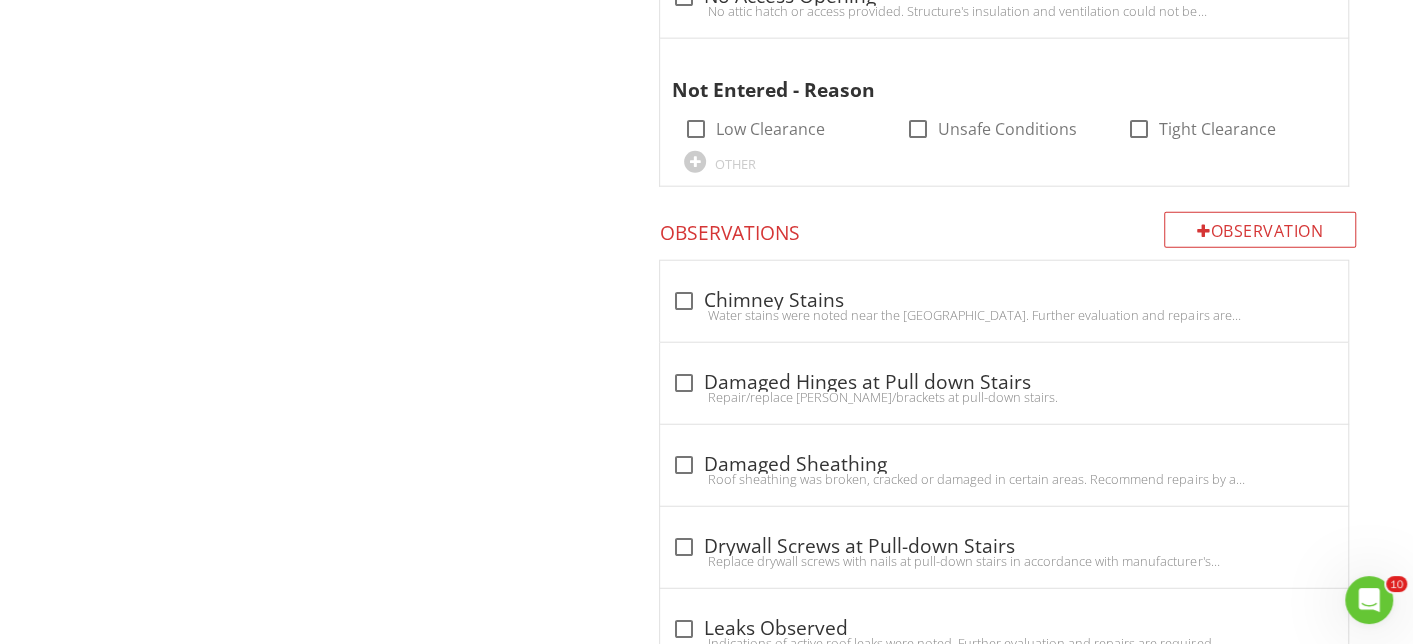 scroll, scrollTop: 2919, scrollLeft: 0, axis: vertical 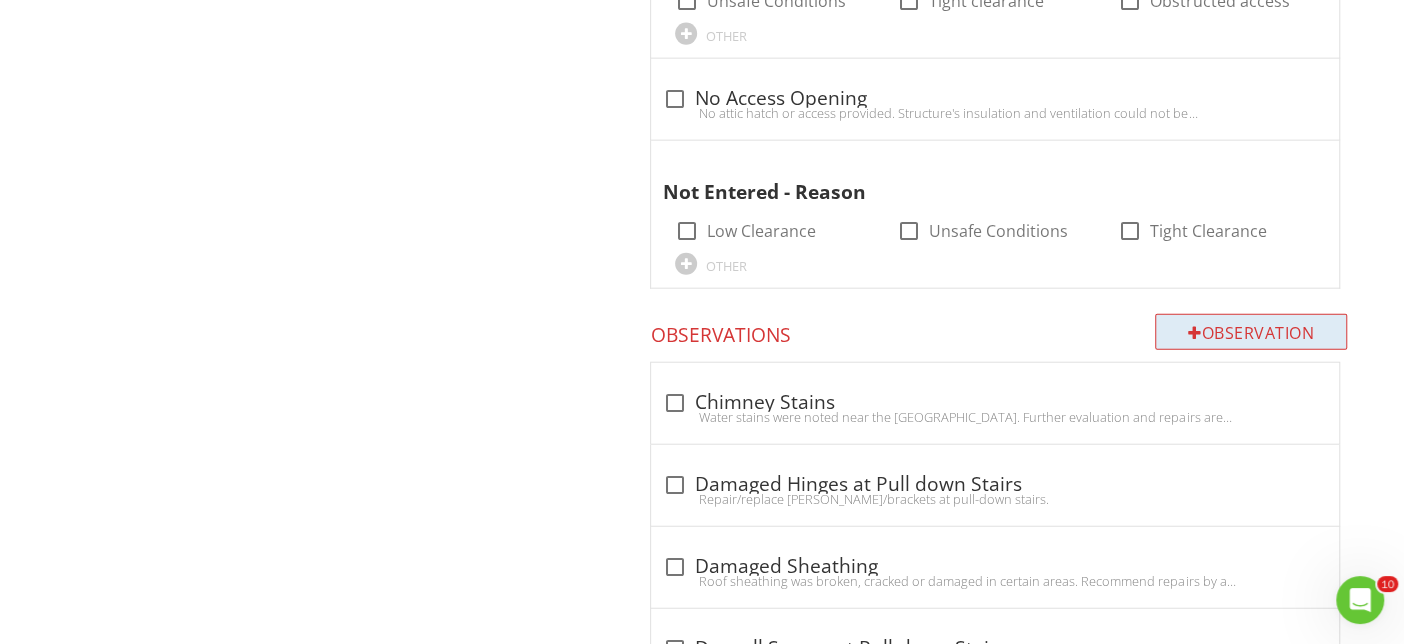 click on "Observation" at bounding box center [1251, 332] 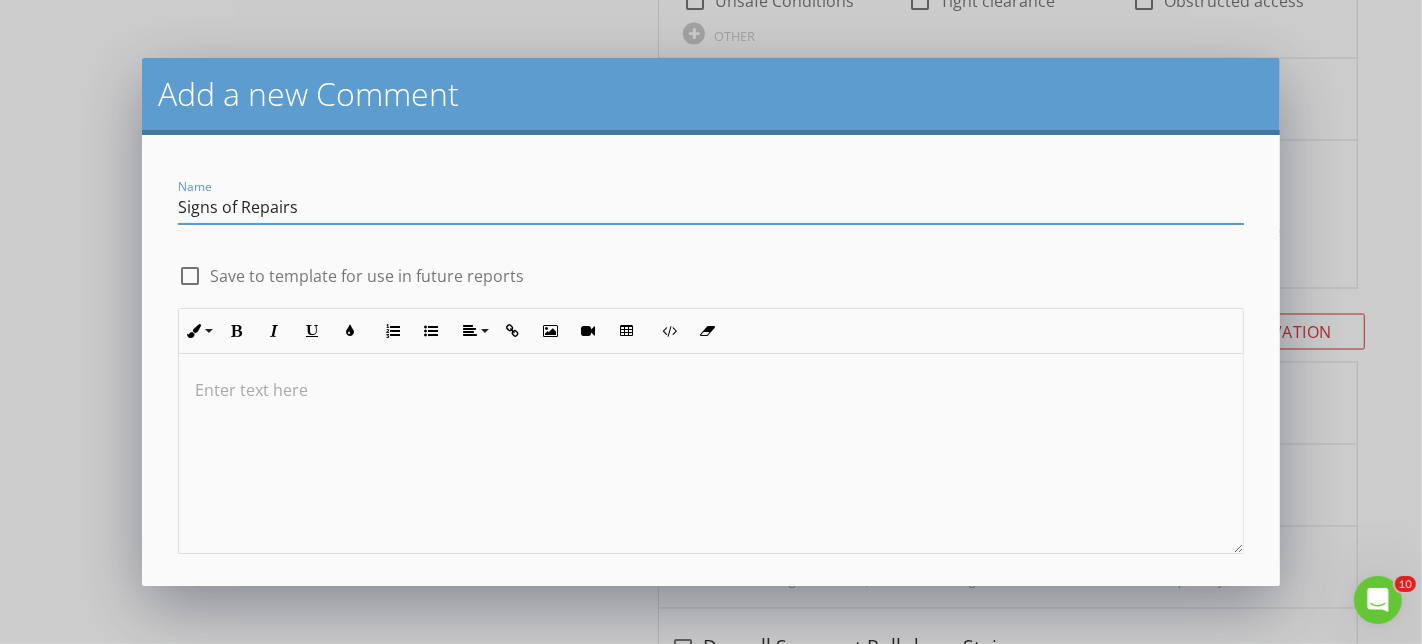 type on "Signs of Repairs" 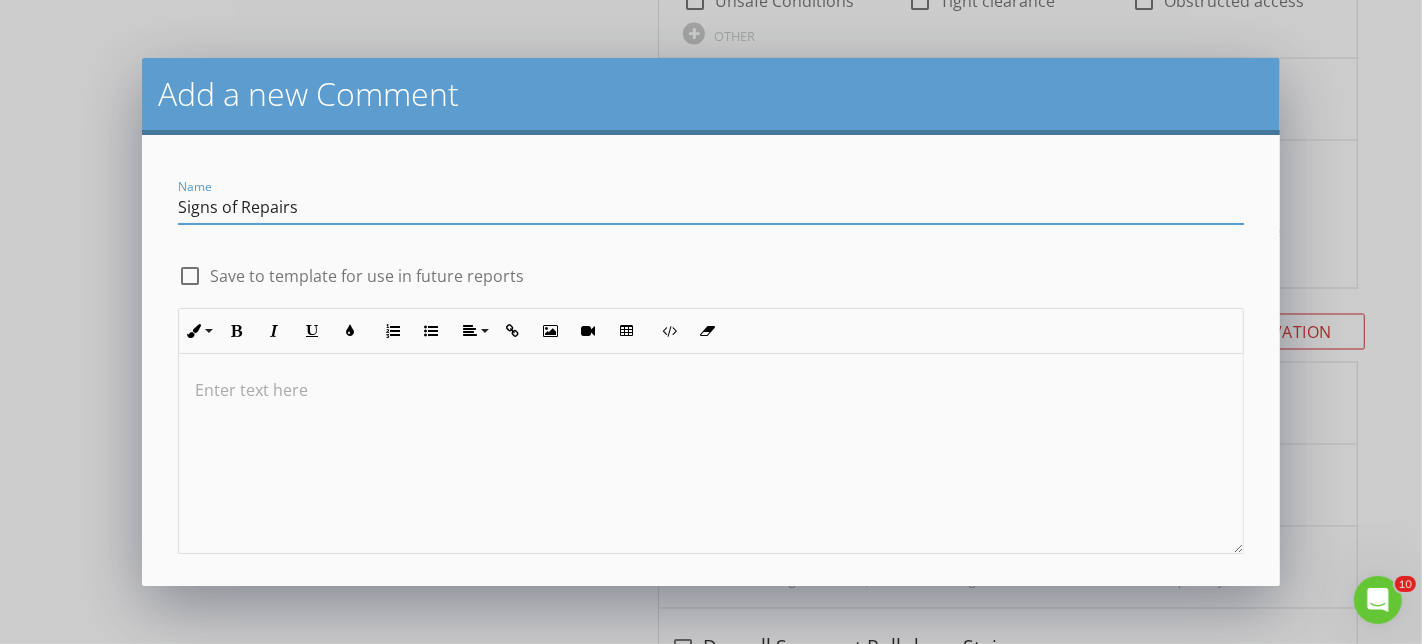 click at bounding box center (190, 276) 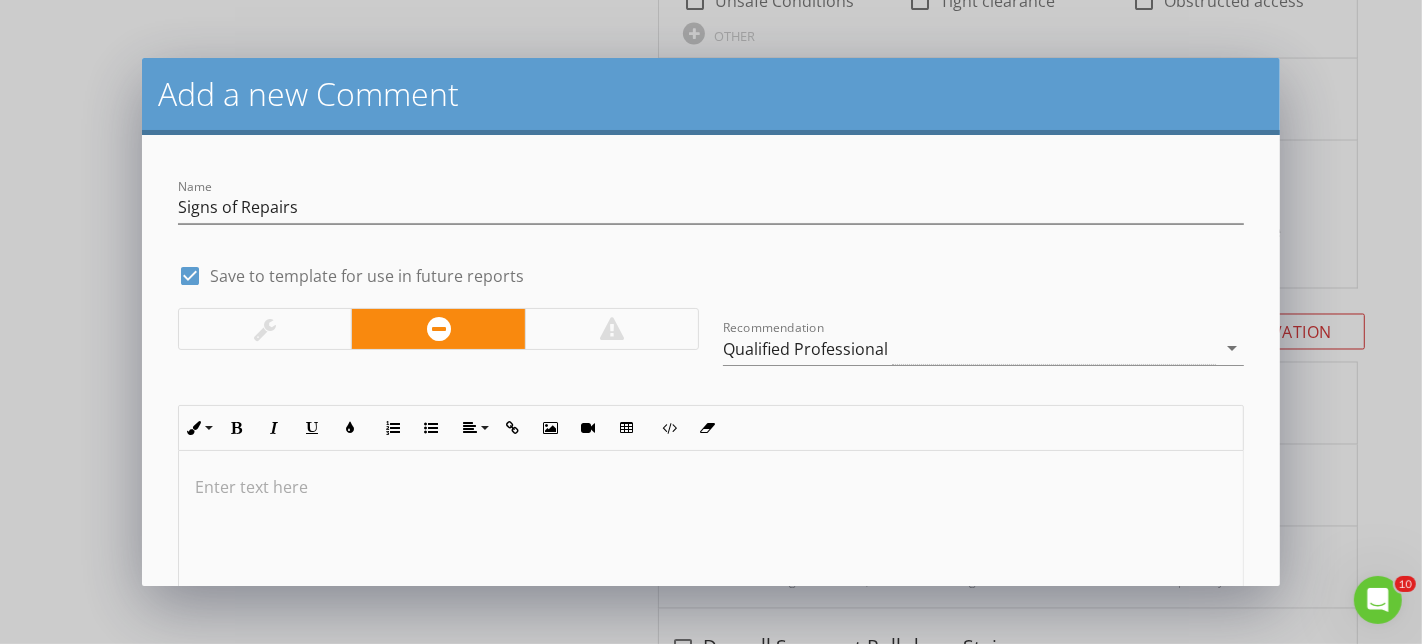 click at bounding box center [711, 487] 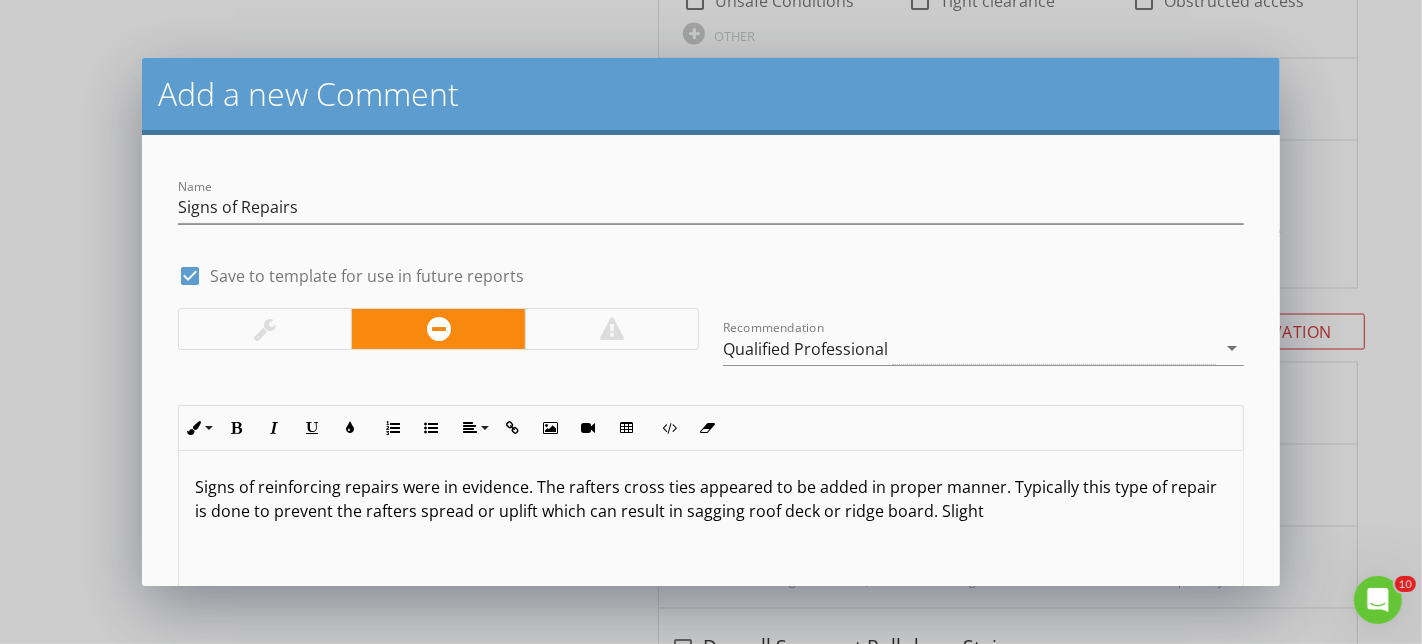 click on "Signs of reinforcing repairs were in evidence. The rafters cross ties appeared to be added in proper manner. Typically this type of repair is done to prevent the rafters spread or uplift which can result in sagging roof deck or ridge board. Slight" at bounding box center (711, 499) 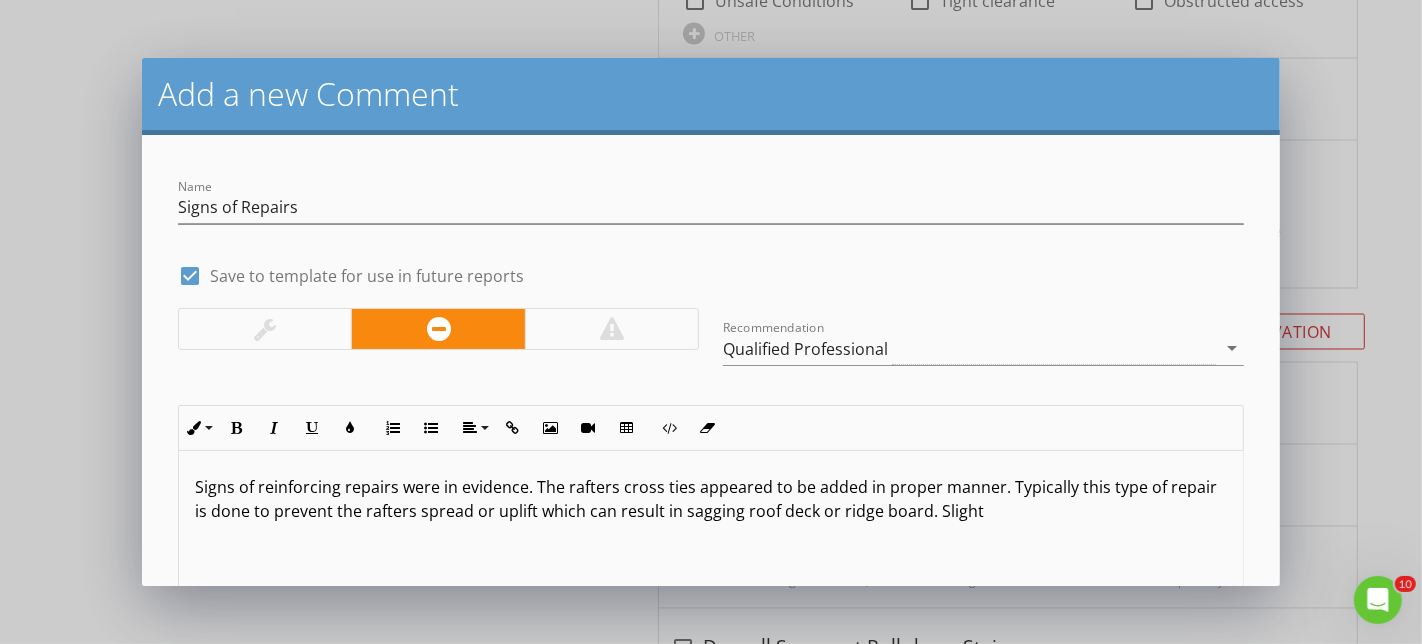 click on "Signs of reinforcing repairs were in evidence. The rafters cross ties appeared to be added in proper manner. Typically this type of repair is done to prevent the rafters spread or uplift which can result in sagging roof deck or ridge board. Slight" at bounding box center [711, 499] 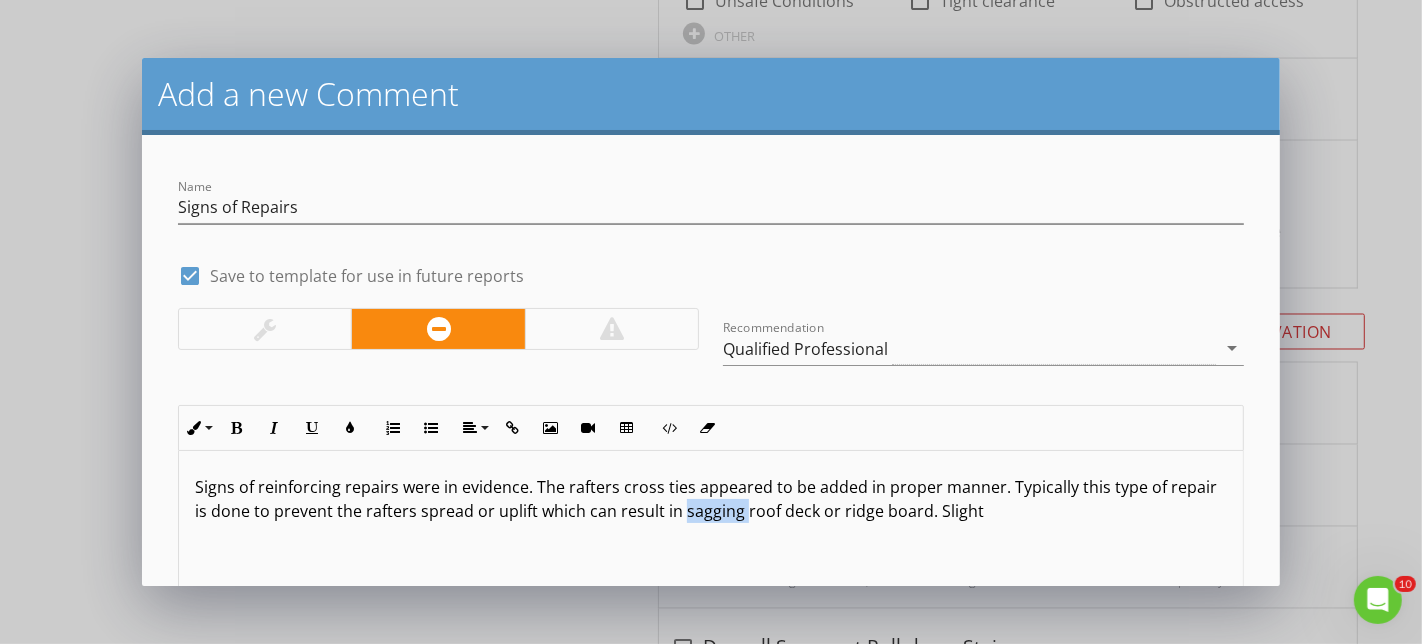 click on "Signs of reinforcing repairs were in evidence. The rafters cross ties appeared to be added in proper manner. Typically this type of repair is done to prevent the rafters spread or uplift which can result in sagging roof deck or ridge board. Slight" at bounding box center (711, 499) 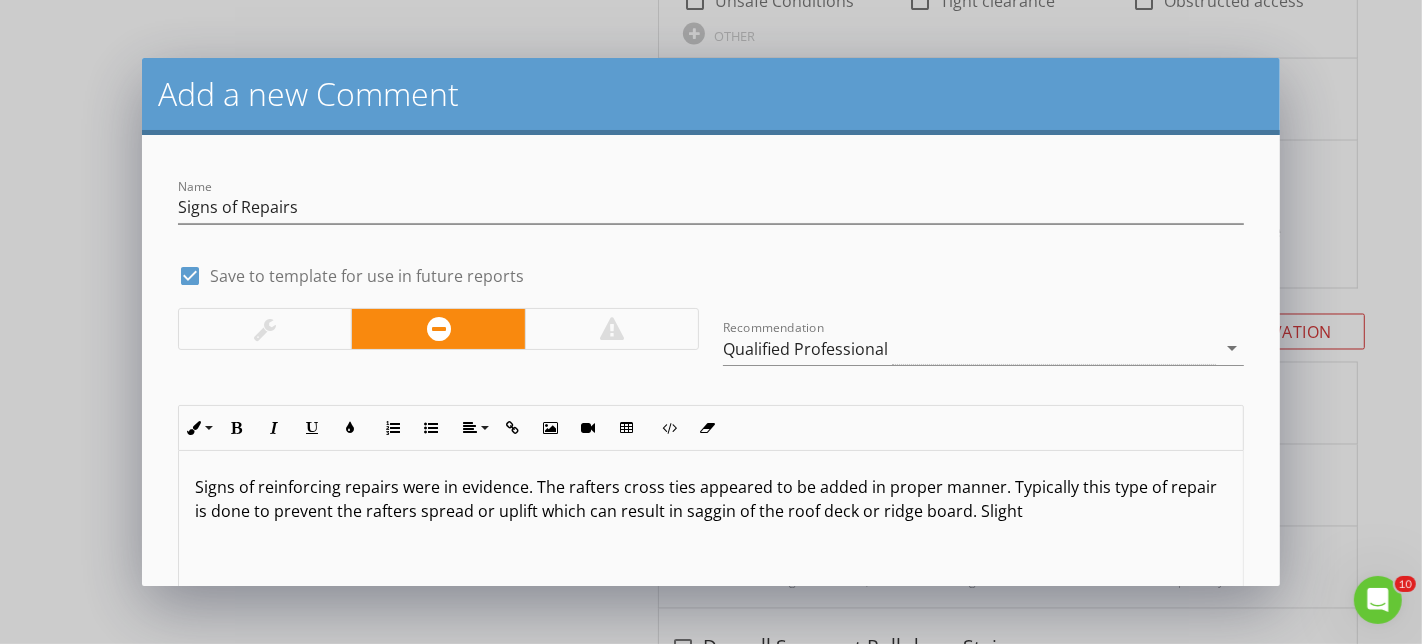 click on "Signs of reinforcing repairs were in evidence. The rafters cross ties appeared to be added in proper manner. Typically this type of repair is done to prevent the rafters spread or uplift which can result in saggin of the roof deck or ridge board. Slight" at bounding box center [711, 499] 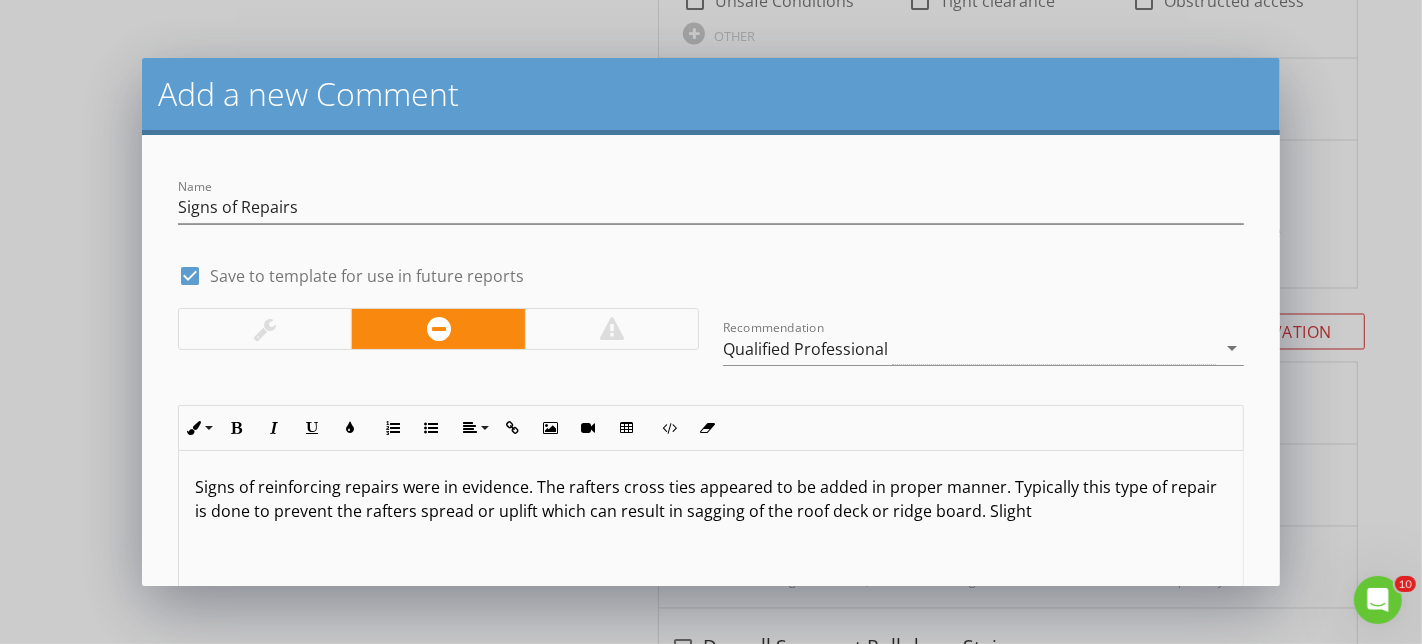 click on "Signs of reinforcing repairs were in evidence. The rafters cross ties appeared to be added in proper manner. Typically this type of repair is done to prevent the rafters spread or uplift which can result in sagging of the roof deck or ridge board. Slight" at bounding box center (711, 499) 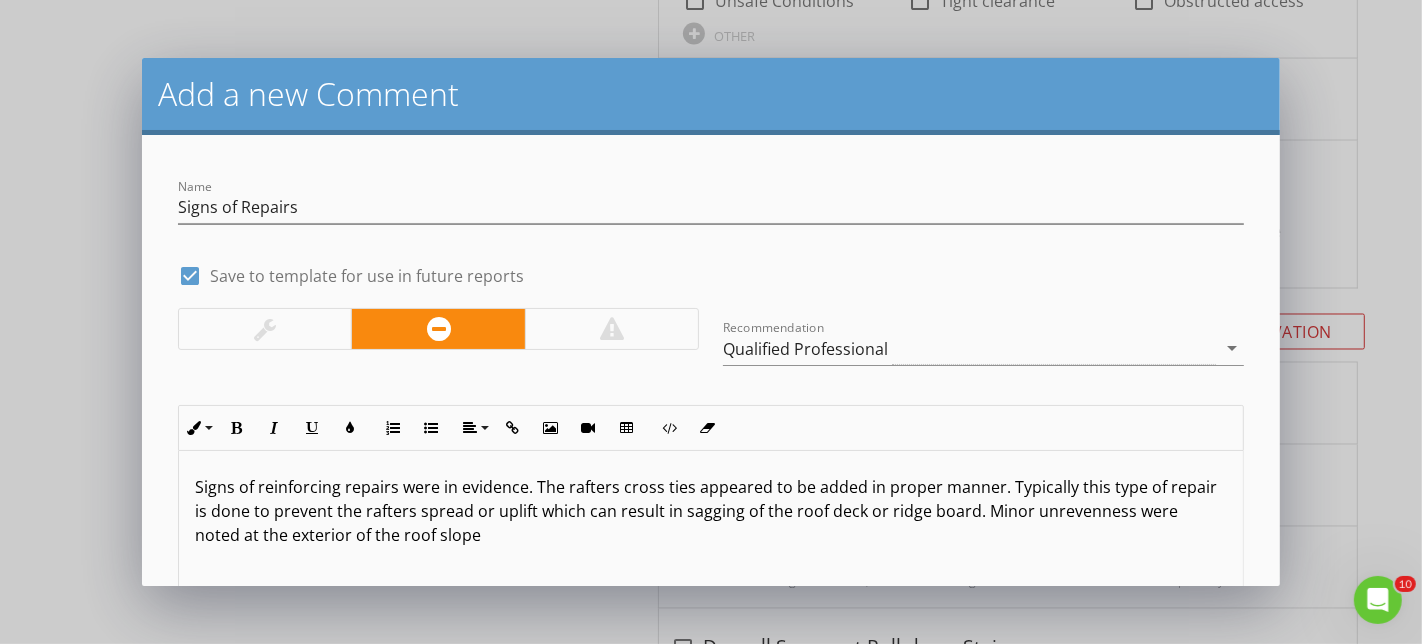click on "Signs of reinforcing repairs were in evidence. The rafters cross ties appeared to be added in proper manner. Typically this type of repair is done to prevent the rafters spread or uplift which can result in sagging of the roof deck or ridge board. Minor unrevenness were noted at the exterior of the roof slope" at bounding box center (711, 511) 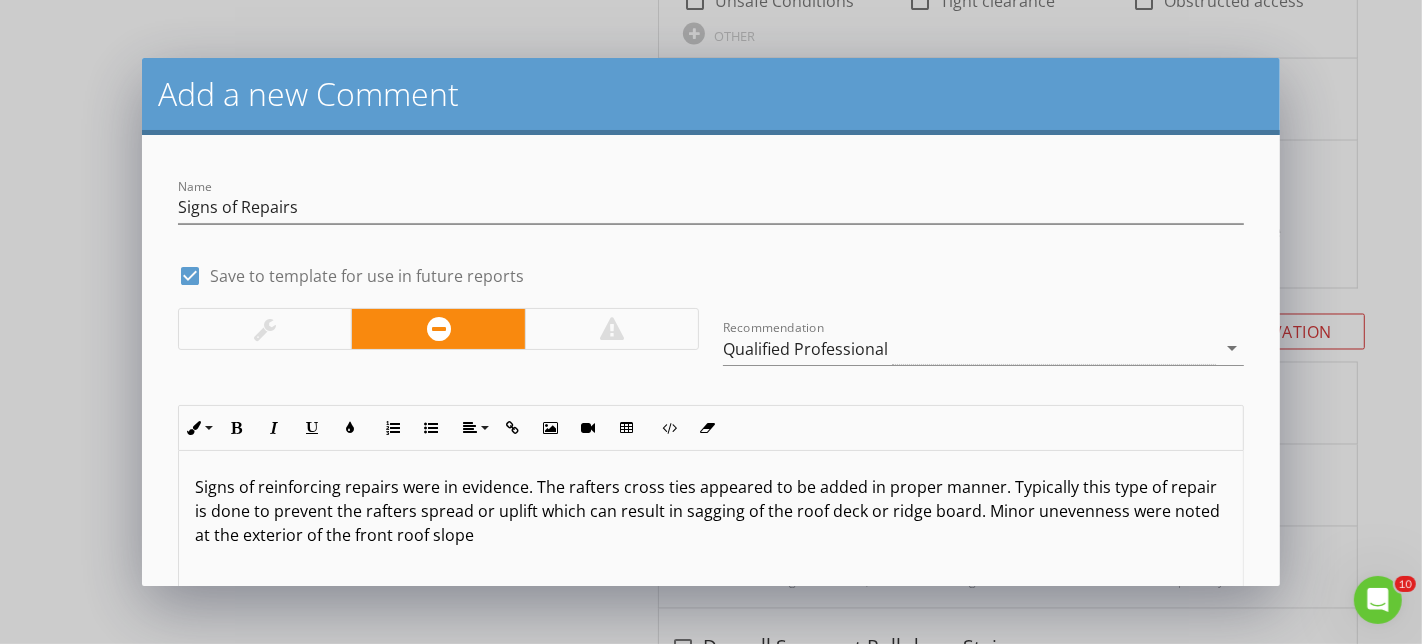 click on "Signs of reinforcing repairs were in evidence. The rafters cross ties appeared to be added in proper manner. Typically this type of repair is done to prevent the rafters spread or uplift which can result in sagging of the roof deck or ridge board. Minor unevenness were noted at the exterior of the front roof slope" at bounding box center (711, 511) 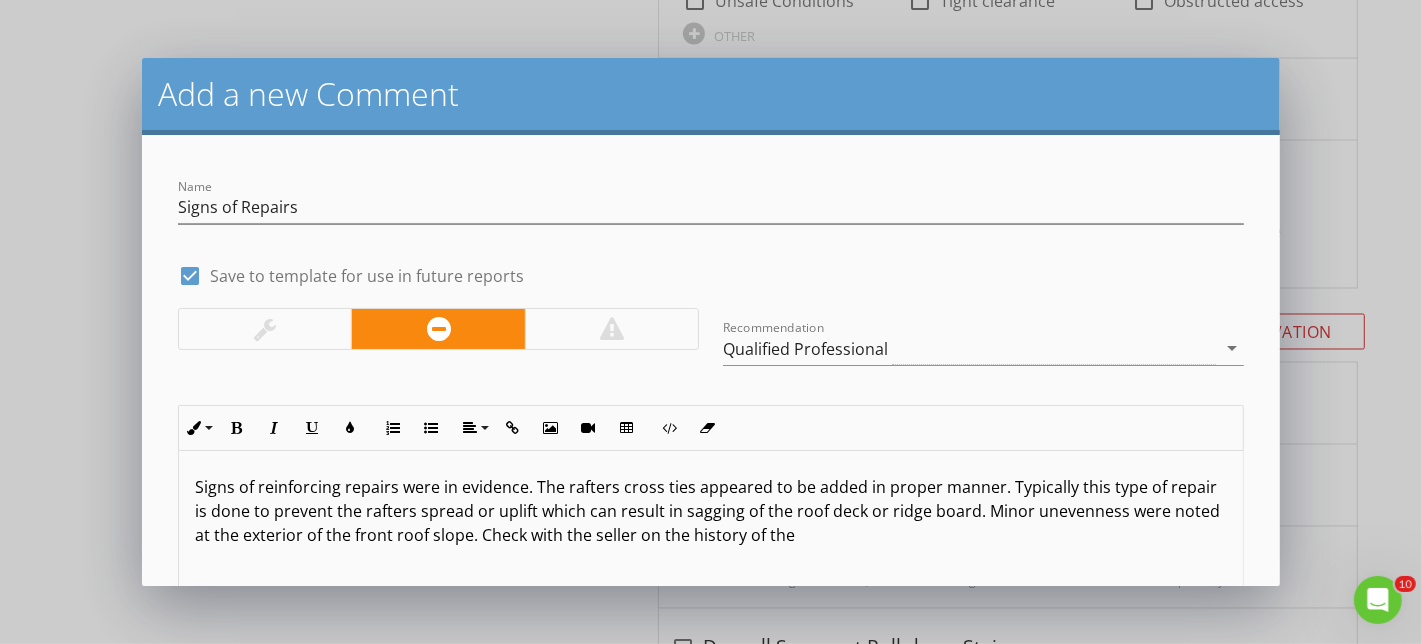 click on "Signs of reinforcing repairs were in evidence. The rafters cross ties appeared to be added in proper manner. Typically this type of repair is done to prevent the rafters spread or uplift which can result in sagging of the roof deck or ridge board. Minor unevenness were noted at the exterior of the front roof slope. Check with the seller on the history of the" at bounding box center [711, 511] 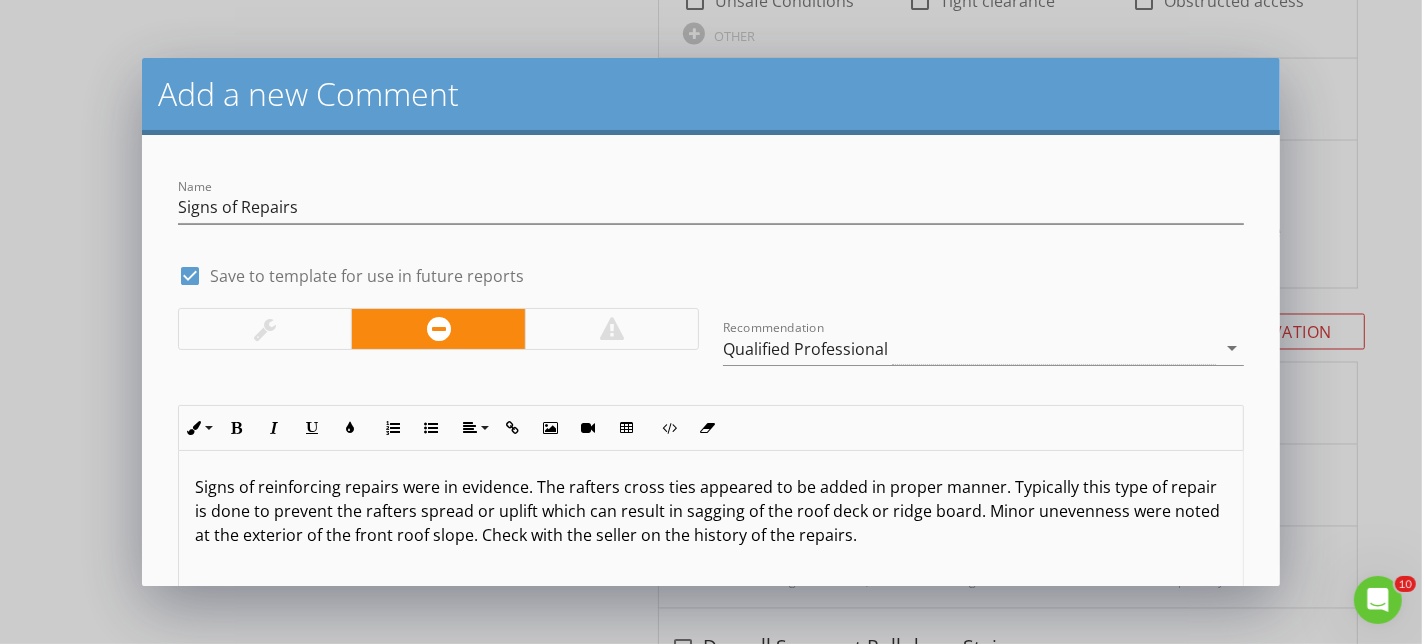 click on "Signs of reinforcing repairs were in evidence. The rafters cross ties appeared to be added in proper manner. Typically this type of repair is done to prevent the rafters spread or uplift which can result in sagging of the roof deck or ridge board. Minor unevenness were noted at the exterior of the front roof slope. Check with the seller on the history of the repairs." at bounding box center (711, 511) 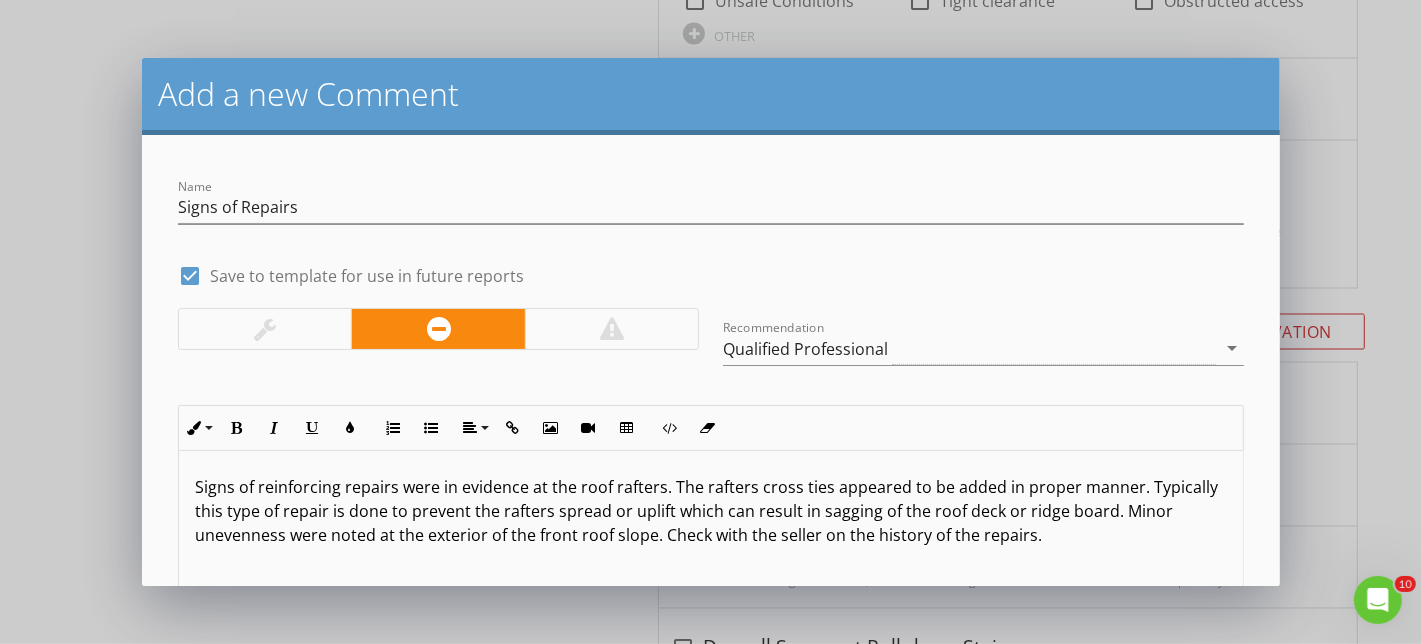 click on "Signs of reinforcing repairs were in evidence at the roof rafters. The rafters cross ties appeared to be added in proper manner. Typically this type of repair is done to prevent the rafters spread or uplift which can result in sagging of the roof deck or ridge board. Minor unevenness were noted at the exterior of the front roof slope. Check with the seller on the history of the repairs." at bounding box center (711, 511) 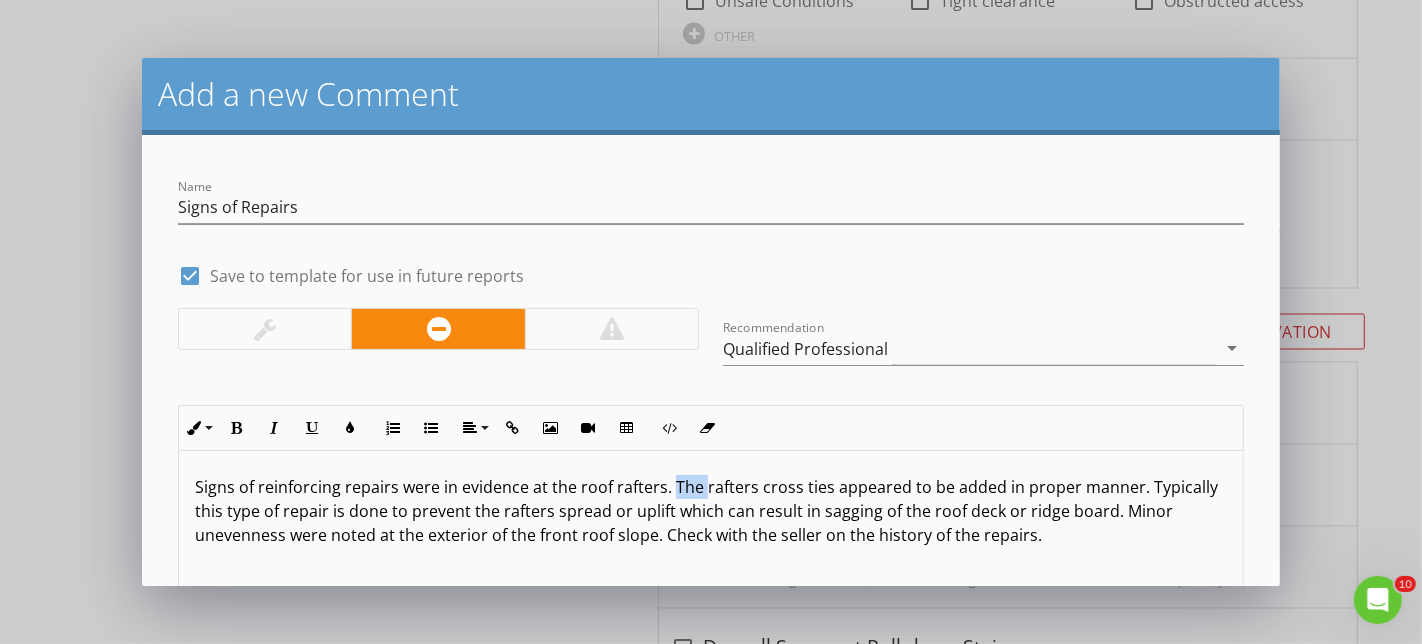 click on "Signs of reinforcing repairs were in evidence at the roof rafters. The rafters cross ties appeared to be added in proper manner. Typically this type of repair is done to prevent the rafters spread or uplift which can result in sagging of the roof deck or ridge board. Minor unevenness were noted at the exterior of the front roof slope. Check with the seller on the history of the repairs." at bounding box center (711, 511) 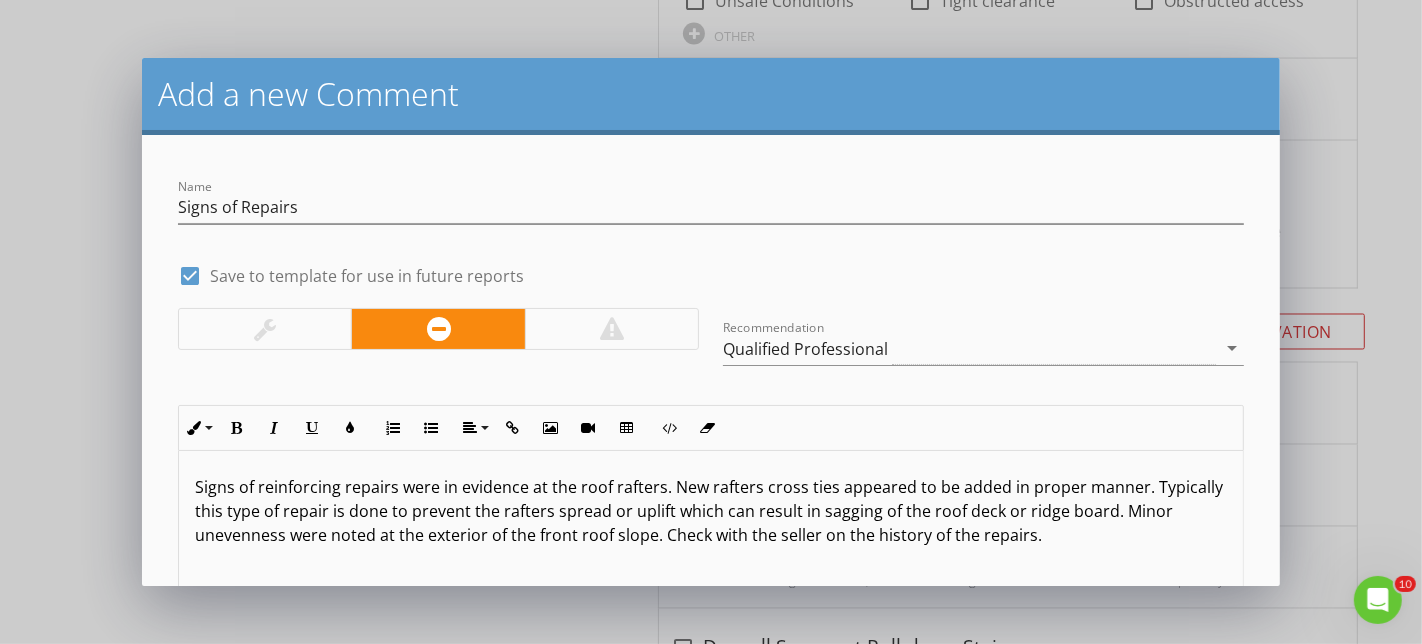 click on "Signs of reinforcing repairs were in evidence at the roof rafters. New rafters cross ties appeared to be added in proper manner. Typically this type of repair is done to prevent the rafters spread or uplift which can result in sagging of the roof deck or ridge board. Minor unevenness were noted at the exterior of the front roof slope. Check with the seller on the history of the repairs." at bounding box center (711, 511) 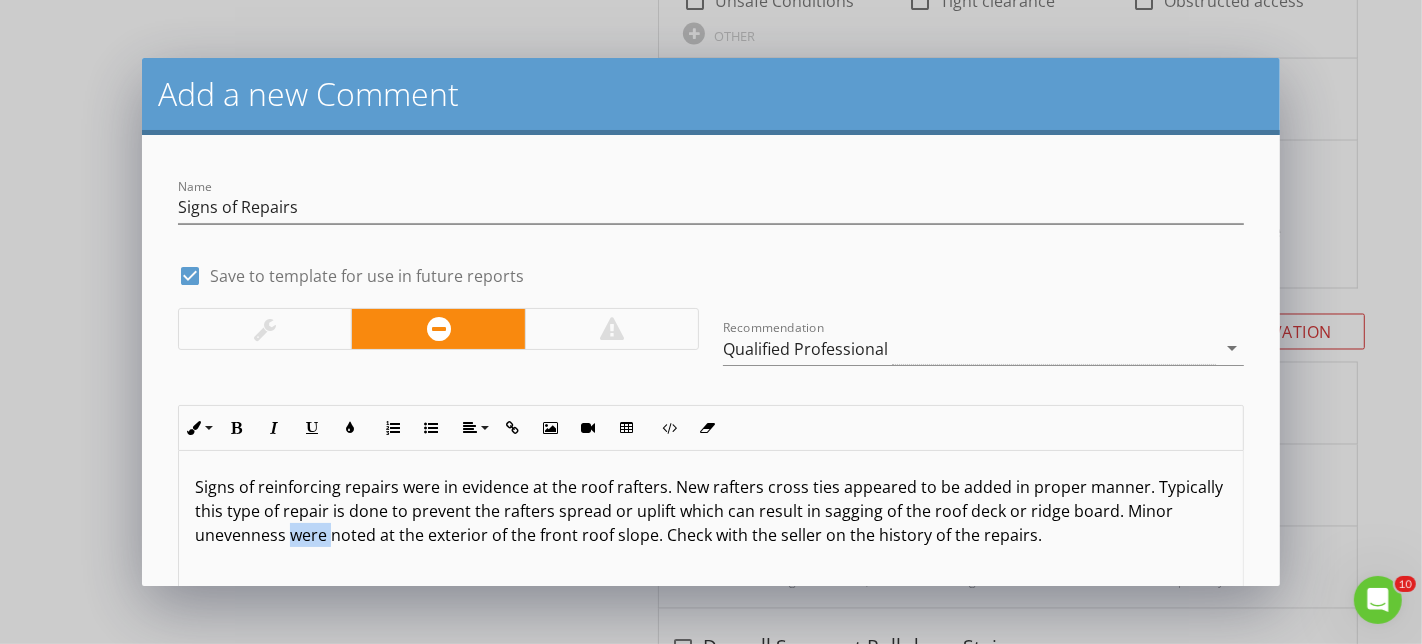 click on "Signs of reinforcing repairs were in evidence at the roof rafters. New rafters cross ties appeared to be added in proper manner. Typically this type of repair is done to prevent the rafters spread or uplift which can result in sagging of the roof deck or ridge board. Minor unevenness were noted at the exterior of the front roof slope. Check with the seller on the history of the repairs." at bounding box center [711, 511] 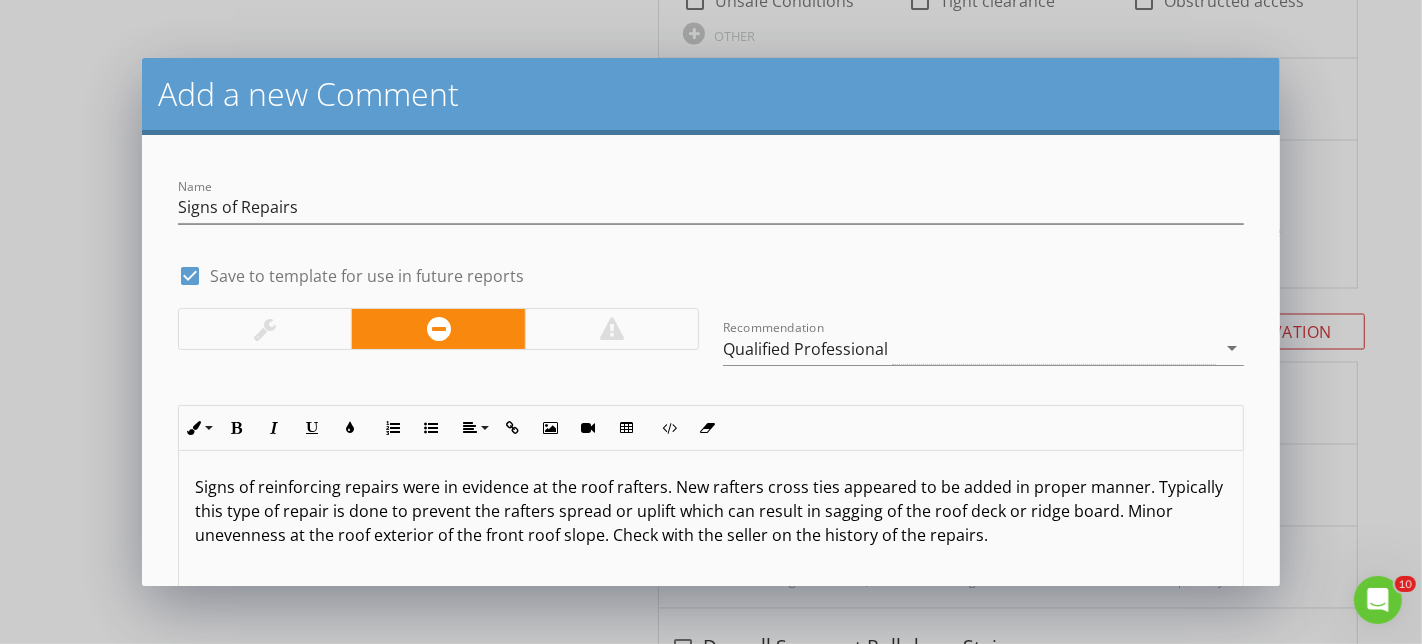 click on "Signs of reinforcing repairs were in evidence at the roof rafters. New rafters cross ties appeared to be added in proper manner. Typically this type of repair is done to prevent the rafters spread or uplift which can result in sagging of the roof deck or ridge board. Minor unevenness at the roof exterior of the front roof slope. Check with the seller on the history of the repairs." at bounding box center [711, 511] 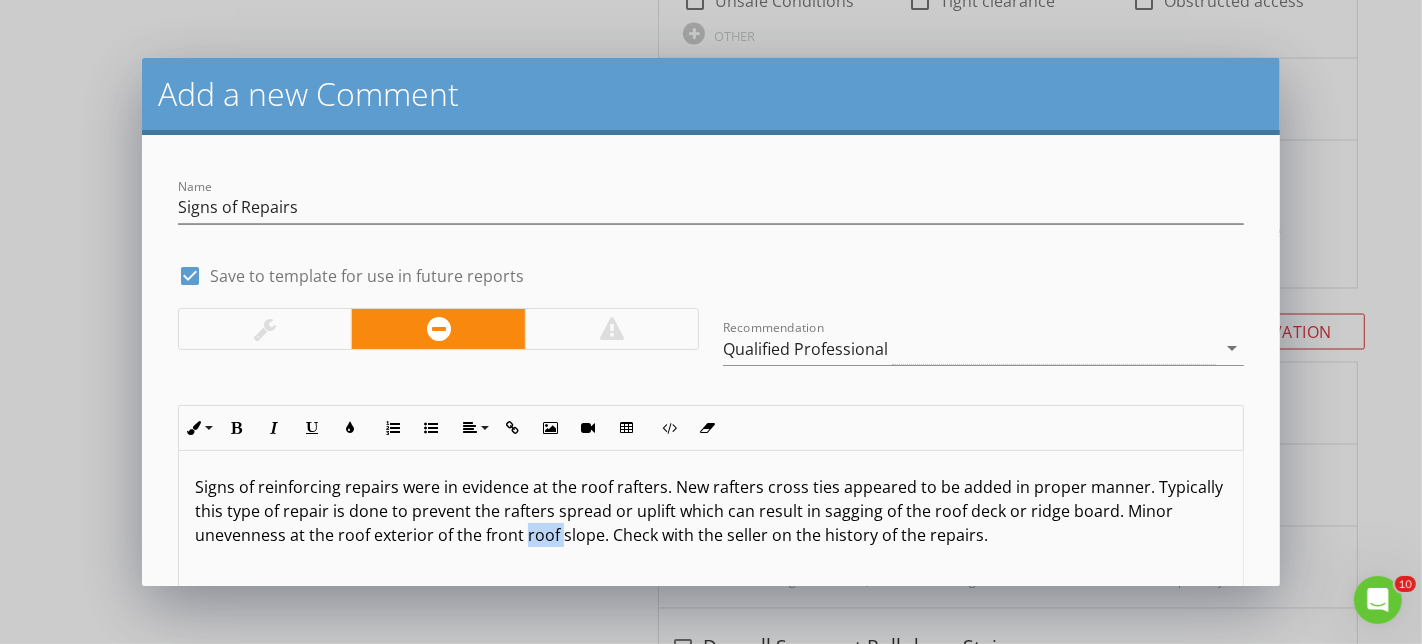 click on "Signs of reinforcing repairs were in evidence at the roof rafters. New rafters cross ties appeared to be added in proper manner. Typically this type of repair is done to prevent the rafters spread or uplift which can result in sagging of the roof deck or ridge board. Minor unevenness at the roof exterior of the front roof slope. Check with the seller on the history of the repairs." at bounding box center [711, 511] 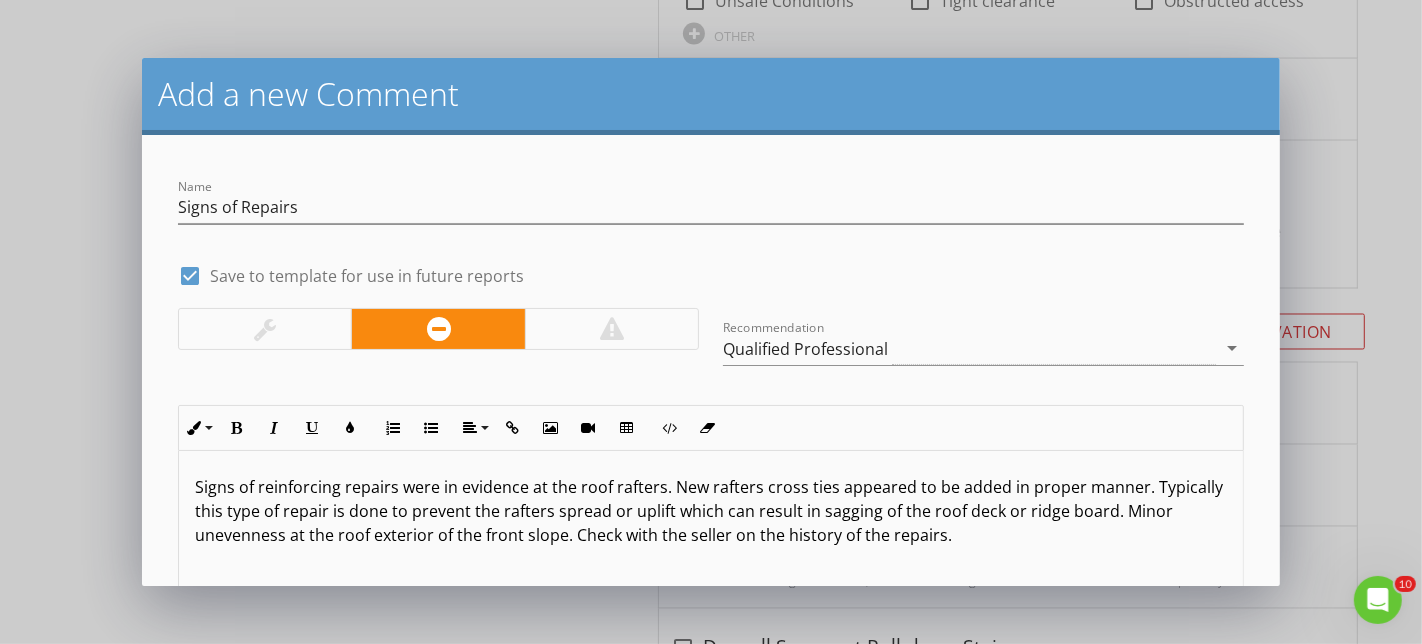 click on "Signs of reinforcing repairs were in evidence at the roof rafters. New rafters cross ties appeared to be added in proper manner. Typically this type of repair is done to prevent the rafters spread or uplift which can result in sagging of the roof deck or ridge board. Minor unevenness at the roof exterior of the front slope. Check with the seller on the history of the repairs." at bounding box center [711, 511] 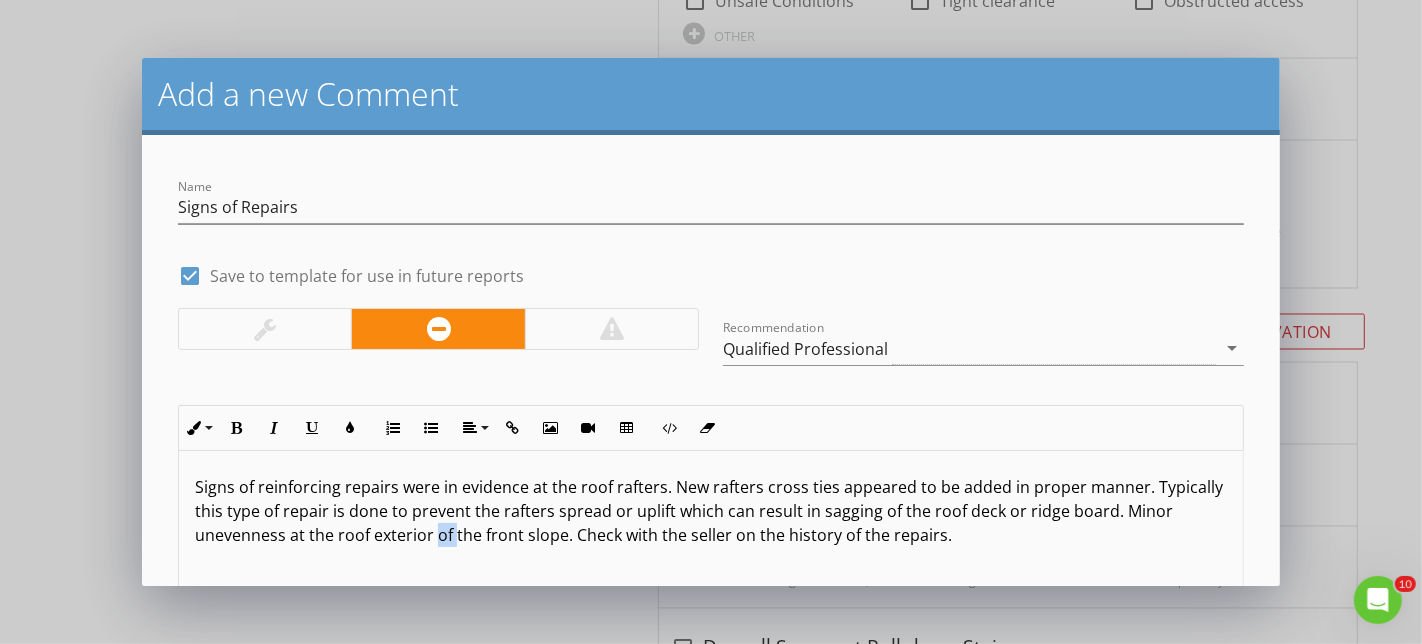 click on "Signs of reinforcing repairs were in evidence at the roof rafters. New rafters cross ties appeared to be added in proper manner. Typically this type of repair is done to prevent the rafters spread or uplift which can result in sagging of the roof deck or ridge board. Minor unevenness at the roof exterior of the front slope. Check with the seller on the history of the repairs." at bounding box center [711, 511] 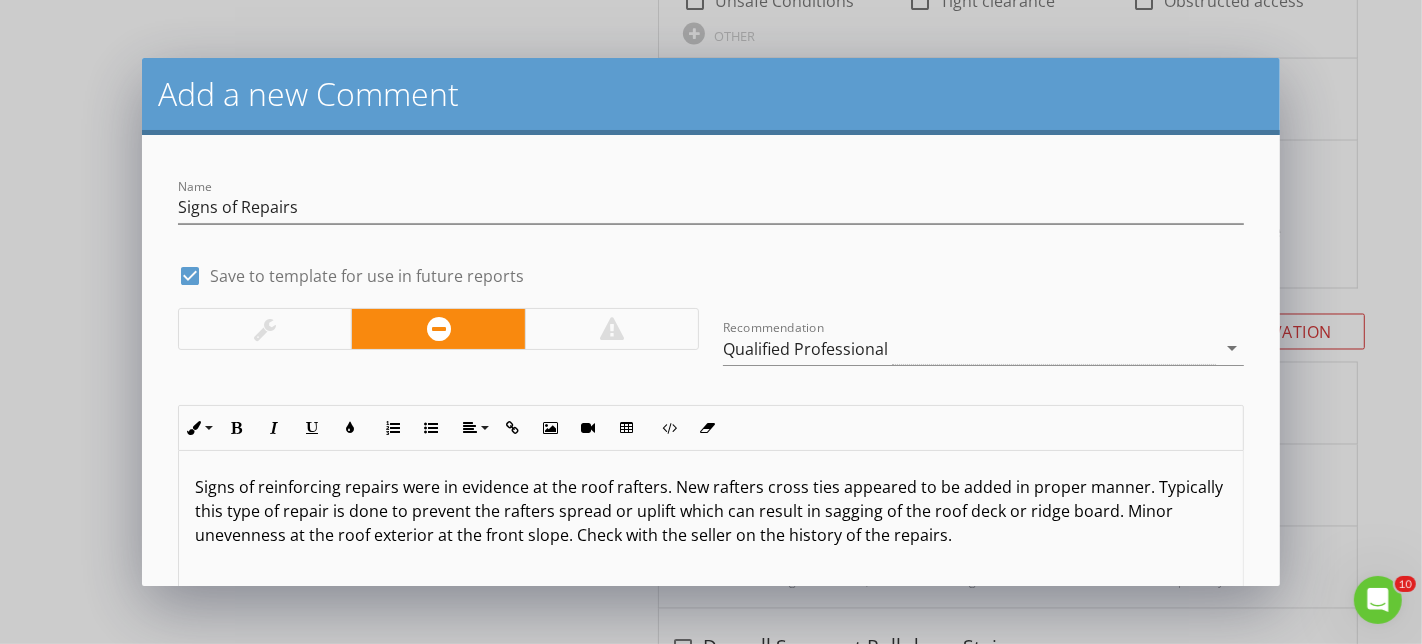 click on "Signs of reinforcing repairs were in evidence at the roof rafters. New rafters cross ties appeared to be added in proper manner. Typically this type of repair is done to prevent the rafters spread or uplift which can result in sagging of the roof deck or ridge board. Minor unevenness at the roof exterior at the front slope. Check with the seller on the history of the repairs." at bounding box center (711, 551) 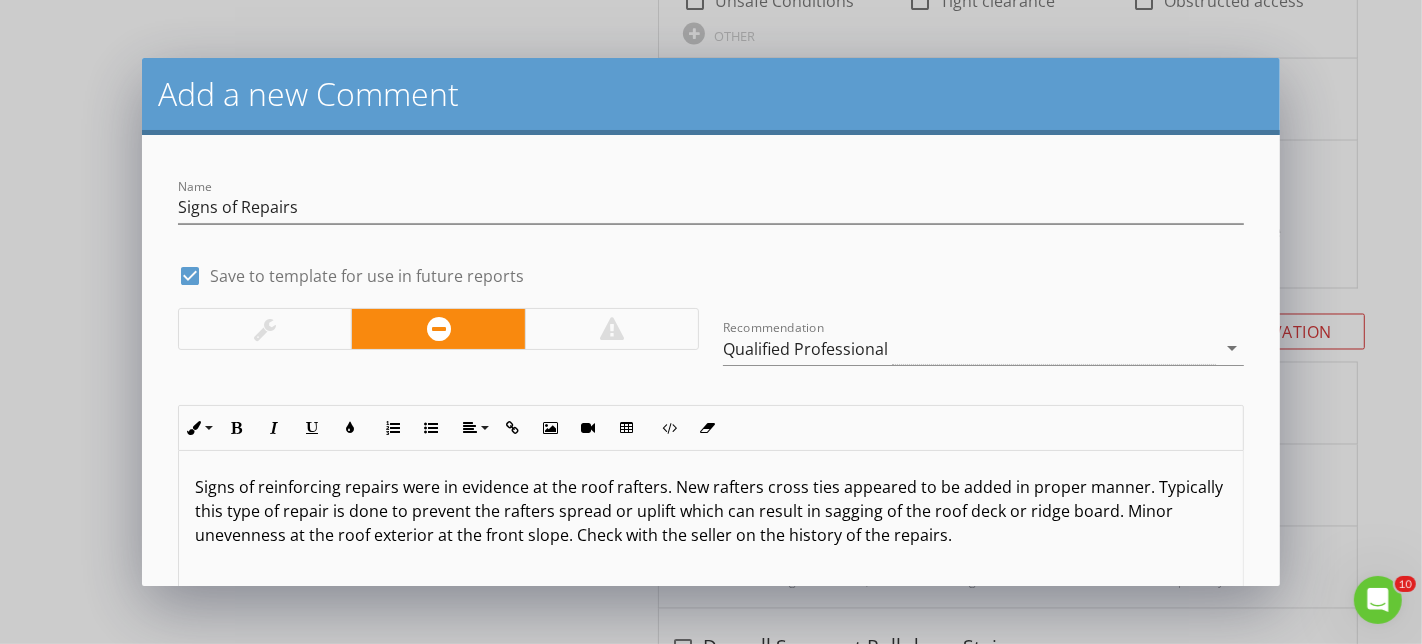 click on "Signs of reinforcing repairs were in evidence at the roof rafters. New rafters cross ties appeared to be added in proper manner. Typically this type of repair is done to prevent the rafters spread or uplift which can result in sagging of the roof deck or ridge board. Minor unevenness at the roof exterior at the front slope. Check with the seller on the history of the repairs." at bounding box center [711, 511] 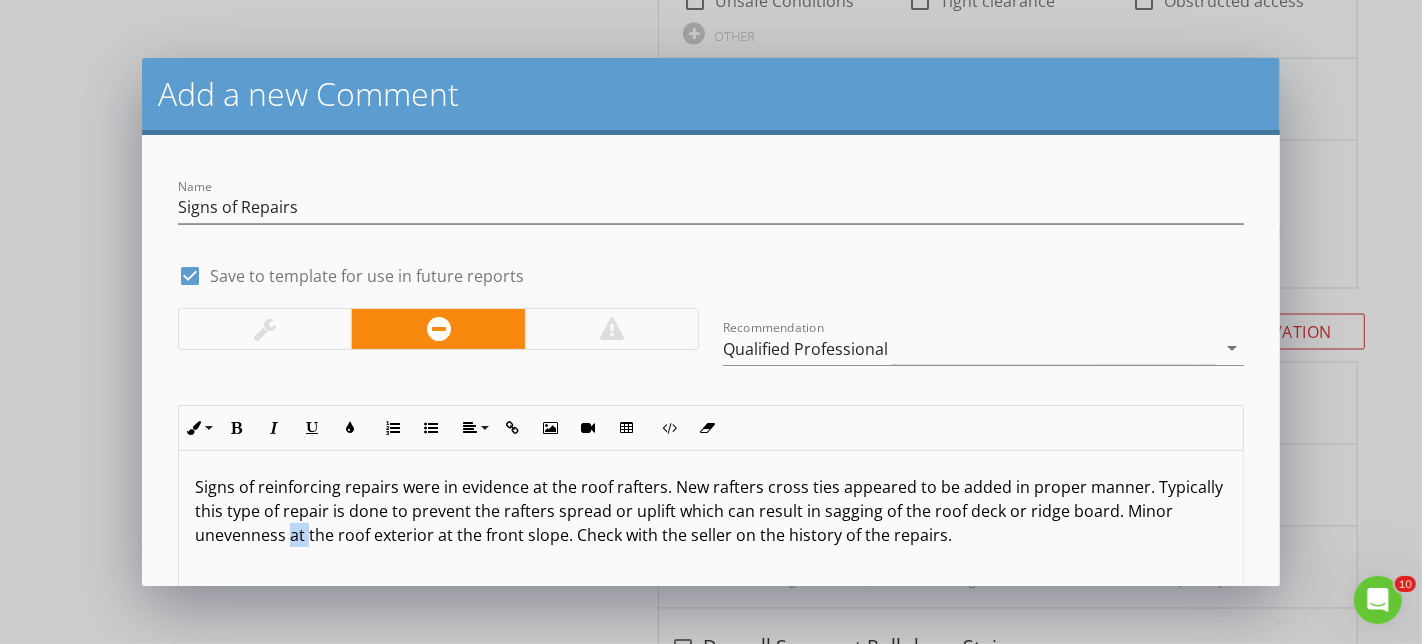 click on "Signs of reinforcing repairs were in evidence at the roof rafters. New rafters cross ties appeared to be added in proper manner. Typically this type of repair is done to prevent the rafters spread or uplift which can result in sagging of the roof deck or ridge board. Minor unevenness at the roof exterior at the front slope. Check with the seller on the history of the repairs." at bounding box center (711, 511) 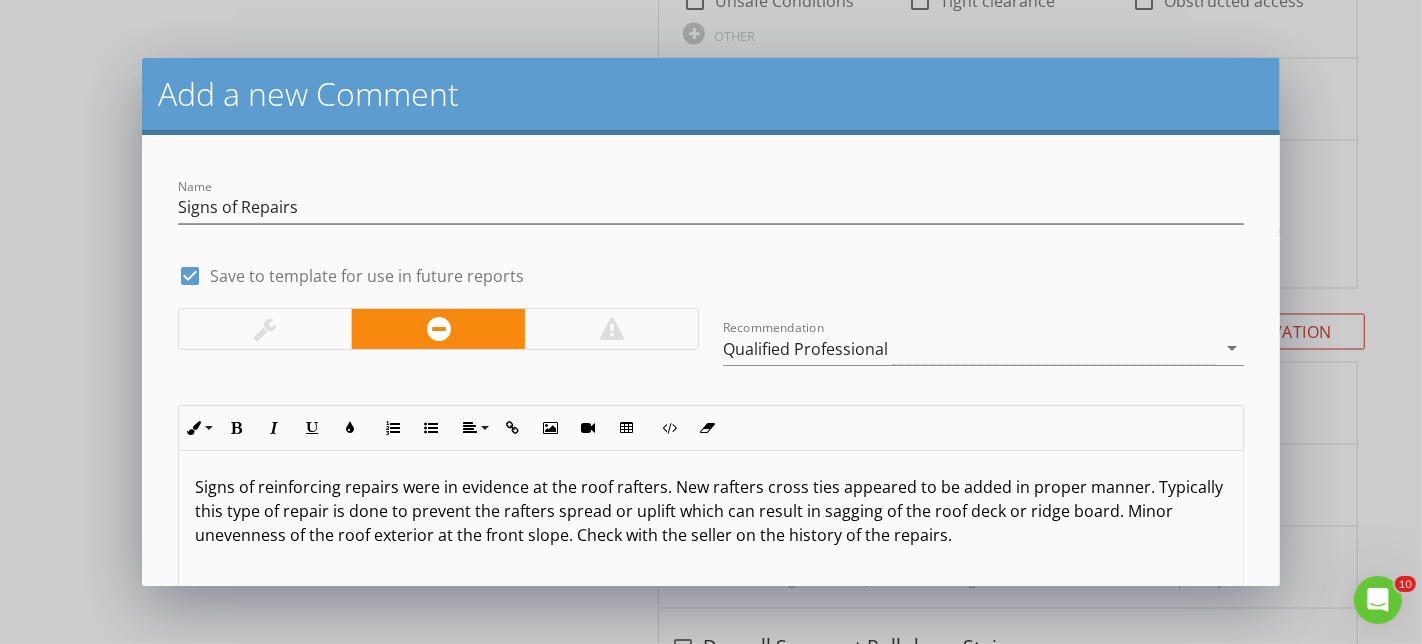 click on "Signs of reinforcing repairs were in evidence at the roof rafters. New rafters cross ties appeared to be added in proper manner. Typically this type of repair is done to prevent the rafters spread or uplift which can result in sagging of the roof deck or ridge board. Minor unevenness of the roof exterior at the front slope. Check with the seller on the history of the repairs." at bounding box center (711, 511) 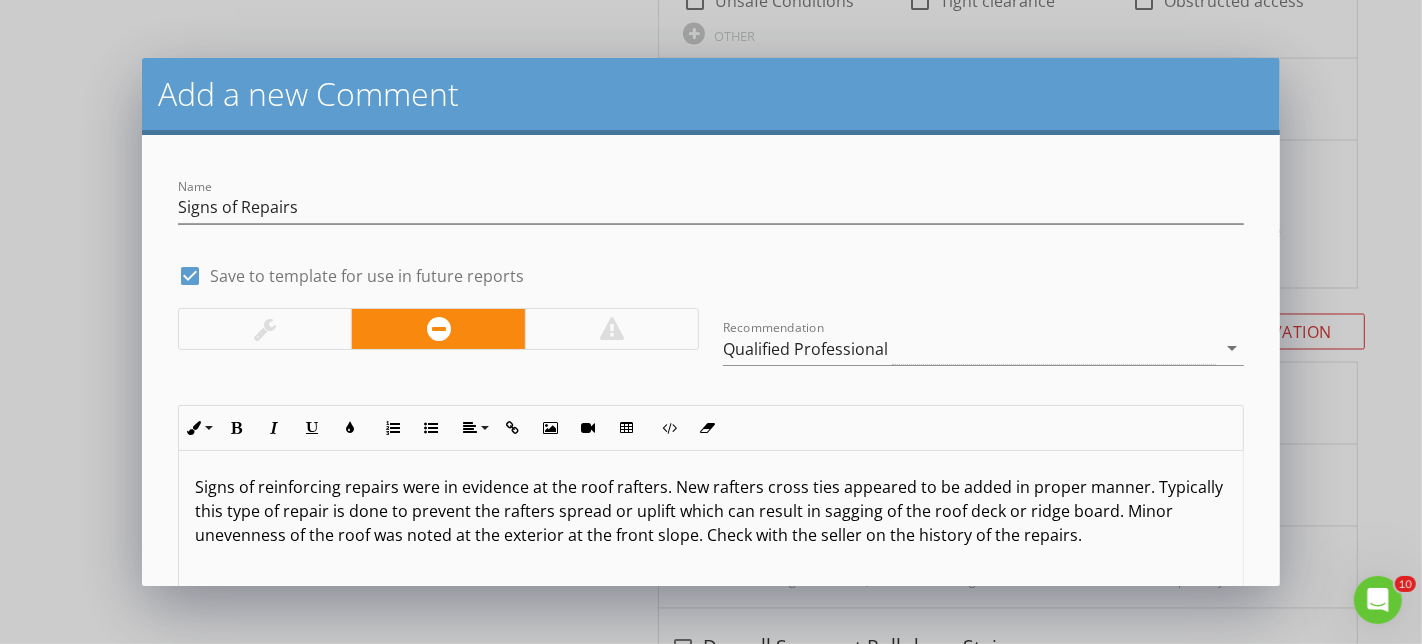 click on "Signs of reinforcing repairs were in evidence at the roof rafters. New rafters cross ties appeared to be added in proper manner. Typically this type of repair is done to prevent the rafters spread or uplift which can result in sagging of the roof deck or ridge board. Minor unevenness of the roof was noted at the exterior at the front slope. Check with the seller on the history of the repairs." at bounding box center (711, 511) 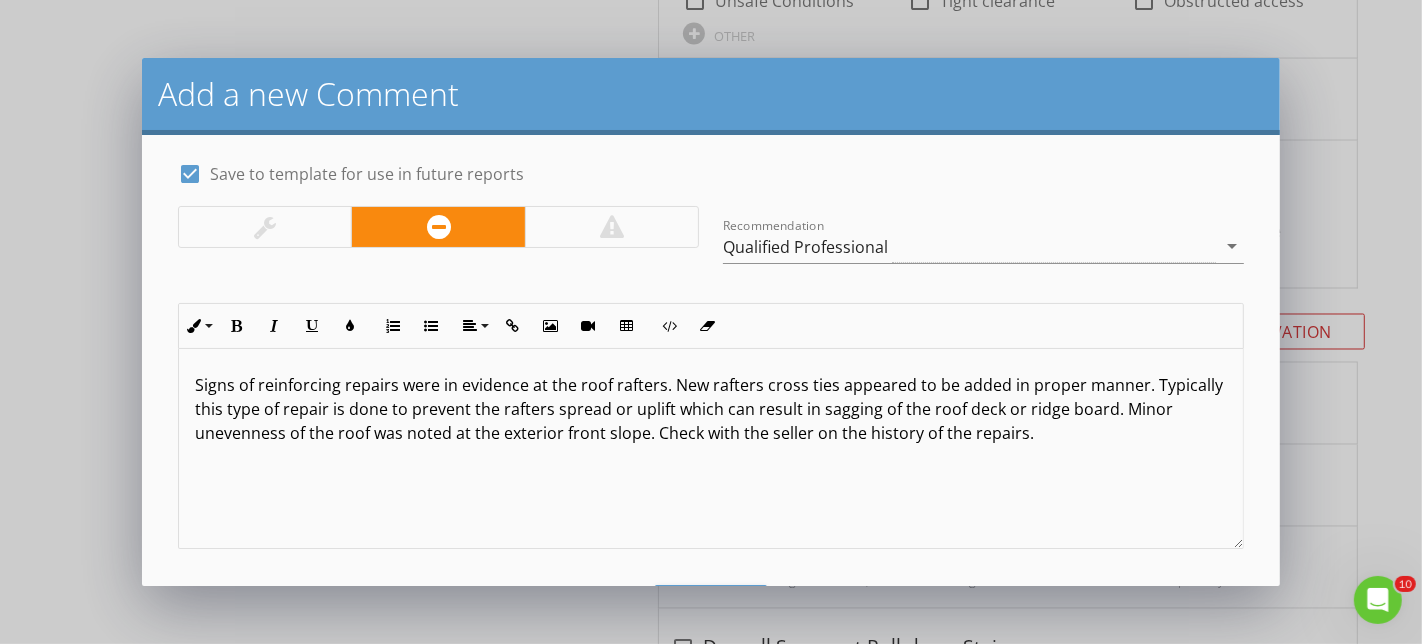 scroll, scrollTop: 95, scrollLeft: 0, axis: vertical 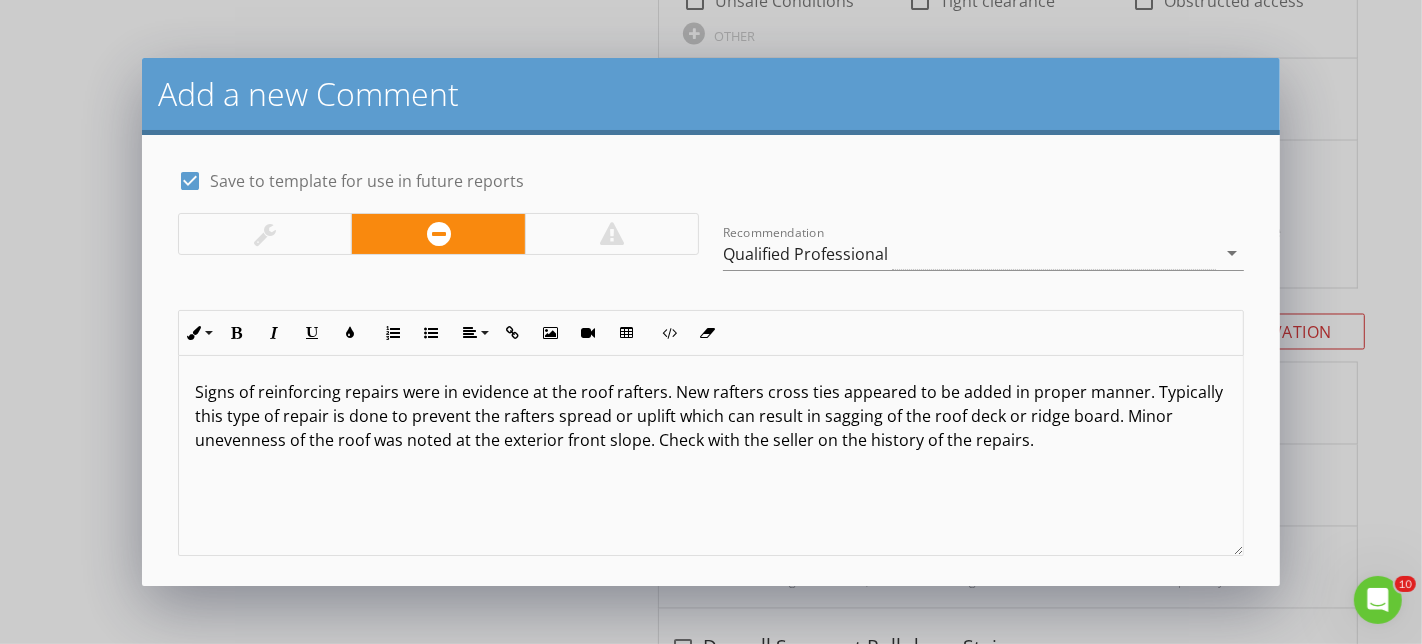 click on "Signs of reinforcing repairs were in evidence at the roof rafters. New rafters cross ties appeared to be added in proper manner. Typically this type of repair is done to prevent the rafters spread or uplift which can result in sagging of the roof deck or ridge board. Minor unevenness of the roof was noted at the exterior front slope. Check with the seller on the history of the repairs." at bounding box center [711, 416] 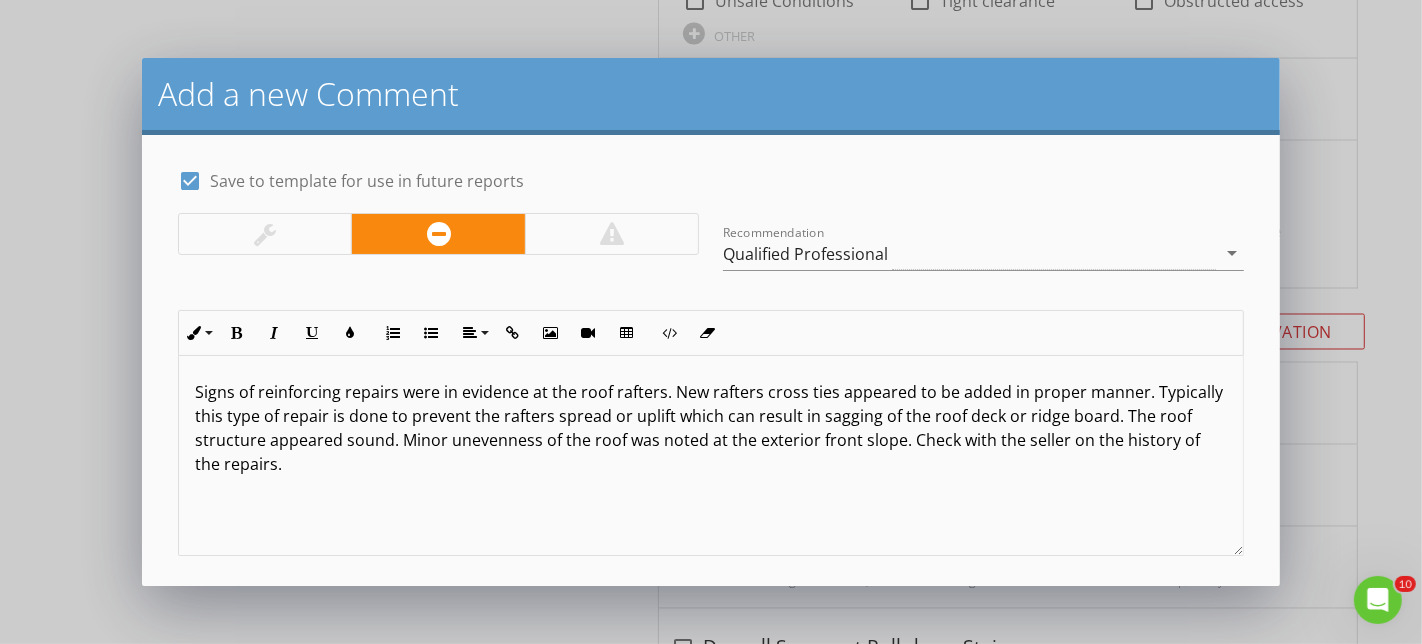 click on "Signs of reinforcing repairs were in evidence at the roof rafters. New rafters cross ties appeared to be added in proper manner. Typically this type of repair is done to prevent the rafters spread or uplift which can result in sagging of the roof deck or ridge board. The roof structure appeared sound. Minor unevenness of the roof was noted at the exterior front slope. Check with the seller on the history of the repairs." at bounding box center (711, 428) 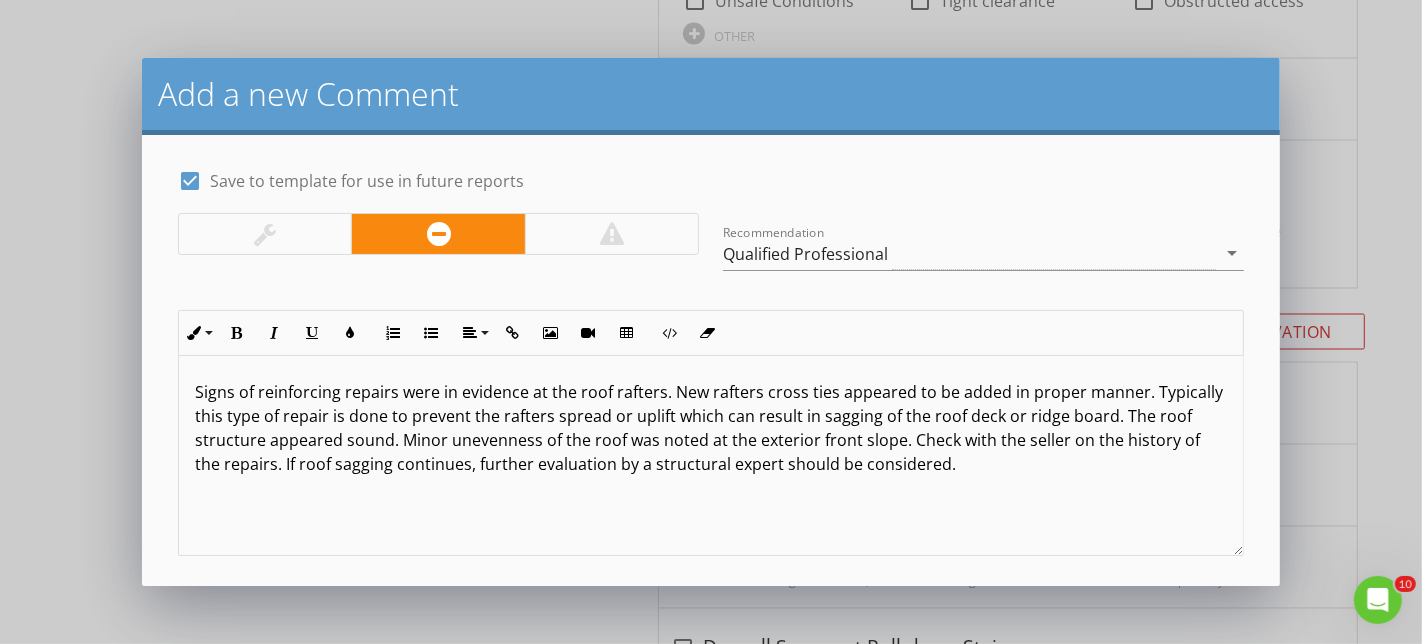 click on "Signs of reinforcing repairs were in evidence at the roof rafters. New rafters cross ties appeared to be added in proper manner. Typically this type of repair is done to prevent the rafters spread or uplift which can result in sagging of the roof deck or ridge board. The roof structure appeared sound. Minor unevenness of the roof was noted at the exterior front slope. Check with the seller on the history of the repairs. If roof sagging continues, further evaluation by a structural expert should be considered." at bounding box center [711, 456] 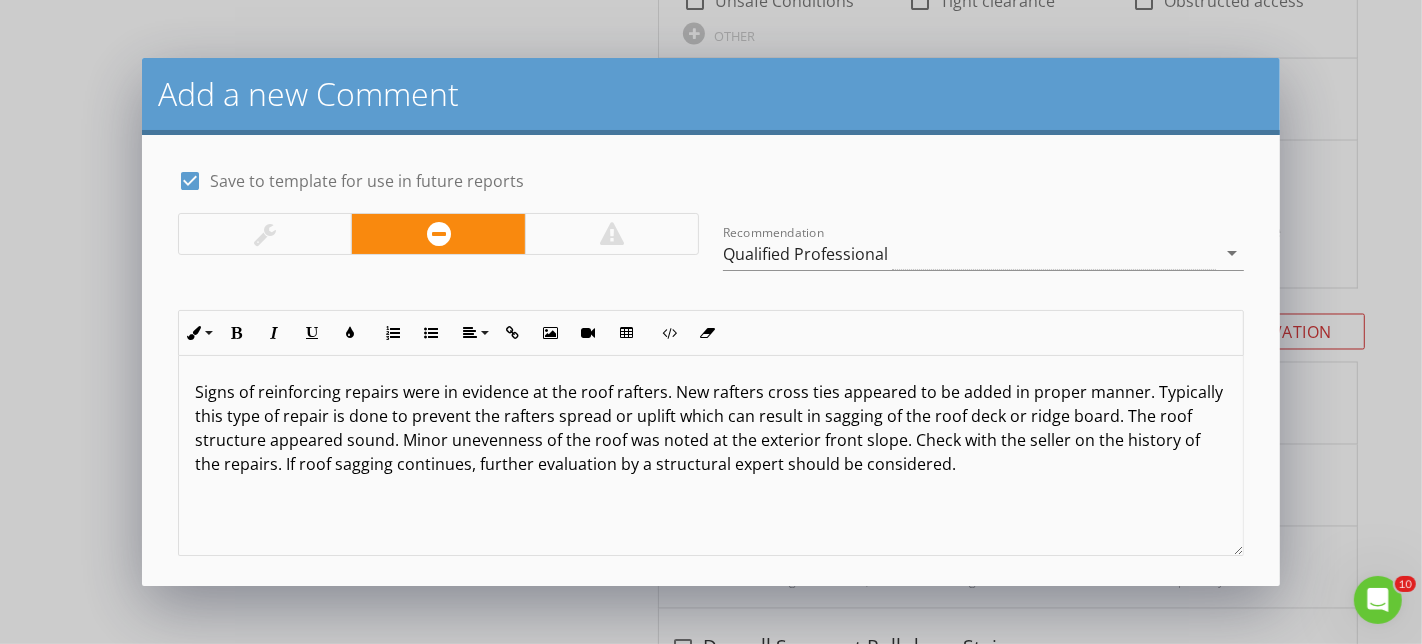 click on "Signs of reinforcing repairs were in evidence at the roof rafters. New rafters cross ties appeared to be added in proper manner. Typically this type of repair is done to prevent the rafters spread or uplift which can result in sagging of the roof deck or ridge board. The roof structure appeared sound. Minor unevenness of the roof was noted at the exterior front slope. Check with the seller on the history of the repairs. If roof sagging continues, further evaluation by a structural expert should be considered." at bounding box center [711, 428] 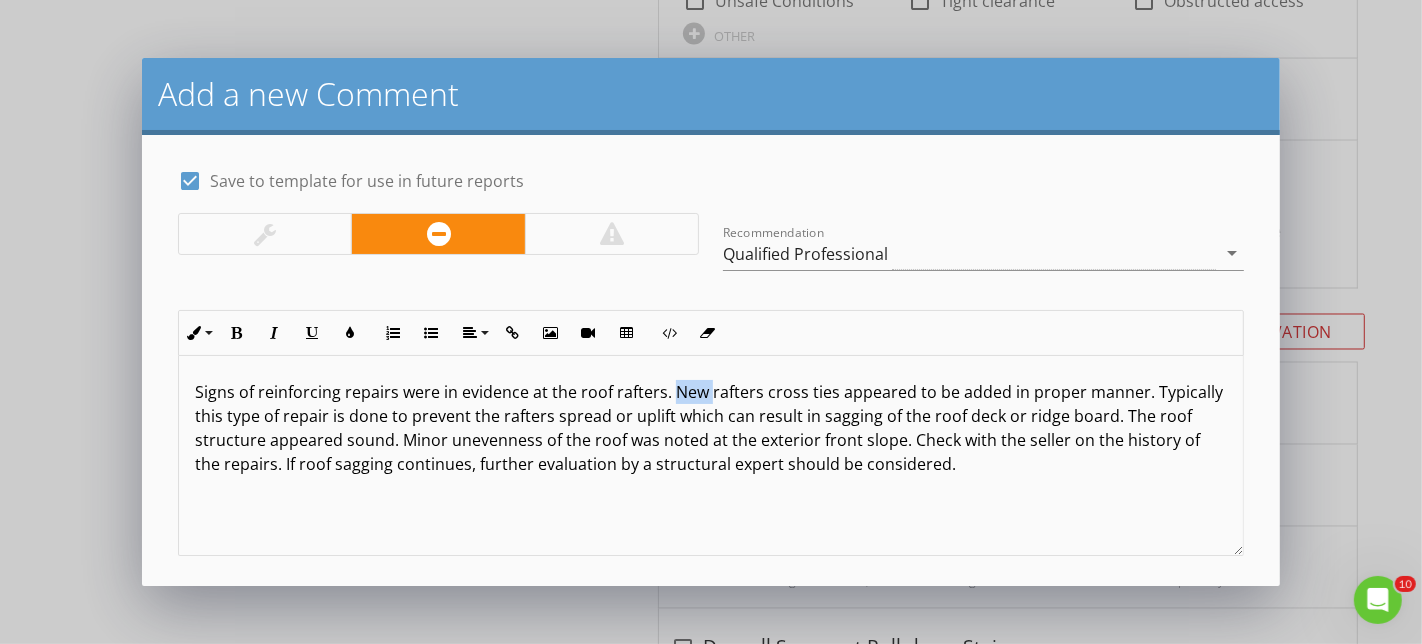 click on "Signs of reinforcing repairs were in evidence at the roof rafters. New rafters cross ties appeared to be added in proper manner. Typically this type of repair is done to prevent the rafters spread or uplift which can result in sagging of the roof deck or ridge board. The roof structure appeared sound. Minor unevenness of the roof was noted at the exterior front slope. Check with the seller on the history of the repairs. If roof sagging continues, further evaluation by a structural expert should be considered." at bounding box center [711, 428] 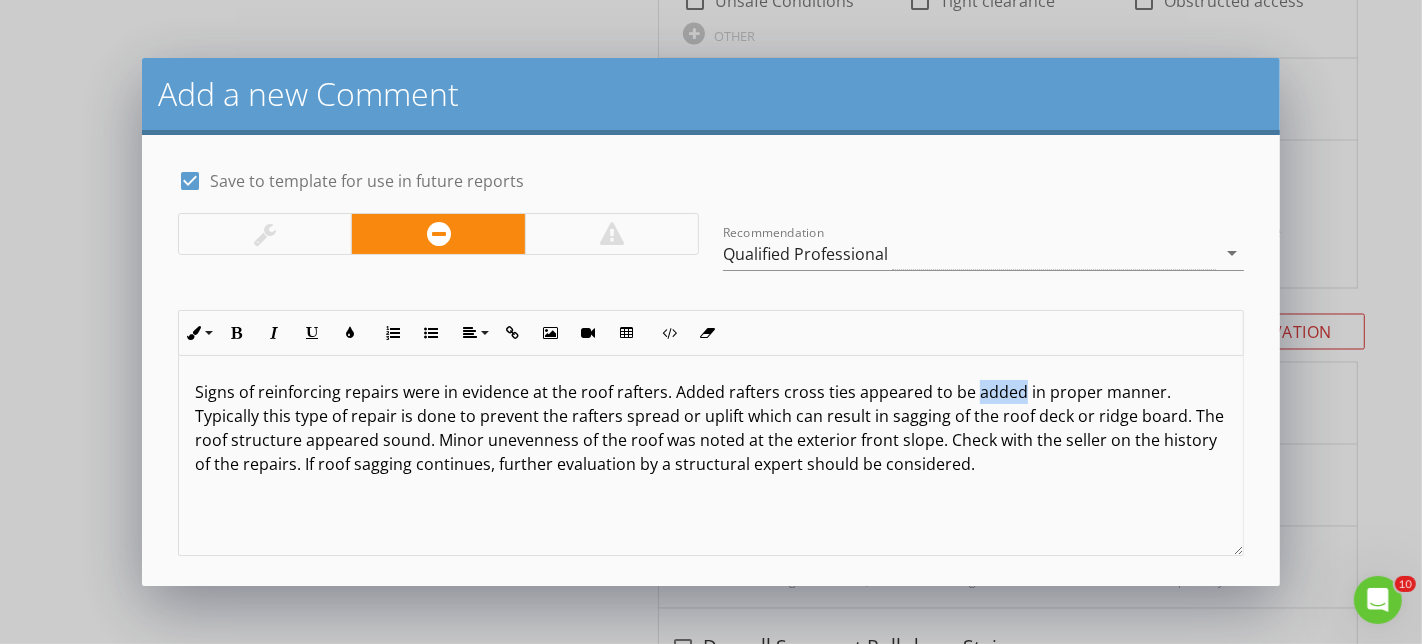 drag, startPoint x: 1025, startPoint y: 386, endPoint x: 983, endPoint y: 390, distance: 42.190044 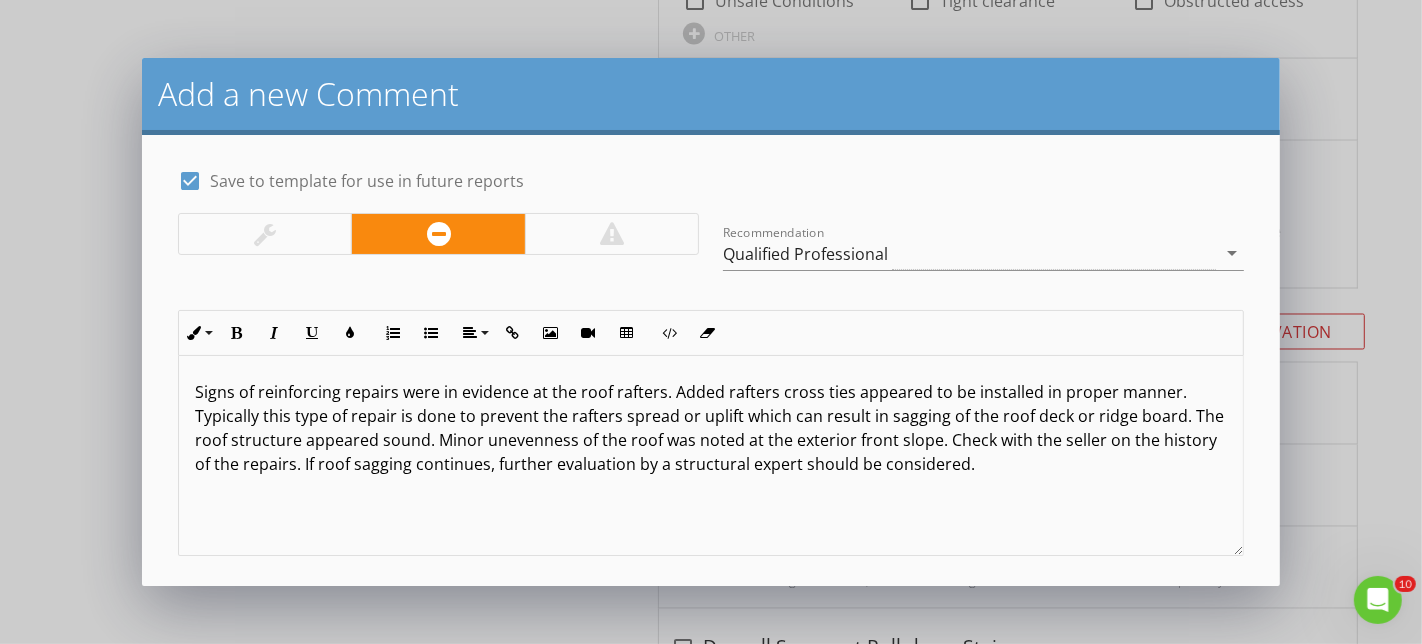 click on "Signs of reinforcing repairs were in evidence at the roof rafters. Added rafters cross ties appeared to be installed in proper manner. Typically this type of repair is done to prevent the rafters spread or uplift which can result in sagging of the roof deck or ridge board. The roof structure appeared sound. Minor unevenness of the roof was noted at the exterior front slope. Check with the seller on the history of the repairs. If roof sagging continues, further evaluation by a structural expert should be considered." at bounding box center (711, 456) 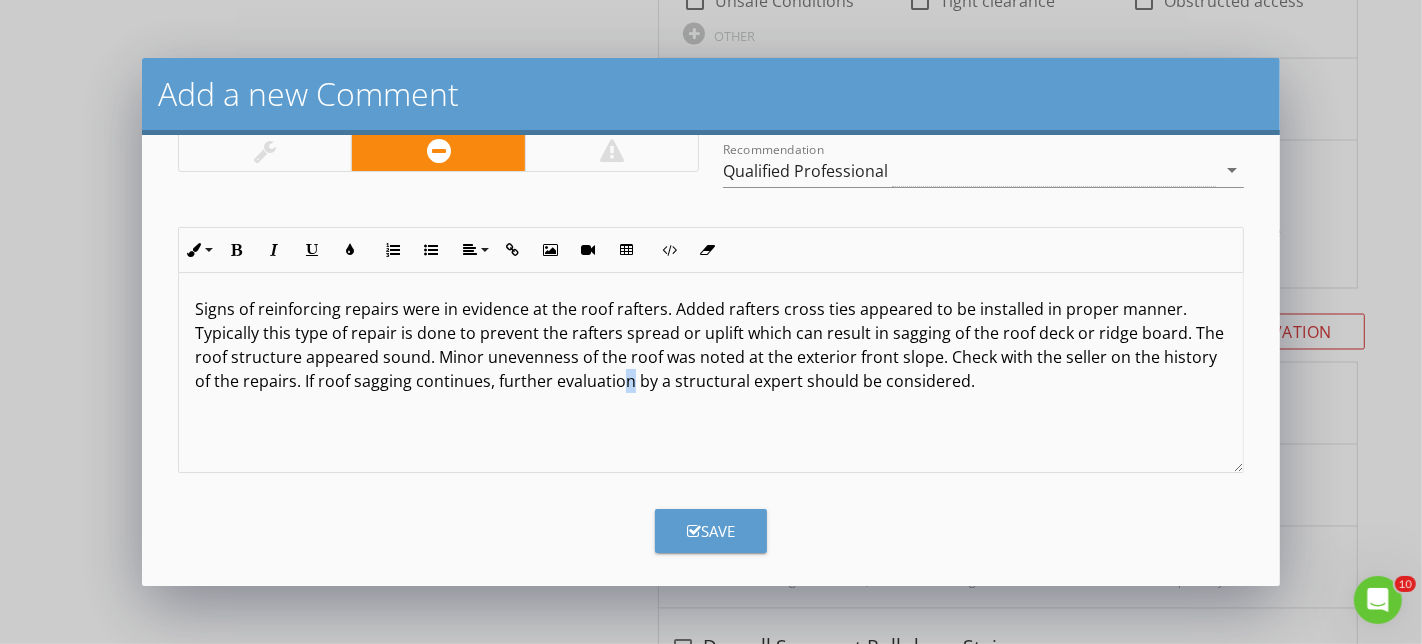 scroll, scrollTop: 176, scrollLeft: 0, axis: vertical 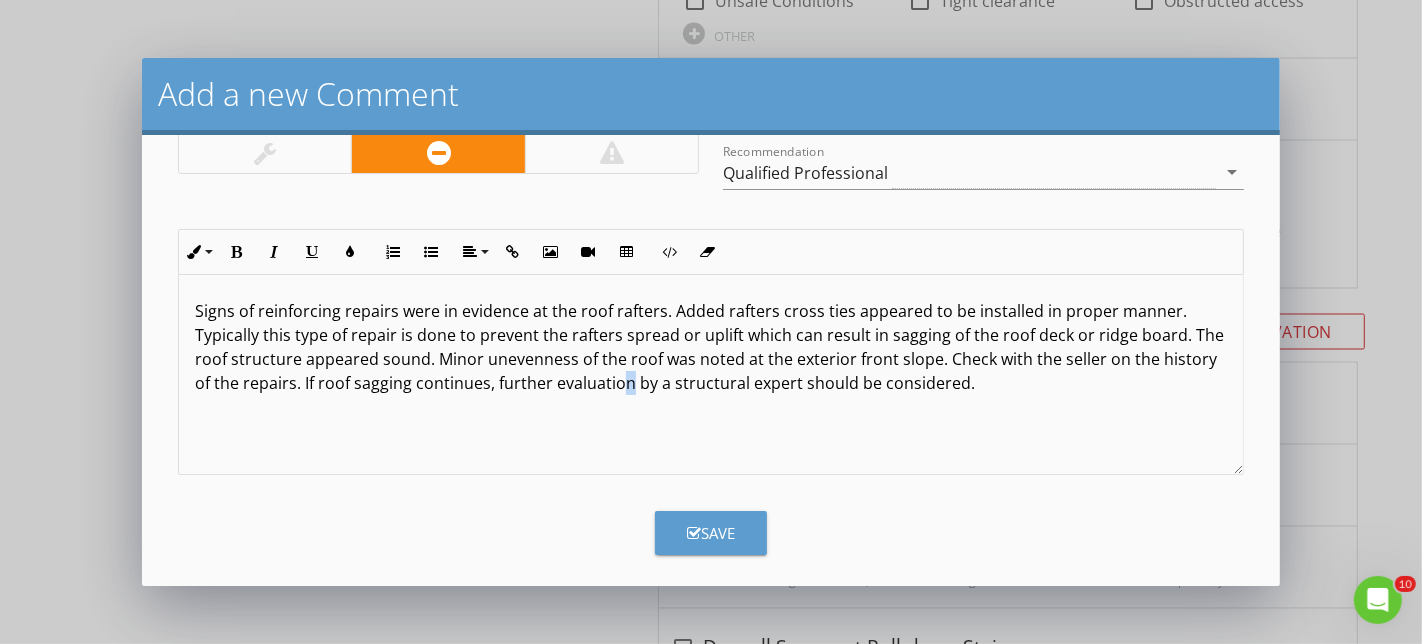 click on "Save" at bounding box center [711, 533] 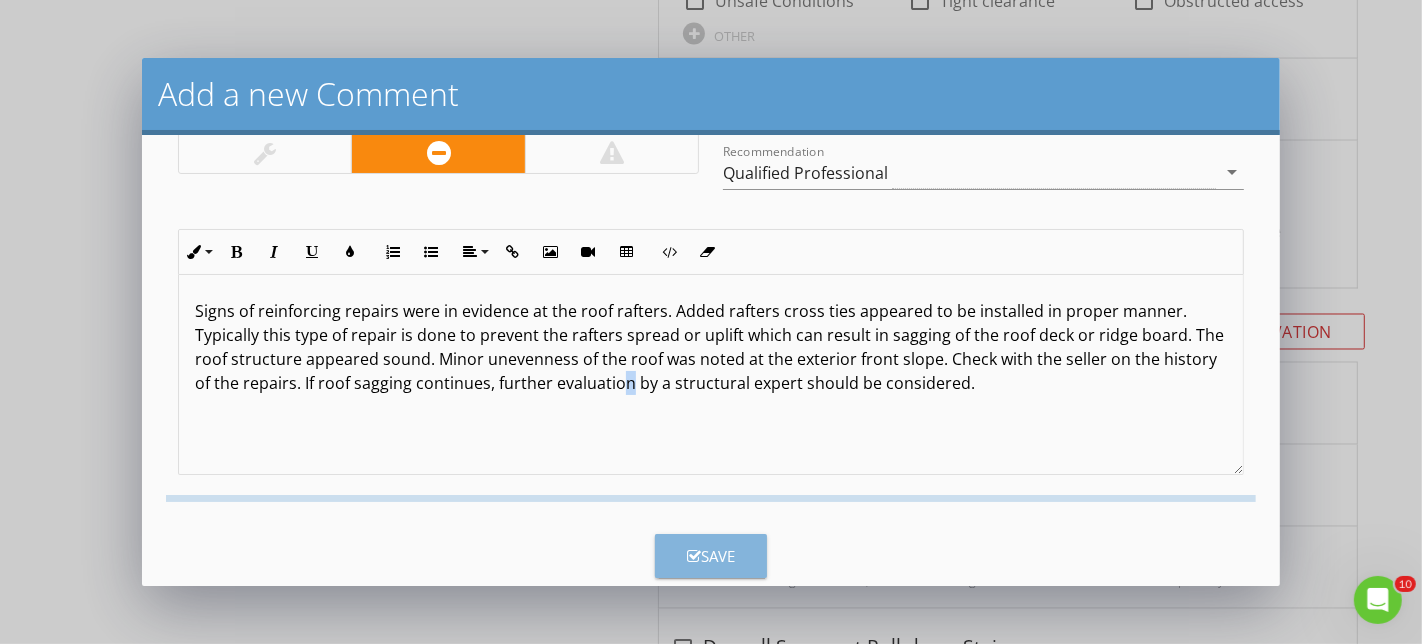 checkbox on "false" 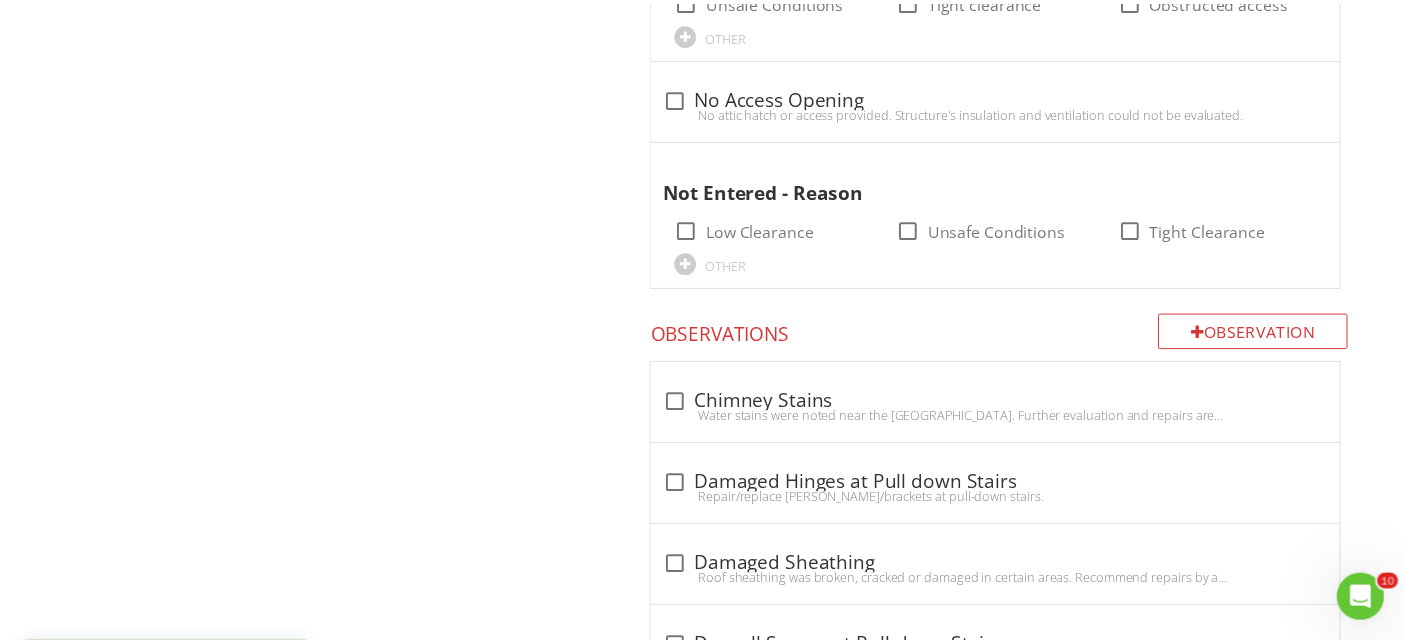 scroll, scrollTop: 0, scrollLeft: 0, axis: both 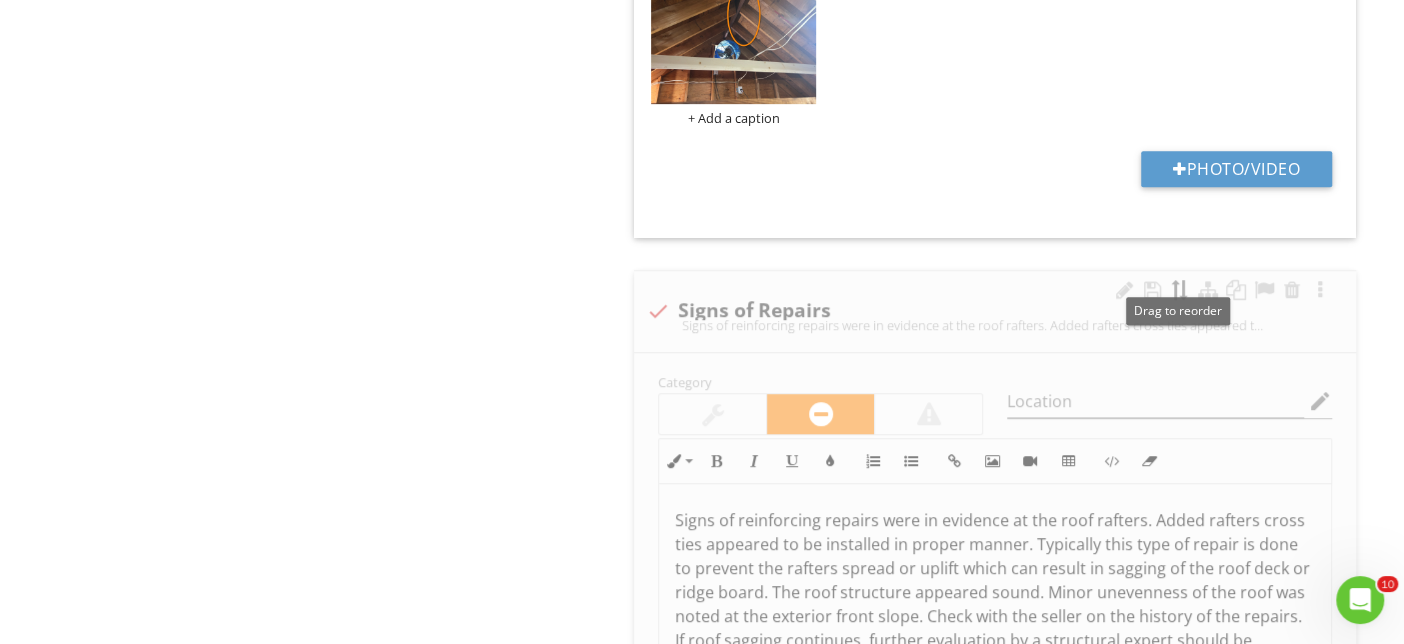 type 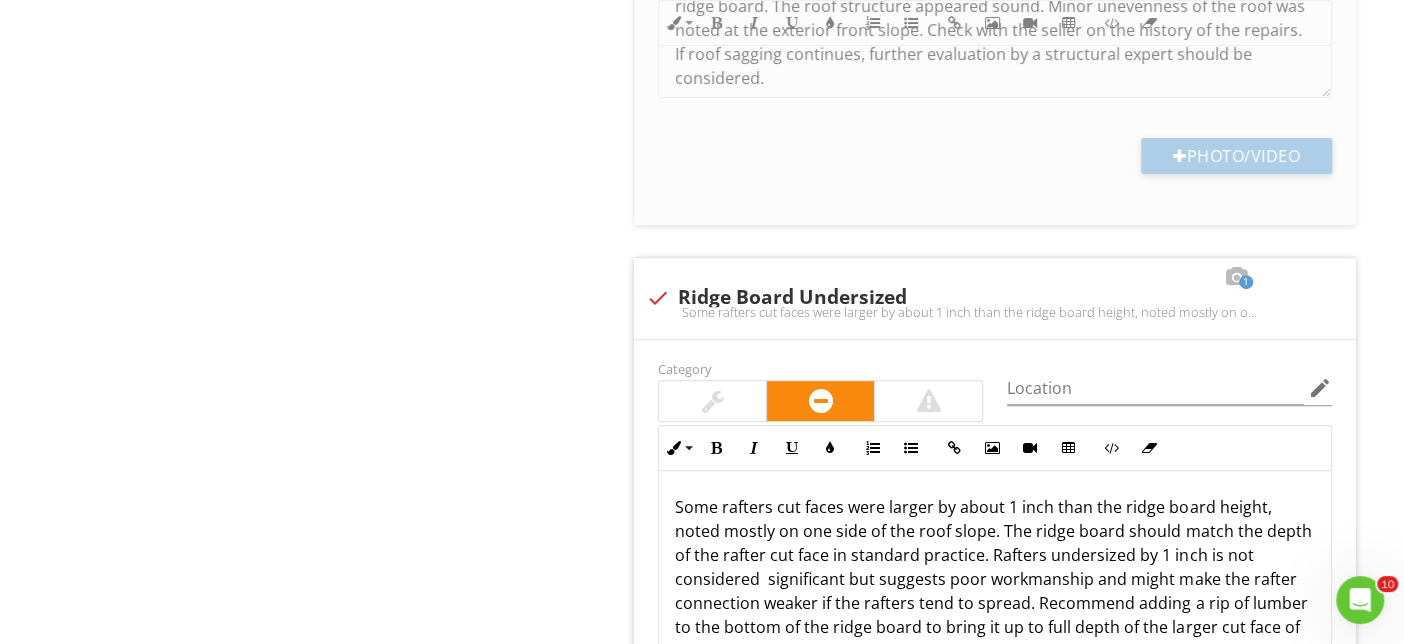 scroll, scrollTop: 5102, scrollLeft: 0, axis: vertical 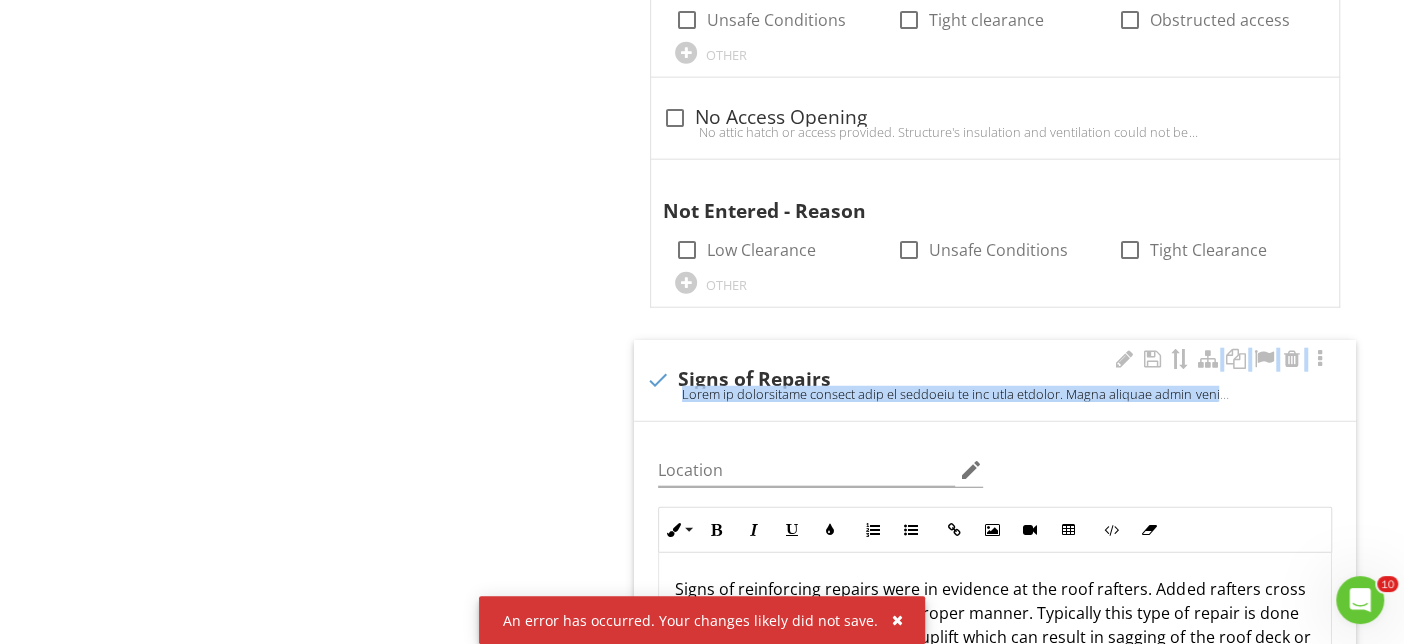 drag, startPoint x: 1207, startPoint y: 354, endPoint x: 1173, endPoint y: 411, distance: 66.37017 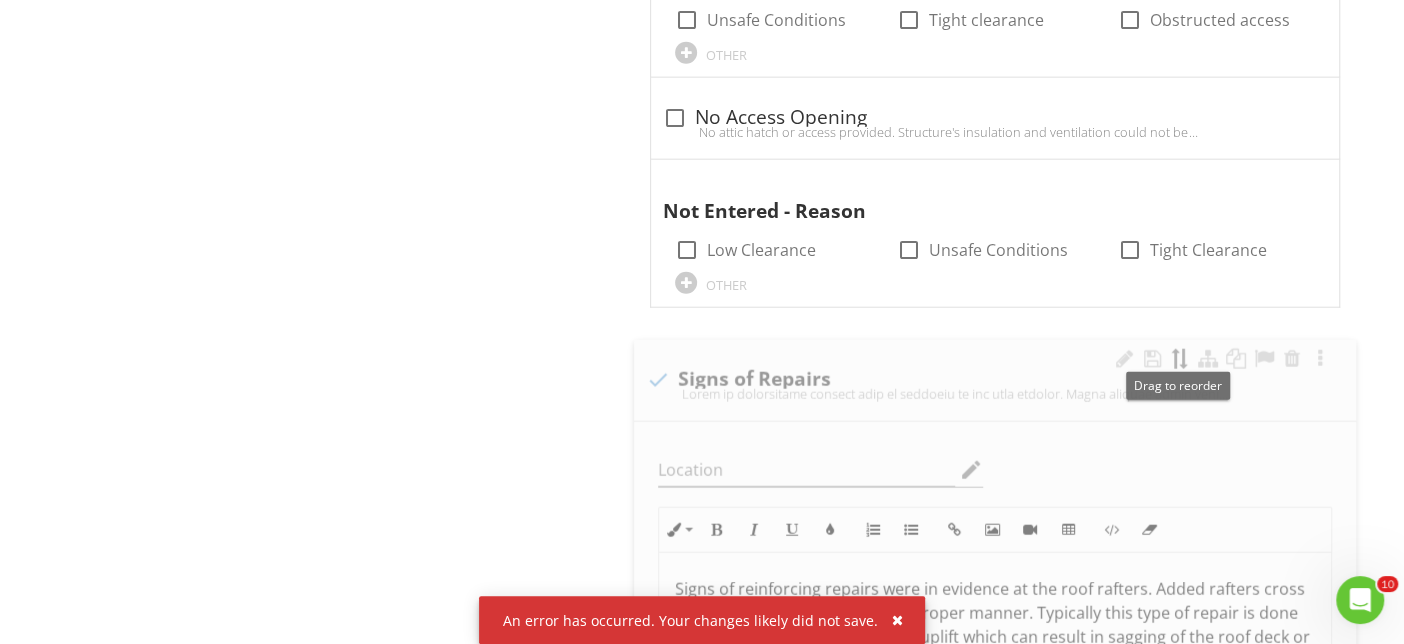 type 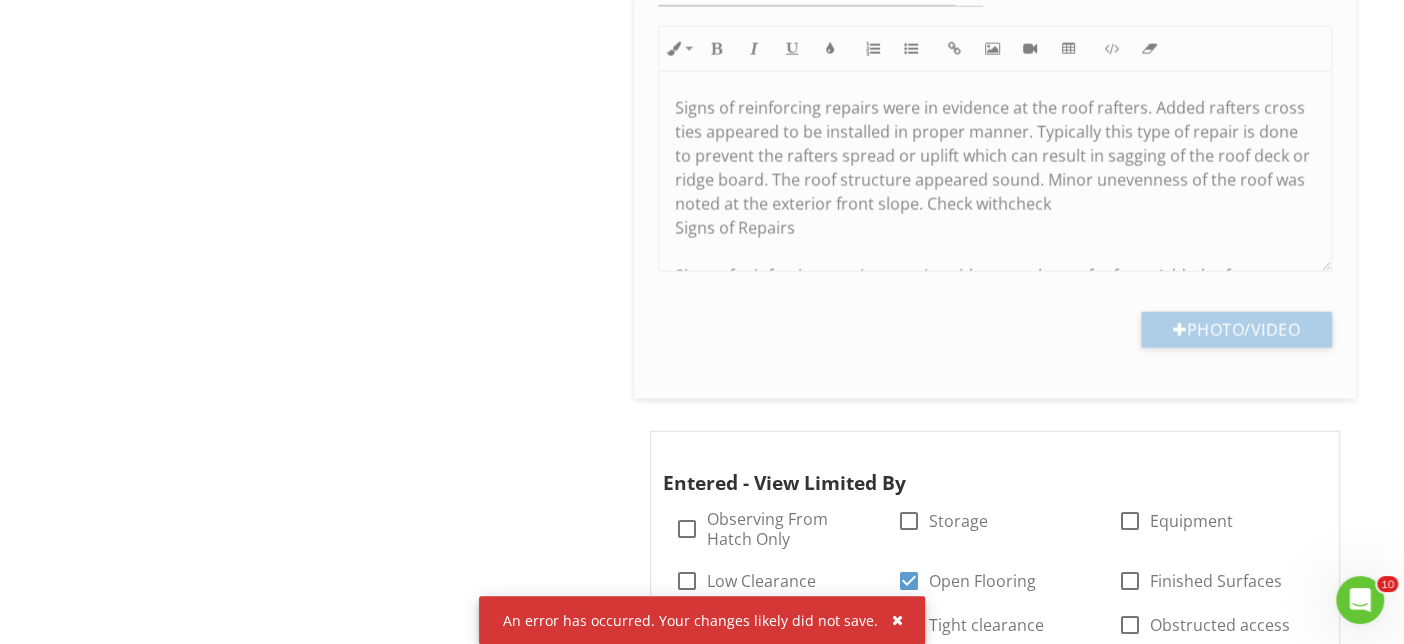 scroll, scrollTop: 2964, scrollLeft: 0, axis: vertical 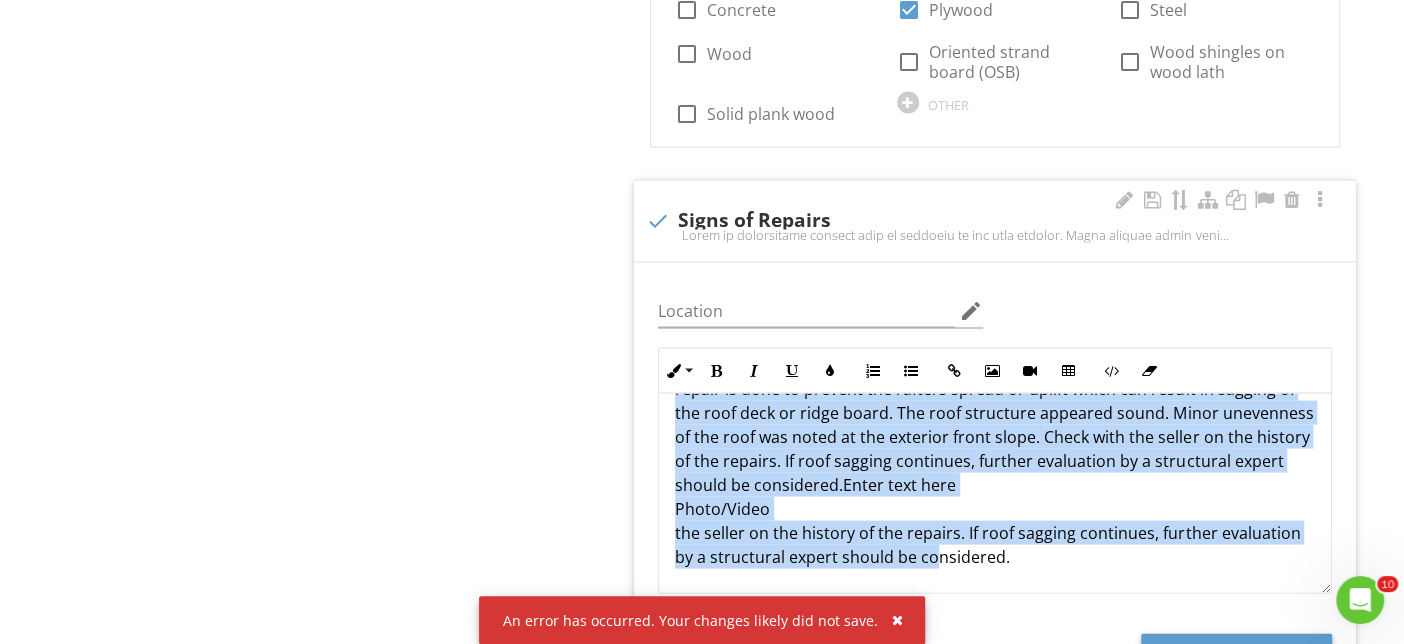 drag, startPoint x: 729, startPoint y: 467, endPoint x: 972, endPoint y: 498, distance: 244.96939 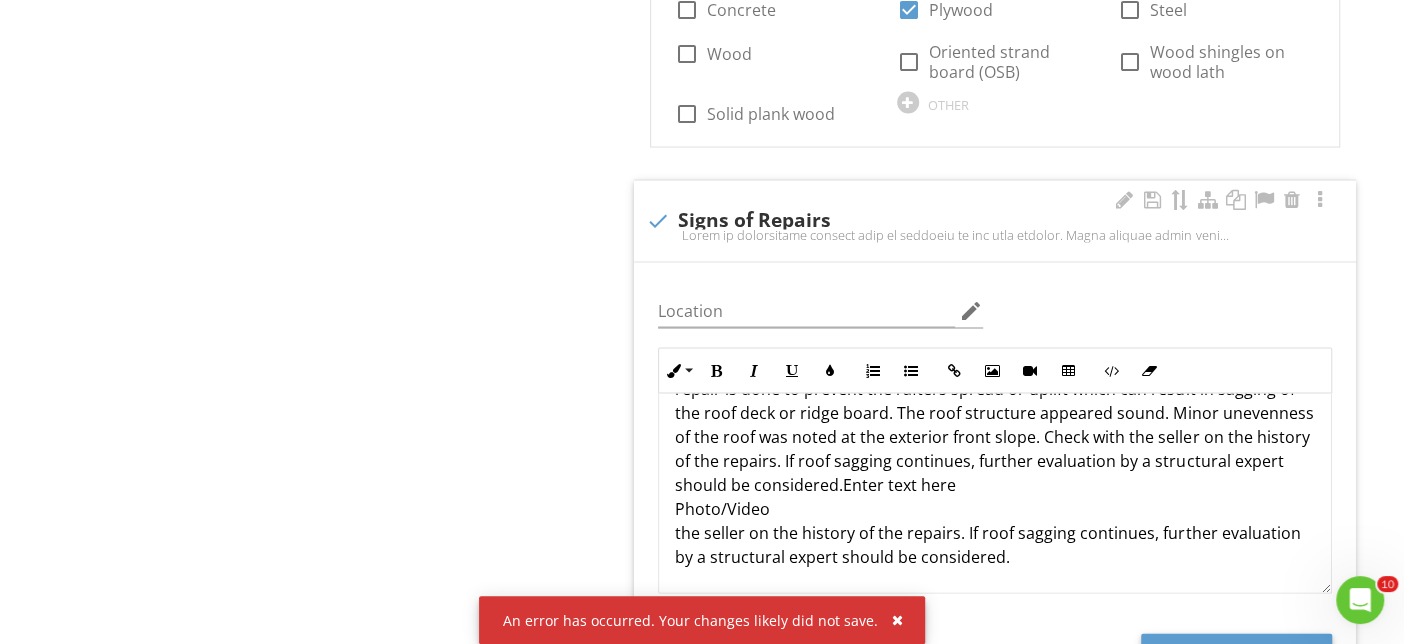 scroll, scrollTop: 40, scrollLeft: 0, axis: vertical 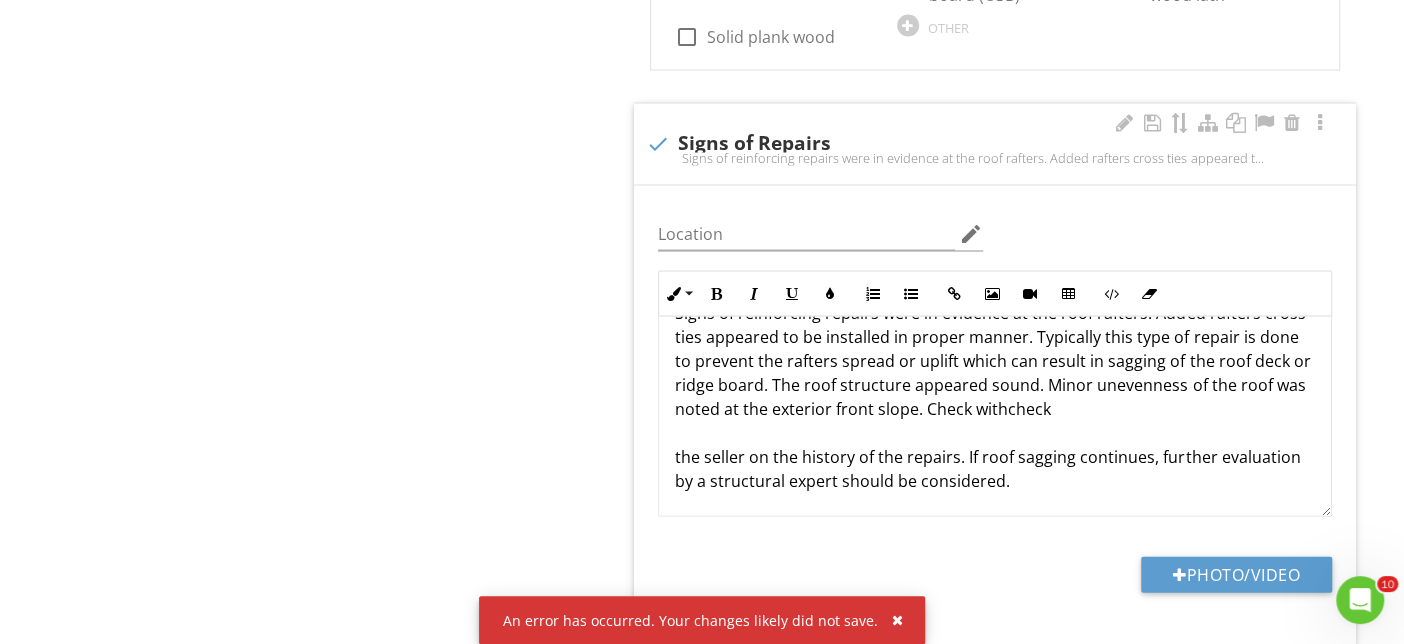 click on "Signs of reinforcing repairs were in evidence at the roof rafters. Added rafters cross ties appeared to be installed in proper manner. Typically this type of repair is done to prevent the rafters spread or uplift which can result in sagging of the roof deck or ridge board. The roof structure appeared sound. Minor unevenness of the roof was noted at the exterior front slope. Check withcheck             the seller on the history of the repairs. If roof sagging continues, further evaluation by a structural expert should be considered." at bounding box center (995, 397) 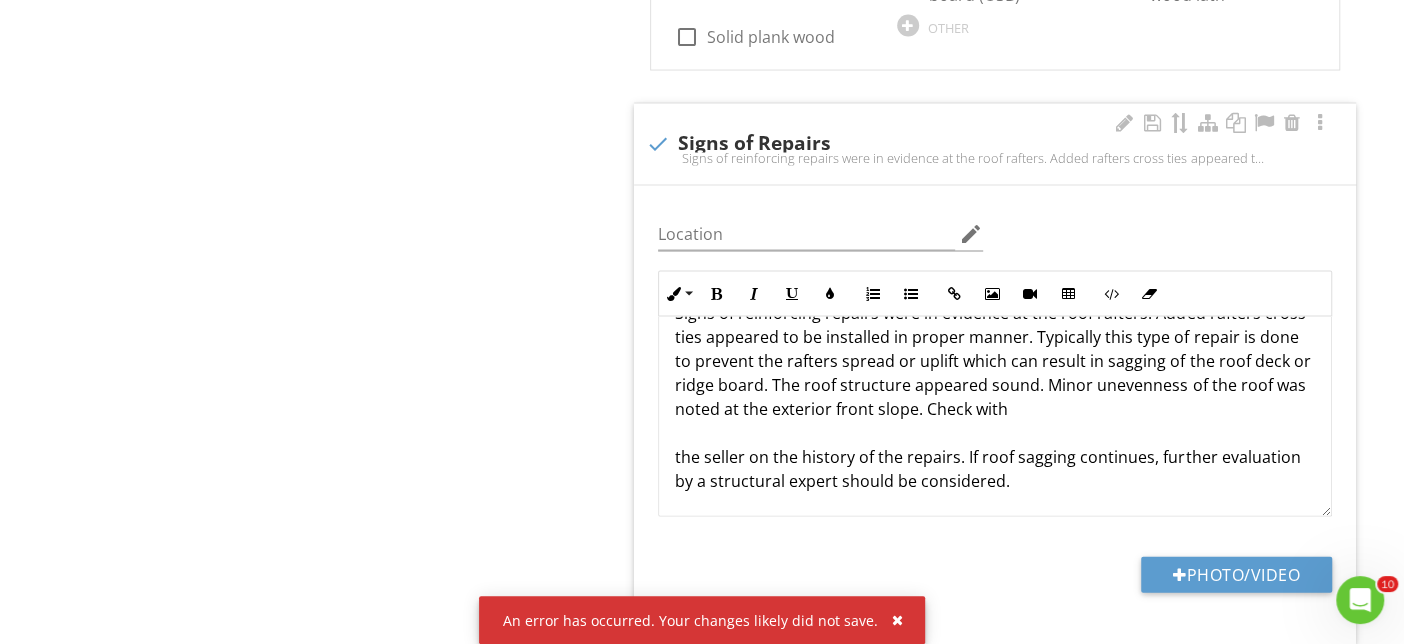 scroll, scrollTop: 17, scrollLeft: 0, axis: vertical 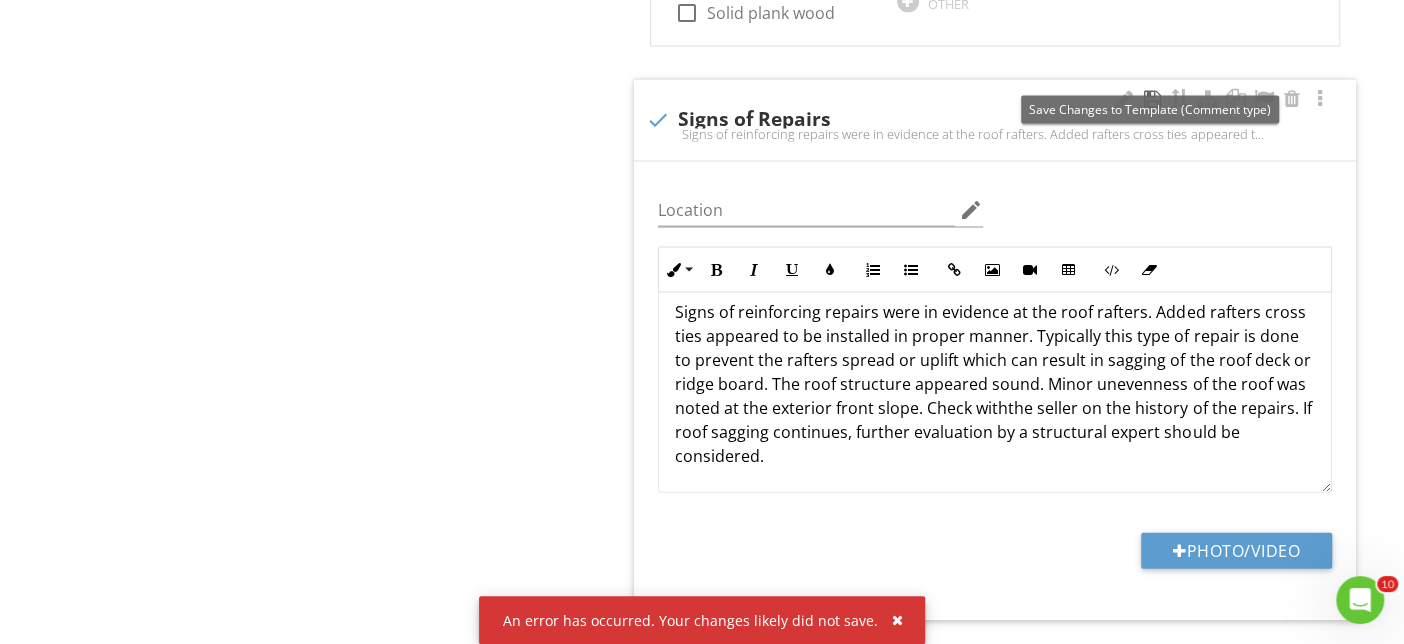 click at bounding box center (1152, 99) 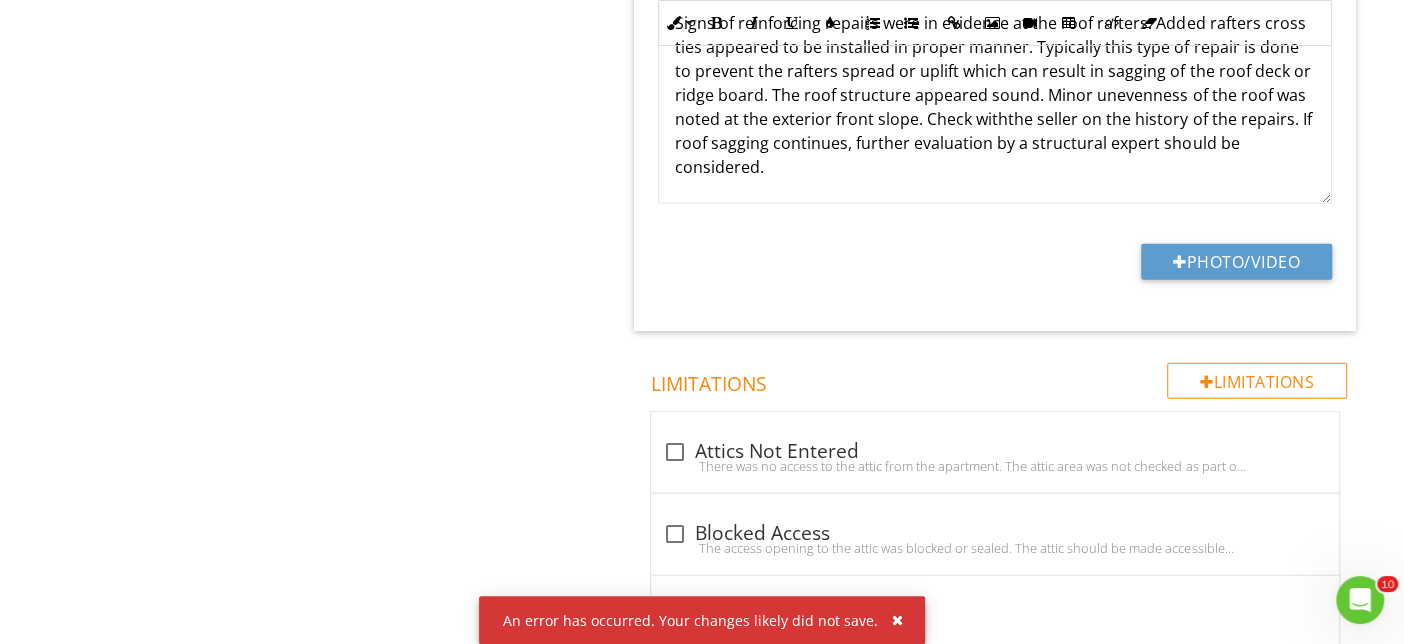 scroll, scrollTop: 2446, scrollLeft: 0, axis: vertical 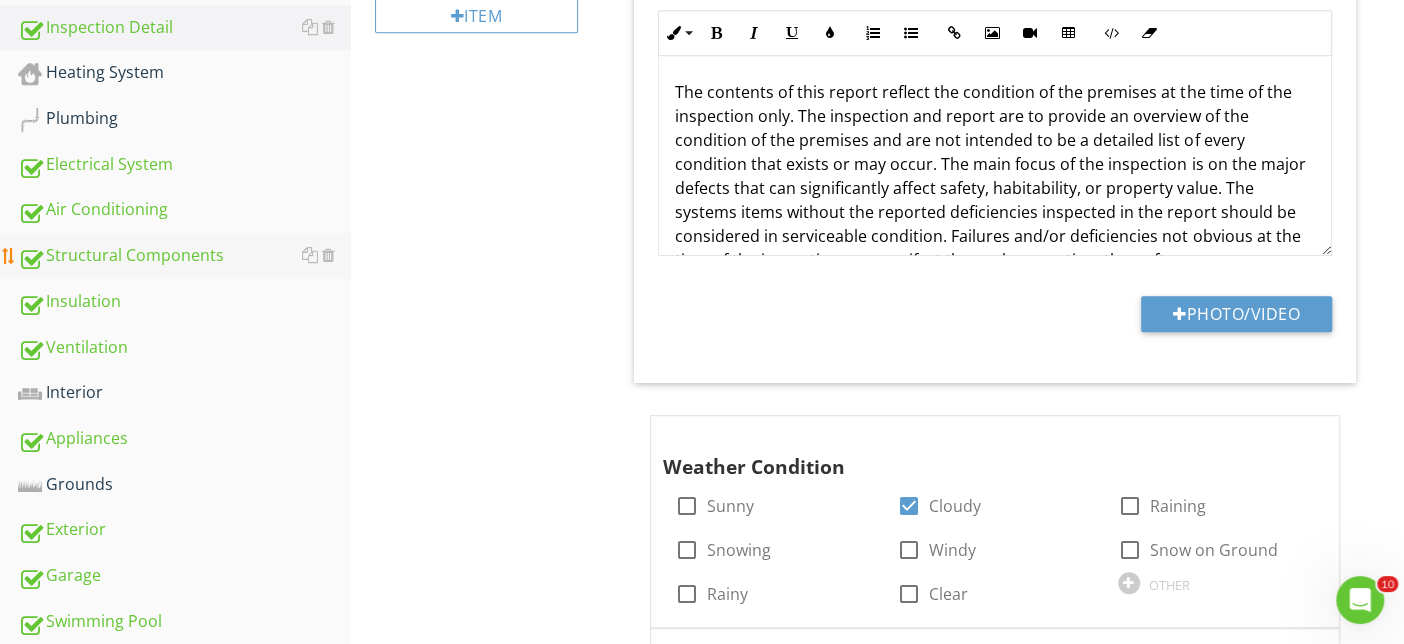 click on "Structural Components" at bounding box center (184, 256) 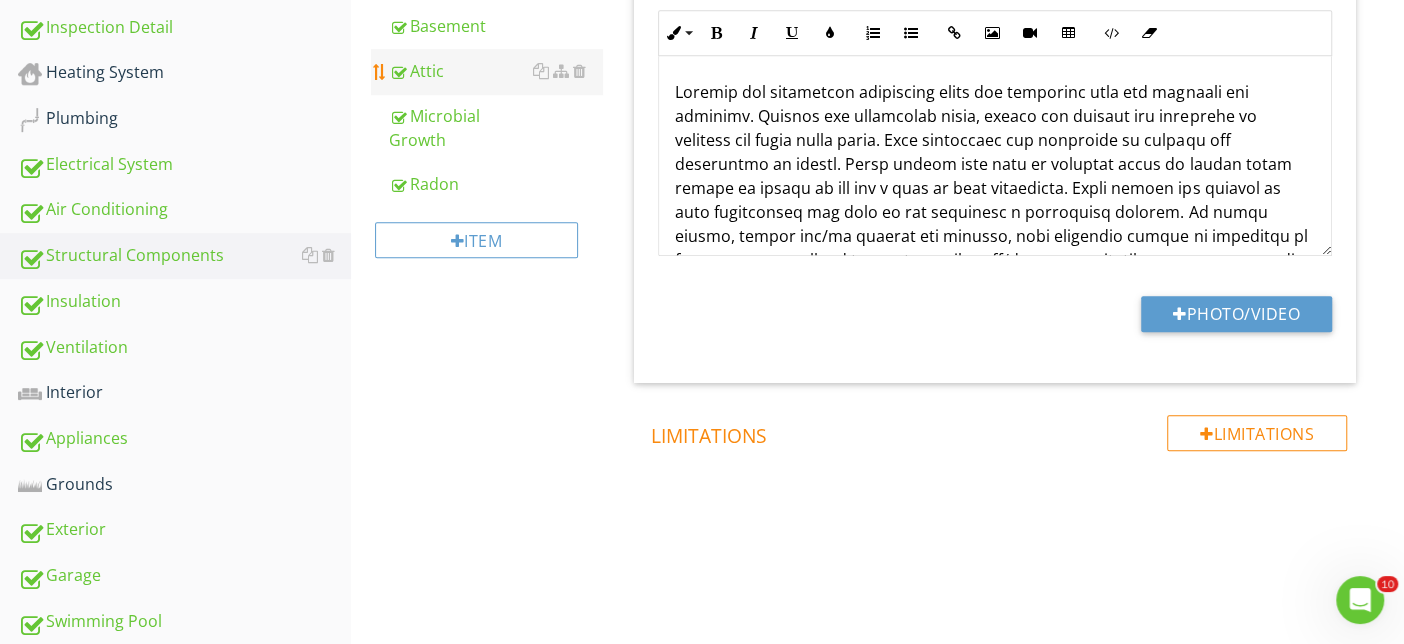 click on "Attic" at bounding box center (495, 71) 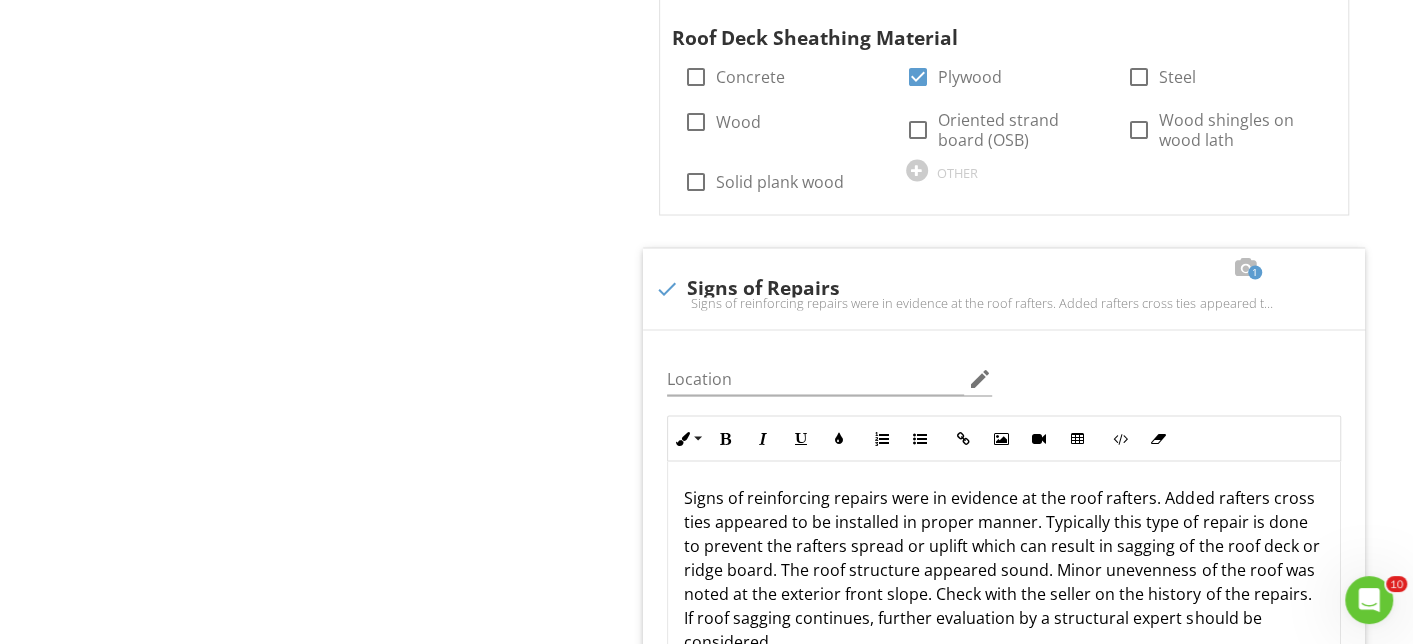 scroll, scrollTop: 2644, scrollLeft: 0, axis: vertical 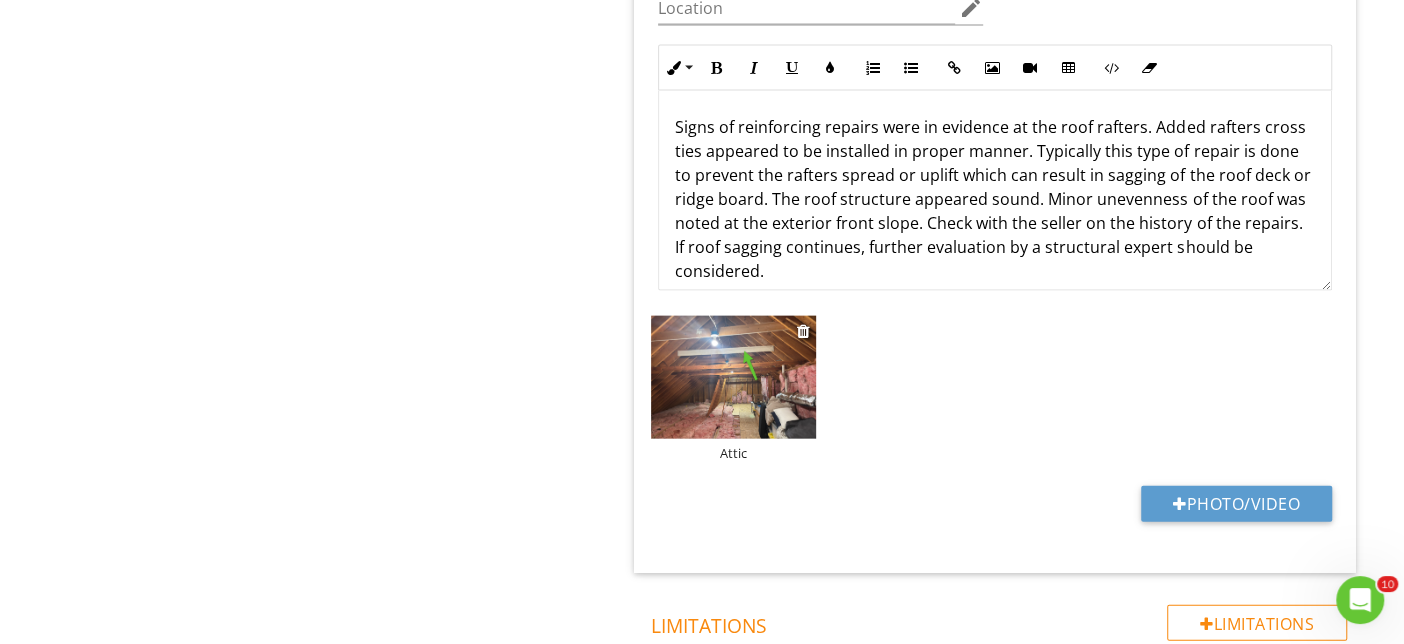 click on "Attic" at bounding box center (733, 453) 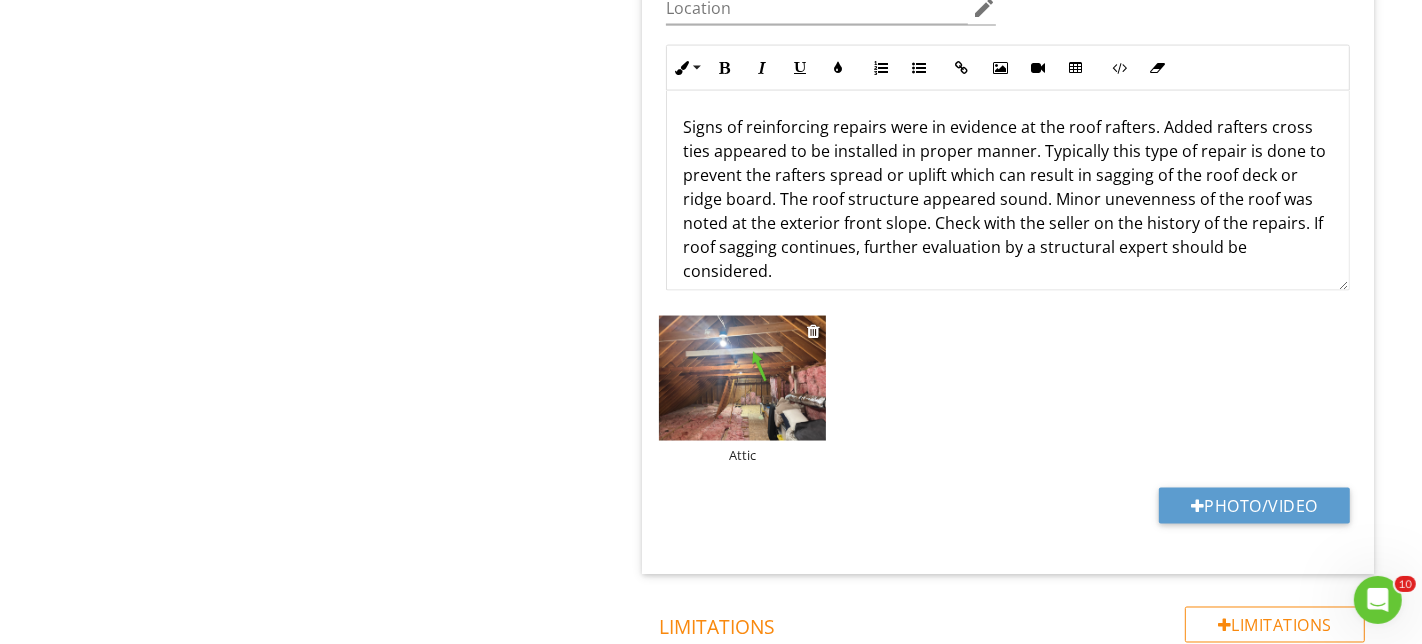 scroll, scrollTop: 0, scrollLeft: 0, axis: both 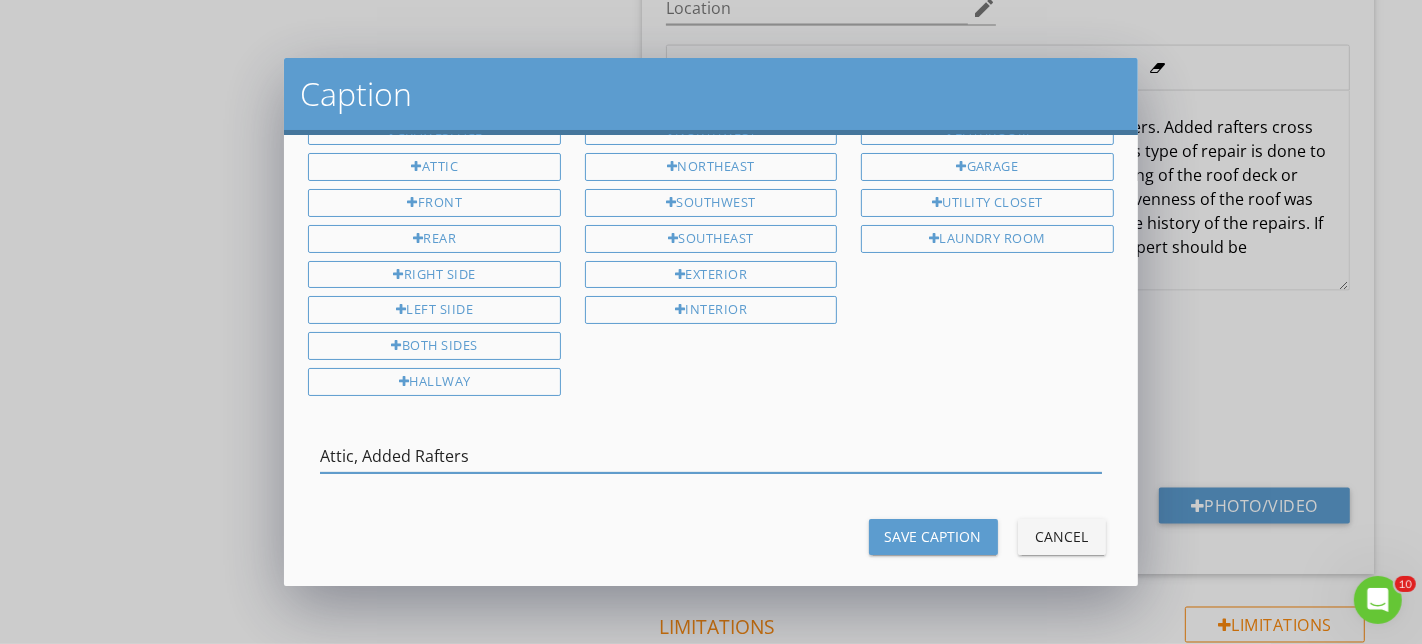 type on "Attic, Added Rafters" 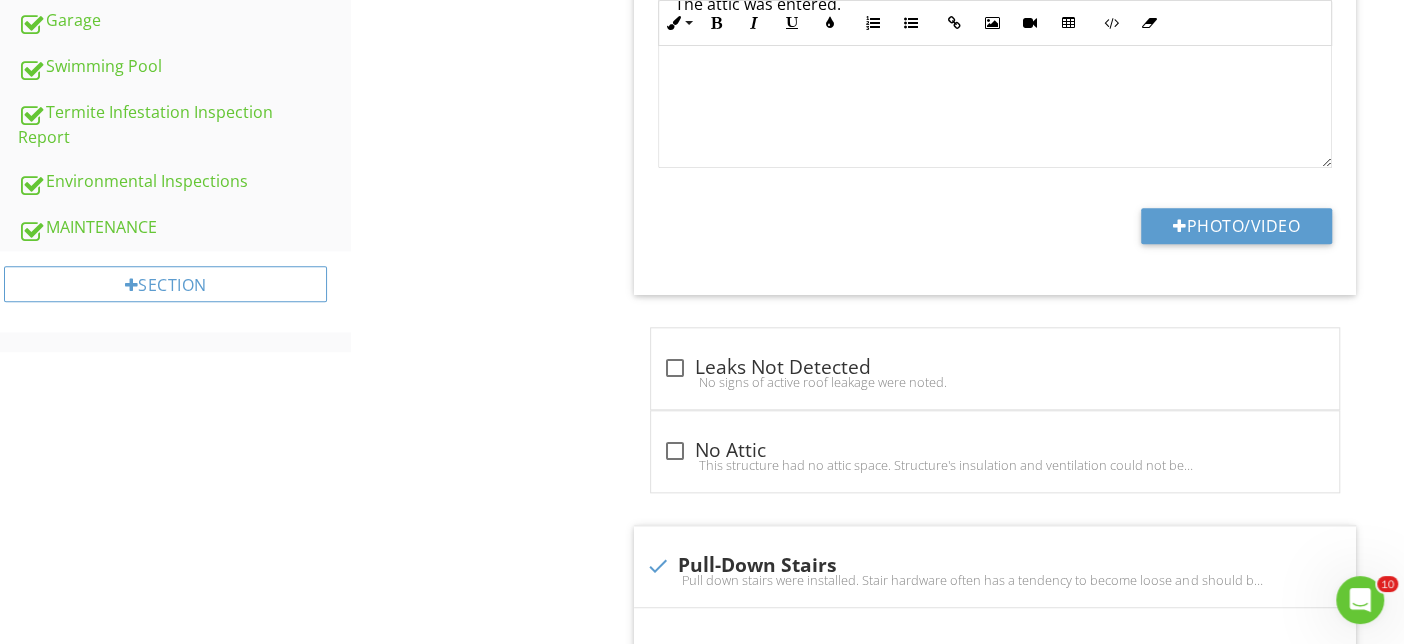 scroll, scrollTop: 607, scrollLeft: 0, axis: vertical 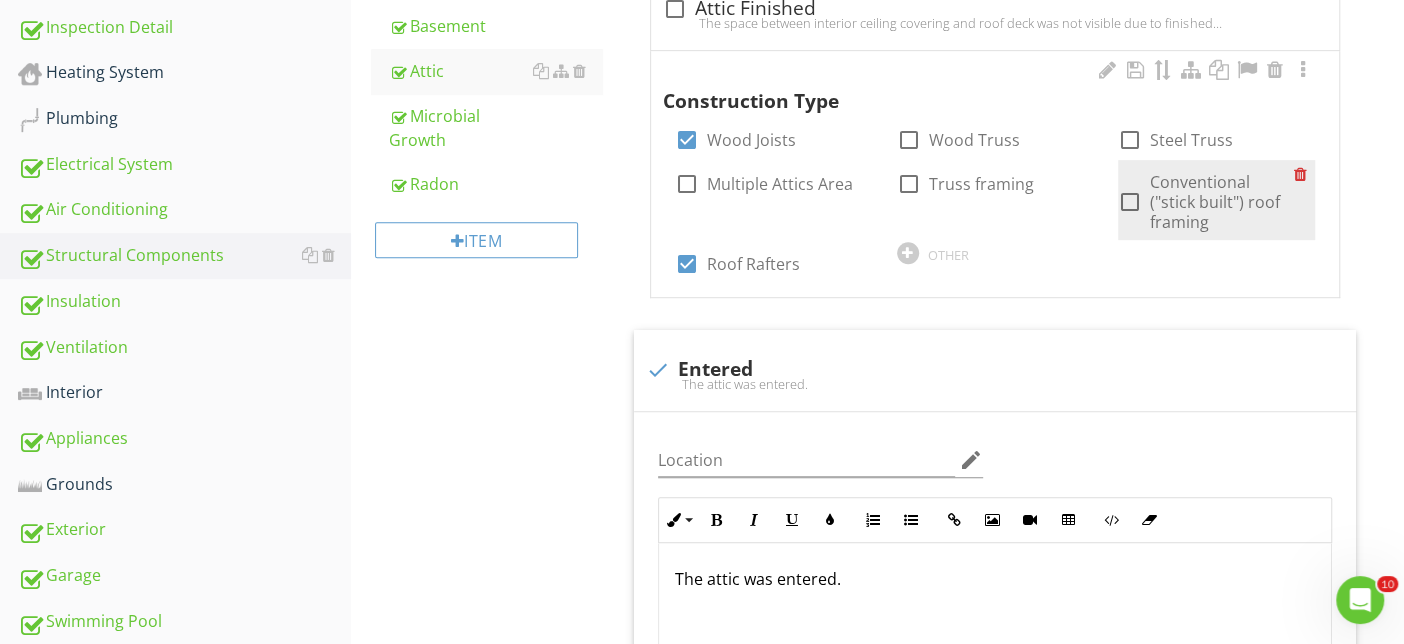 drag, startPoint x: 462, startPoint y: 186, endPoint x: 1222, endPoint y: 208, distance: 760.31836 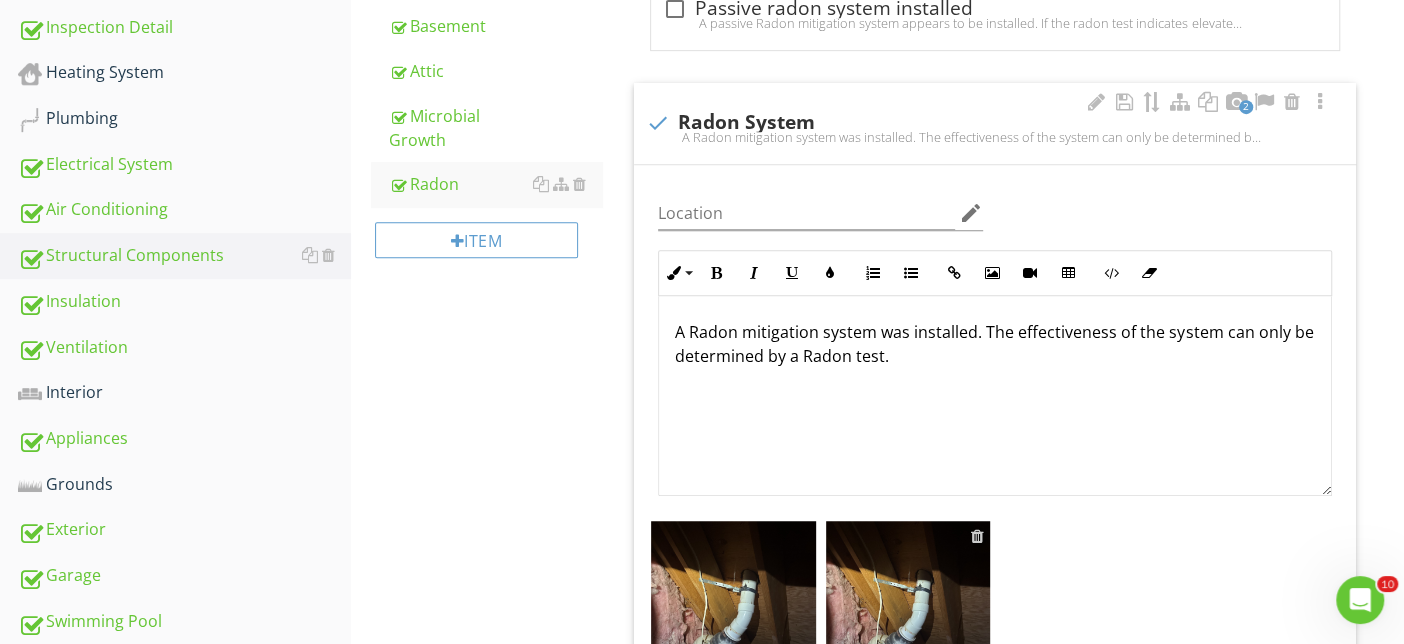 click at bounding box center (977, 536) 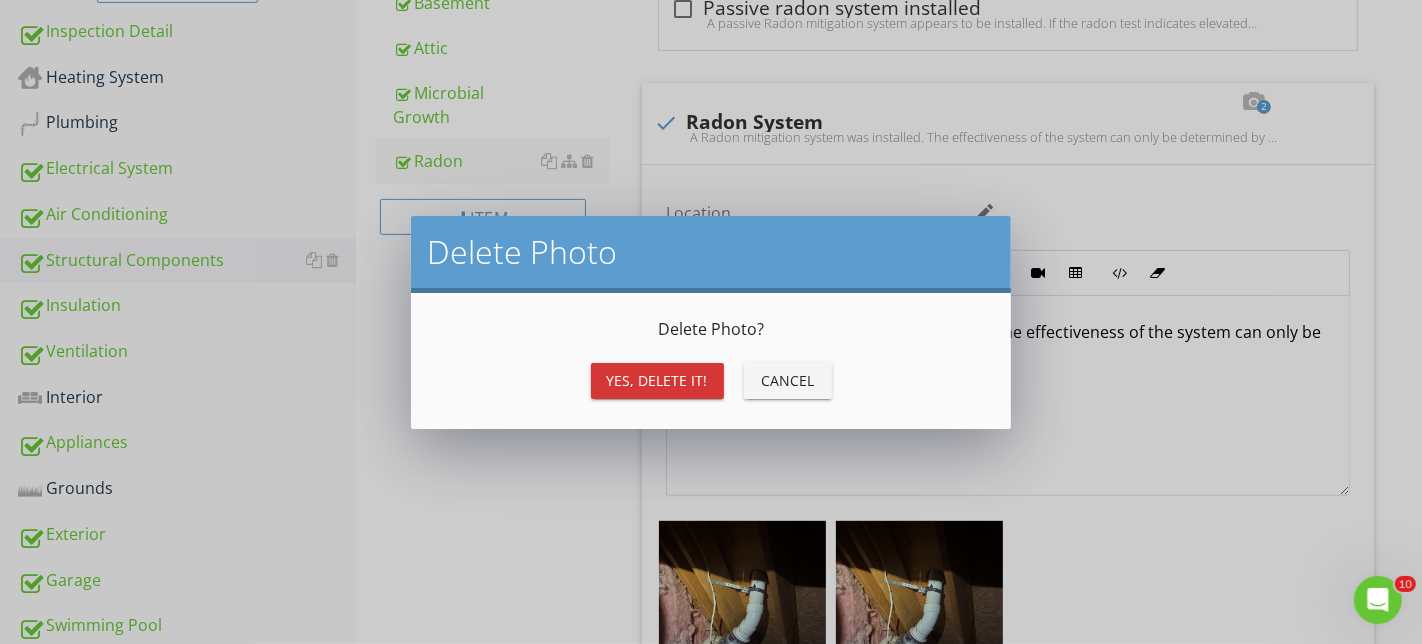 click on "Yes, Delete it!" at bounding box center [657, 380] 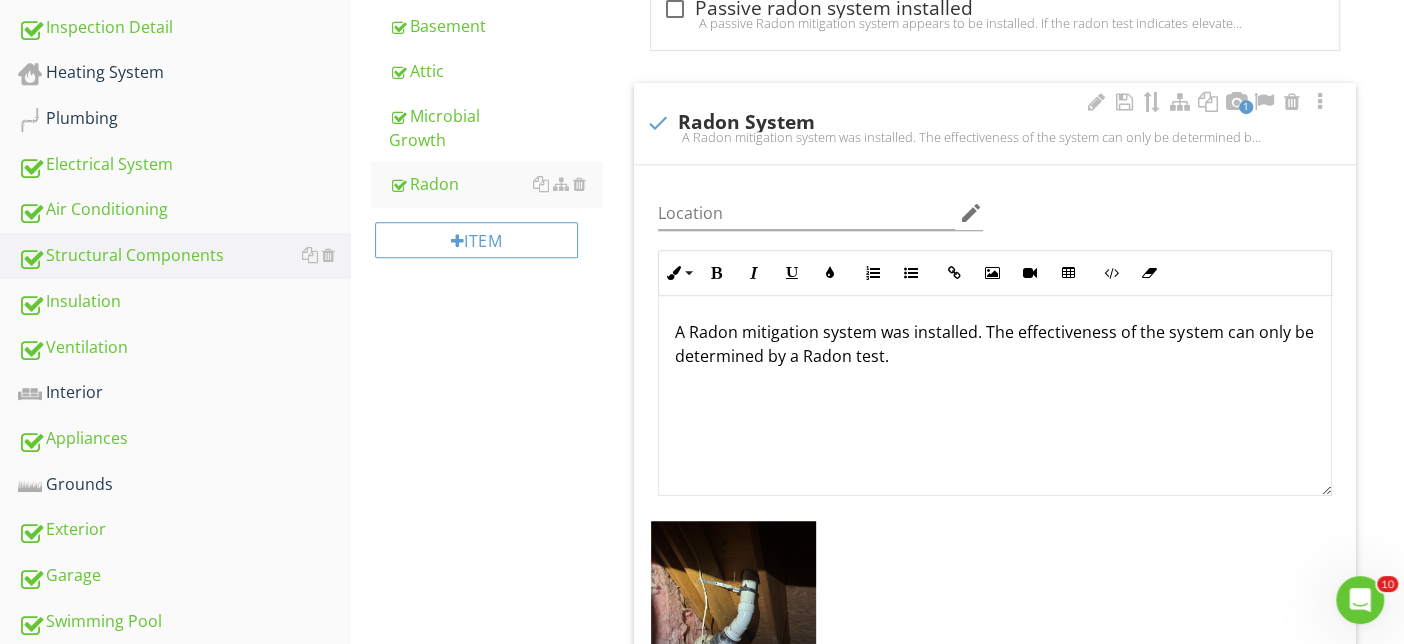 scroll, scrollTop: 0, scrollLeft: 0, axis: both 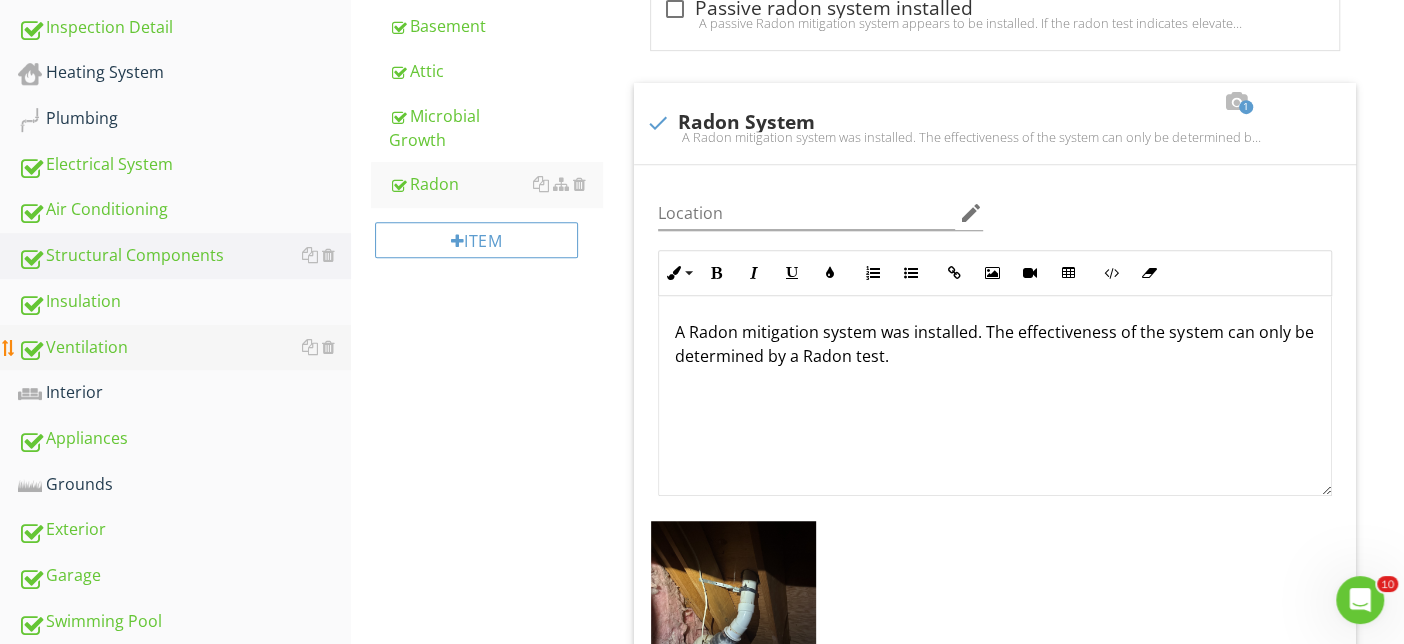 click on "Ventilation" at bounding box center [184, 348] 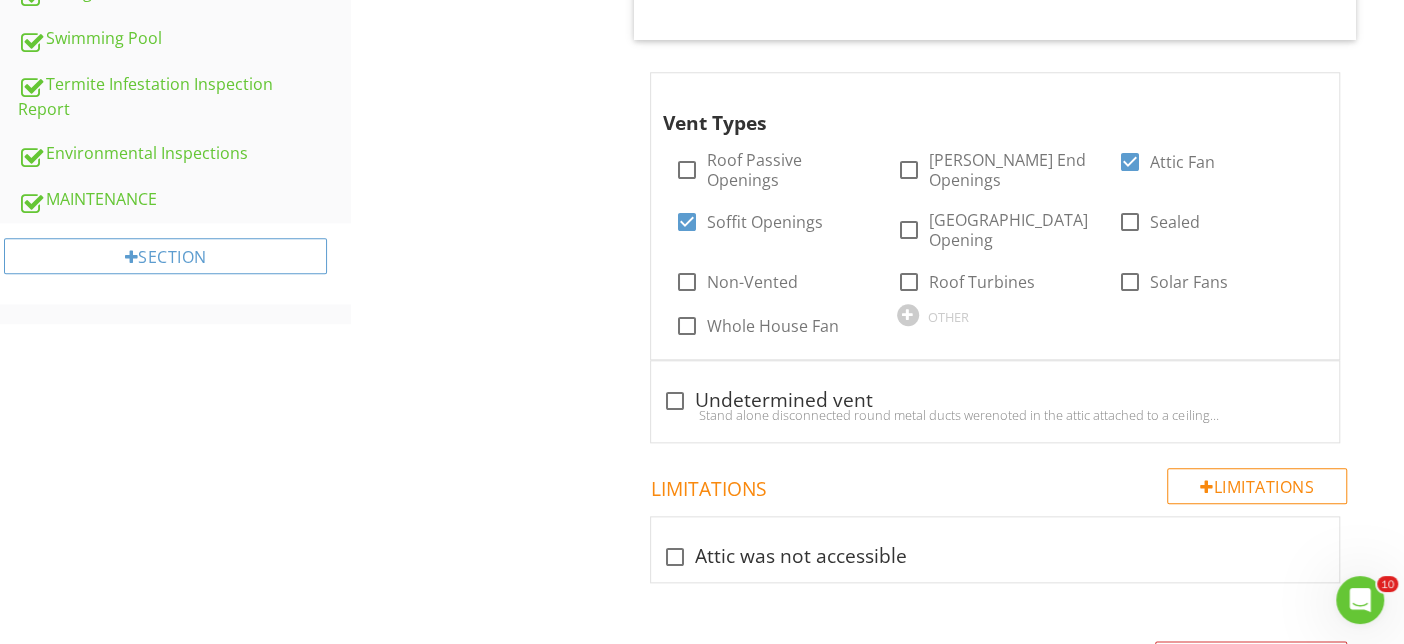 scroll, scrollTop: 1209, scrollLeft: 0, axis: vertical 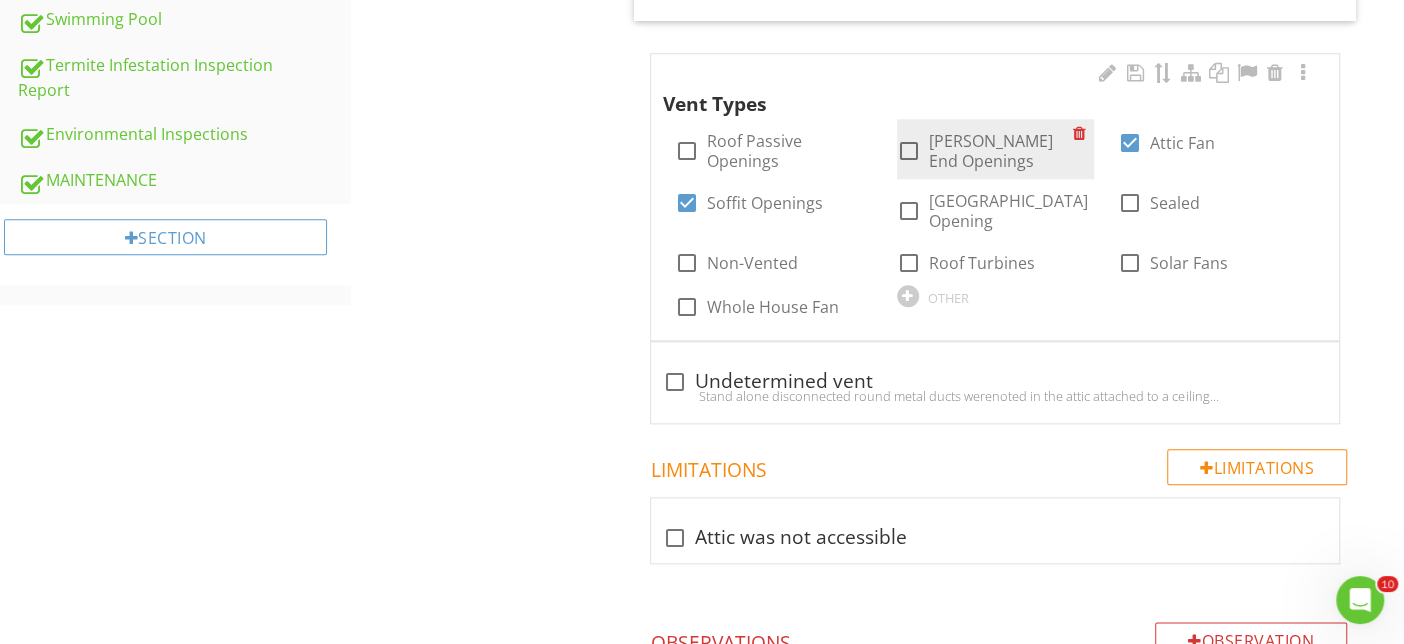 click at bounding box center (909, 151) 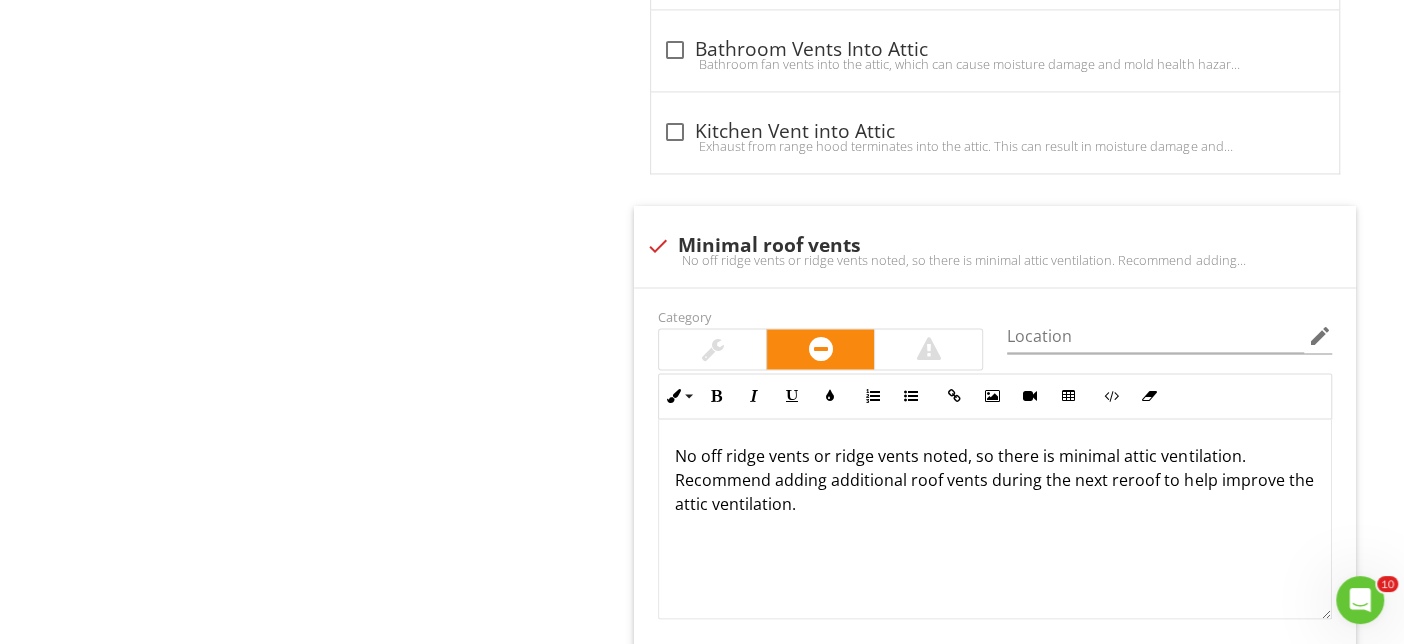 scroll, scrollTop: 1957, scrollLeft: 0, axis: vertical 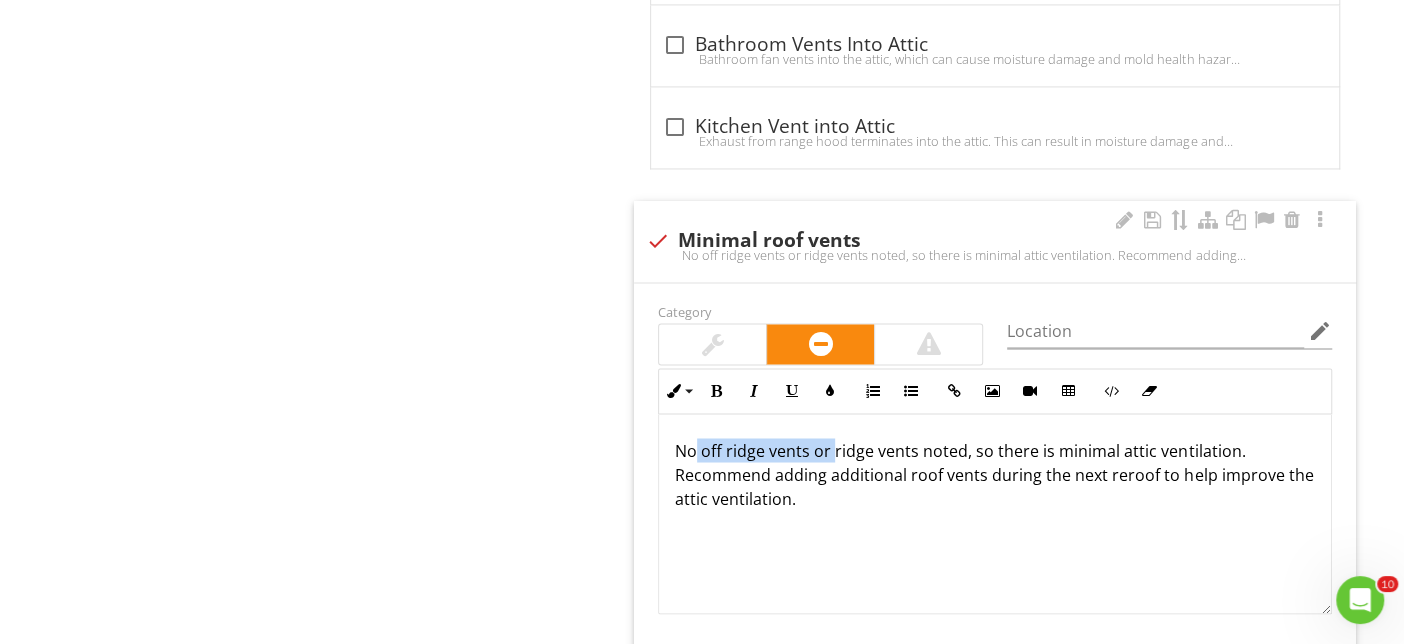 drag, startPoint x: 834, startPoint y: 423, endPoint x: 704, endPoint y: 437, distance: 130.75168 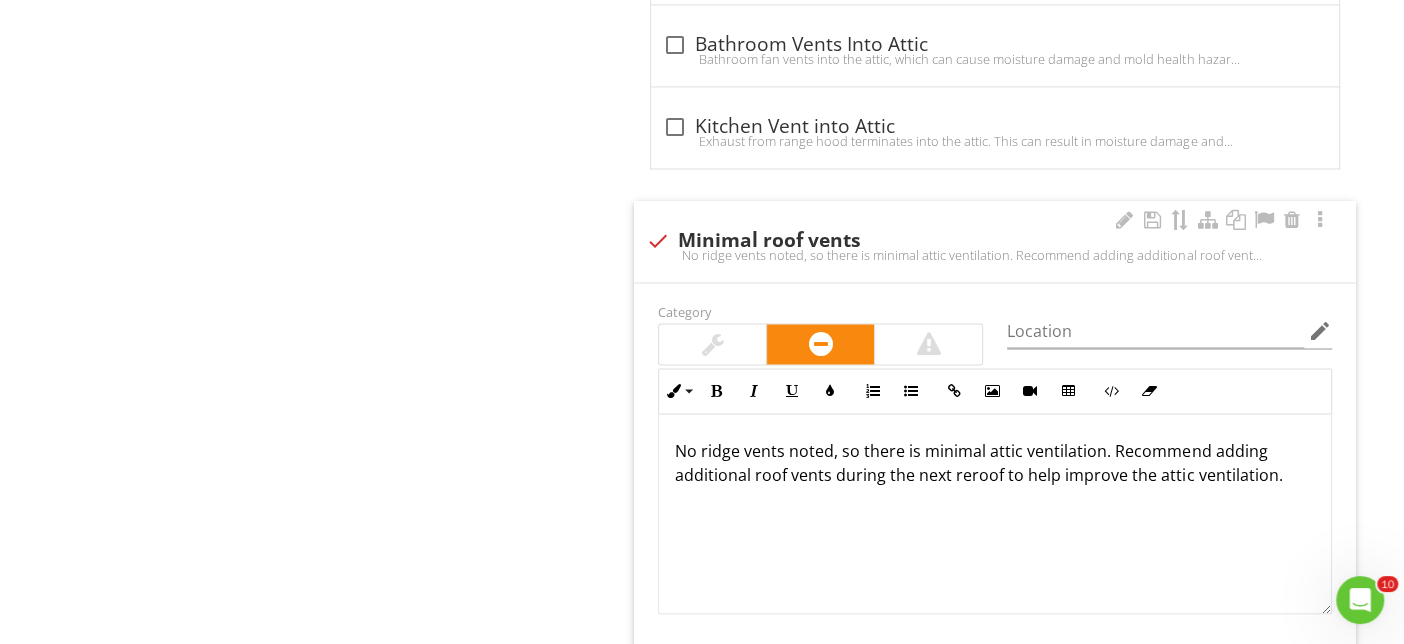 click on "No ridge vents noted, so there is minimal attic ventilation. Recommend adding additional roof vents during the next reroof to help improve the attic ventilation." at bounding box center (995, 462) 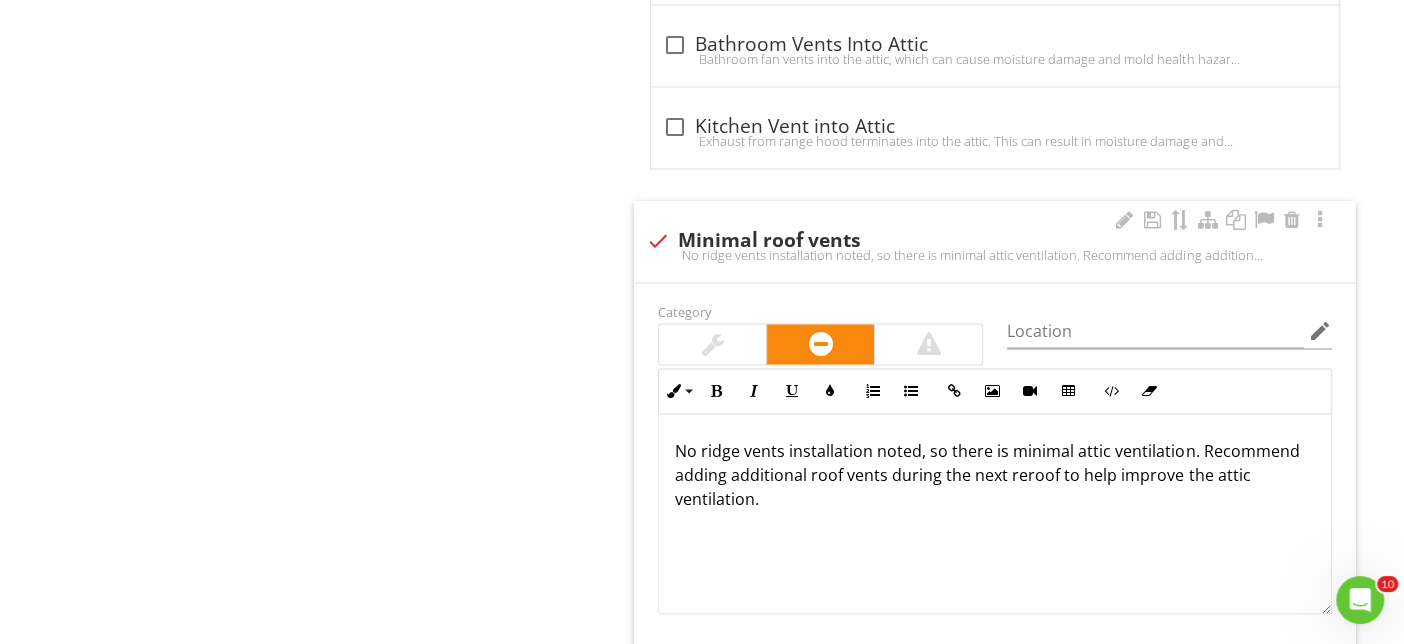 click on "No ridge vents installation noted, so there is minimal attic ventilation. Recommend adding additional roof vents during the next reroof to help improve the attic ventilation." at bounding box center [995, 474] 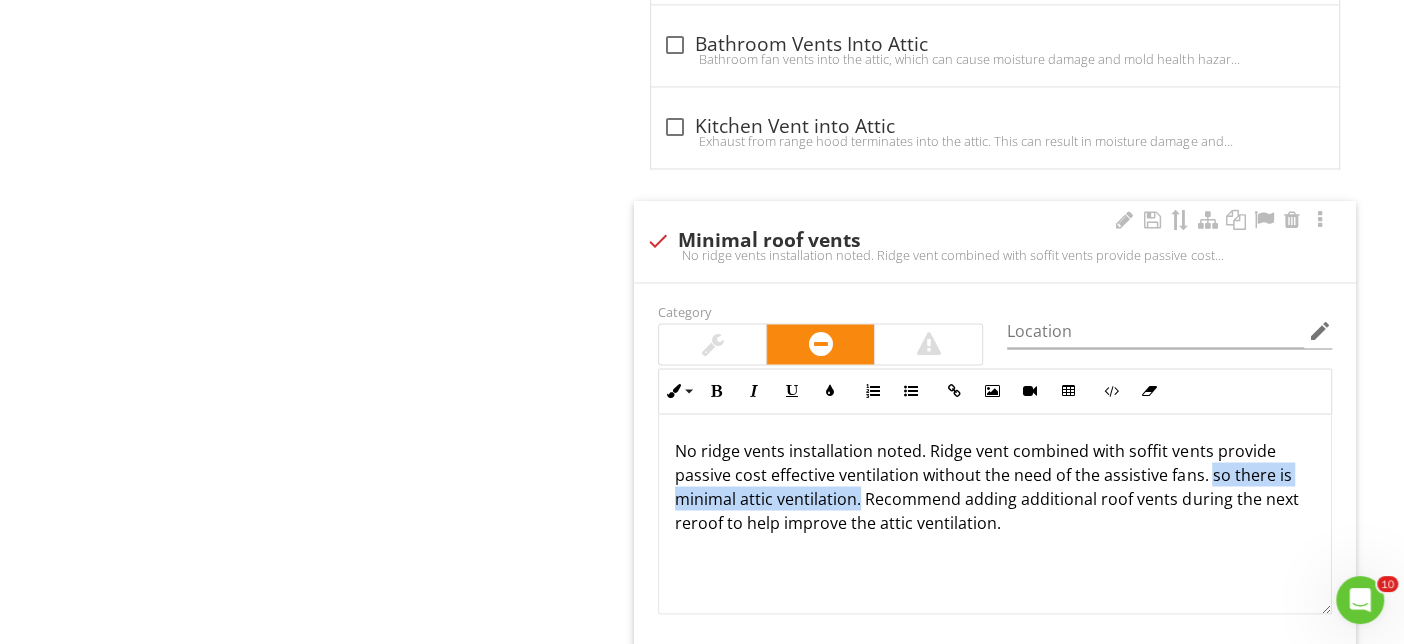 drag, startPoint x: 1220, startPoint y: 454, endPoint x: 864, endPoint y: 484, distance: 357.2618 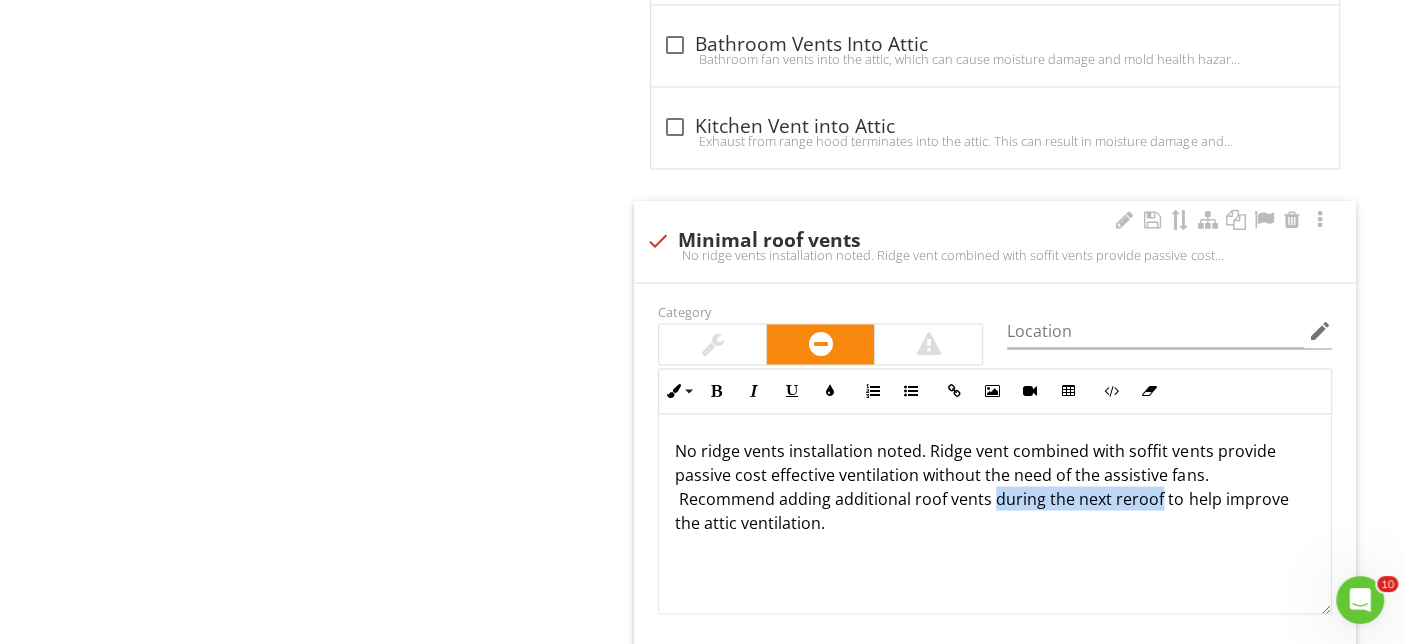 drag, startPoint x: 1000, startPoint y: 468, endPoint x: 1165, endPoint y: 475, distance: 165.14842 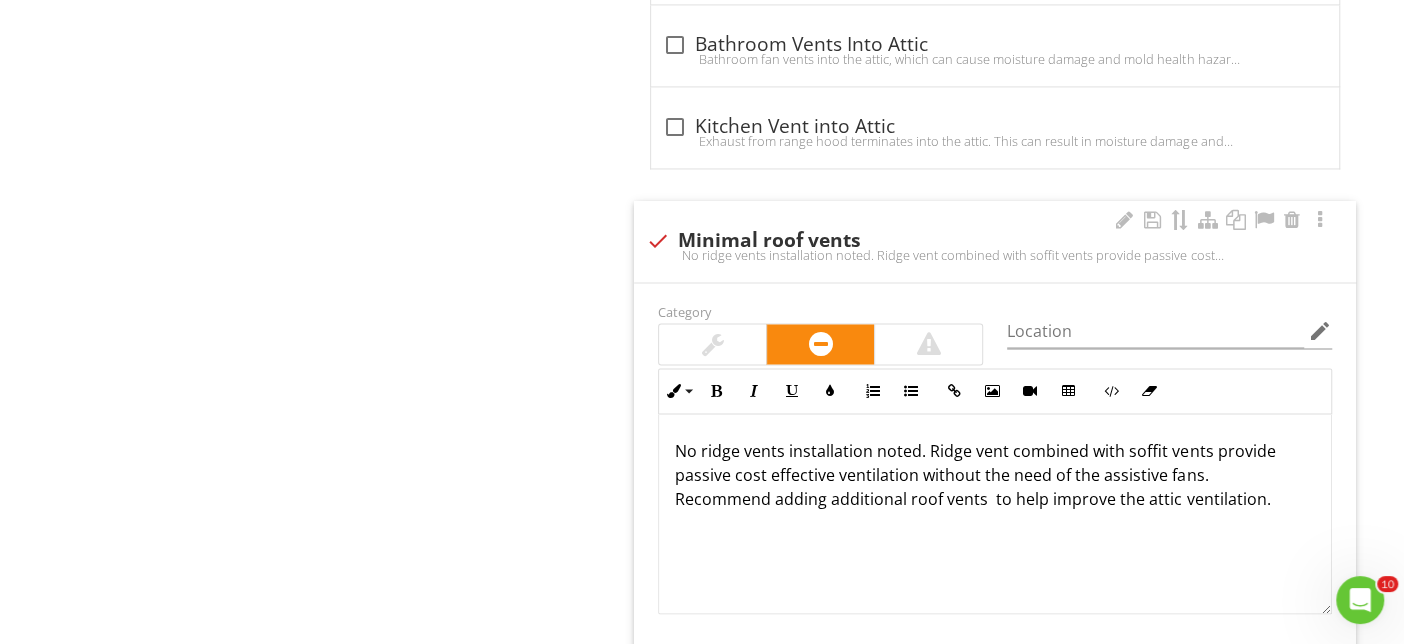 click on "No ridge vents installation noted. Ridge vent combined with soffit vents provide passive cost effective ventilation without the need of the assistive fans.   Recommend adding additional roof vents  to help improve the attic ventilation." at bounding box center [995, 474] 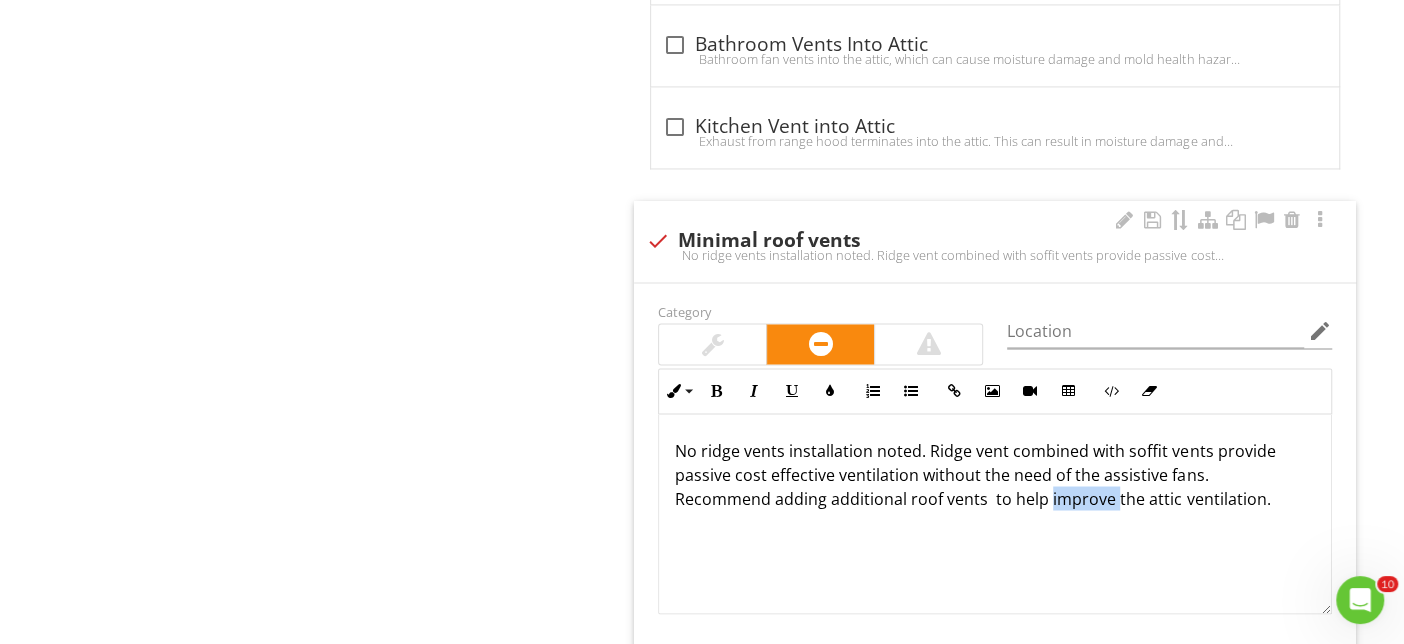 click on "No ridge vents installation noted. Ridge vent combined with soffit vents provide passive cost effective ventilation without the need of the assistive fans.   Recommend adding additional roof vents  to help improve the attic ventilation." at bounding box center [995, 474] 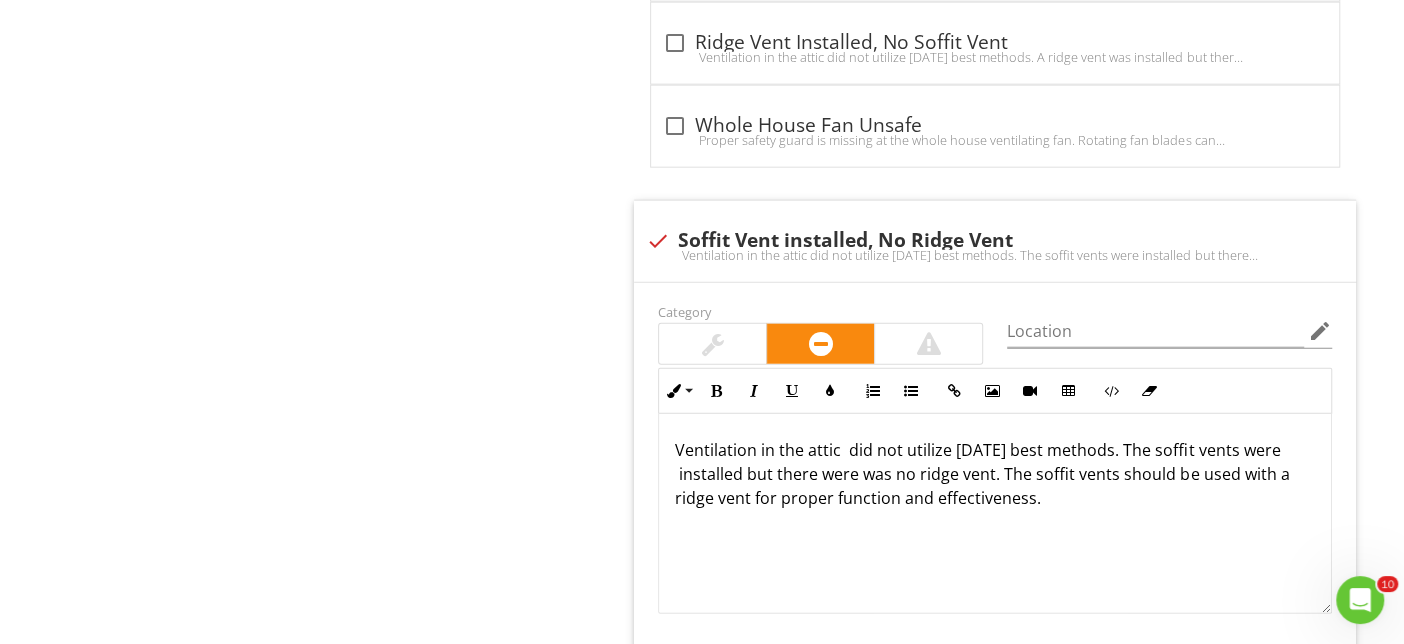 scroll, scrollTop: 2986, scrollLeft: 0, axis: vertical 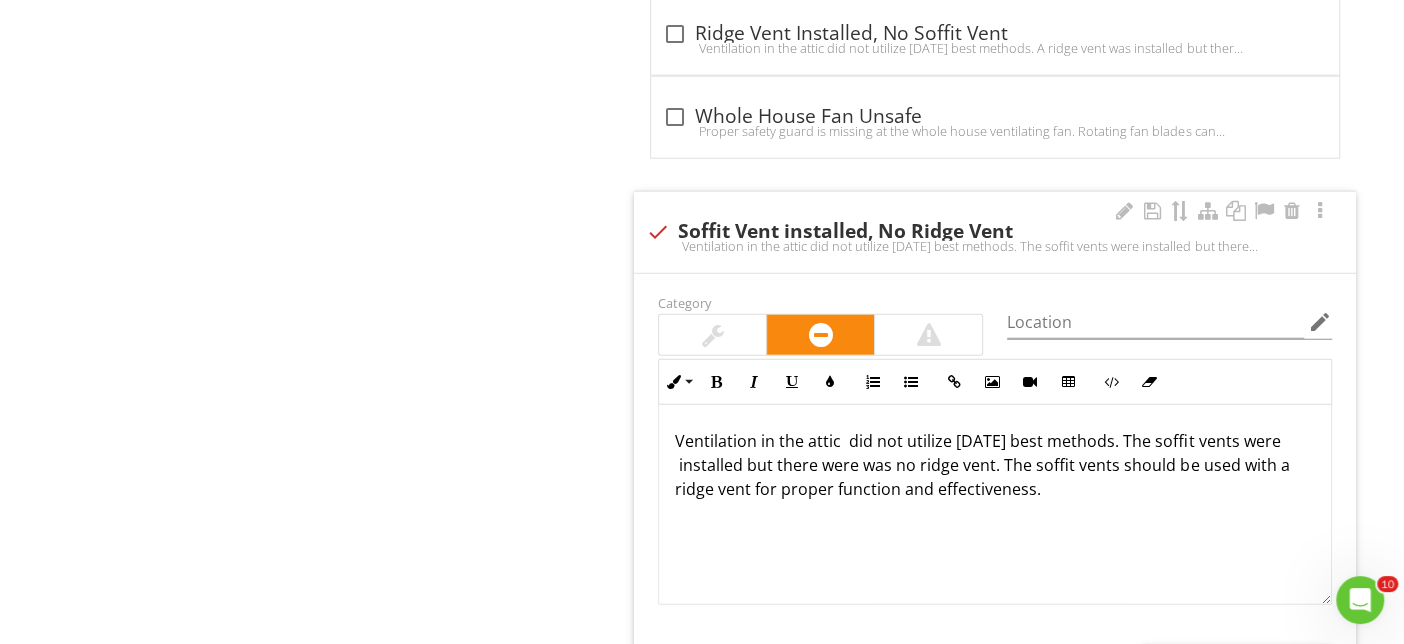 click on "Ventilation in the attic  did not utilize [DATE] best methods. The soffit vents were  installed but there were was no ridge vent. The soffit vents should be used with a ridge vent for proper function and effectiveness." at bounding box center [995, 465] 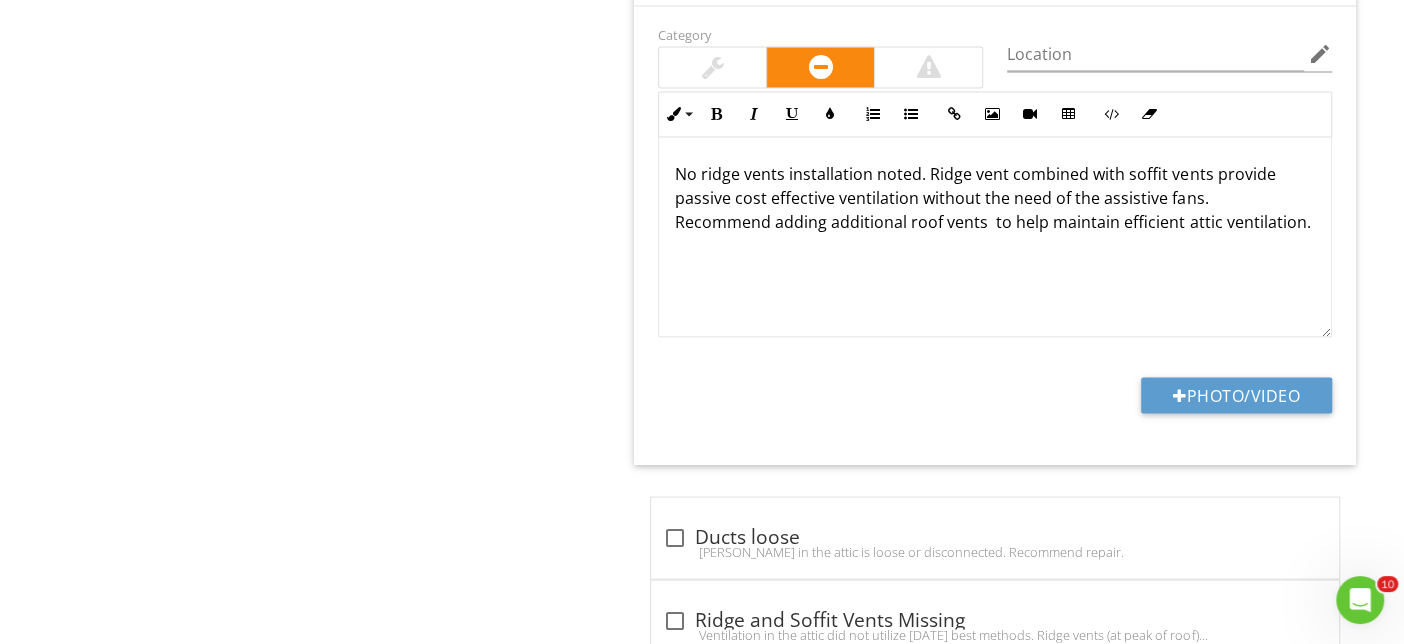 scroll, scrollTop: 2168, scrollLeft: 0, axis: vertical 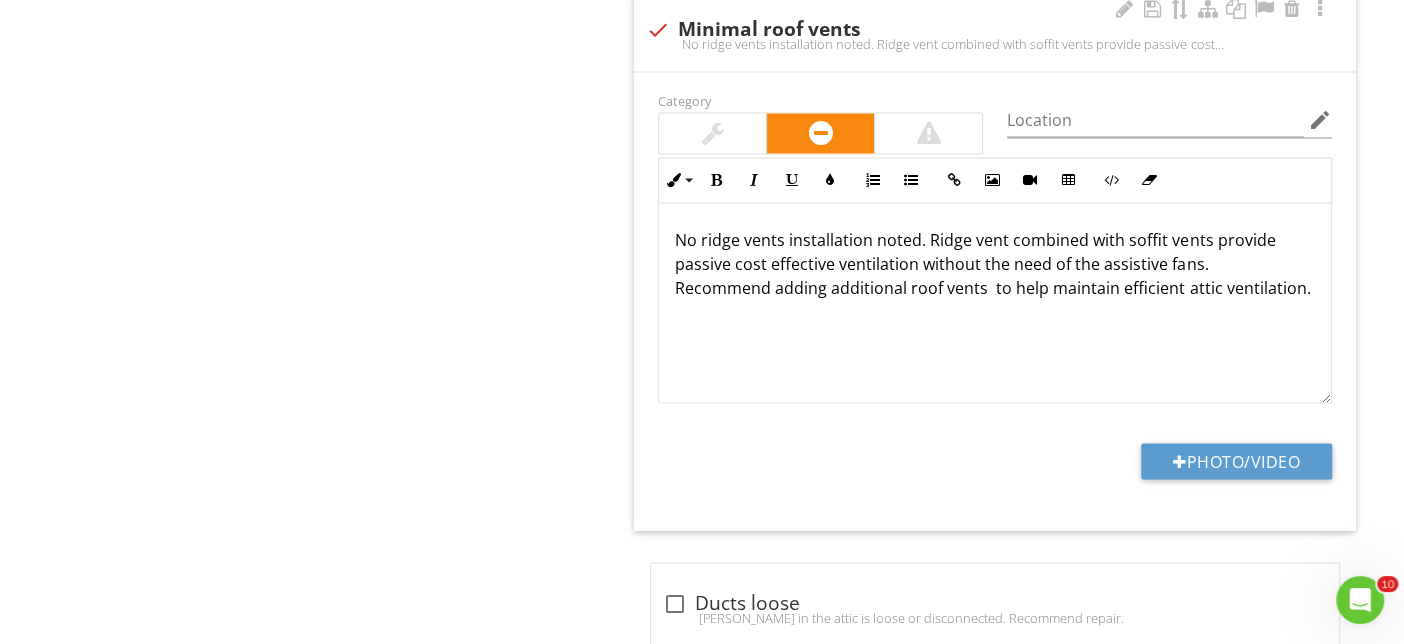 drag, startPoint x: 818, startPoint y: 300, endPoint x: 667, endPoint y: 211, distance: 175.27692 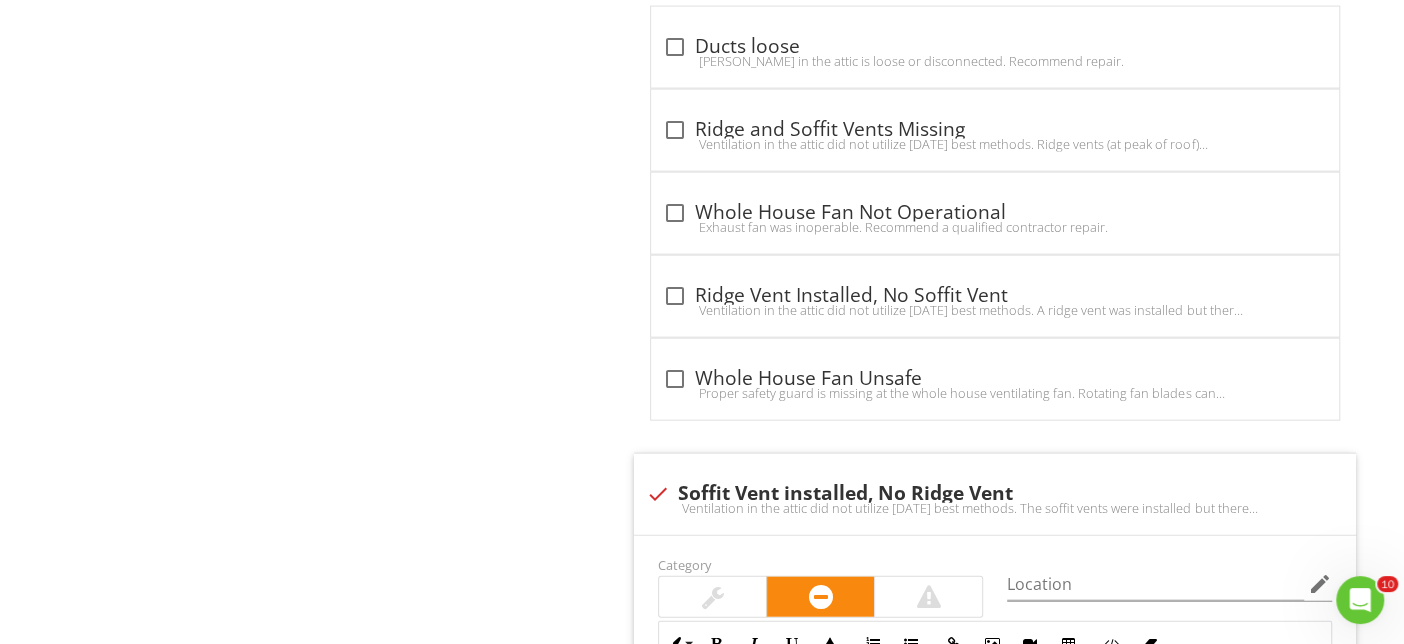 scroll, scrollTop: 3094, scrollLeft: 0, axis: vertical 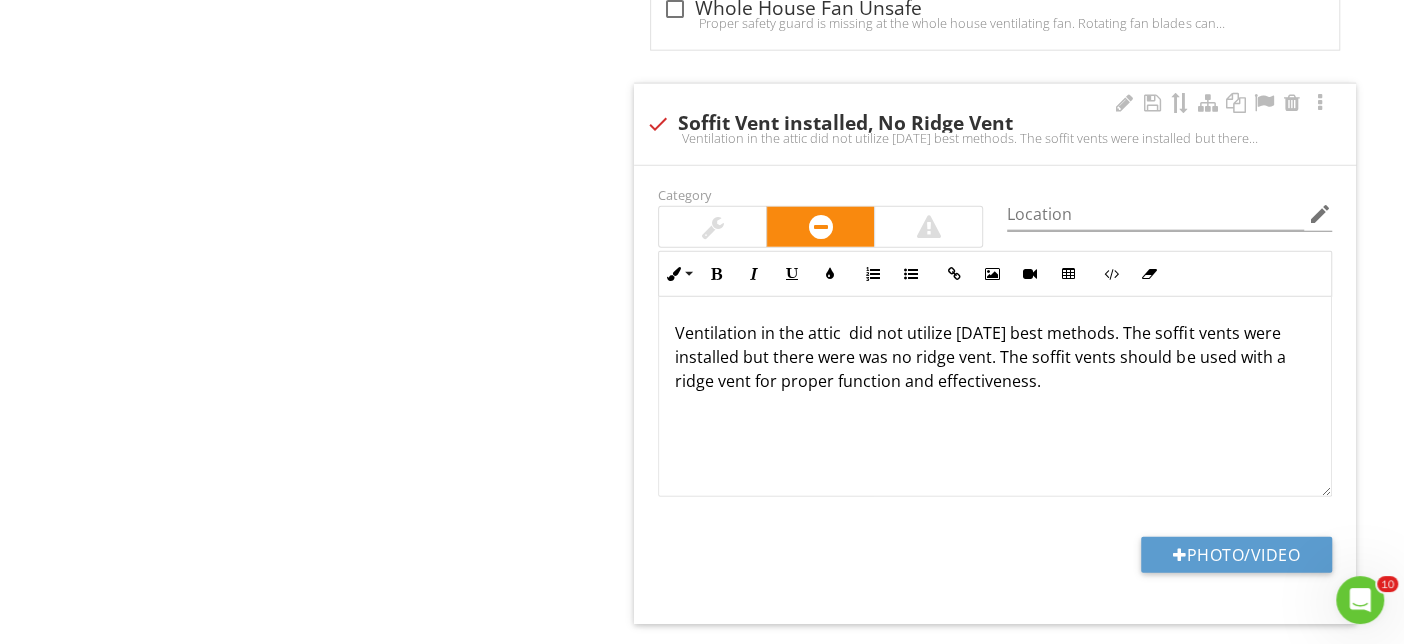 click on "Ventilation in the attic  did not utilize [DATE] best methods. The soffit vents were installed but there were was no ridge vent. The soffit vents should be used with a ridge vent for proper function and effectiveness." at bounding box center (995, 357) 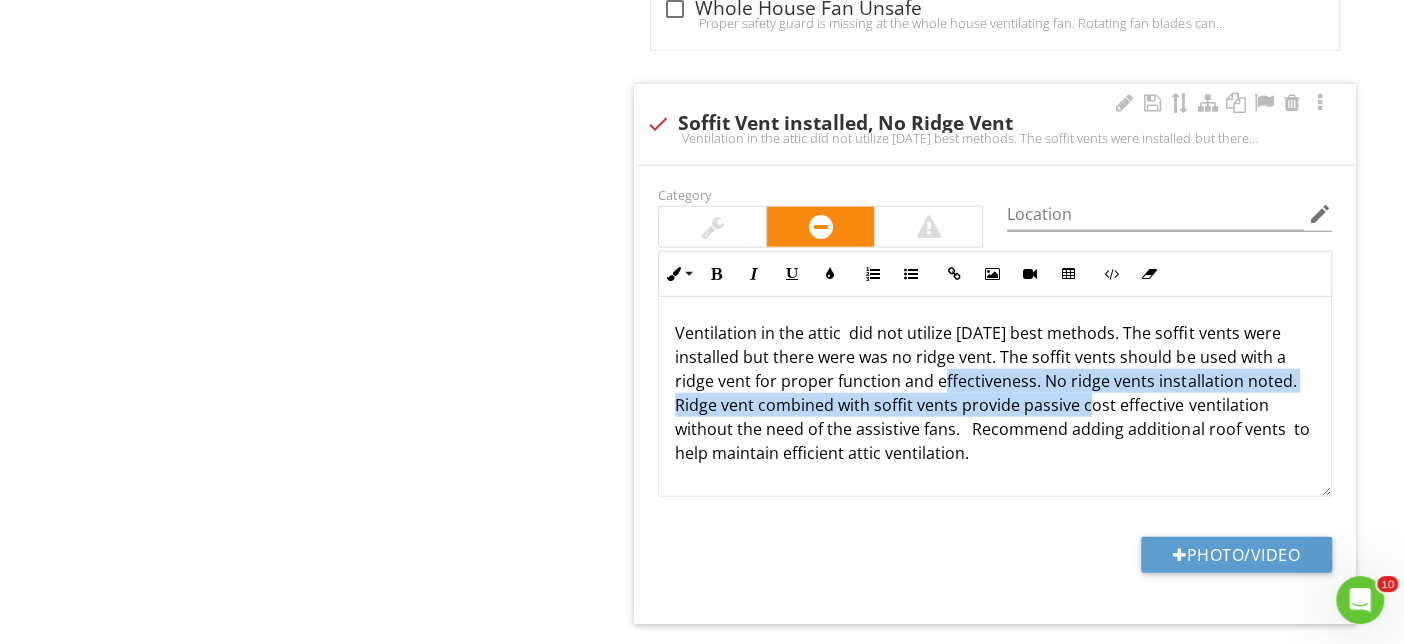drag, startPoint x: 1137, startPoint y: 375, endPoint x: 938, endPoint y: 351, distance: 200.44202 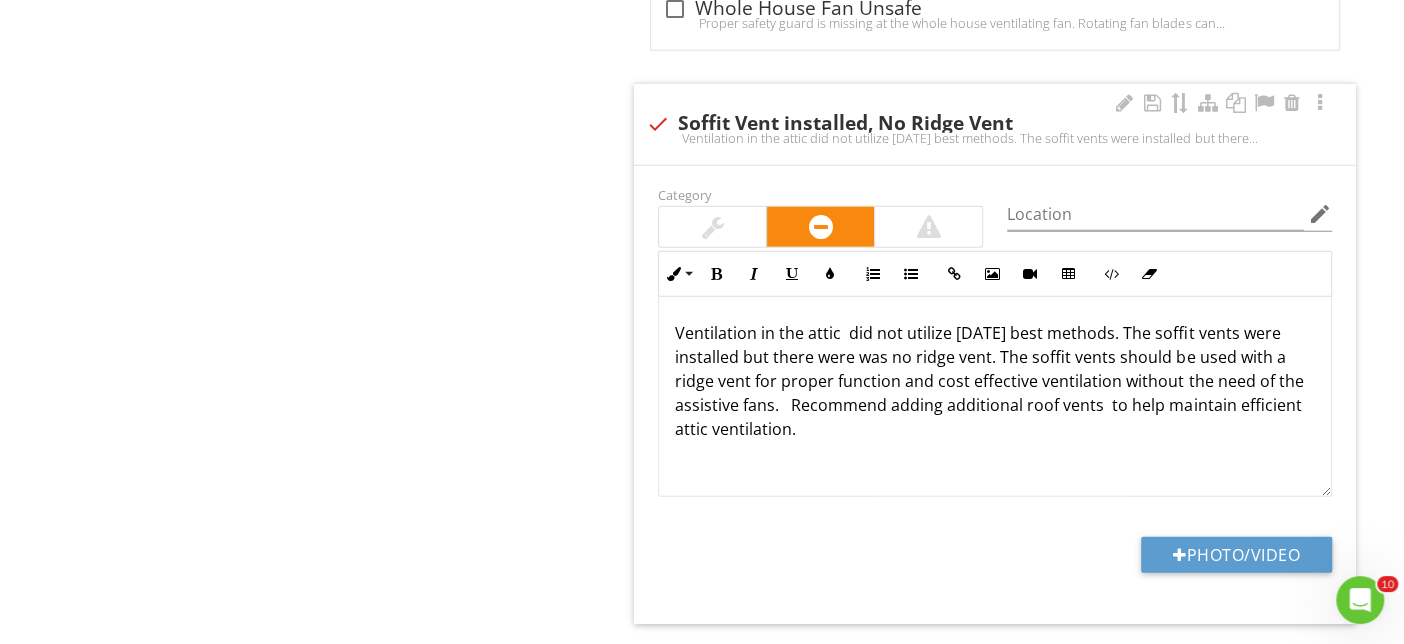 click on "Ventilation in the attic  did not utilize [DATE] best methods. The soffit vents were installed but there were was no ridge vent. The soffit vents should be used with a ridge vent for proper function and cost effective ventilation without the need of the assistive fans.   Recommend adding additional roof vents  to help maintain efficient attic ventilation." at bounding box center [995, 381] 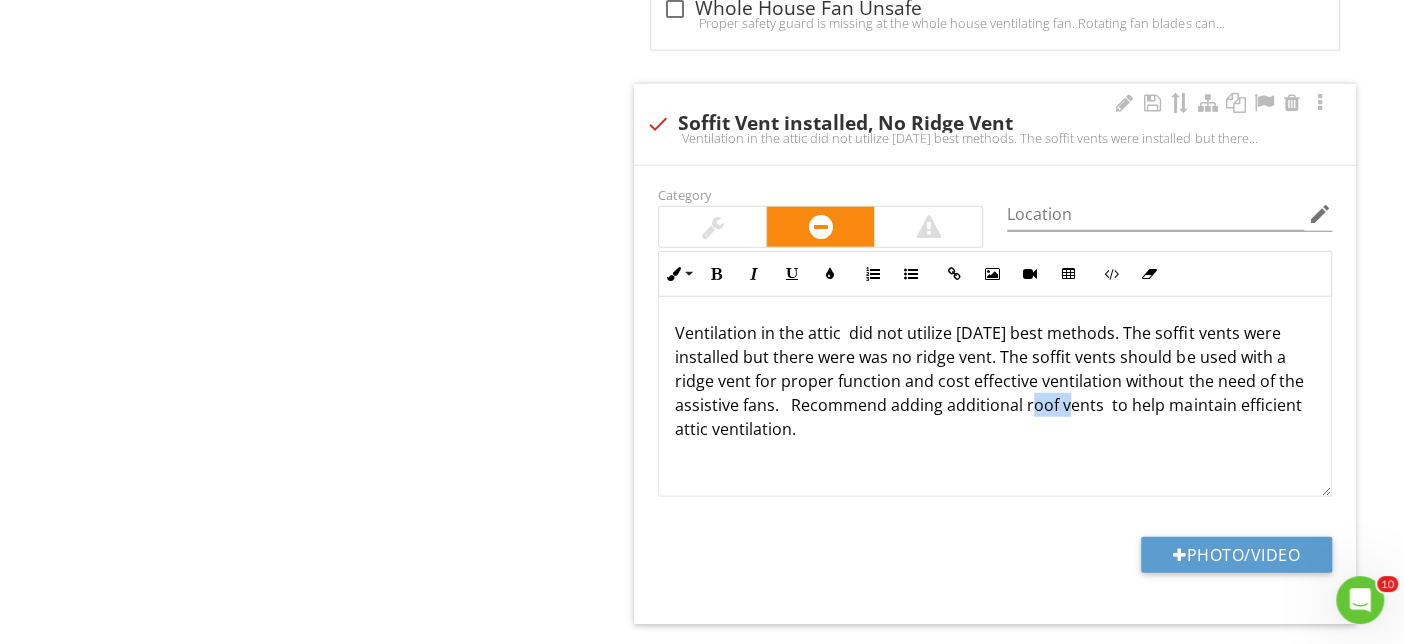 click on "Ventilation in the attic  did not utilize [DATE] best methods. The soffit vents were installed but there were was no ridge vent. The soffit vents should be used with a ridge vent for proper function and cost effective ventilation without the need of the assistive fans.   Recommend adding additional roof vents  to help maintain efficient attic ventilation." at bounding box center (995, 381) 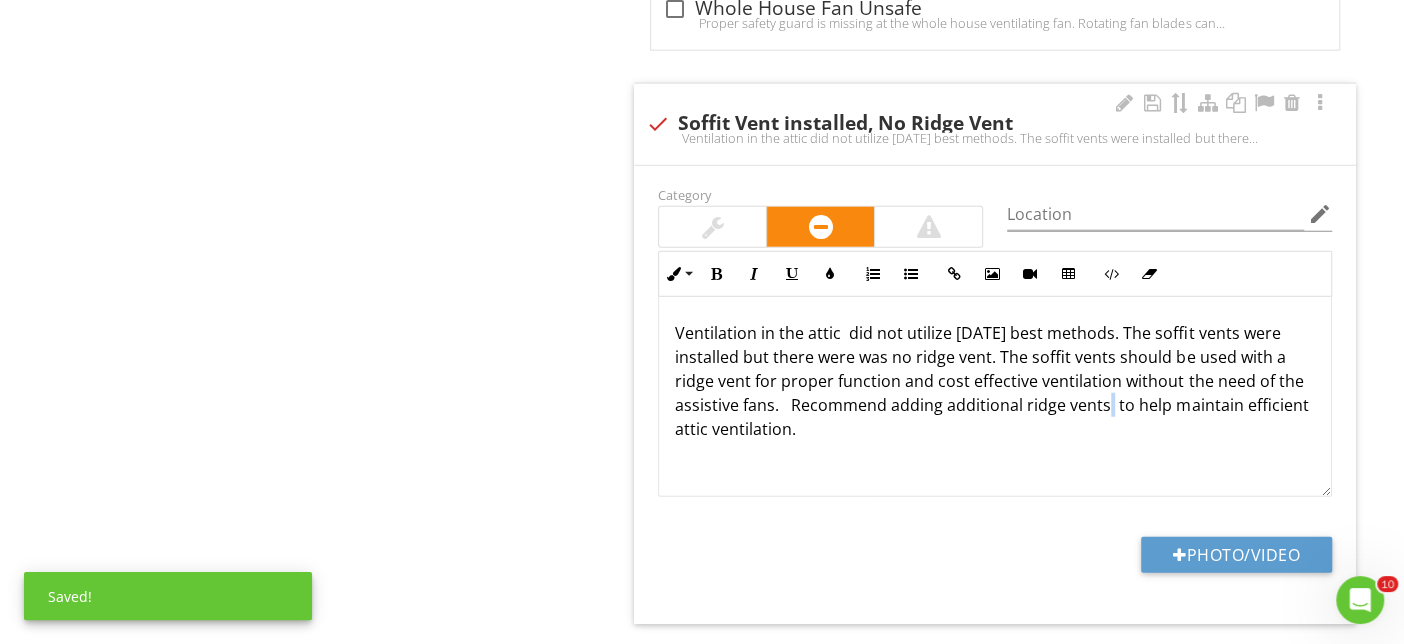 click on "Ventilation in the attic  did not utilize [DATE] best methods. The soffit vents were installed but there were was no ridge vent. The soffit vents should be used with a ridge vent for proper function and cost effective ventilation without the need of the assistive fans.   Recommend adding additional ridge vents  to help maintain efficient attic ventilation." at bounding box center (995, 381) 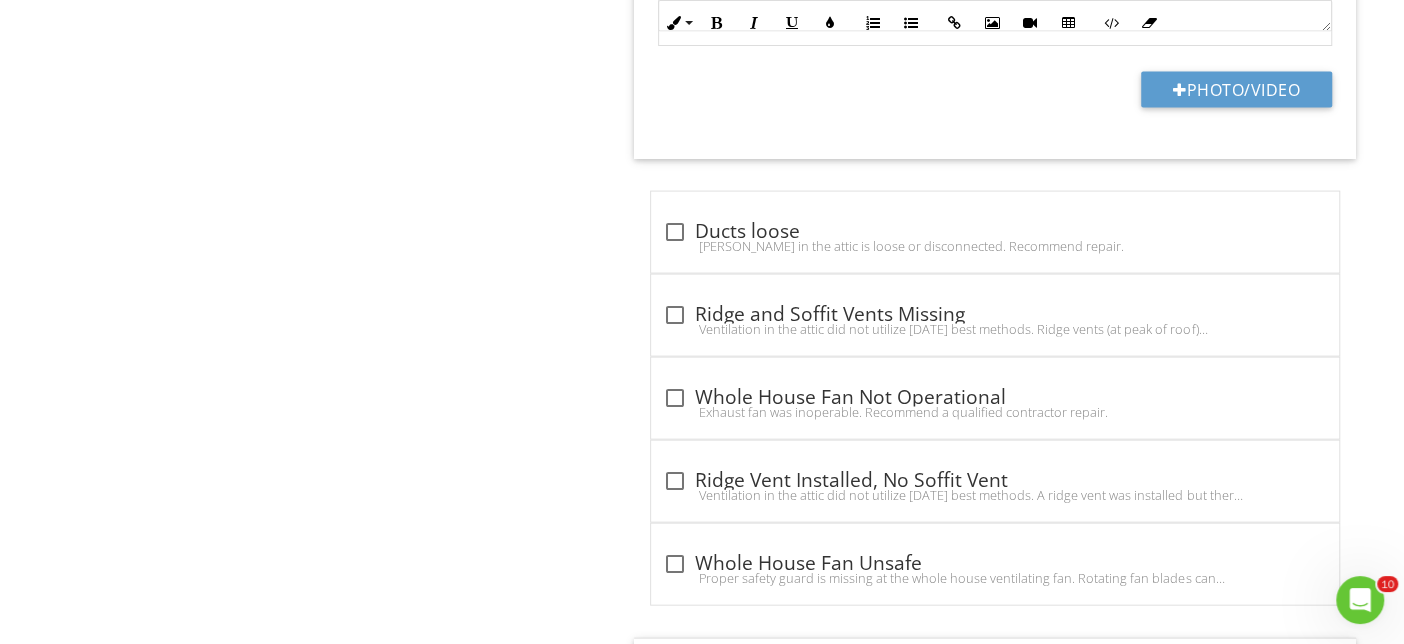 scroll, scrollTop: 2168, scrollLeft: 0, axis: vertical 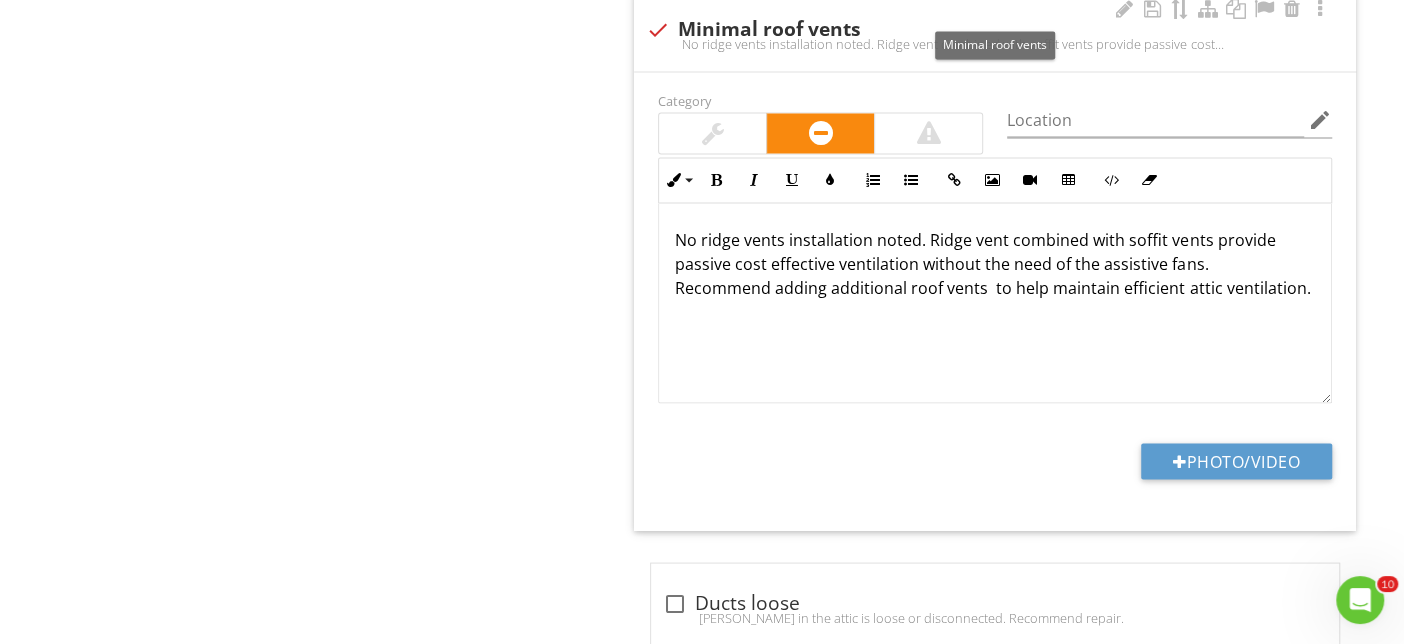 click at bounding box center [658, 30] 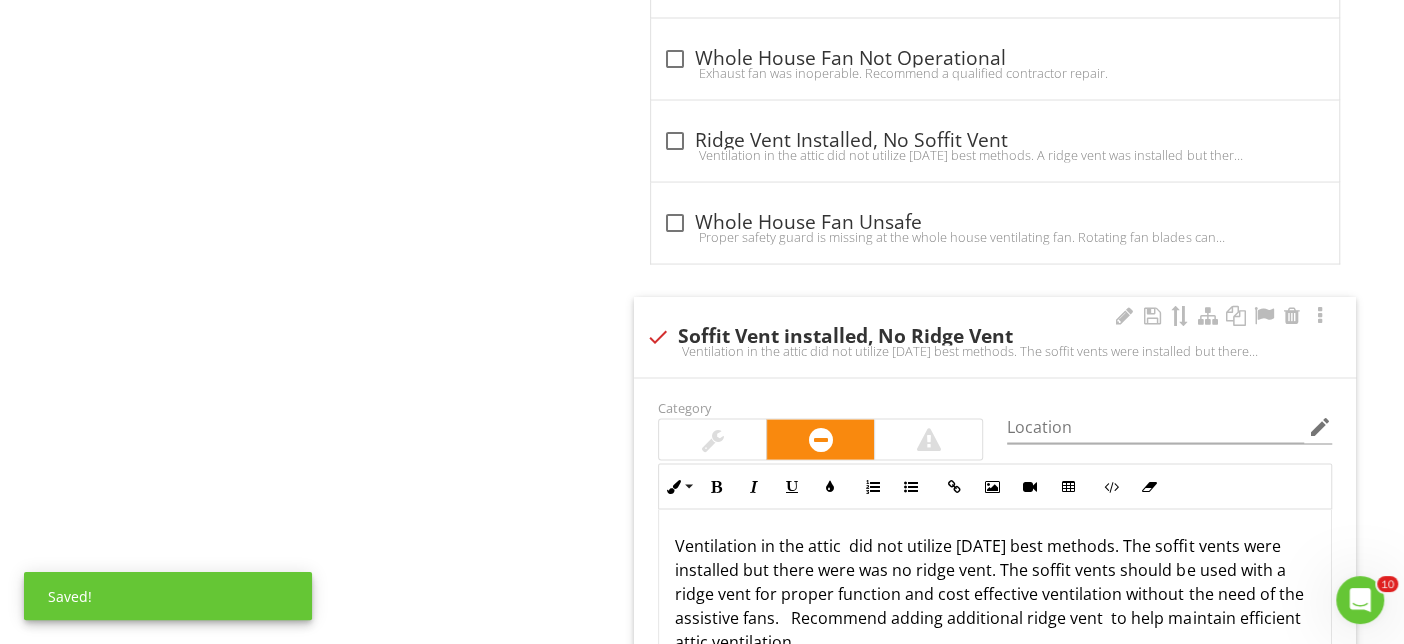 scroll, scrollTop: 2539, scrollLeft: 0, axis: vertical 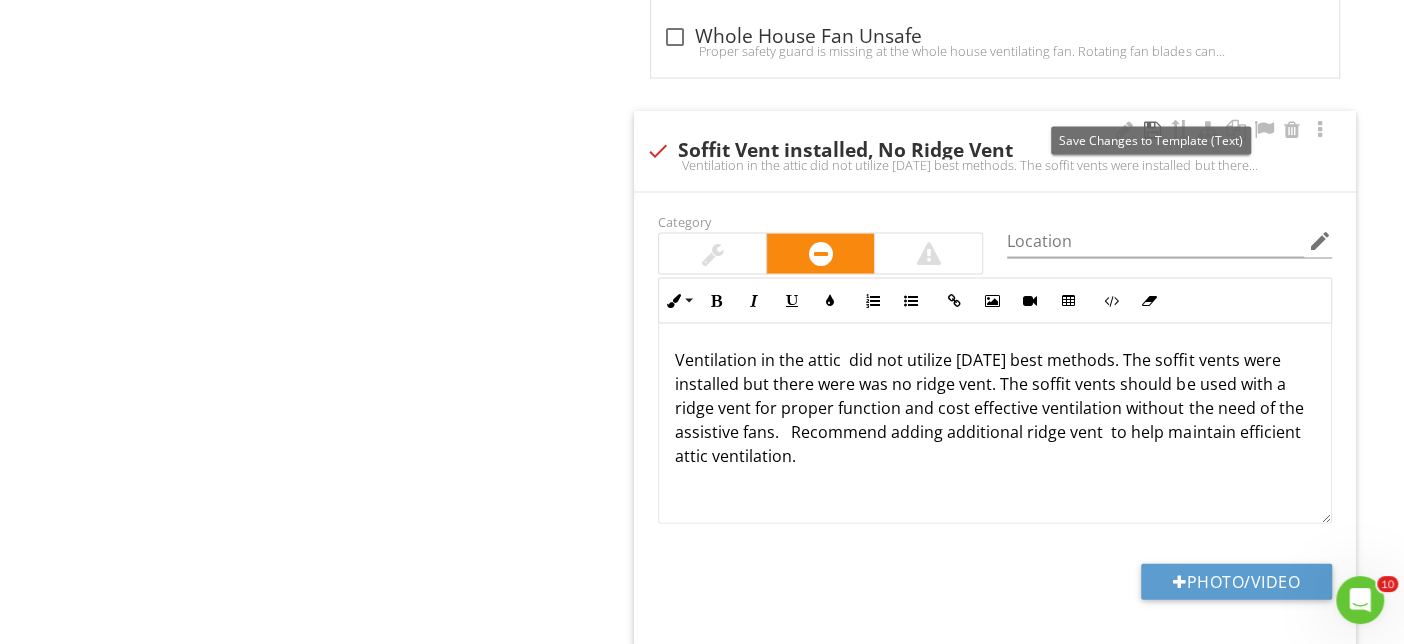 click at bounding box center [1152, 130] 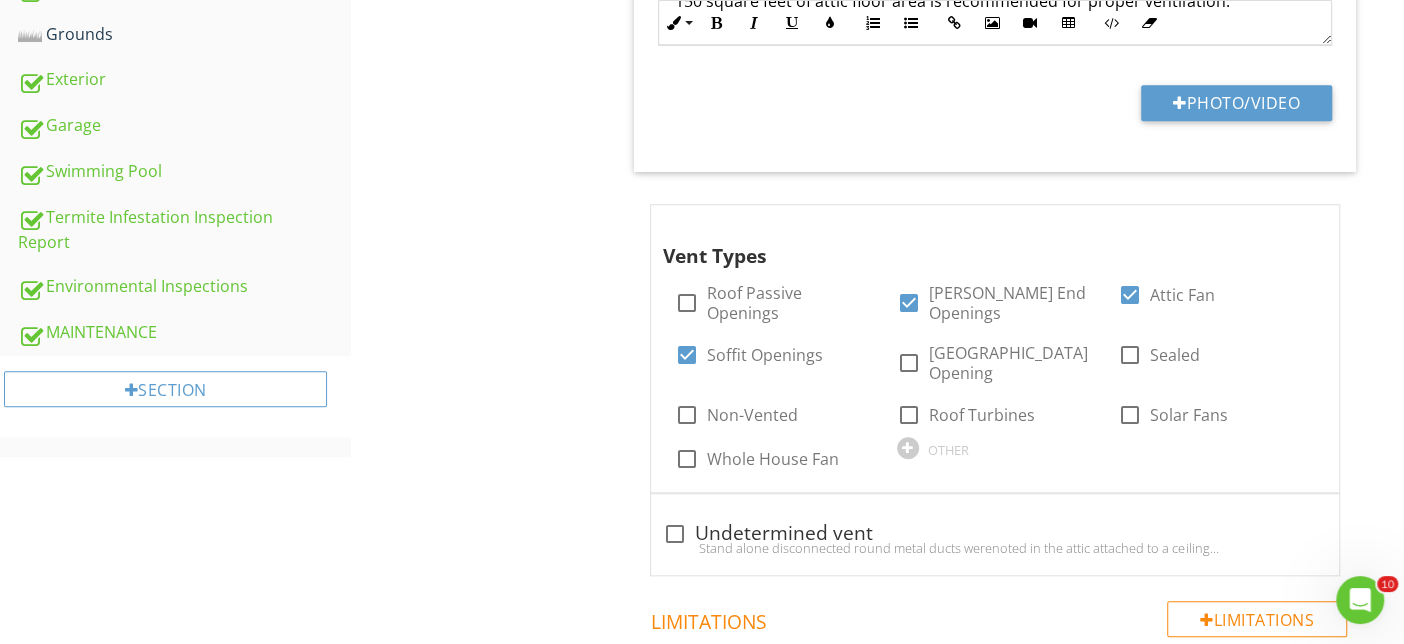 scroll, scrollTop: 872, scrollLeft: 0, axis: vertical 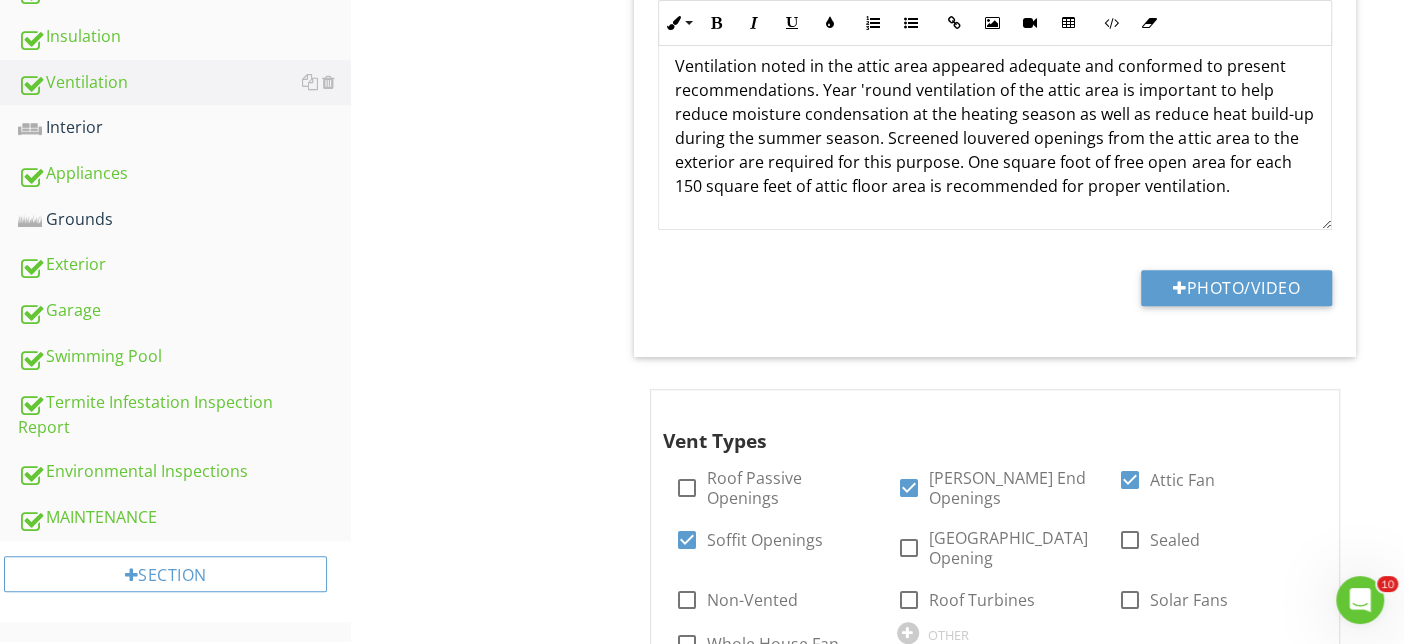 drag, startPoint x: 108, startPoint y: 177, endPoint x: 509, endPoint y: 179, distance: 401.00497 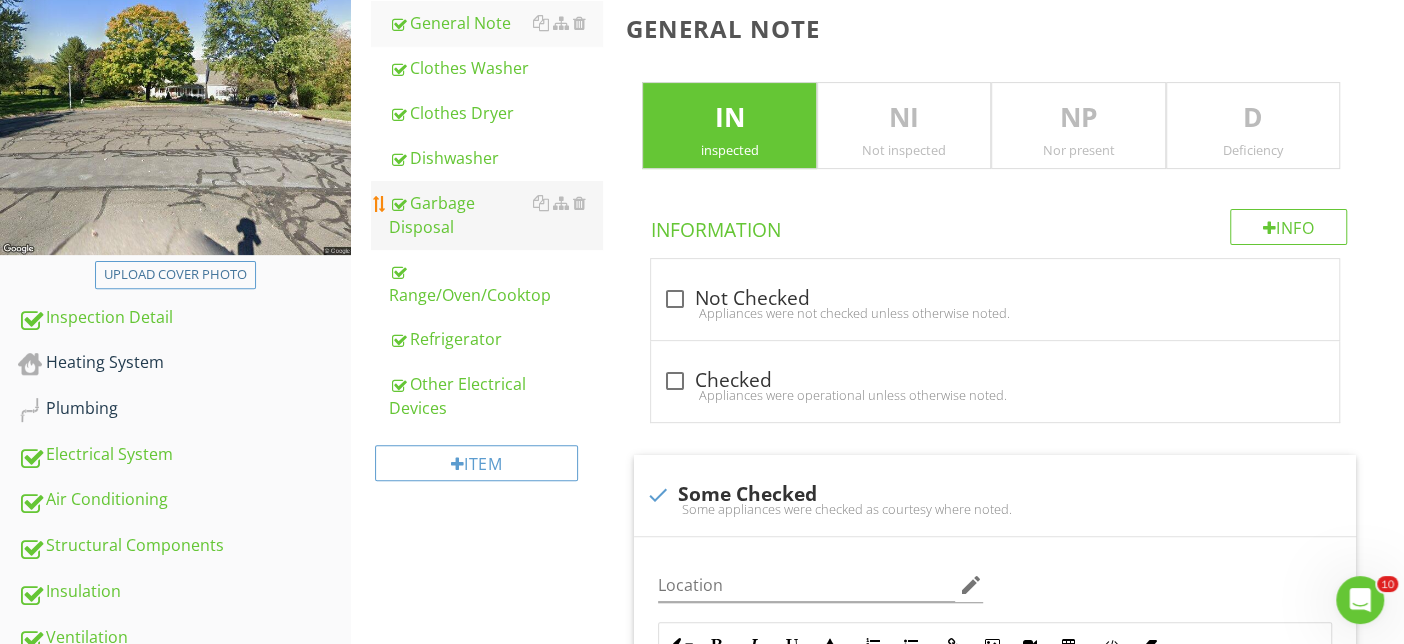 scroll, scrollTop: 131, scrollLeft: 0, axis: vertical 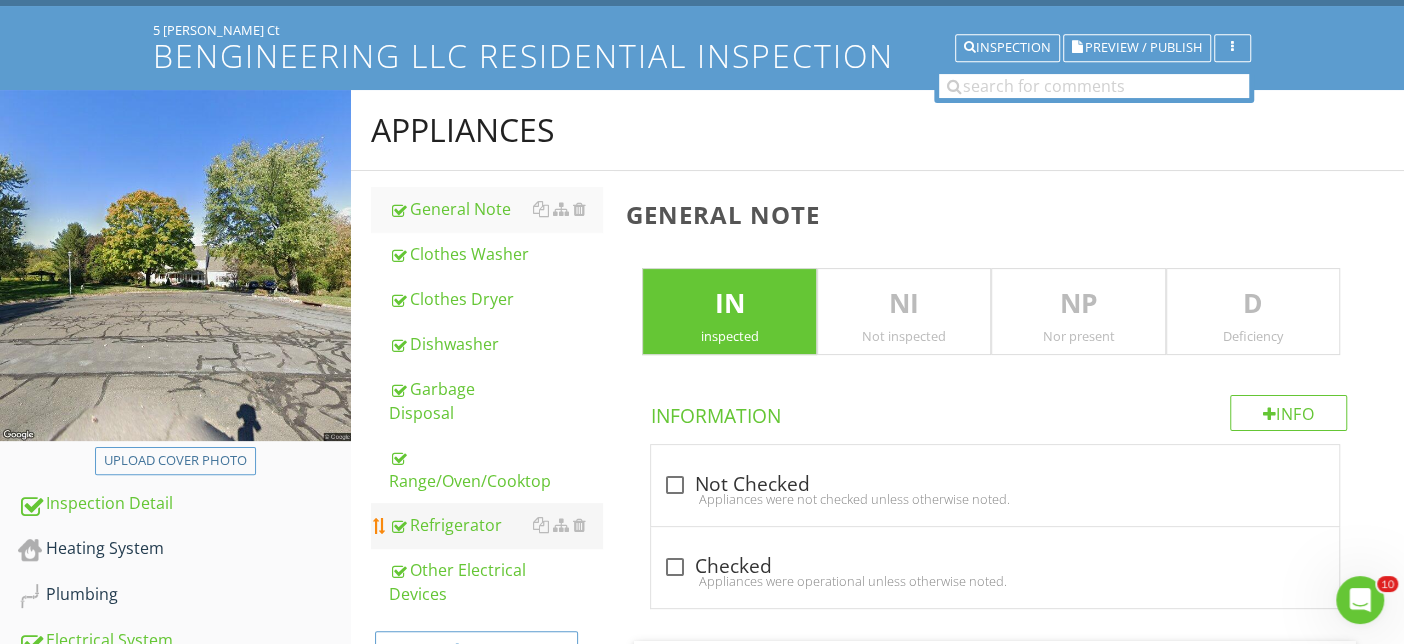 click on "Refrigerator" at bounding box center (495, 525) 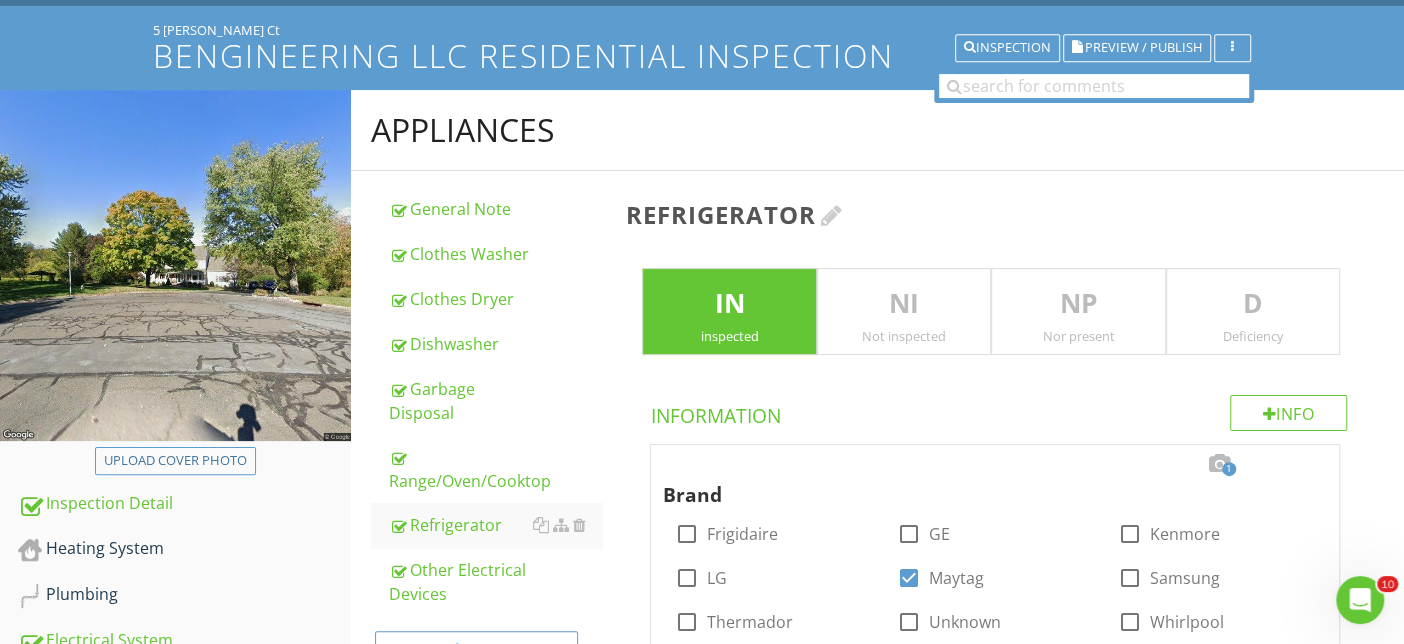 click at bounding box center (832, 215) 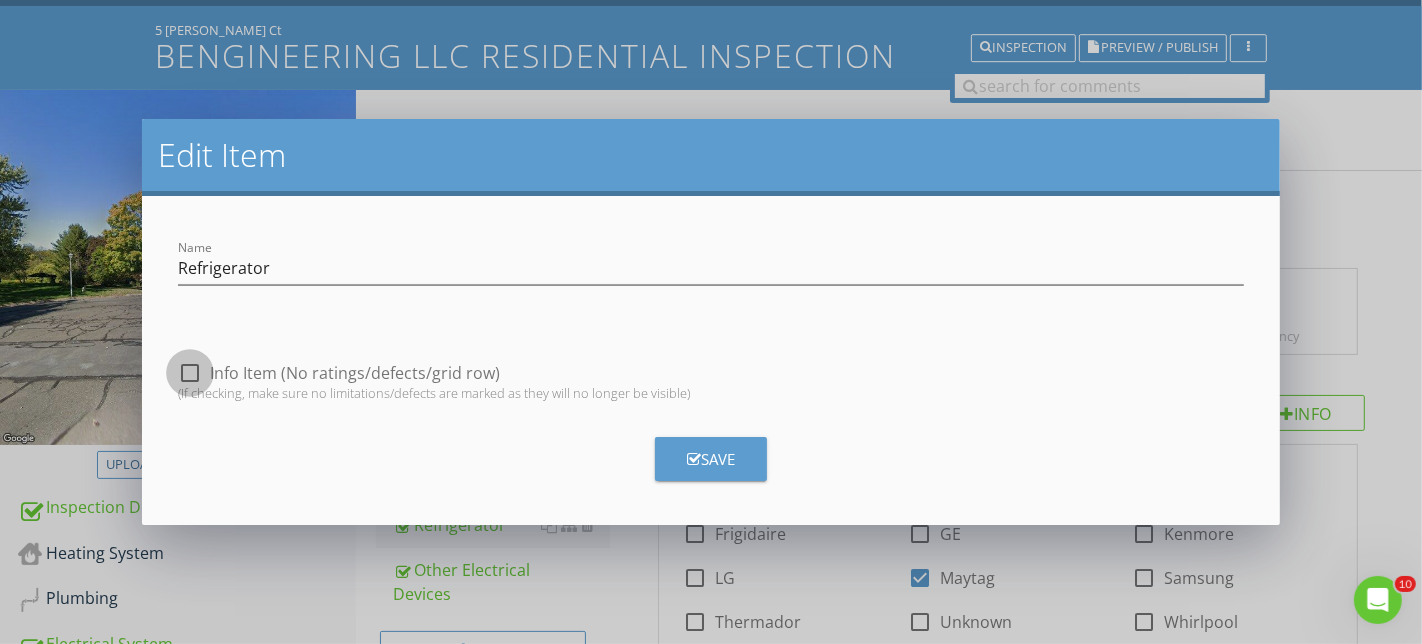 click at bounding box center (190, 373) 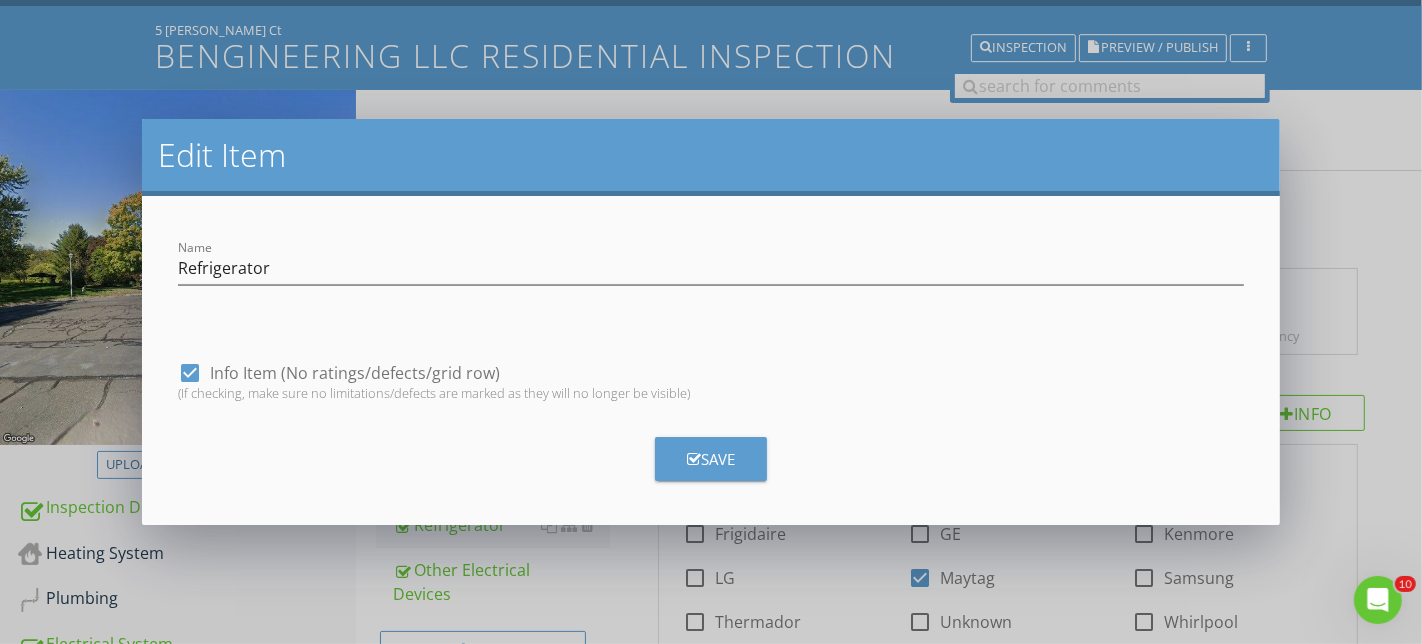 click on "Save" at bounding box center [711, 459] 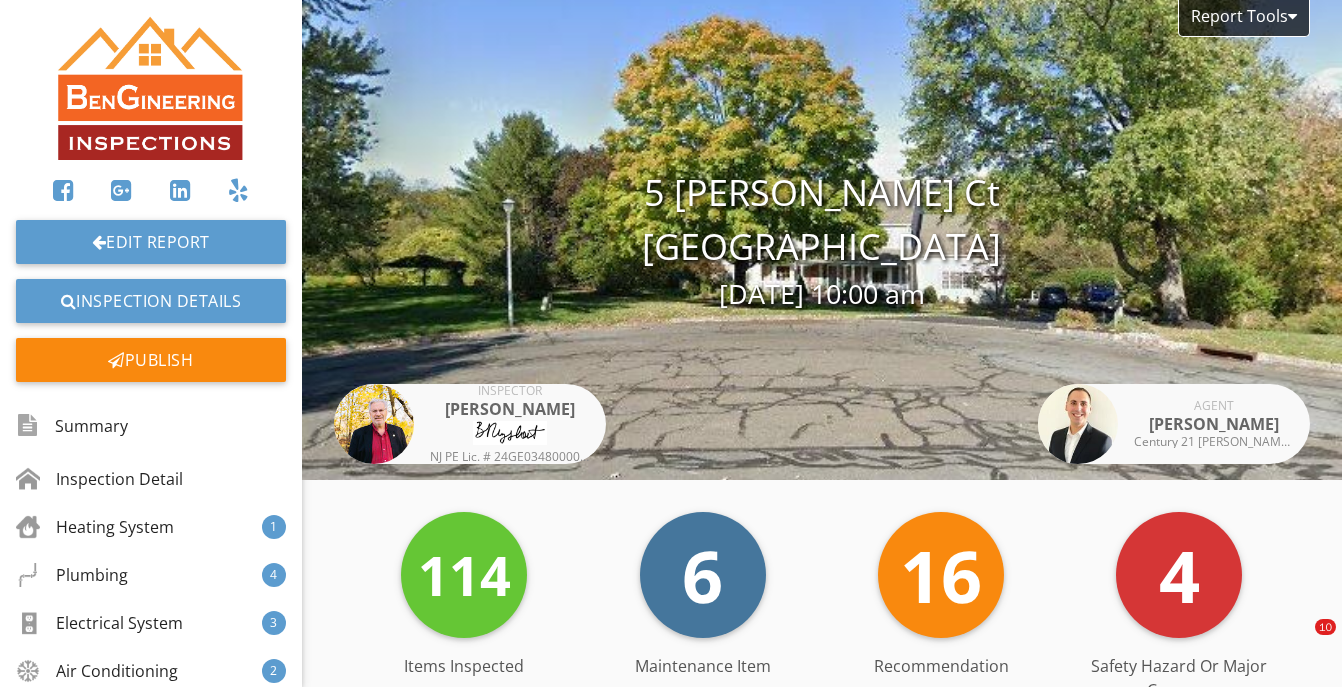 scroll, scrollTop: 0, scrollLeft: 0, axis: both 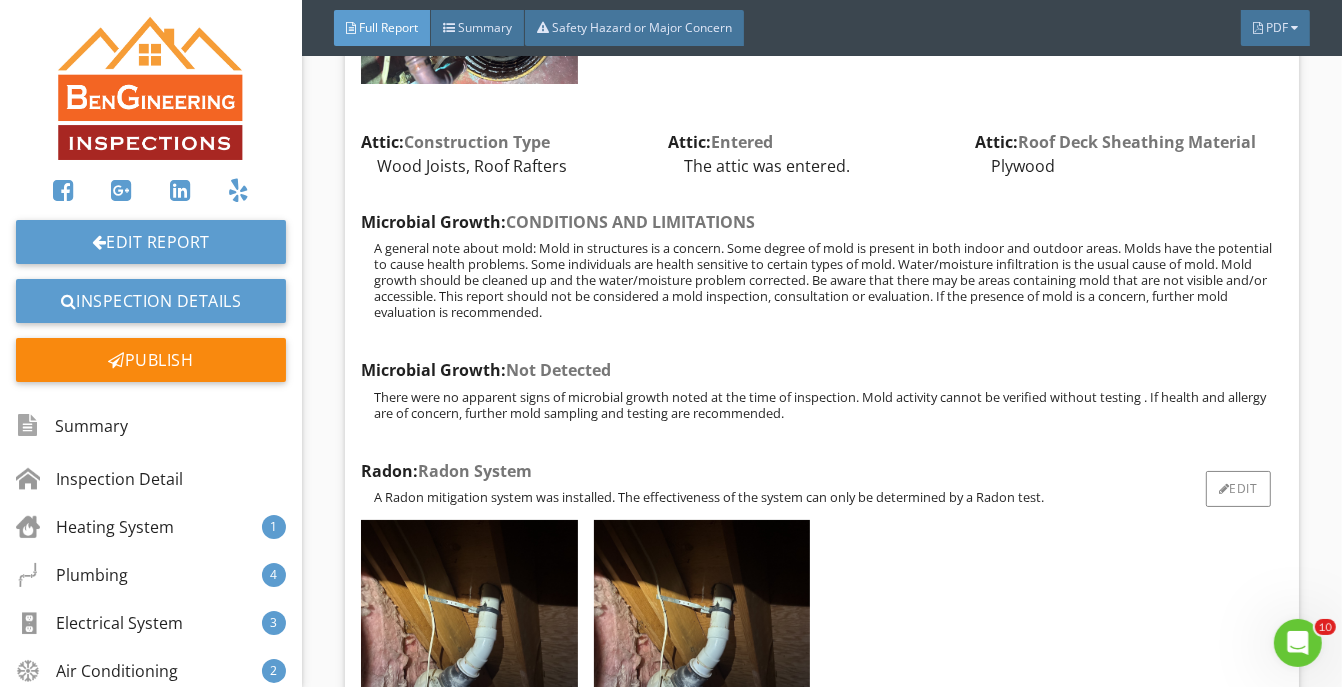 click at bounding box center (817, 667) 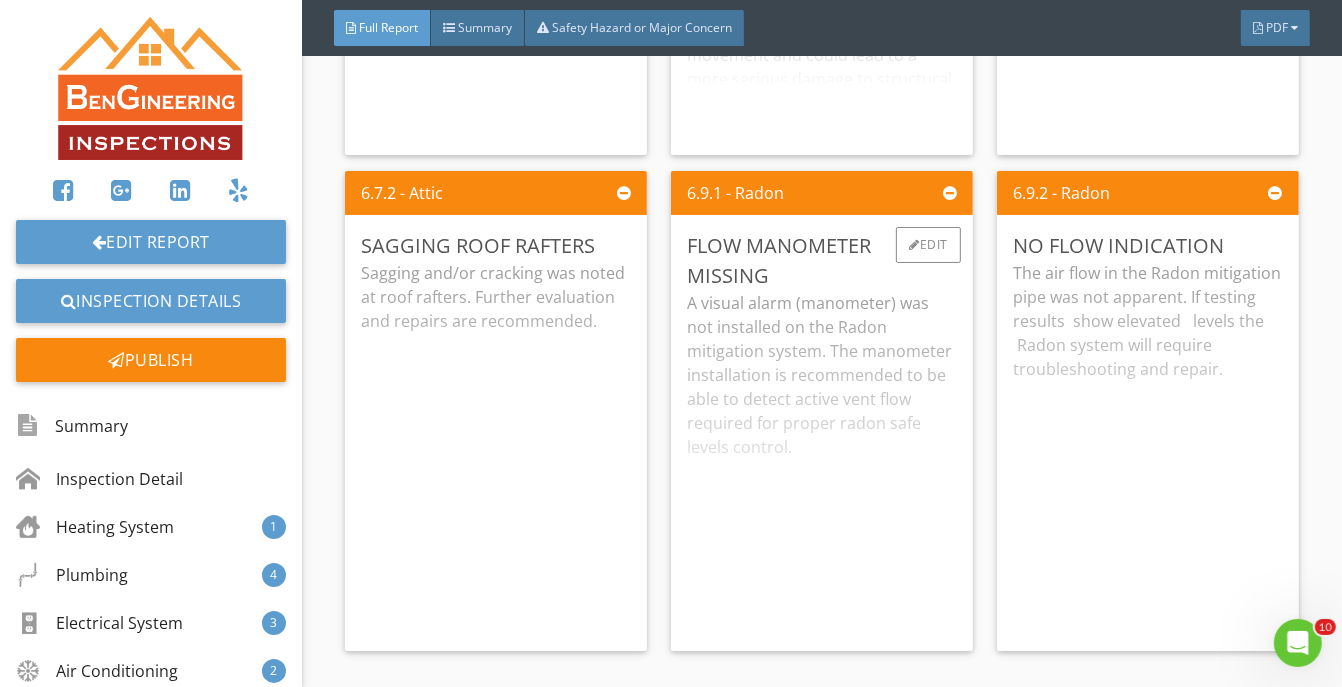 scroll, scrollTop: 15131, scrollLeft: 0, axis: vertical 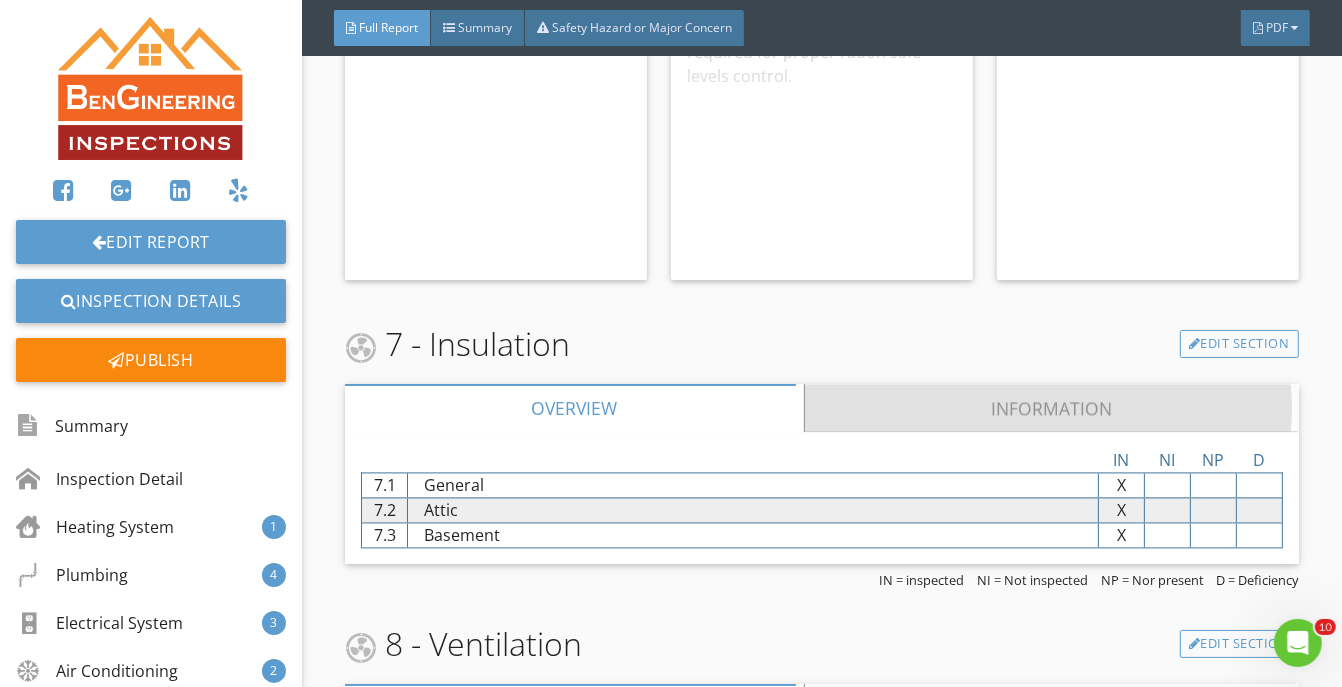 click on "Information" at bounding box center (1052, 408) 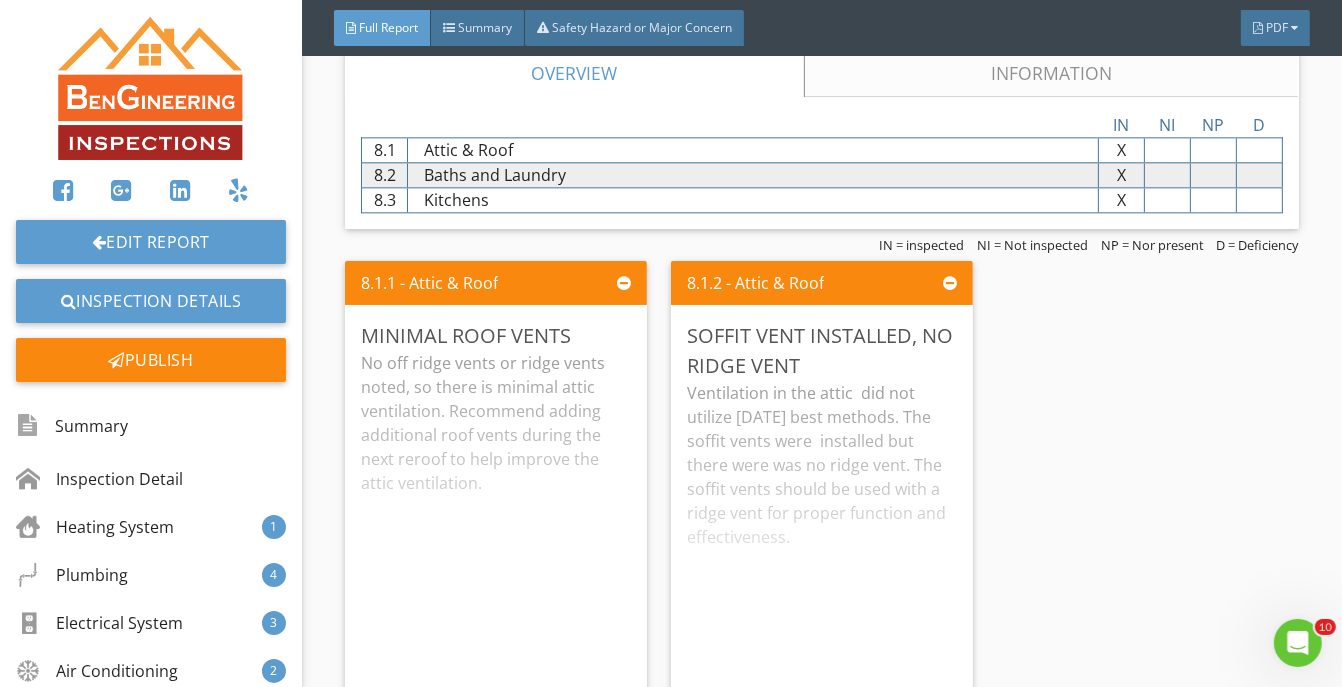 scroll, scrollTop: 16057, scrollLeft: 0, axis: vertical 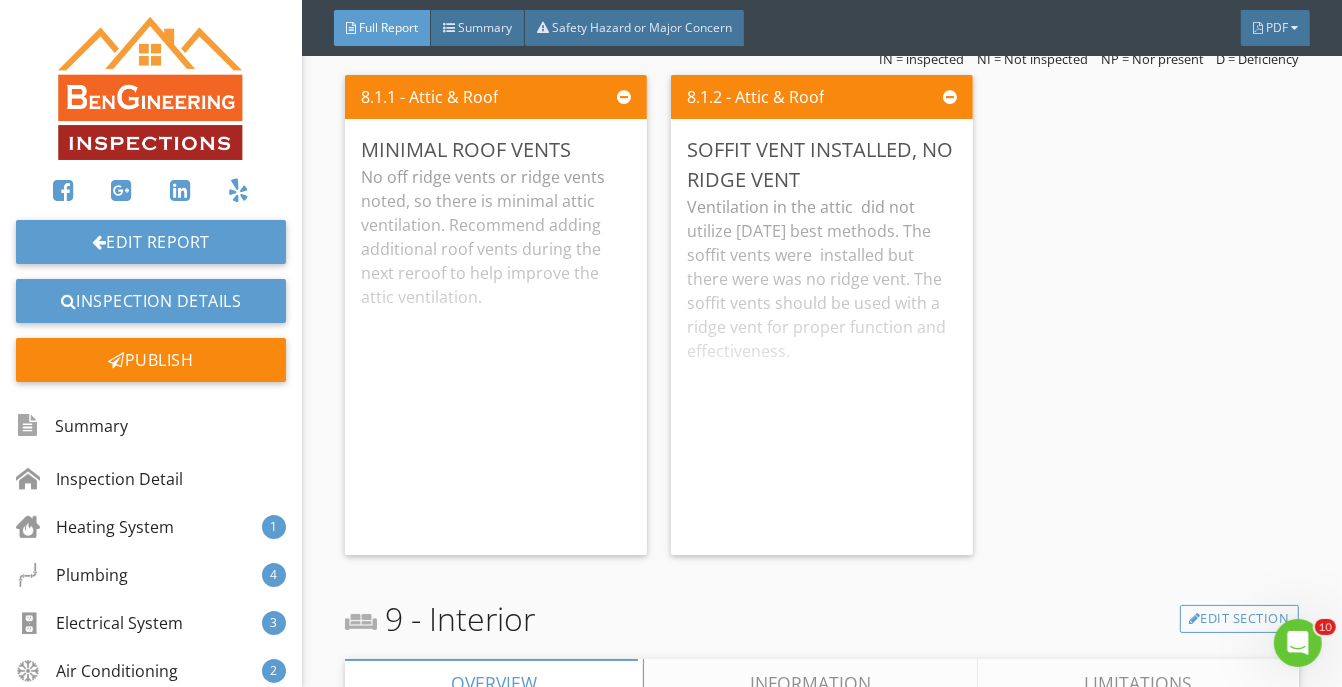 click on "8.1.1 - Attic & Roof
Minimal roof vents
No off ridge vents or ridge vents noted, so there is minimal attic ventilation. Recommend adding additional roof vents during the next reroof to help improve the attic ventilation.
Edit
8.1.2 - Attic & Roof
Soffit Vent installed, No Ridge Vent
Ventilation in the attic  did not utilize [DATE] best methods. The soffit vents were  installed but there were was no ridge vent. The soffit vents should be used with a ridge vent for proper function and effectiveness.
Edit" at bounding box center [821, 315] 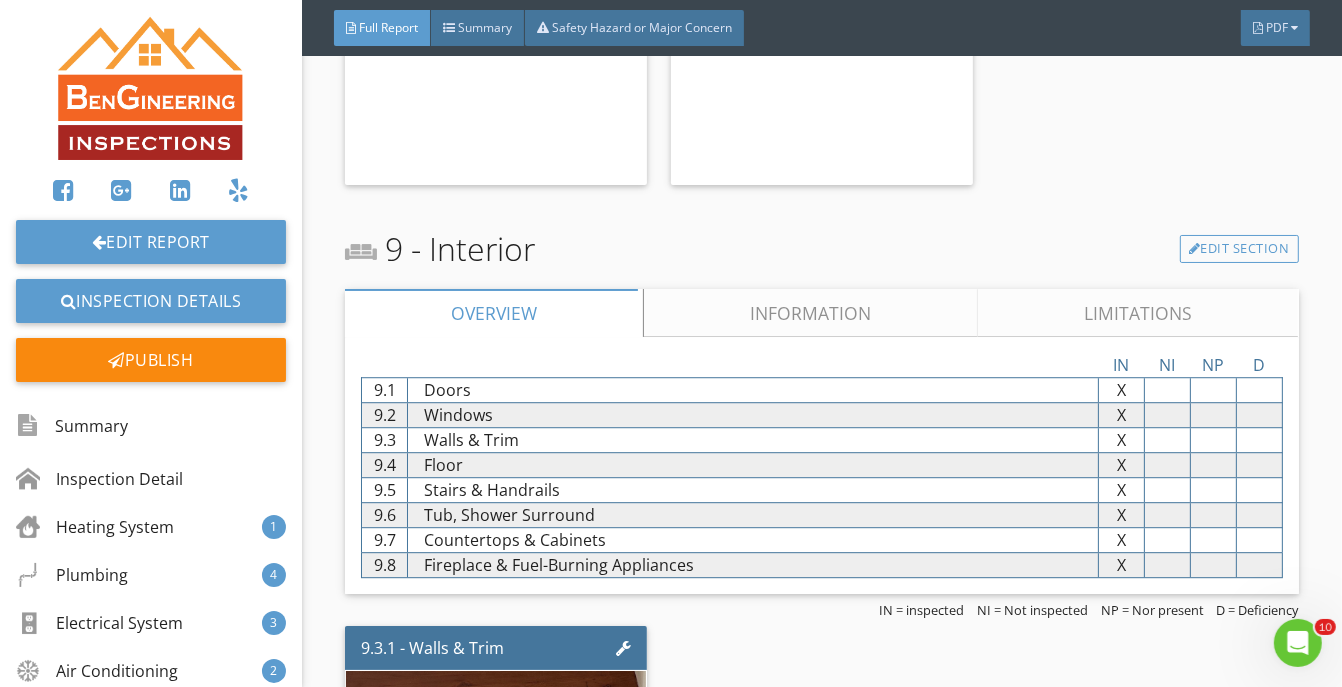 click on "Information" at bounding box center (811, 313) 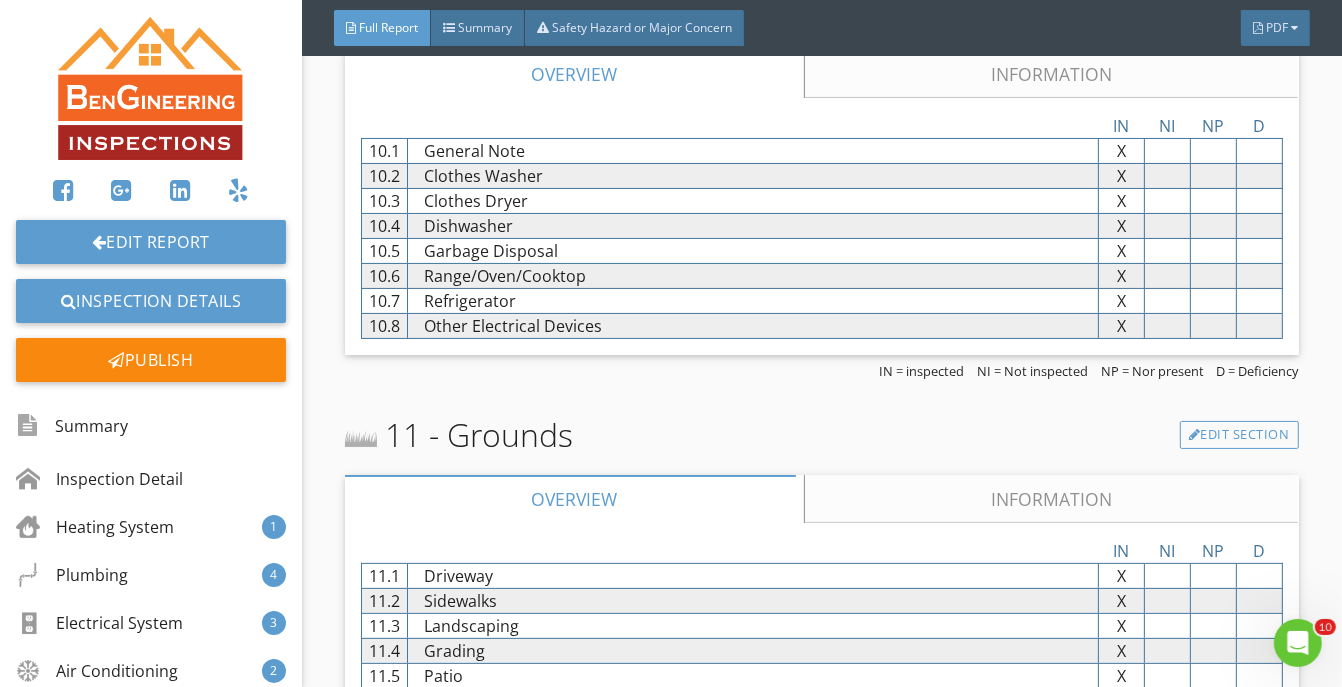 scroll, scrollTop: 18094, scrollLeft: 0, axis: vertical 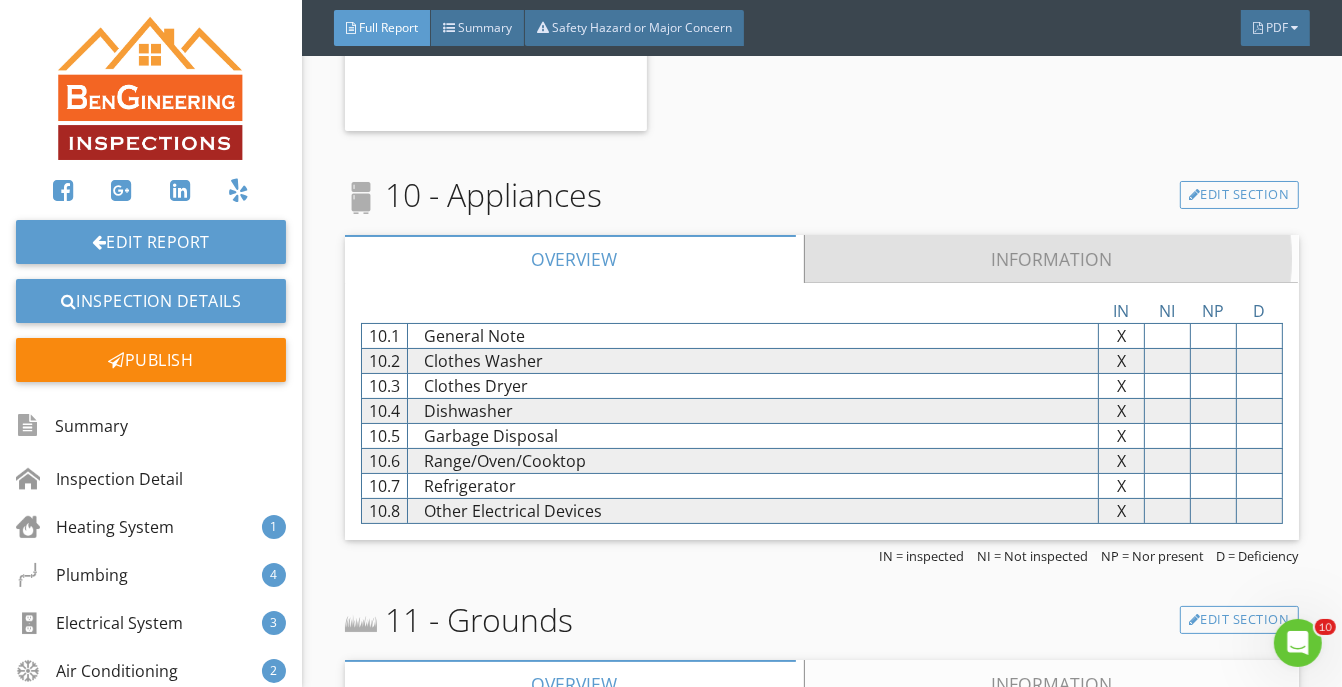 click on "Information" at bounding box center [1052, 259] 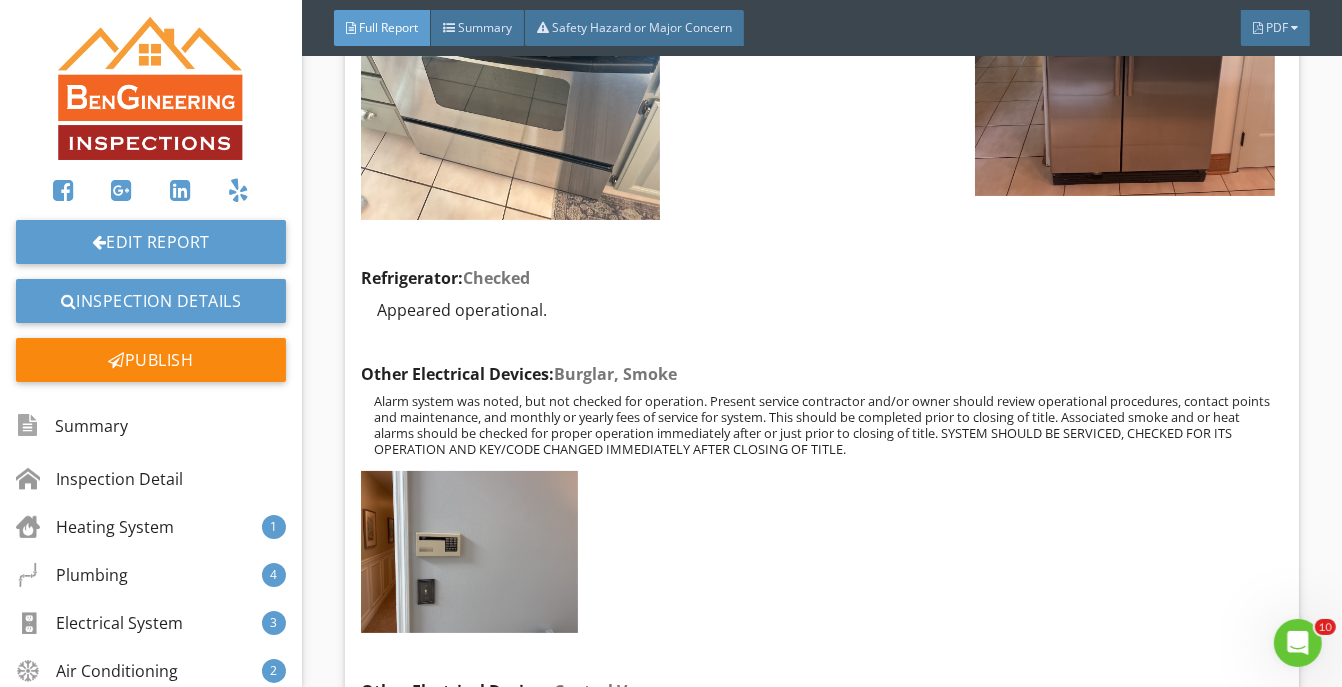 scroll, scrollTop: 20316, scrollLeft: 0, axis: vertical 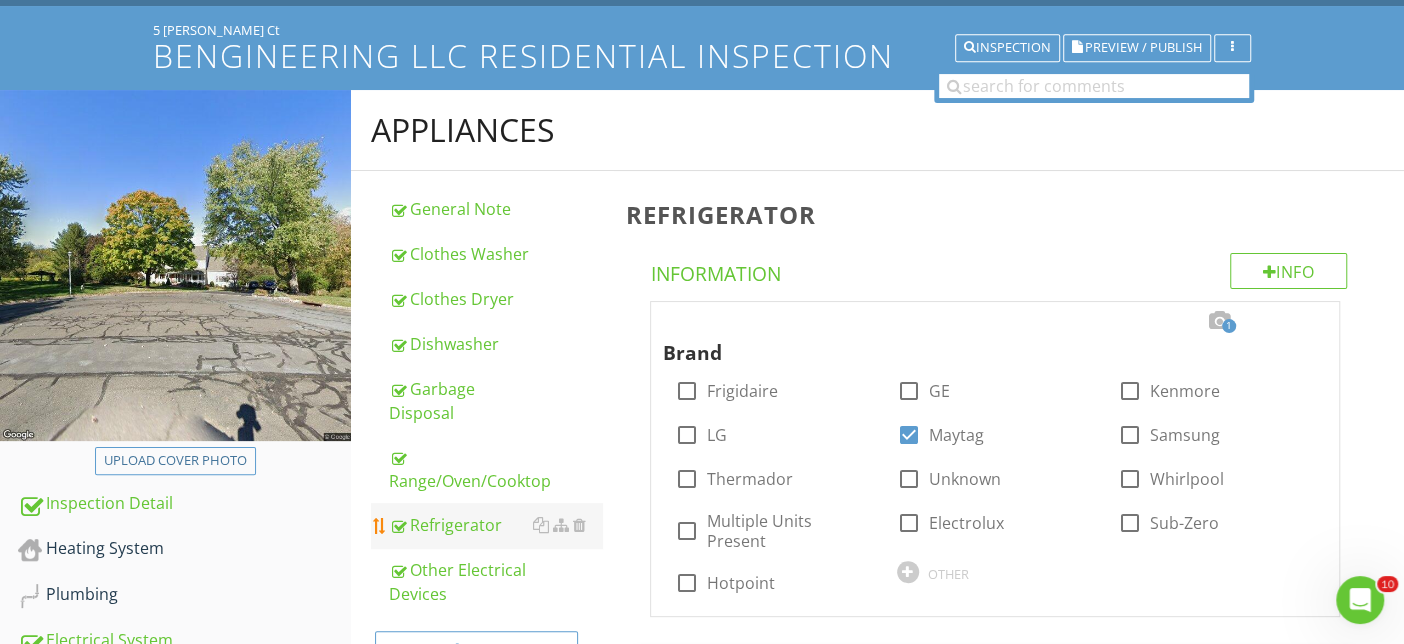 click on "Refrigerator" at bounding box center (495, 525) 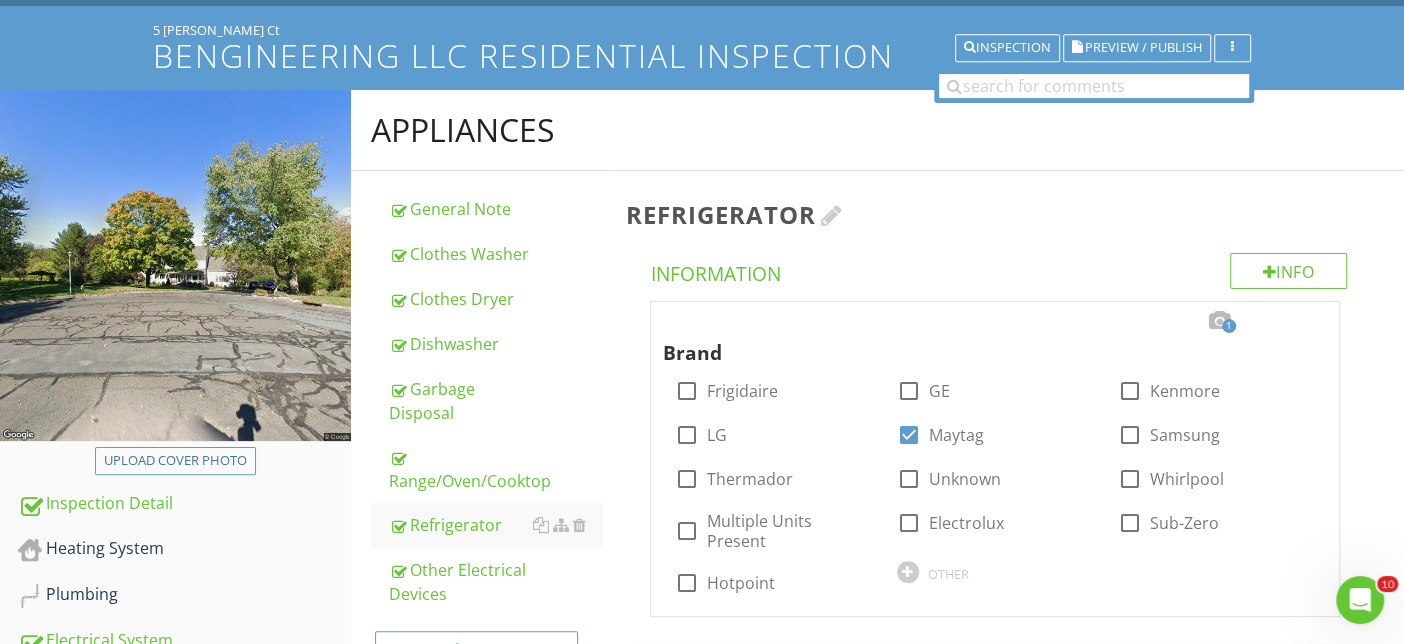 click at bounding box center (832, 215) 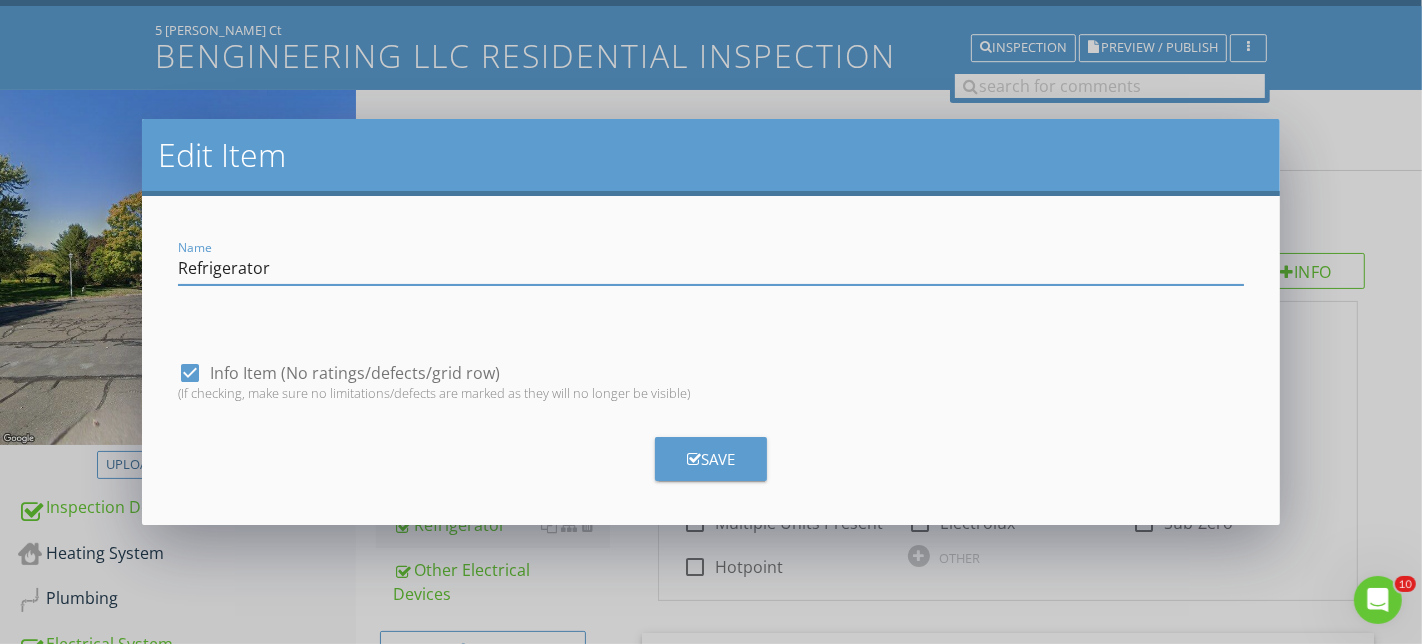 click on "Save" at bounding box center [711, 459] 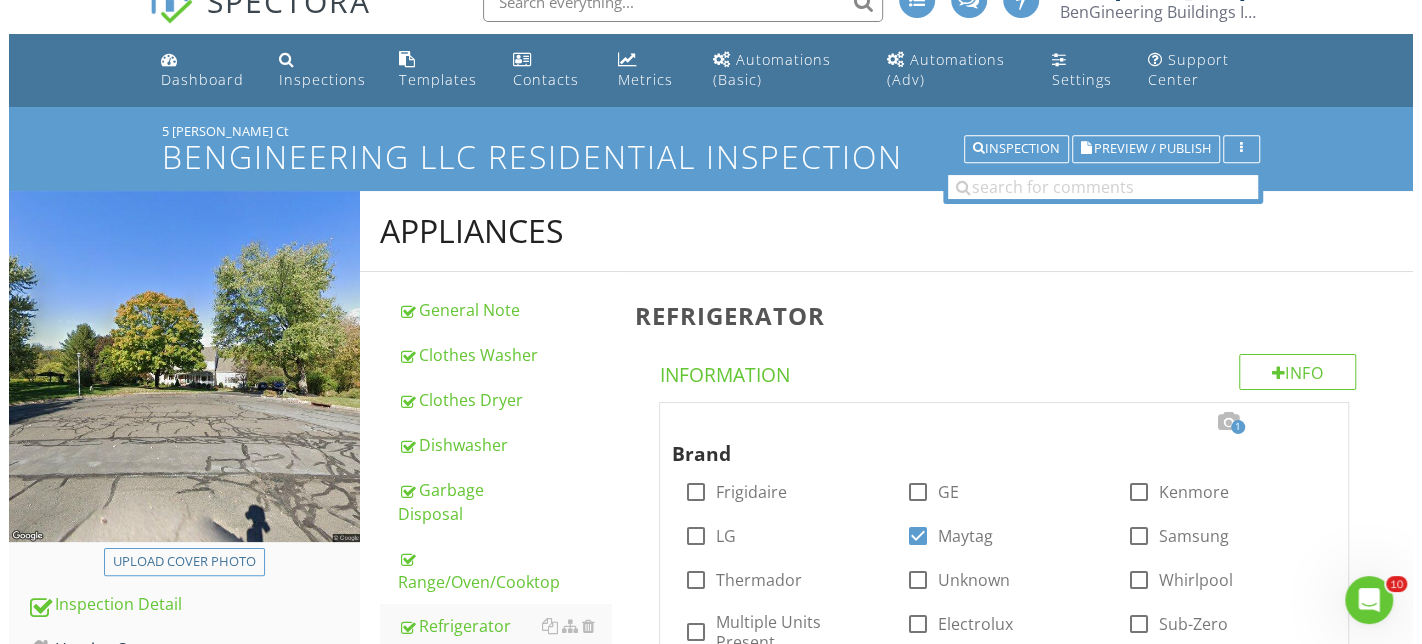 scroll, scrollTop: 0, scrollLeft: 0, axis: both 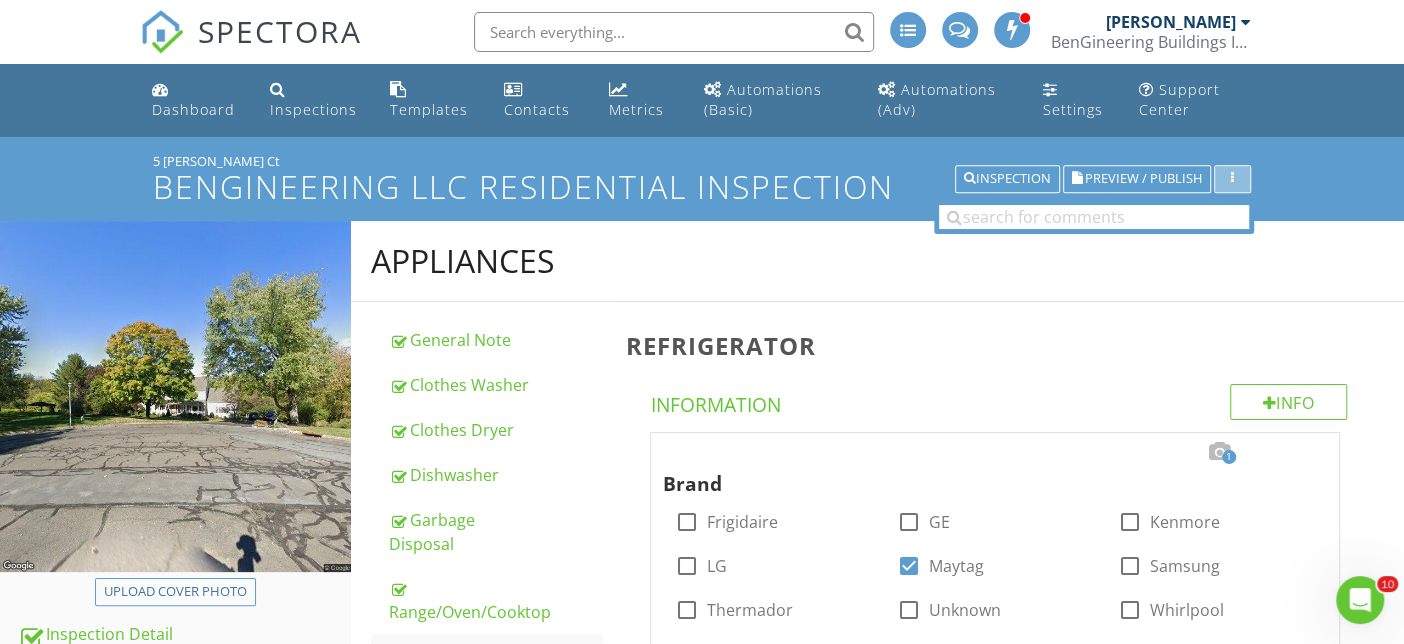 click at bounding box center (1232, 179) 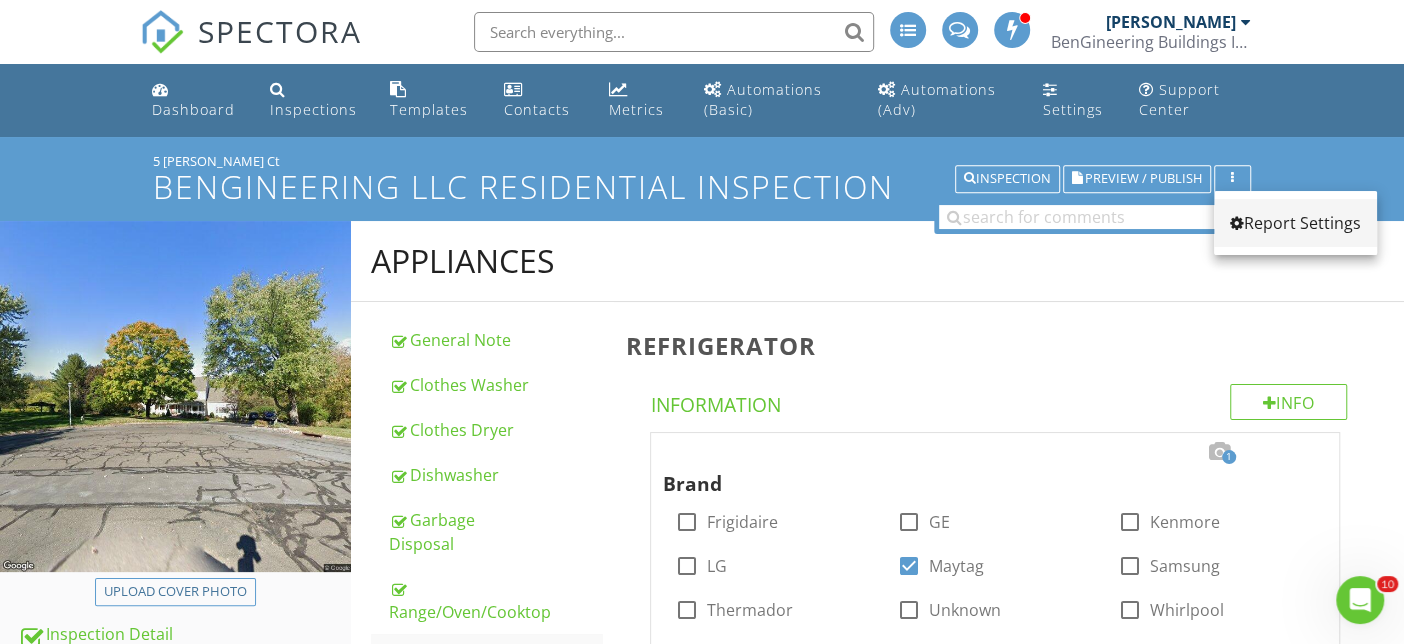 click on "Report Settings" at bounding box center [1295, 223] 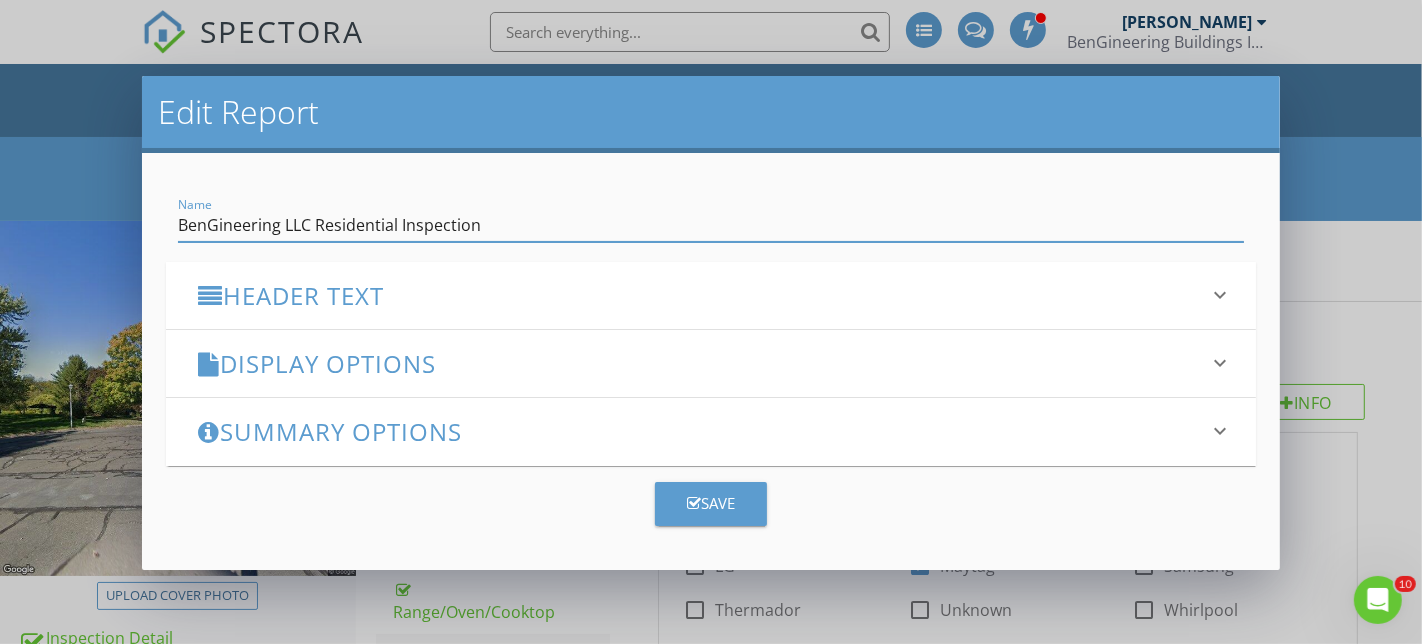click on "Display Options" at bounding box center [699, 363] 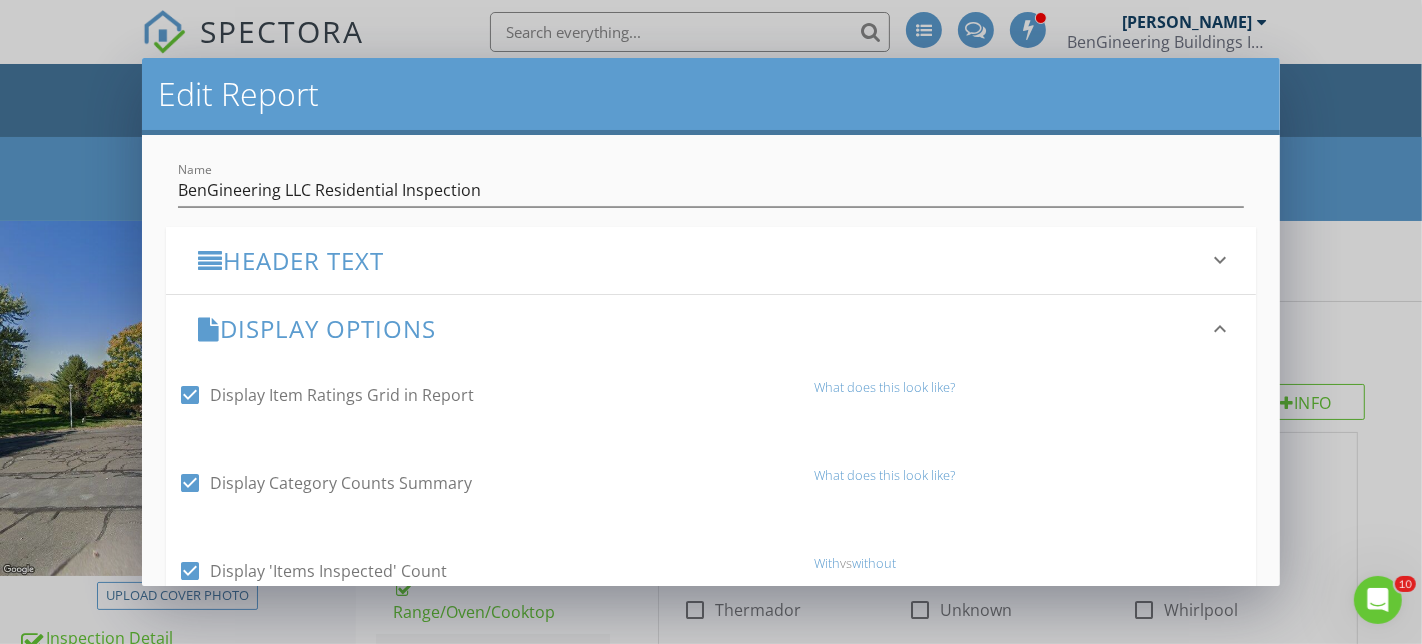 scroll, scrollTop: 0, scrollLeft: 0, axis: both 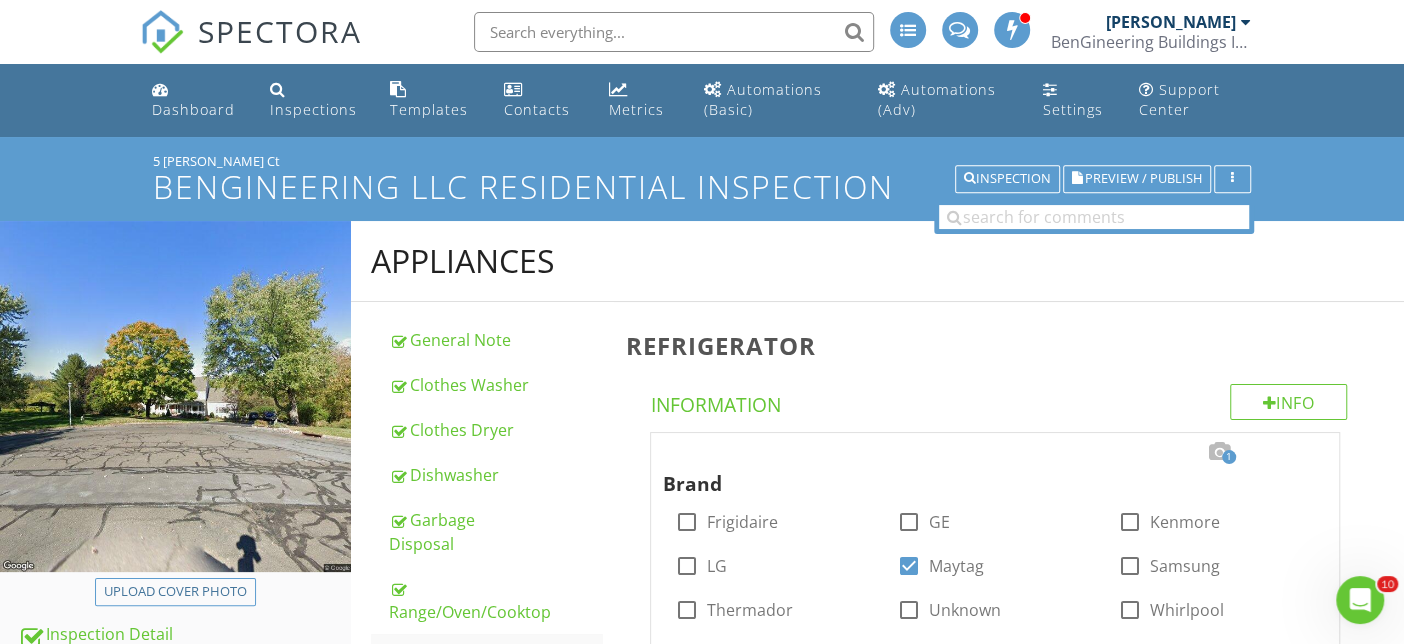 click at bounding box center (702, 322) 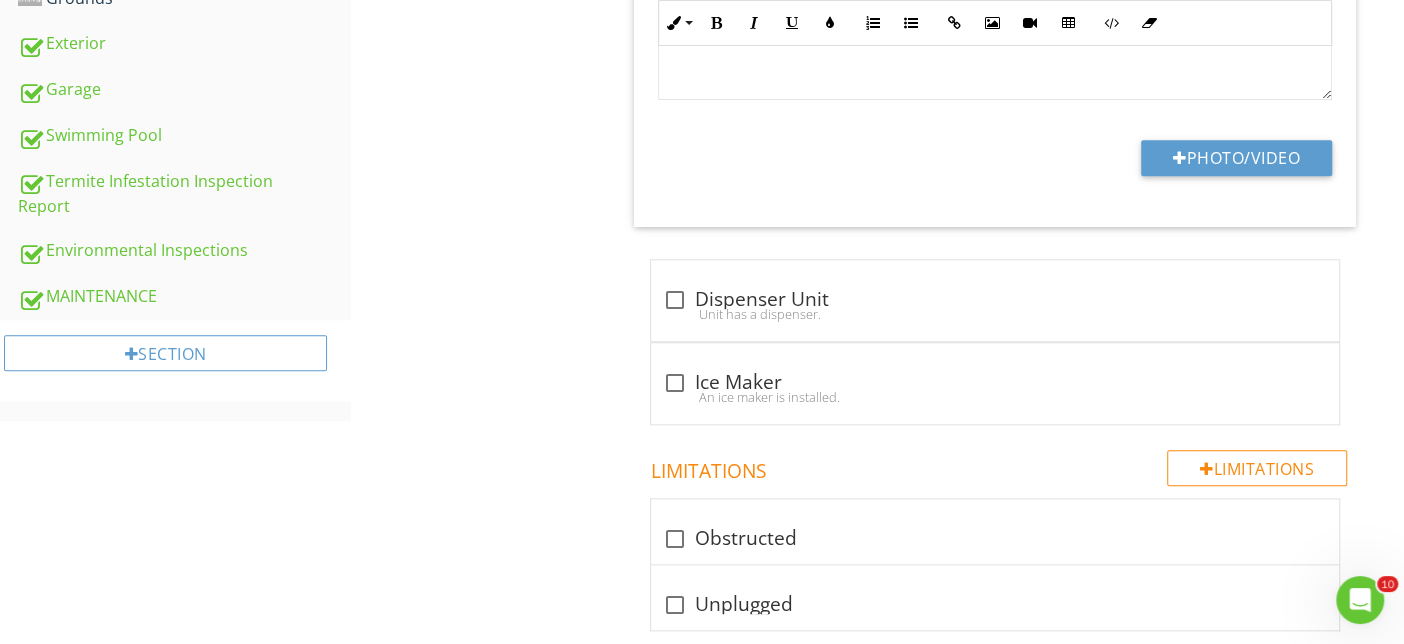 scroll, scrollTop: 1095, scrollLeft: 0, axis: vertical 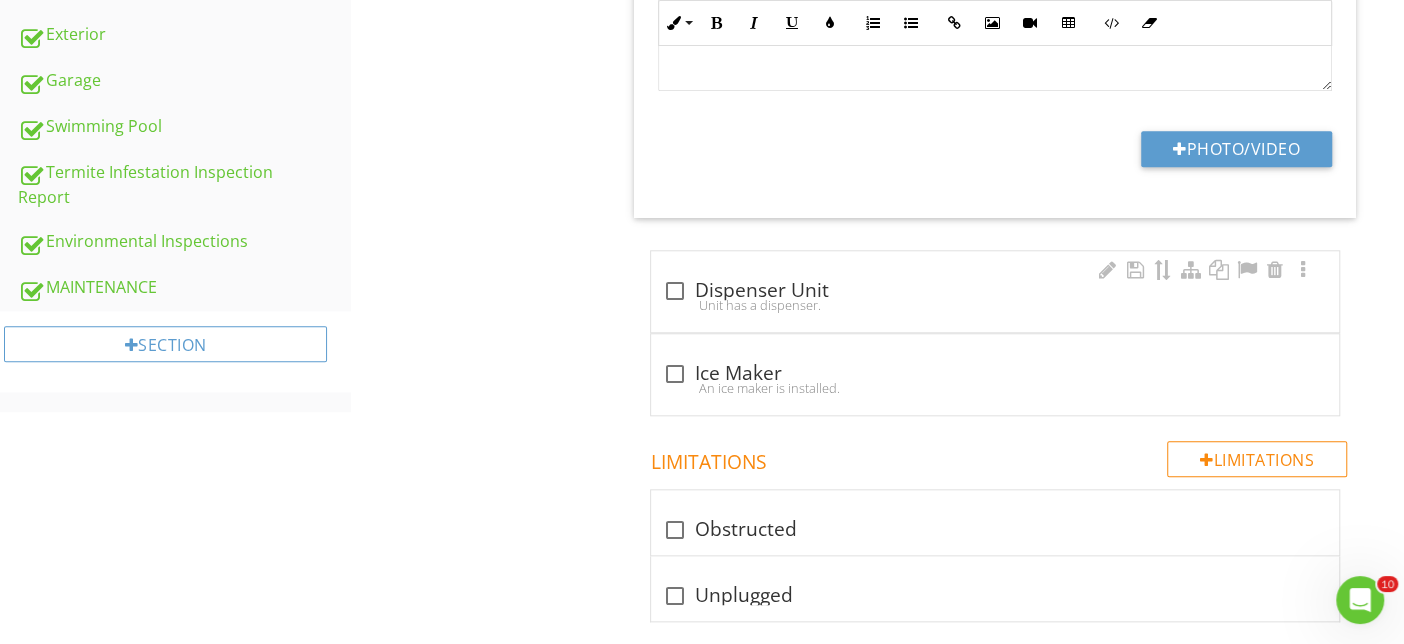 click at bounding box center (675, 291) 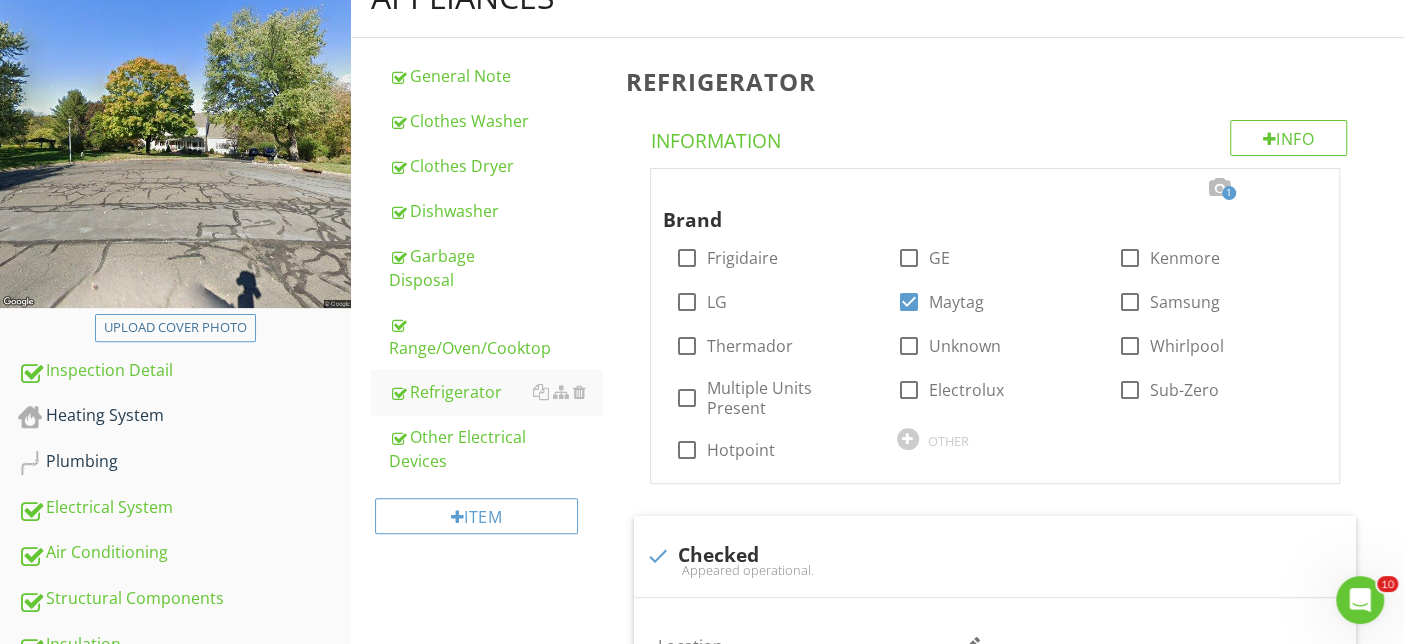 scroll, scrollTop: 203, scrollLeft: 0, axis: vertical 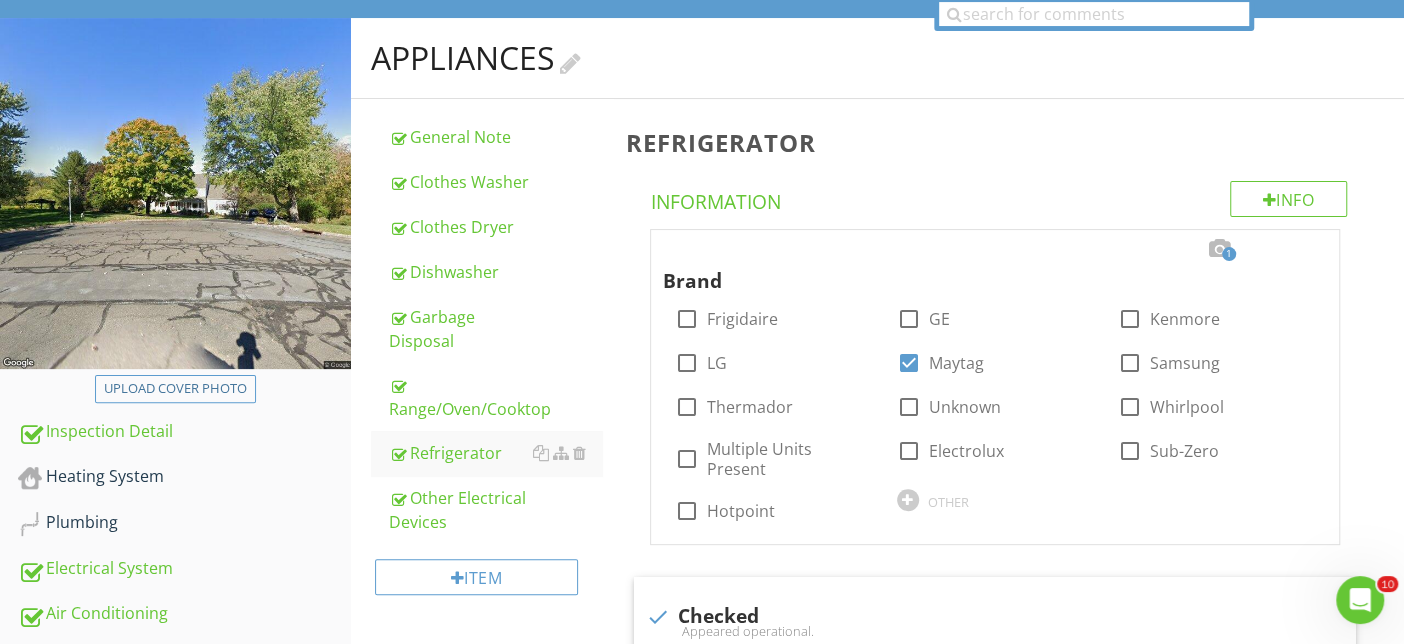 click at bounding box center [570, 60] 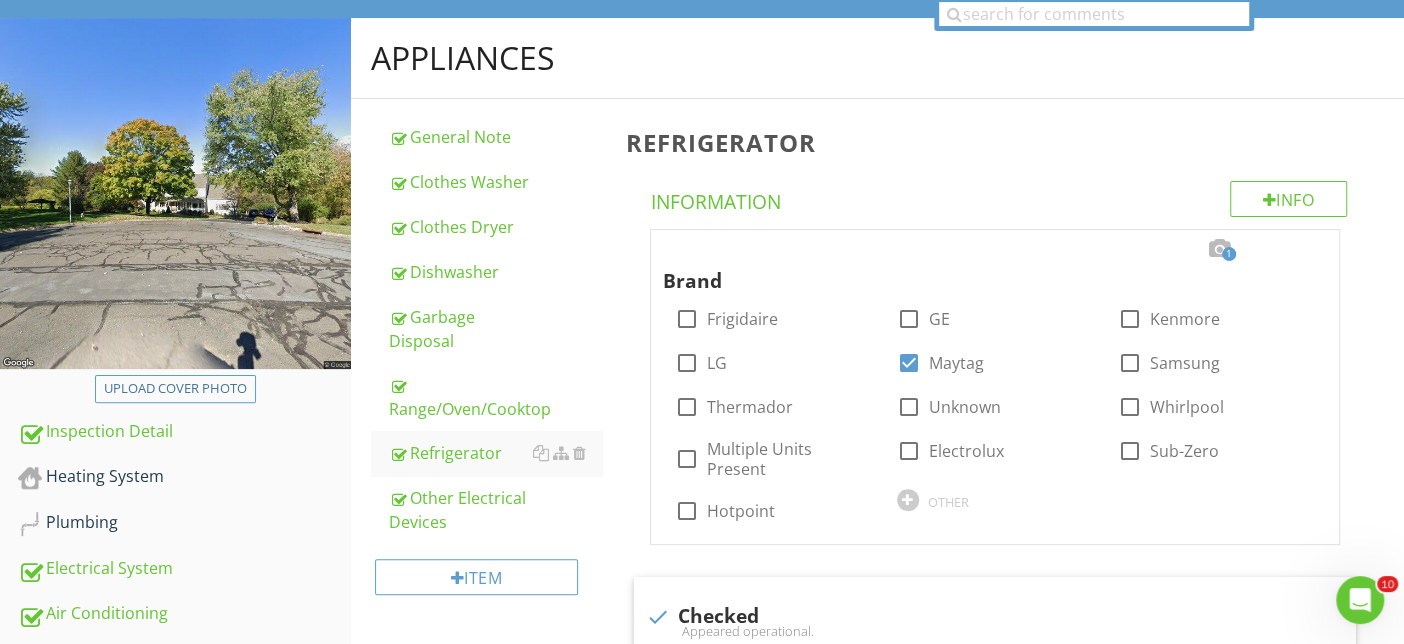 click at bounding box center [702, 322] 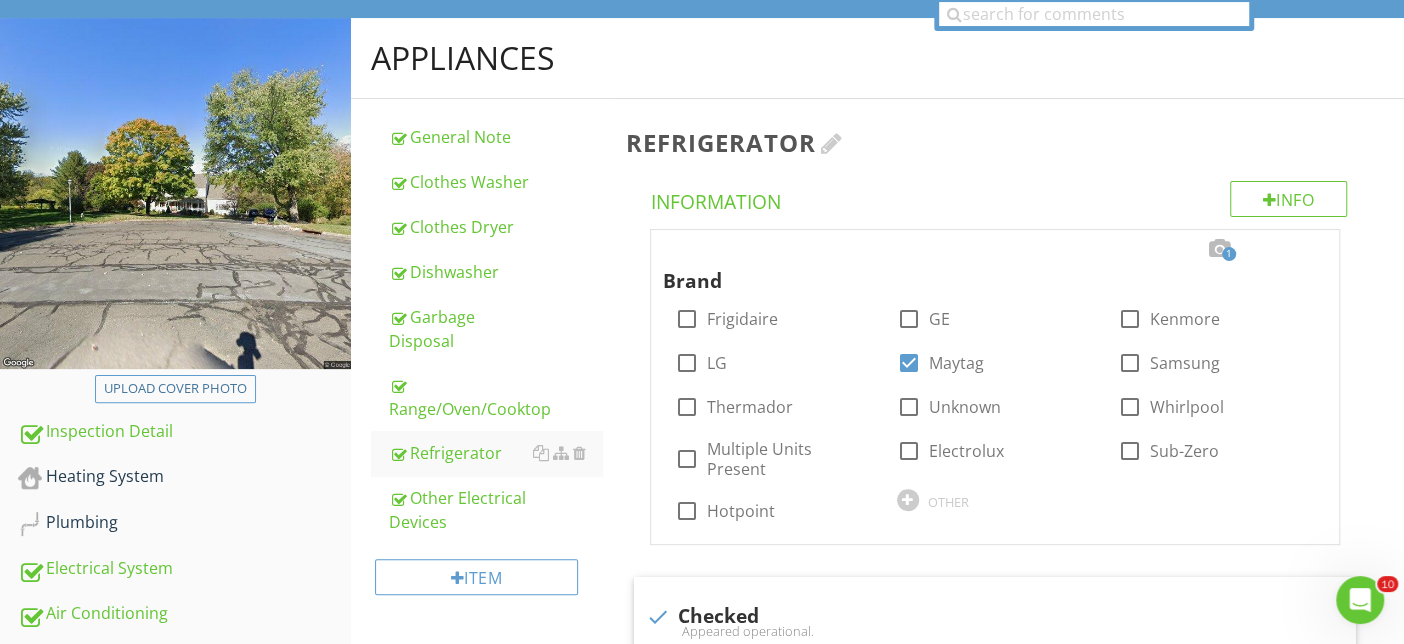 click at bounding box center (832, 143) 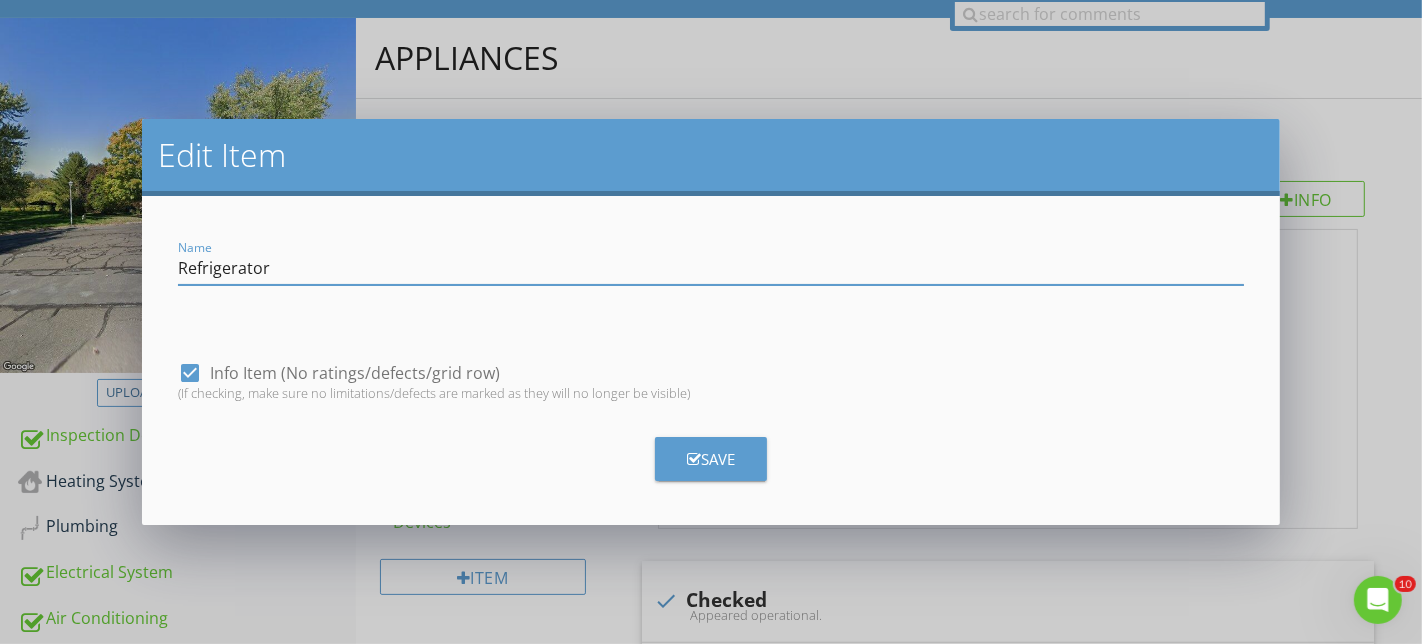 click on "Edit Item" at bounding box center [711, 155] 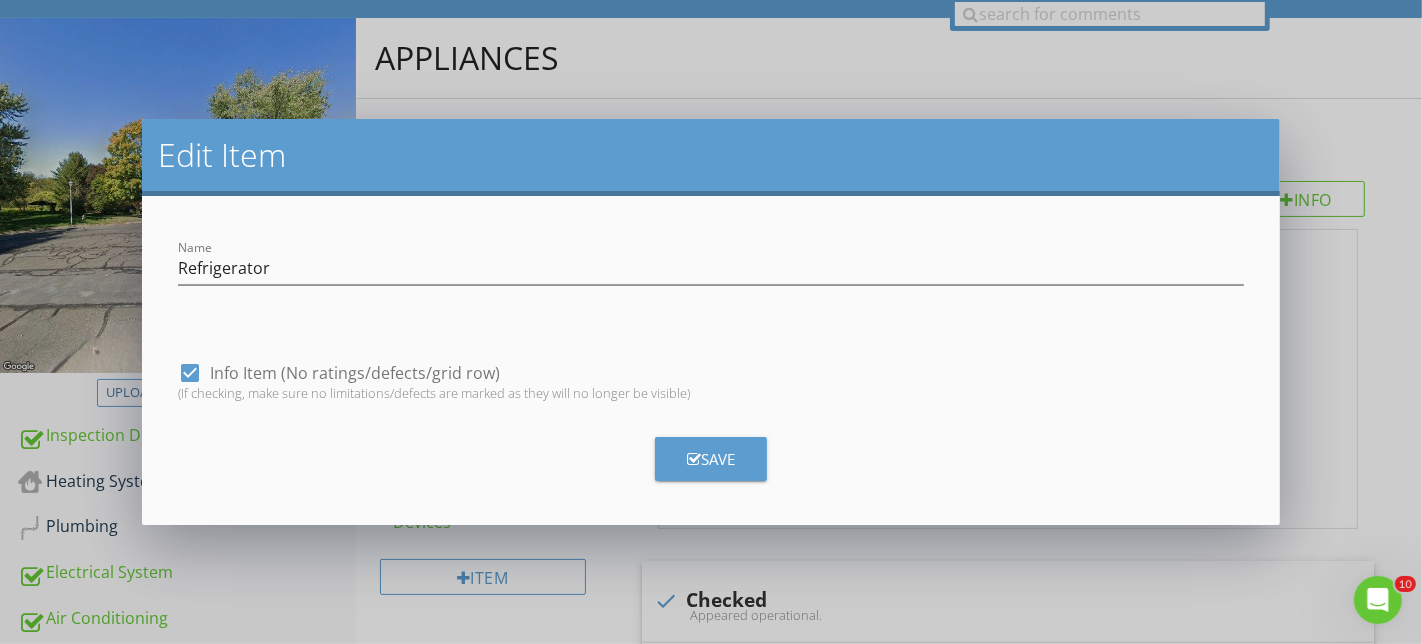 click on "Edit Item       Name Refrigerator       check_box Info Item (No ratings/defects/grid row)
(If checking, make sure no limitations/defects are marked as they will
no longer be visible)
Save" at bounding box center (711, 322) 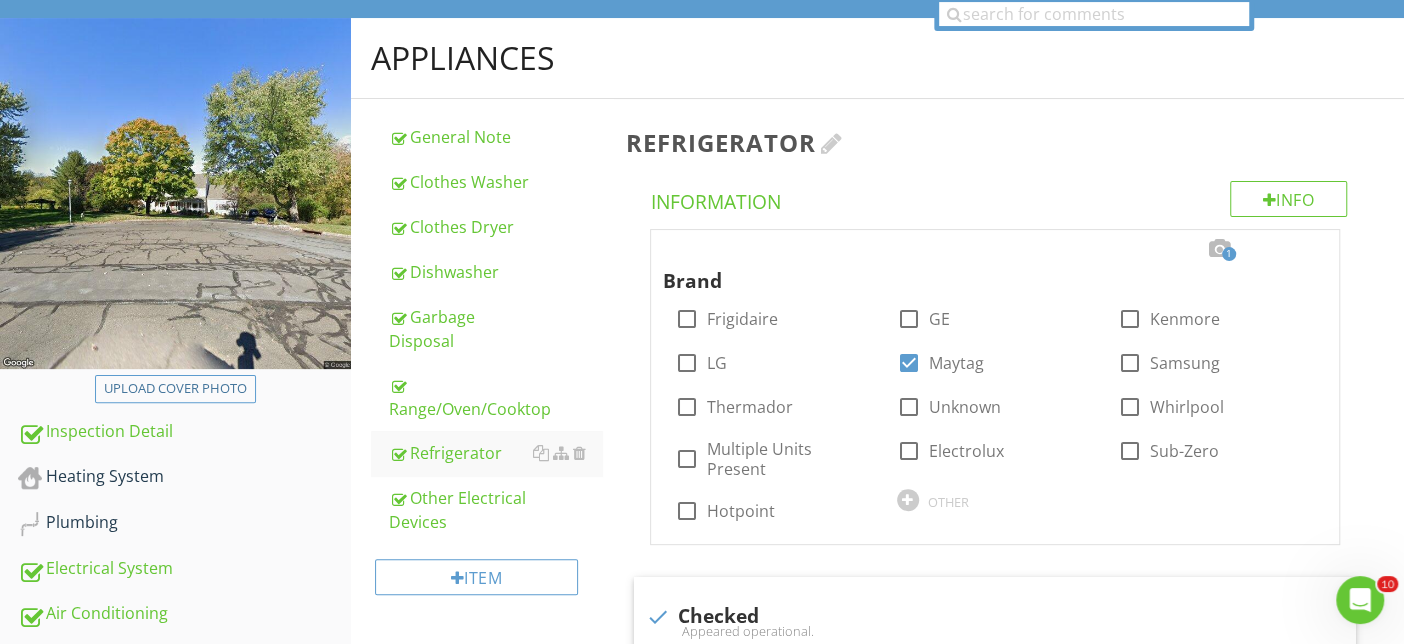 click at bounding box center [832, 143] 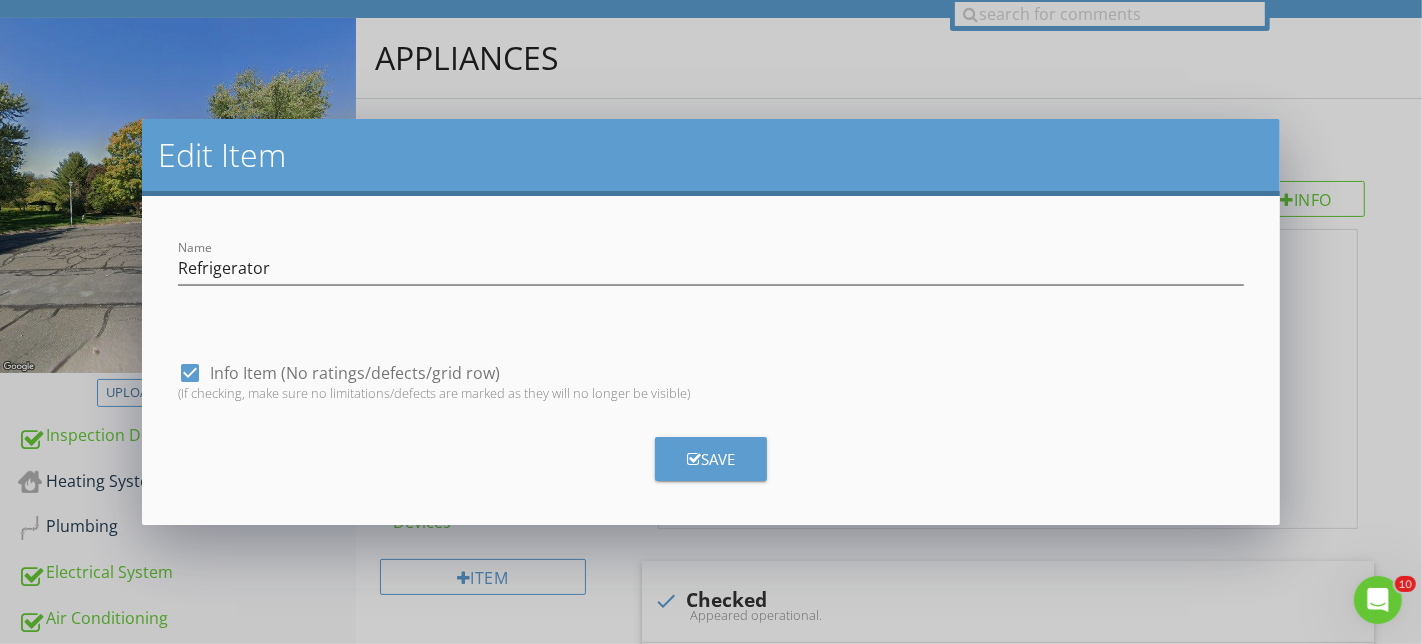 click at bounding box center [190, 373] 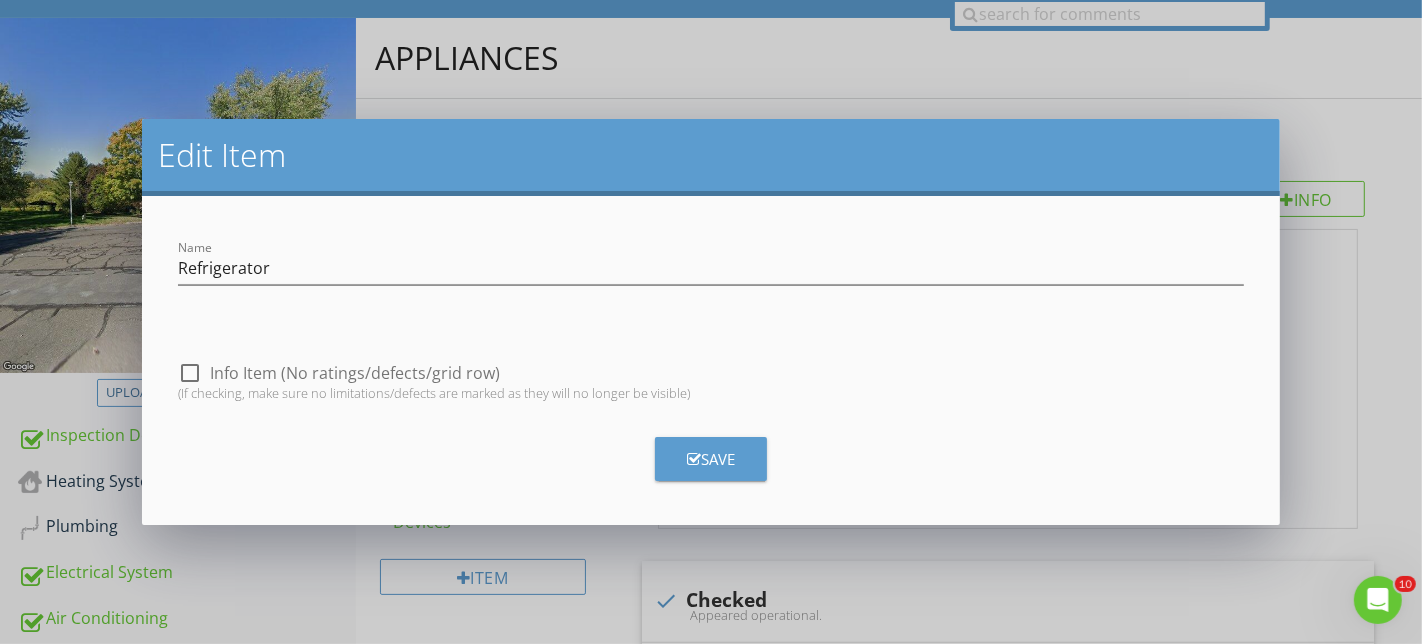 click on "Save" at bounding box center (711, 459) 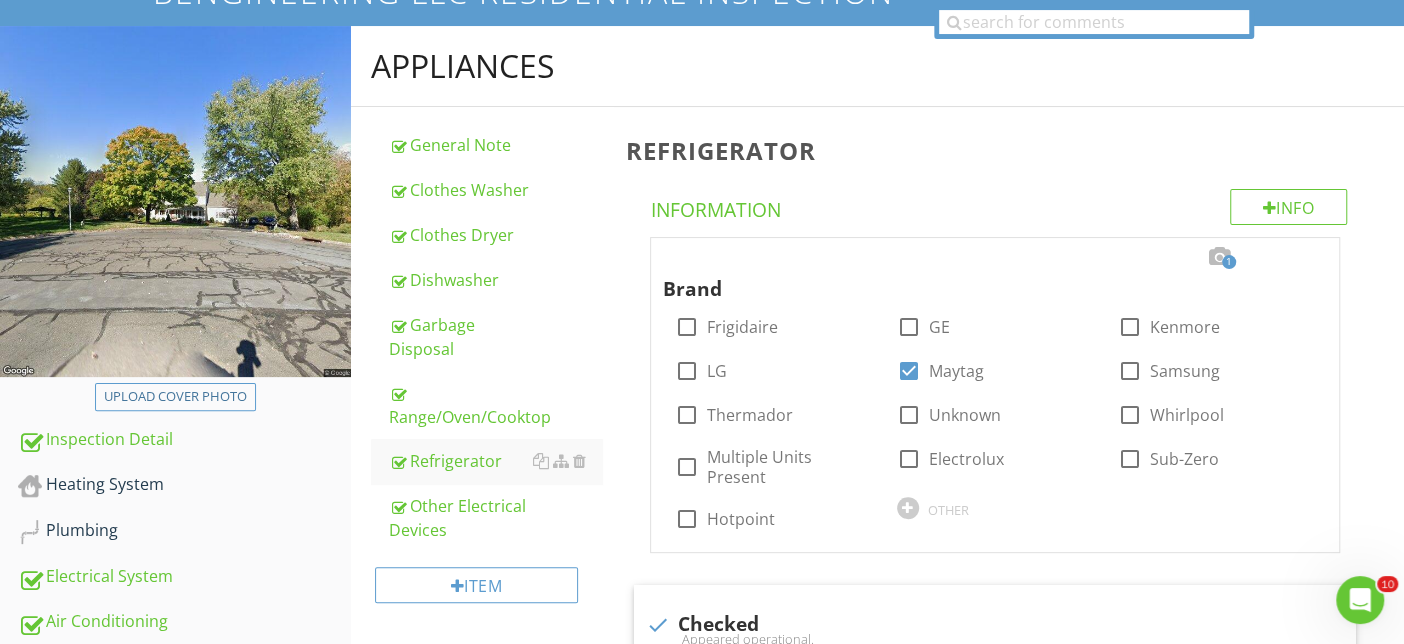 scroll, scrollTop: 190, scrollLeft: 0, axis: vertical 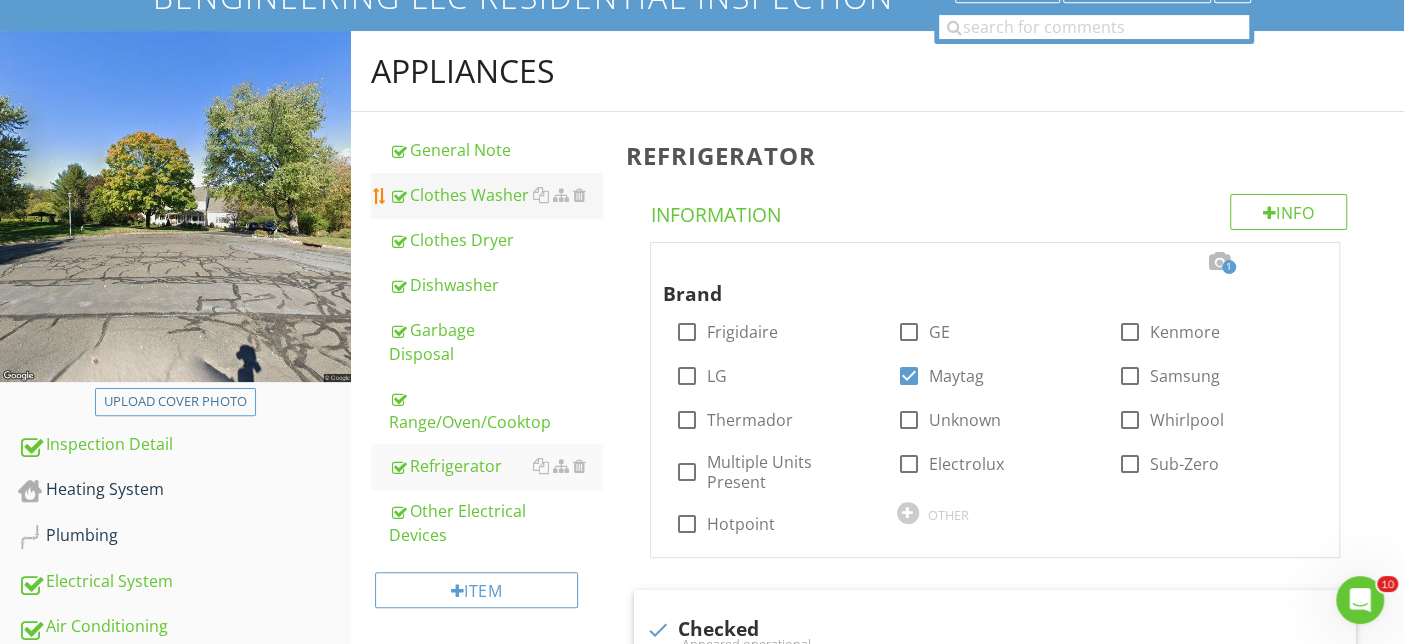 click on "Clothes Washer" at bounding box center [495, 195] 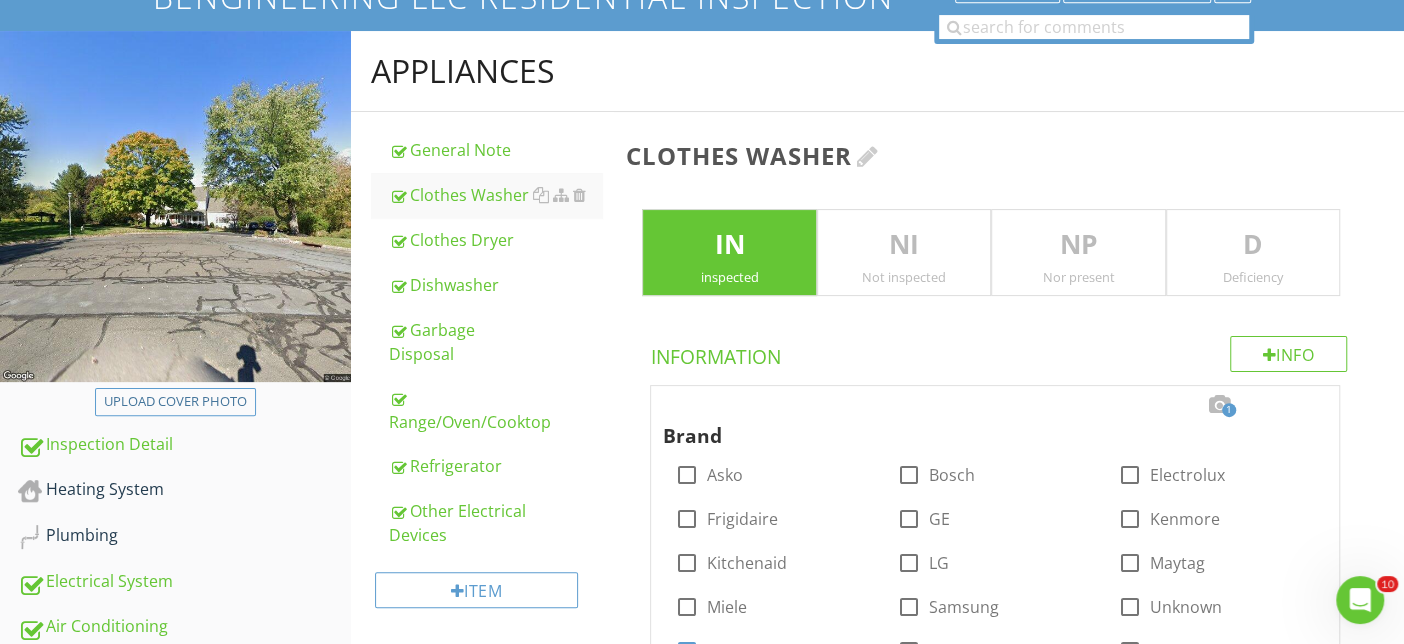click at bounding box center [868, 156] 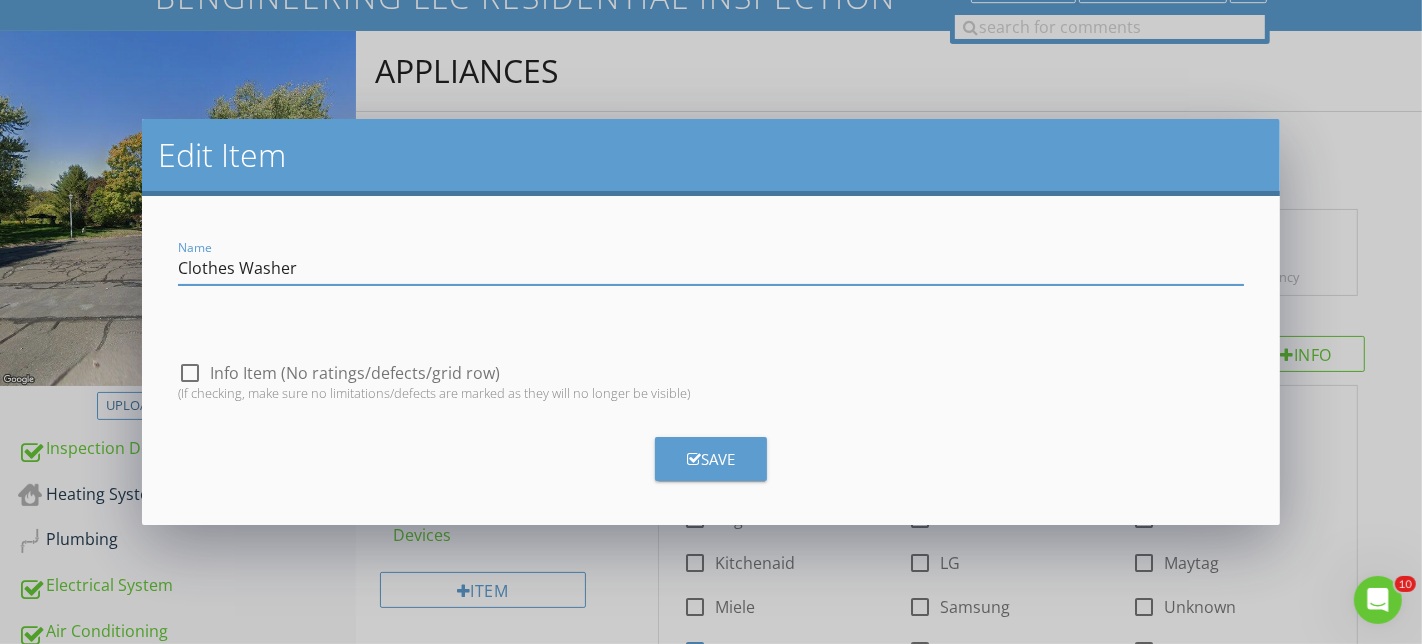 click on "Edit Item       Name Clothes Washer       check_box_outline_blank Info Item (No ratings/defects/grid row)
(If checking, make sure no limitations/defects are marked as they will
no longer be visible)
Save" at bounding box center (711, 322) 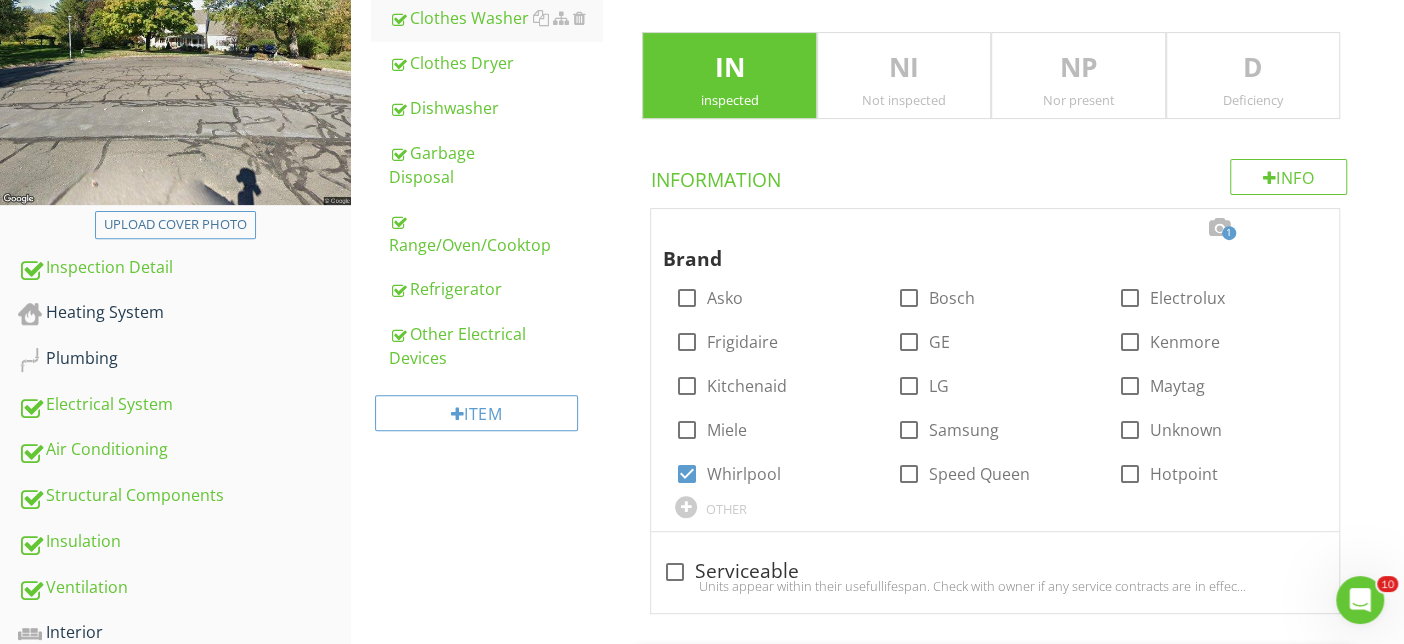 scroll, scrollTop: 288, scrollLeft: 0, axis: vertical 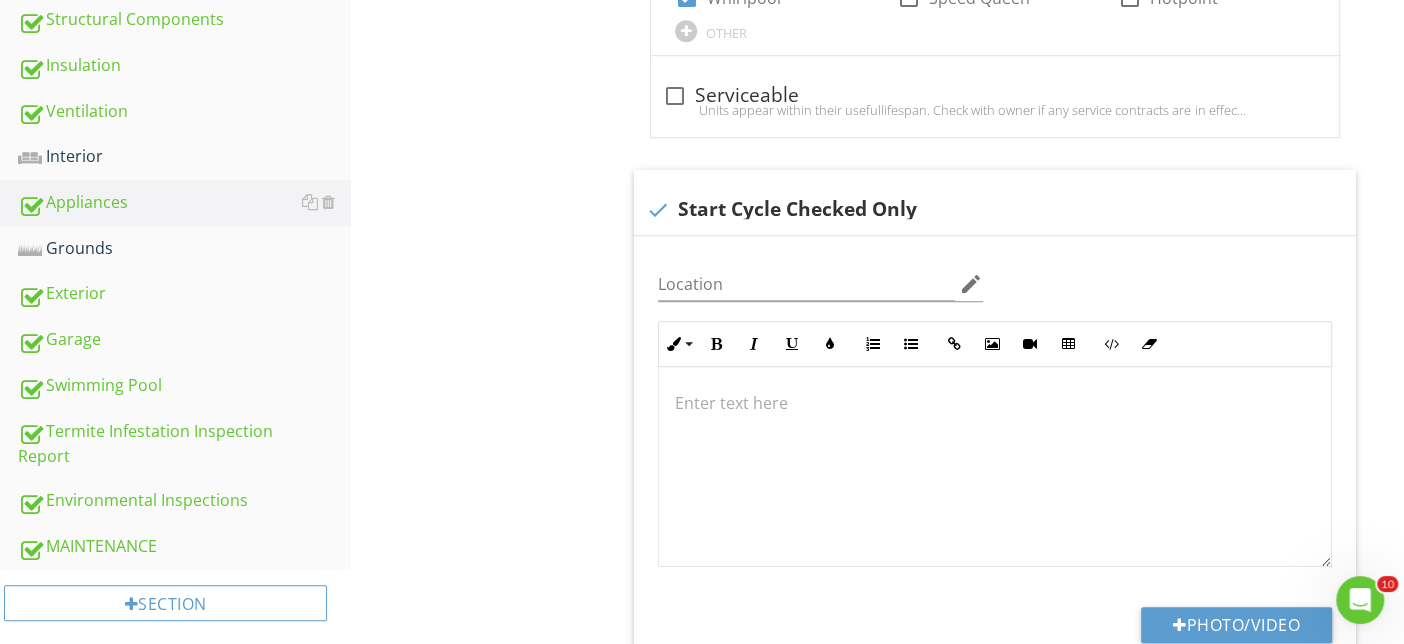 drag, startPoint x: 107, startPoint y: 245, endPoint x: 490, endPoint y: 125, distance: 401.35895 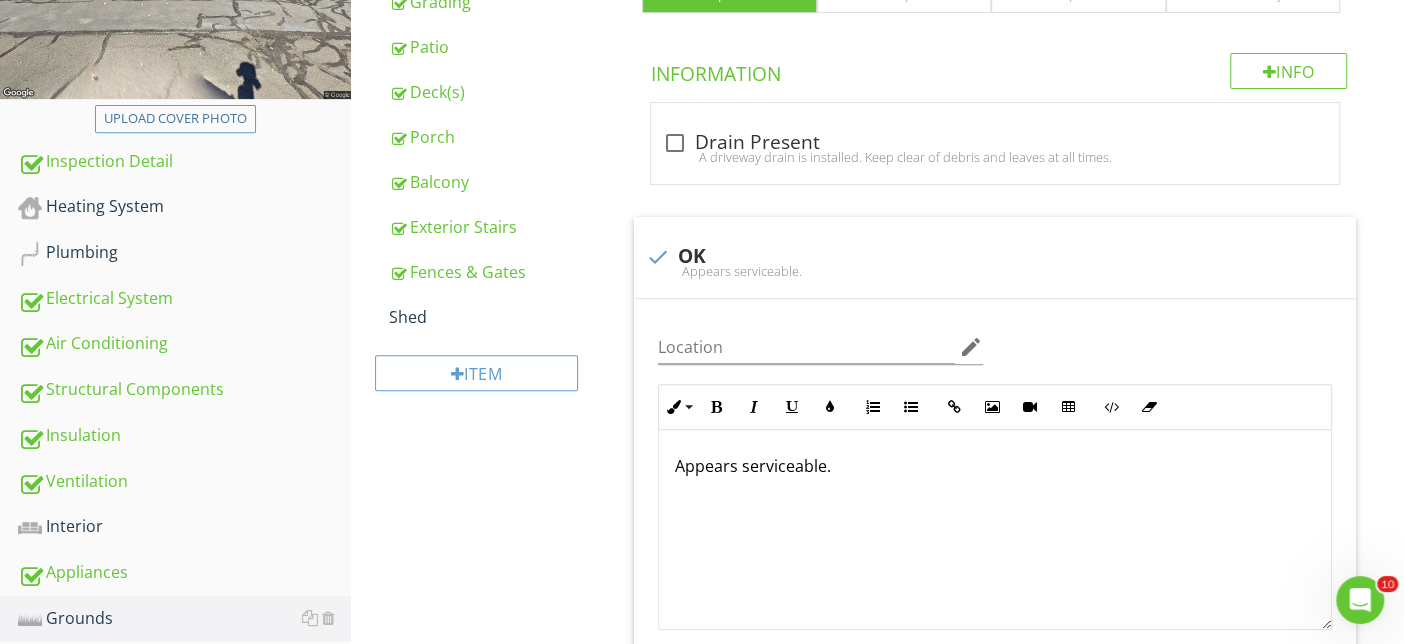 scroll, scrollTop: 658, scrollLeft: 0, axis: vertical 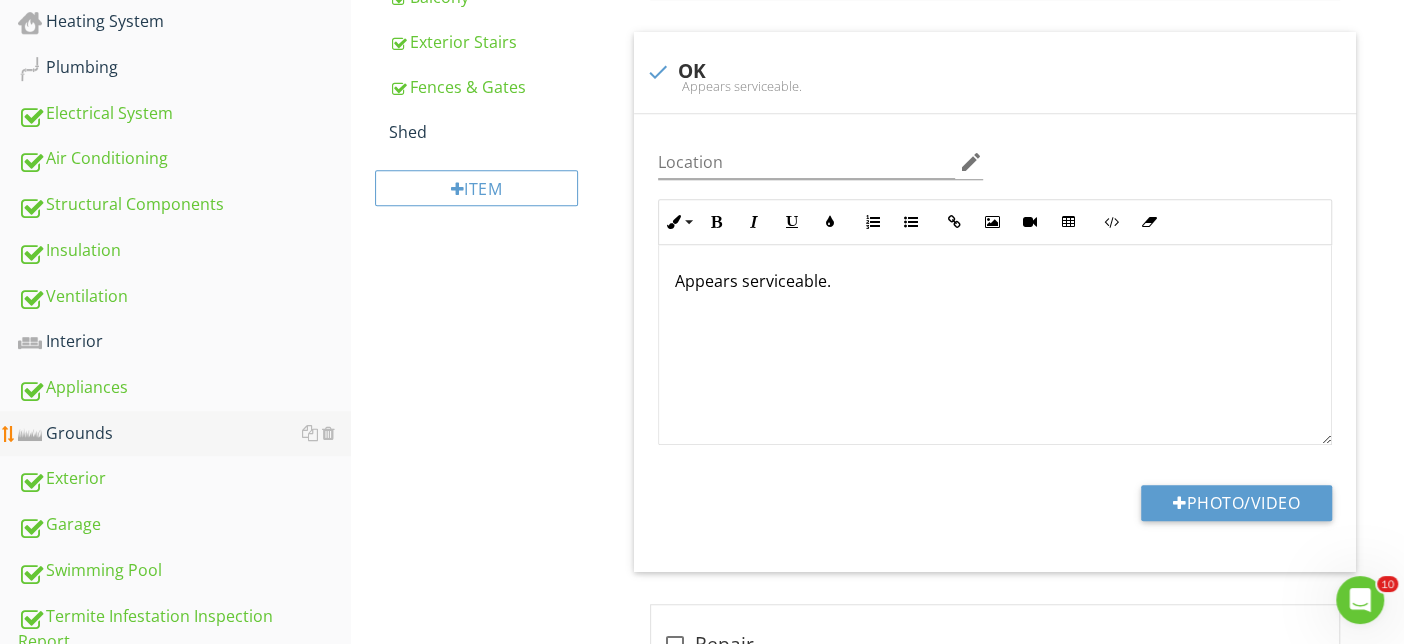 click on "Grounds" at bounding box center (184, 434) 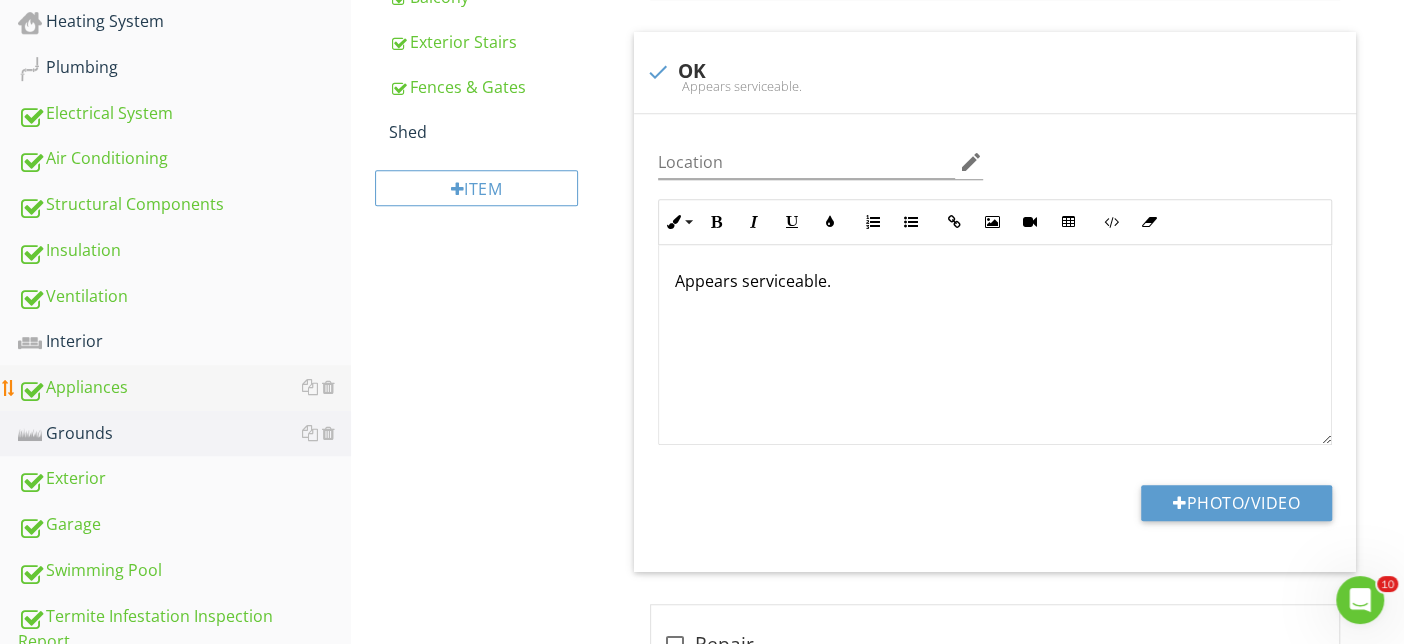 scroll, scrollTop: 843, scrollLeft: 0, axis: vertical 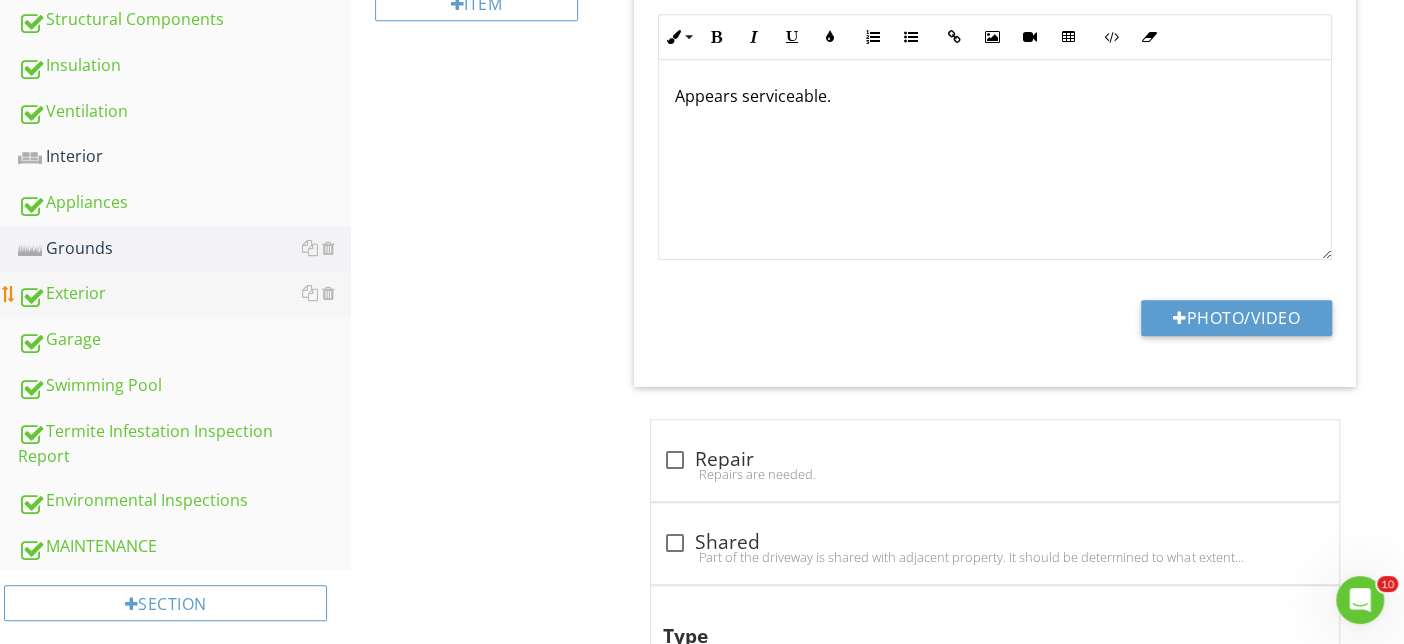 click on "Exterior" at bounding box center (184, 294) 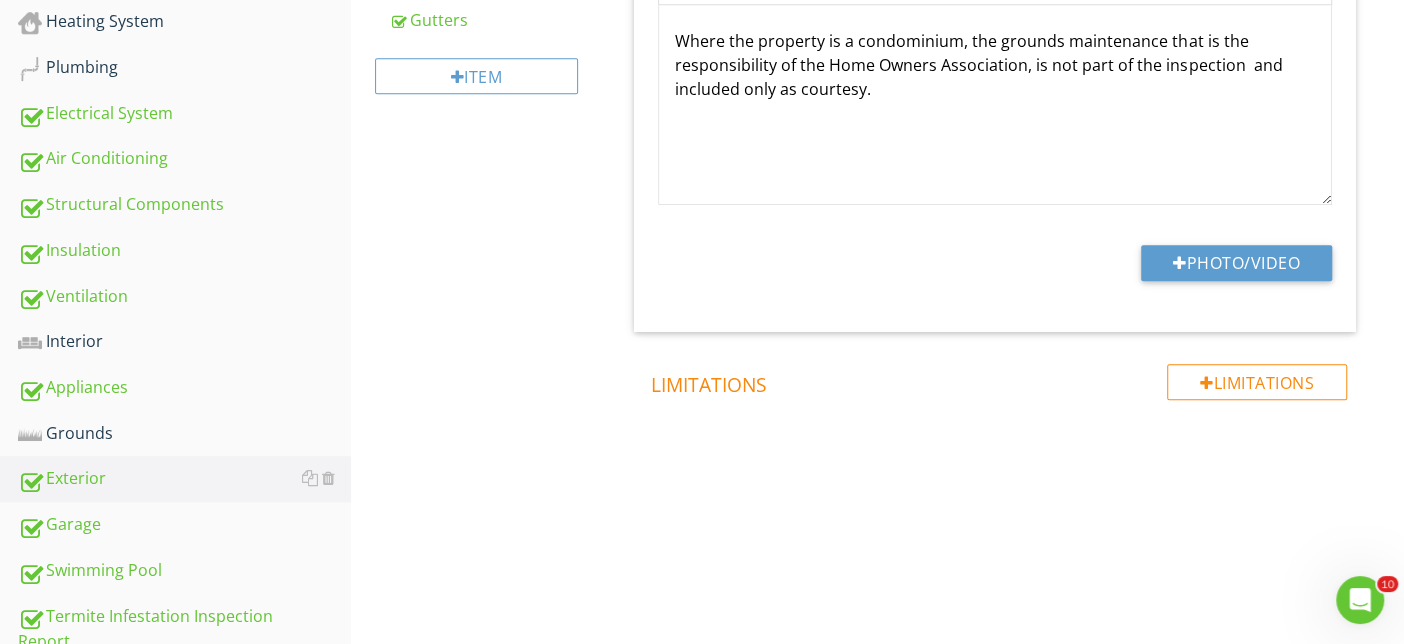 scroll, scrollTop: 102, scrollLeft: 0, axis: vertical 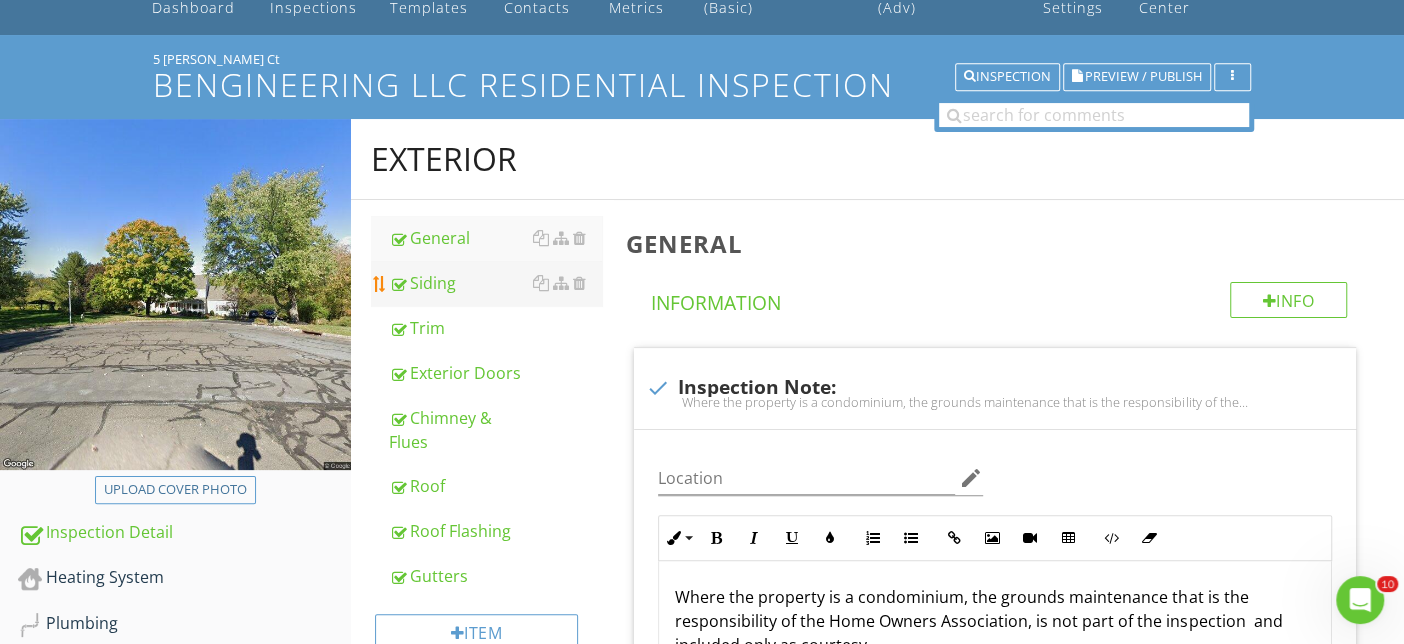 click on "Siding" at bounding box center (495, 283) 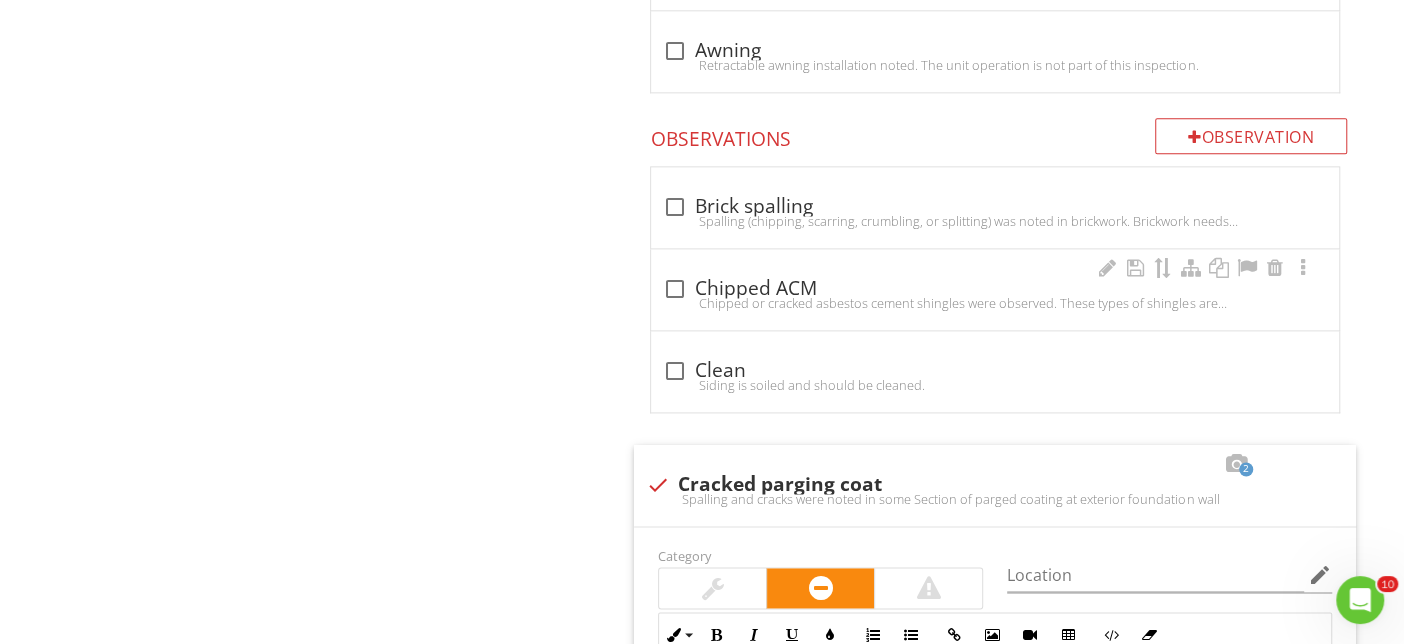 scroll, scrollTop: 1954, scrollLeft: 0, axis: vertical 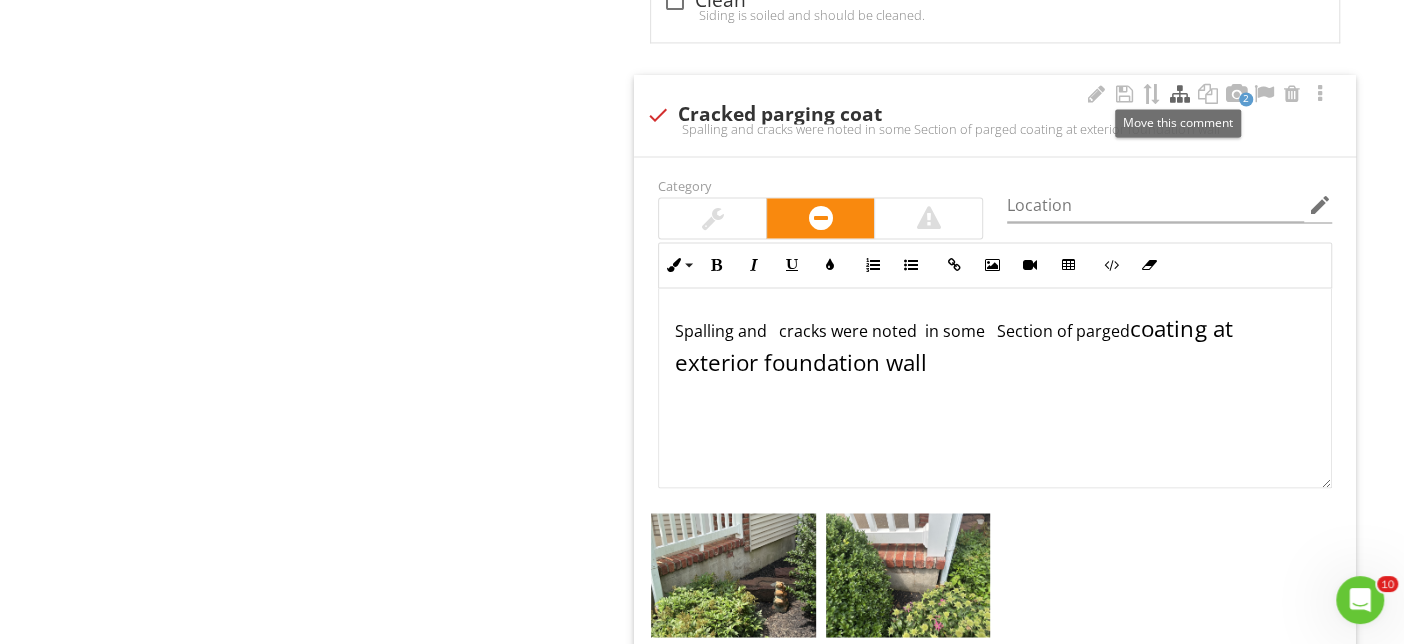click at bounding box center [1180, 94] 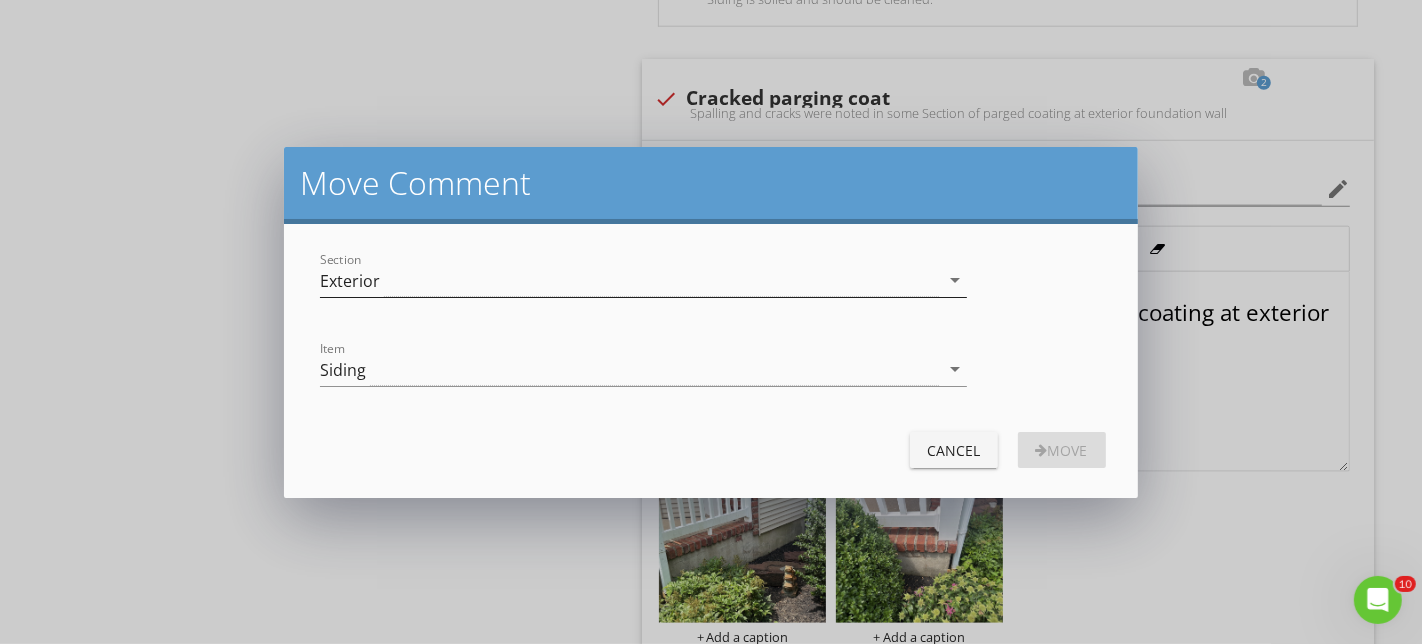 click on "Exterior" at bounding box center (350, 281) 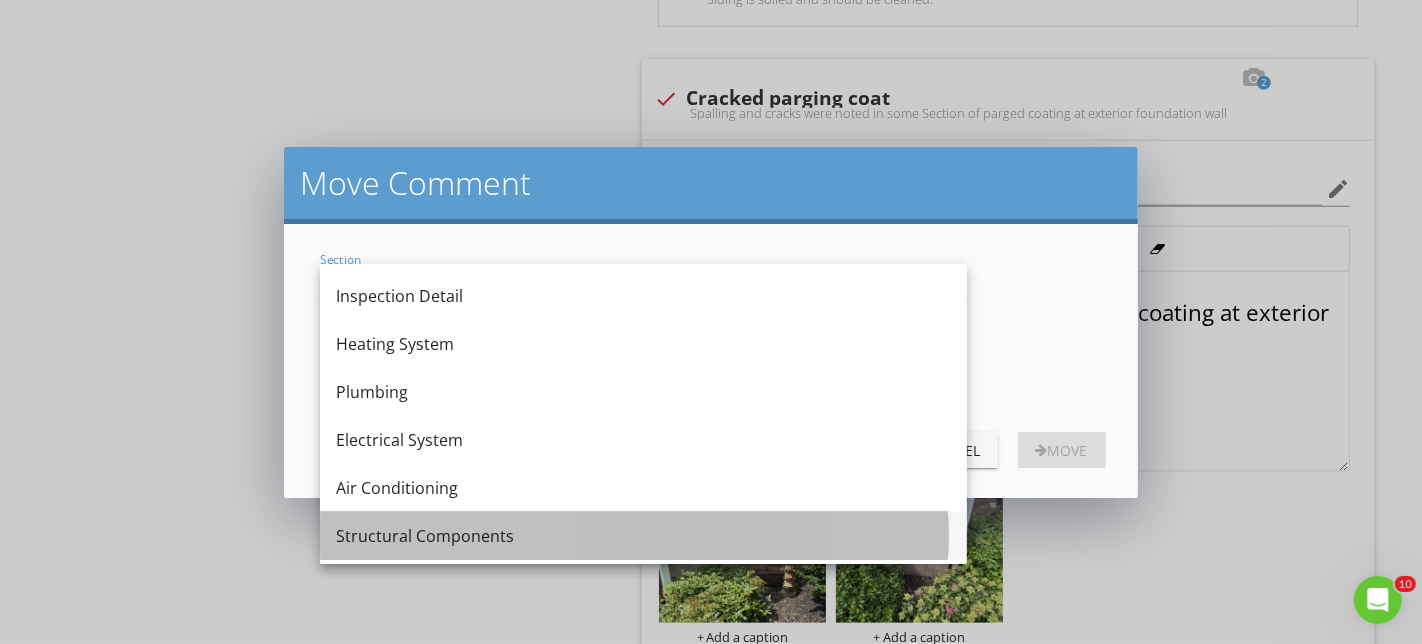 click on "Structural Components" at bounding box center (643, 536) 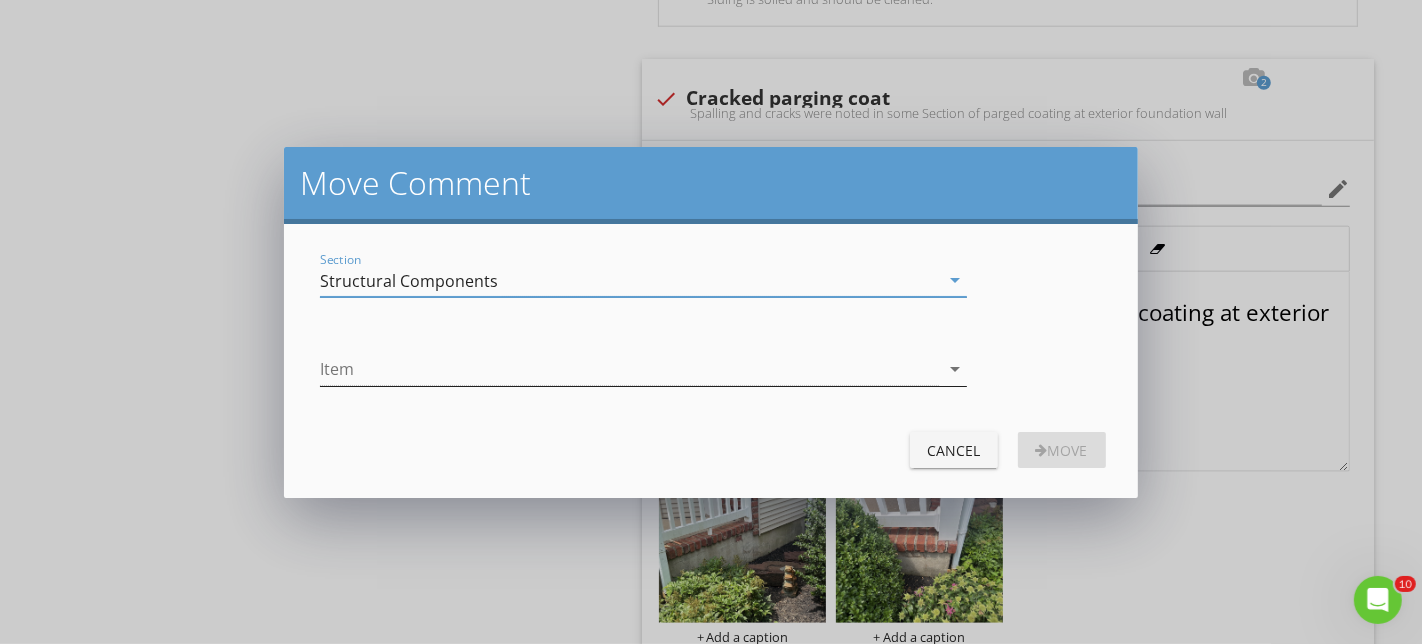 click at bounding box center (629, 369) 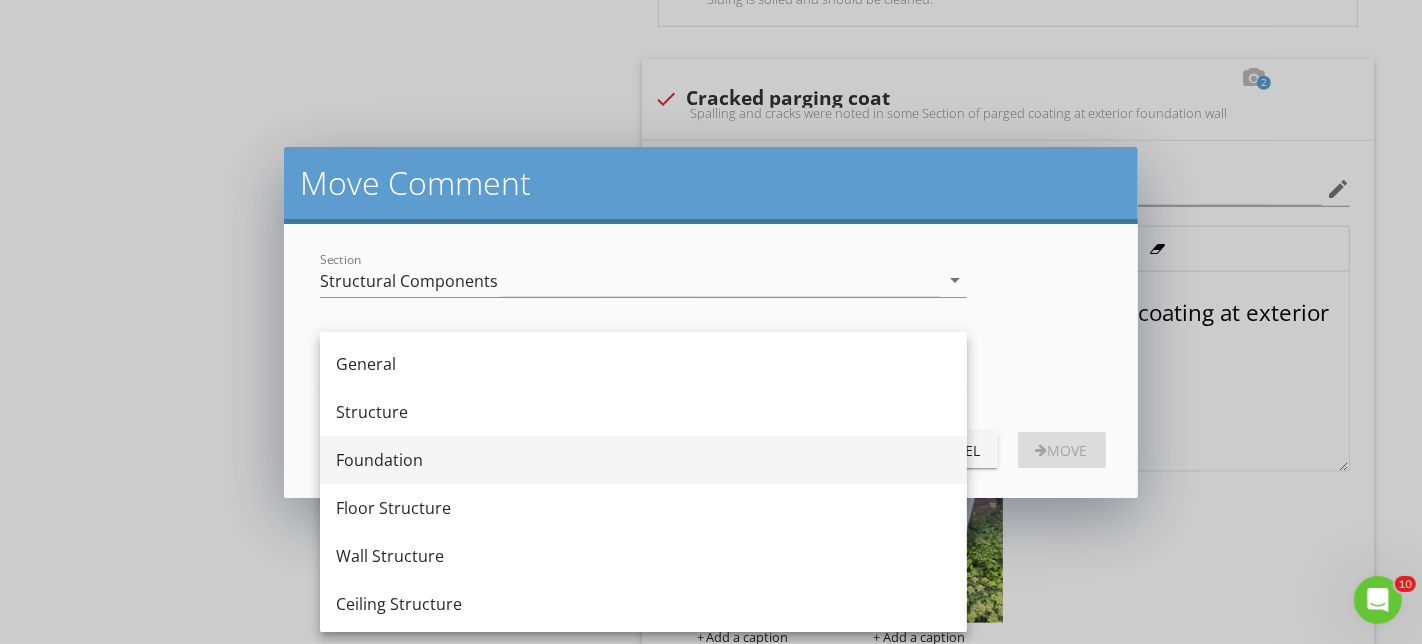 click on "Foundation" at bounding box center (643, 460) 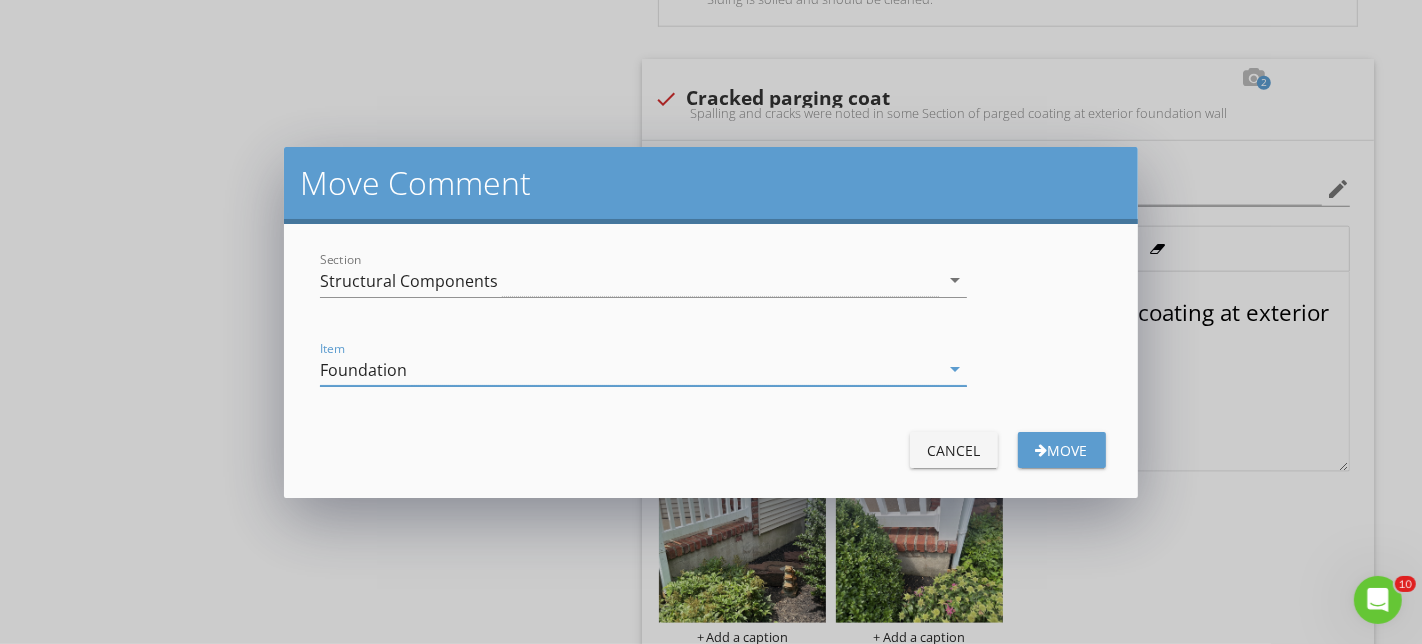 click on "Move" at bounding box center (1062, 450) 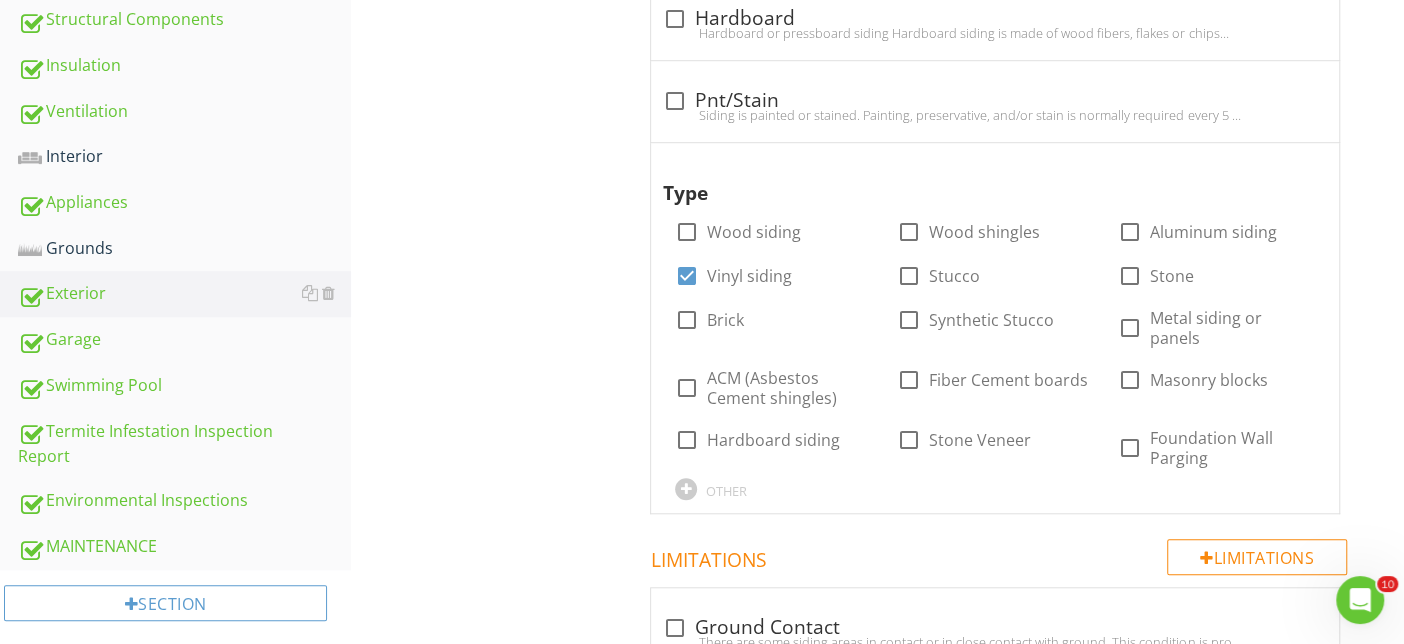 scroll, scrollTop: 658, scrollLeft: 0, axis: vertical 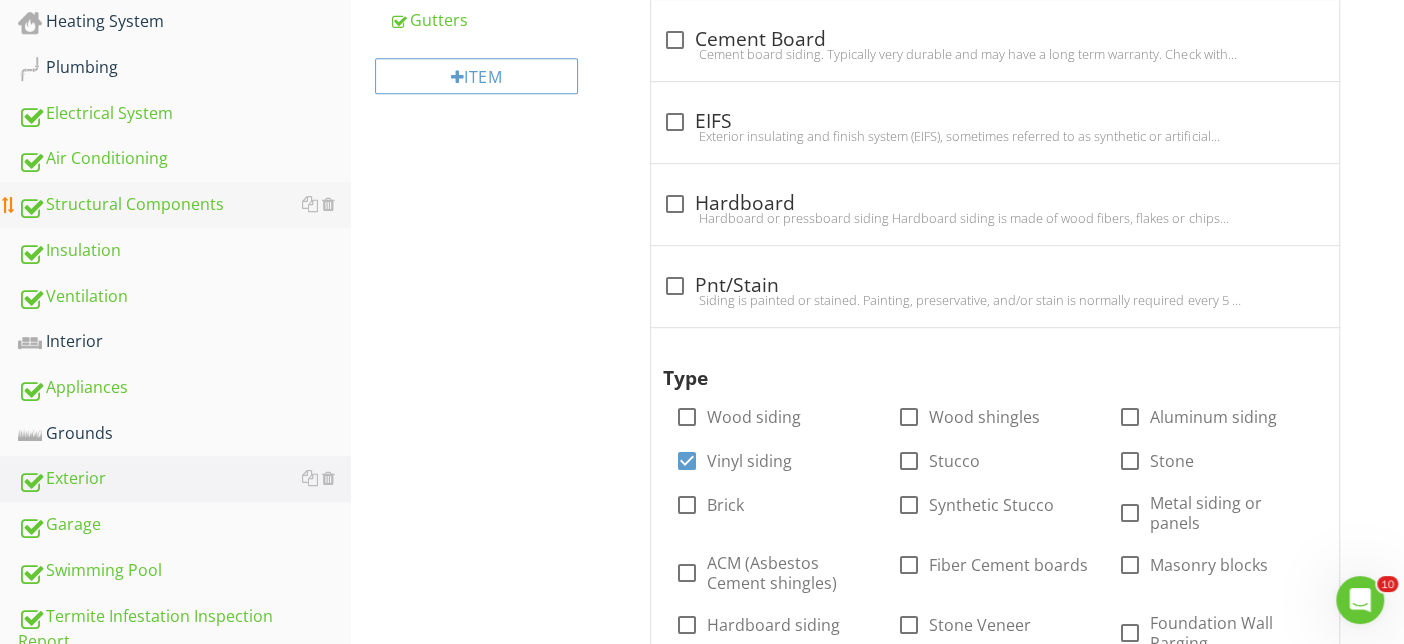 click on "Structural Components" at bounding box center (184, 205) 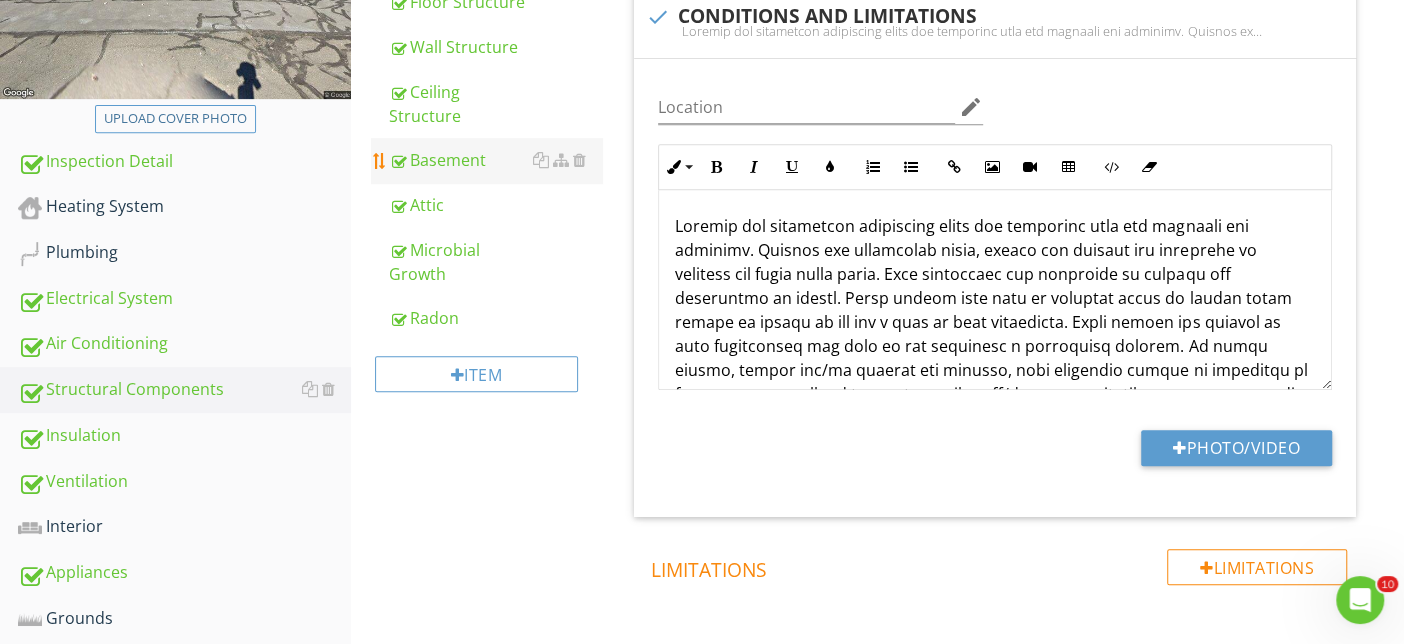 scroll, scrollTop: 102, scrollLeft: 0, axis: vertical 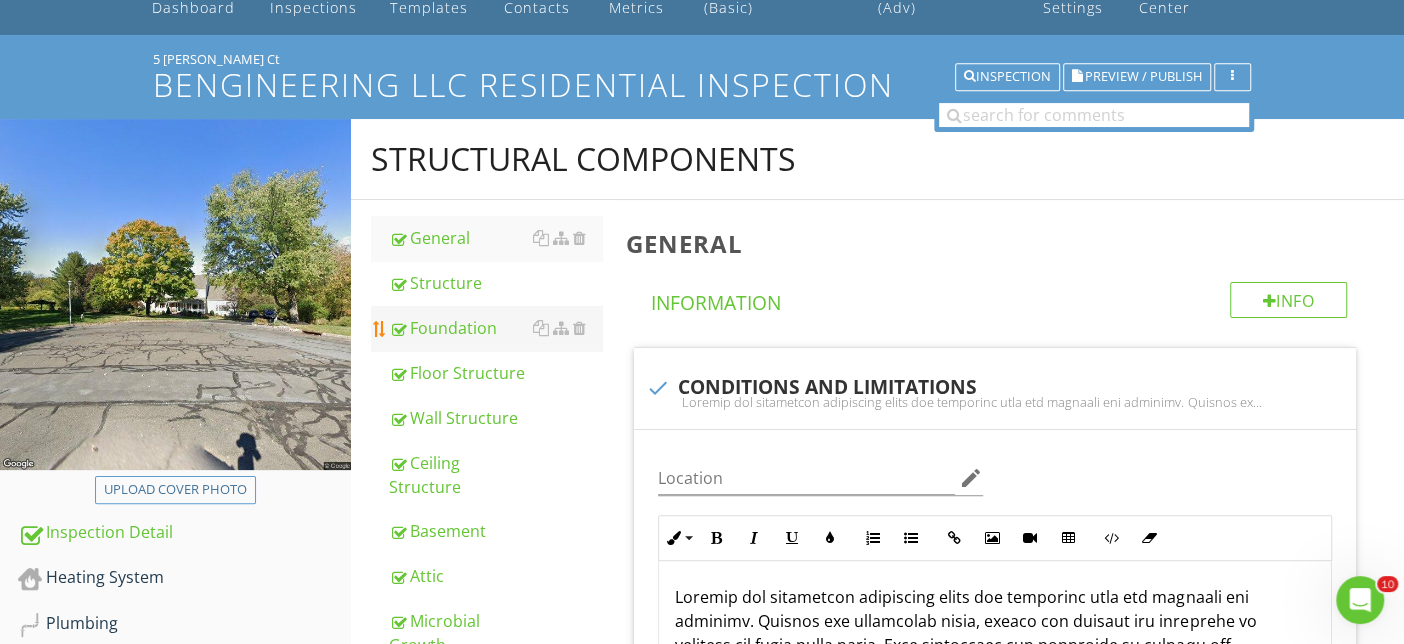click on "Foundation" at bounding box center (495, 328) 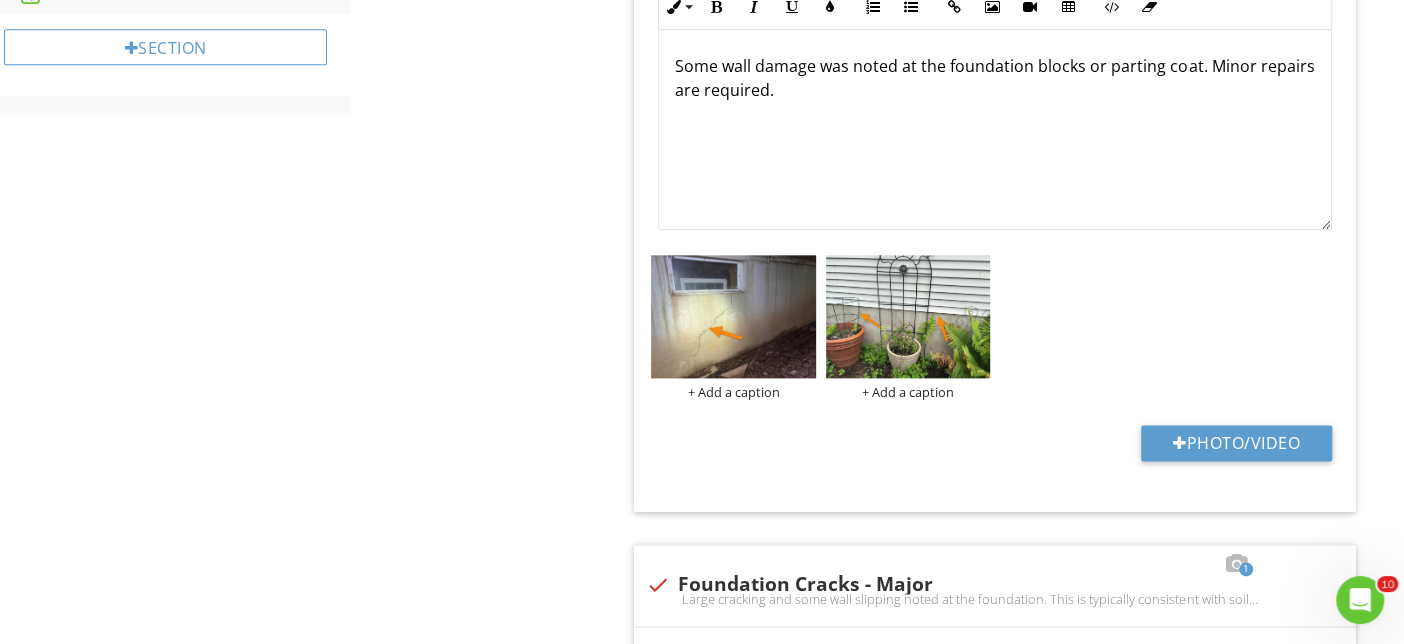 scroll, scrollTop: 1214, scrollLeft: 0, axis: vertical 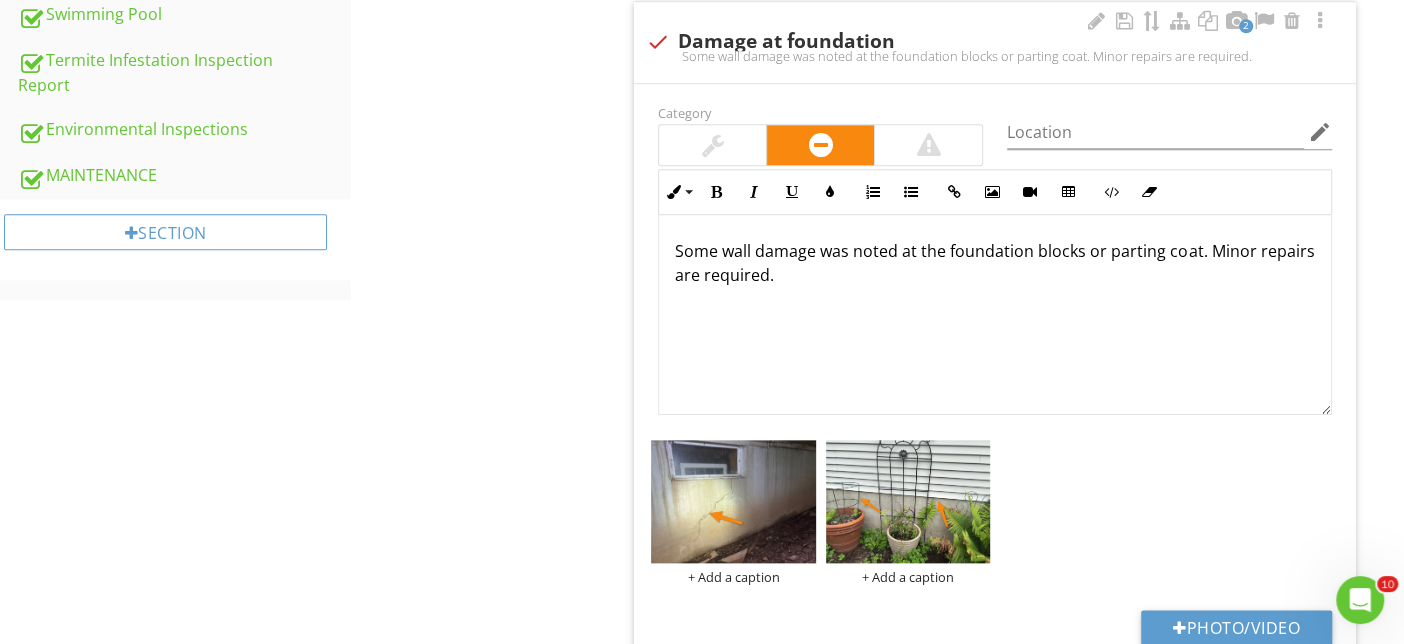 click on "Some wall damage was noted at the foundation blocks or parting coat. Minor repairs are required." at bounding box center (995, 315) 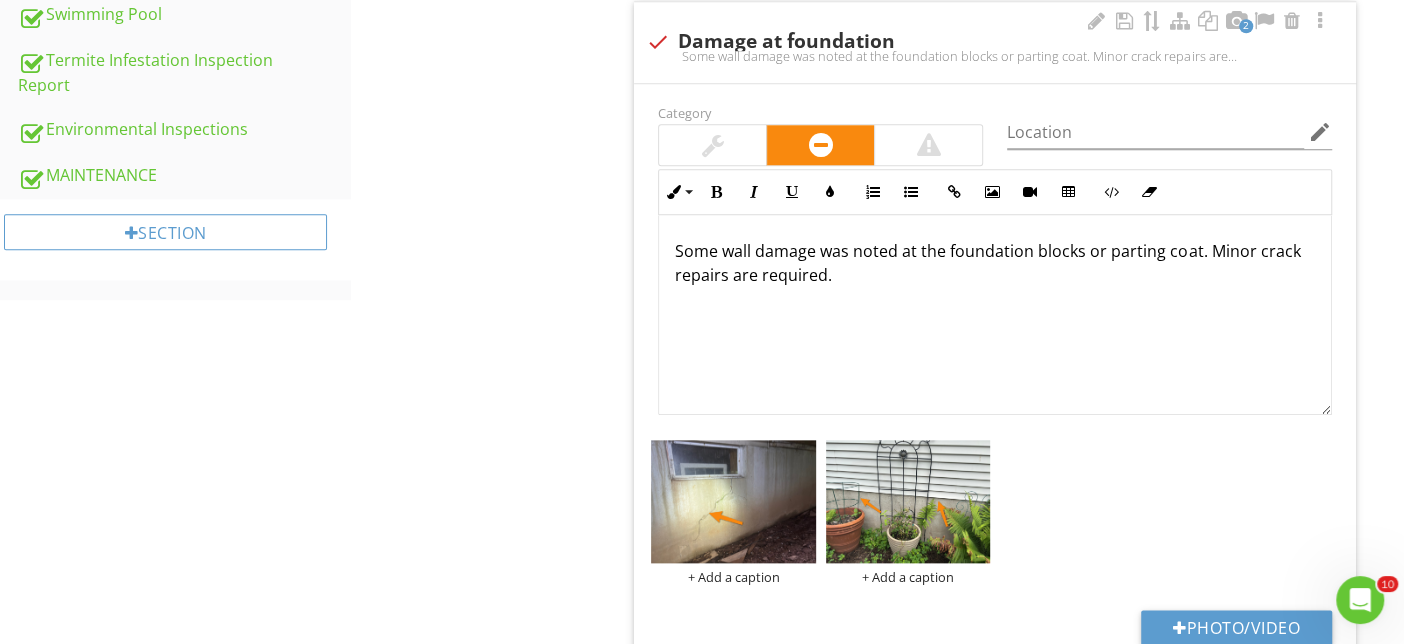 scroll, scrollTop: 0, scrollLeft: 0, axis: both 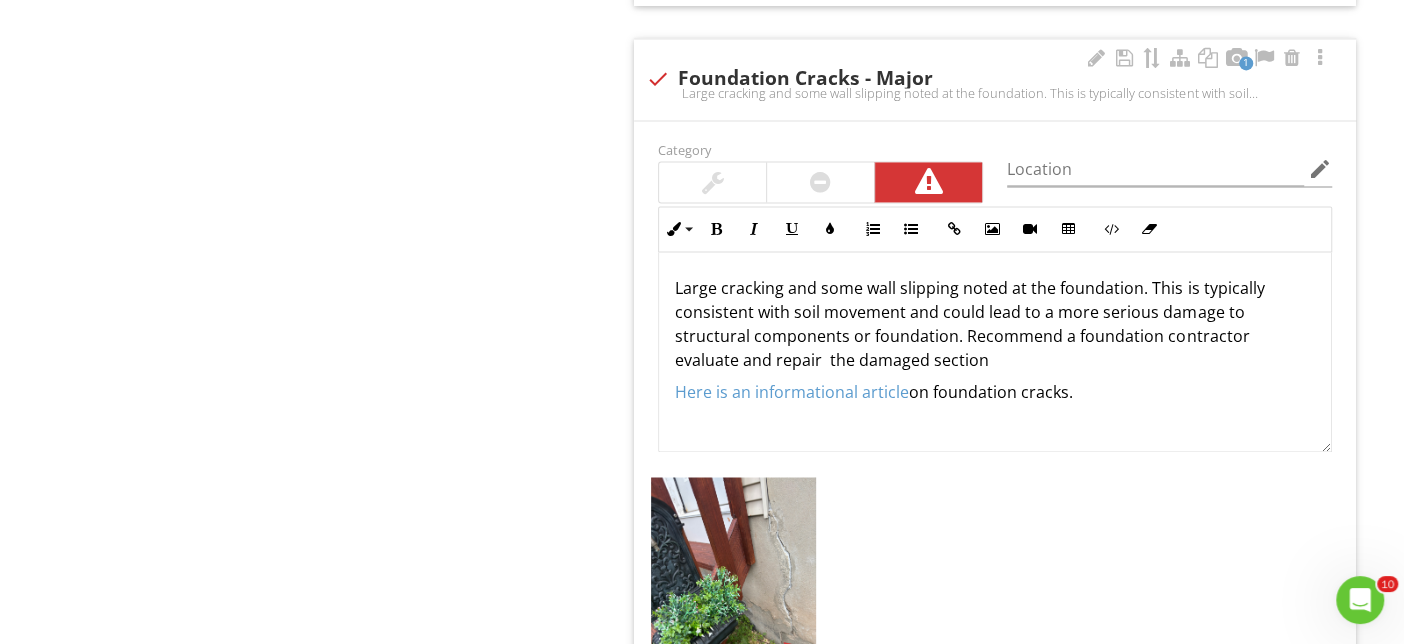 click on "Large cracking and some wall slipping noted at the foundation. This is typically consistent with soil movement and could lead to a more serious damage to structural components or foundation. Recommend a foundation contractor evaluate and repair  the damaged section" at bounding box center (995, 324) 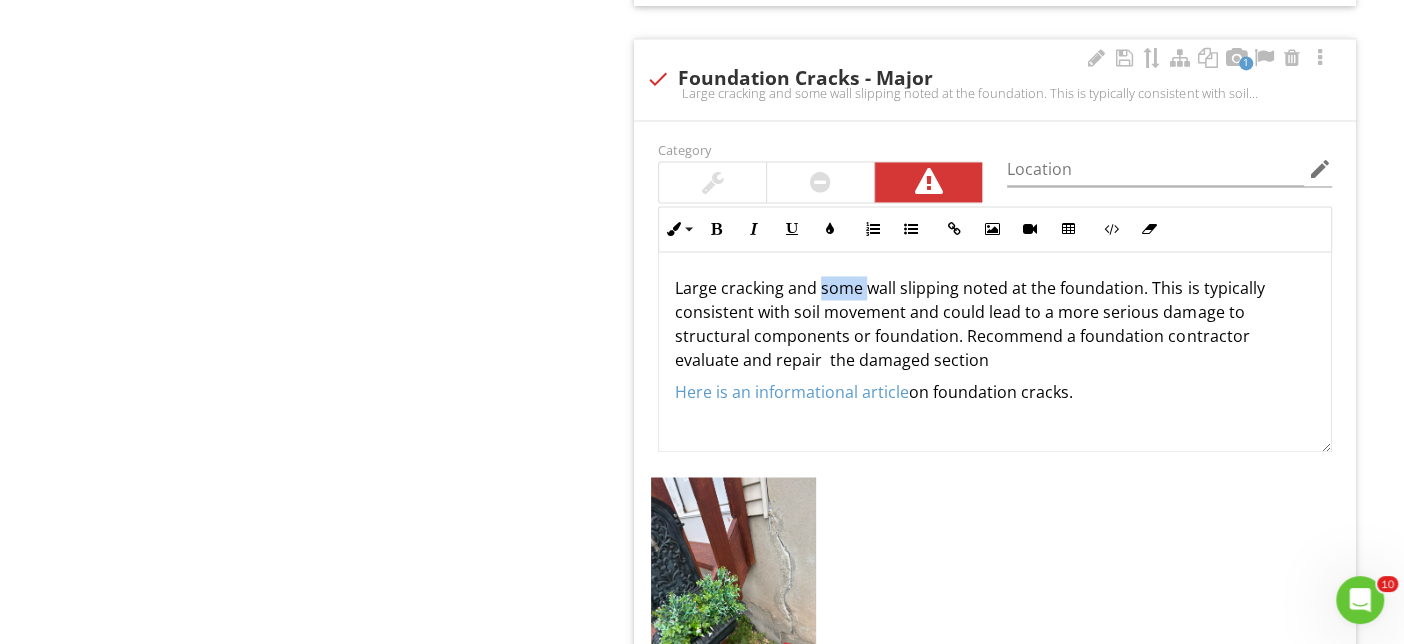click on "Large cracking and some wall slipping noted at the foundation. This is typically consistent with soil movement and could lead to a more serious damage to structural components or foundation. Recommend a foundation contractor evaluate and repair  the damaged section" at bounding box center [995, 324] 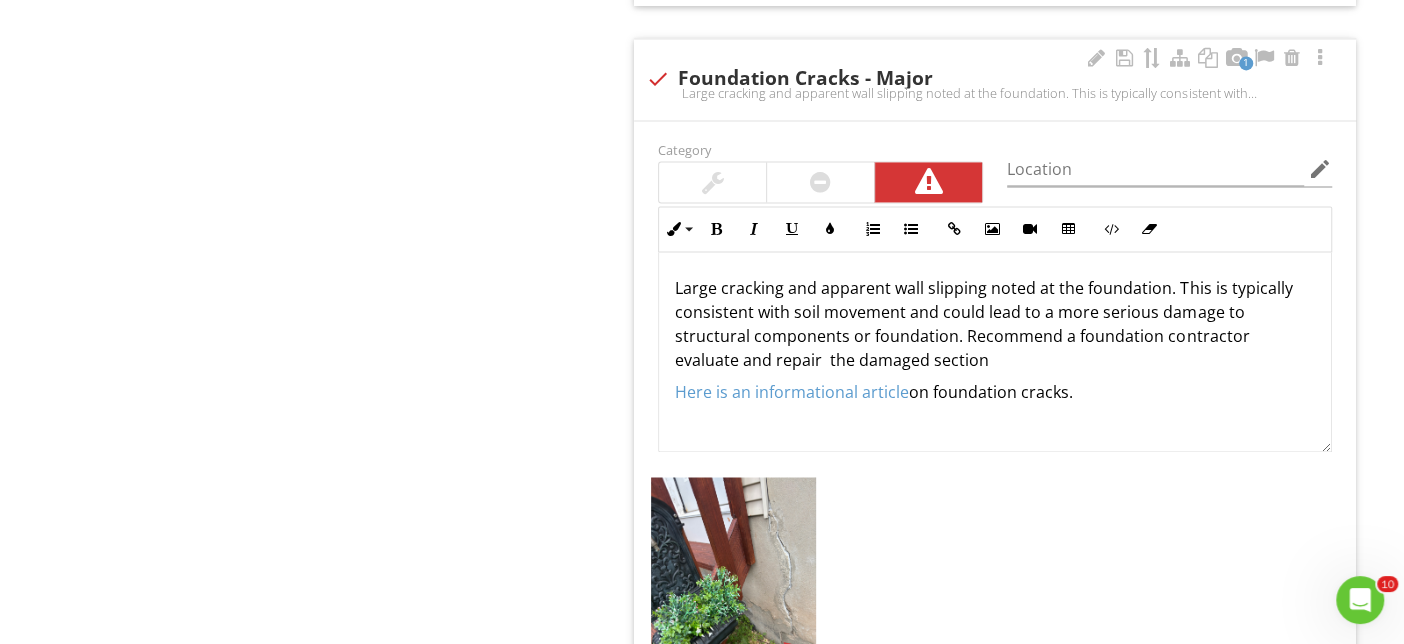 click on "Large cracking and apparent wall slipping noted at the foundation. This is typically consistent with soil movement and could lead to a more serious damage to structural components or foundation. Recommend a foundation contractor evaluate and repair  the damaged section" at bounding box center [995, 324] 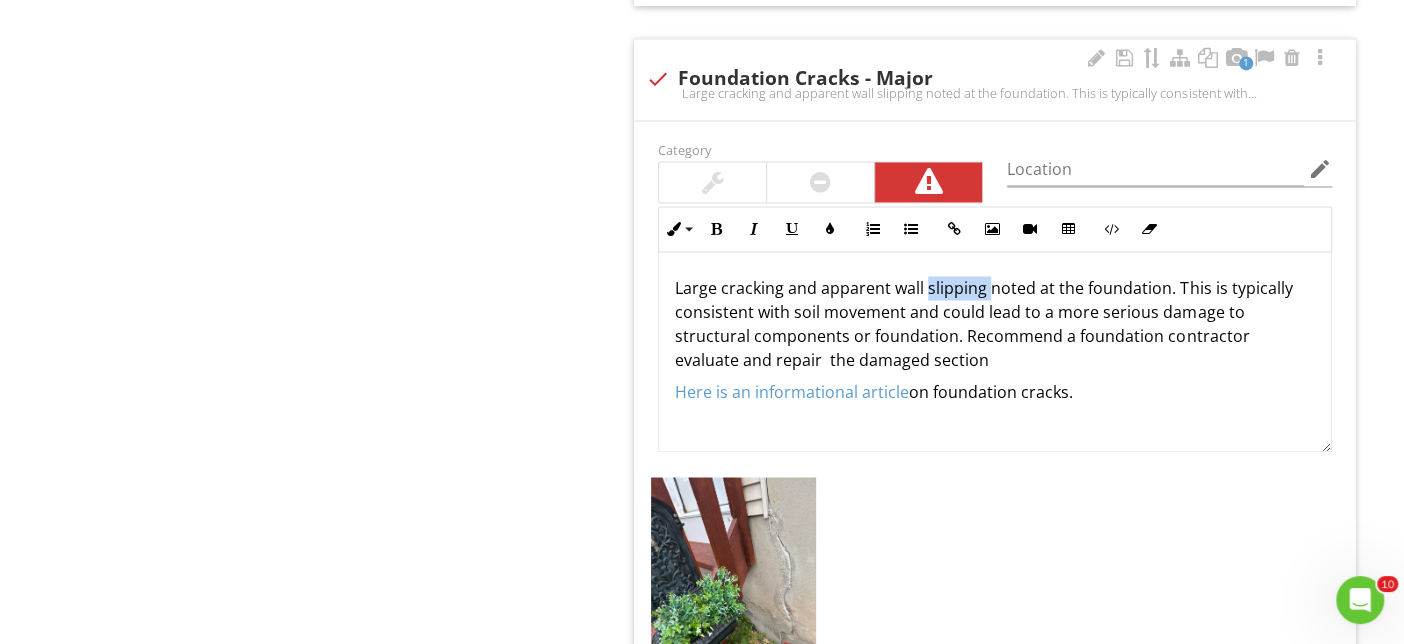 click on "Large cracking and apparent wall slipping noted at the foundation. This is typically consistent with soil movement and could lead to a more serious damage to structural components or foundation. Recommend a foundation contractor evaluate and repair  the damaged section" at bounding box center (995, 324) 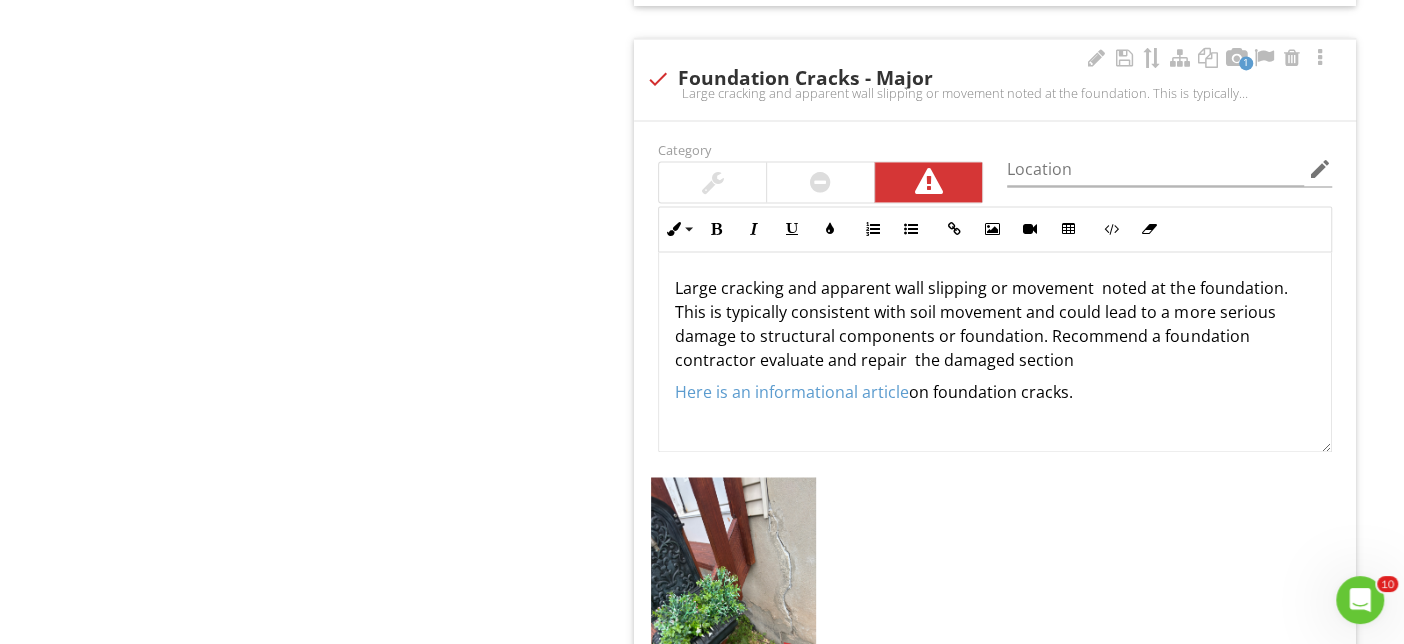 click on "Large cracking and apparent wall slipping or movement  noted at the foundation. This is typically consistent with soil movement and could lead to a more serious damage to structural components or foundation. Recommend a foundation contractor evaluate and repair  the damaged section  Here is an informational article  on foundation cracks." at bounding box center [995, 352] 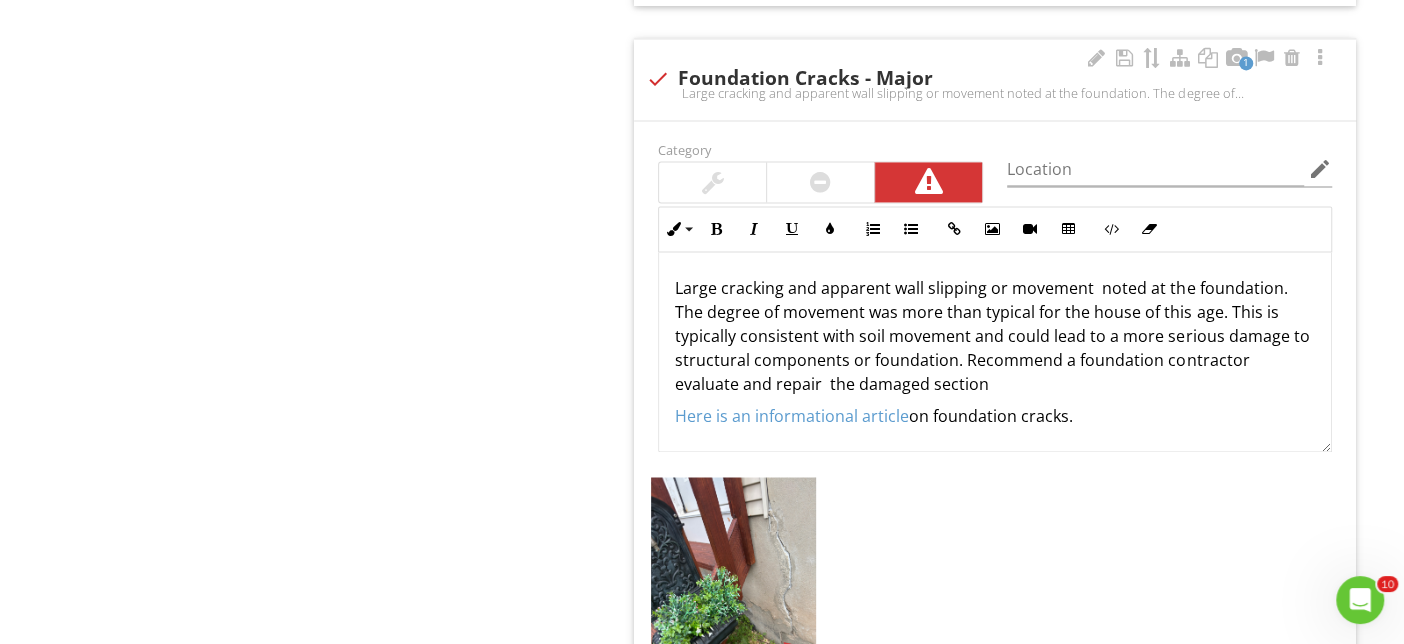 click on "Large cracking and apparent wall slipping or movement  noted at the foundation. The degree of movement was more than typical for the house of this age. This is typically consistent with soil movement and could lead to a more serious damage to structural components or foundation. Recommend a foundation contractor evaluate and repair  the damaged section" at bounding box center (995, 336) 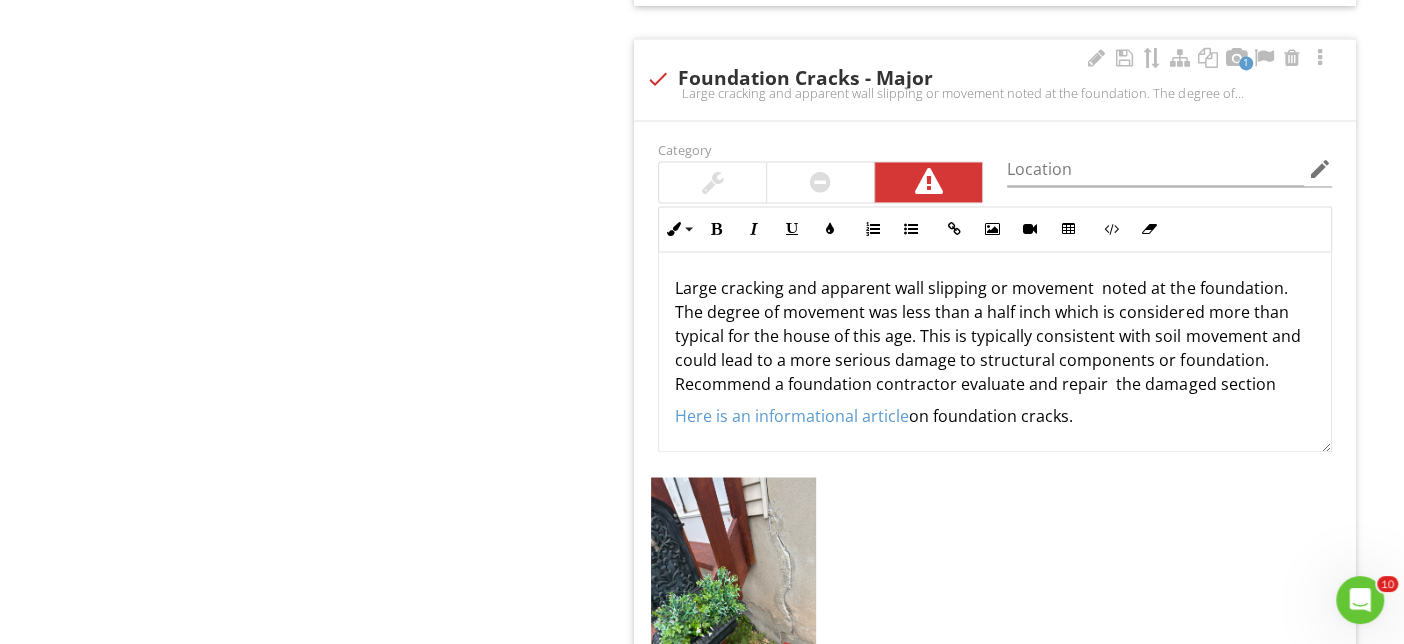 click on "Large cracking and apparent wall slipping or movement  noted at the foundation. The degree of movement was less than a half inch which is considered more than typical for the house of this age. This is typically consistent with soil movement and could lead to a more serious damage to structural components or foundation. Recommend a foundation contractor evaluate and repair  the damaged section" at bounding box center (995, 336) 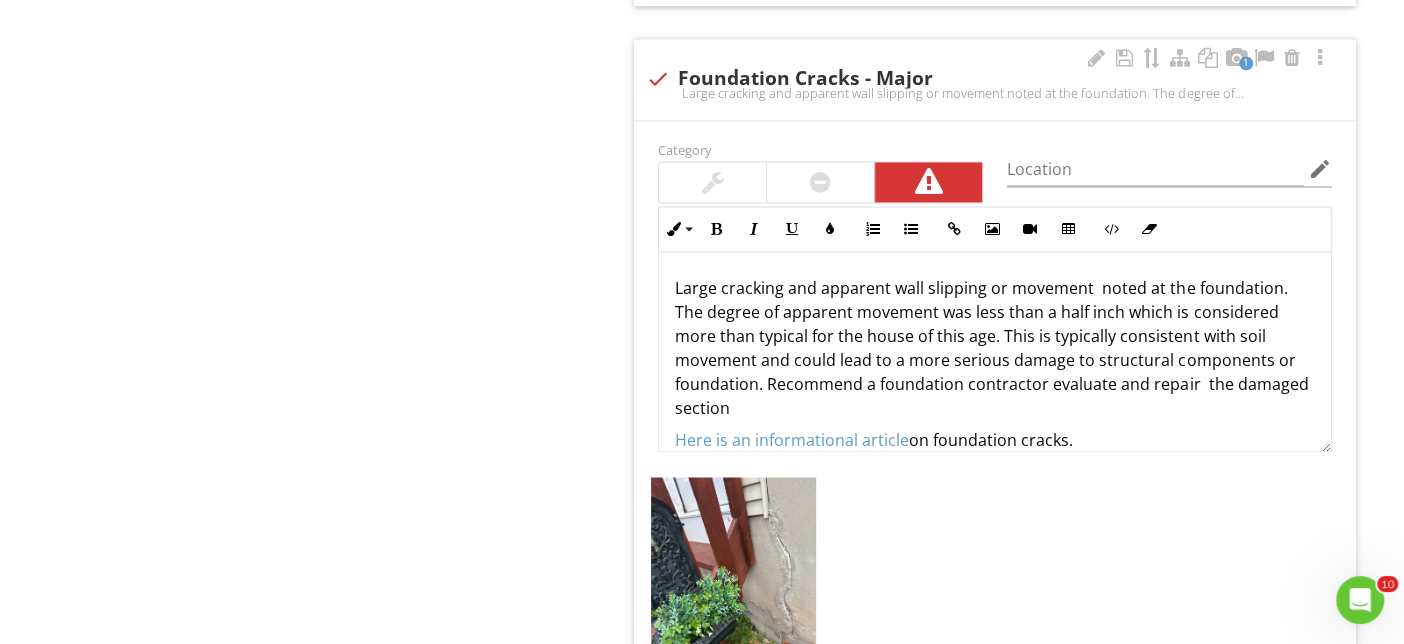 click on "Large cracking and apparent wall slipping or movement  noted at the foundation. The degree of apparent movement was less than a half inch which is considered more than typical for the house of this age. This is typically consistent with soil movement and could lead to a more serious damage to structural components or foundation. Recommend a foundation contractor evaluate and repair  the damaged section" at bounding box center [995, 348] 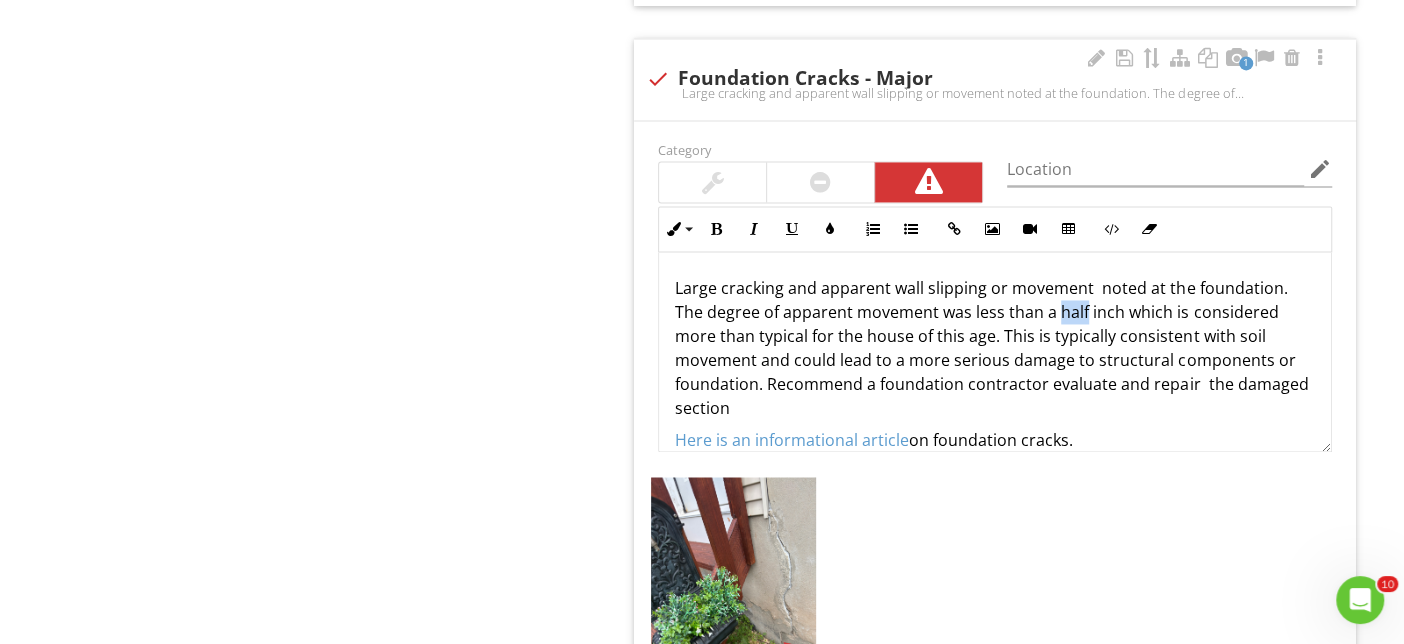 click on "Large cracking and apparent wall slipping or movement  noted at the foundation. The degree of apparent movement was less than a half inch which is considered more than typical for the house of this age. This is typically consistent with soil movement and could lead to a more serious damage to structural components or foundation. Recommend a foundation contractor evaluate and repair  the damaged section" at bounding box center [995, 348] 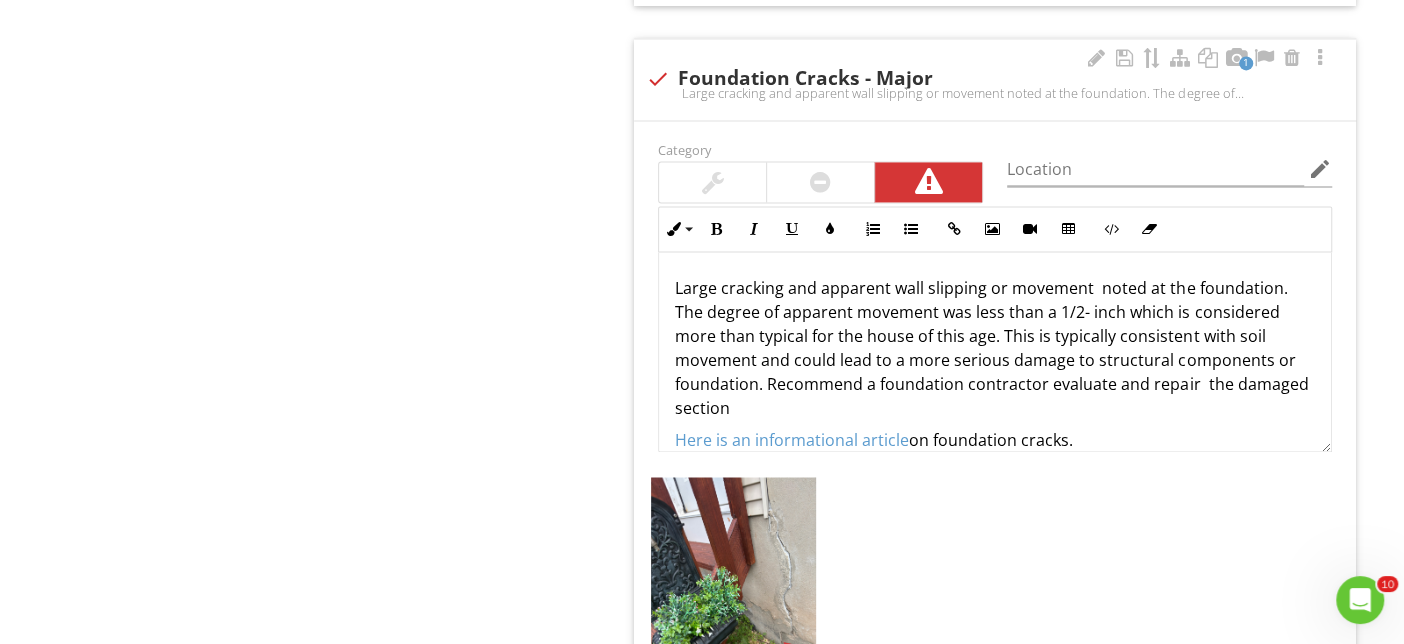 click on "Large cracking and apparent wall slipping or movement  noted at the foundation. The degree of apparent movement was less than a 1/2- inch which is considered more than typical for the house of this age. This is typically consistent with soil movement and could lead to a more serious damage to structural components or foundation. Recommend a foundation contractor evaluate and repair  the damaged section" at bounding box center [995, 348] 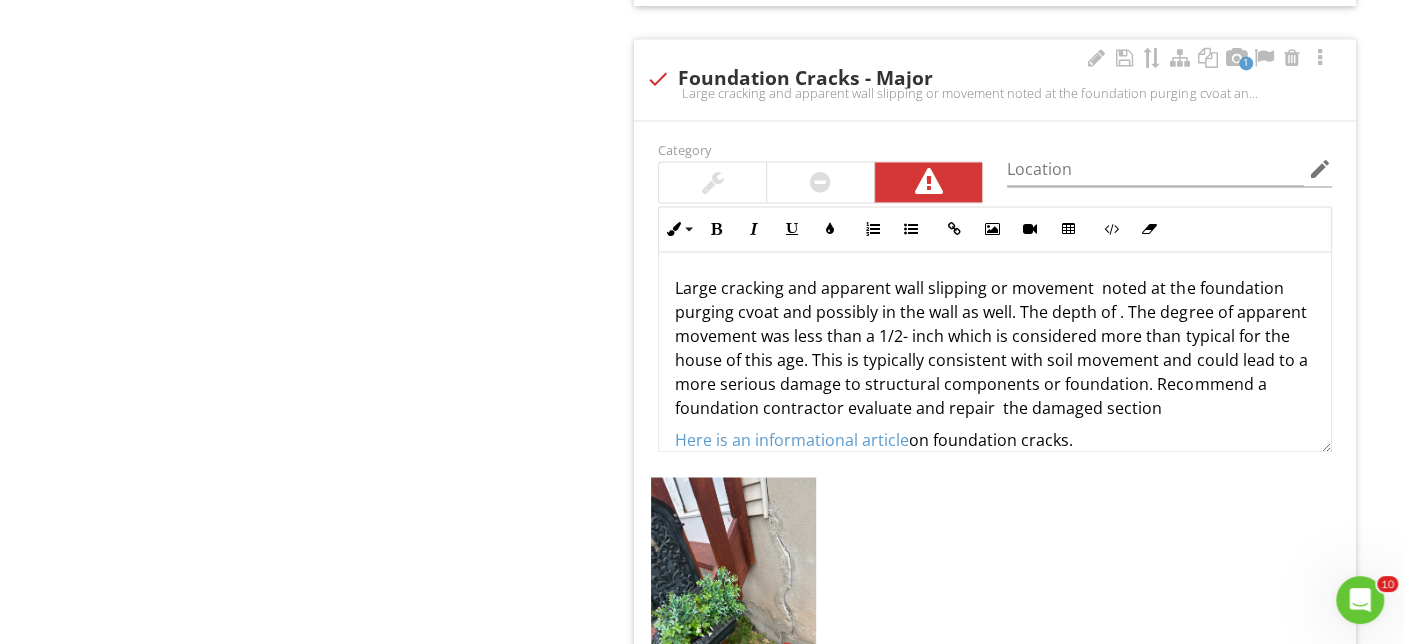 click on "Large cracking and apparent wall slipping or movement  noted at the foundation purging cvoat and possibly in the wall as well. The depth of . The degree of apparent movement was less than a 1/2- inch which is considered more than typical for the house of this age. This is typically consistent with soil movement and could lead to a more serious damage to structural components or foundation. Recommend a foundation contractor evaluate and repair  the damaged section" at bounding box center [995, 348] 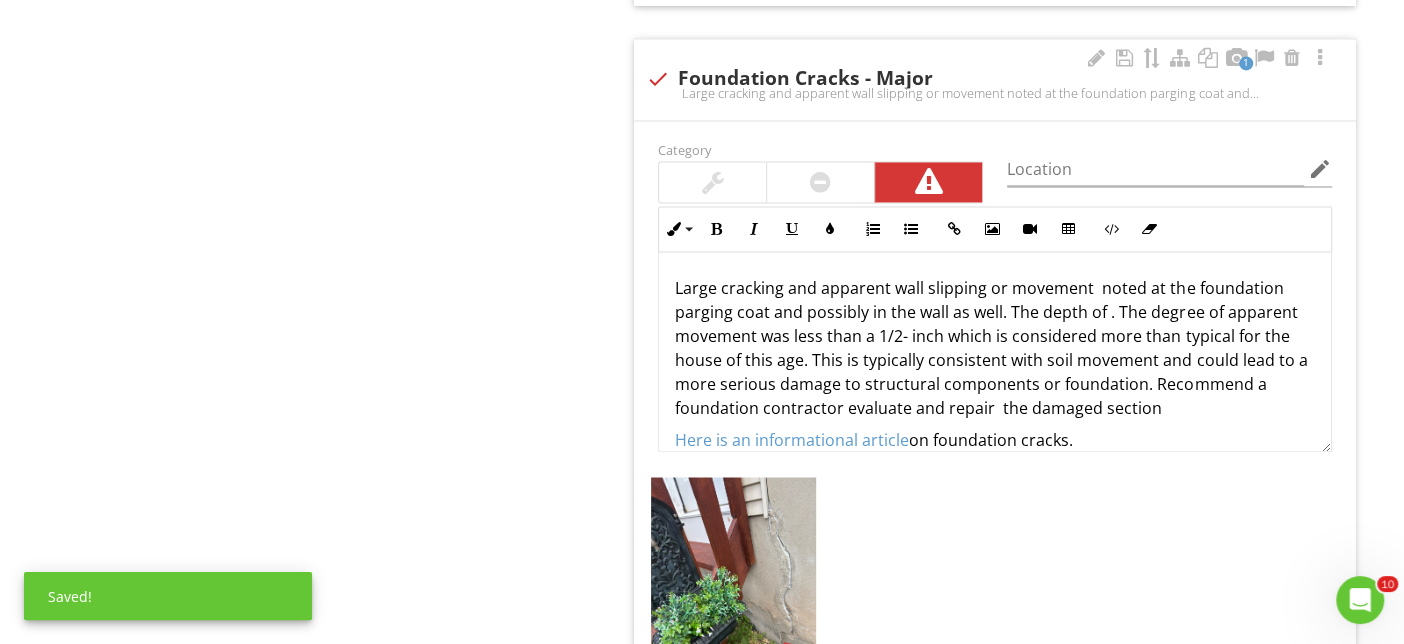 click on "Large cracking and apparent wall slipping or movement  noted at the foundation parging coat and possibly in the wall as well. The depth of . The degree of apparent movement was less than a 1/2- inch which is considered more than typical for the house of this age. This is typically consistent with soil movement and could lead to a more serious damage to structural components or foundation. Recommend a foundation contractor evaluate and repair  the damaged section" at bounding box center (995, 348) 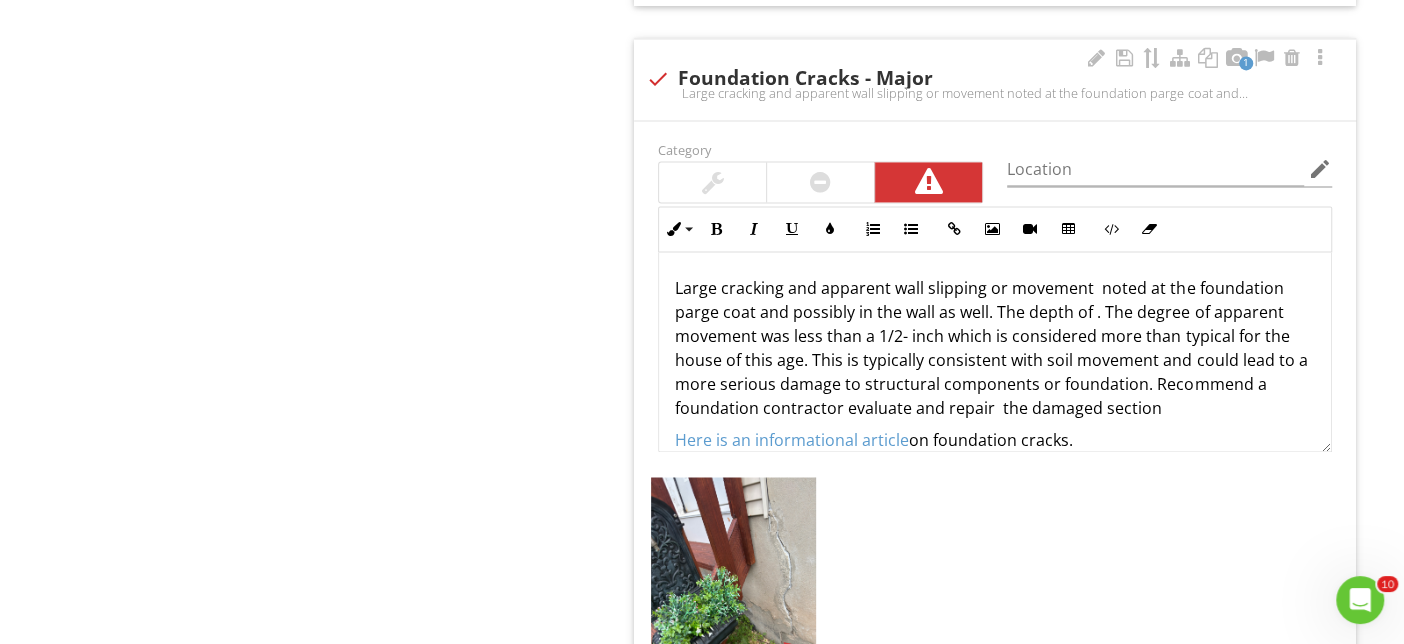 click on "Large cracking and apparent wall slipping or movement  noted at the foundation parge coat and possibly in the wall as well. The depth of . The degree of apparent movement was less than a 1/2- inch which is considered more than typical for the house of this age. This is typically consistent with soil movement and could lead to a more serious damage to structural components or foundation. Recommend a foundation contractor evaluate and repair  the damaged section" at bounding box center (995, 348) 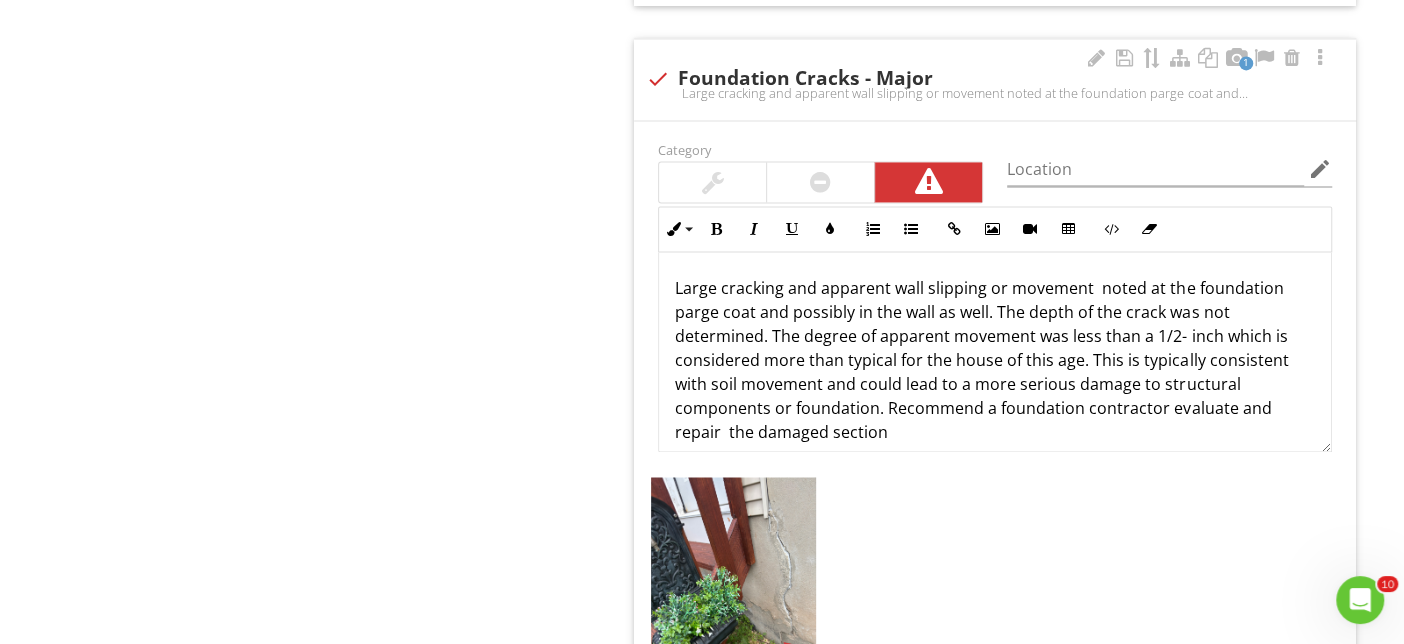 click on "Large cracking and apparent wall slipping or movement  noted at the foundation parge coat and possibly in the wall as well. The depth of the crack was not determined. The degree of apparent movement was less than a 1/2- inch which is considered more than typical for the house of this age. This is typically consistent with soil movement and could lead to a more serious damage to structural components or foundation. Recommend a foundation contractor evaluate and repair  the damaged section" at bounding box center [995, 360] 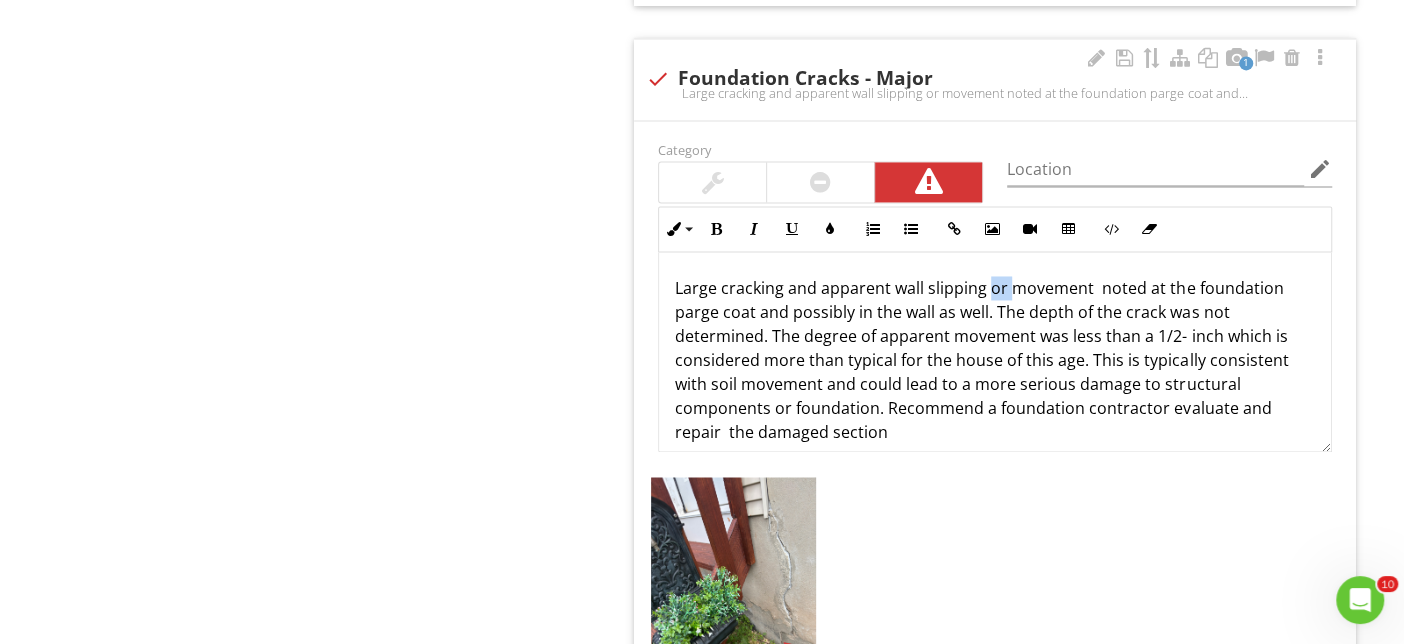 click on "Large cracking and apparent wall slipping or movement  noted at the foundation parge coat and possibly in the wall as well. The depth of the crack was not determined. The degree of apparent movement was less than a 1/2- inch which is considered more than typical for the house of this age. This is typically consistent with soil movement and could lead to a more serious damage to structural components or foundation. Recommend a foundation contractor evaluate and repair  the damaged section" at bounding box center (995, 360) 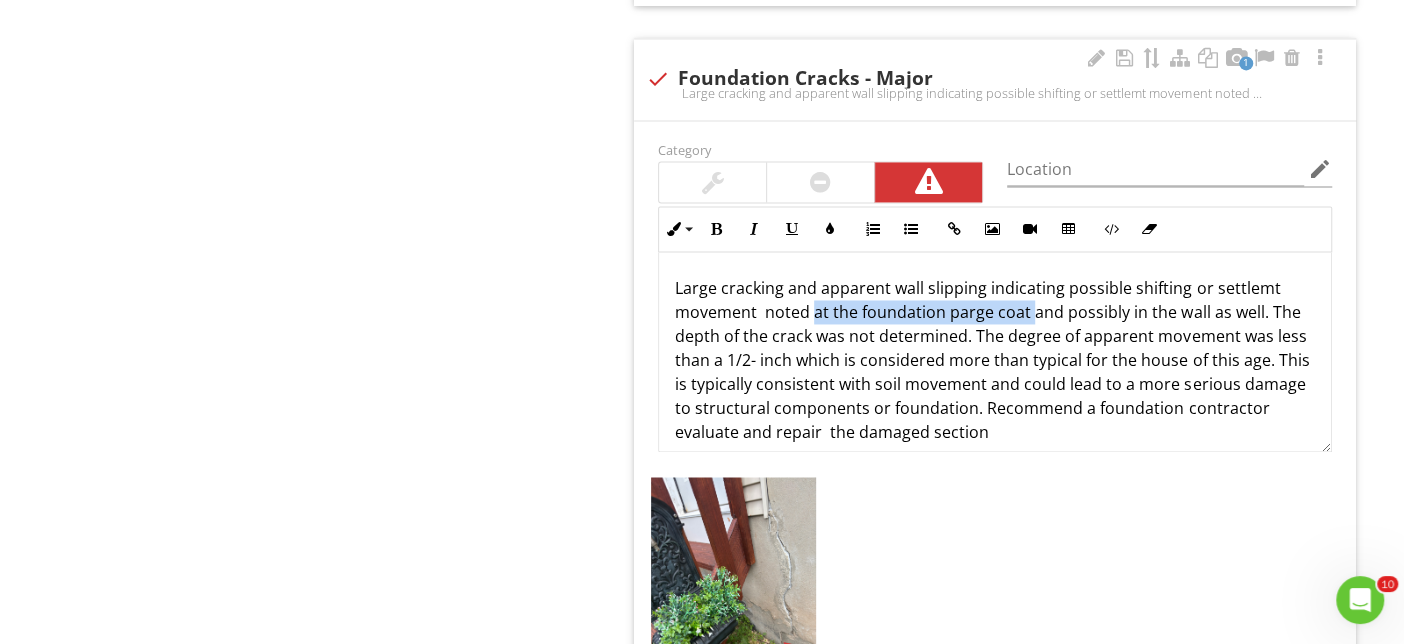drag, startPoint x: 1035, startPoint y: 302, endPoint x: 818, endPoint y: 316, distance: 217.45114 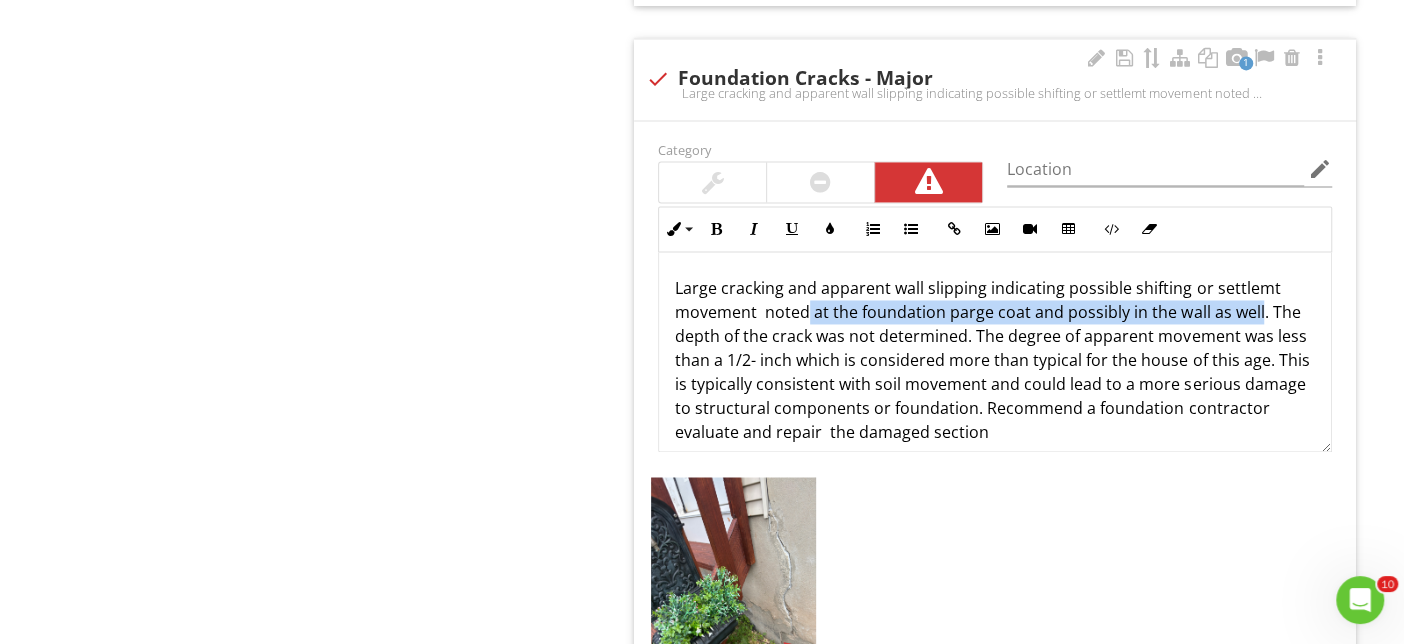drag, startPoint x: 1271, startPoint y: 306, endPoint x: 780, endPoint y: 302, distance: 491.0163 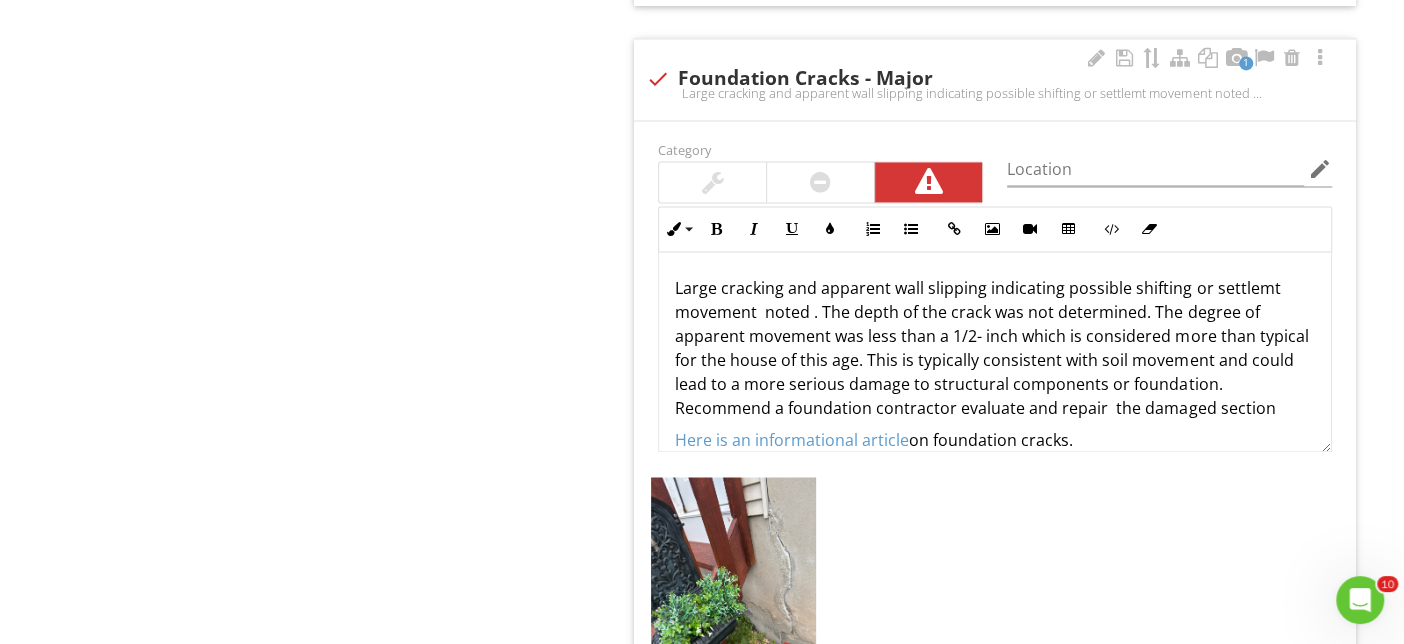 click on "Large cracking and apparent wall slipping indicating possible shifting or settlemt movement  noted . The depth of the crack was not determined. The degree of apparent movement was less than a 1/2- inch which is considered more than typical for the house of this age. This is typically consistent with soil movement and could lead to a more serious damage to structural components or foundation. Recommend a foundation contractor evaluate and repair  the damaged section" at bounding box center (995, 348) 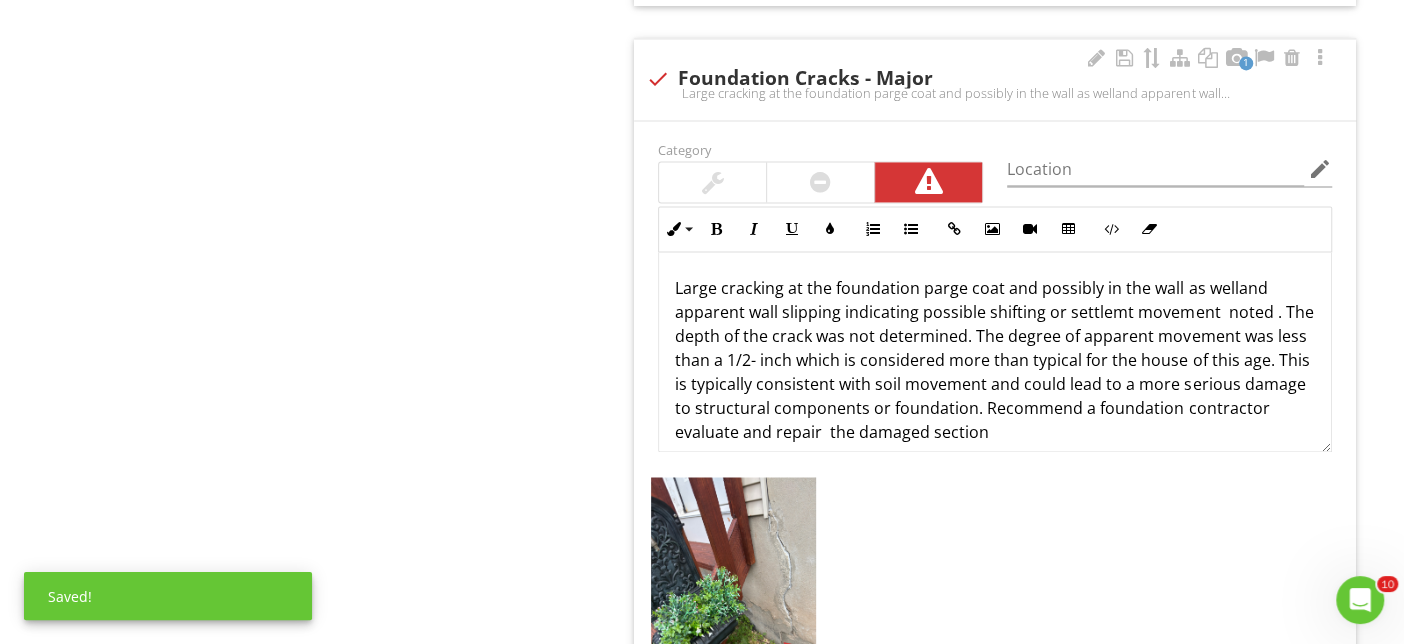 click on "Large cracking at the foundation parge coat and possibly in the wall as welland apparent wall slipping indicating possible shifting or settlemt movement  noted . The depth of the crack was not determined. The degree of apparent movement was less than a 1/2- inch which is considered more than typical for the house of this age. This is typically consistent with soil movement and could lead to a more serious damage to structural components or foundation. Recommend a foundation contractor evaluate and repair  the damaged section" at bounding box center [995, 360] 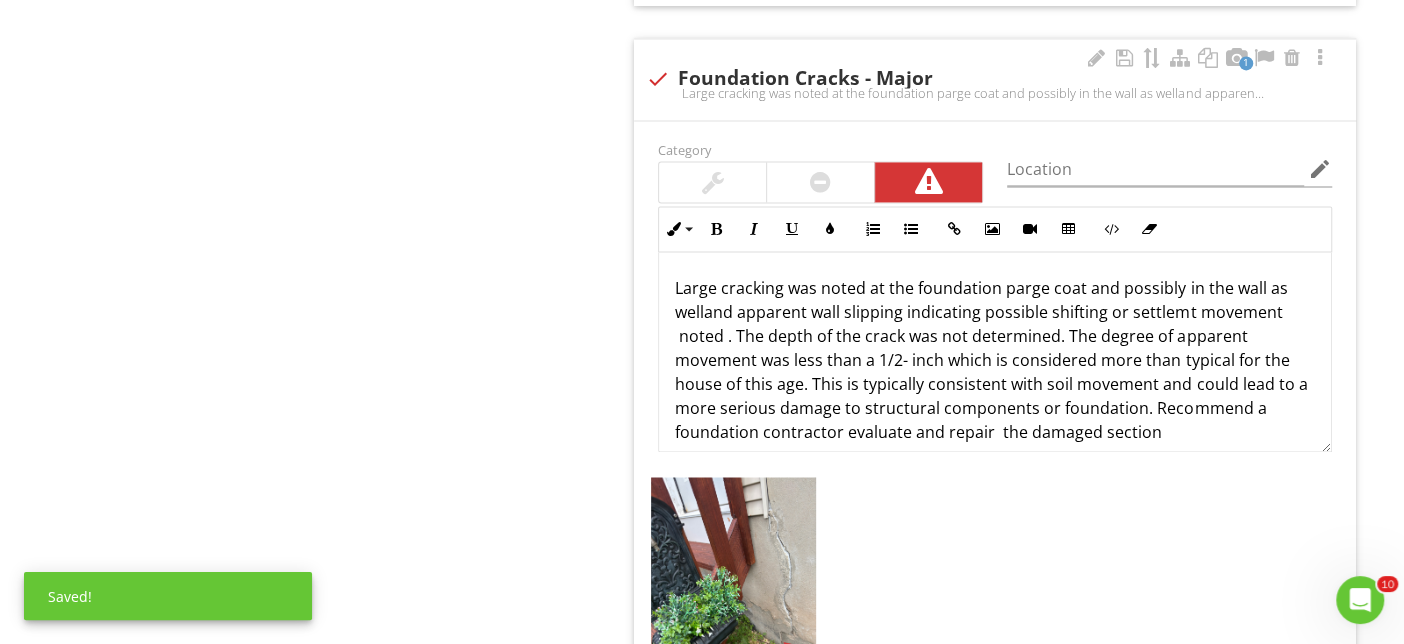 click on "Large cracking was noted at the foundation parge coat and possibly in the wall as welland apparent wall slipping indicating possible shifting or settlemt movement  noted . The depth of the crack was not determined. The degree of apparent movement was less than a 1/2- inch which is considered more than typical for the house of this age. This is typically consistent with soil movement and could lead to a more serious damage to structural components or foundation. Recommend a foundation contractor evaluate and repair  the damaged section" at bounding box center [995, 360] 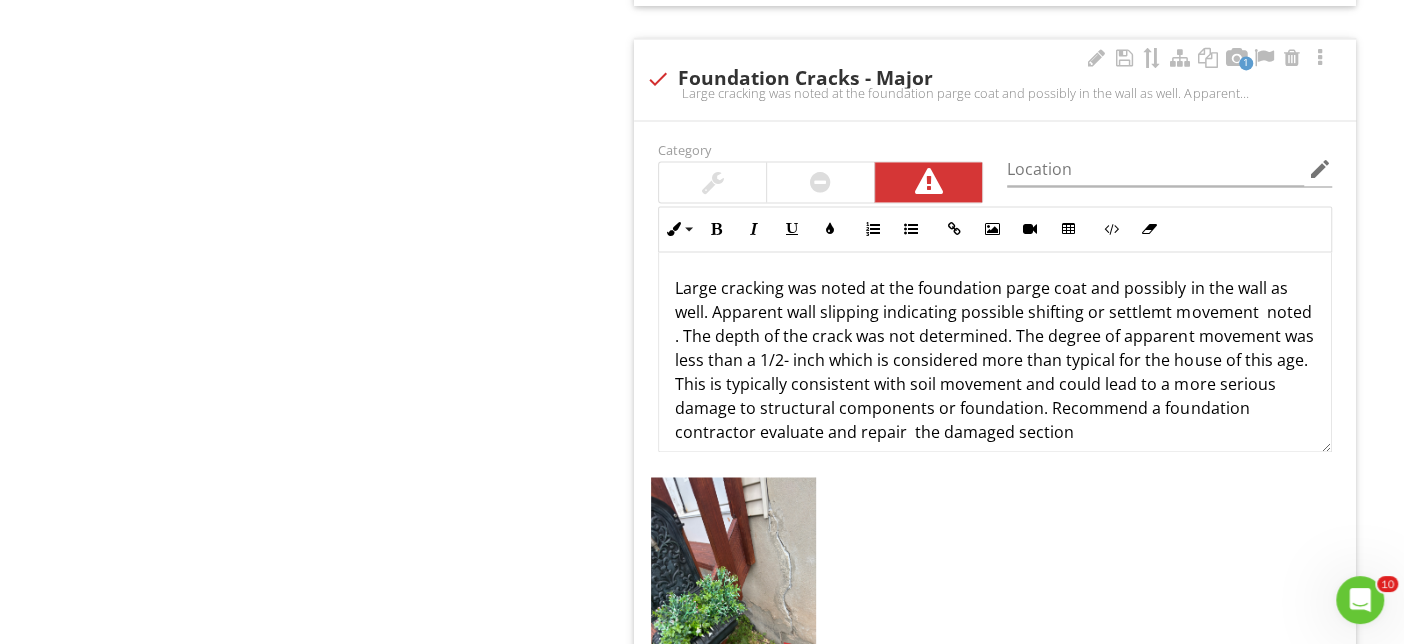 click on "Large cracking was noted at the foundation parge coat and possibly in the wall as well. Apparent wall slipping indicating possible shifting or settlemt movement  noted . The depth of the crack was not determined. The degree of apparent movement was less than a 1/2- inch which is considered more than typical for the house of this age. This is typically consistent with soil movement and could lead to a more serious damage to structural components or foundation. Recommend a foundation contractor evaluate and repair  the damaged section" at bounding box center (995, 360) 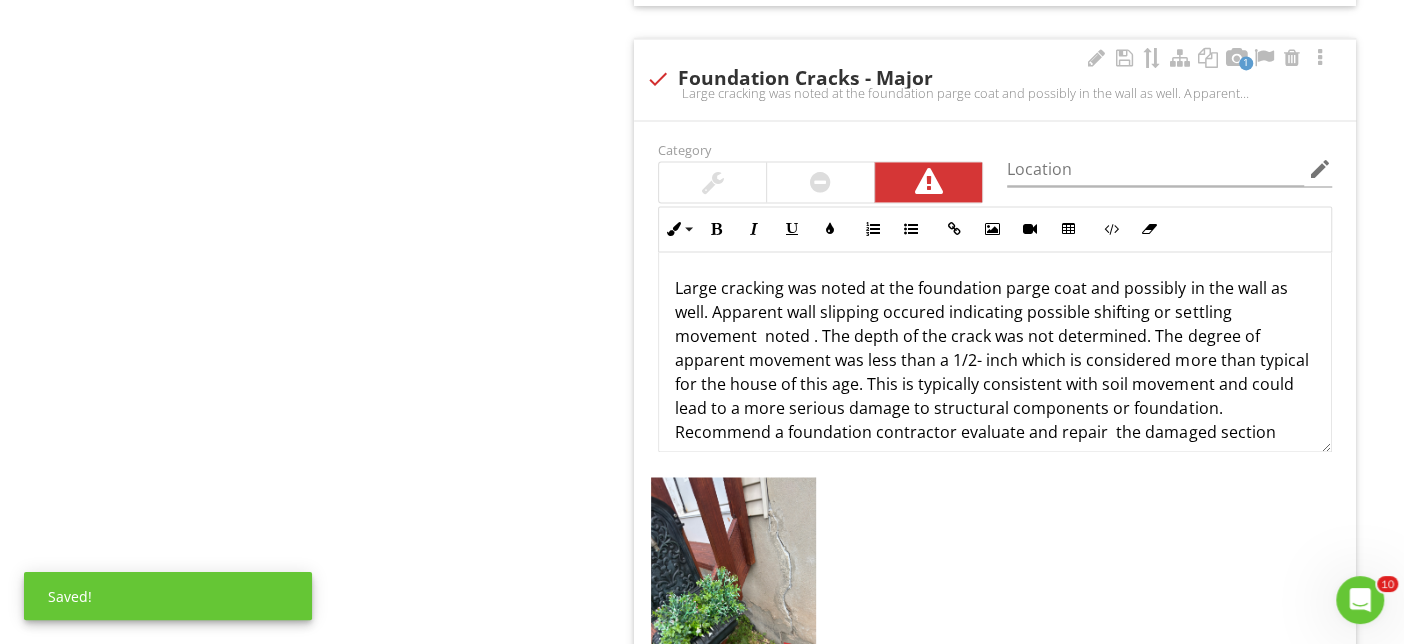 click on "Large cracking was noted at the foundation parge coat and possibly in the wall as well. Apparent wall slipping occured indicating possible shifting or settling movement  noted . The depth of the crack was not determined. The degree of apparent movement was less than a 1/2- inch which is considered more than typical for the house of this age. This is typically consistent with soil movement and could lead to a more serious damage to structural components or foundation. Recommend a foundation contractor evaluate and repair  the damaged section" at bounding box center [995, 360] 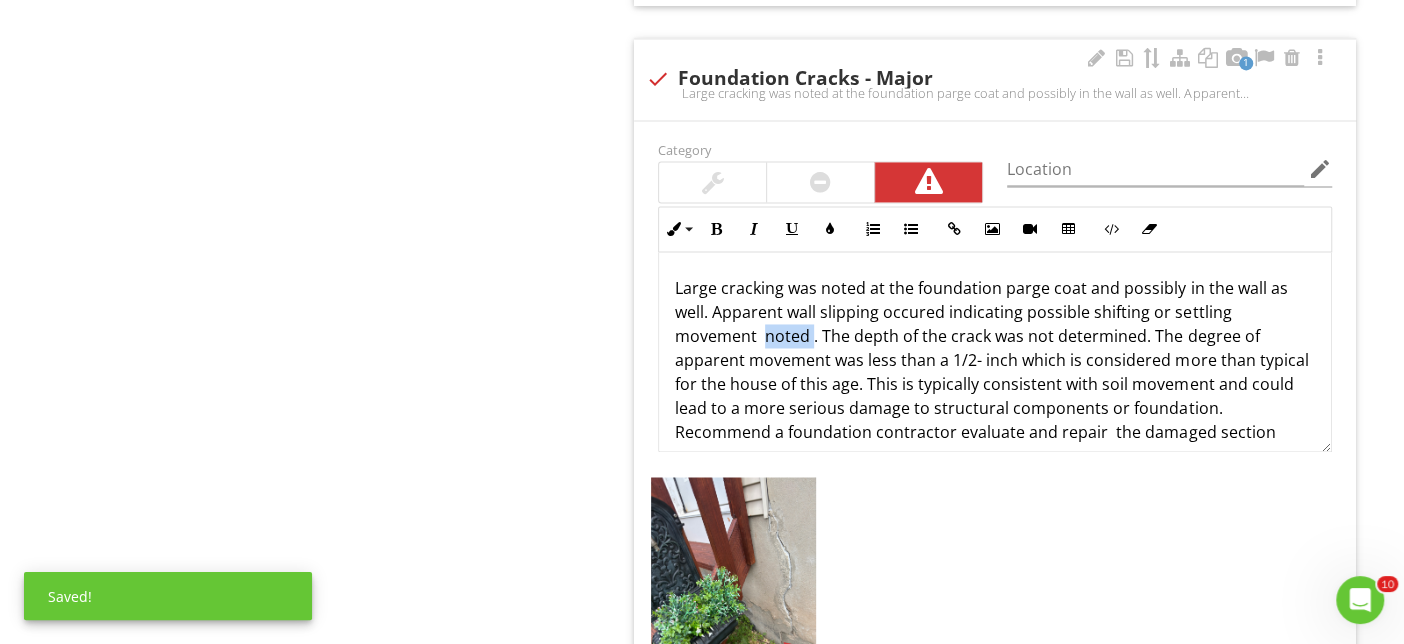 click on "Large cracking was noted at the foundation parge coat and possibly in the wall as well. Apparent wall slipping occured indicating possible shifting or settling movement  noted . The depth of the crack was not determined. The degree of apparent movement was less than a 1/2- inch which is considered more than typical for the house of this age. This is typically consistent with soil movement and could lead to a more serious damage to structural components or foundation. Recommend a foundation contractor evaluate and repair  the damaged section" at bounding box center (995, 360) 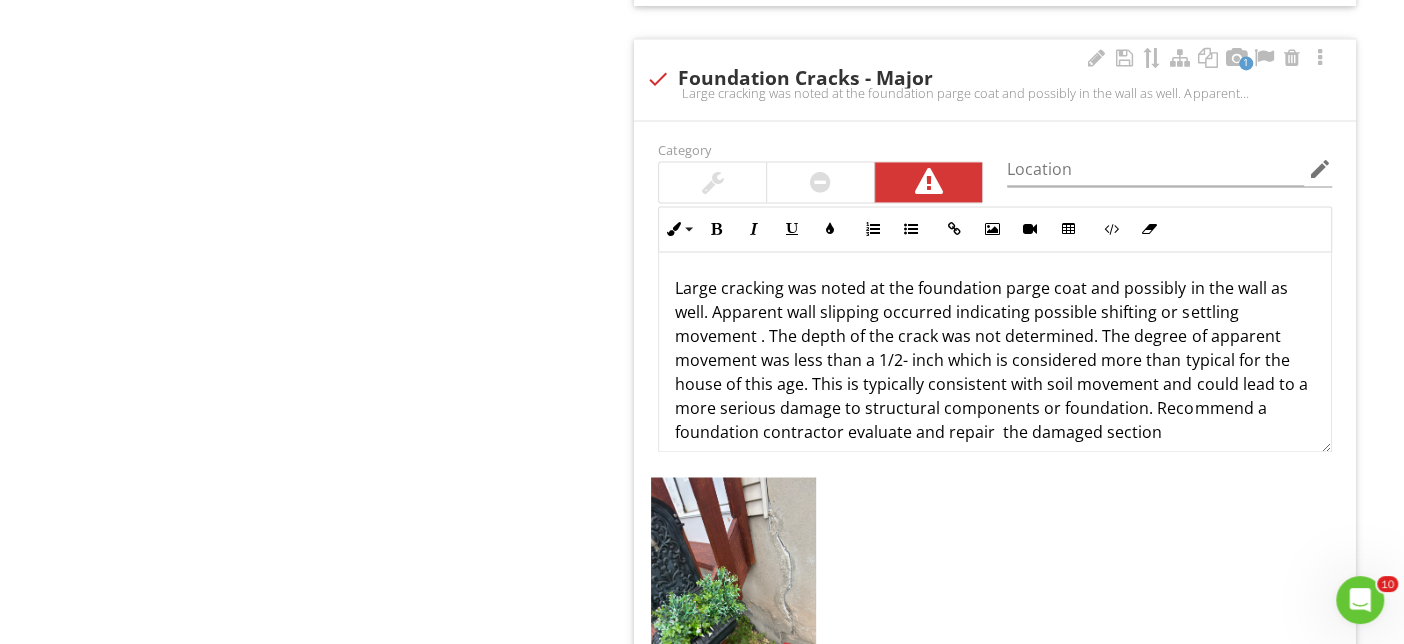 click on "Large cracking was noted at the foundation parge coat and possibly in the wall as well. Apparent wall slipping occurred indicating possible shifting or settling movement . The depth of the crack was not determined. The degree of apparent movement was less than a 1/2- inch which is considered more than typical for the house of this age. This is typically consistent with soil movement and could lead to a more serious damage to structural components or foundation. Recommend a foundation contractor evaluate and repair  the damaged section" at bounding box center (995, 360) 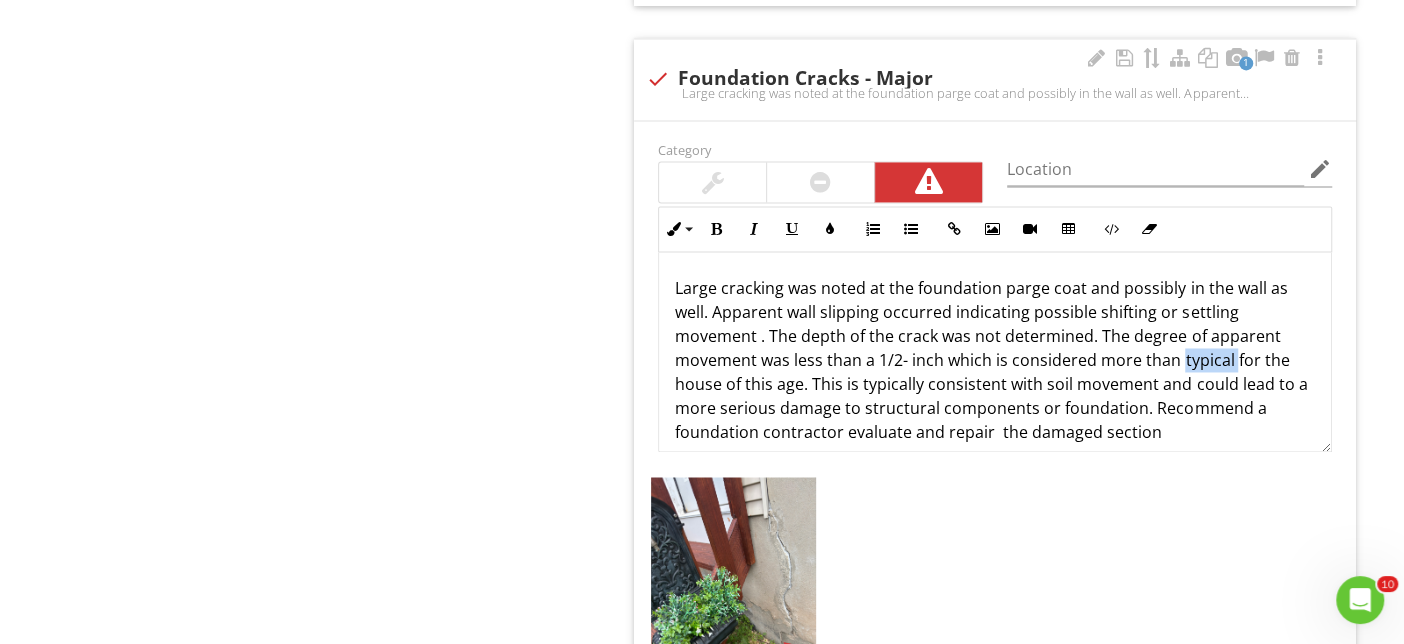 click on "Large cracking was noted at the foundation parge coat and possibly in the wall as well. Apparent wall slipping occurred indicating possible shifting or settling movement . The depth of the crack was not determined. The degree of apparent movement was less than a 1/2- inch which is considered more than typical for the house of this age. This is typically consistent with soil movement and could lead to a more serious damage to structural components or foundation. Recommend a foundation contractor evaluate and repair  the damaged section" at bounding box center [995, 360] 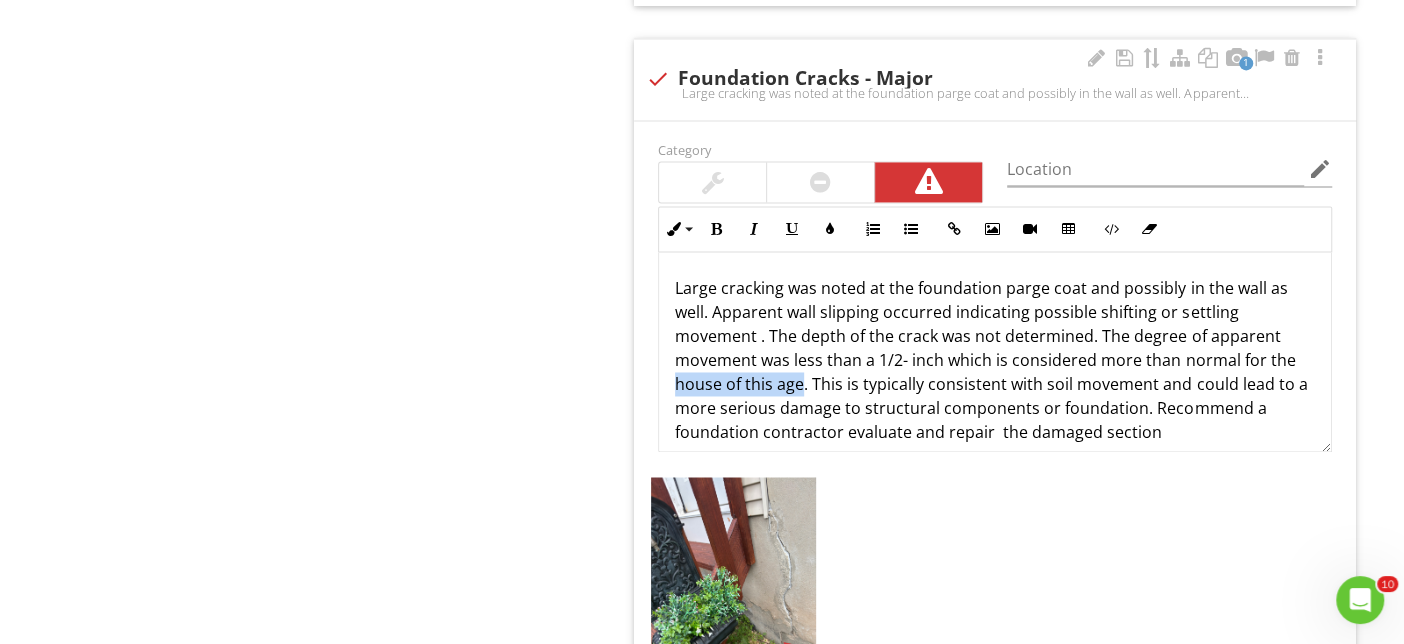 drag, startPoint x: 834, startPoint y: 378, endPoint x: 705, endPoint y: 381, distance: 129.03488 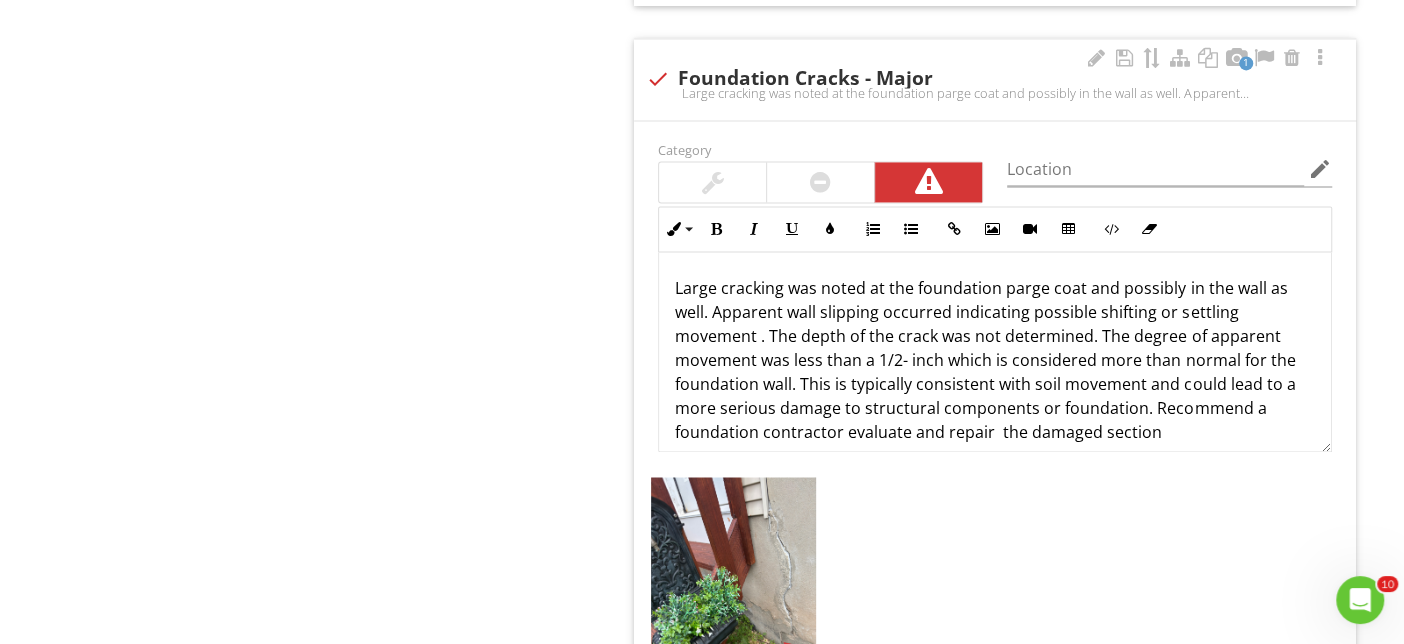 click on "Large cracking was noted at the foundation parge coat and possibly in the wall as well. Apparent wall slipping occurred indicating possible shifting or settling movement . The depth of the crack was not determined. The degree of apparent movement was less than a 1/2- inch which is considered more than normal for the foundation wall. This is typically consistent with soil movement and could lead to a more serious damage to structural components or foundation. Recommend a foundation contractor evaluate and repair  the damaged section" at bounding box center (995, 360) 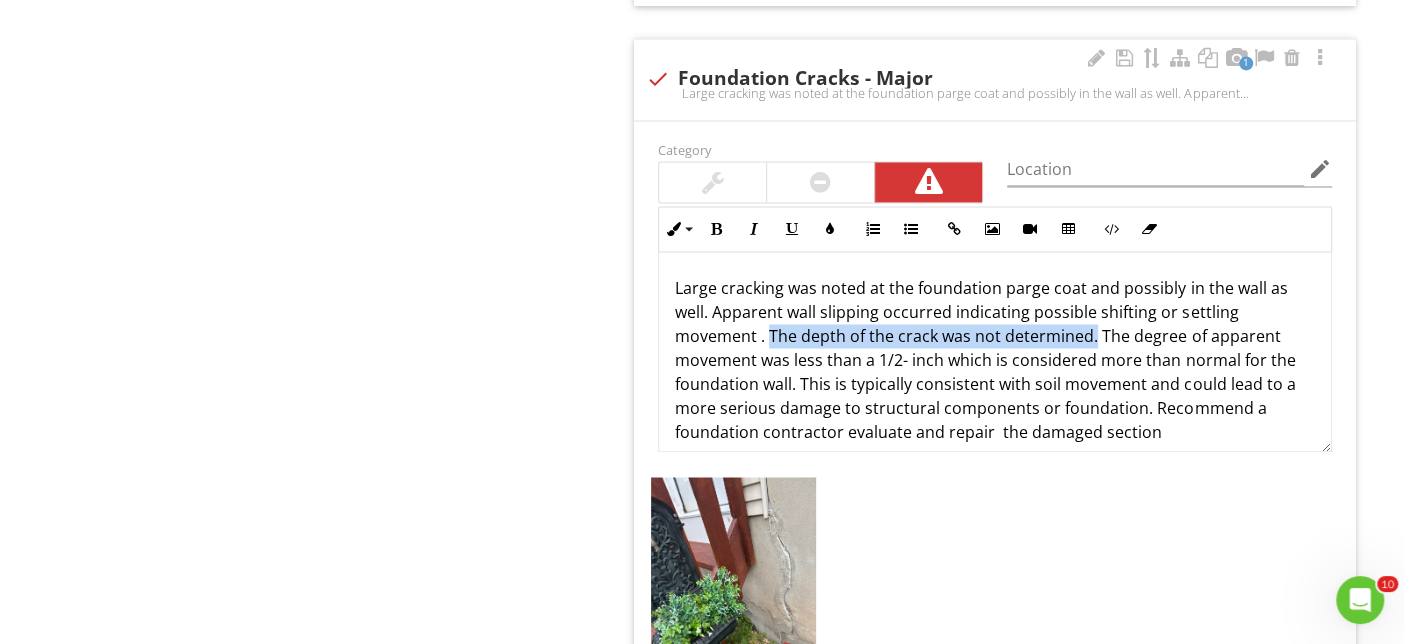 drag, startPoint x: 1102, startPoint y: 327, endPoint x: 777, endPoint y: 333, distance: 325.0554 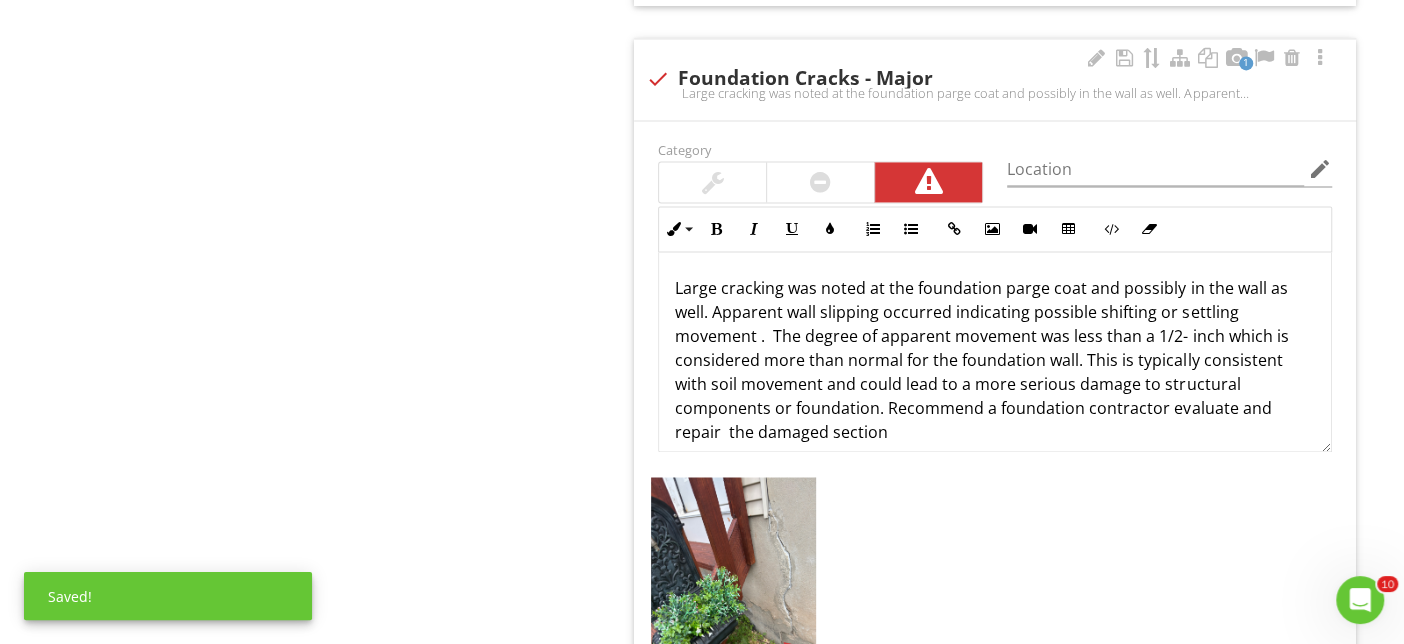 click on "Large cracking was noted at the foundation parge coat and possibly in the wall as well. Apparent wall slipping occurred indicating possible shifting or settling movement .  The degree of apparent movement was less than a 1/2- inch which is considered more than normal for the foundation wall. This is typically consistent with soil movement and could lead to a more serious damage to structural components or foundation. Recommend a foundation contractor evaluate and repair  the damaged section" at bounding box center (995, 360) 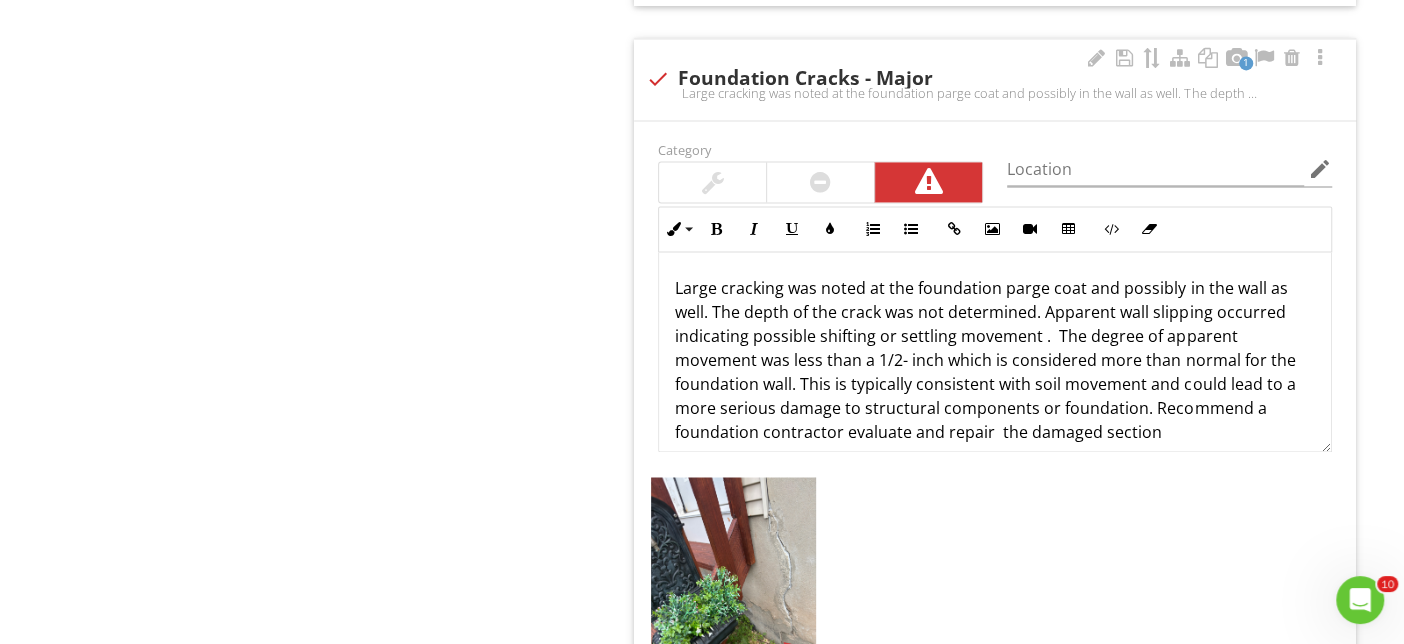 click on "Large cracking was noted at the foundation parge coat and possibly in the wall as well. The depth of the crack was not determined. Apparent wall slipping occurred indicating possible shifting or settling movement .  The degree of apparent movement was less than a 1/2- inch which is considered more than normal for the foundation wall. This is typically consistent with soil movement and could lead to a more serious damage to structural components or foundation. Recommend a foundation contractor evaluate and repair  the damaged section" at bounding box center (995, 360) 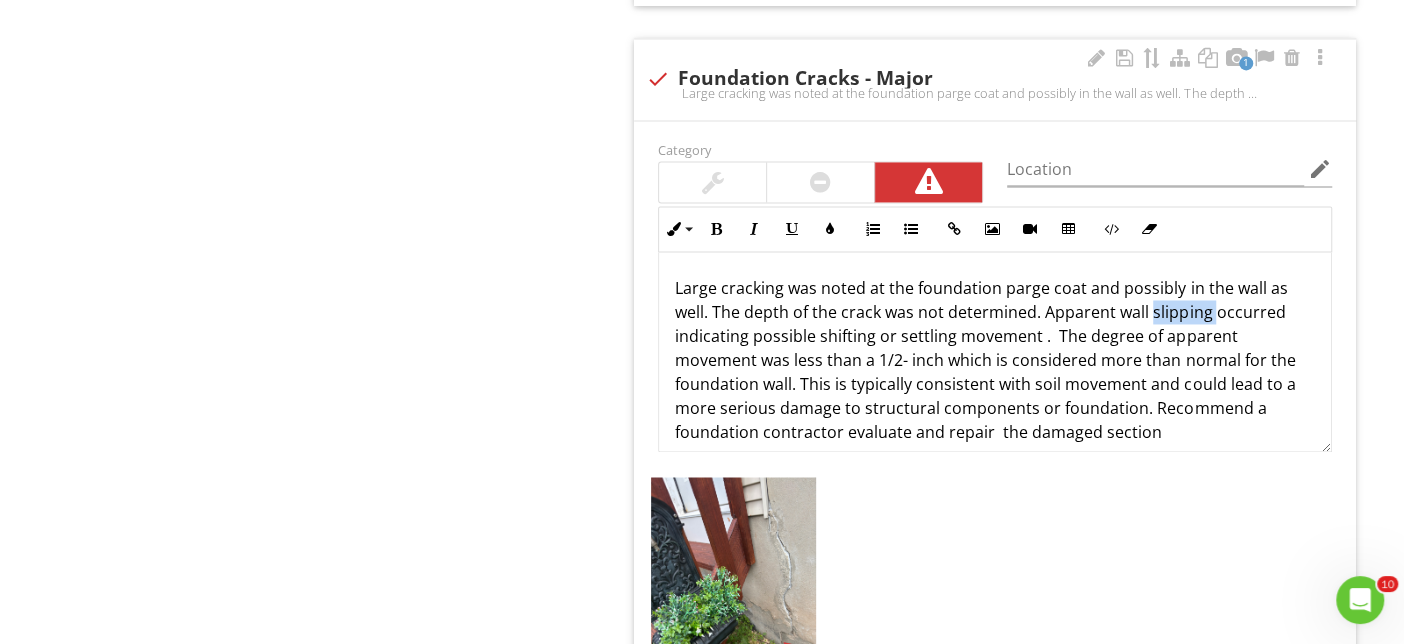 click on "Large cracking was noted at the foundation parge coat and possibly in the wall as well. The depth of the crack was not determined. Apparent wall slipping occurred indicating possible shifting or settling movement .  The degree of apparent movement was less than a 1/2- inch which is considered more than normal for the foundation wall. This is typically consistent with soil movement and could lead to a more serious damage to structural components or foundation. Recommend a foundation contractor evaluate and repair  the damaged section" at bounding box center (995, 360) 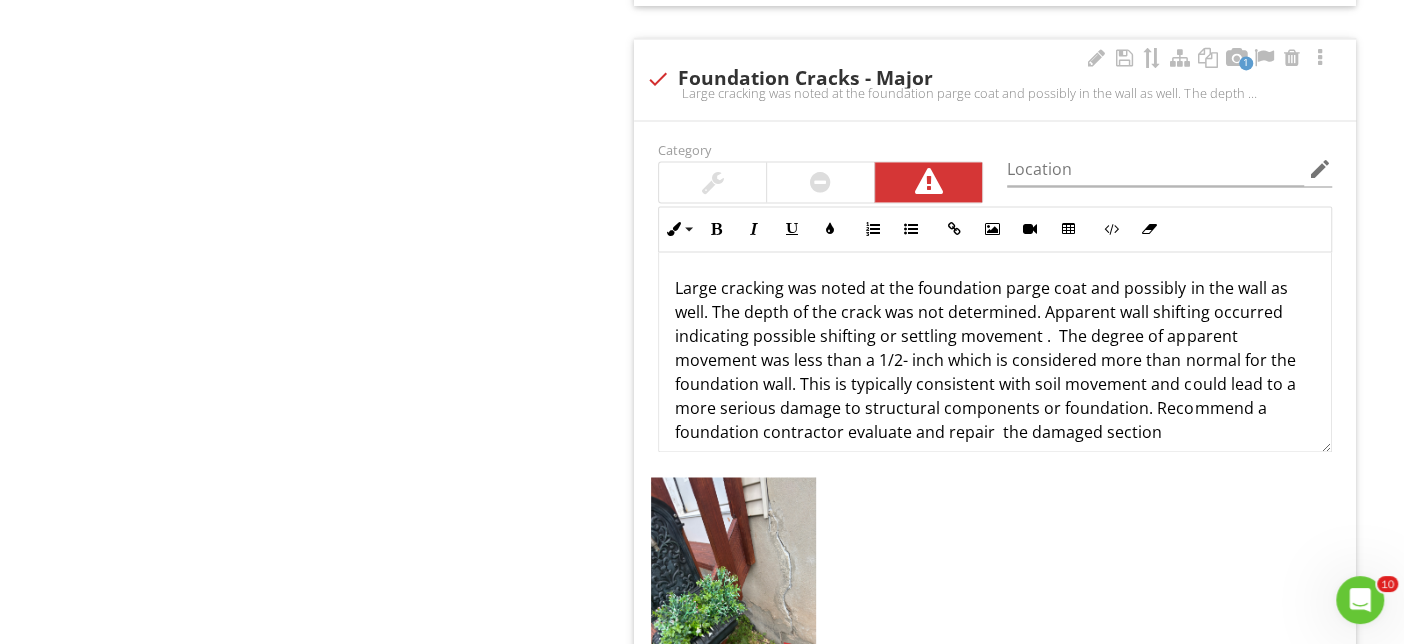 click on "Large cracking was noted at the foundation parge coat and possibly in the wall as well. The depth of the crack was not determined. Apparent wall shifting occurred indicating possible shifting or settling movement .  The degree of apparent movement was less than a 1/2- inch which is considered more than normal for the foundation wall. This is typically consistent with soil movement and could lead to a more serious damage to structural components or foundation. Recommend a foundation contractor evaluate and repair  the damaged section" at bounding box center (995, 360) 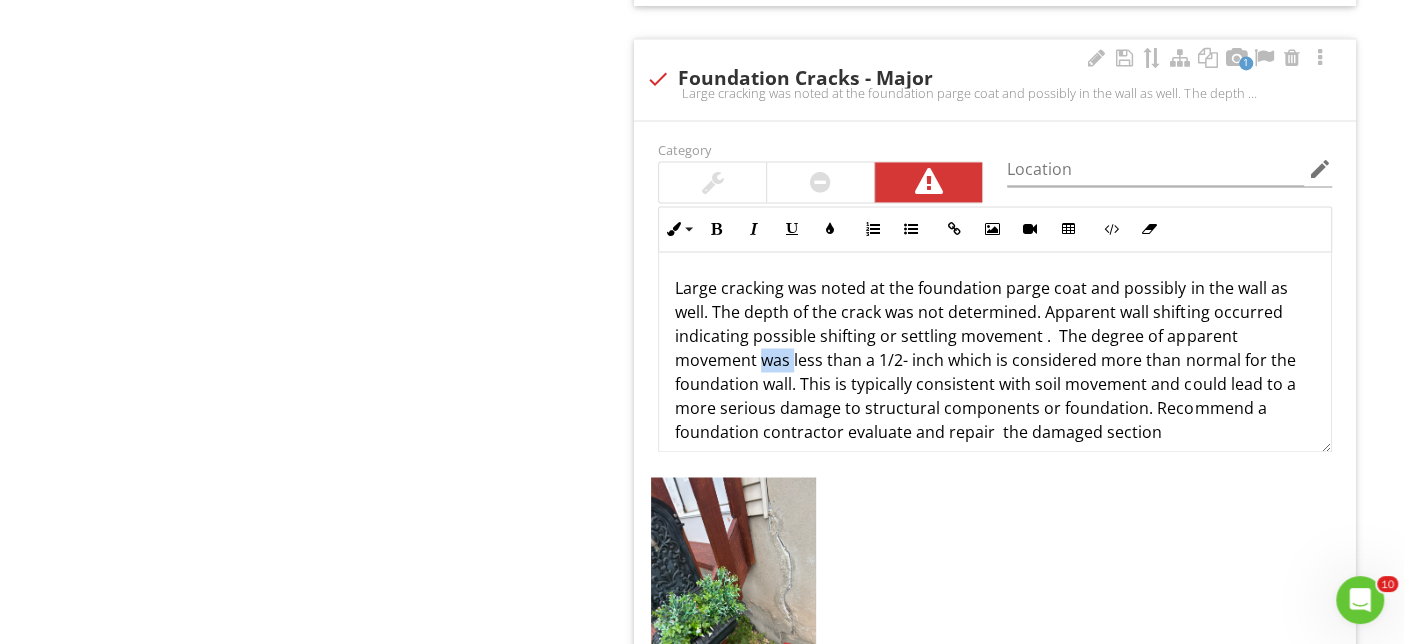 click on "Large cracking was noted at the foundation parge coat and possibly in the wall as well. The depth of the crack was not determined. Apparent wall shifting occurred indicating possible shifting or settling movement .  The degree of apparent movement was less than a 1/2- inch which is considered more than normal for the foundation wall. This is typically consistent with soil movement and could lead to a more serious damage to structural components or foundation. Recommend a foundation contractor evaluate and repair  the damaged section" at bounding box center [995, 360] 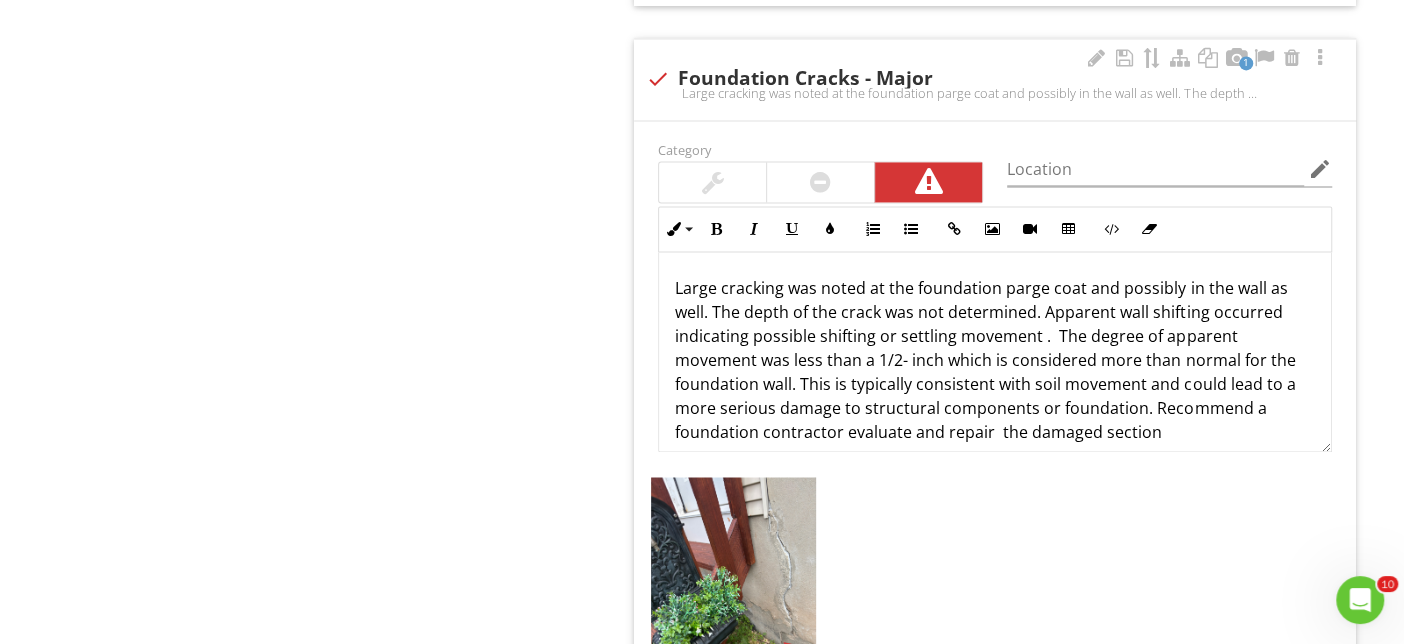 click on "Large cracking was noted at the foundation parge coat and possibly in the wall as well. The depth of the crack was not determined. Apparent wall shifting occurred indicating possible shifting or settling movement .  The degree of apparent movement was less than a 1/2- inch which is considered more than normal for the foundation wall. This is typically consistent with soil movement and could lead to a more serious damage to structural components or foundation. Recommend a foundation contractor evaluate and repair  the damaged section" at bounding box center (995, 360) 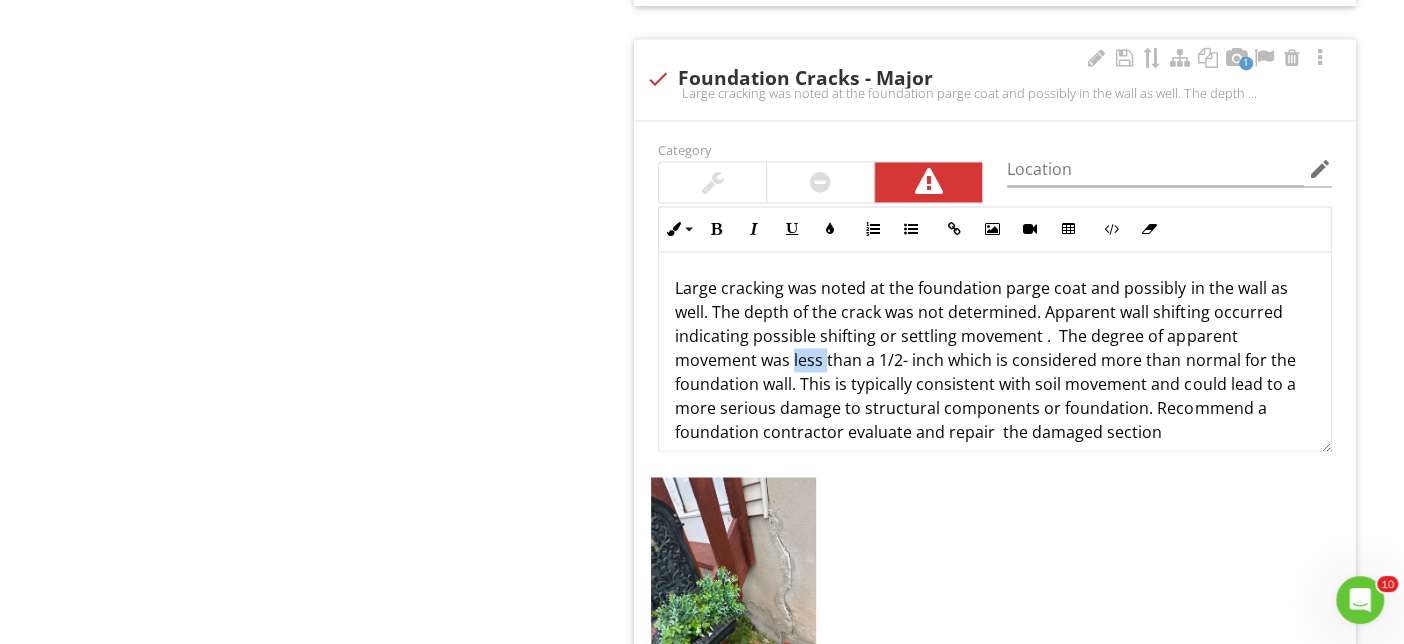 click on "Large cracking was noted at the foundation parge coat and possibly in the wall as well. The depth of the crack was not determined. Apparent wall shifting occurred indicating possible shifting or settling movement .  The degree of apparent movement was less than a 1/2- inch which is considered more than normal for the foundation wall. This is typically consistent with soil movement and could lead to a more serious damage to structural components or foundation. Recommend a foundation contractor evaluate and repair  the damaged section" at bounding box center (995, 360) 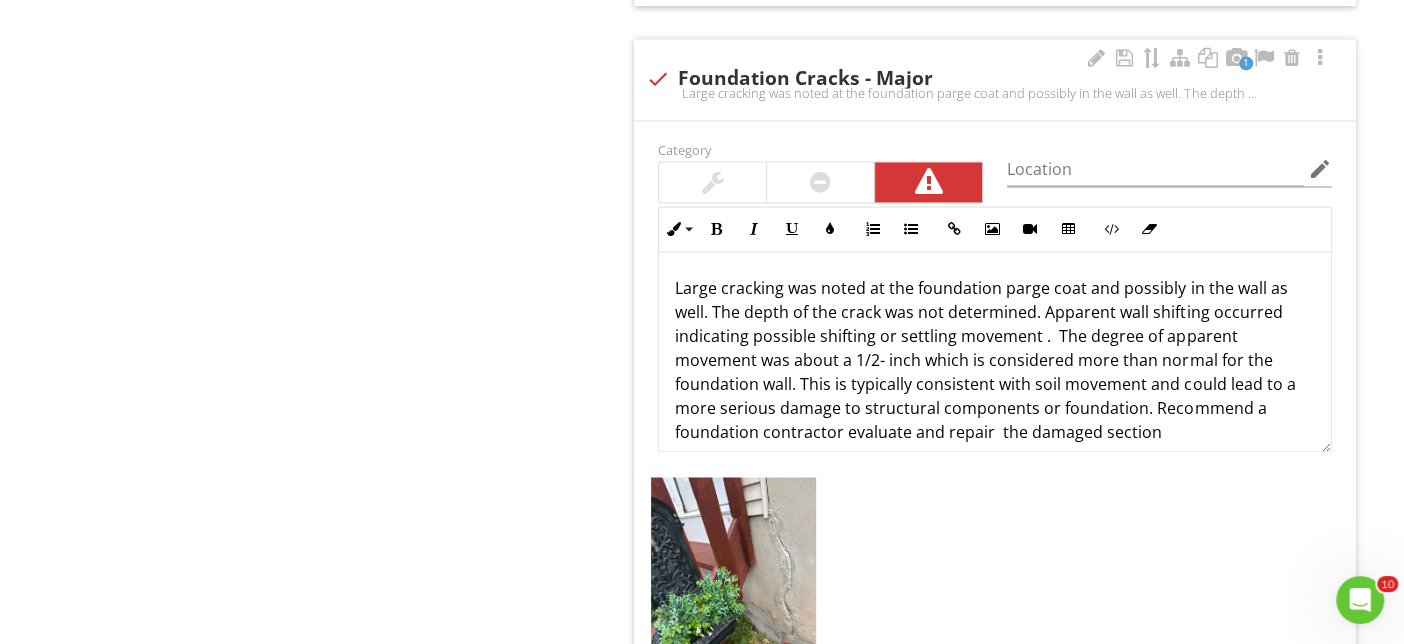 click on "Large cracking was noted at the foundation parge coat and possibly in the wall as well. The depth of the crack was not determined. Apparent wall shifting occurred indicating possible shifting or settling movement .  The degree of apparent movement was about a 1/2- inch which is considered more than normal for the foundation wall. This is typically consistent with soil movement and could lead to a more serious damage to structural components or foundation. Recommend a foundation contractor evaluate and repair  the damaged section" at bounding box center (995, 360) 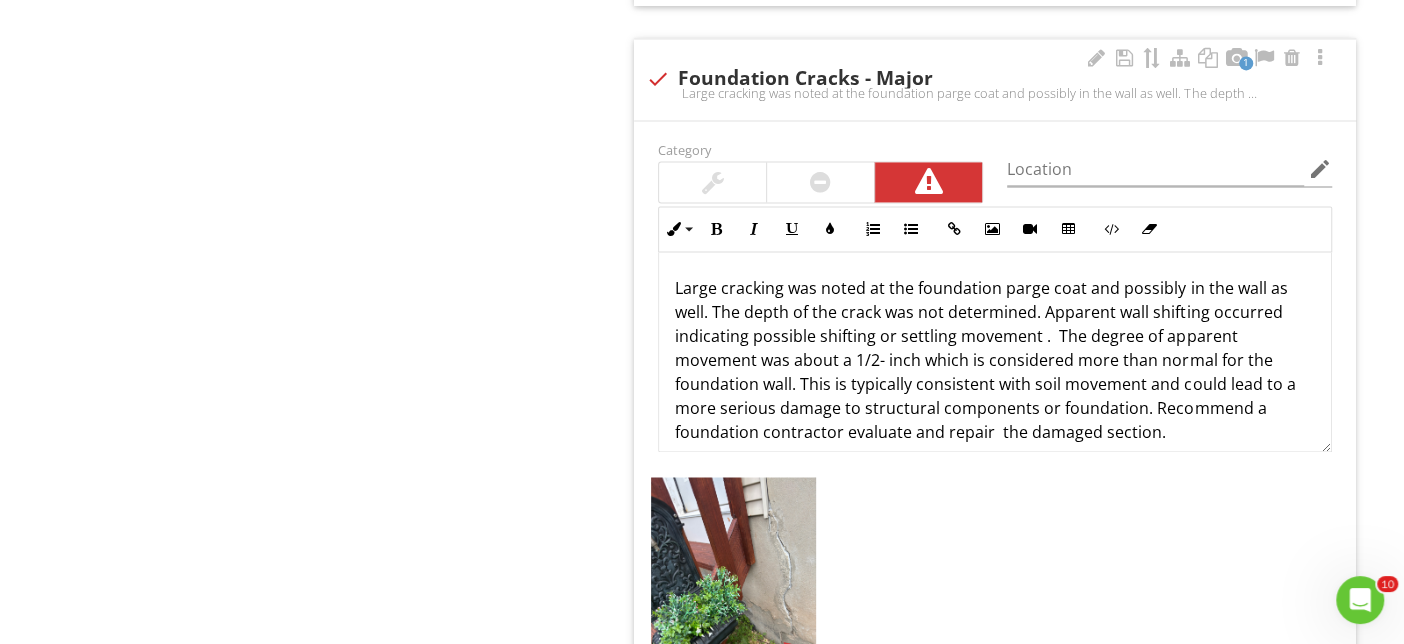 click on "Large cracking was noted at the foundation parge coat and possibly in the wall as well. The depth of the crack was not determined. Apparent wall shifting occurred indicating possible shifting or settling movement .  The degree of apparent movement was about a 1/2- inch which is considered more than normal for the foundation wall. This is typically consistent with soil movement and could lead to a more serious damage to structural components or foundation. Recommend a foundation contractor evaluate and repair  the damaged section." at bounding box center (995, 360) 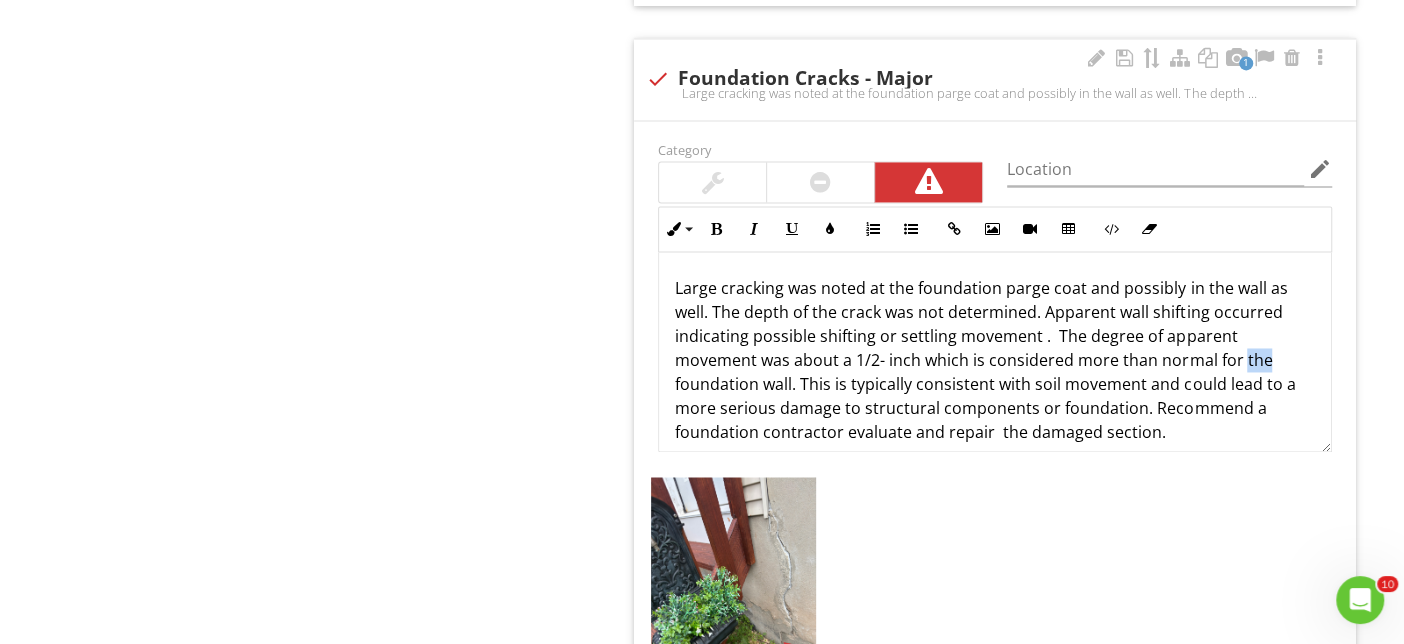 click on "Large cracking was noted at the foundation parge coat and possibly in the wall as well. The depth of the crack was not determined. Apparent wall shifting occurred indicating possible shifting or settling movement .  The degree of apparent movement was about a 1/2- inch which is considered more than normal for the foundation wall. This is typically consistent with soil movement and could lead to a more serious damage to structural components or foundation. Recommend a foundation contractor evaluate and repair  the damaged section." at bounding box center [995, 360] 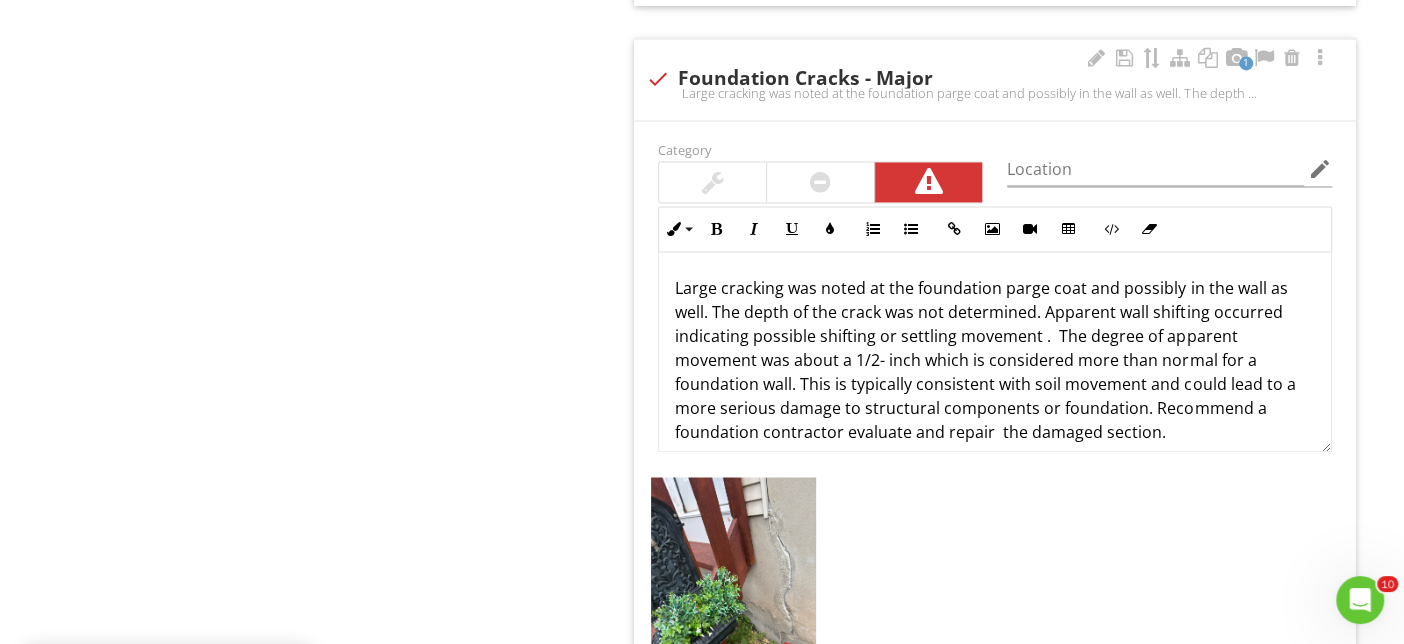 click on "Large cracking was noted at the foundation parge coat and possibly in the wall as well. The depth of the crack was not determined. Apparent wall shifting occurred indicating possible shifting or settling movement .  The degree of apparent movement was about a 1/2- inch which is considered more than normal for a foundation wall. This is typically consistent with soil movement and could lead to a more serious damage to structural components or foundation. Recommend a foundation contractor evaluate and repair  the damaged section." at bounding box center (995, 360) 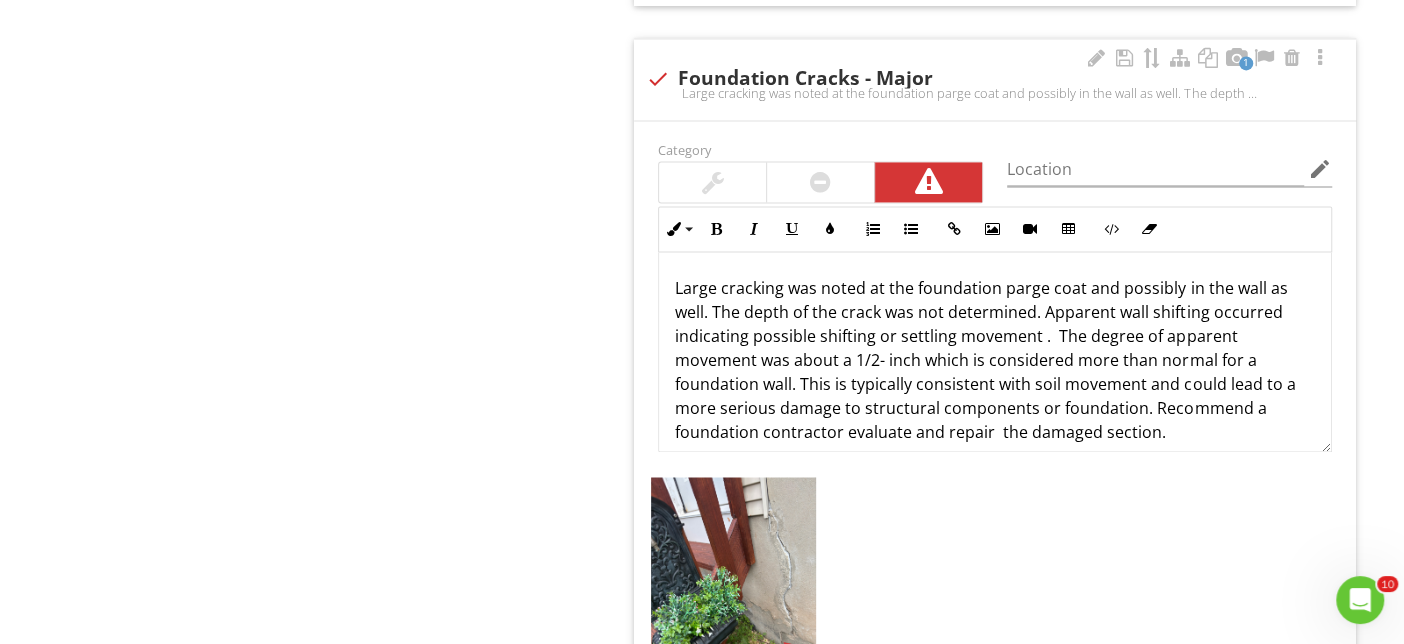 click on "Large cracking was noted at the foundation parge coat and possibly in the wall as well. The depth of the crack was not determined. Apparent wall shifting occurred indicating possible shifting or settling movement .  The degree of apparent movement was about a 1/2- inch which is considered more than normal for a foundation wall. This is typically consistent with soil movement and could lead to a more serious damage to structural components or foundation. Recommend a foundation contractor evaluate and repair  the damaged section." at bounding box center [995, 360] 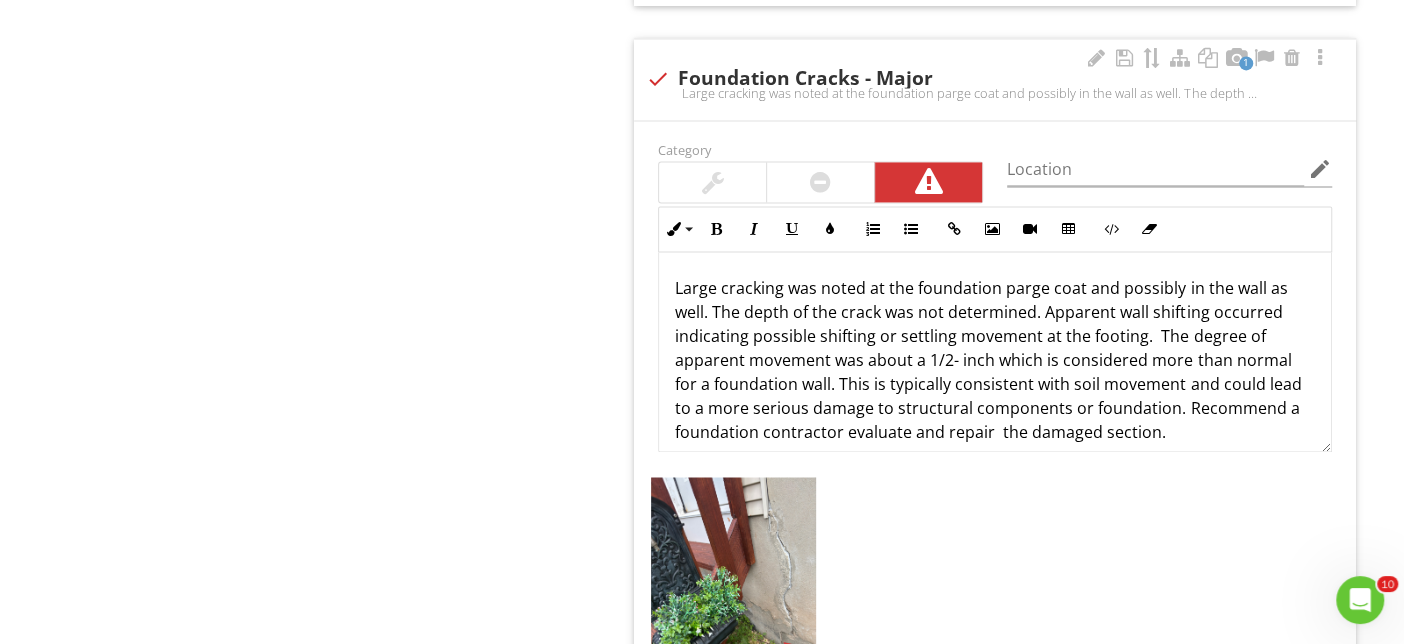 click on "Large cracking was noted at the foundation parge coat and possibly in the wall as well. The depth of the crack was not determined. Apparent wall shifting occurred indicating possible shifting or settling movement at the footing.  The degree of apparent movement was about a 1/2- inch which is considered more than normal for a foundation wall. This is typically consistent with soil movement and could lead to a more serious damage to structural components or foundation. Recommend a foundation contractor evaluate and repair  the damaged section." at bounding box center (995, 360) 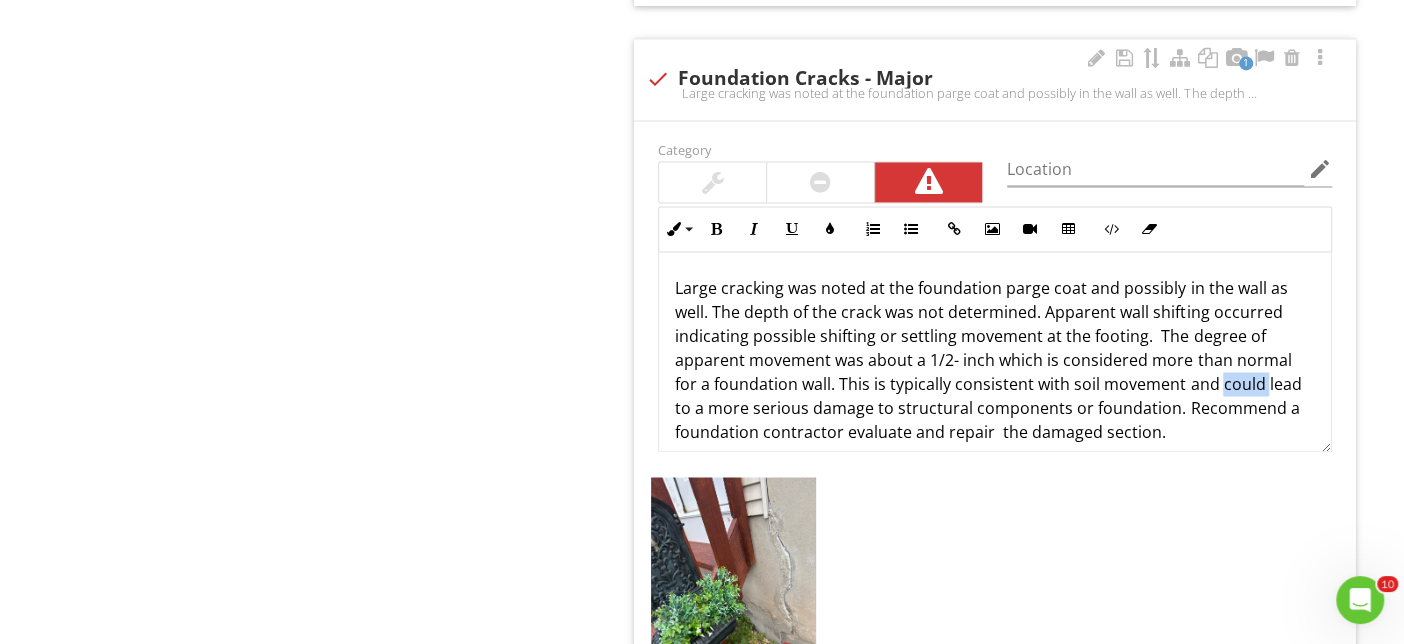 click on "Large cracking was noted at the foundation parge coat and possibly in the wall as well. The depth of the crack was not determined. Apparent wall shifting occurred indicating possible shifting or settling movement at the footing.  The degree of apparent movement was about a 1/2- inch which is considered more than normal for a foundation wall. This is typically consistent with soil movement and could lead to a more serious damage to structural components or foundation. Recommend a foundation contractor evaluate and repair  the damaged section." at bounding box center [995, 360] 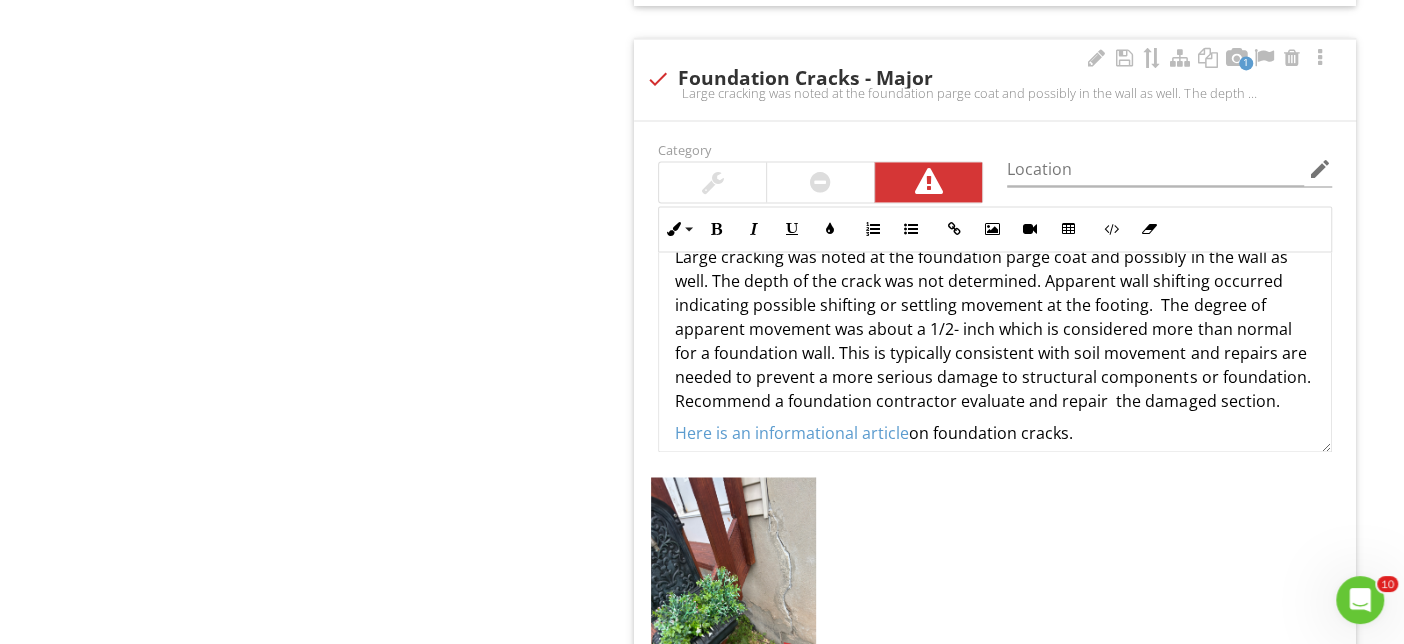 scroll, scrollTop: 59, scrollLeft: 0, axis: vertical 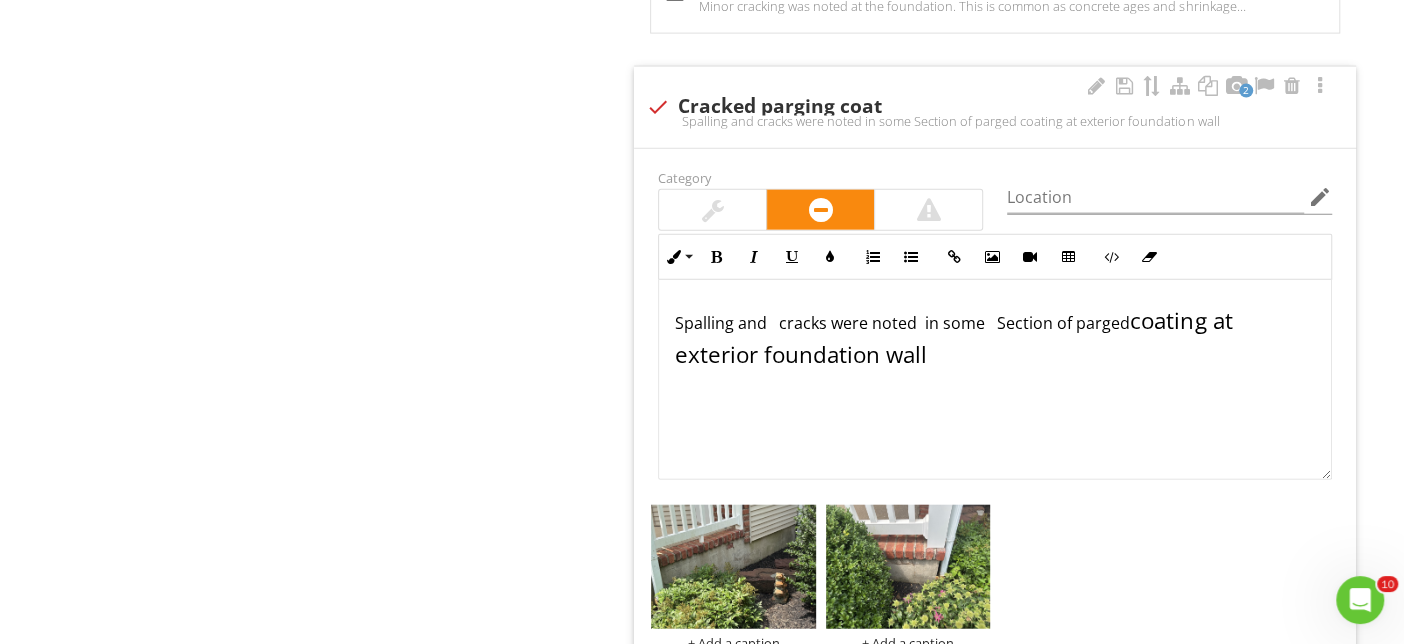 drag, startPoint x: 982, startPoint y: 385, endPoint x: 651, endPoint y: 303, distance: 341.00586 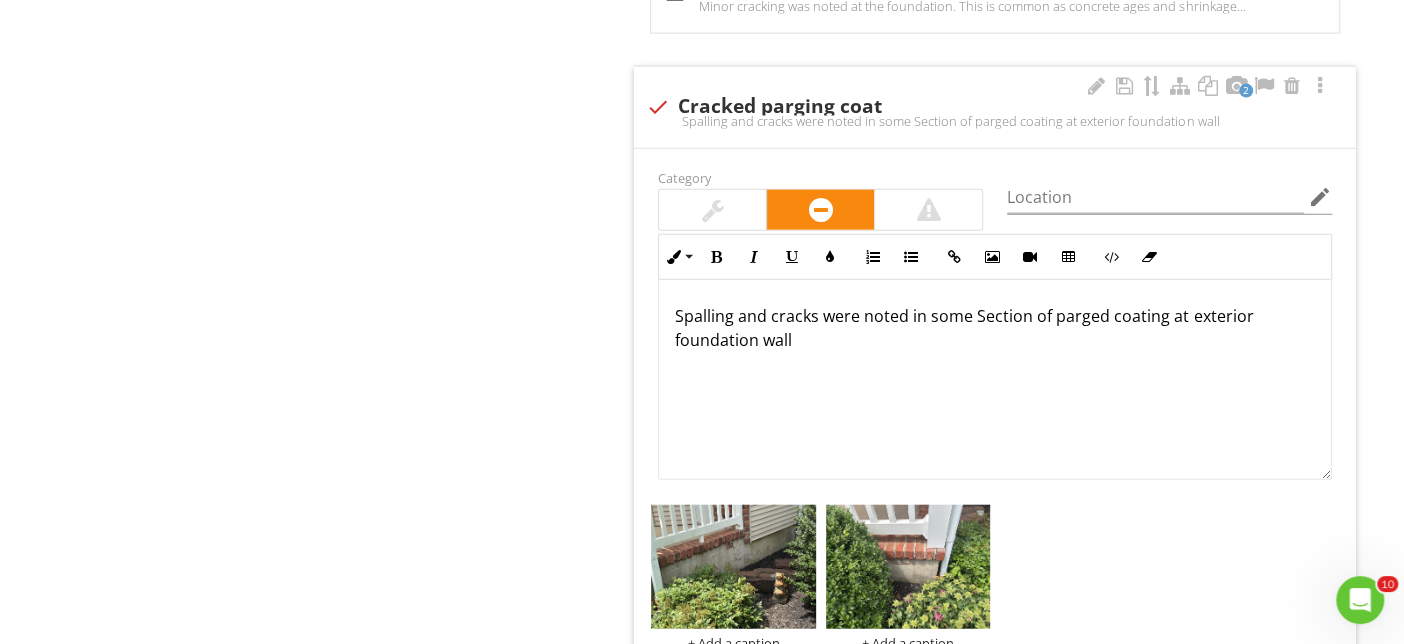 click on "Spalling and cracks were noted in some Section of parged coating at exterior foundation wall" at bounding box center (995, 328) 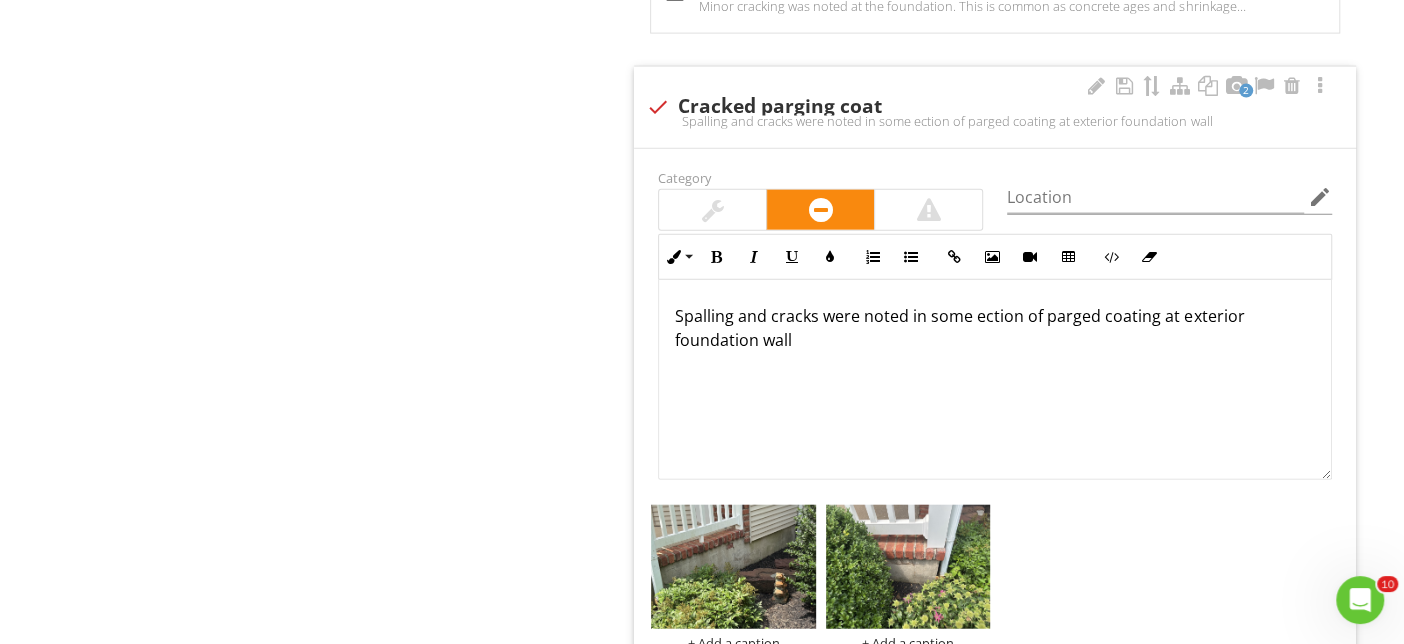 type 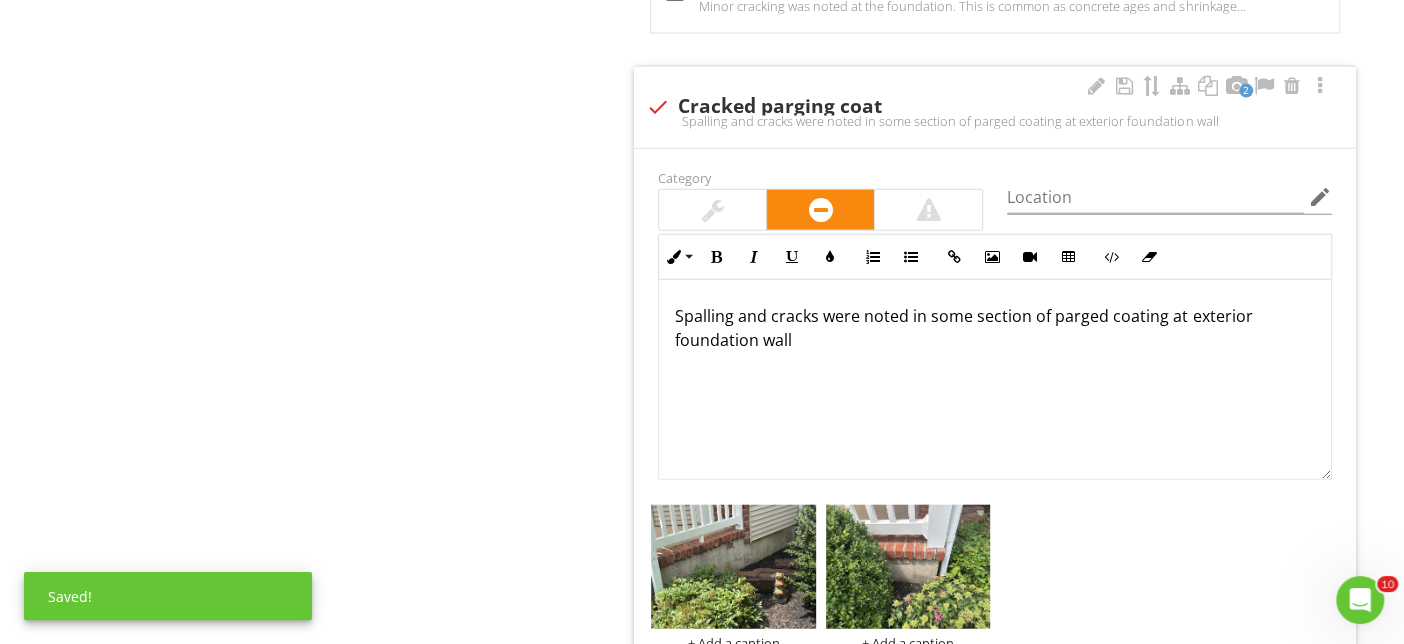 click on "Spalling and cracks were noted in some section of parged coating at exterior foundation wall" at bounding box center [995, 328] 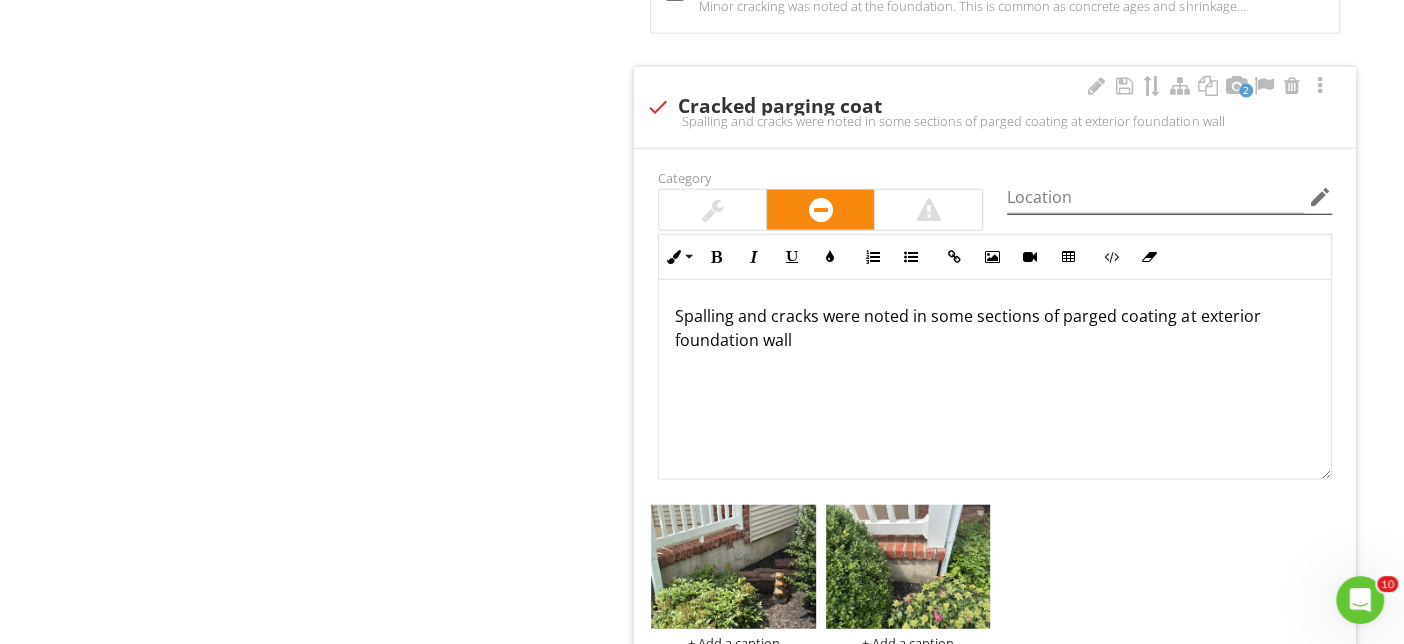 click on "edit" at bounding box center [1320, 197] 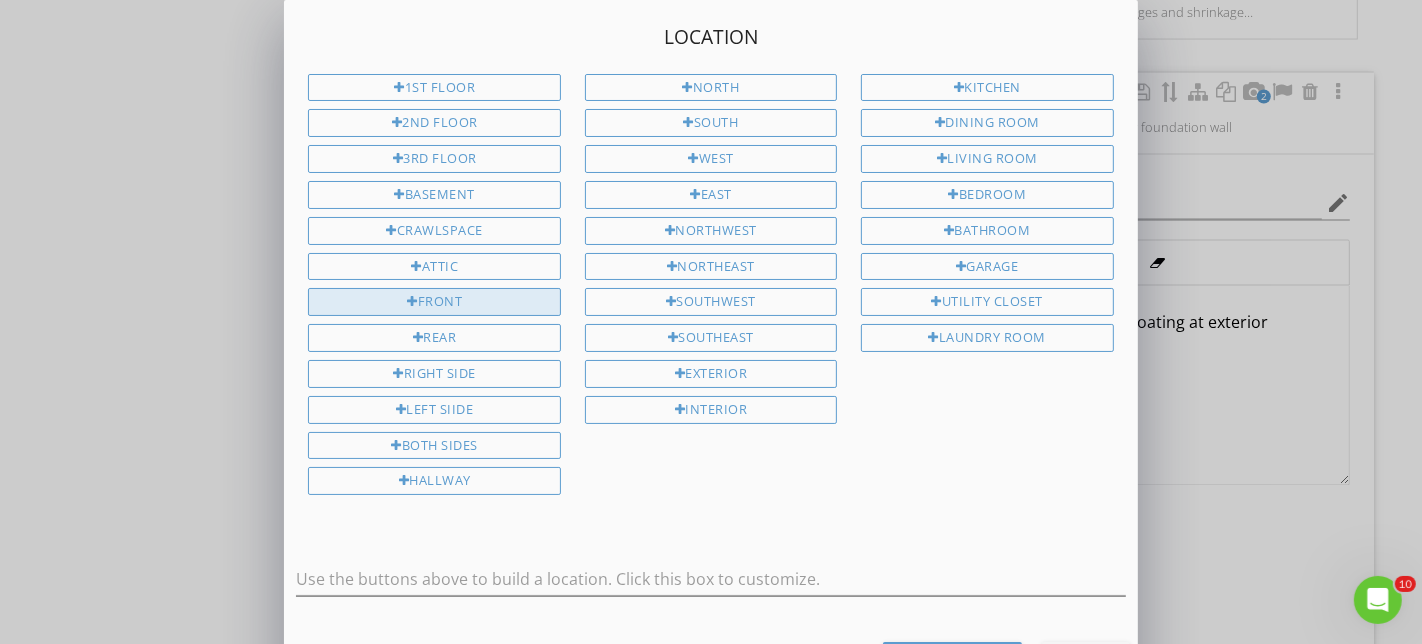 click on "Front" at bounding box center [434, 302] 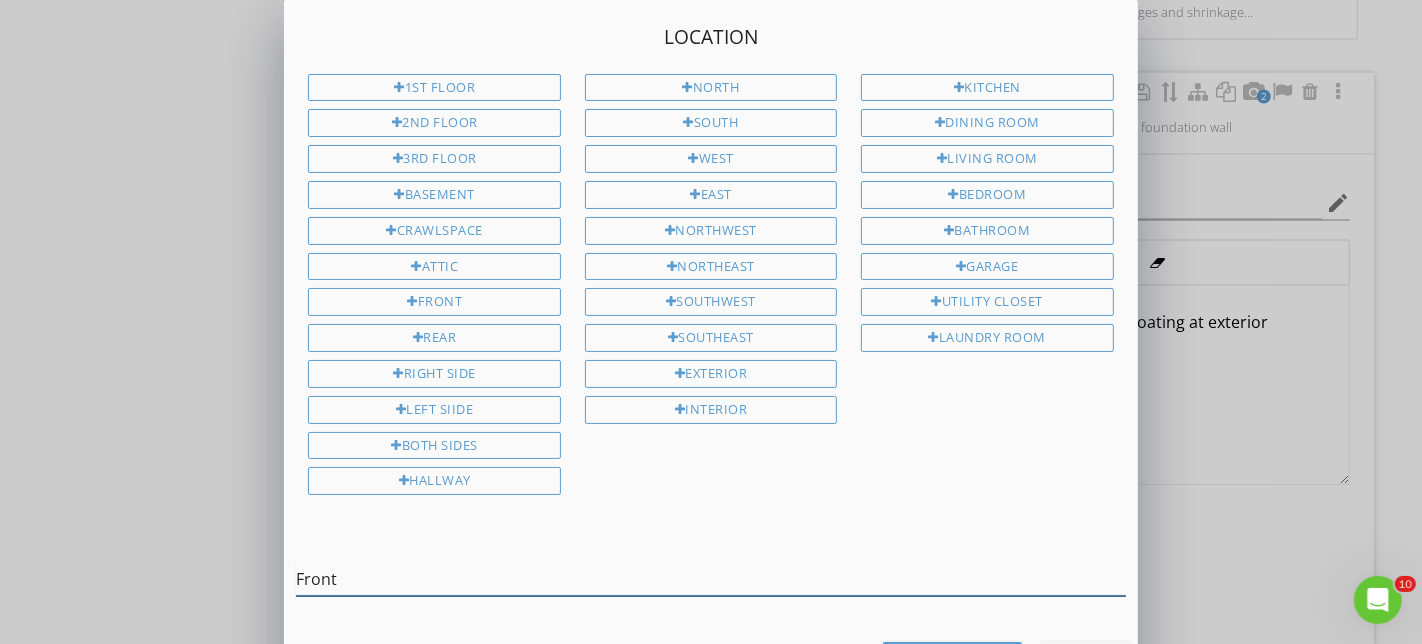 click on "Front" at bounding box center [710, 579] 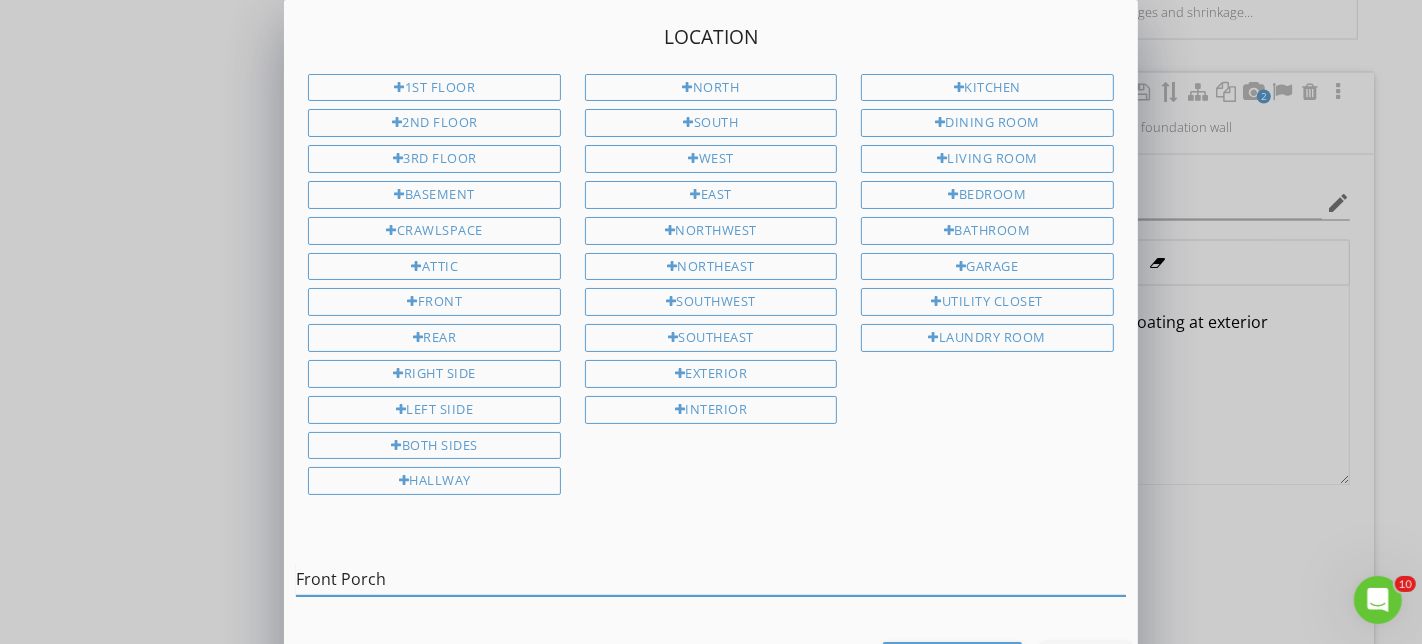 type on "Front Porch" 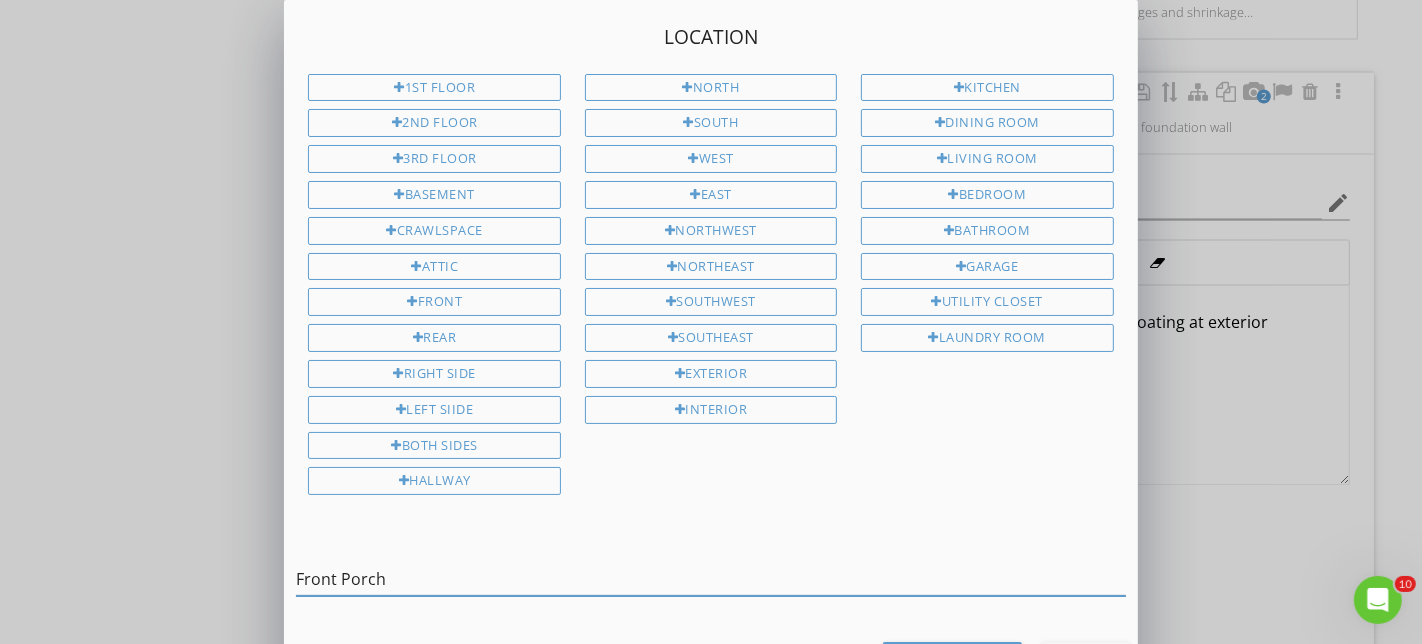 click on "Save Location" at bounding box center (952, 660) 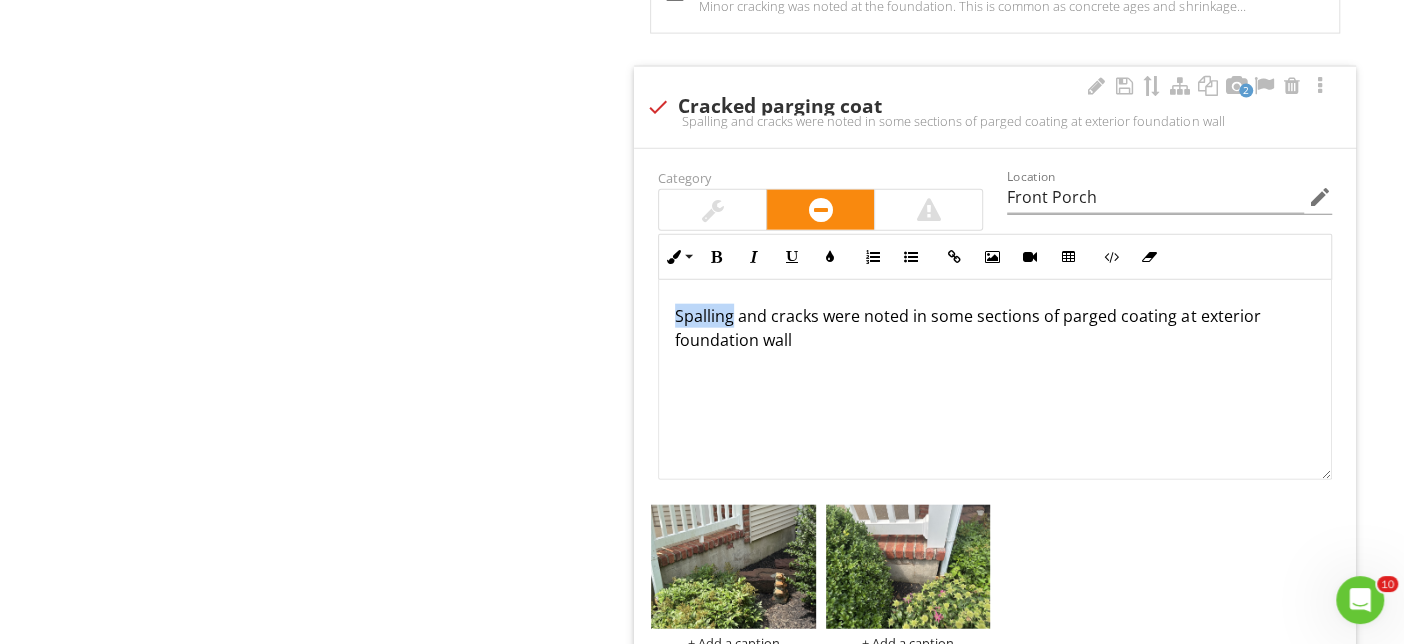 drag, startPoint x: 695, startPoint y: 306, endPoint x: 678, endPoint y: 301, distance: 17.720045 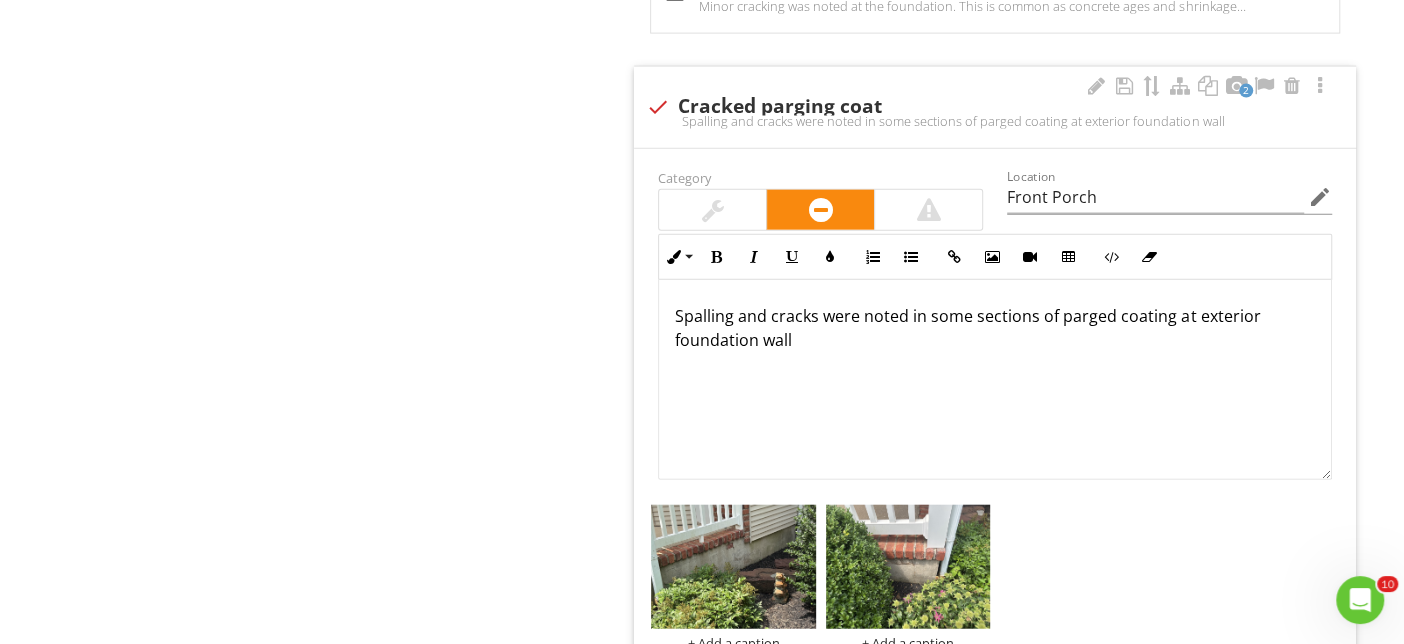 click on "Spalling and cracks were noted in some sections of parged coating at exterior foundation wall" at bounding box center (995, 380) 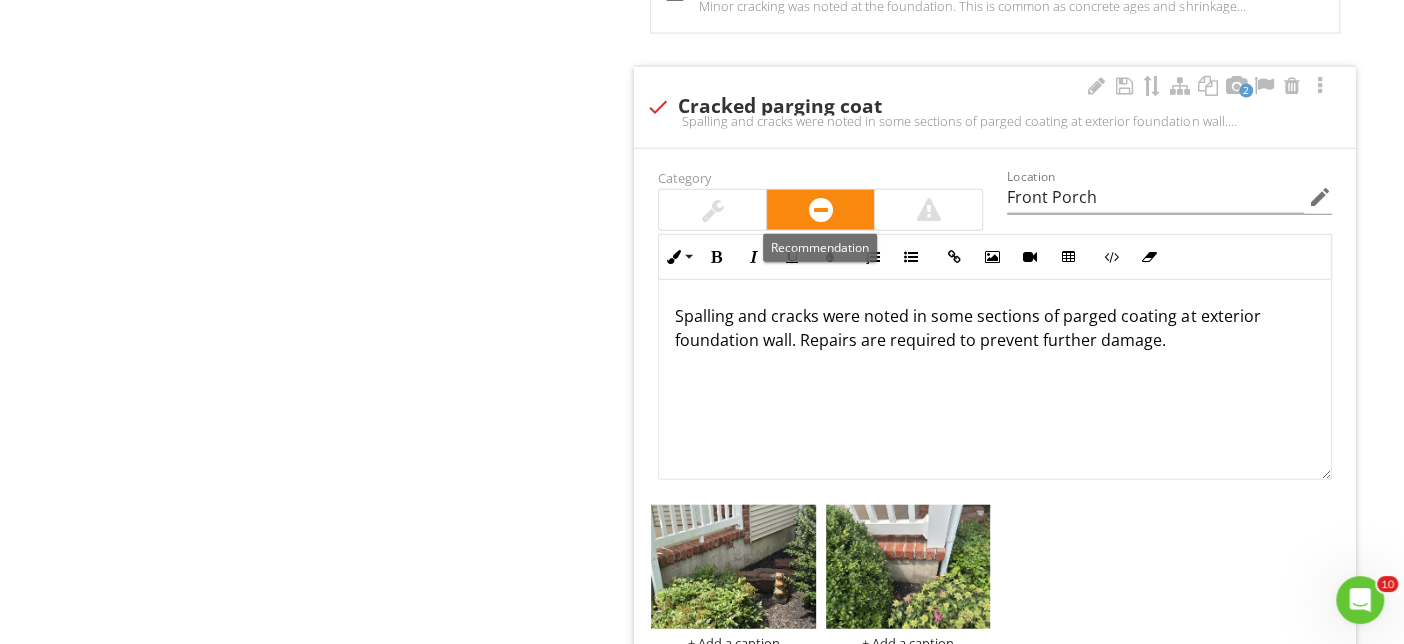 click at bounding box center [820, 210] 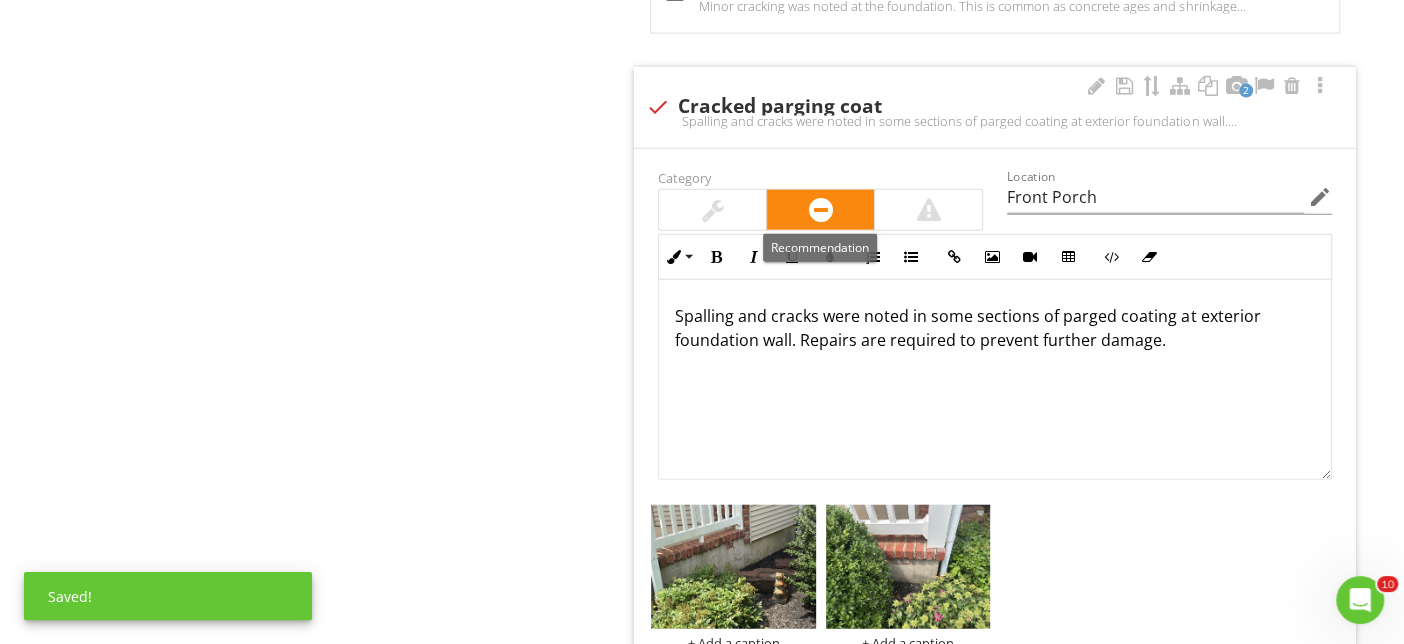 click at bounding box center [712, 210] 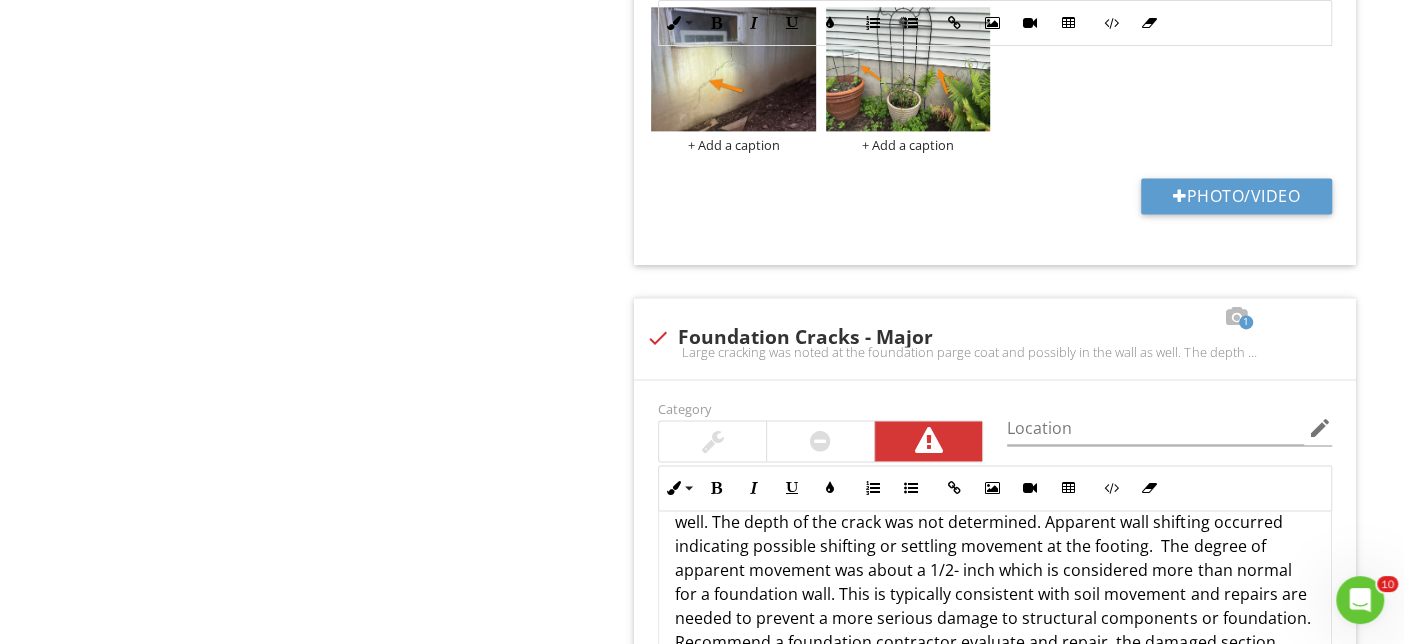 scroll, scrollTop: 1421, scrollLeft: 0, axis: vertical 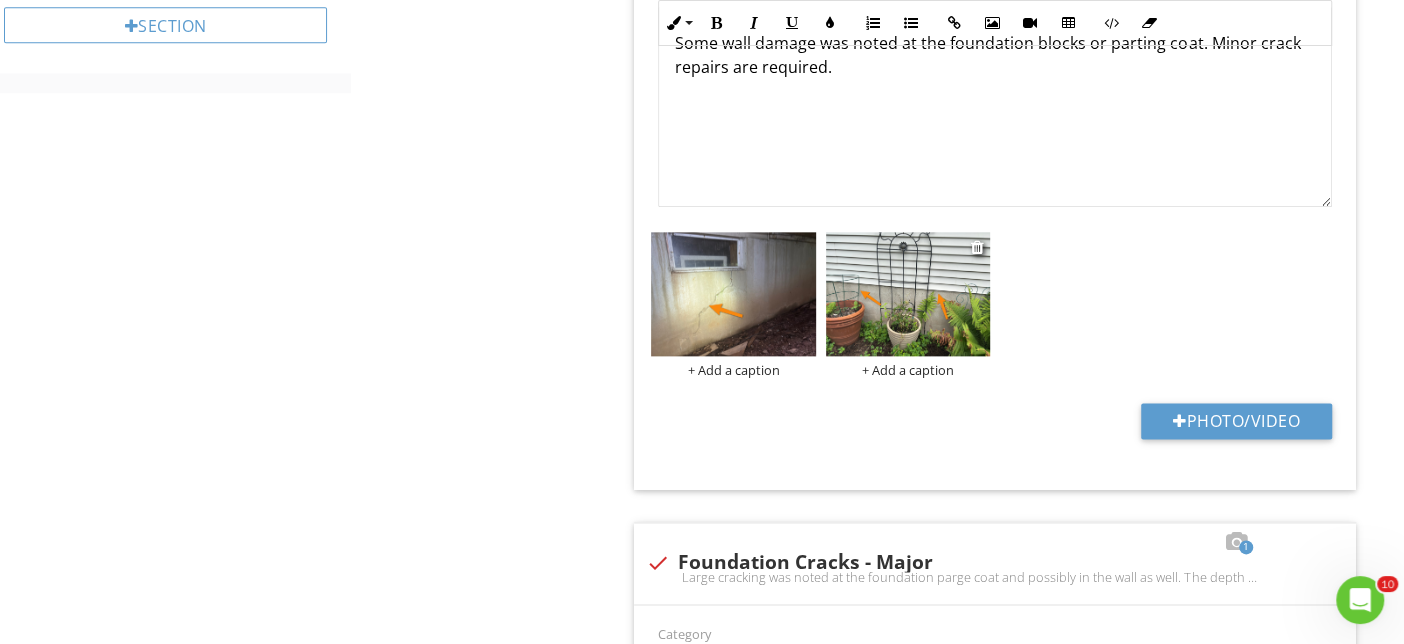 click at bounding box center [908, 293] 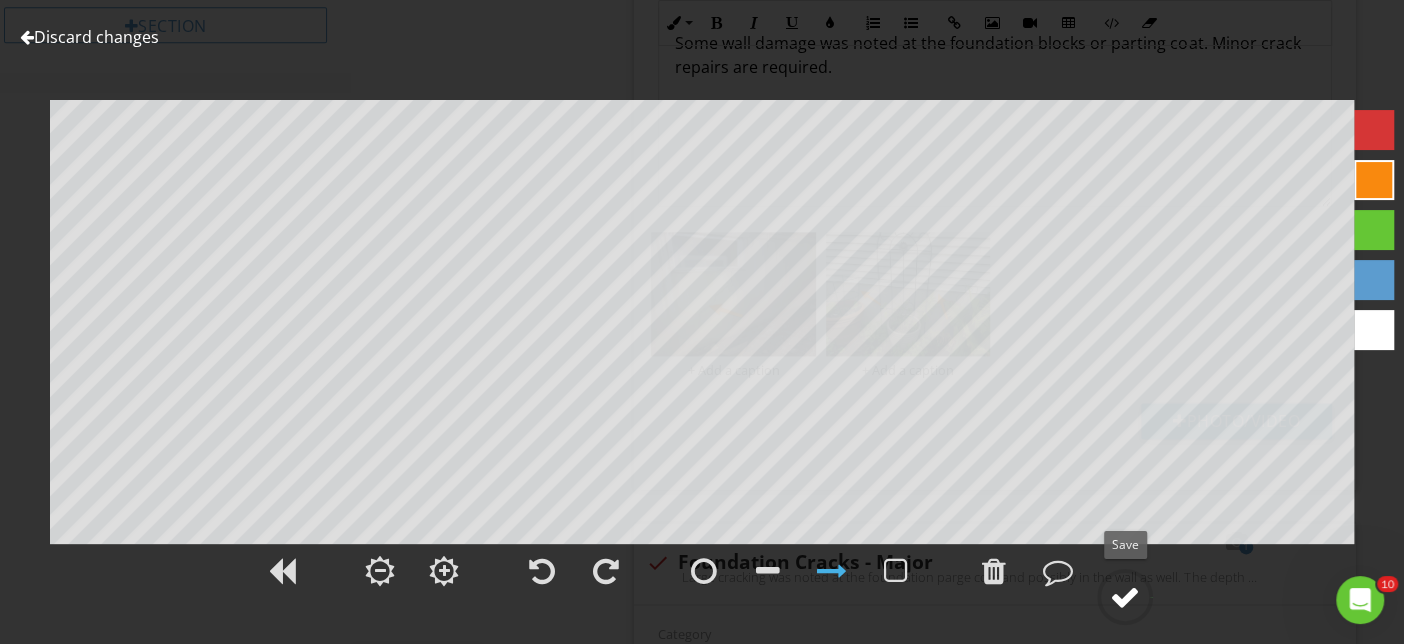 click at bounding box center [1125, 597] 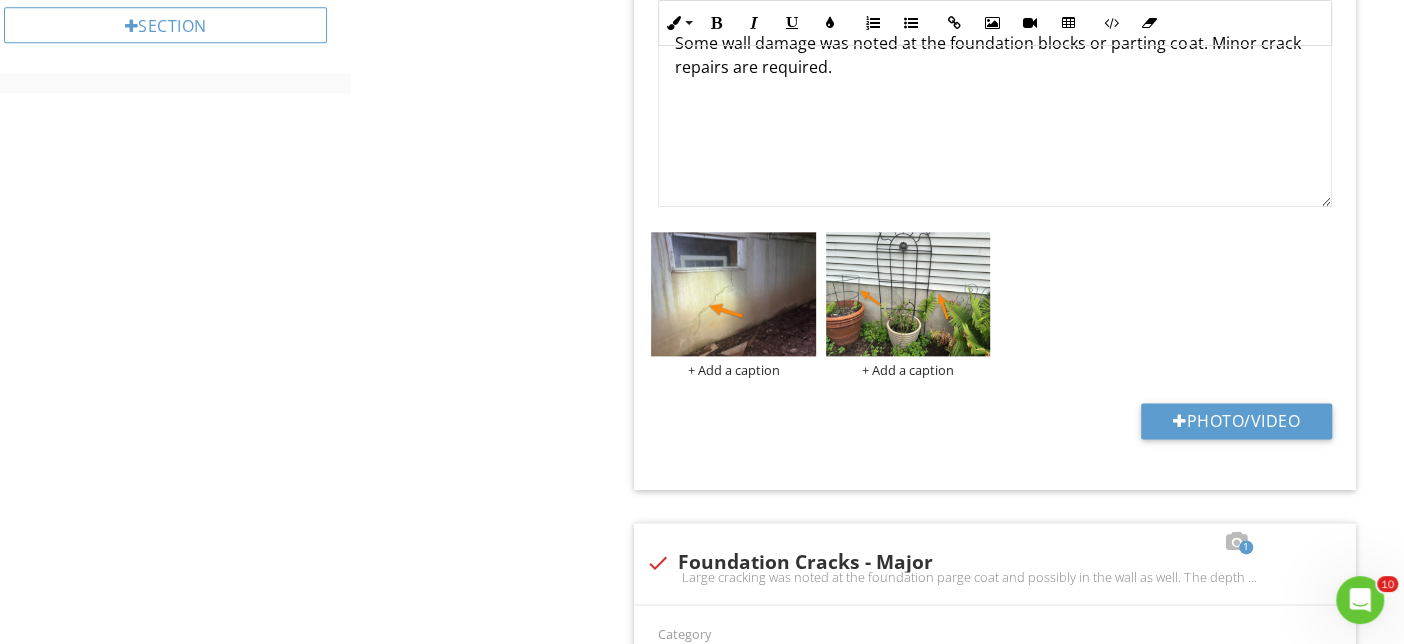 click on "Structural Components
General
Structure
Foundation
Floor Structure
Wall Structure
Ceiling Structure
Basement
Attic
Microbial Growth
Radon
Item
Foundation
IN   inspected NI   Not inspected NP   Nor present D   Deficiency
Info
Information
Material
check_box_outline_blank Stone   check_box_outline_blank Brick   check_box Concrete   check_box_outline_blank Slab on Grade   check_box_outline_blank Masonry Block   check_box_outline_blank Rock   check_box_outline_blank Wood         OTHER                                   check_box_outline_blank" at bounding box center (877, 1059) 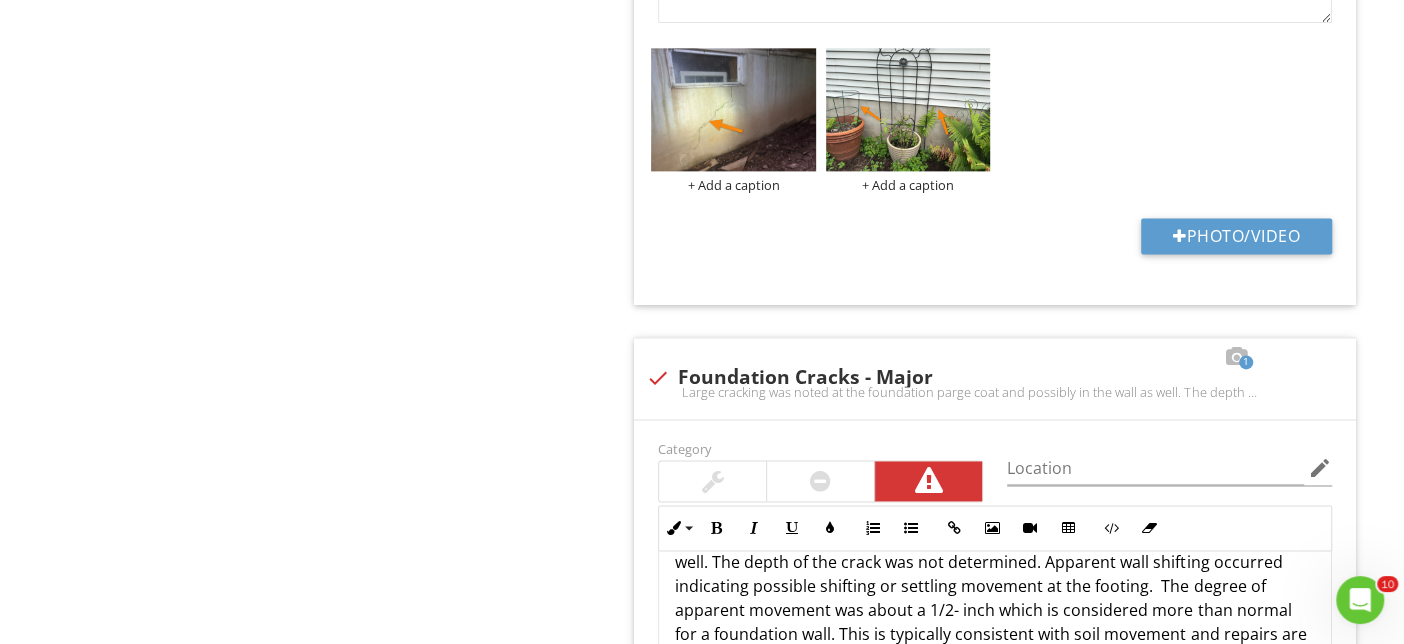 scroll, scrollTop: 1977, scrollLeft: 0, axis: vertical 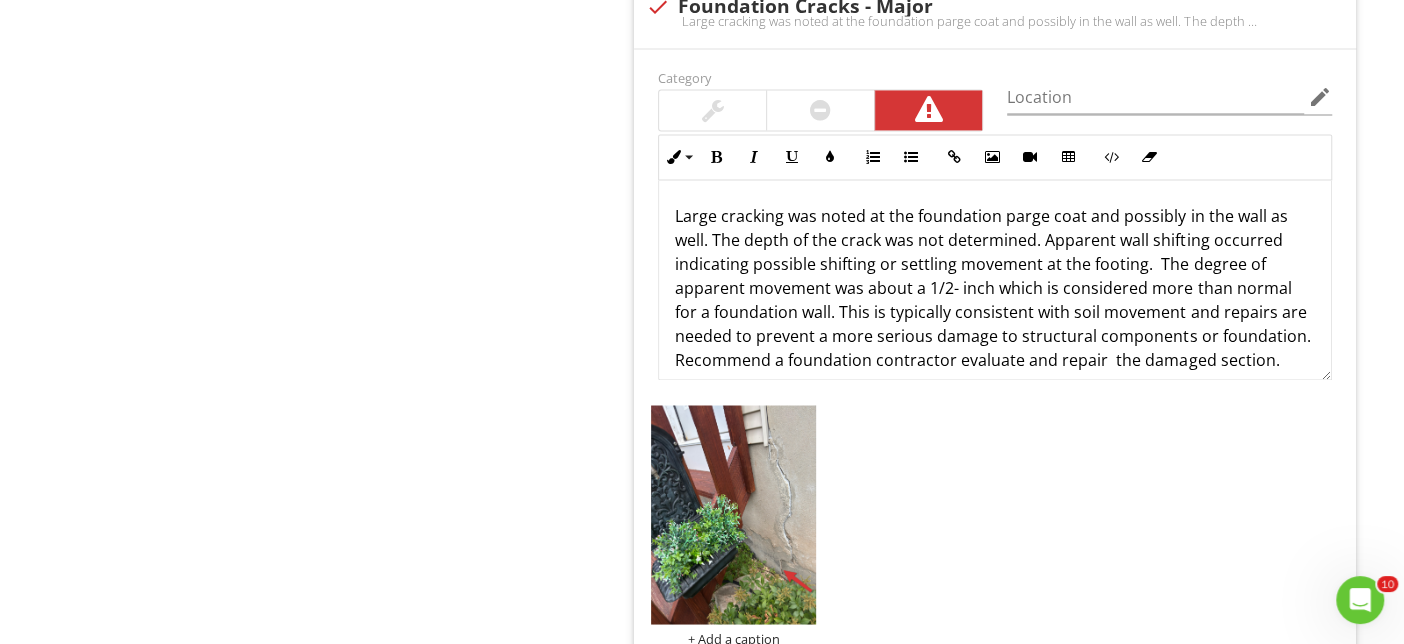 click on "Structural Components
General
Structure
Foundation
Floor Structure
Wall Structure
Ceiling Structure
Basement
Attic
Microbial Growth
Radon
Item
Foundation
IN   inspected NI   Not inspected NP   Nor present D   Deficiency
Info
Information
Material
check_box_outline_blank Stone   check_box_outline_blank Brick   check_box Concrete   check_box_outline_blank Slab on Grade   check_box_outline_blank Masonry Block   check_box_outline_blank Rock   check_box_outline_blank Wood         OTHER                                   check_box_outline_blank" at bounding box center (877, 503) 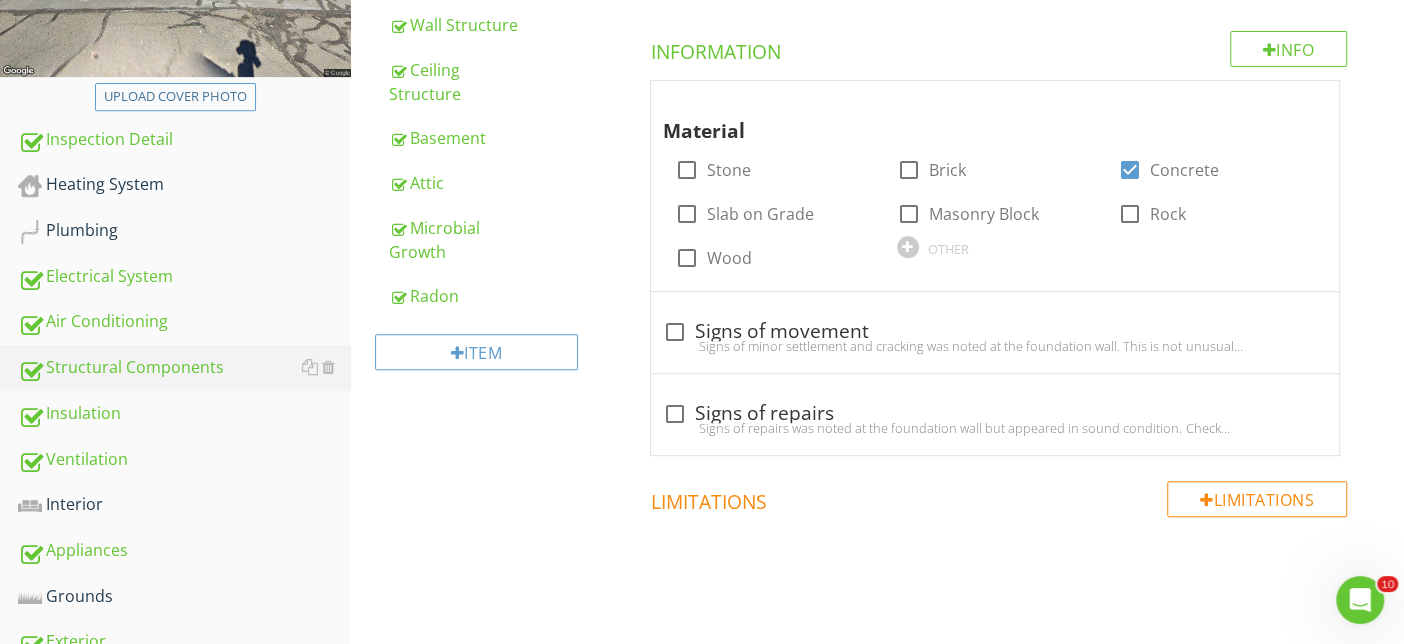 scroll, scrollTop: 865, scrollLeft: 0, axis: vertical 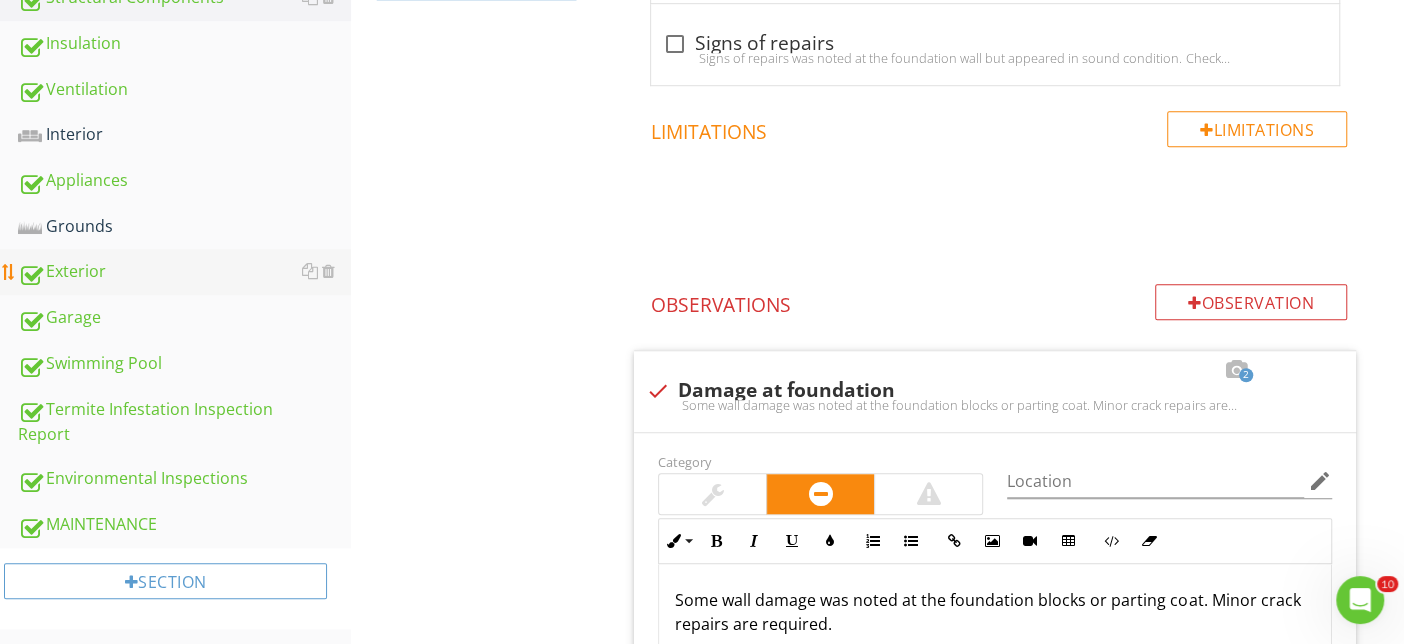 click on "Exterior" at bounding box center (184, 272) 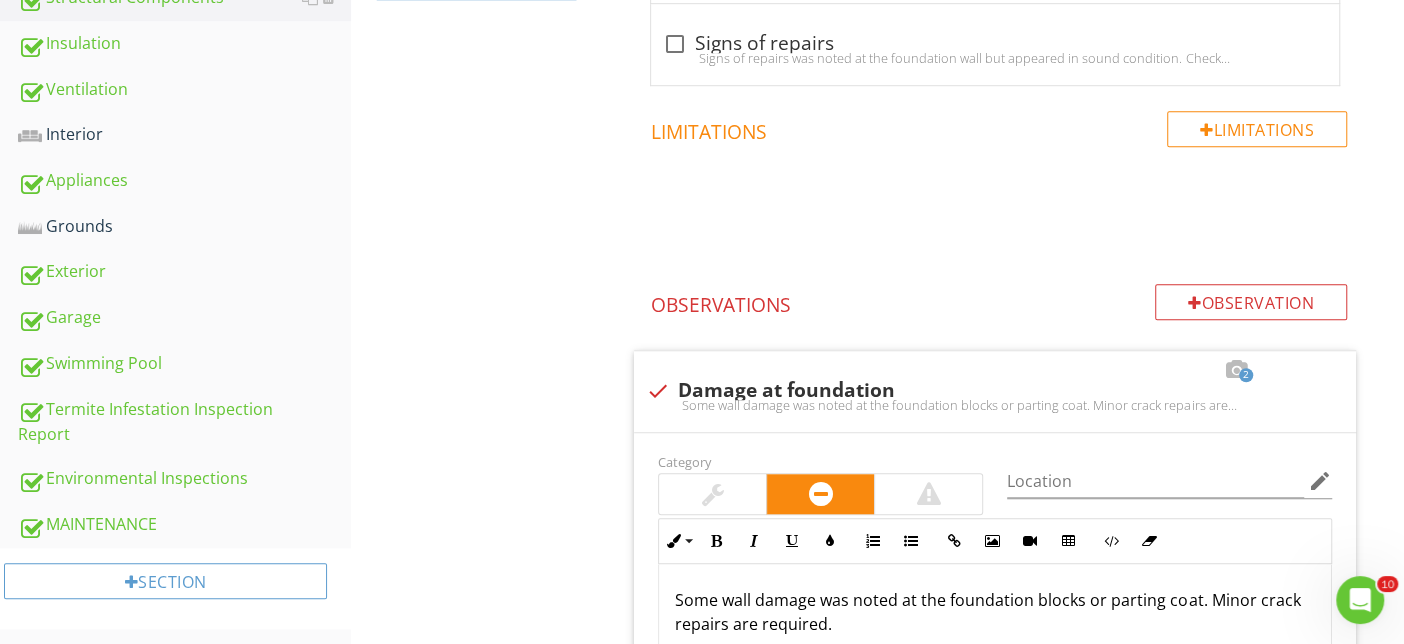 type on "<p>Large cracking was noted at the foundation parge coat and possibly in the wall as well. The depth of the crack was not determined. Apparent wall shifting occurred indicating possible shifting or settling movement at the footing. &nbsp;The degree of apparent movement was about a 1/2- inch which is considered more than normal for a foundation wall. This is typically consistent with soil movement and repairs are needed to prevent a more serious damage to structural components or foundation. Recommend a foundation contractor evaluate and repair &nbsp;the damaged section.</p><p><a fr-original-style="" href="https://www.houselogic.com/organize-maintain/home-maintenance-tips/understanding-foundation-problems/" style="color: rgb(92, 156, 207);" target="_blank">Here is an informational article</a> on foundation cracks.</p>" 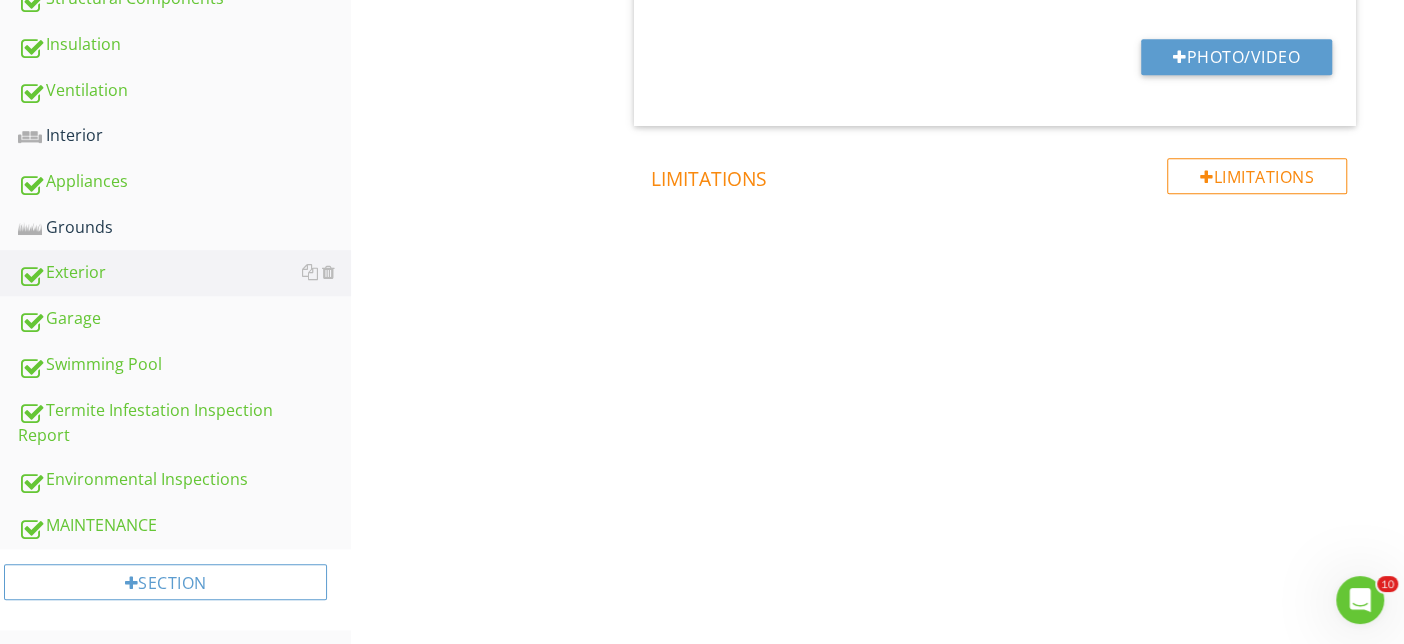 scroll, scrollTop: 494, scrollLeft: 0, axis: vertical 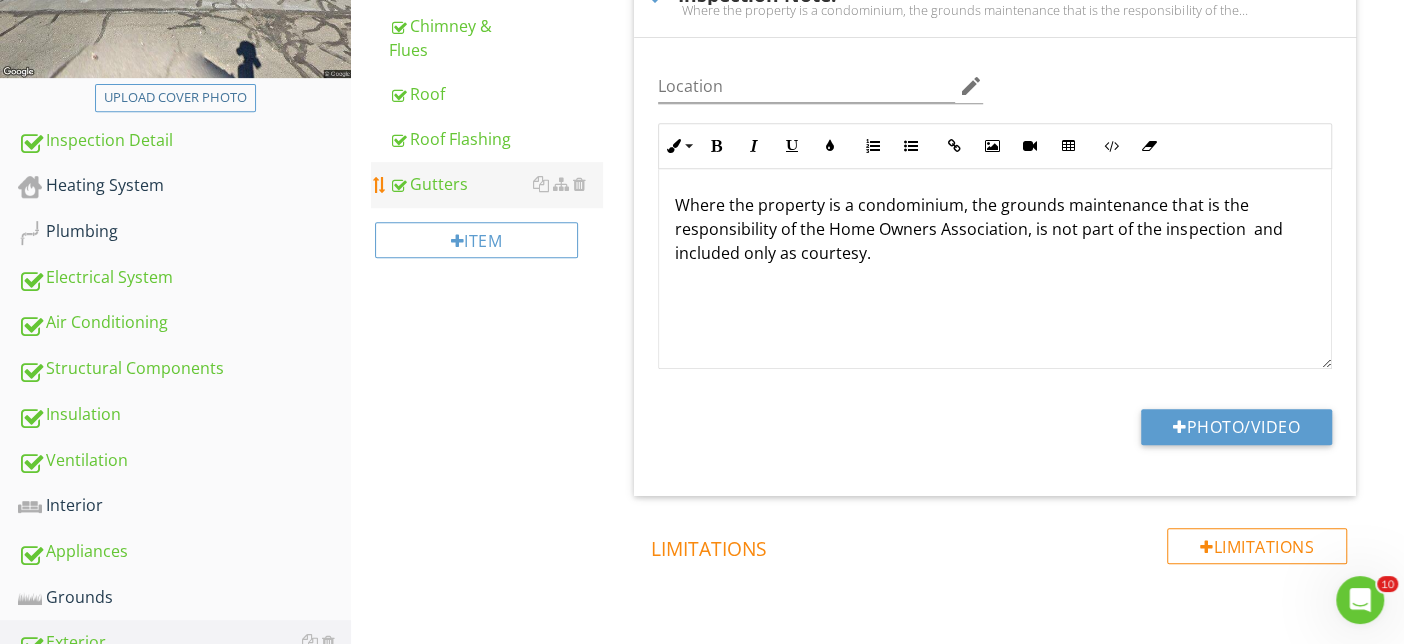 click on "Gutters" at bounding box center (495, 184) 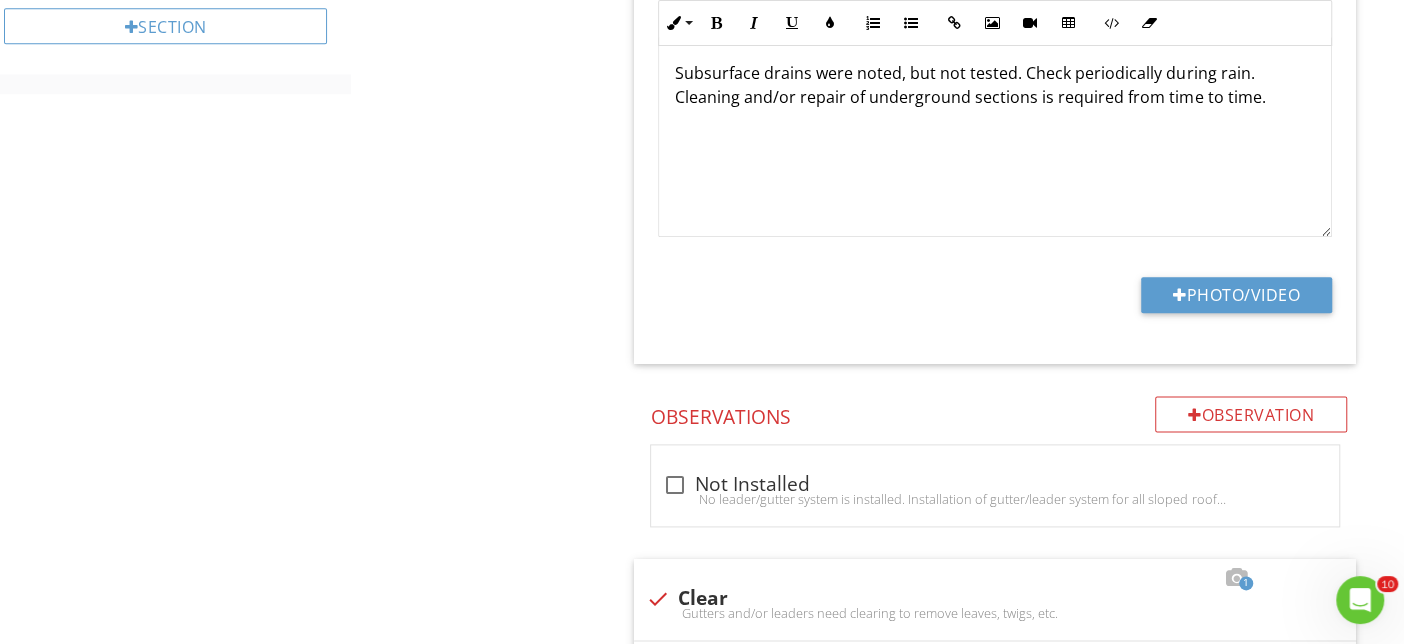scroll, scrollTop: 2160, scrollLeft: 0, axis: vertical 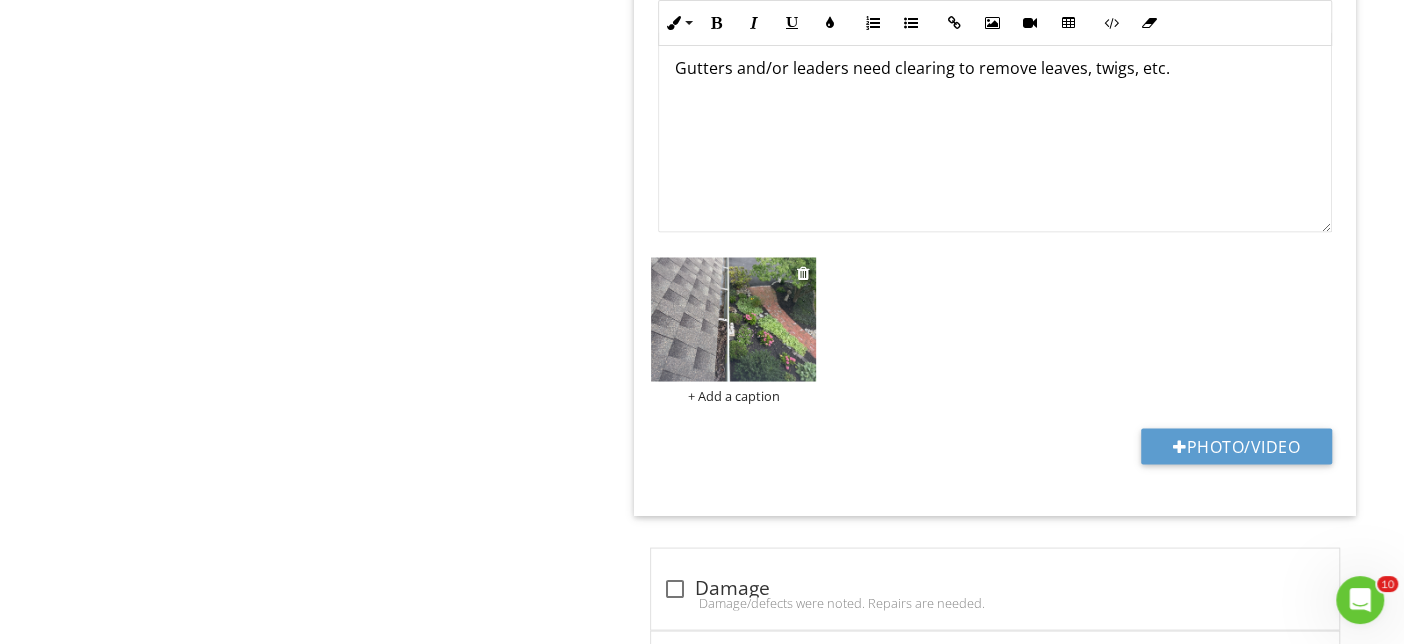 click at bounding box center (733, 318) 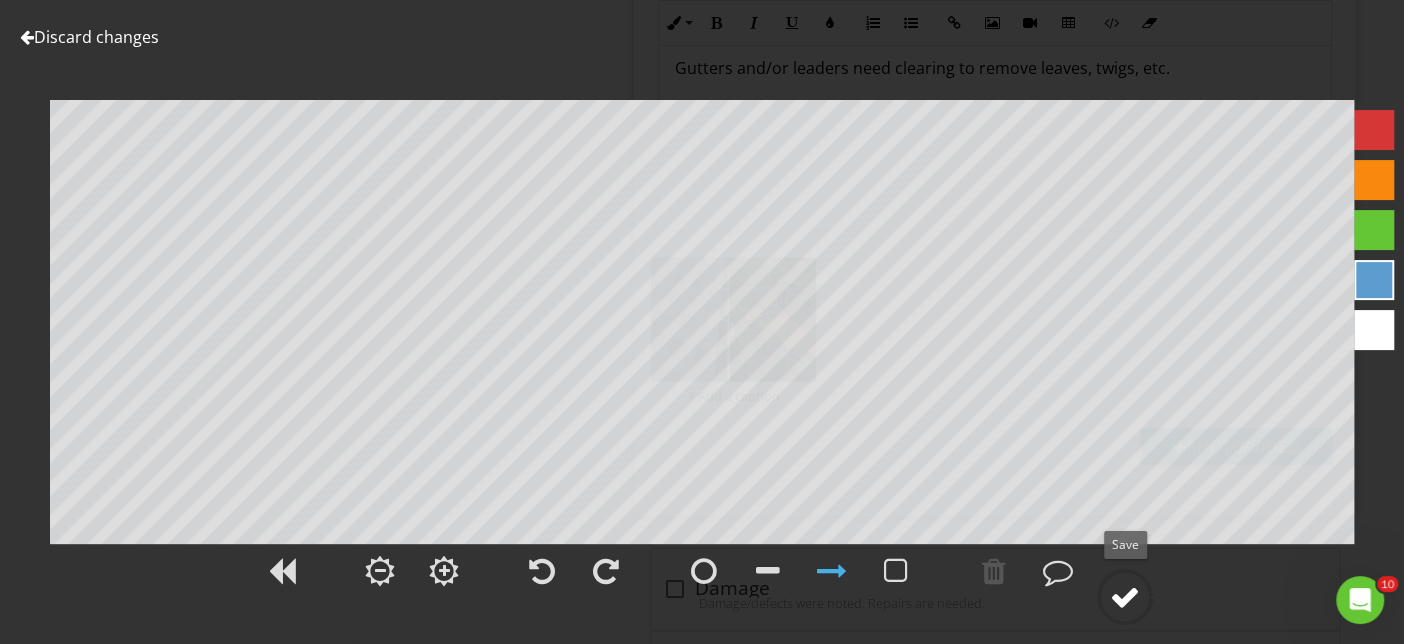 click at bounding box center [1125, 597] 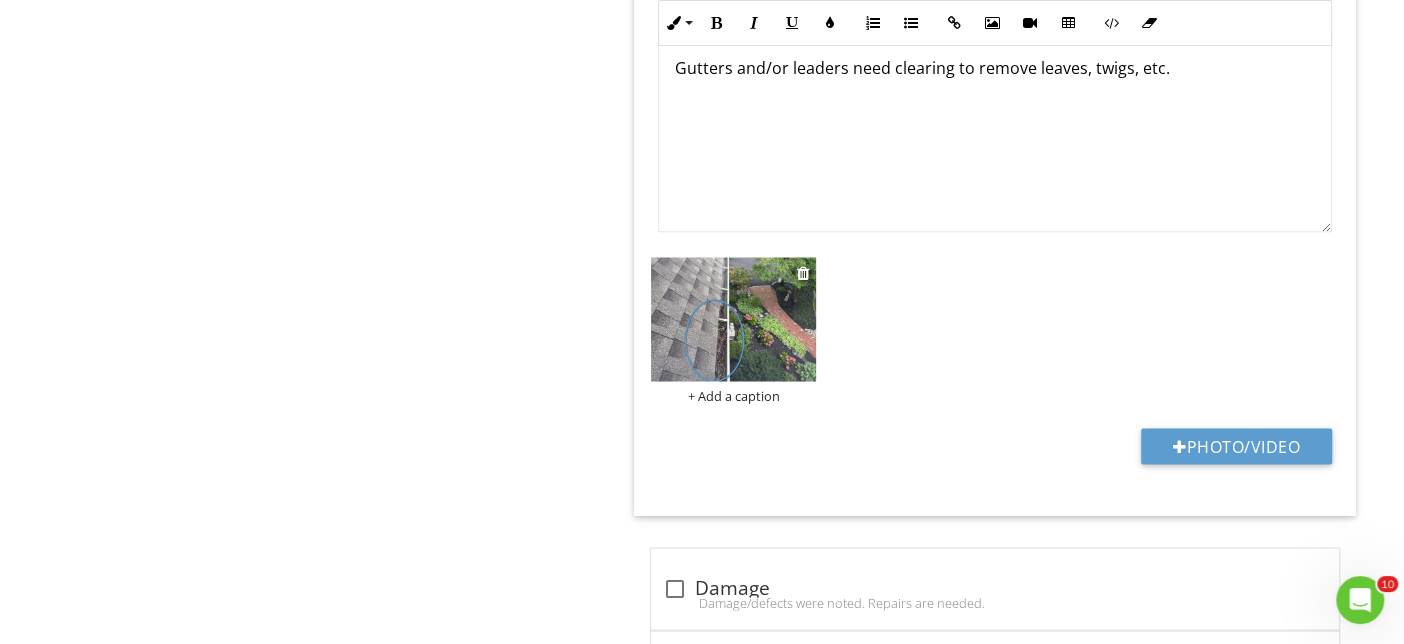click at bounding box center (733, 318) 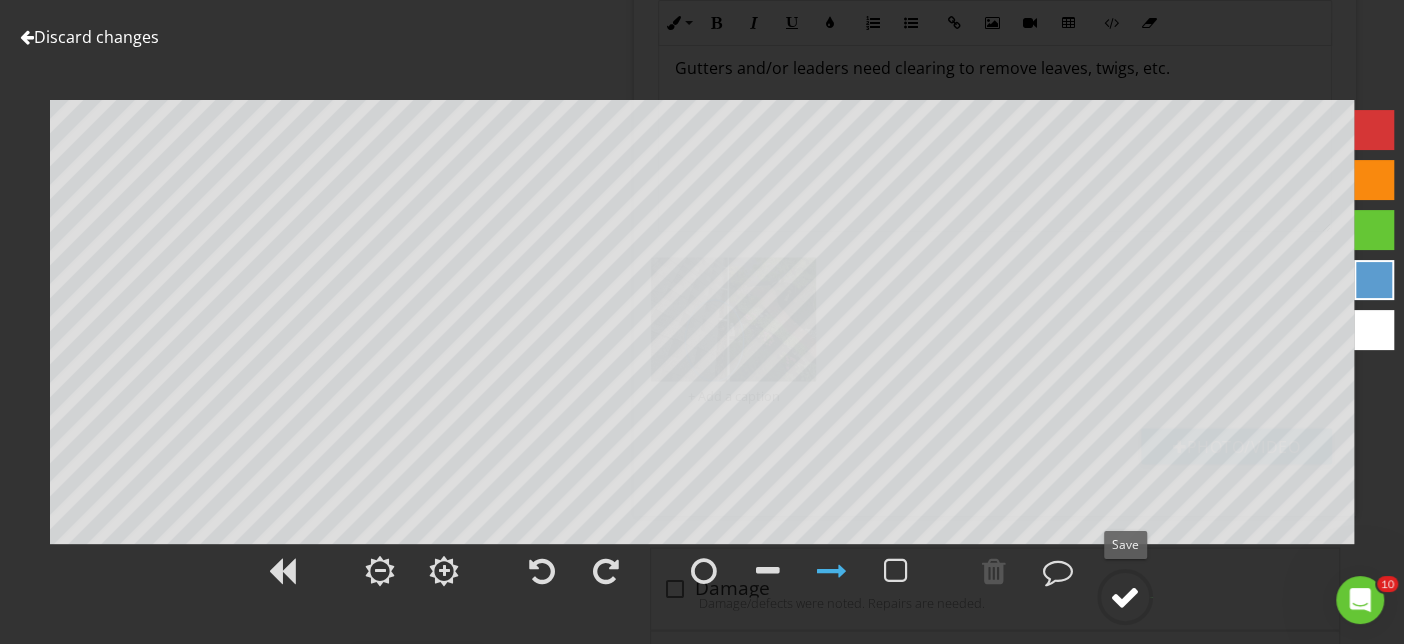 click at bounding box center (1125, 597) 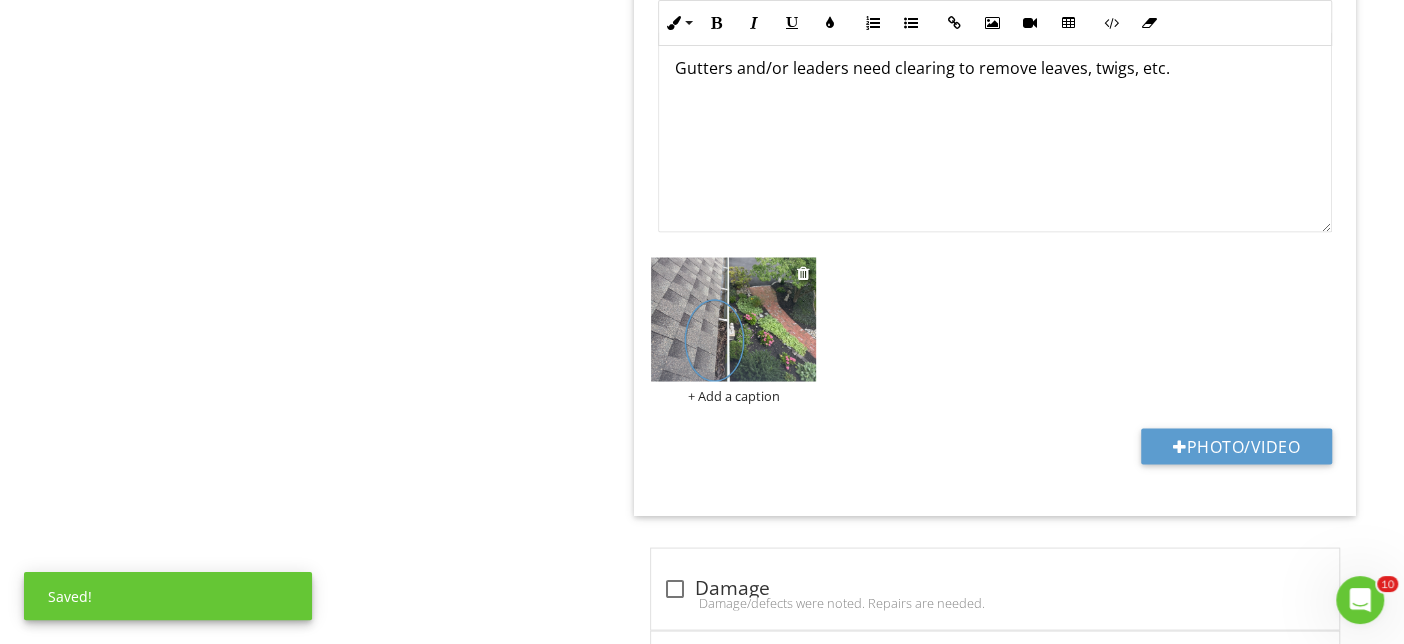 click at bounding box center (733, 318) 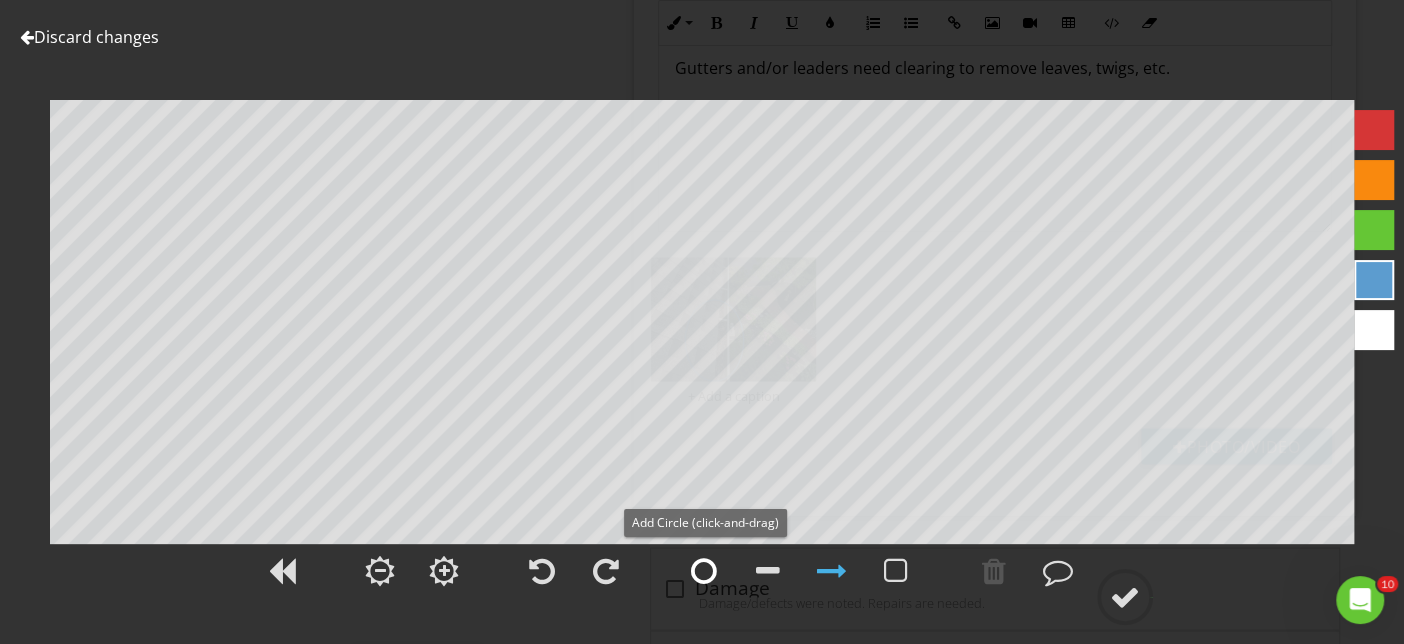 click at bounding box center (704, 571) 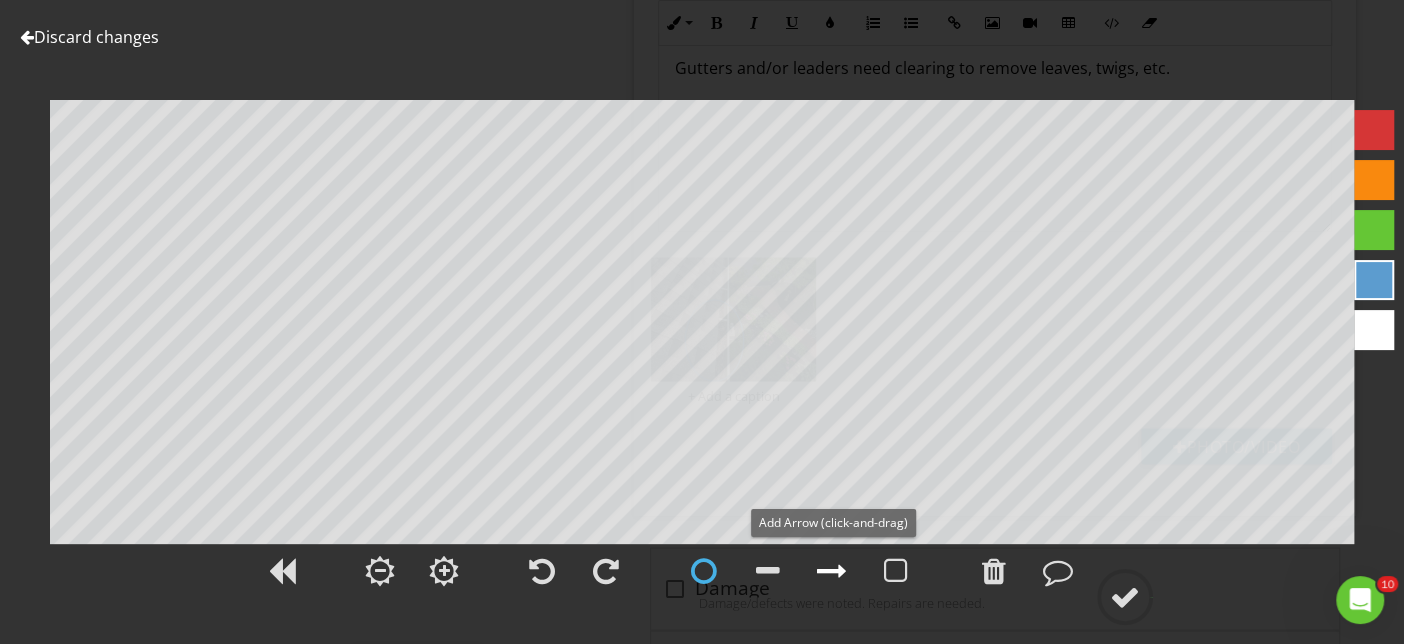click on "Discard changes
Add Location" at bounding box center [702, 322] 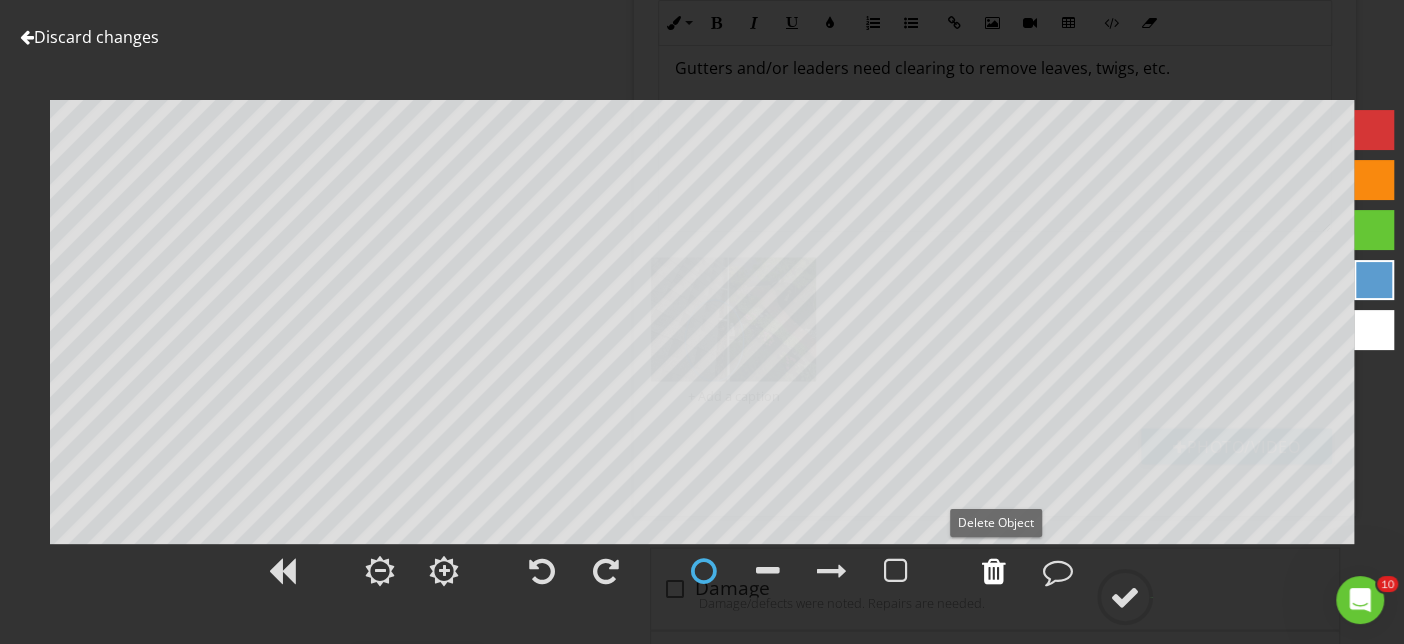 click at bounding box center (994, 571) 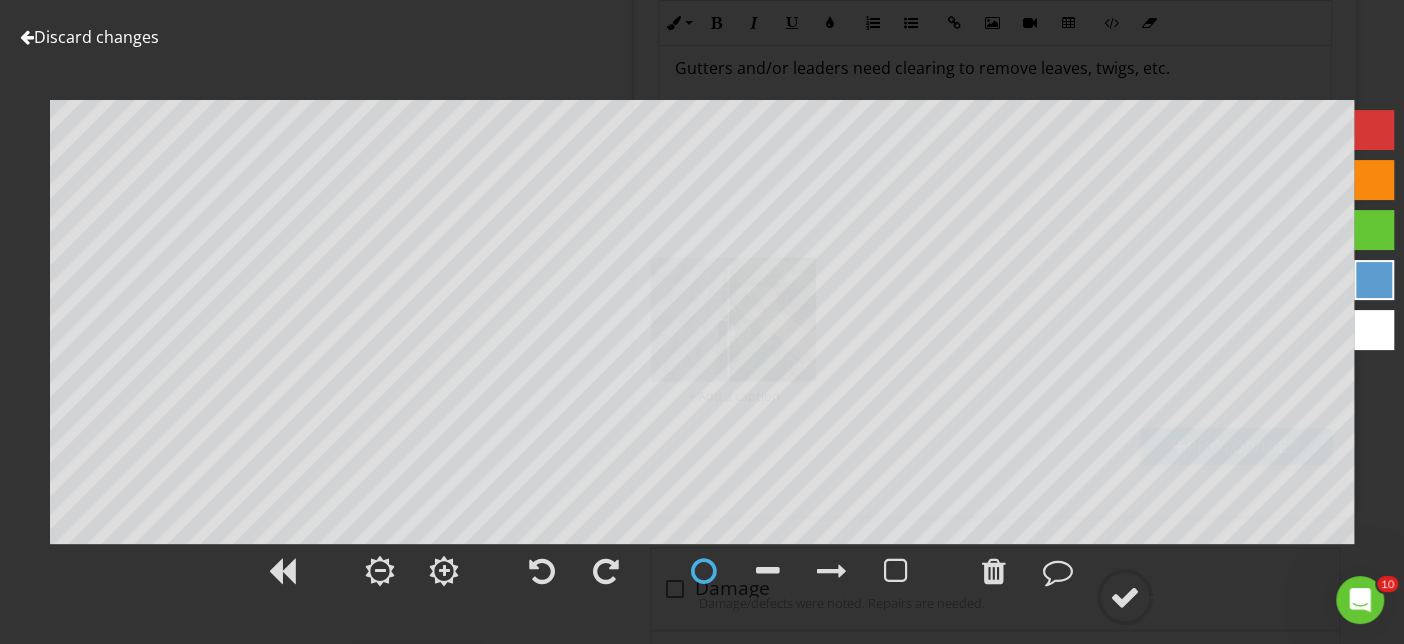 click on "Discard changes
Add Location" at bounding box center [702, 322] 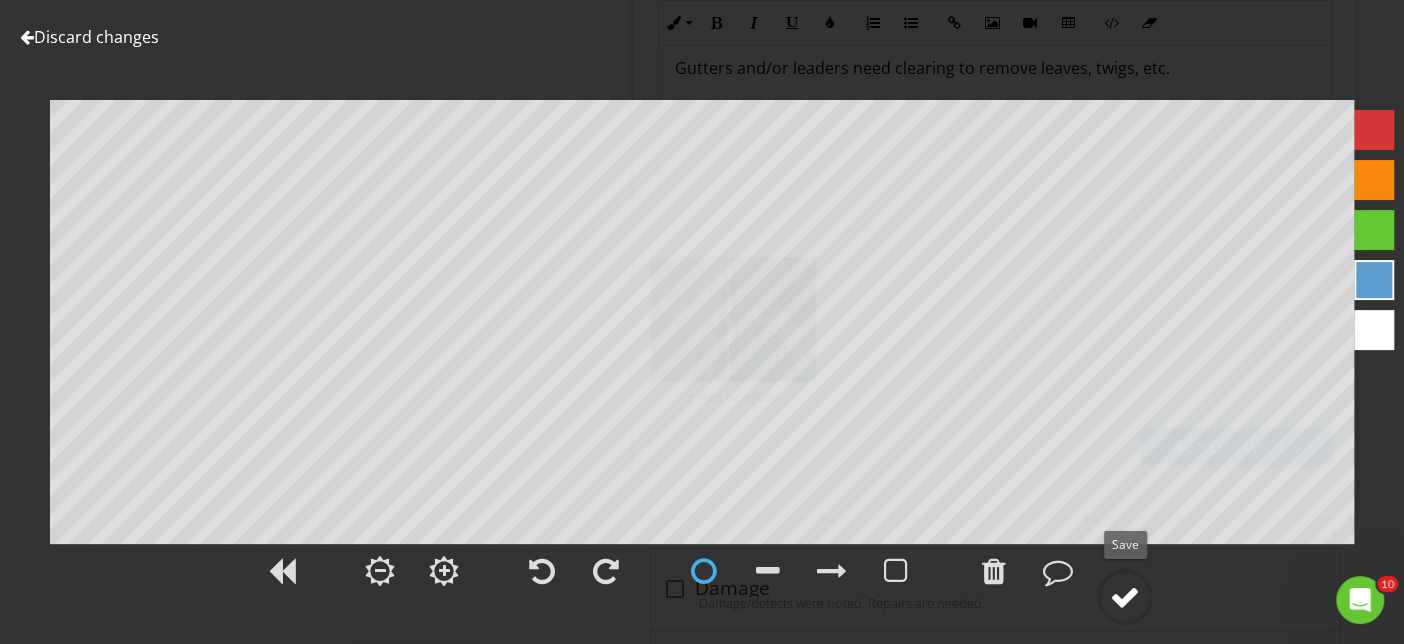 click at bounding box center (1125, 597) 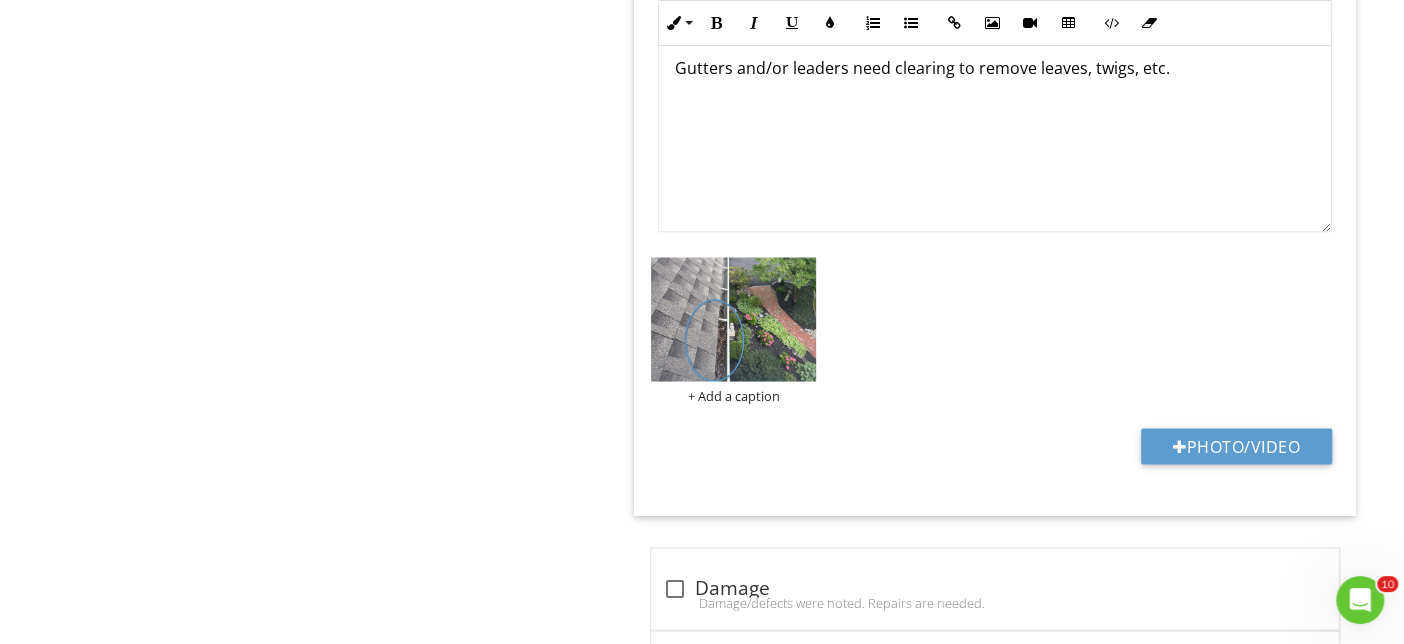 click on "Exterior
General
Siding
Trim
Exterior Doors
Chimney & Flues
Roof
Roof Flashing
Gutters
Item
Gutters
IN   inspected NI   Not inspected NP   Nor present D   Deficiency
Info
Information                       check_box_outline_blank
Aged
System is aged and could use repair or replacement.
check_box_outline_blank
Back-up
- backed-up base drains, i.e., base grade where leader connects to underground piping
check_box_outline_blank
Built-in" at bounding box center [877, -173] 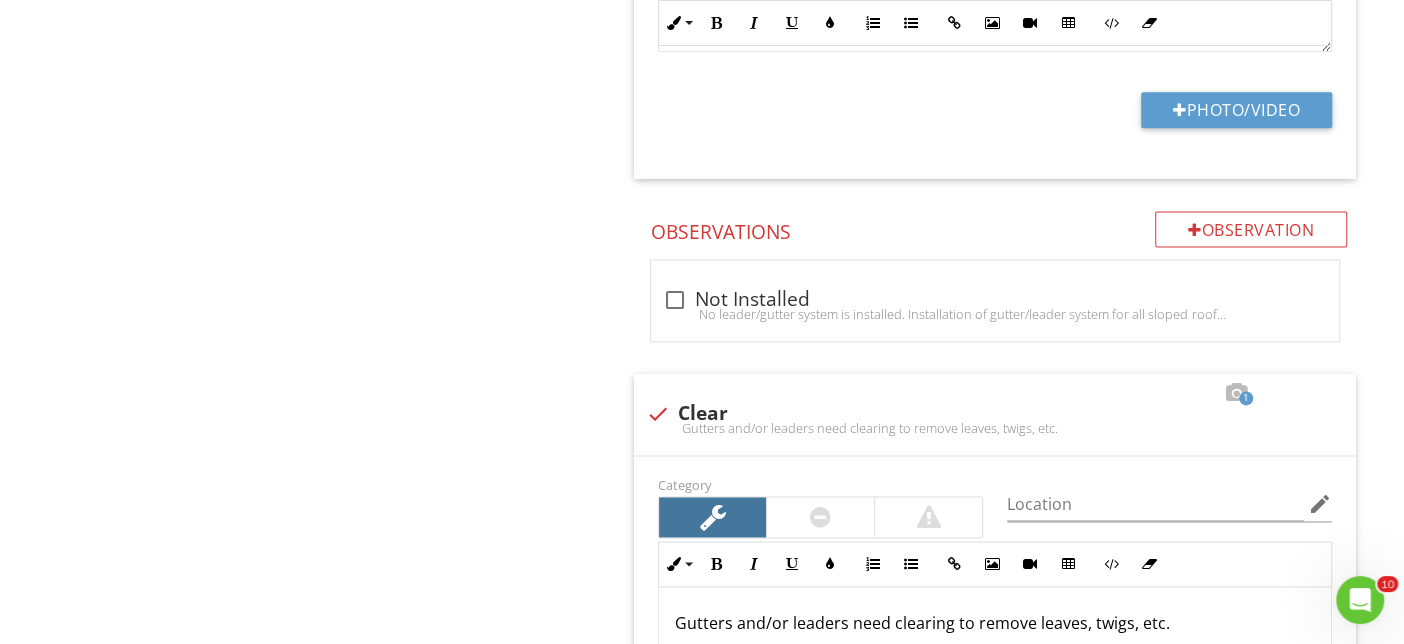 scroll, scrollTop: 864, scrollLeft: 0, axis: vertical 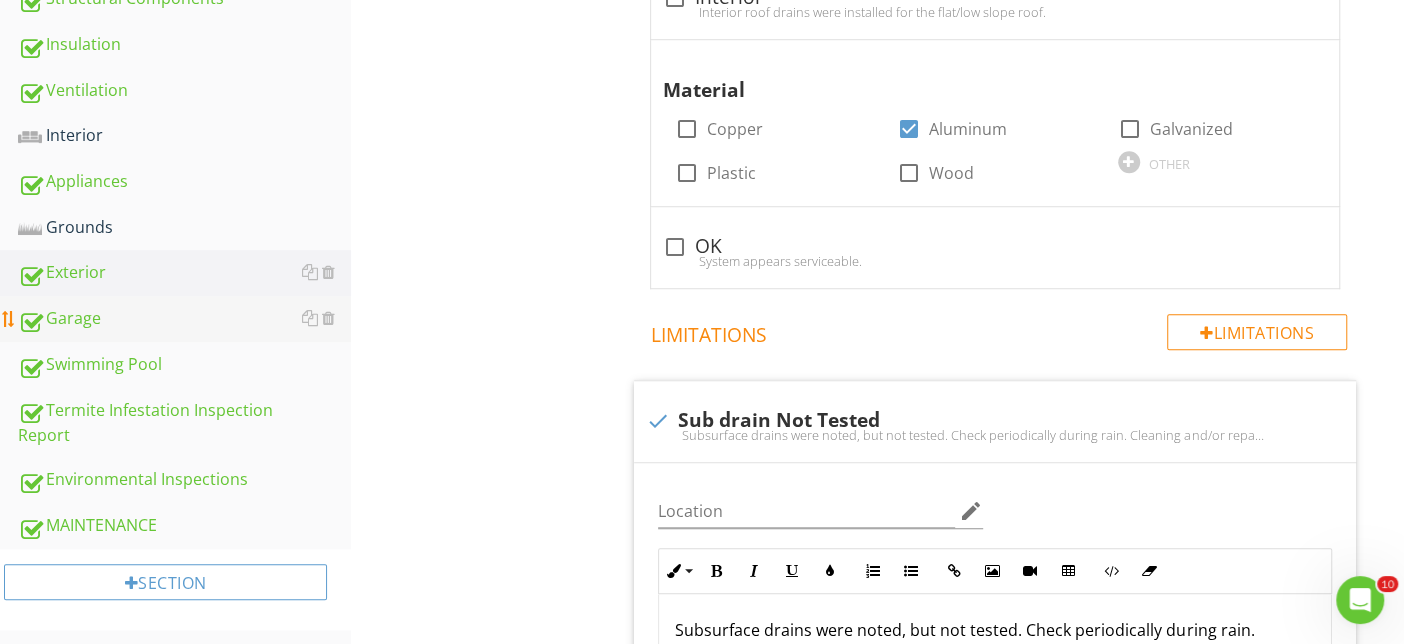 click on "Garage" at bounding box center [184, 319] 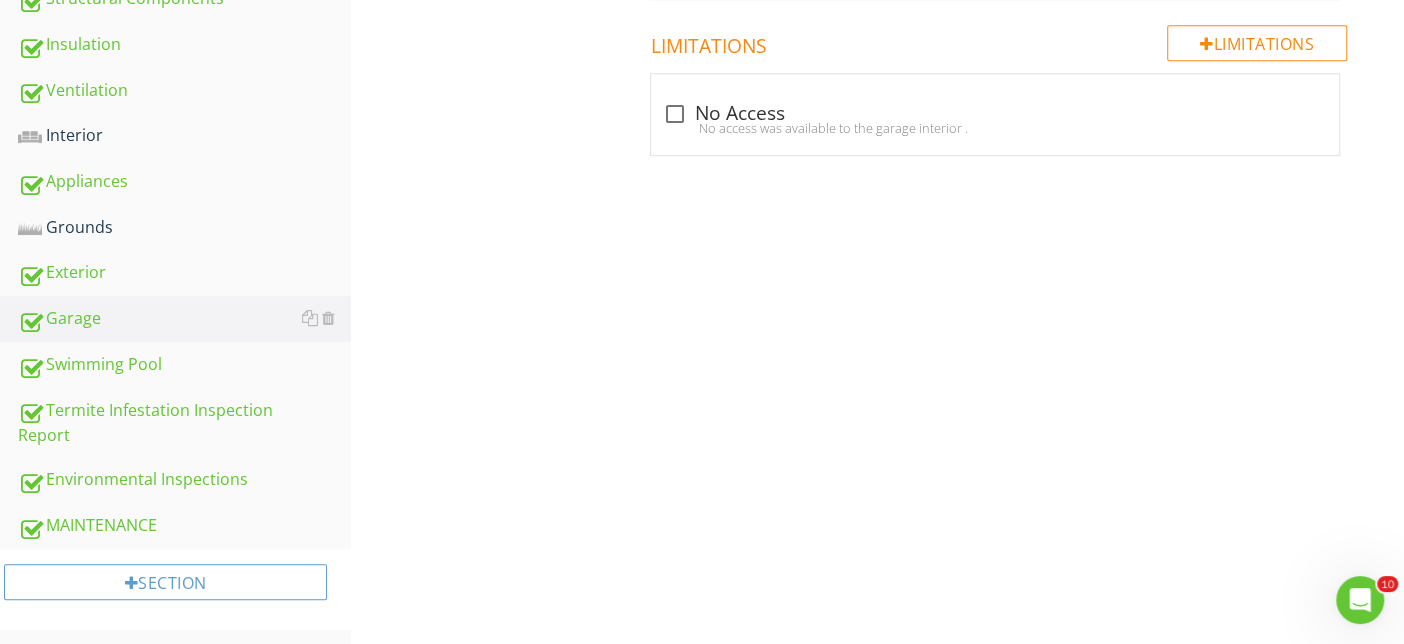 scroll, scrollTop: 123, scrollLeft: 0, axis: vertical 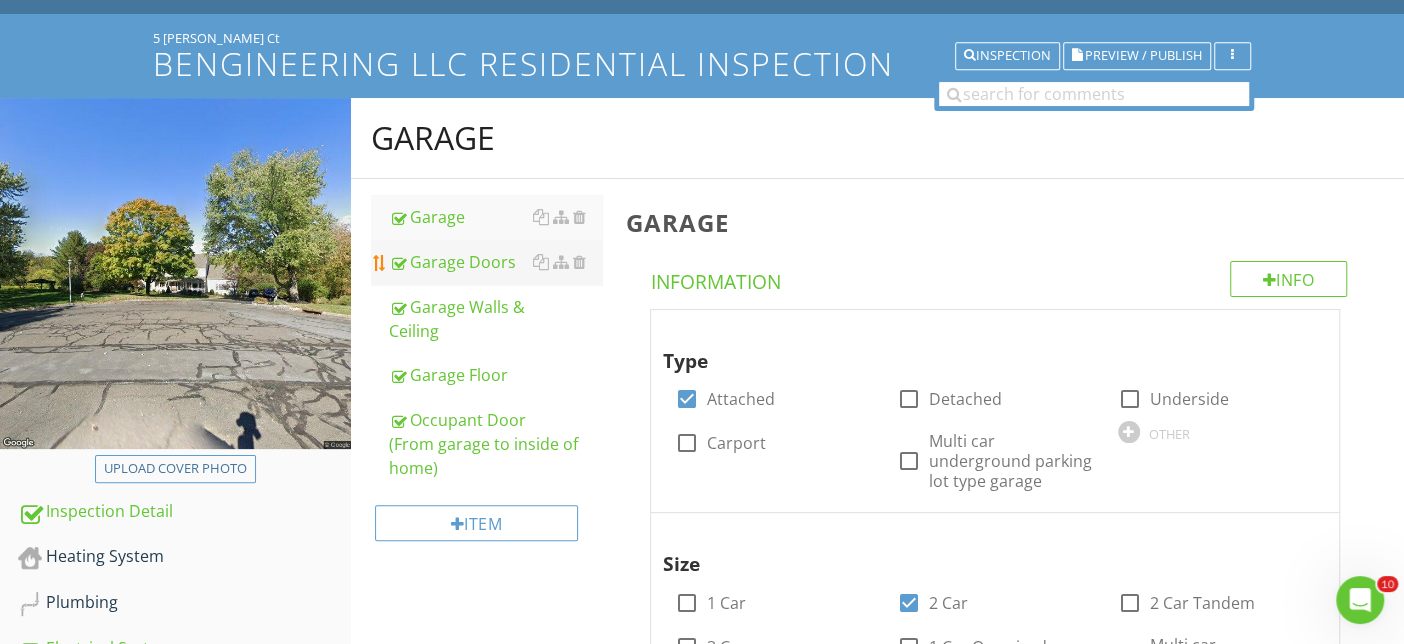 click on "Garage Doors" at bounding box center (495, 262) 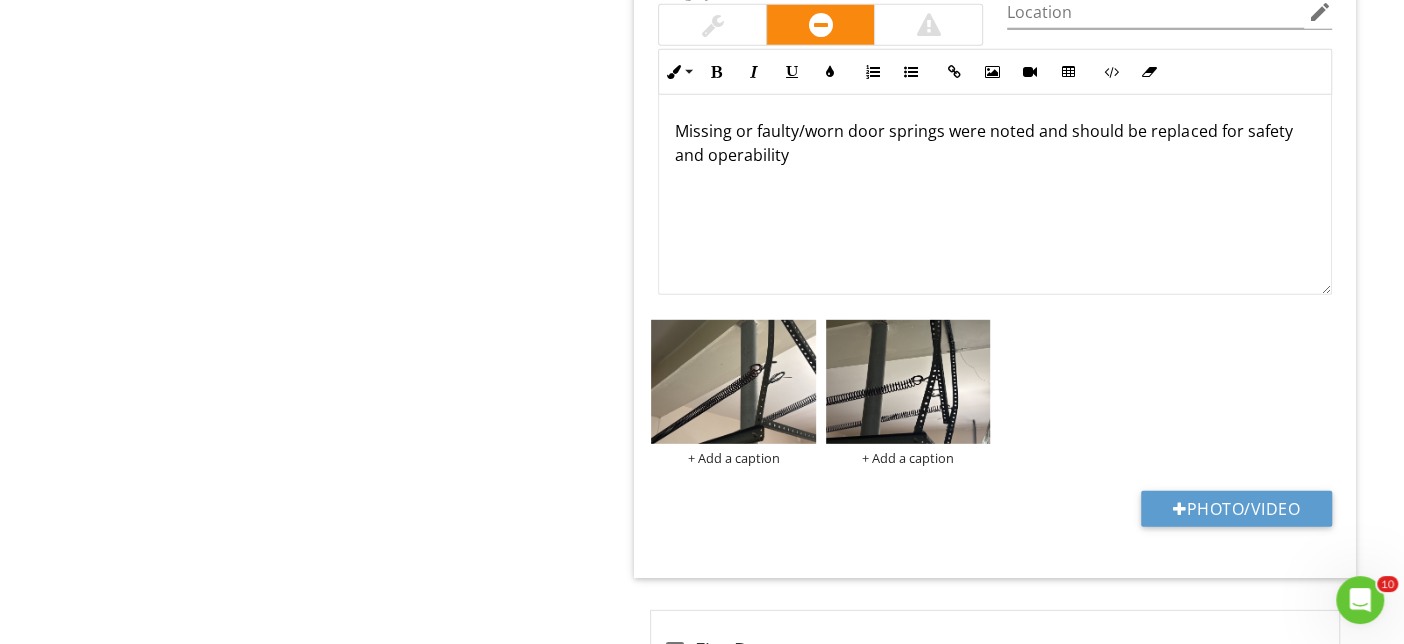 scroll, scrollTop: 3465, scrollLeft: 0, axis: vertical 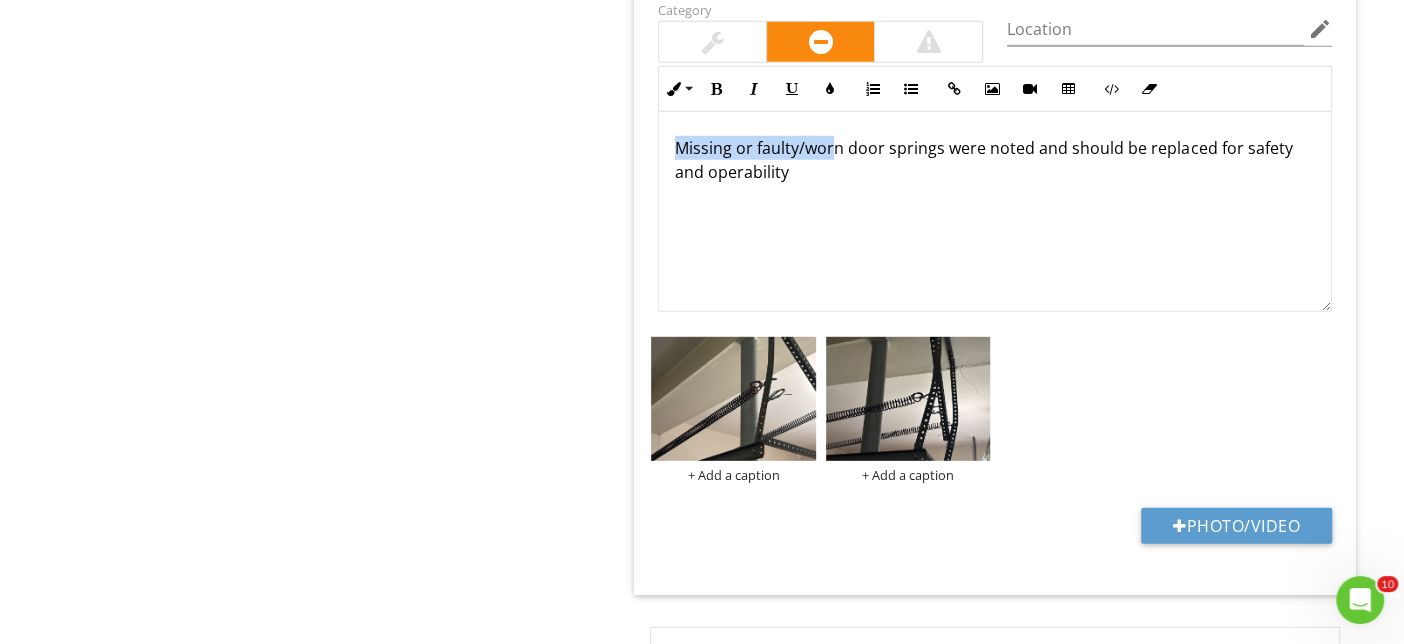 drag, startPoint x: 840, startPoint y: 134, endPoint x: 581, endPoint y: 114, distance: 259.77106 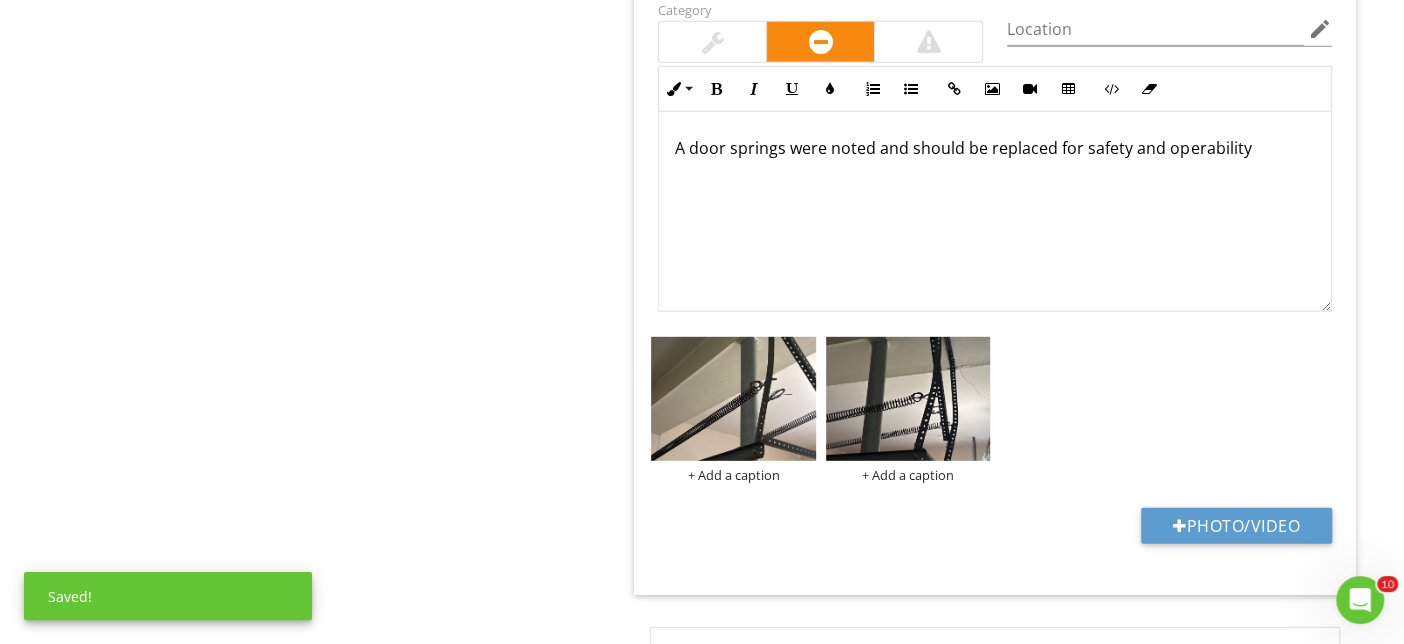 click on "A door springs were noted and should be replaced for safety and operability" at bounding box center [995, 148] 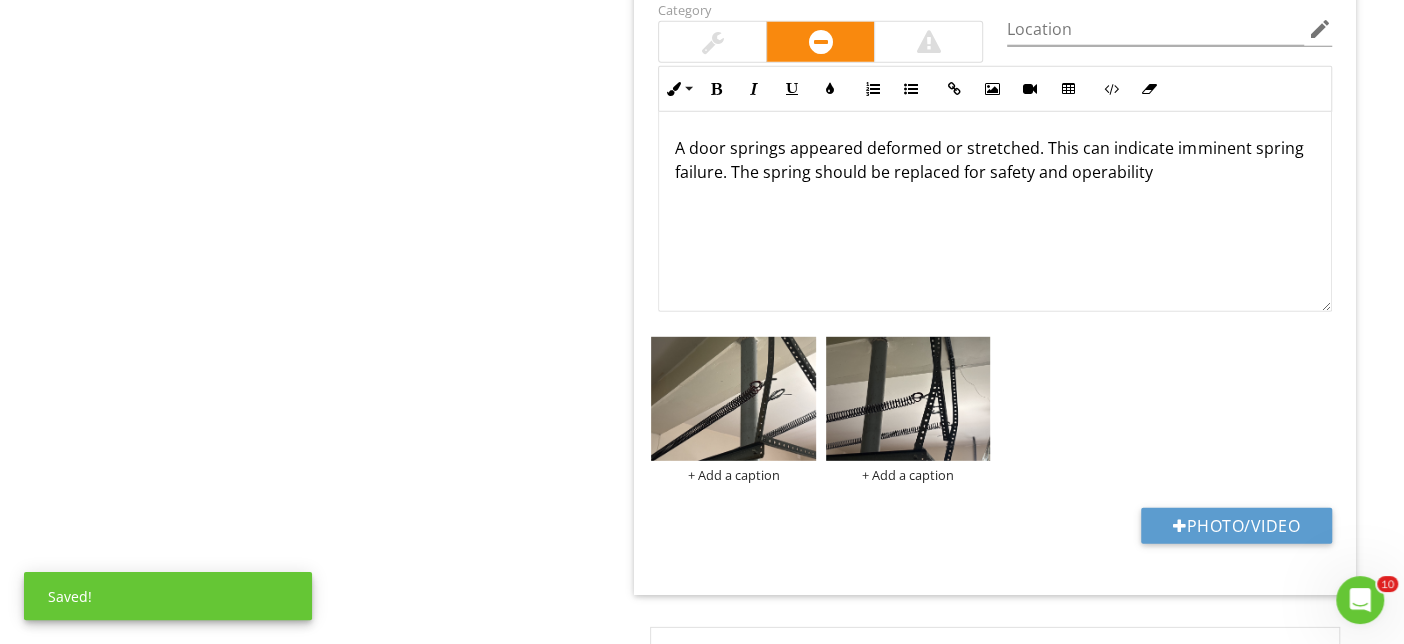 click at bounding box center (929, 42) 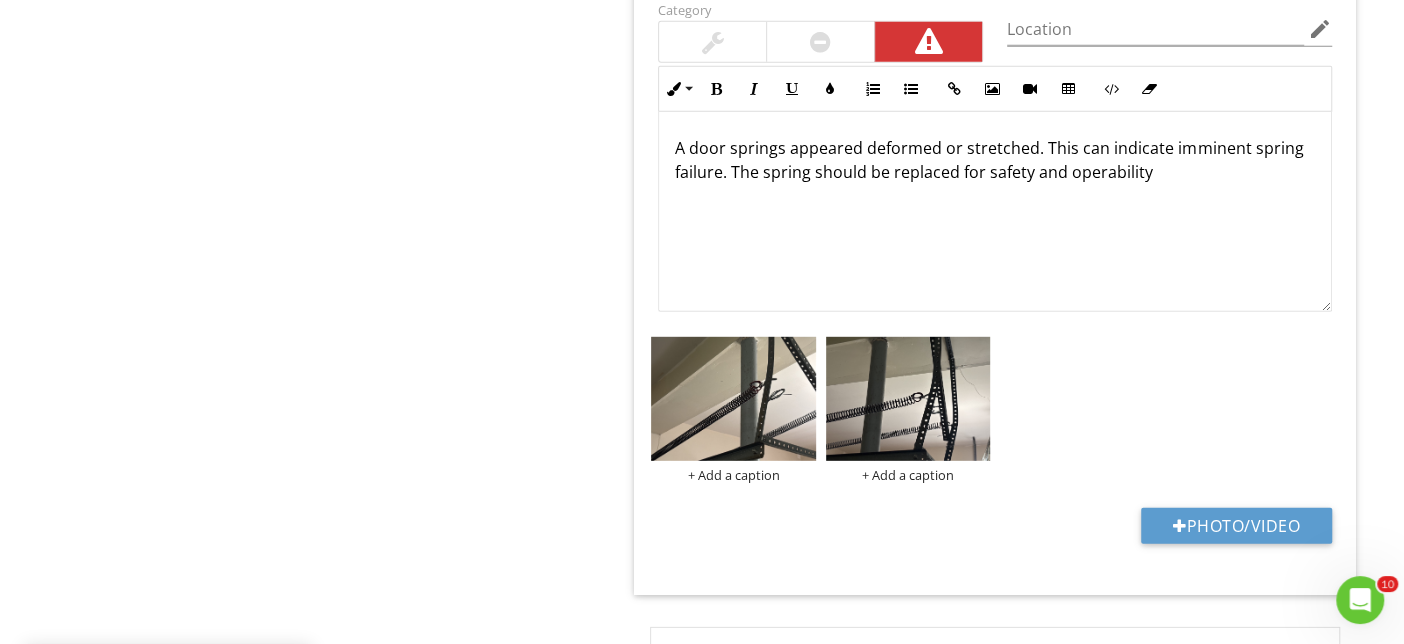 click on "A door springs appeared deformed or stretched. This can indicate imminent spring failure. The spring should be replaced for safety and operability" at bounding box center [995, 160] 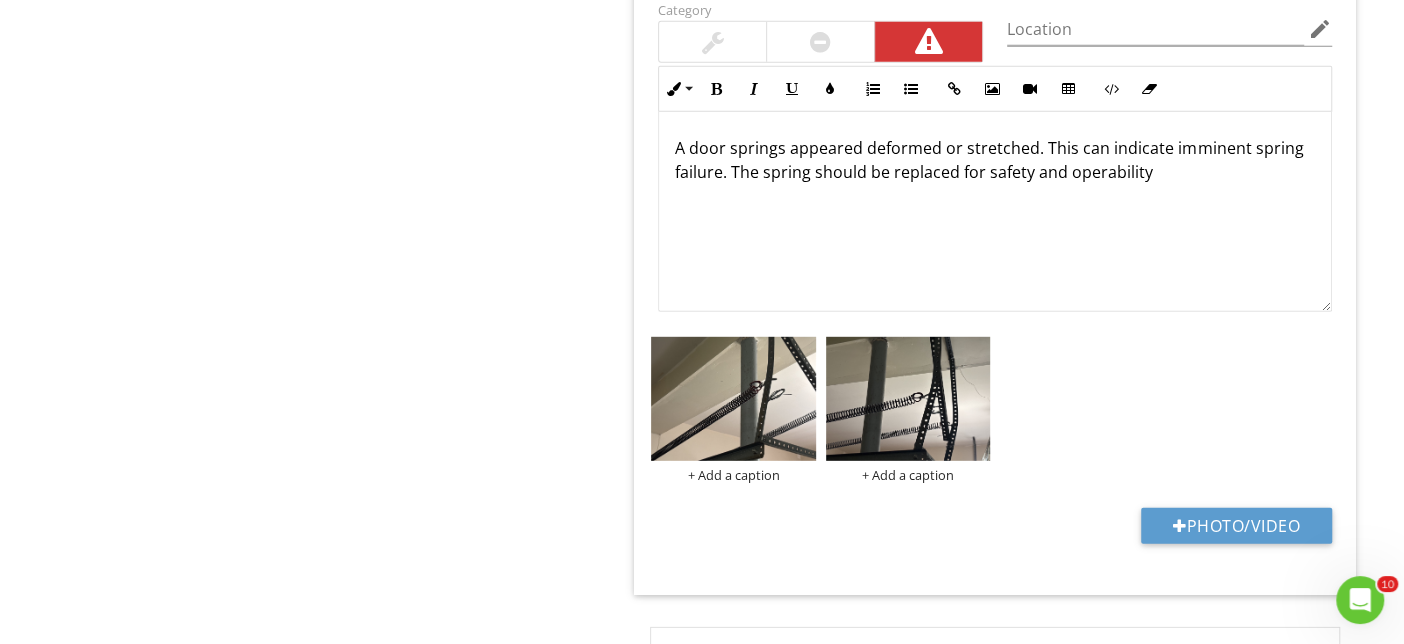 click on "A door springs appeared deformed or stretched. This can indicate imminent spring failure. The spring should be replaced for safety and operability" at bounding box center (995, 160) 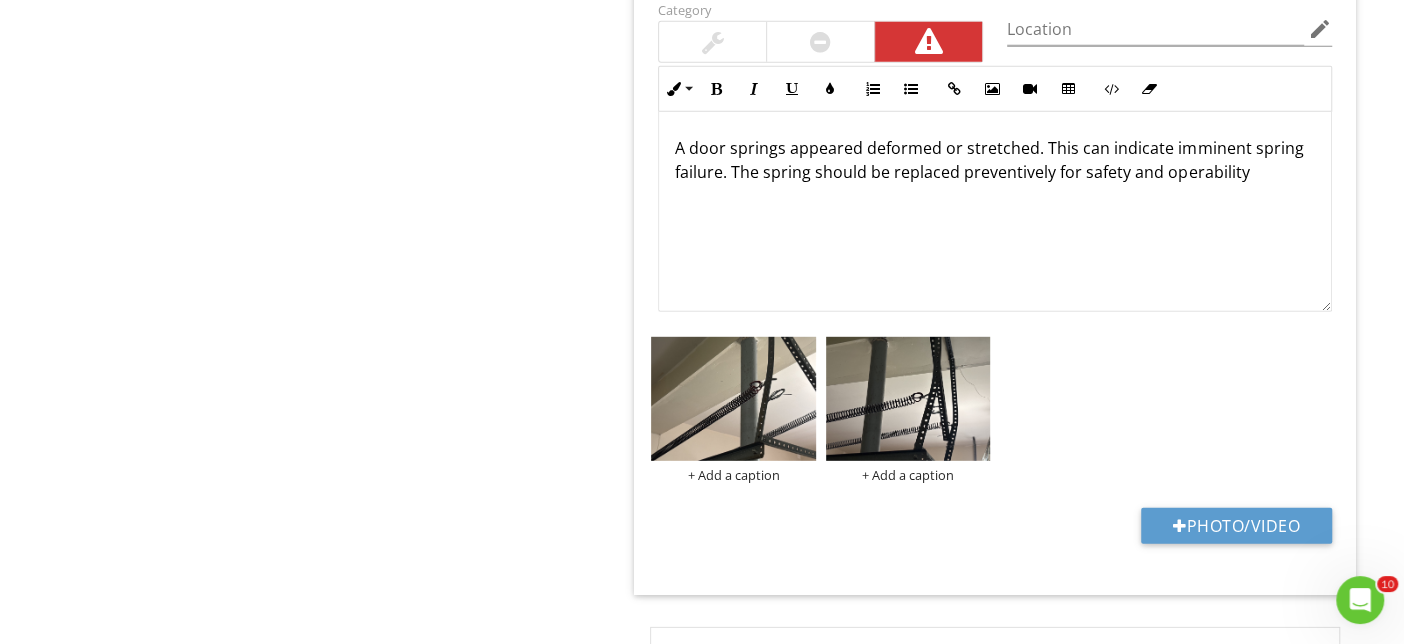 click on "A door springs appeared deformed or stretched. This can indicate imminent spring failure. The spring should be replaced preventively for safety and operability" at bounding box center (995, 160) 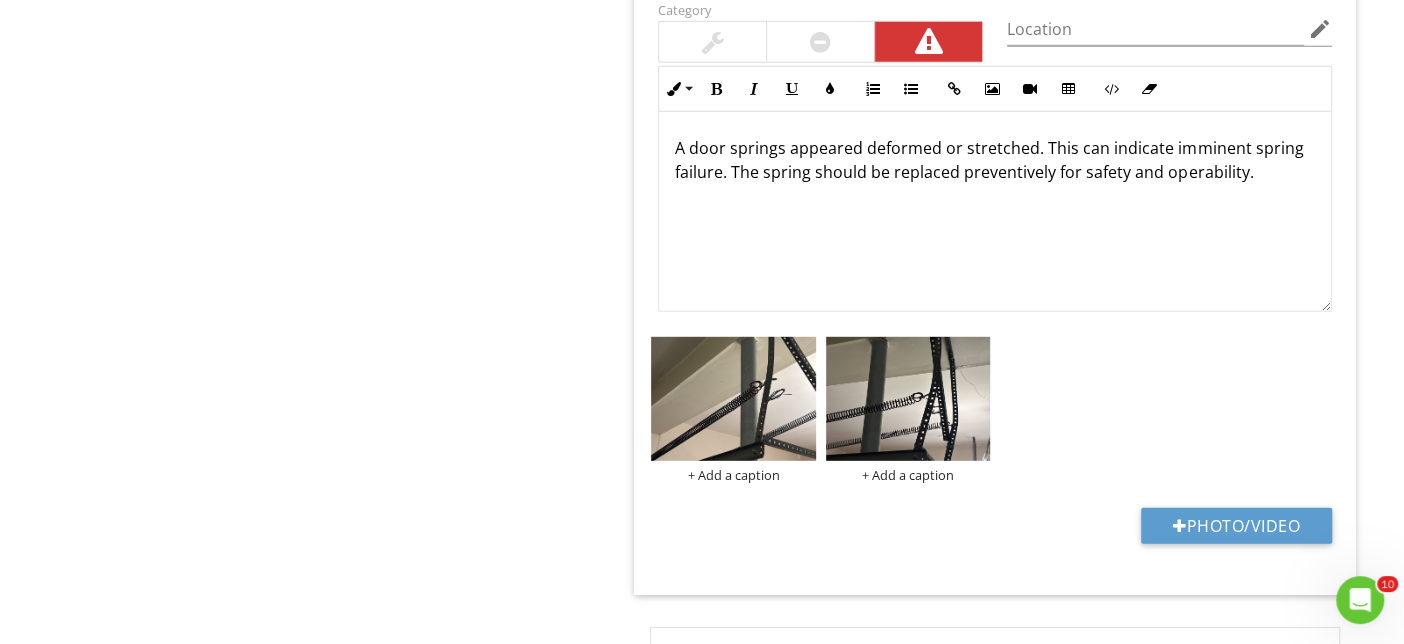 click at bounding box center (713, 42) 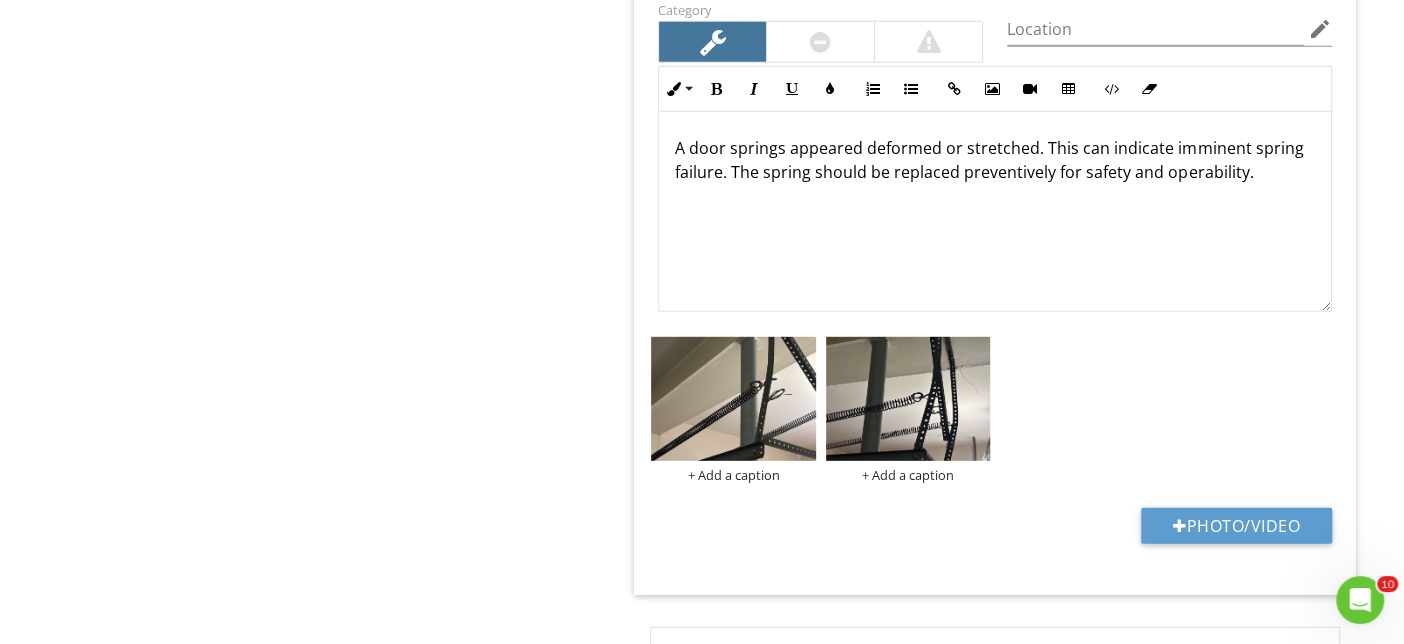 scroll, scrollTop: 3280, scrollLeft: 0, axis: vertical 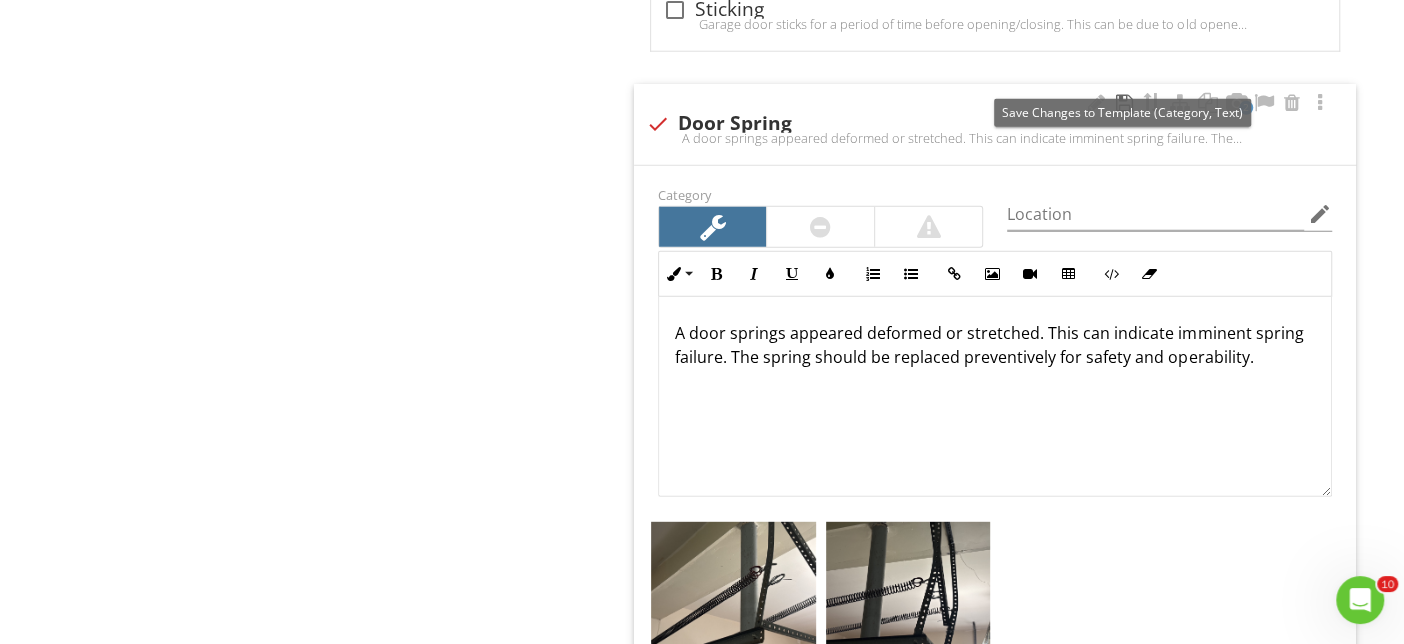 click at bounding box center [1124, 103] 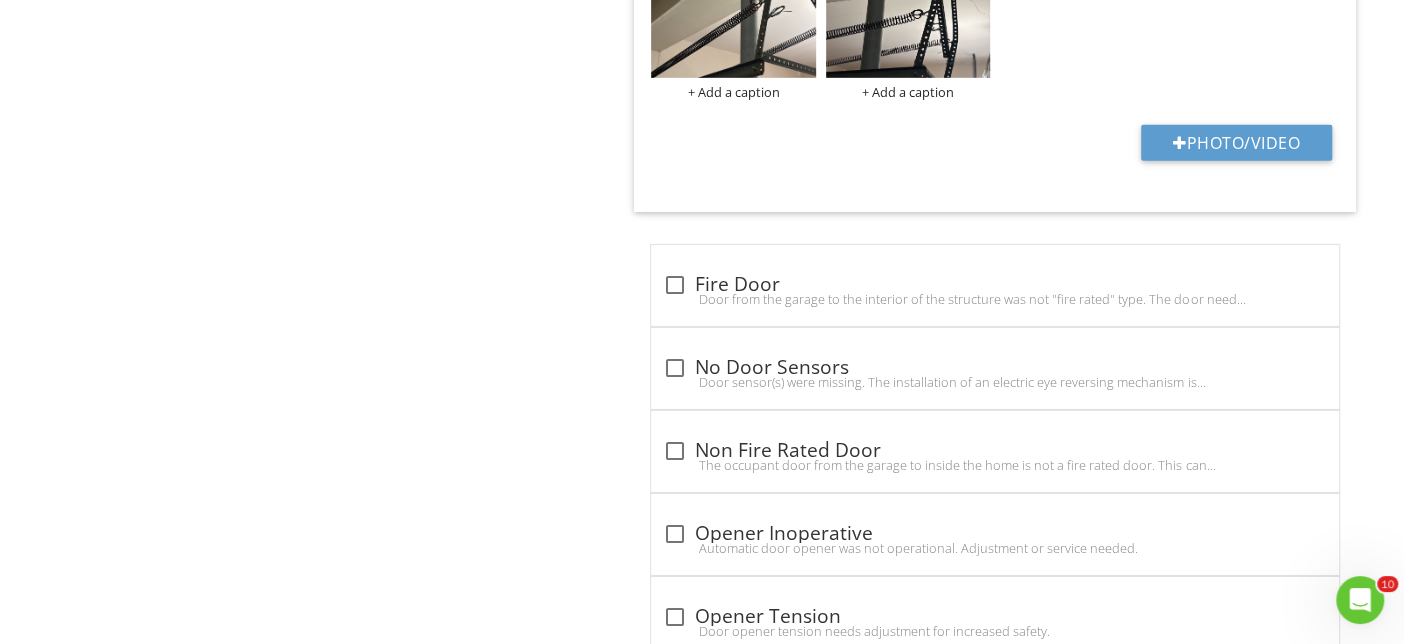 scroll, scrollTop: 4064, scrollLeft: 0, axis: vertical 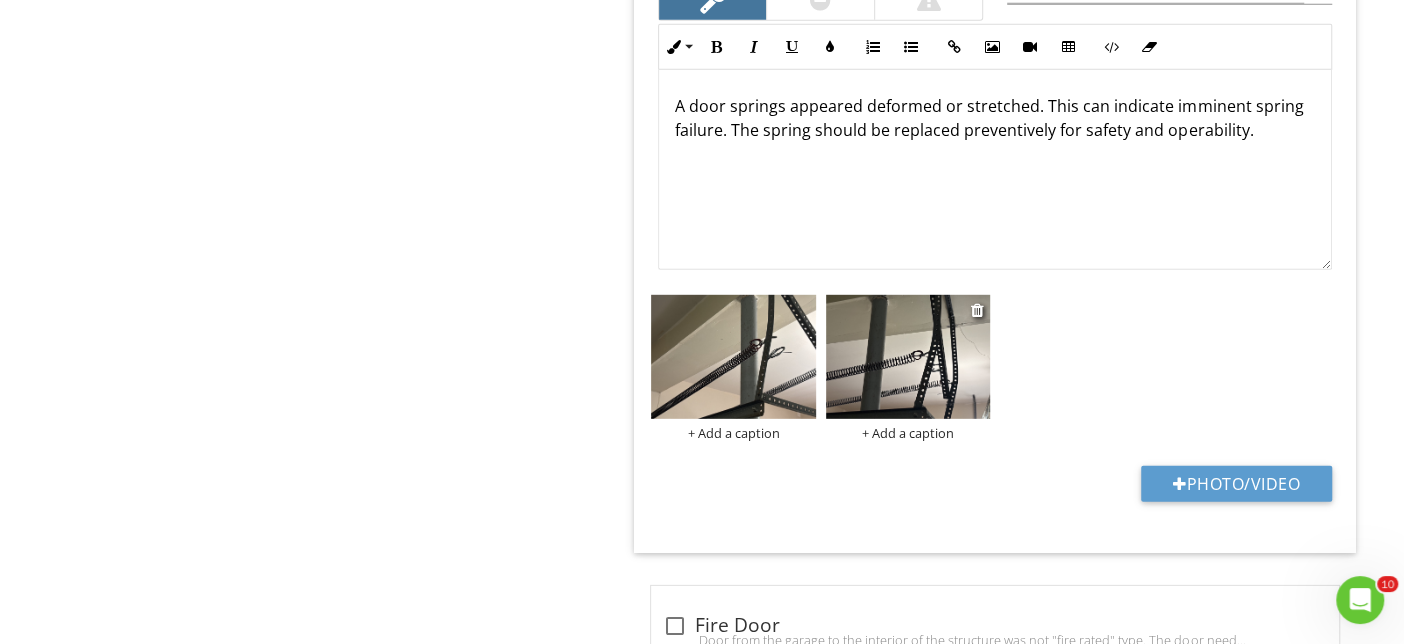 click at bounding box center (908, 356) 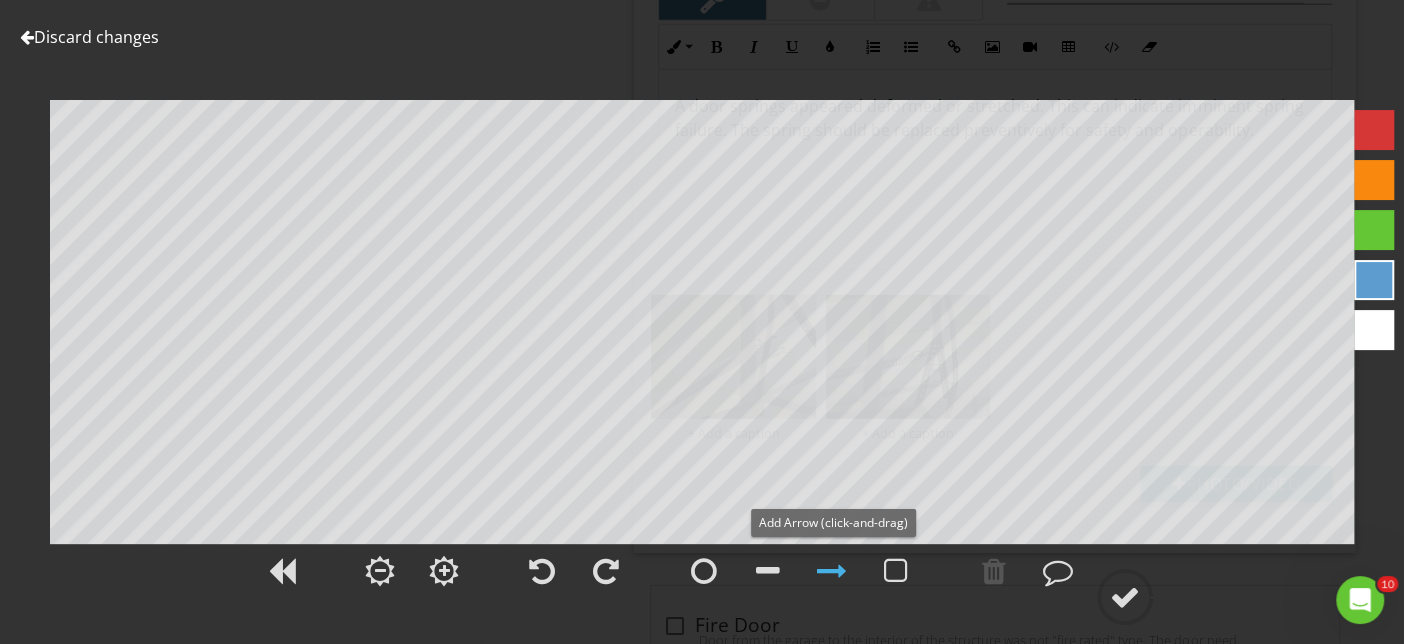 click at bounding box center (832, 571) 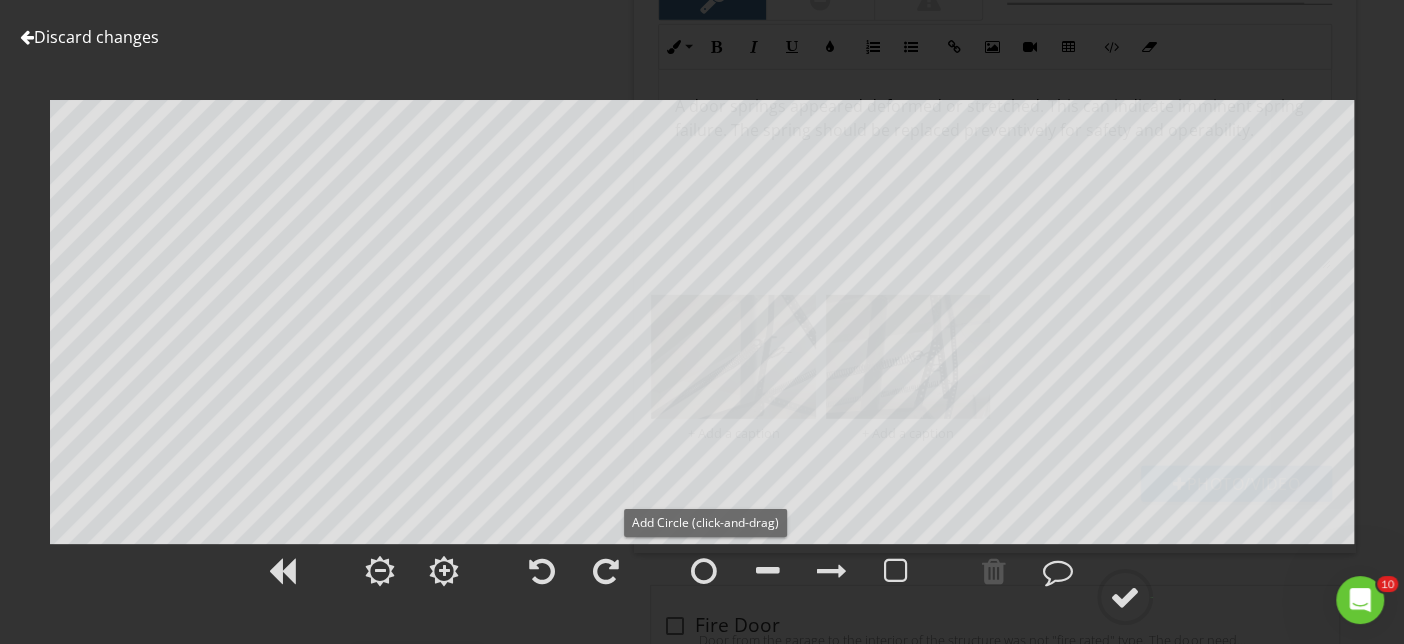 drag, startPoint x: 712, startPoint y: 565, endPoint x: 707, endPoint y: 521, distance: 44.28318 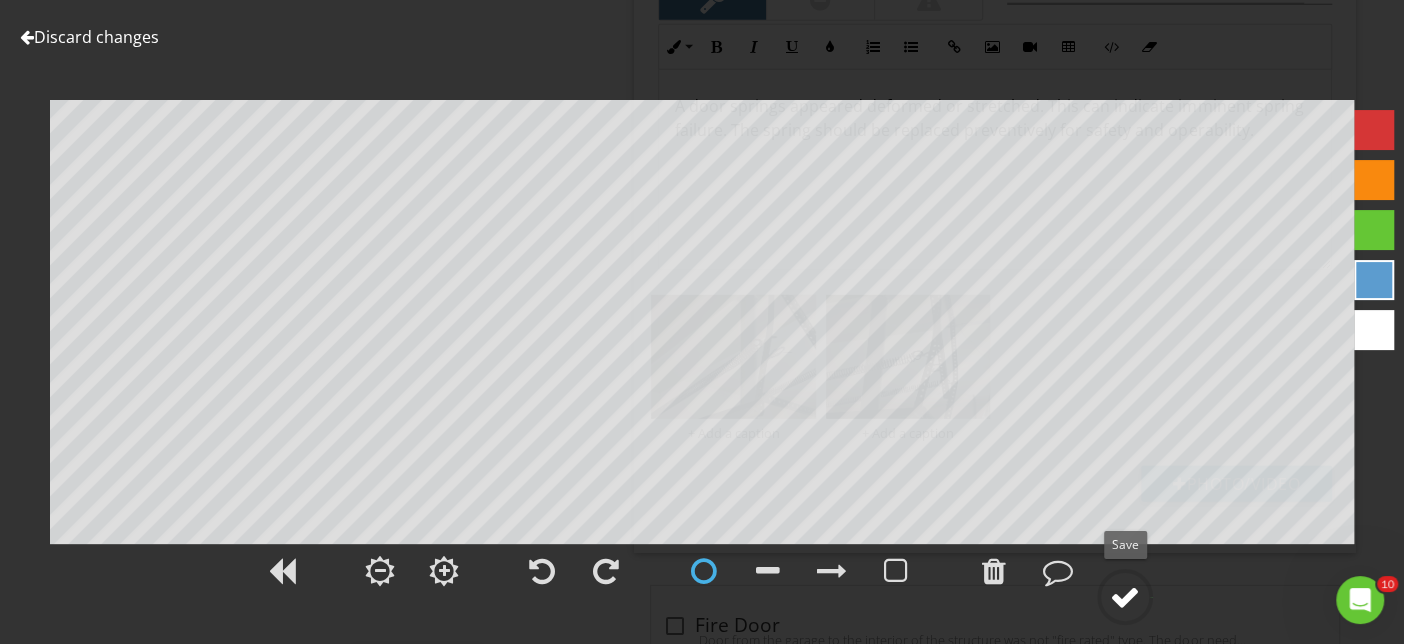 click at bounding box center (1125, 597) 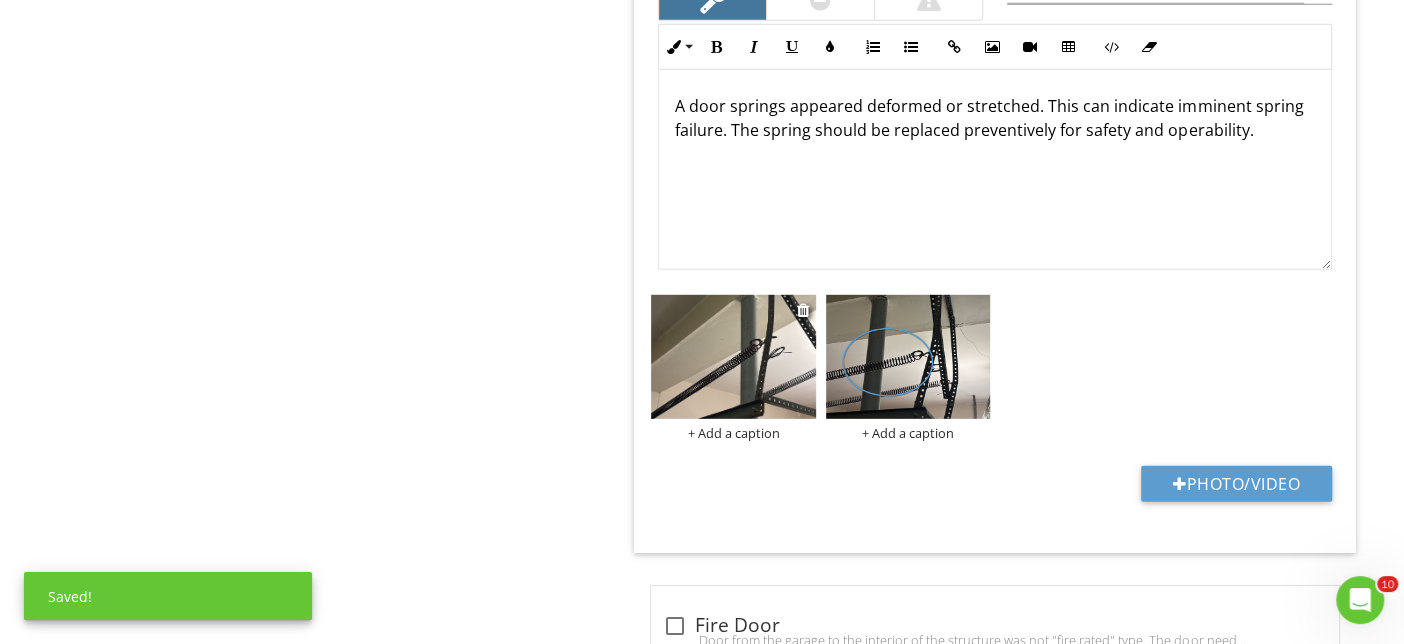 click at bounding box center (733, 356) 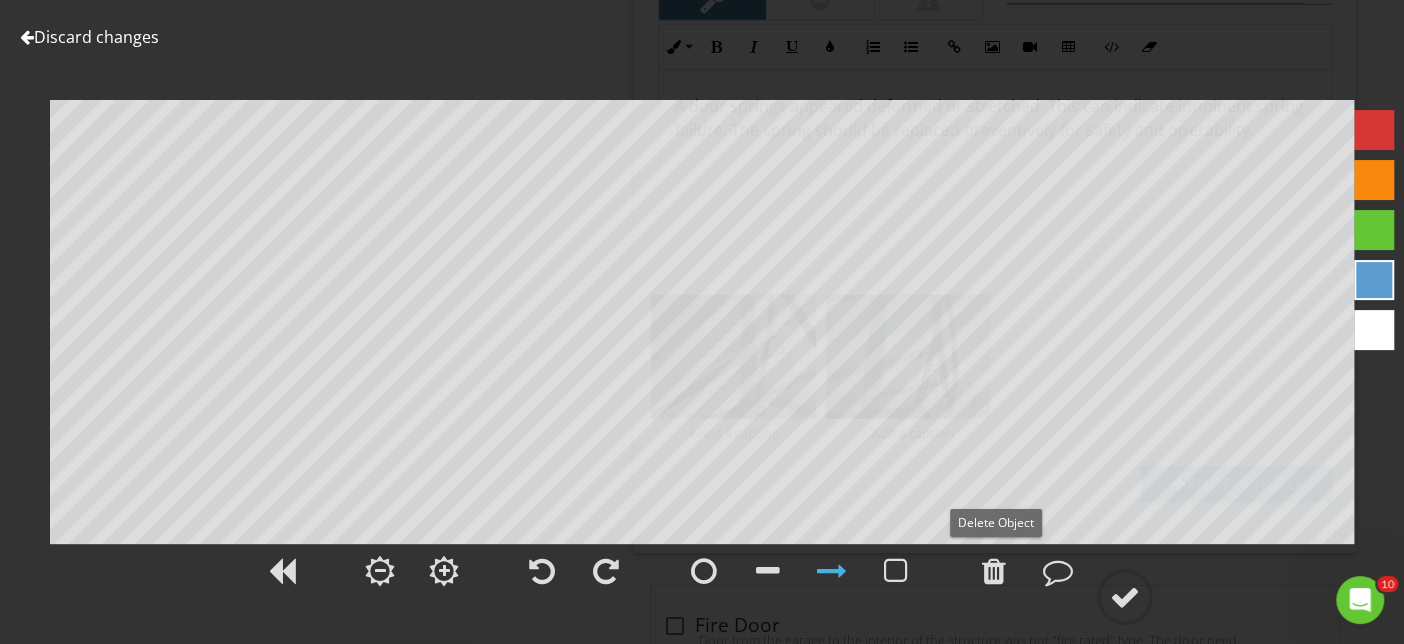 drag, startPoint x: 1002, startPoint y: 572, endPoint x: 948, endPoint y: 549, distance: 58.694122 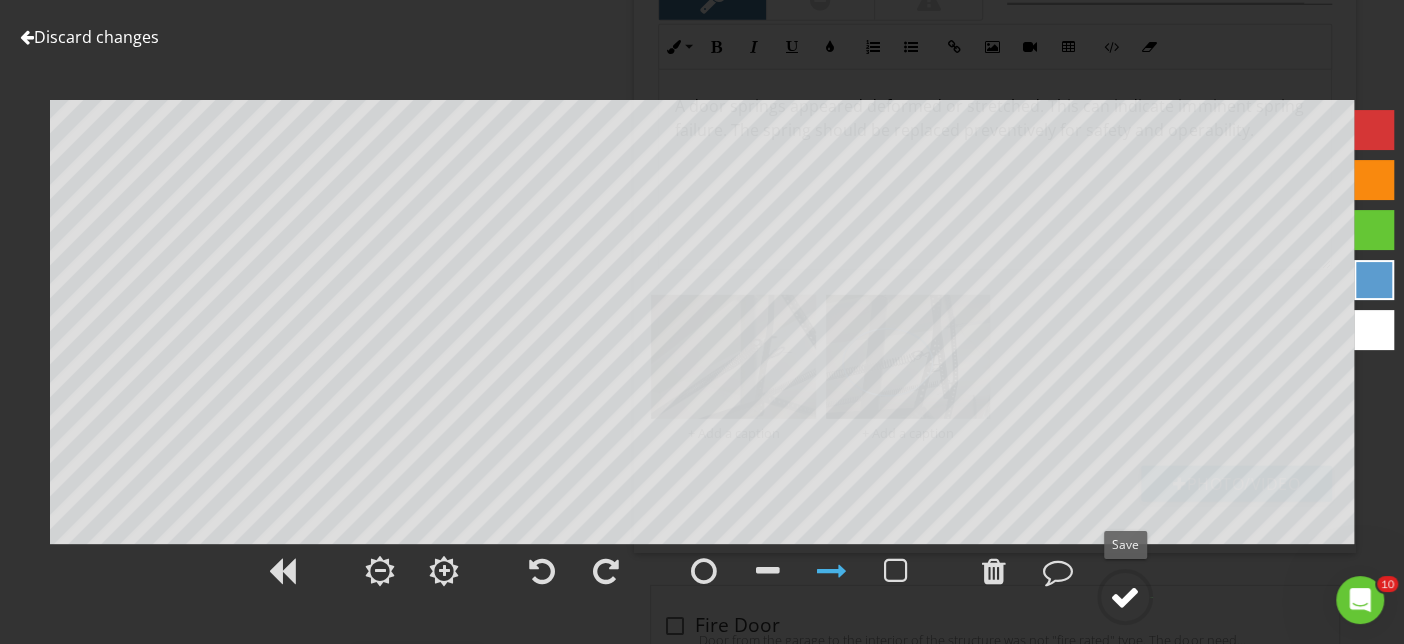click at bounding box center [1125, 597] 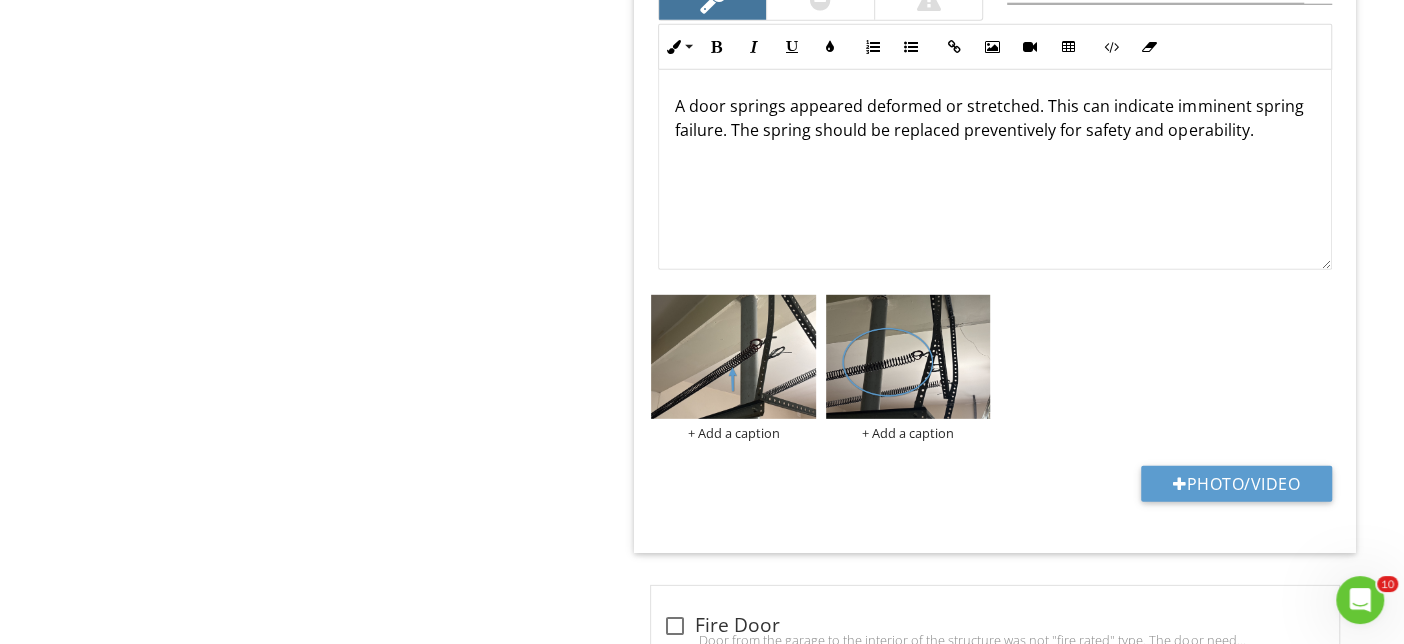 drag, startPoint x: 867, startPoint y: 105, endPoint x: 864, endPoint y: 87, distance: 18.248287 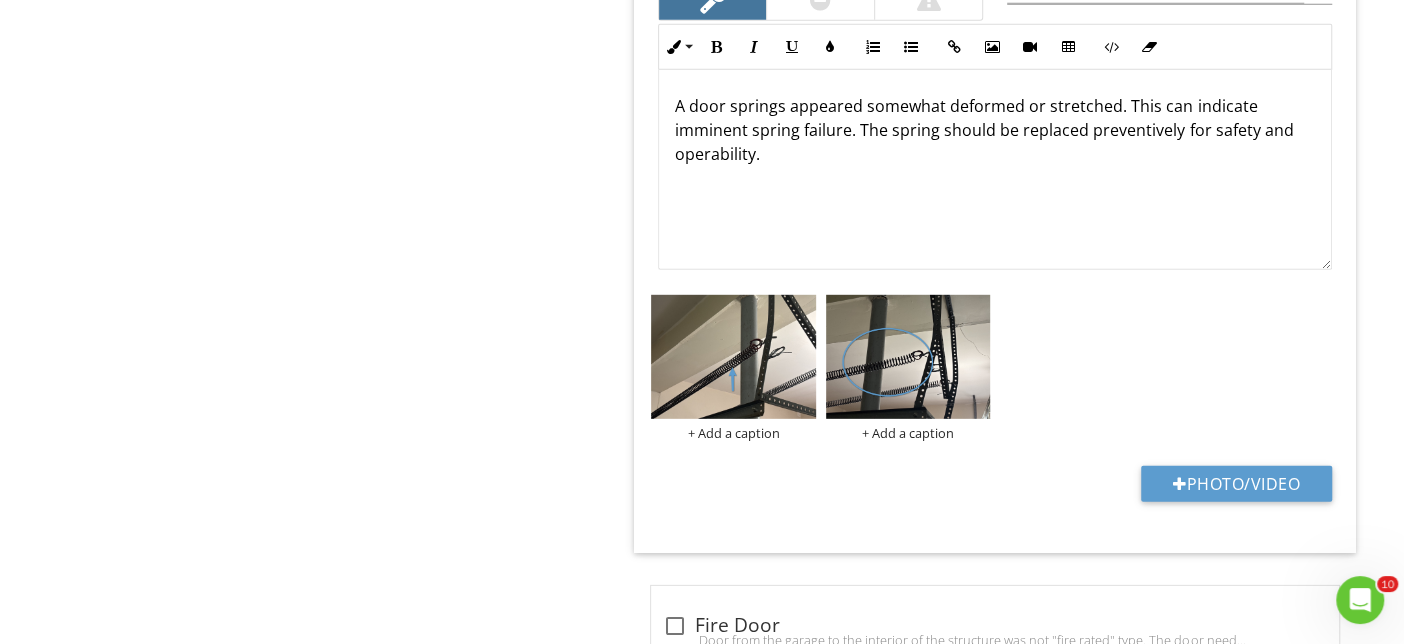 click on "A door springs appeared somewhat deformed or stretched. This can indicate imminent spring failure. The spring should be replaced preventively for safety and operability." at bounding box center [995, 170] 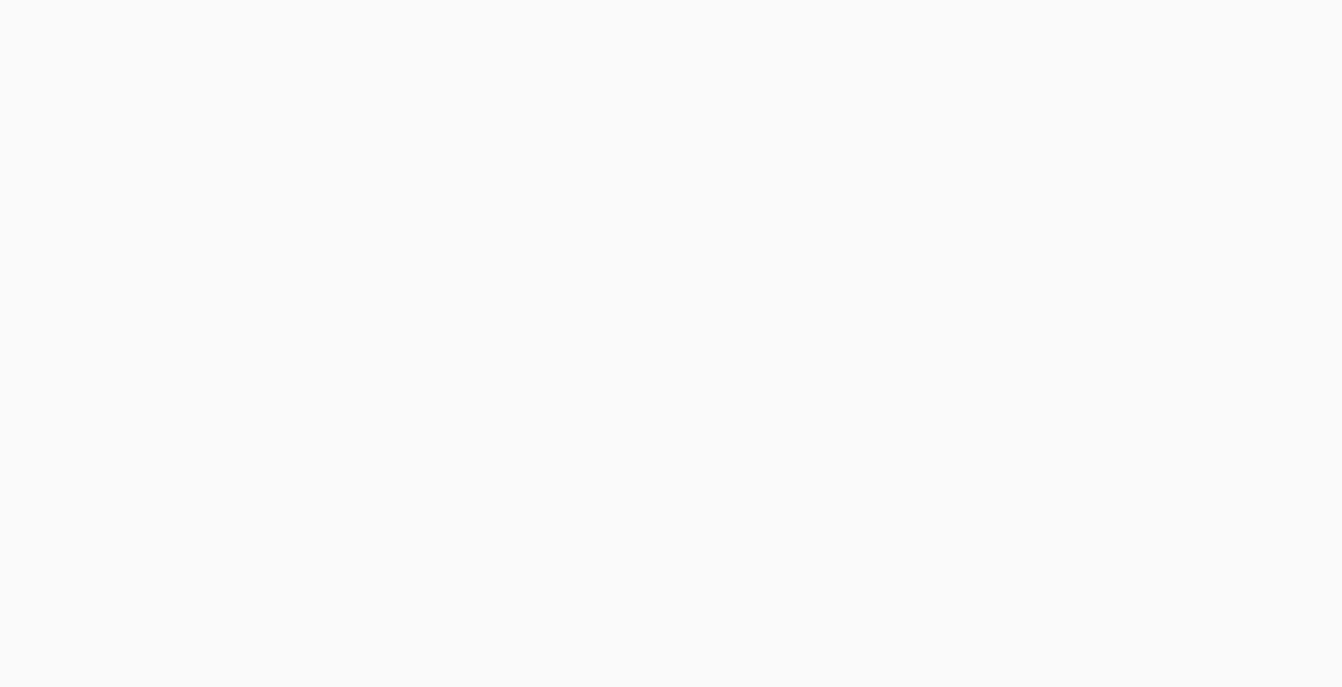scroll, scrollTop: 0, scrollLeft: 0, axis: both 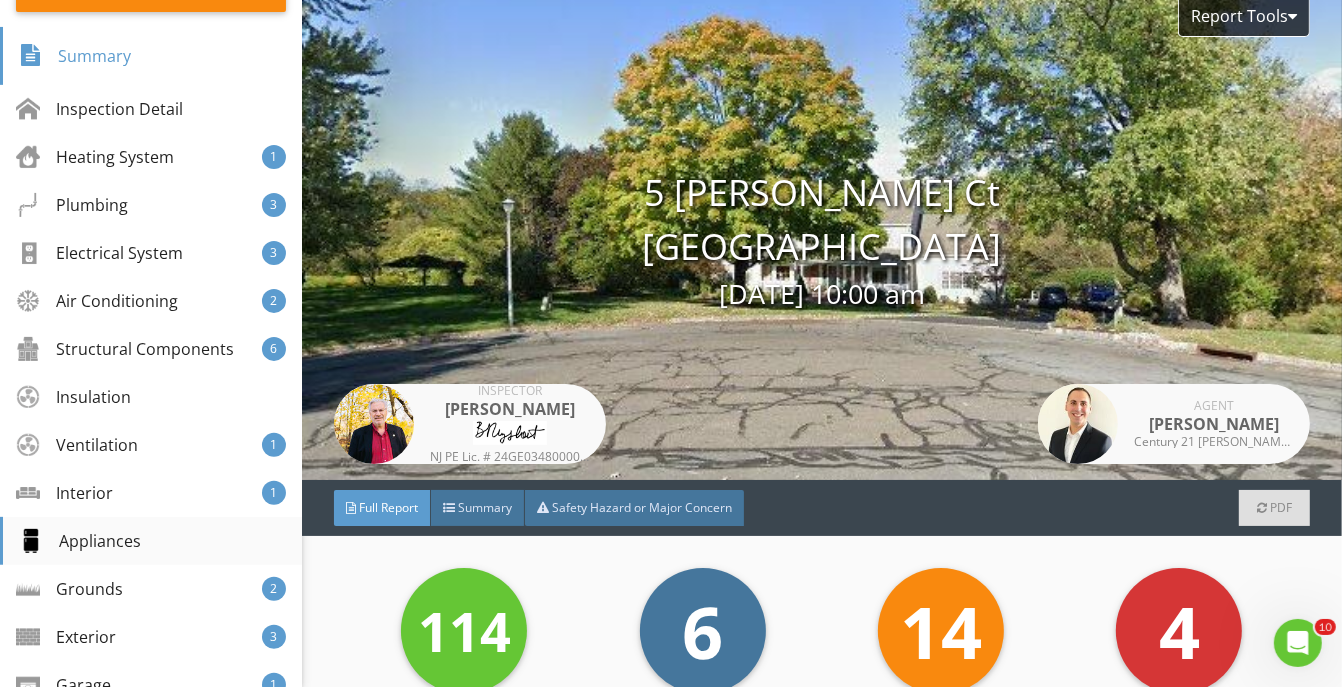 click on "Appliances" at bounding box center (80, 541) 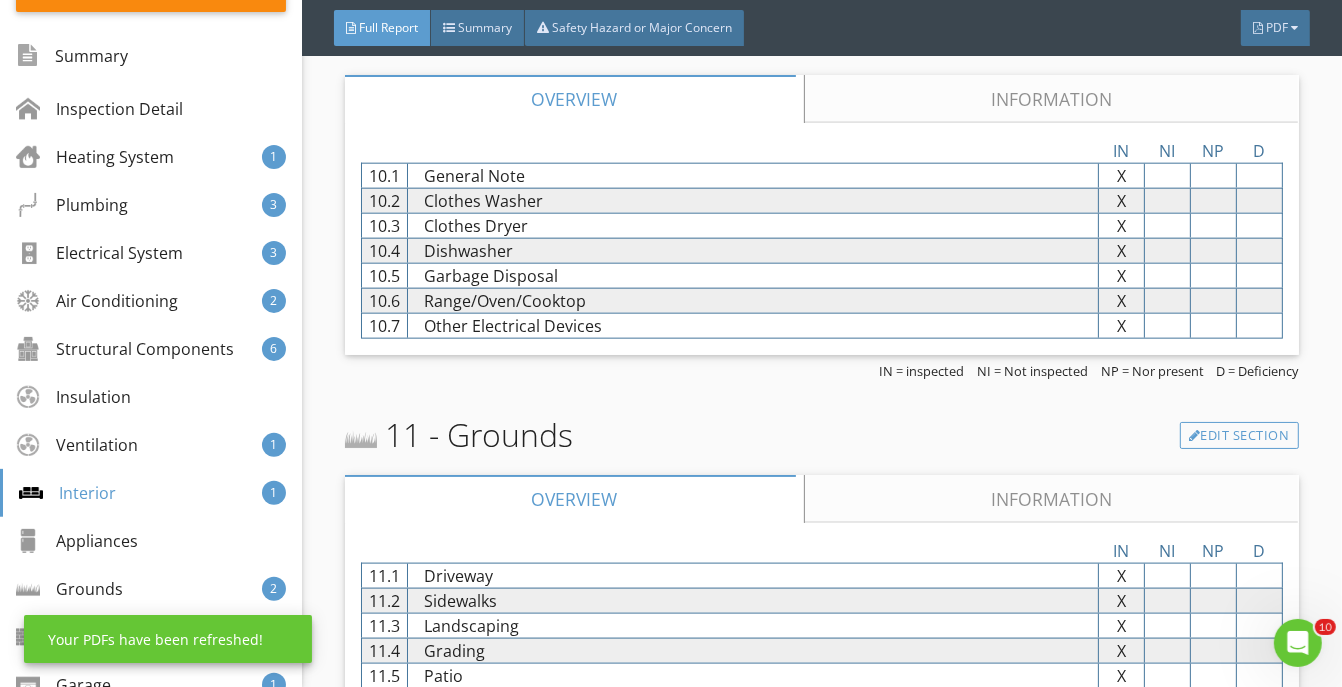 scroll, scrollTop: 13725, scrollLeft: 0, axis: vertical 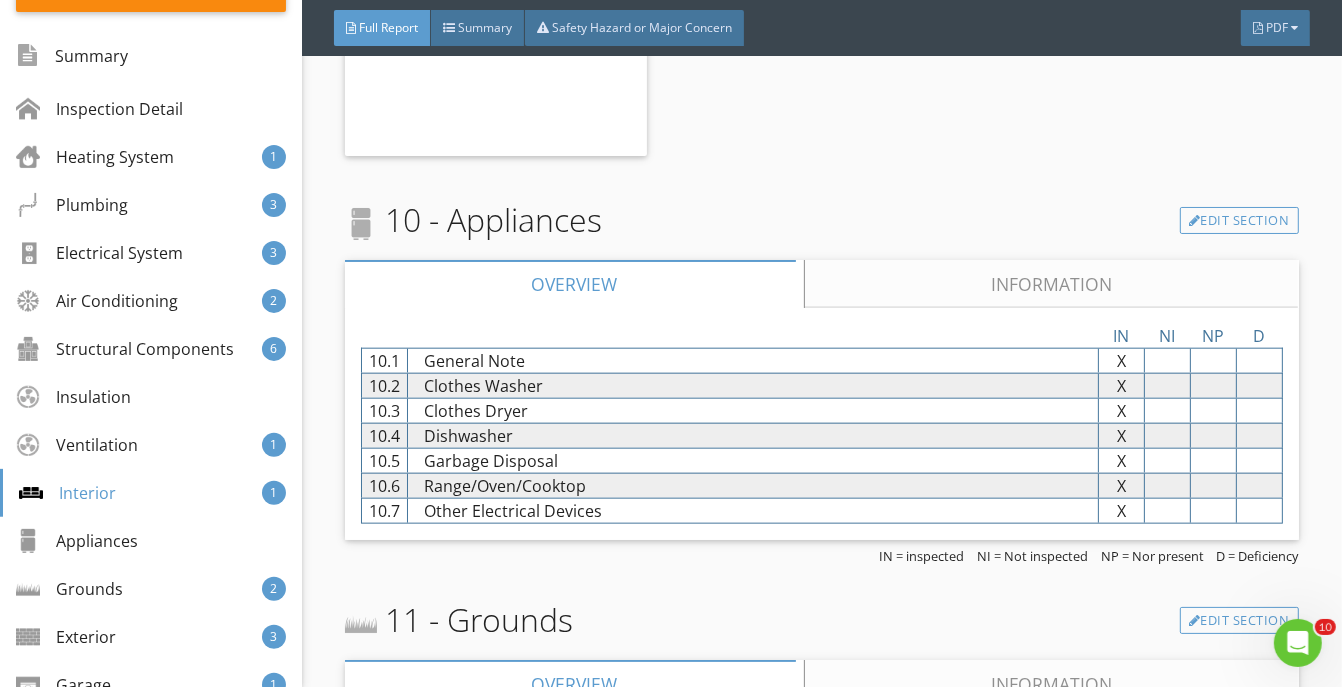 click on "Information" at bounding box center [1052, 284] 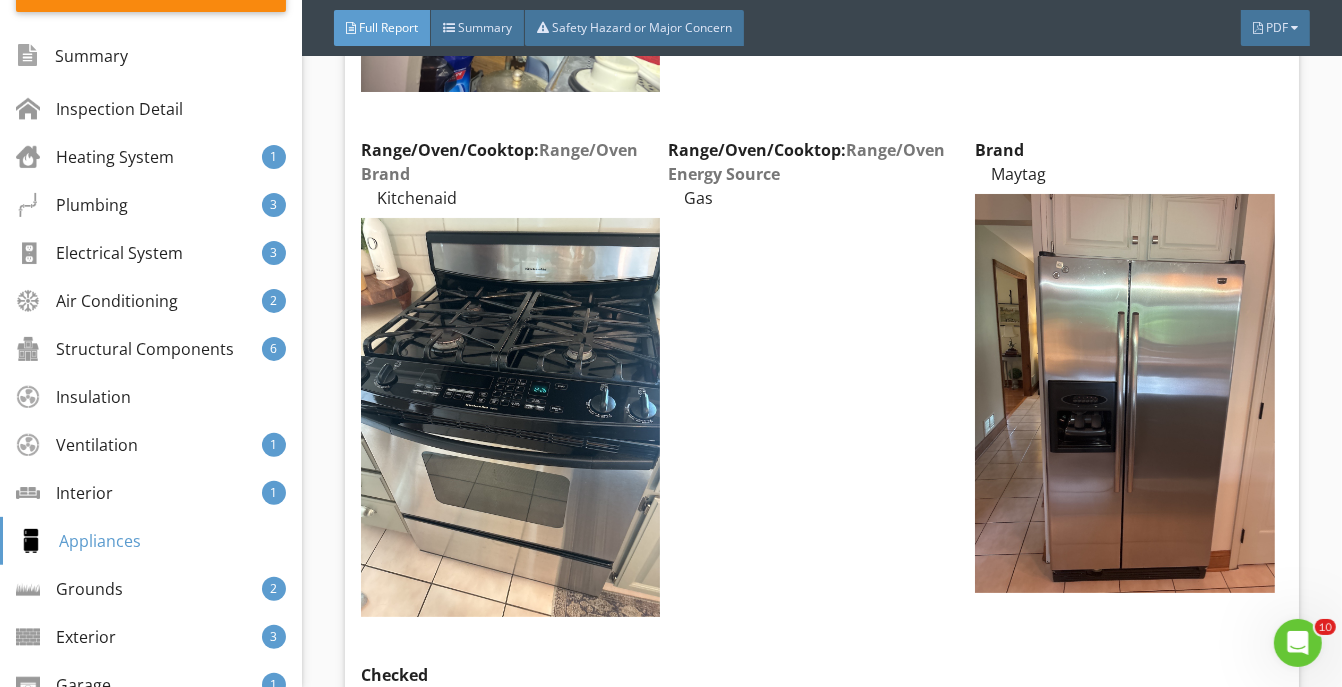 scroll, scrollTop: 15206, scrollLeft: 0, axis: vertical 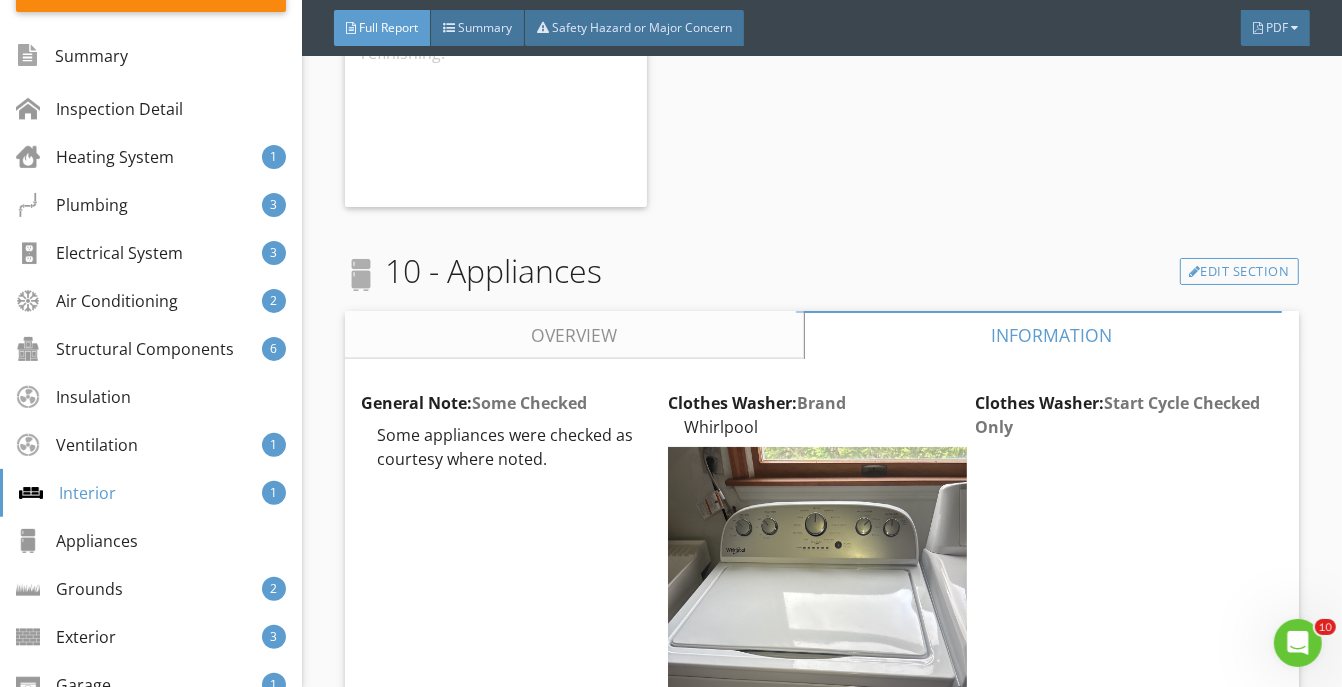 click on "Overview" at bounding box center [574, 335] 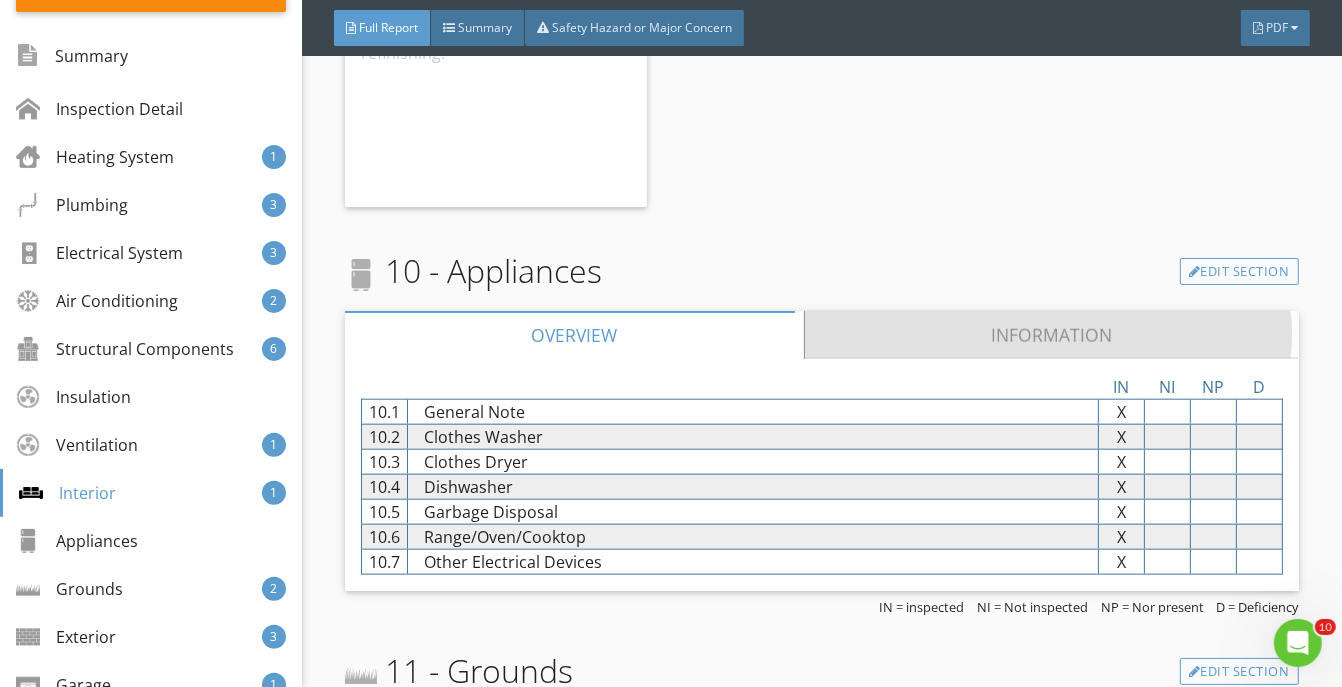 click on "Information" at bounding box center [1052, 335] 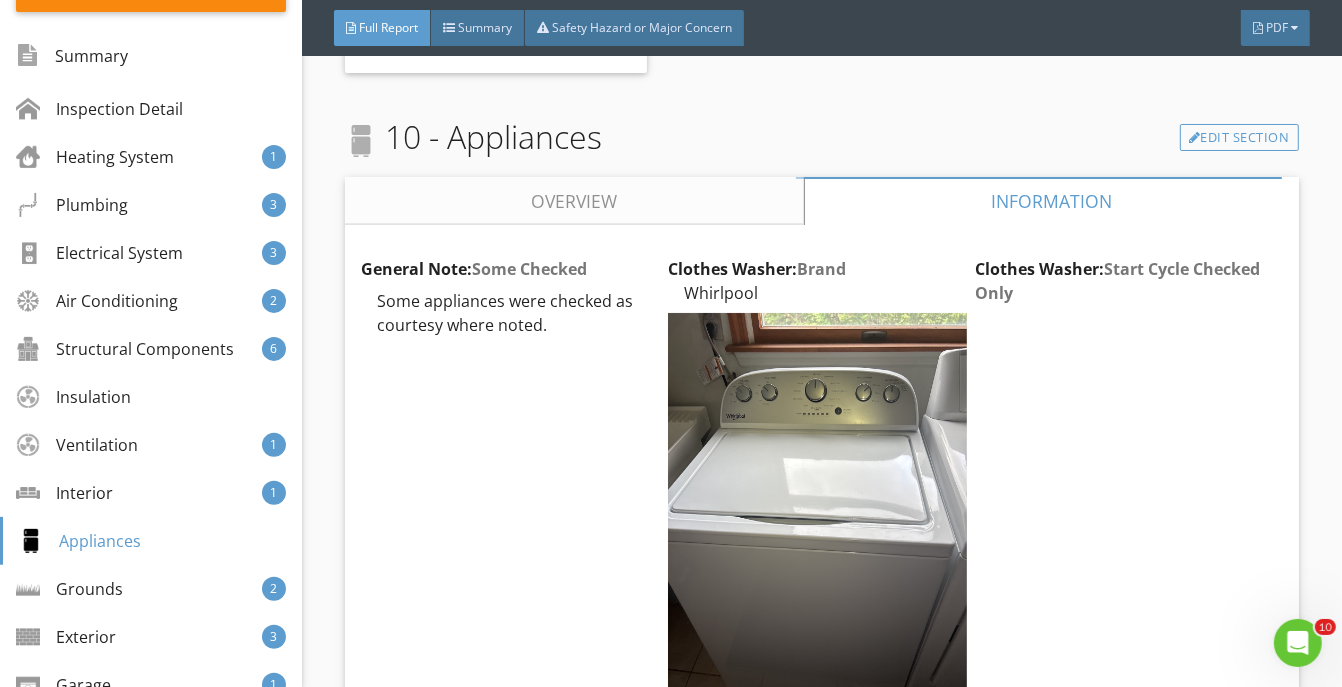 scroll, scrollTop: 13910, scrollLeft: 0, axis: vertical 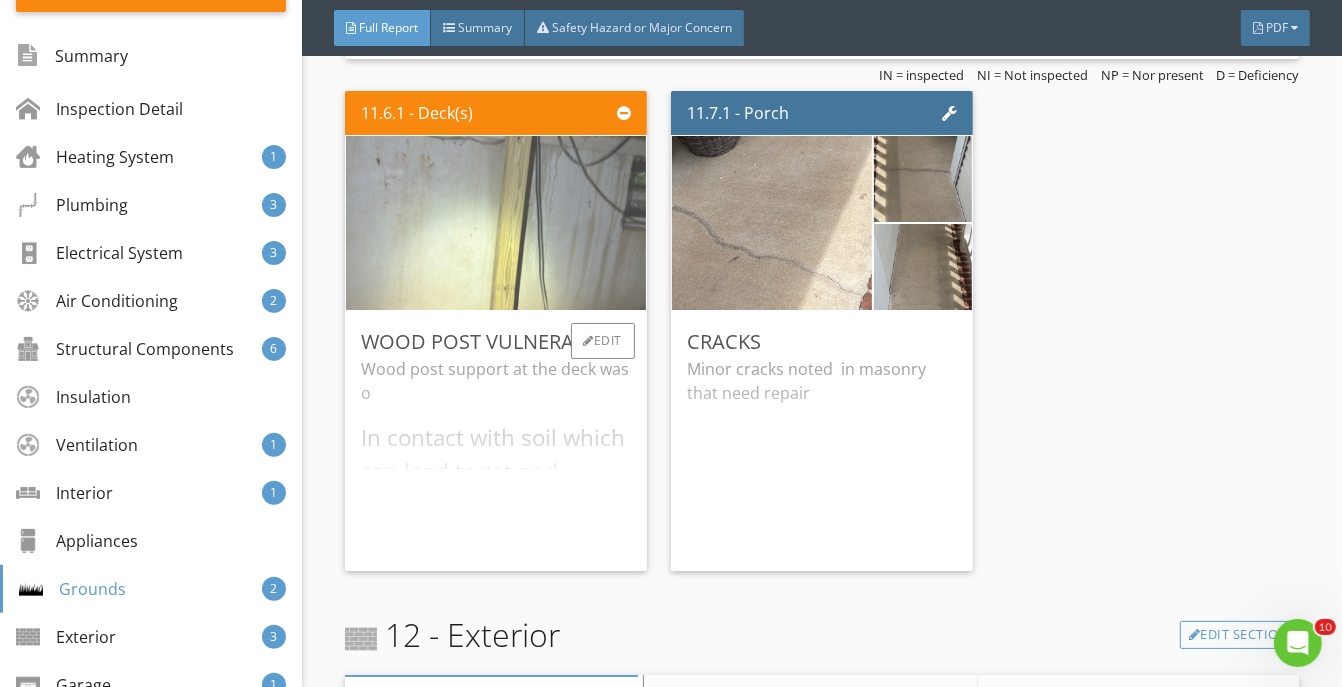 click at bounding box center [496, 223] 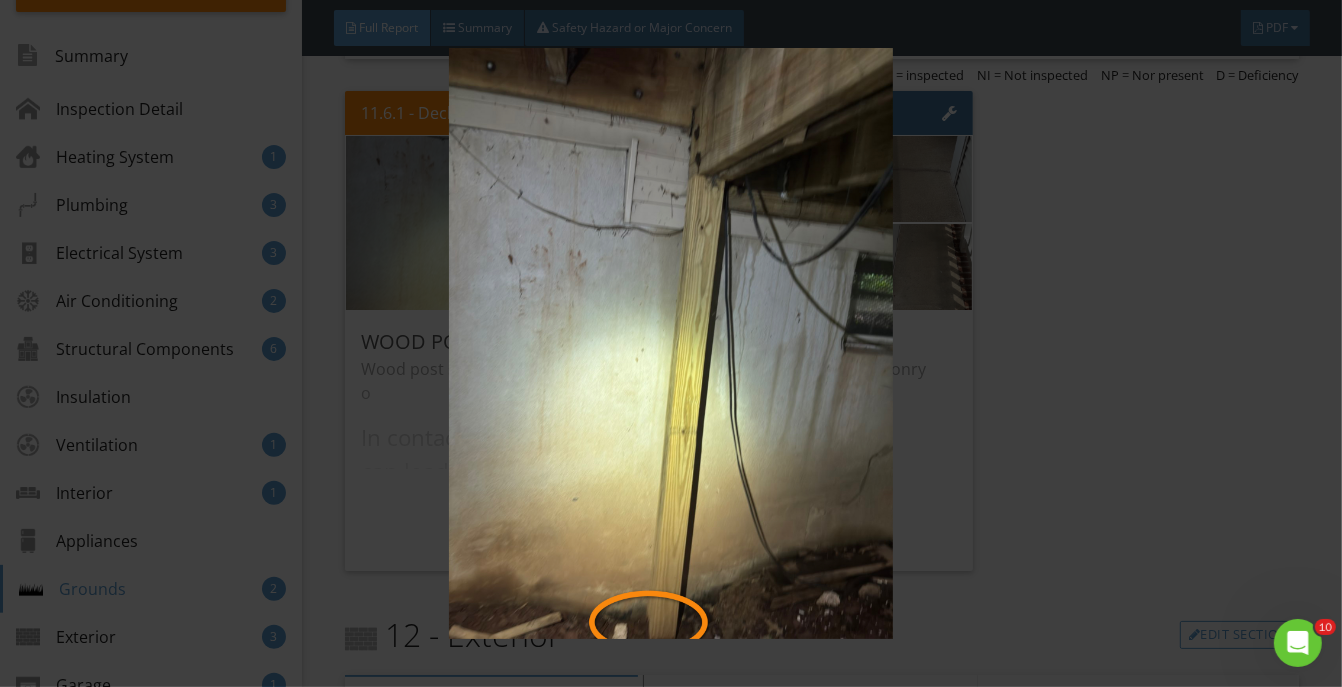 click at bounding box center (671, 344) 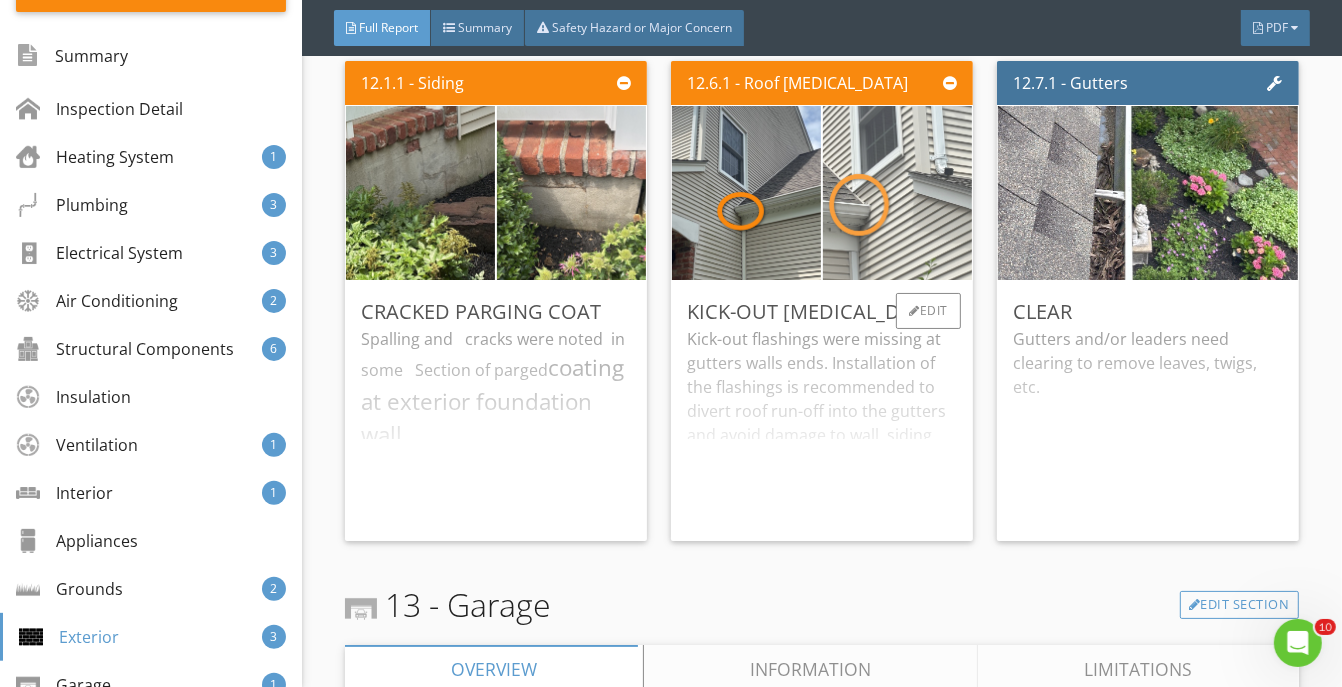 scroll, scrollTop: 17814, scrollLeft: 0, axis: vertical 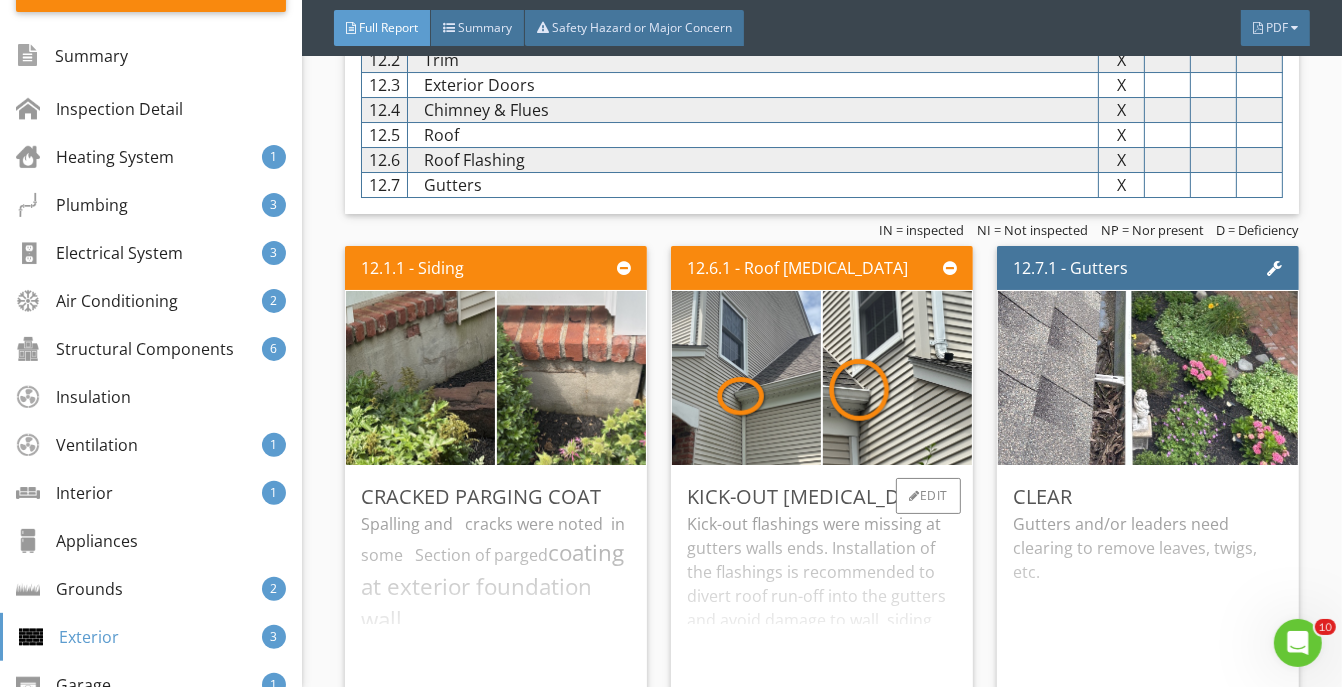 click on "Kick-out Flashing
Kick-out flashings were missing at gutters walls ends. Installation of the flashings is recommended to divert roof run-off into the gutters and avoid damage to wall, siding and trim.
Edit" at bounding box center (822, 596) 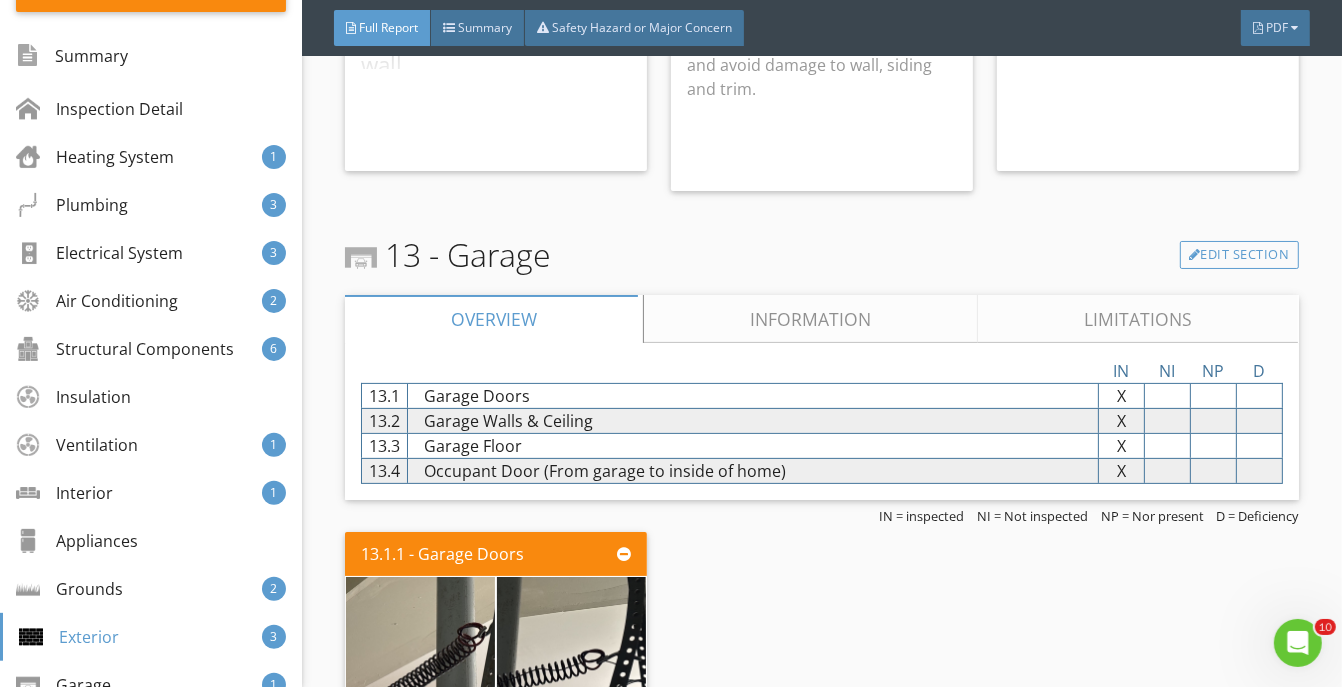 scroll, scrollTop: 18554, scrollLeft: 0, axis: vertical 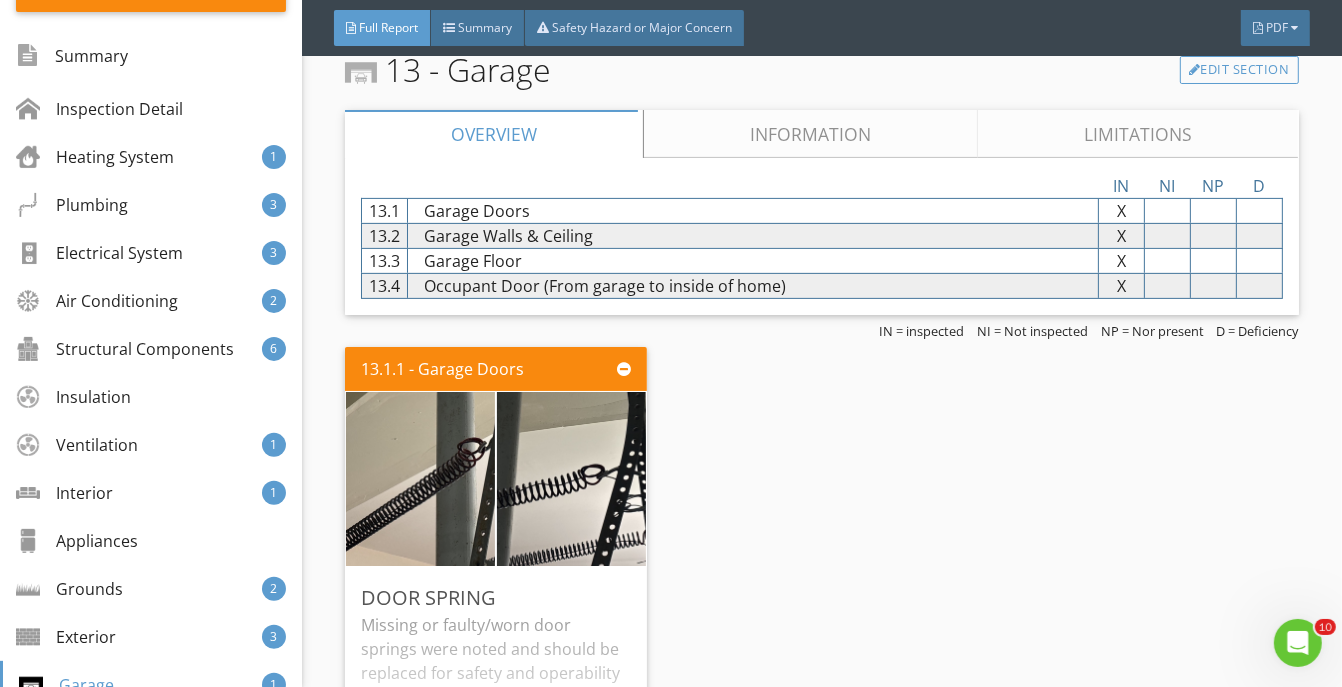 click on "13.1.1 - Garage Doors
Door Spring
Missing or faulty/worn door springs were noted and should be replaced for safety and operability
Edit" at bounding box center (821, 587) 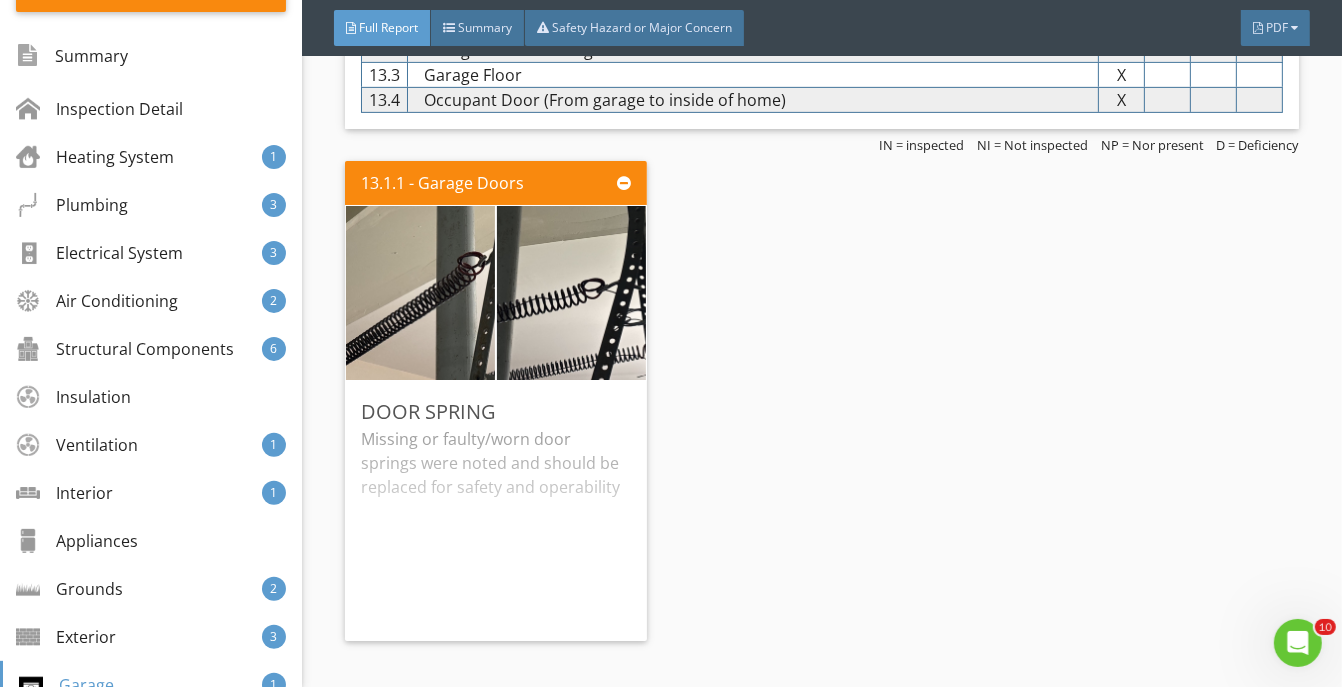 scroll, scrollTop: 18554, scrollLeft: 0, axis: vertical 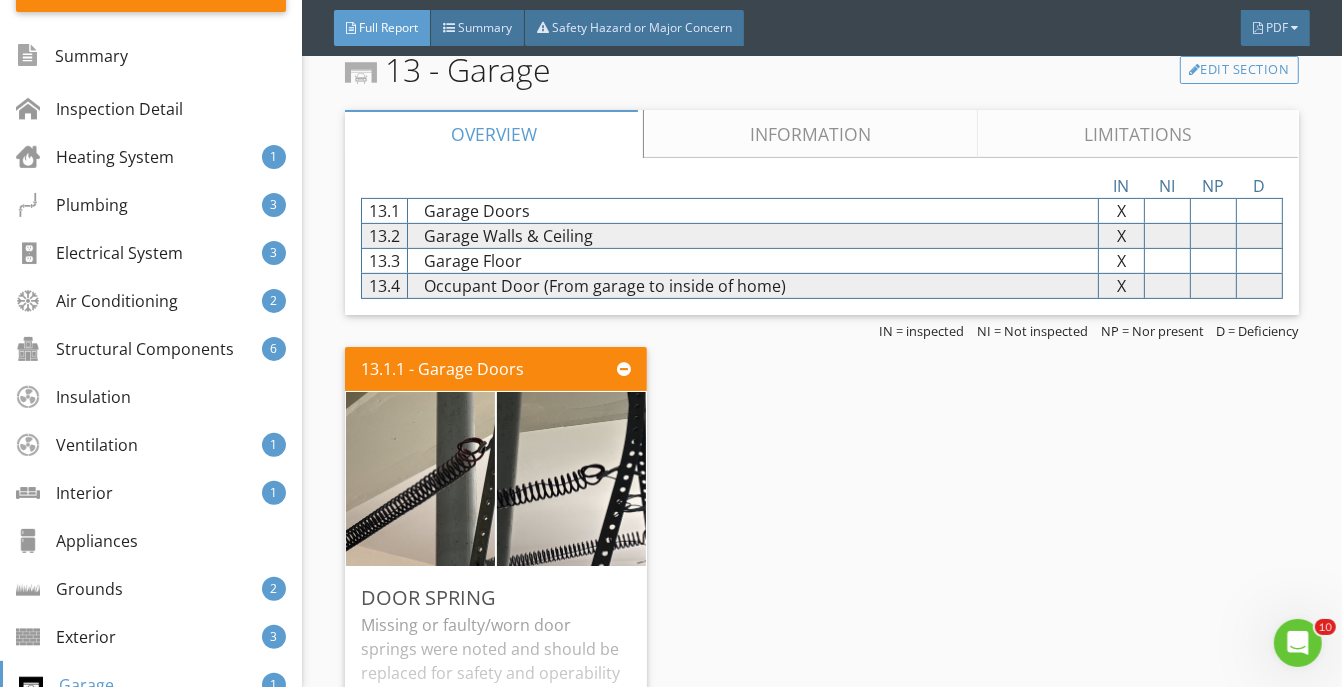 click on "13.1.1 - Garage Doors
Door Spring
Missing or faulty/worn door springs were noted and should be replaced for safety and operability
Edit" at bounding box center (821, 587) 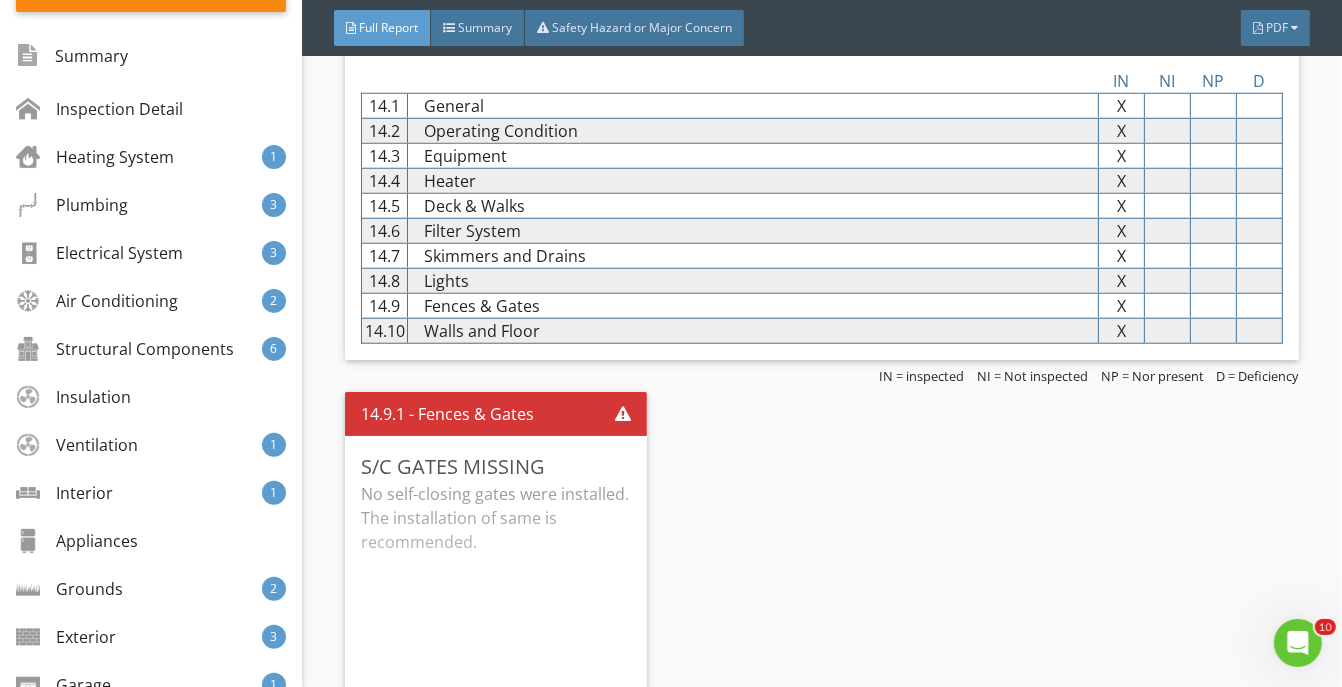 scroll, scrollTop: 19295, scrollLeft: 0, axis: vertical 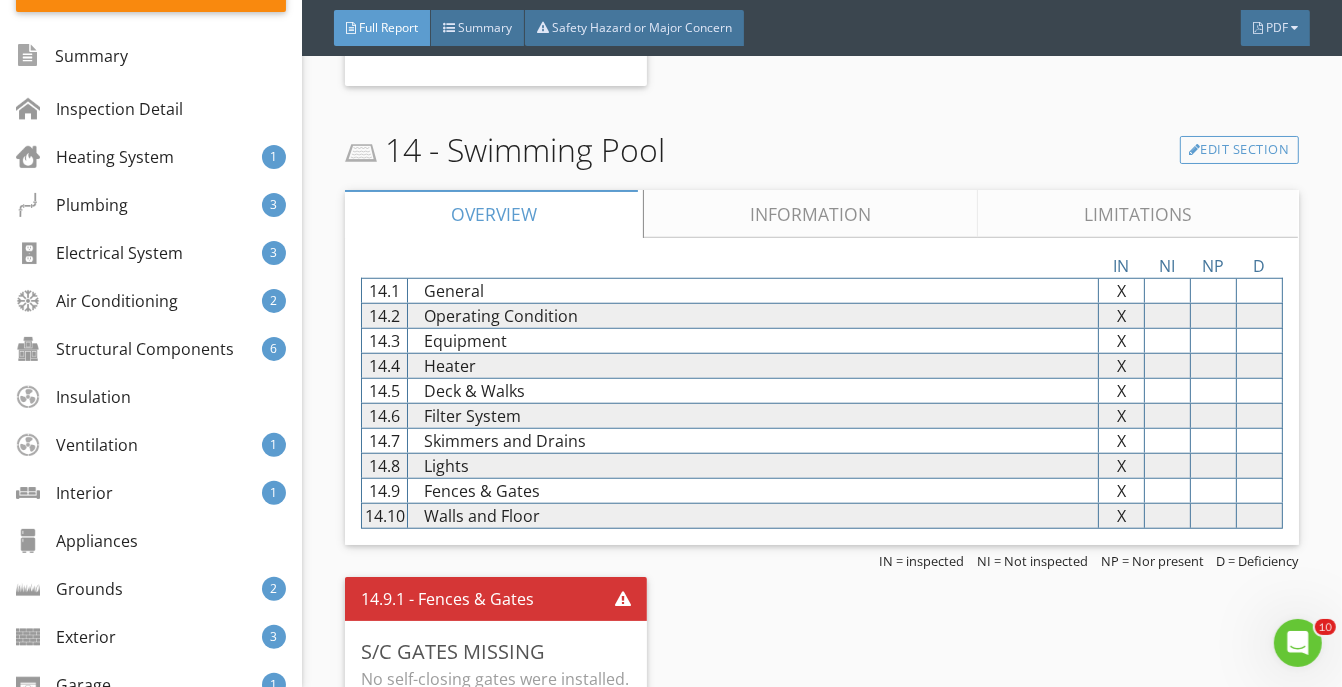 click on "Information" at bounding box center [811, 214] 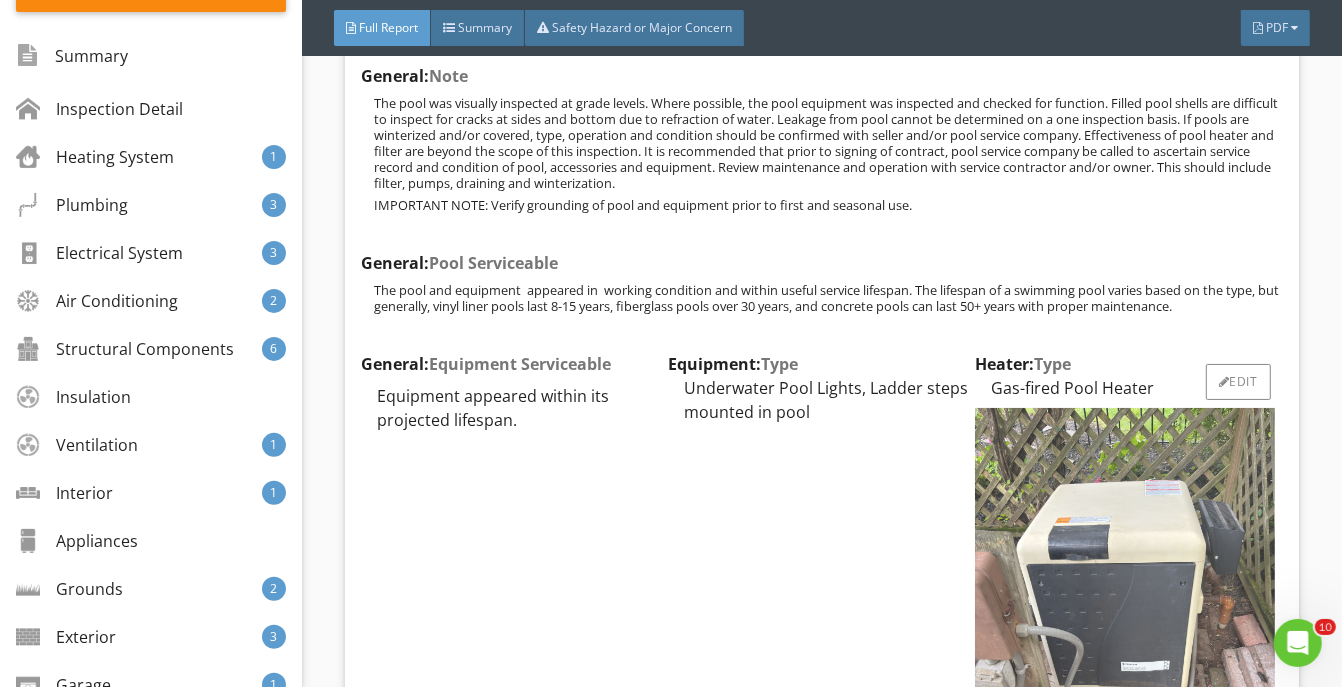 scroll, scrollTop: 19480, scrollLeft: 0, axis: vertical 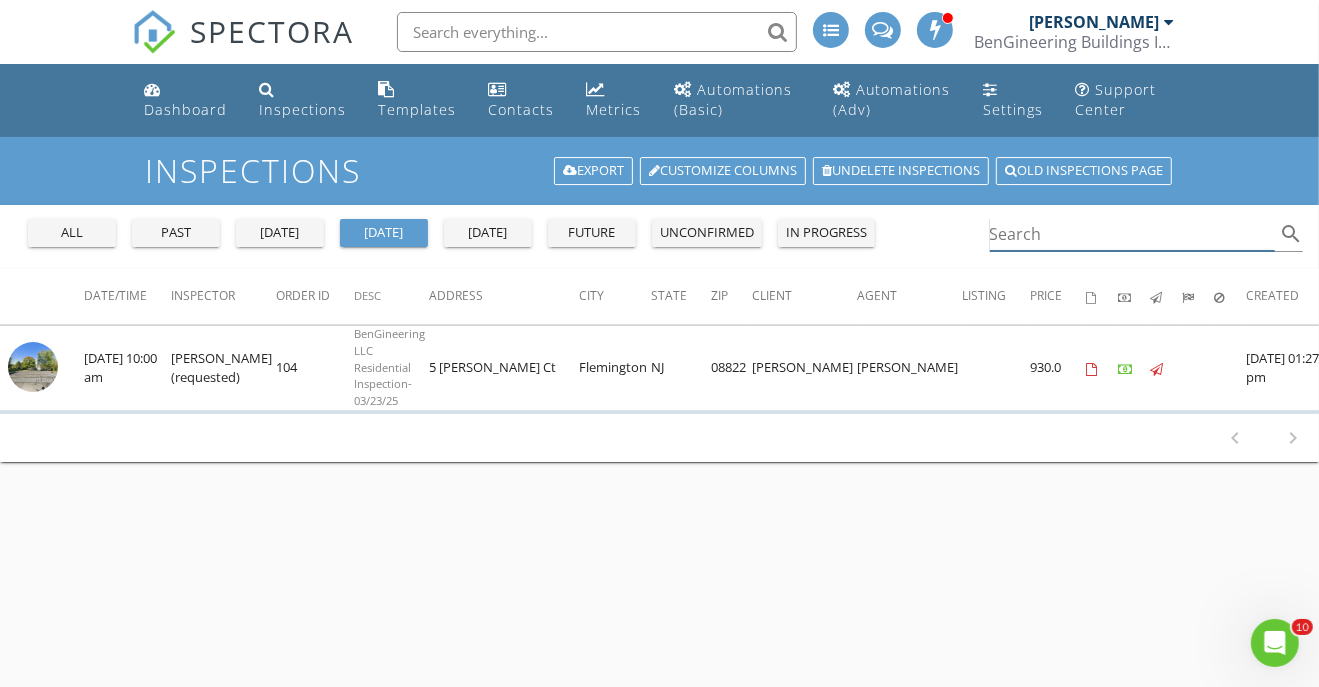 click at bounding box center [1133, 234] 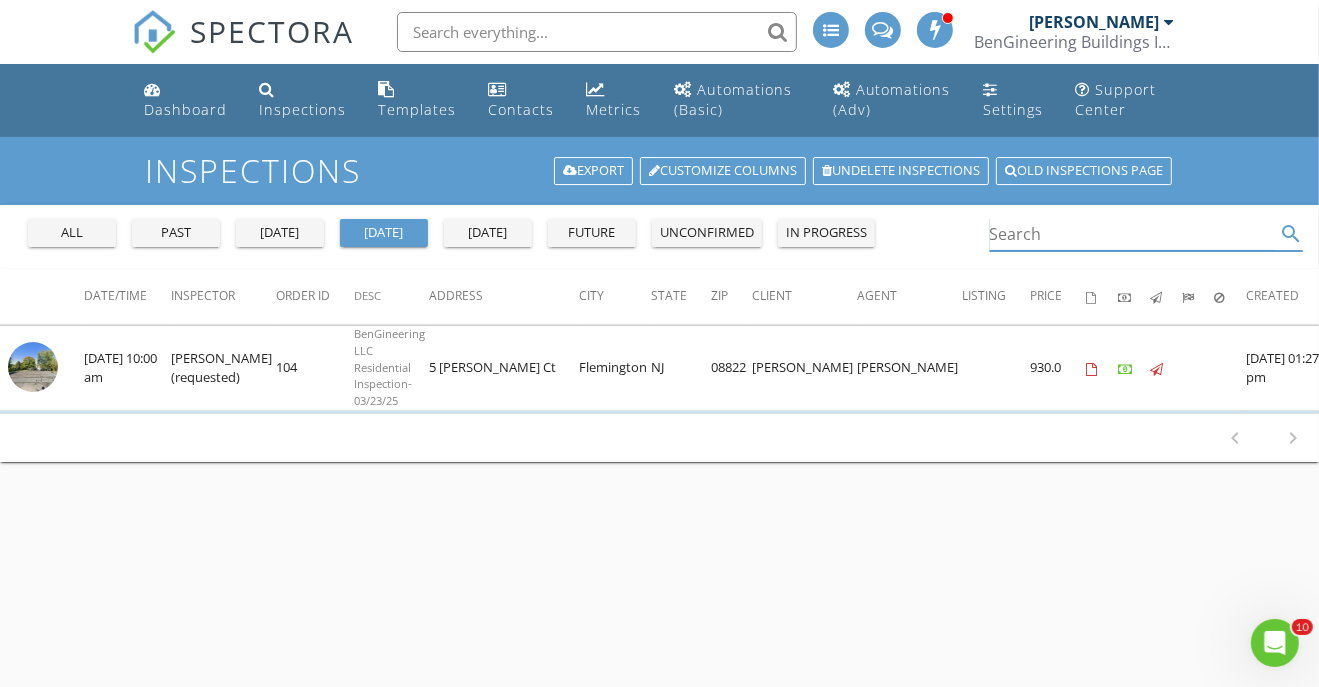 scroll, scrollTop: 237, scrollLeft: 0, axis: vertical 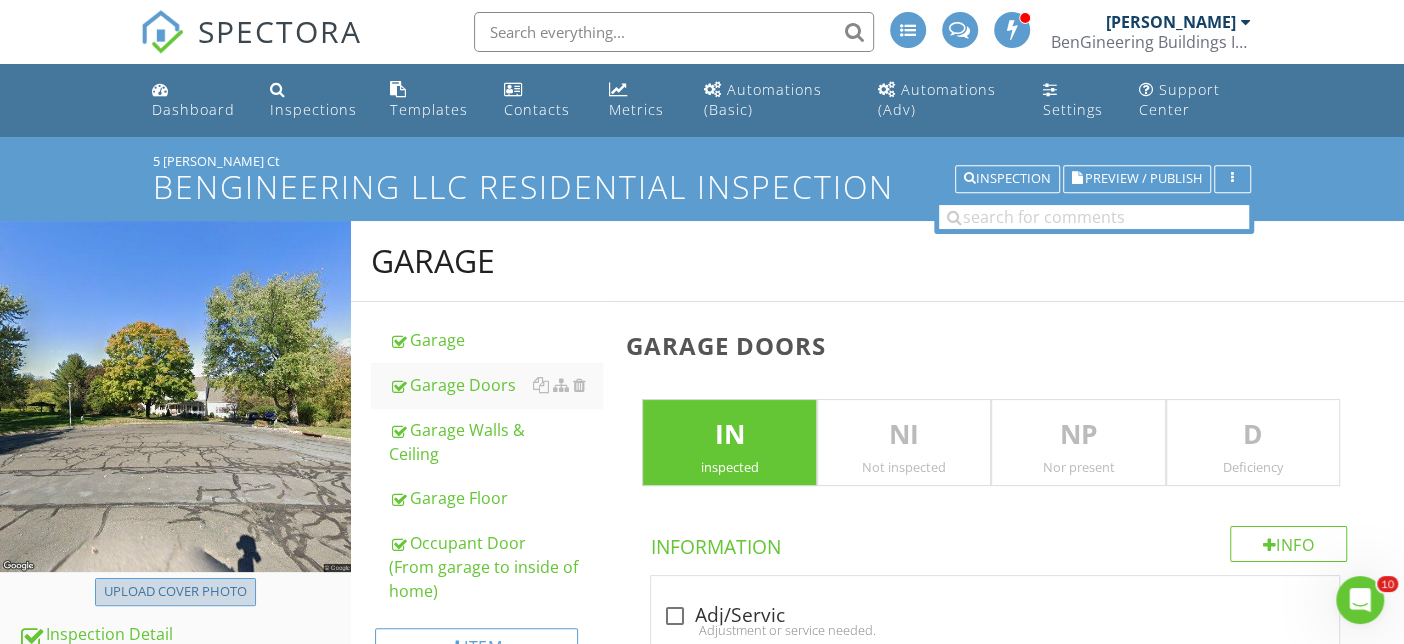click on "Upload cover photo" at bounding box center [175, 592] 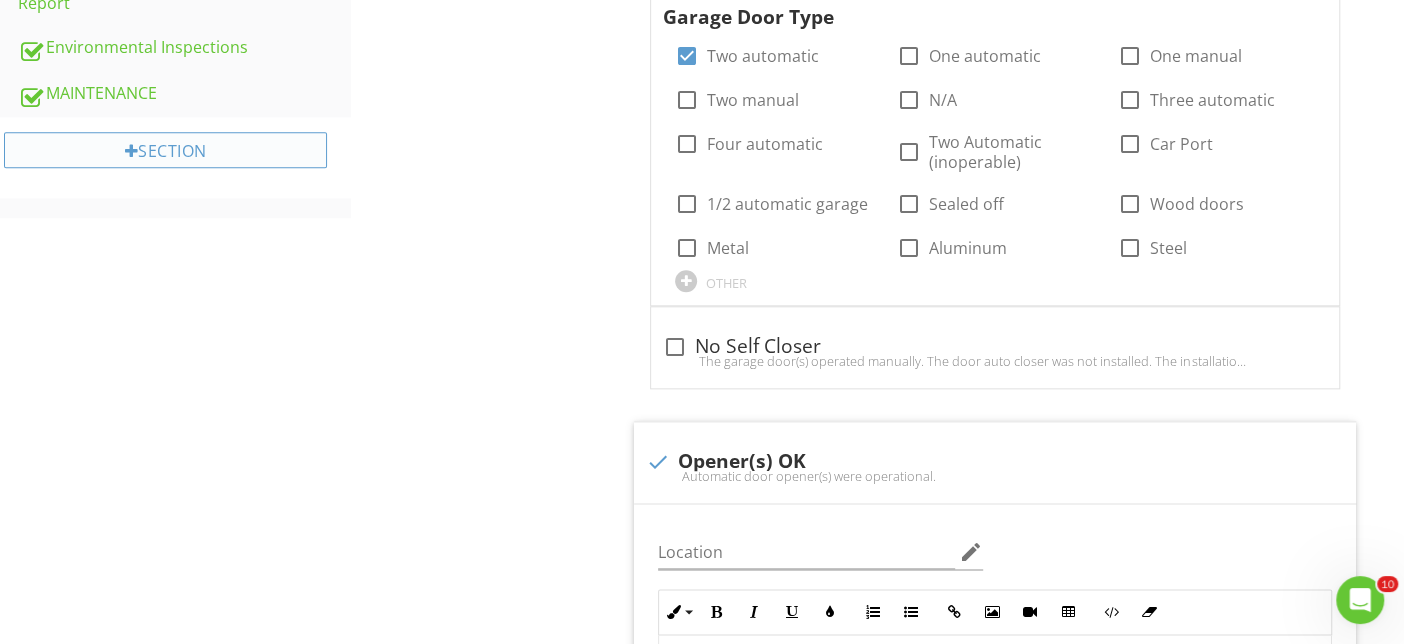 scroll, scrollTop: 1111, scrollLeft: 0, axis: vertical 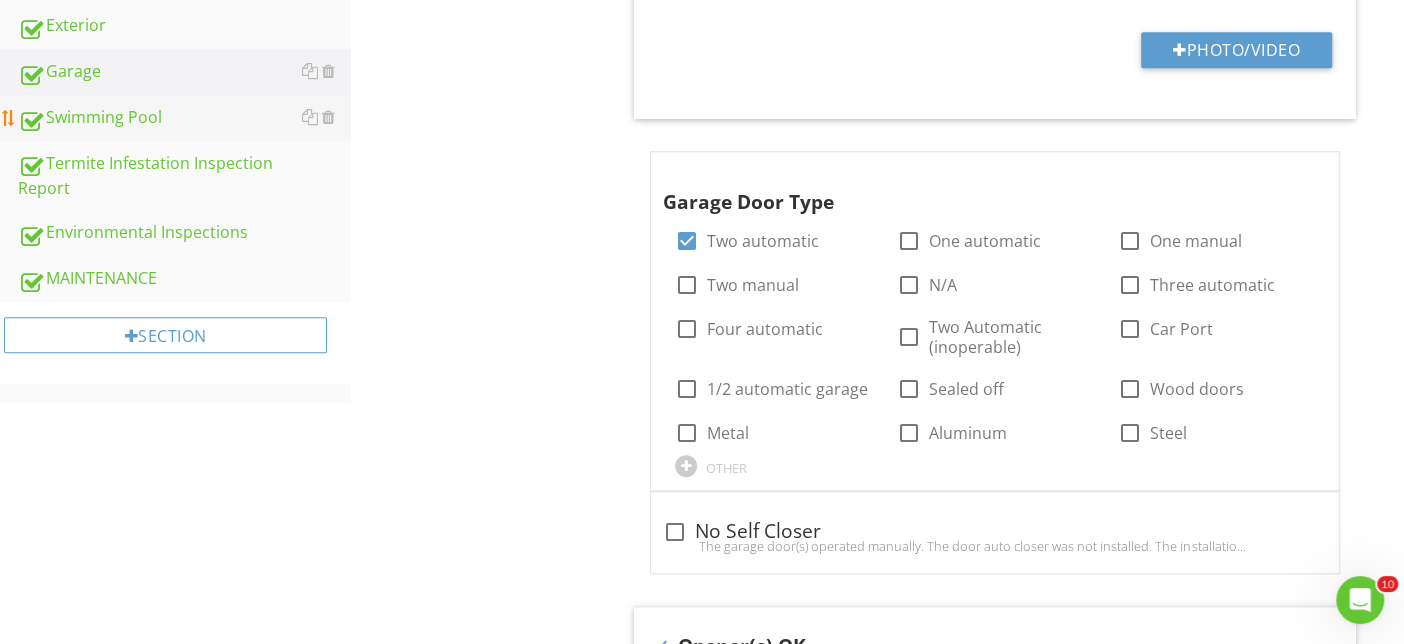 click on "Swimming Pool" at bounding box center [184, 118] 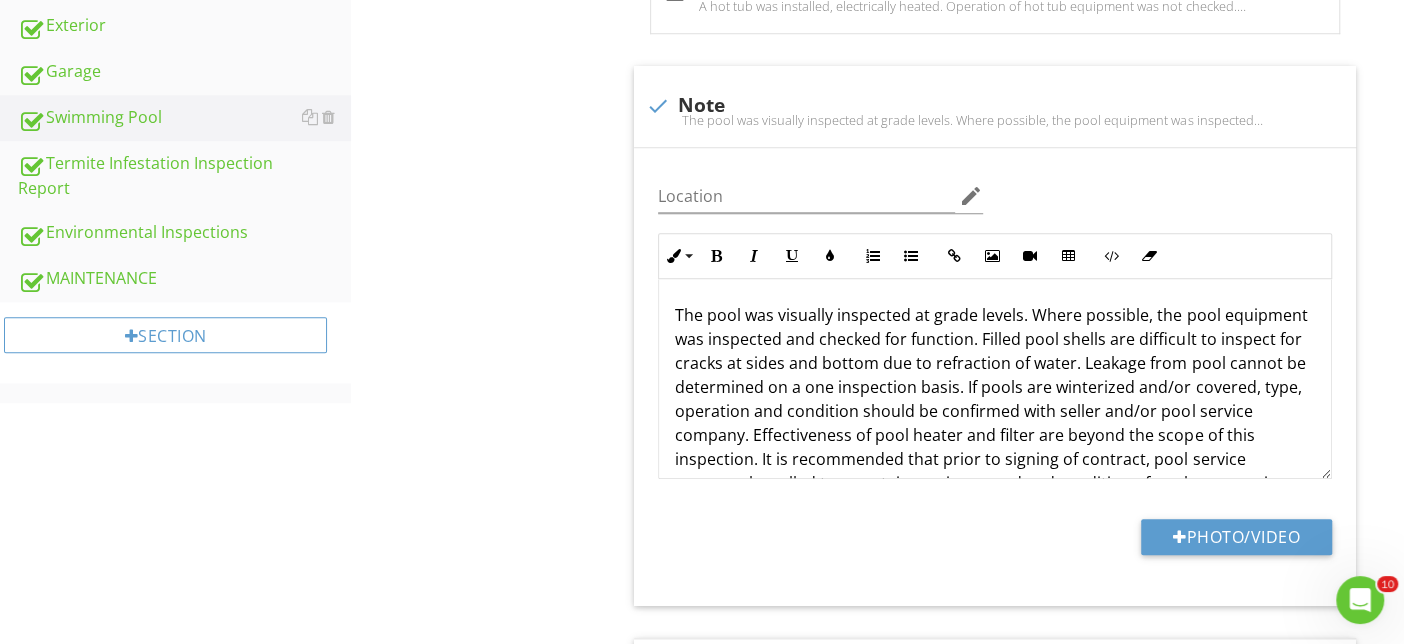 scroll, scrollTop: 555, scrollLeft: 0, axis: vertical 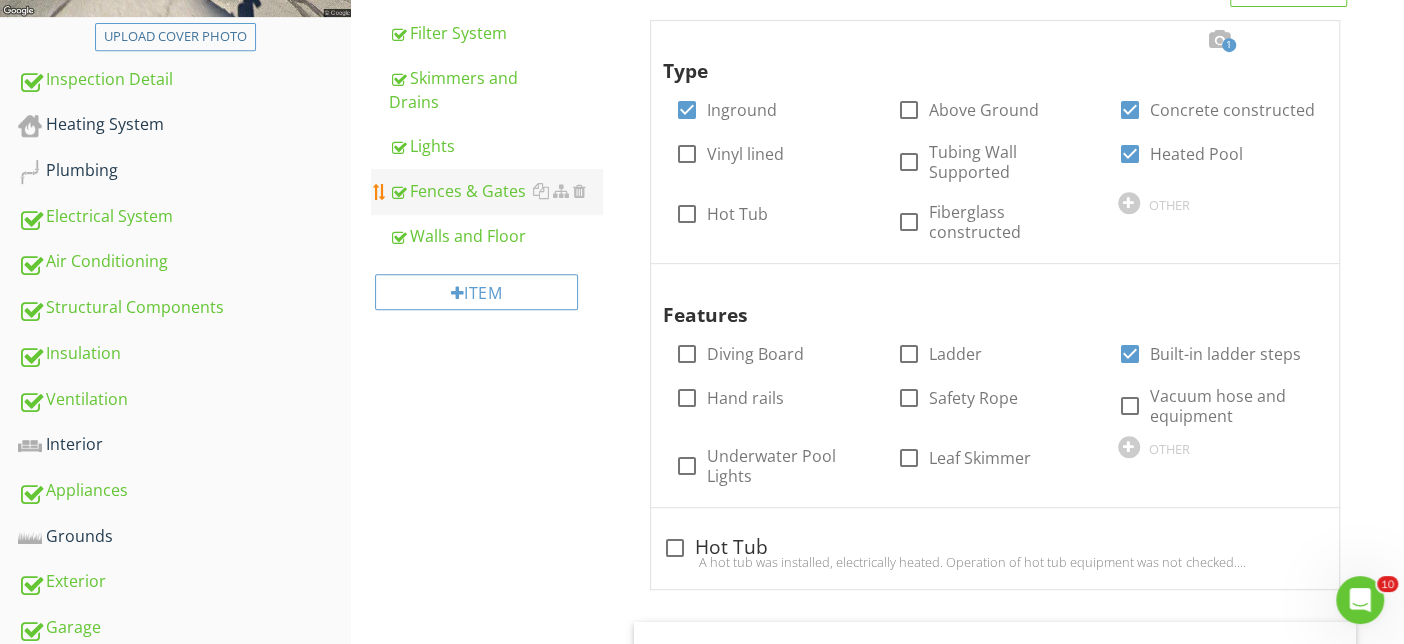 click on "Fences & Gates" at bounding box center [495, 191] 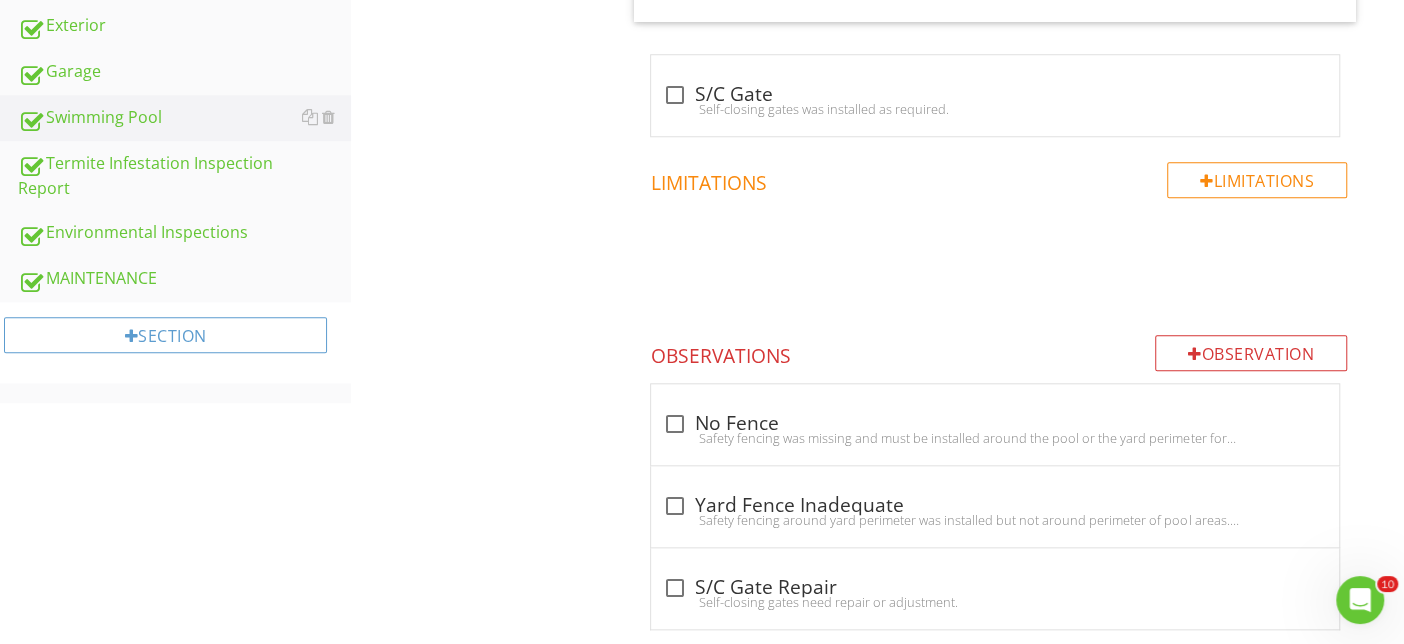 scroll, scrollTop: 1996, scrollLeft: 0, axis: vertical 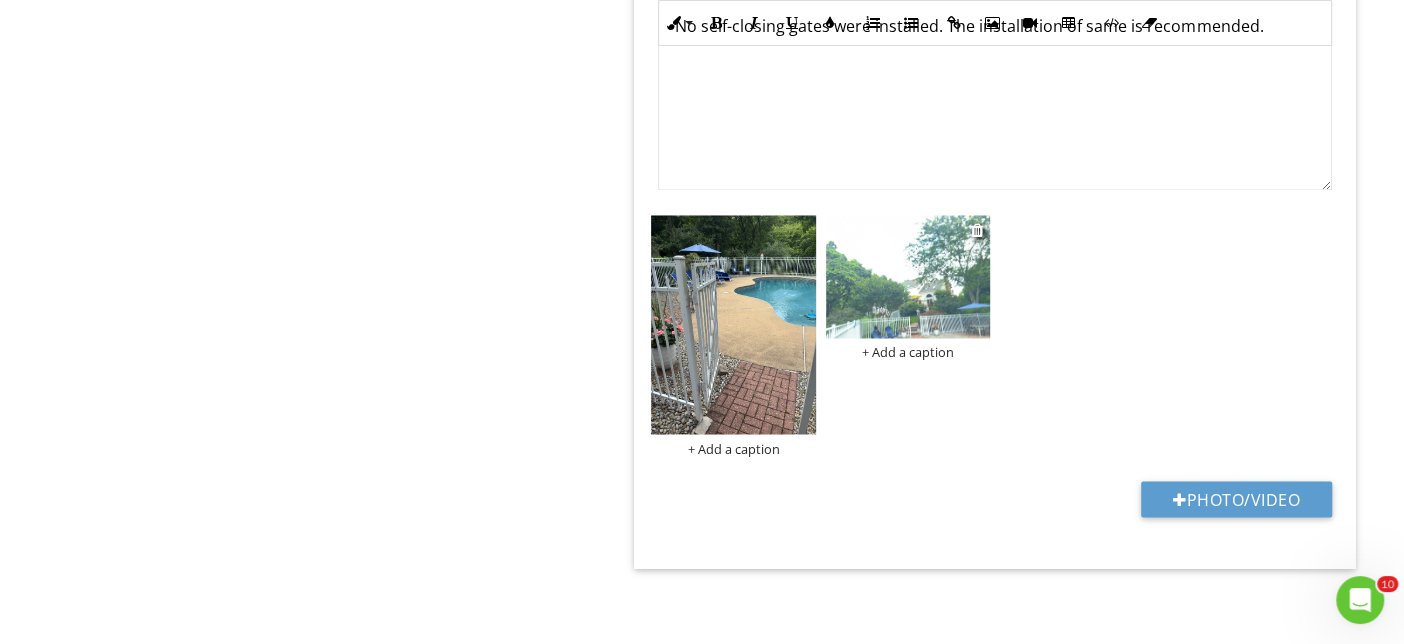 click at bounding box center [908, 276] 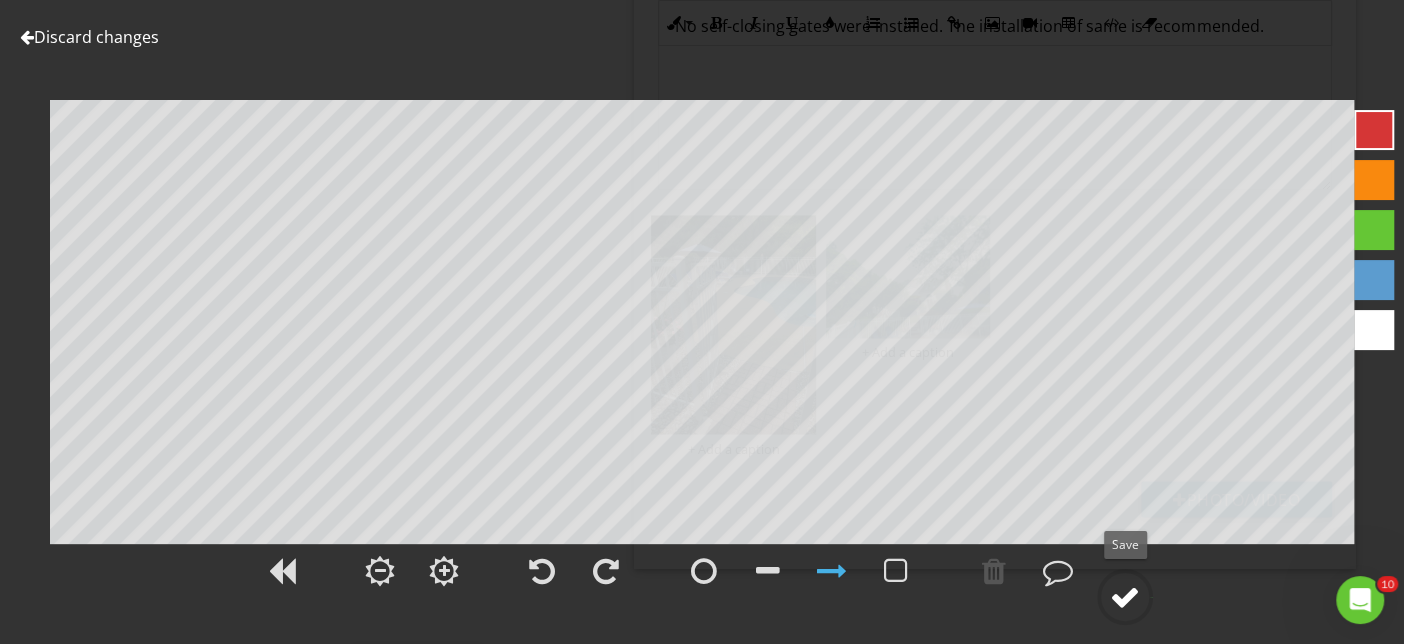 click at bounding box center [1125, 597] 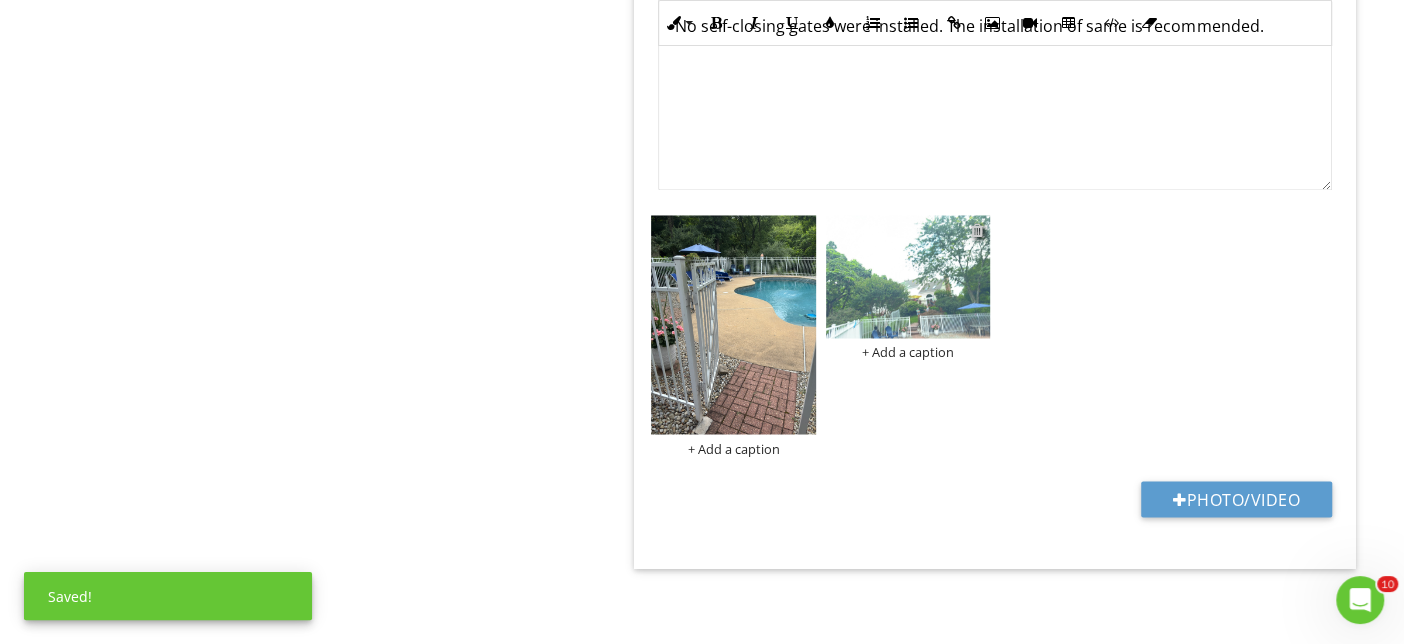 click at bounding box center (977, 230) 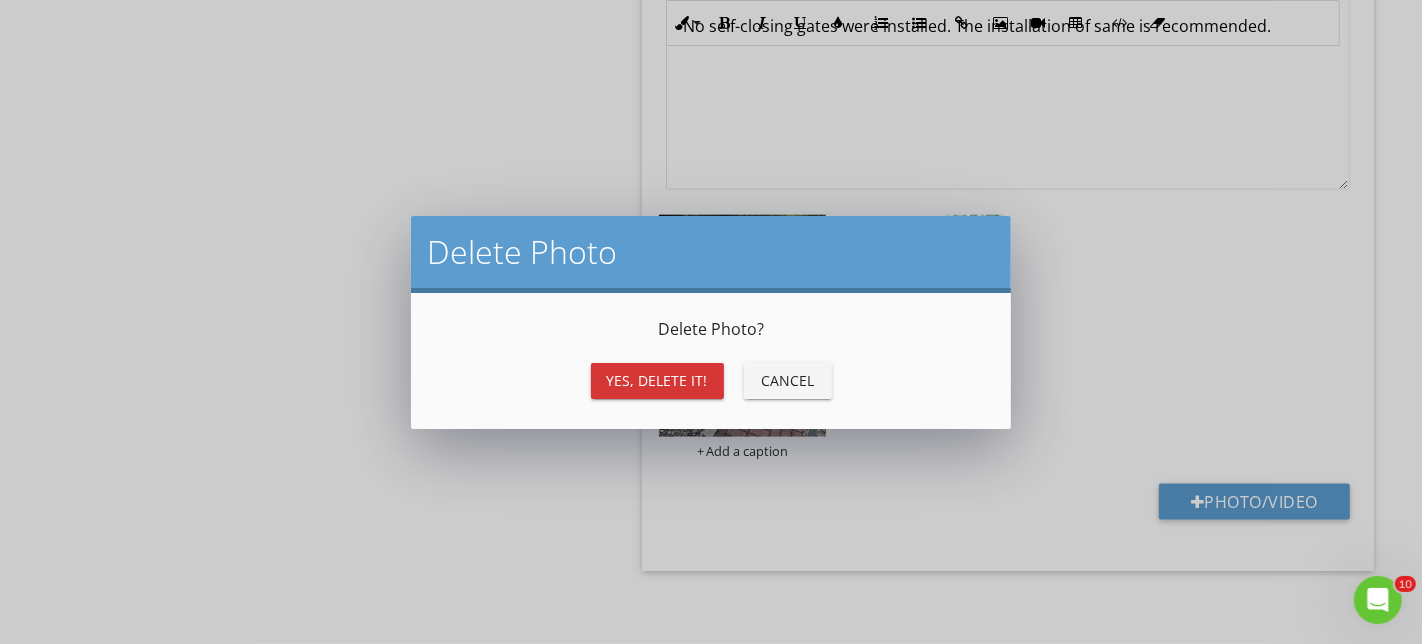 click on "Yes, Delete it!" at bounding box center (657, 380) 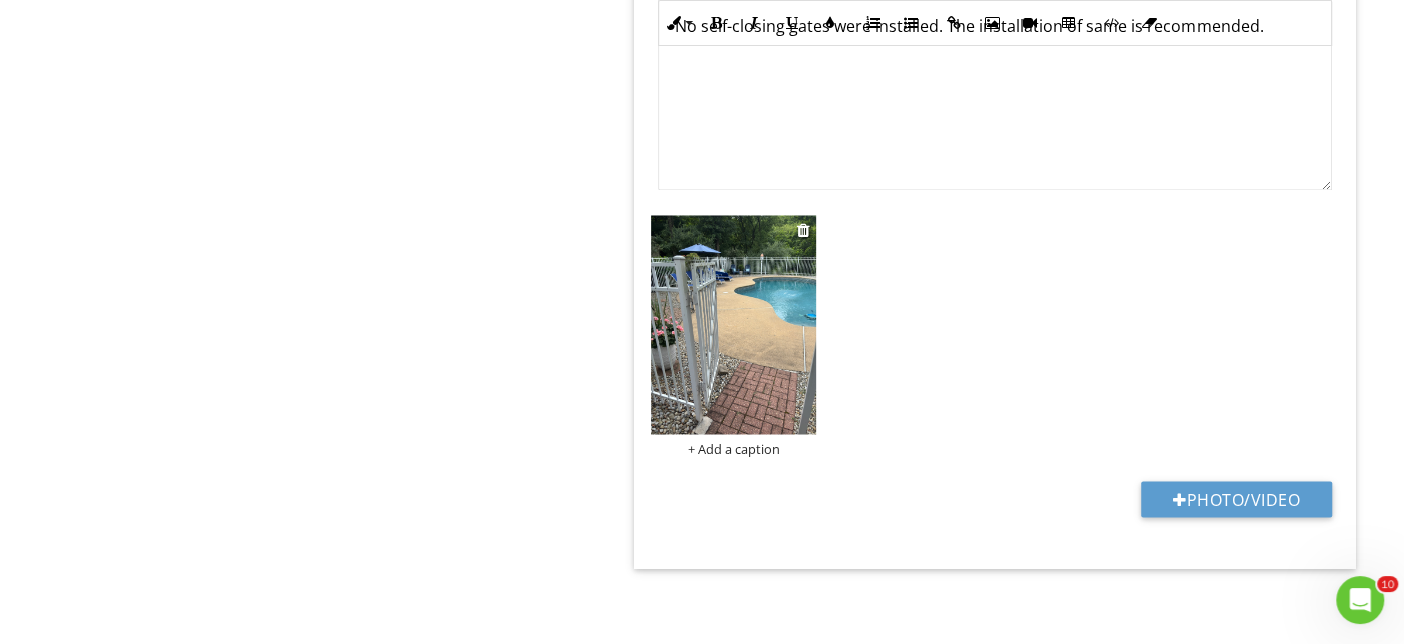 click at bounding box center [733, 324] 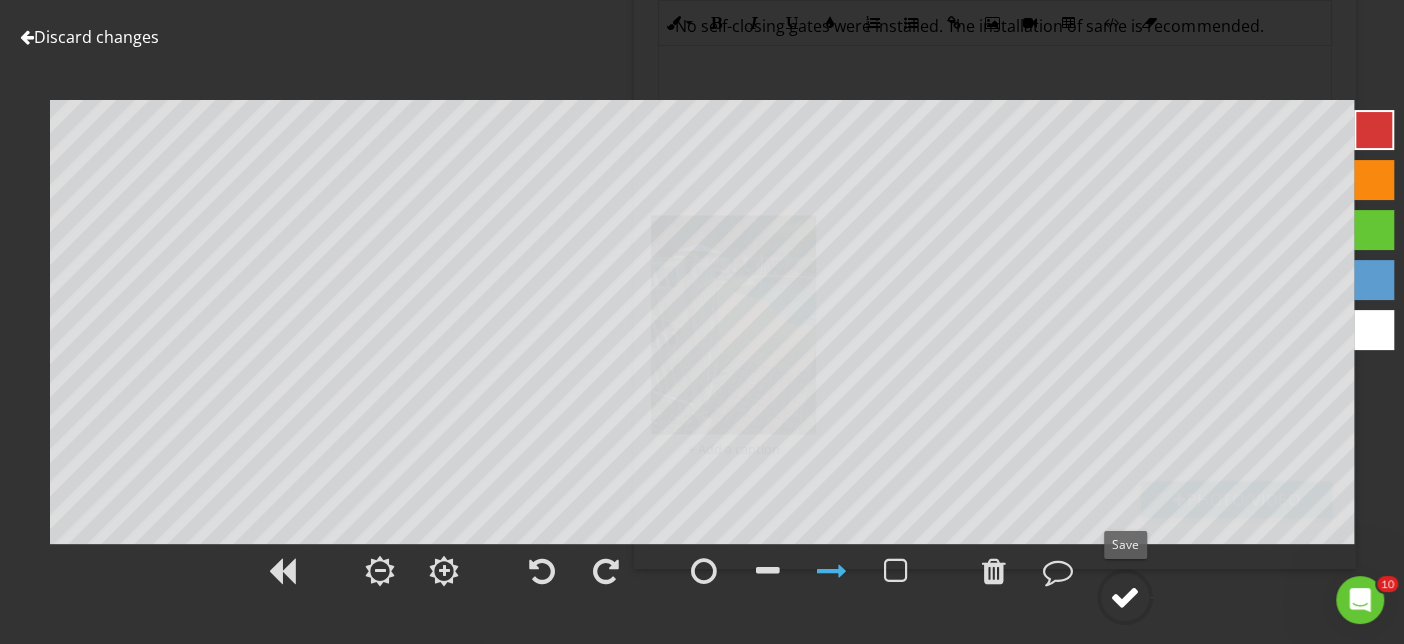 click at bounding box center [1125, 597] 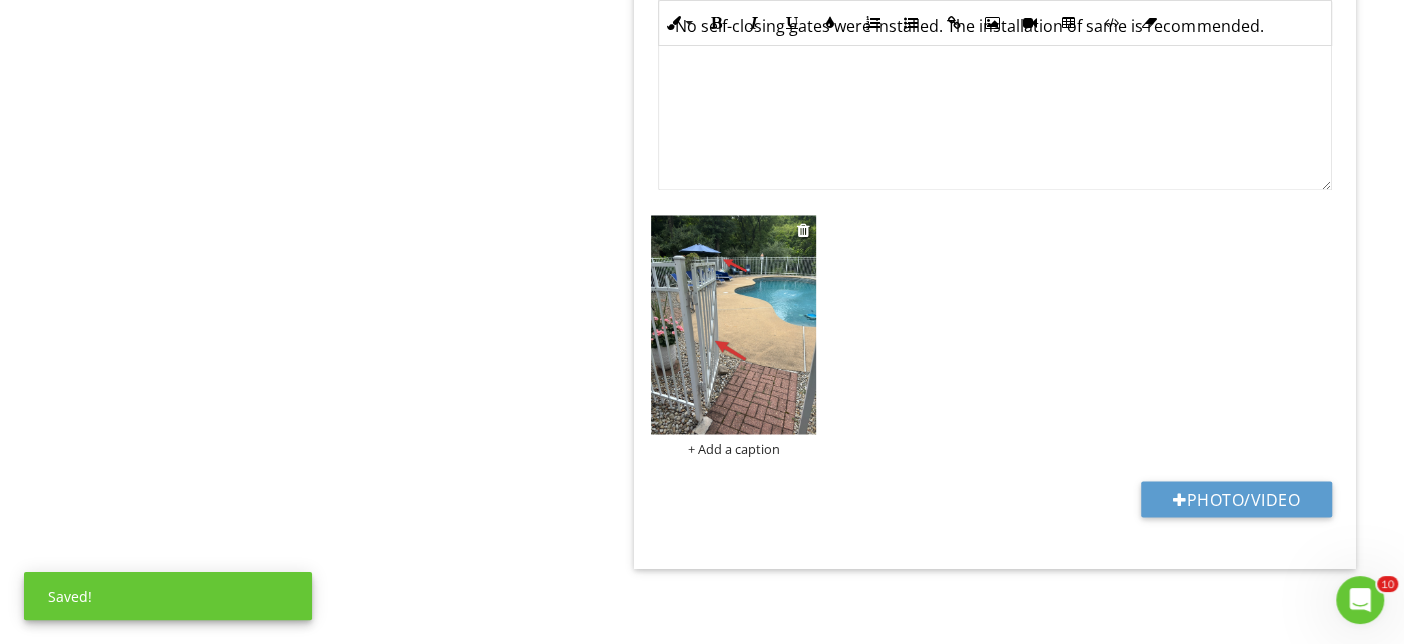 click at bounding box center (733, 324) 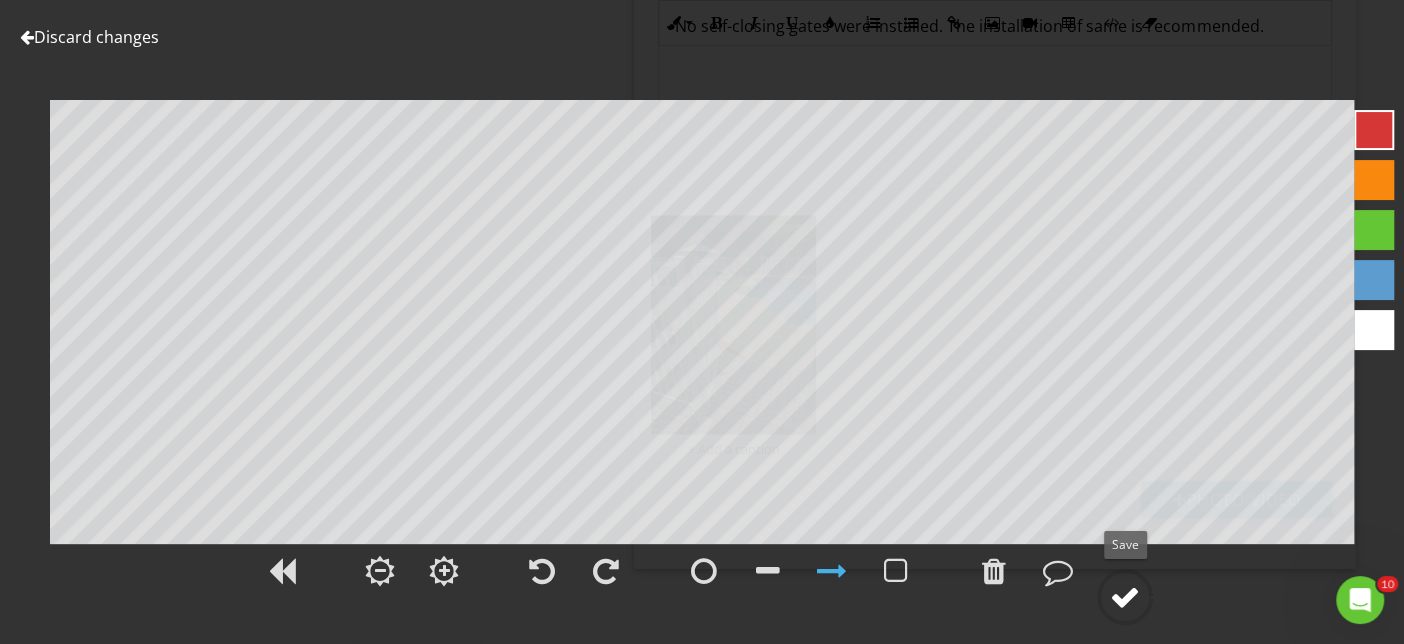 click at bounding box center [1125, 597] 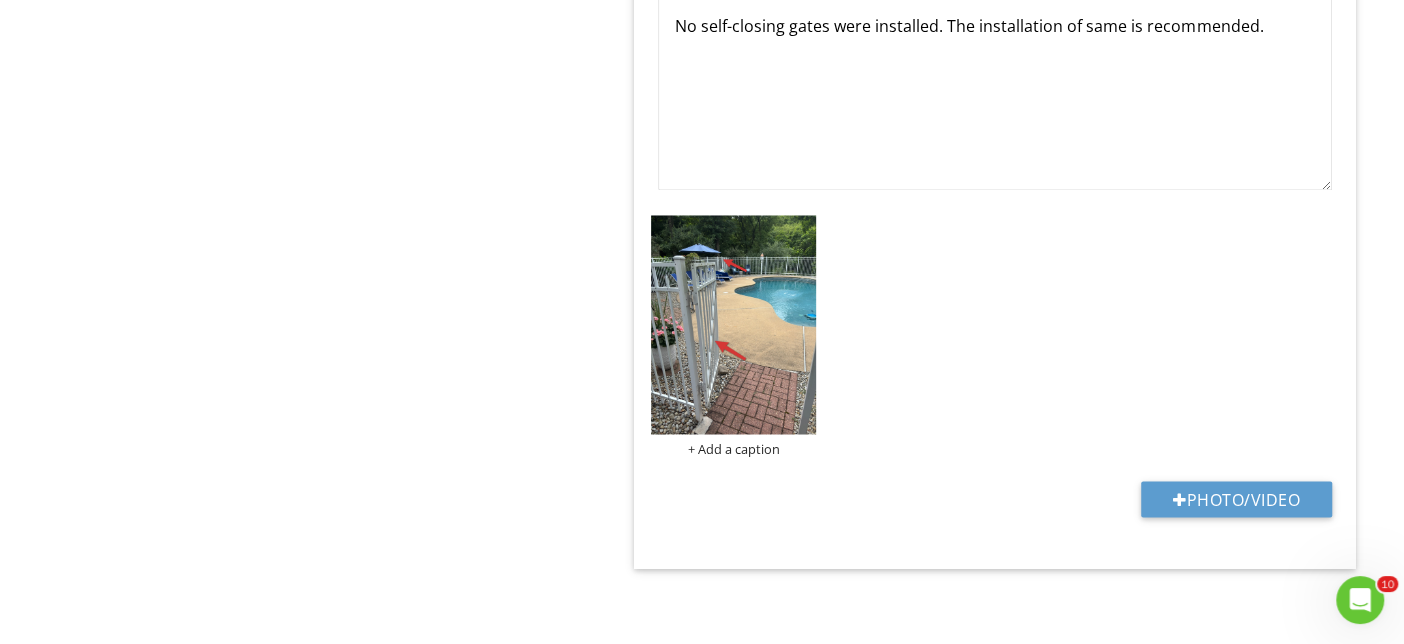 scroll, scrollTop: 1625, scrollLeft: 0, axis: vertical 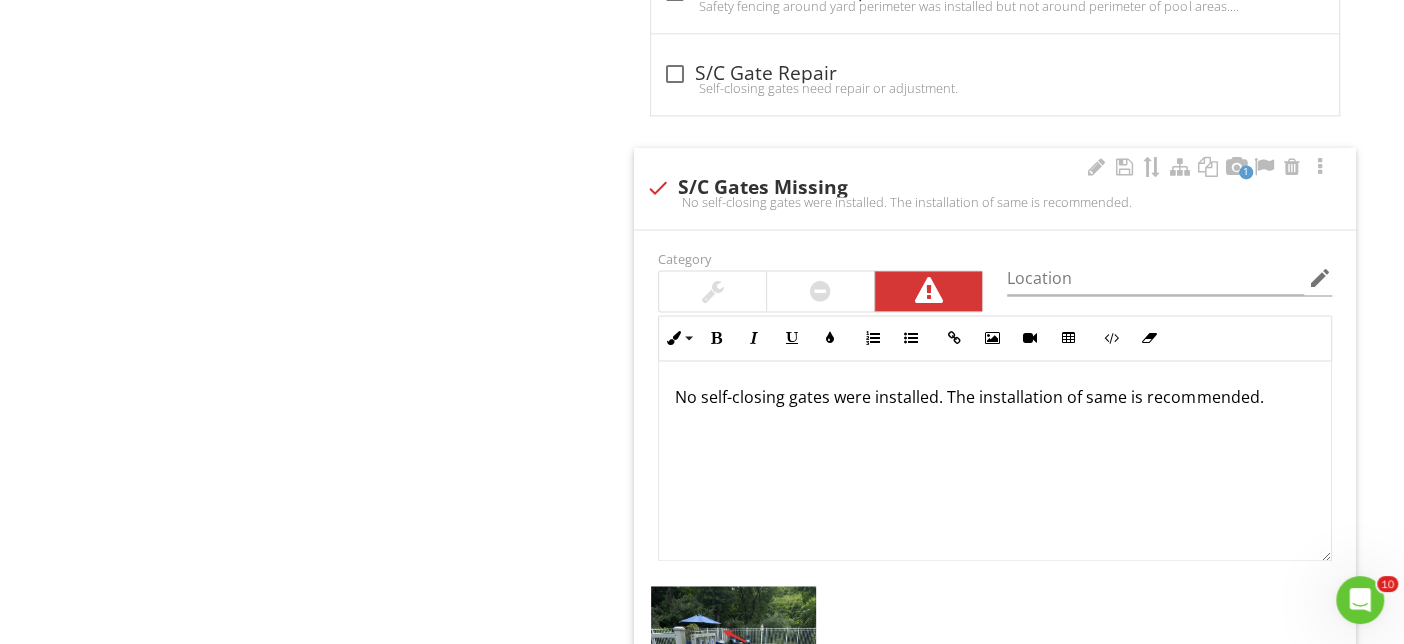 click on "No self-closing gates were installed. The installation of same is recommended." at bounding box center [995, 397] 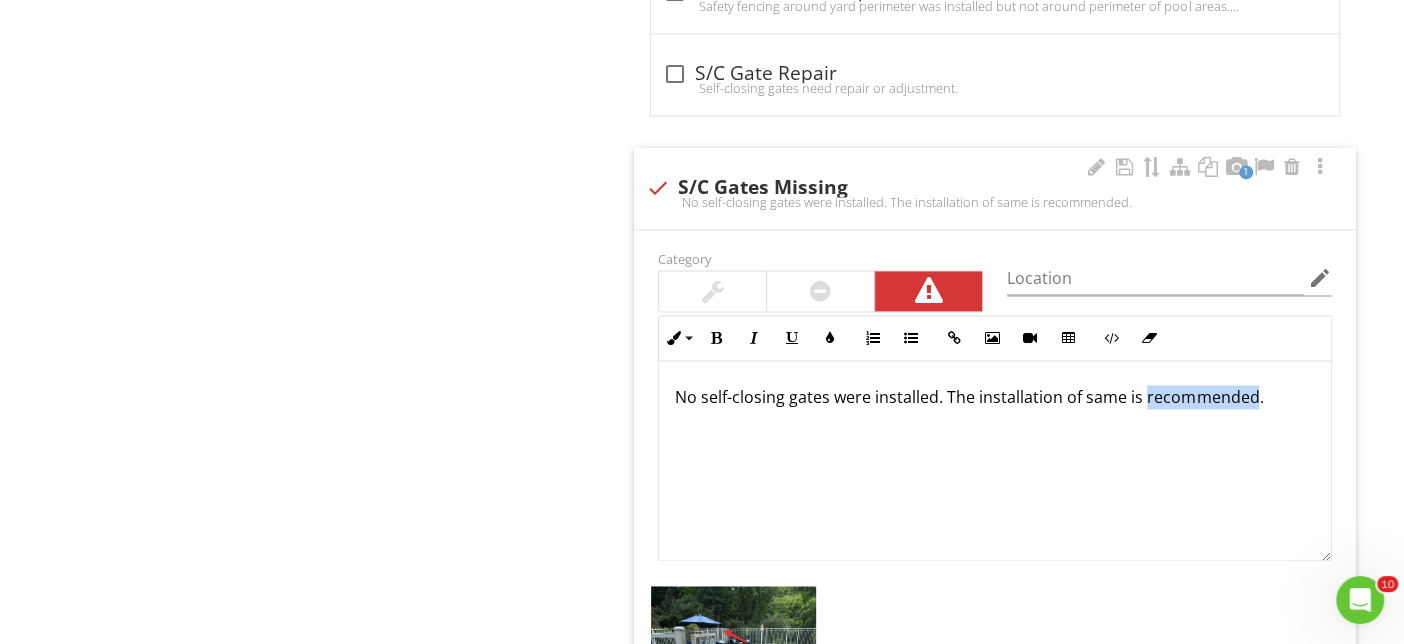 click on "No self-closing gates were installed. The installation of same is recommended." at bounding box center (995, 397) 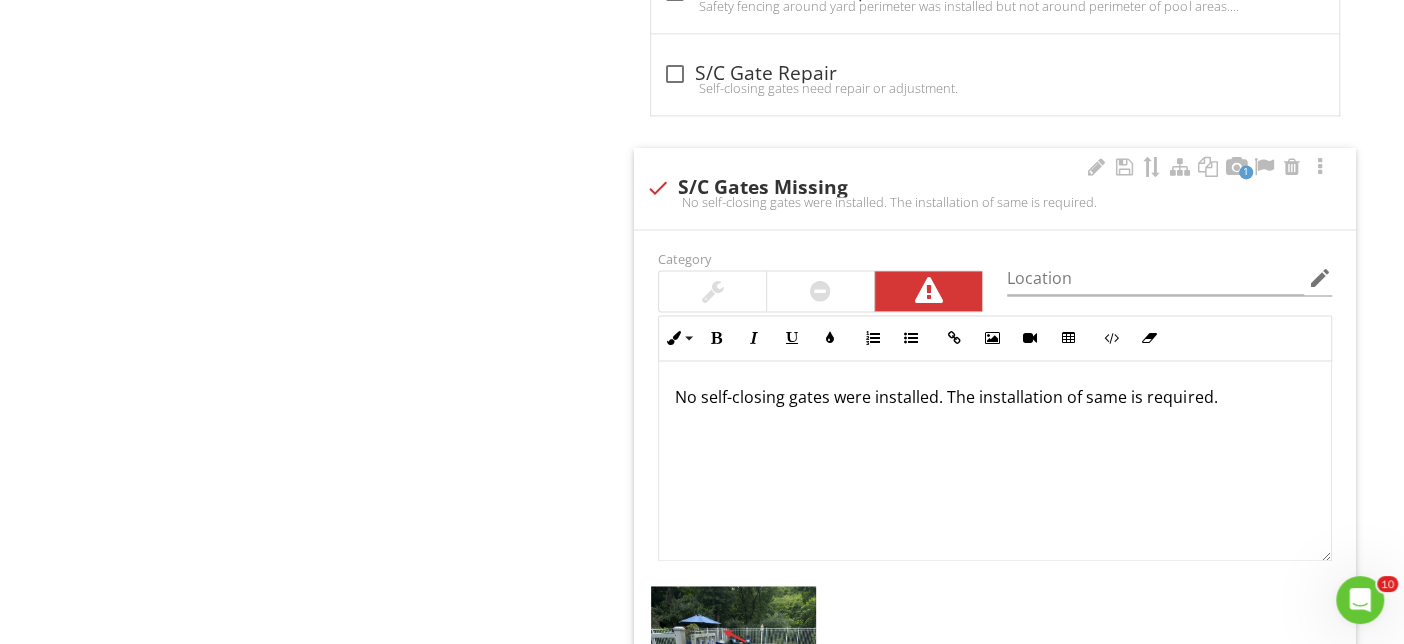 click on "No self-closing gates were installed. The installation of same is required." at bounding box center (995, 397) 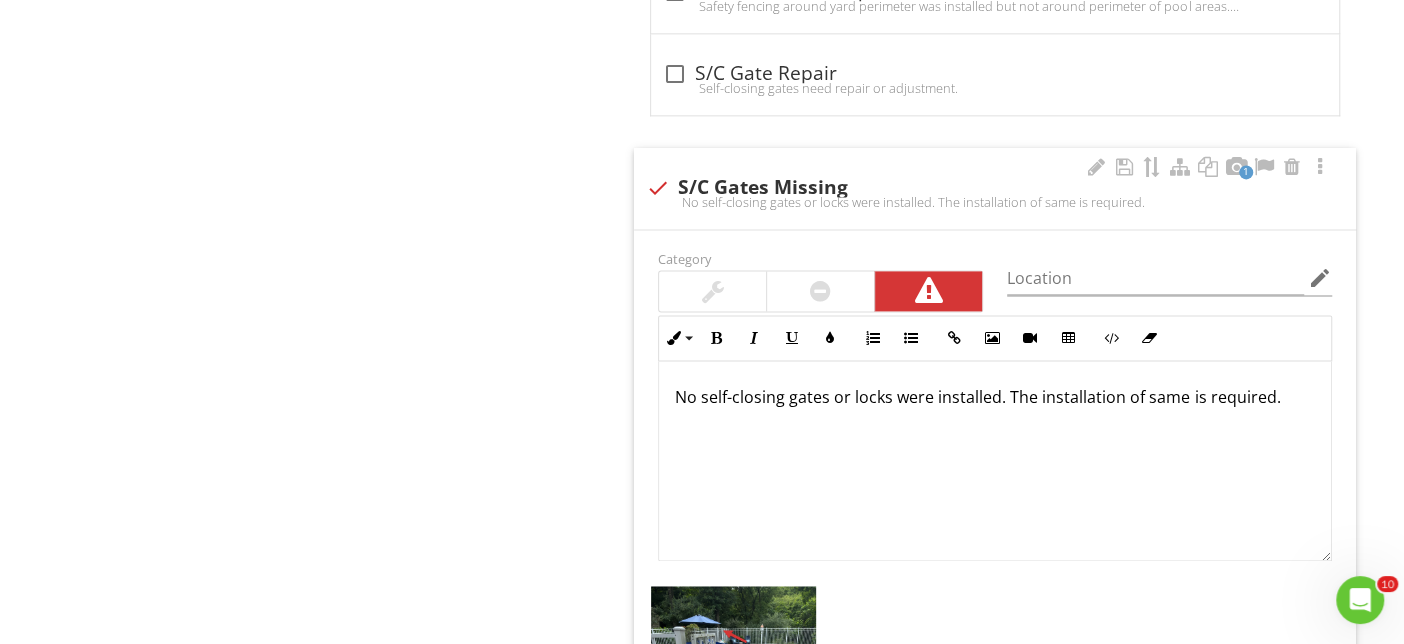 click on "No self-closing gates or locks were installed. The installation of same is required." at bounding box center (995, 461) 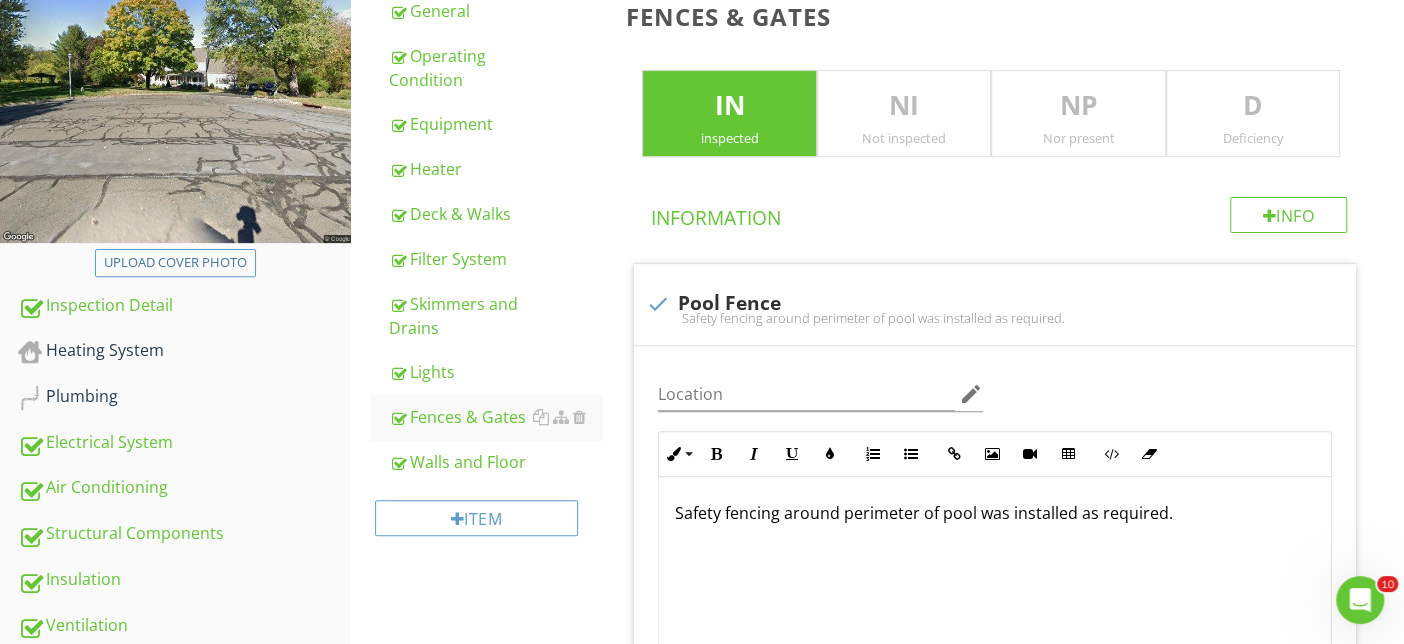 scroll, scrollTop: 144, scrollLeft: 0, axis: vertical 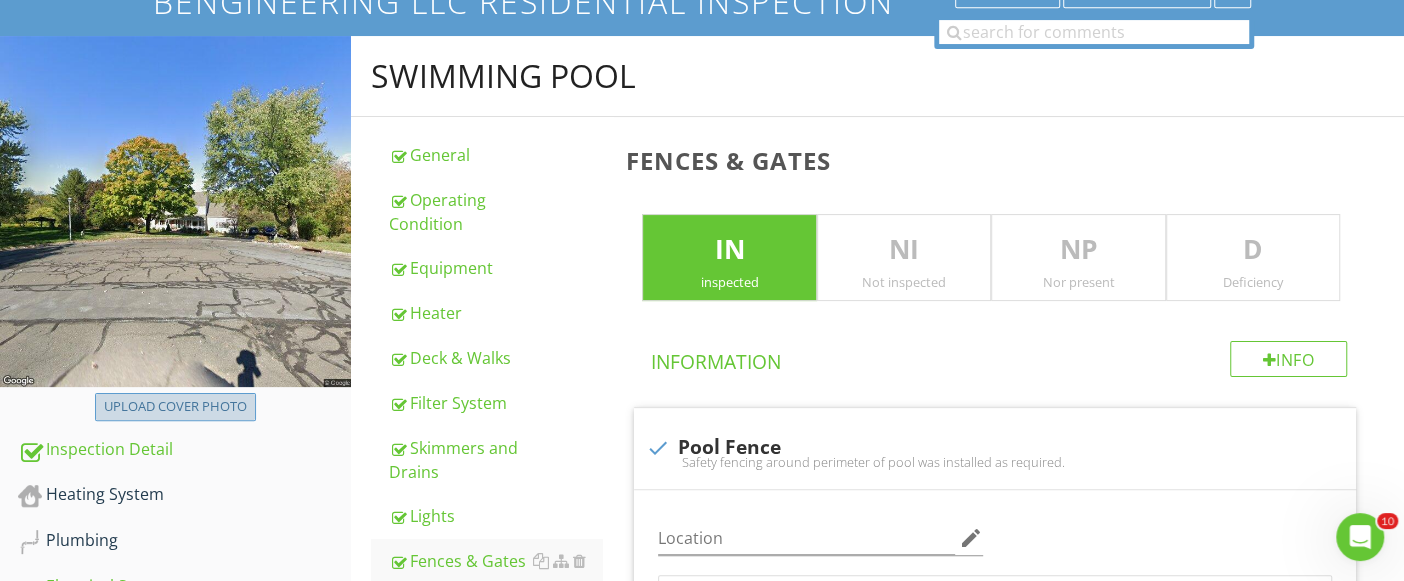 click on "Upload cover photo" at bounding box center (175, 407) 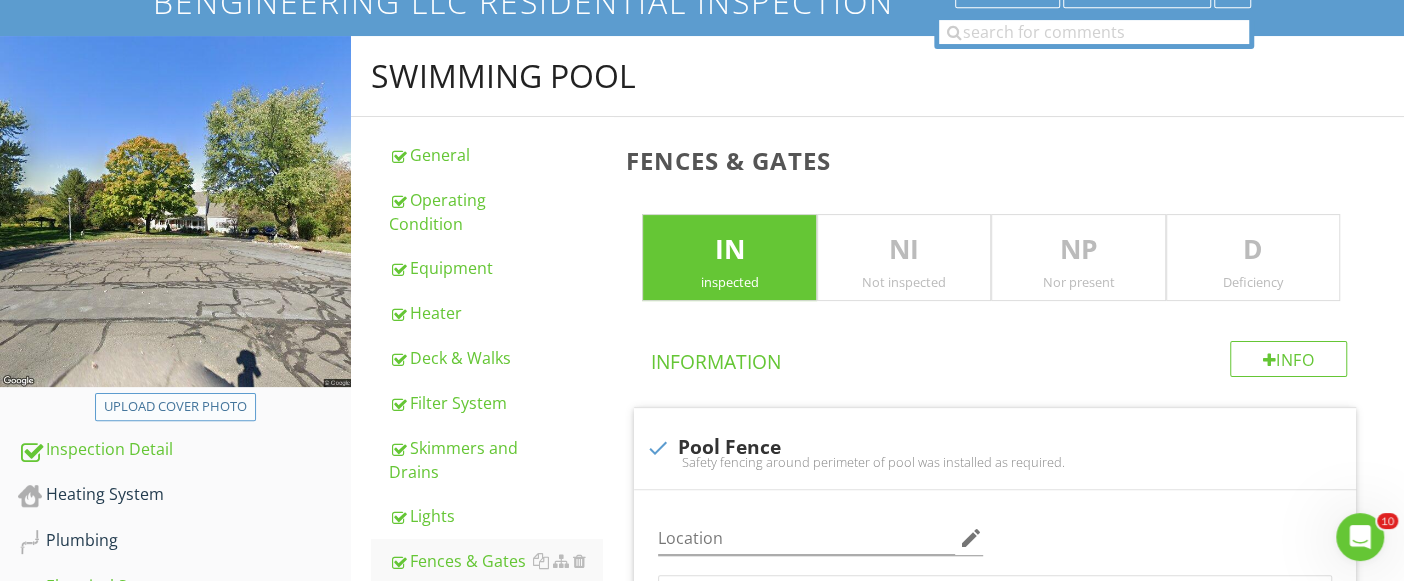 click on "Upload cover photo" at bounding box center (175, 407) 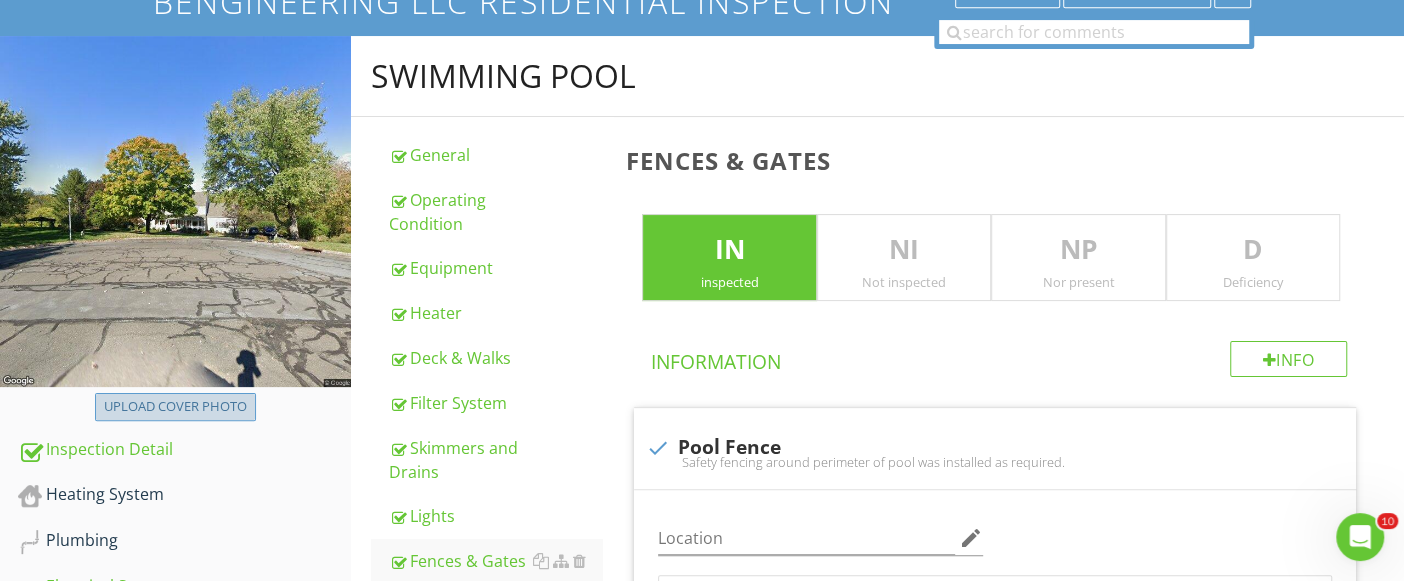 click on "Upload cover photo" at bounding box center (175, 407) 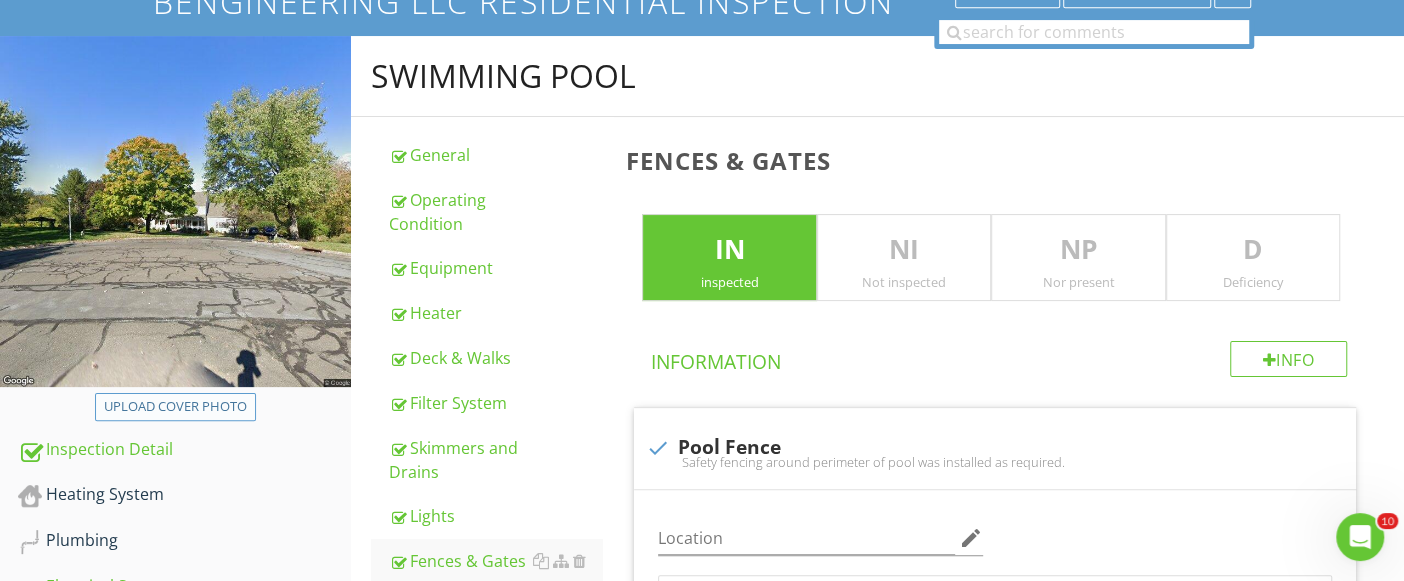 type on "C:\fakepath\IMG_3343.JPG" 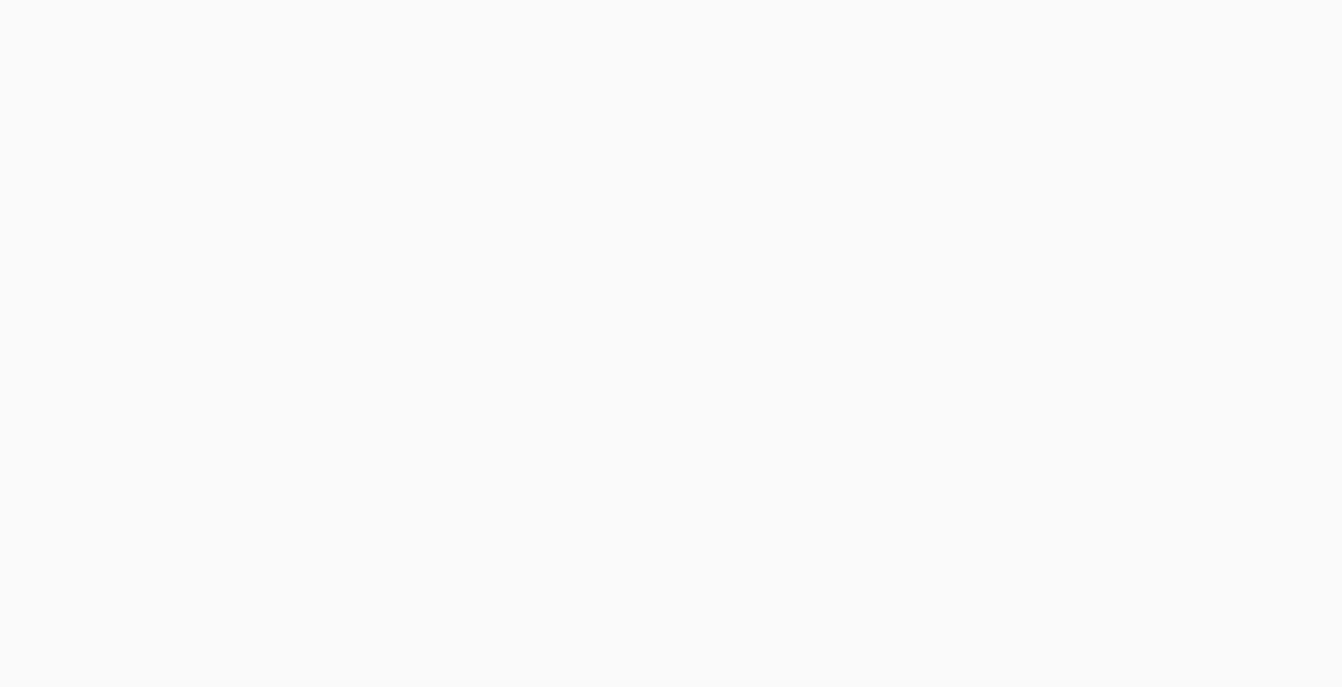 scroll, scrollTop: 0, scrollLeft: 0, axis: both 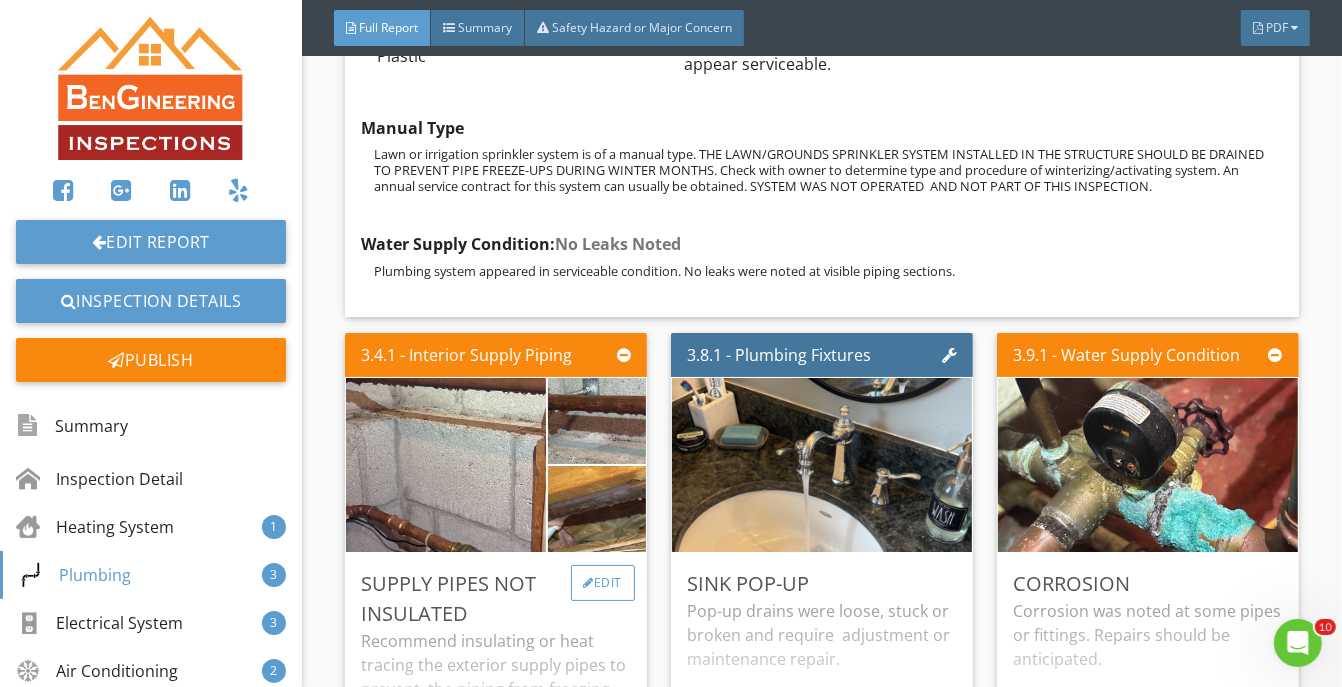 click on "Edit" at bounding box center [603, 583] 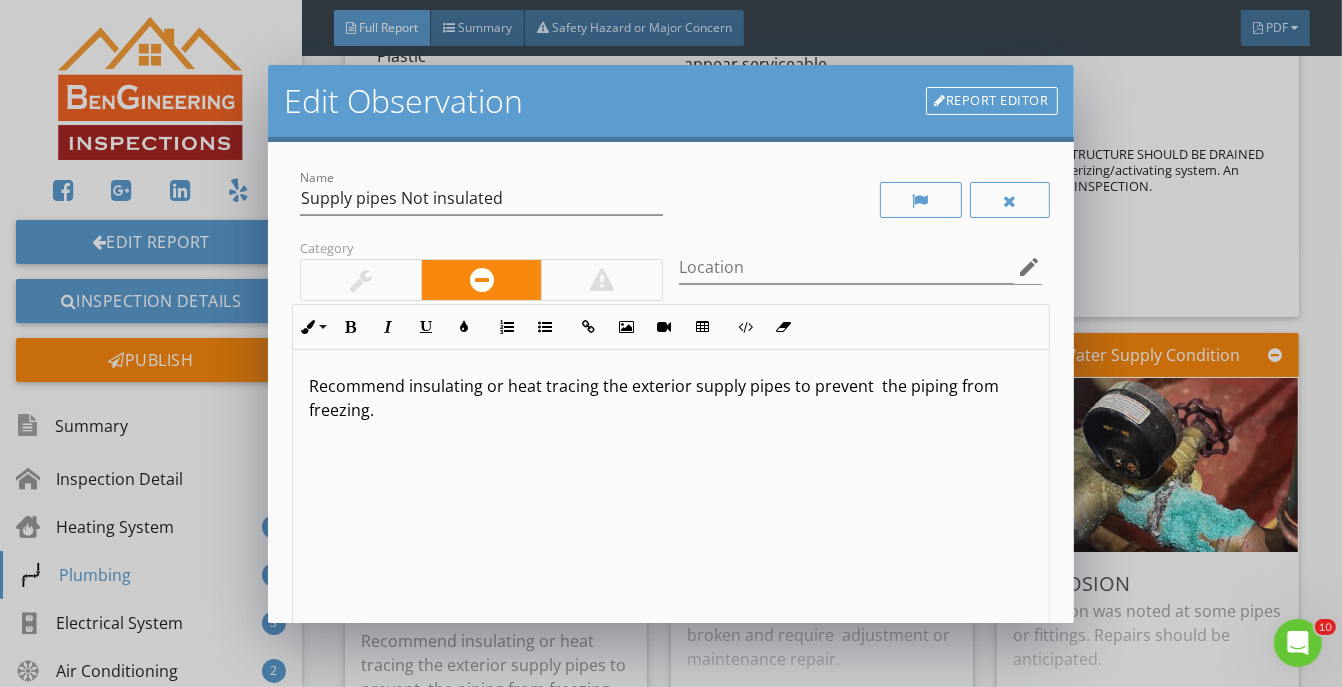 click on "Recommend insulating or heat tracing the exterior supply pipes to prevent  the piping from freezing." at bounding box center [670, 398] 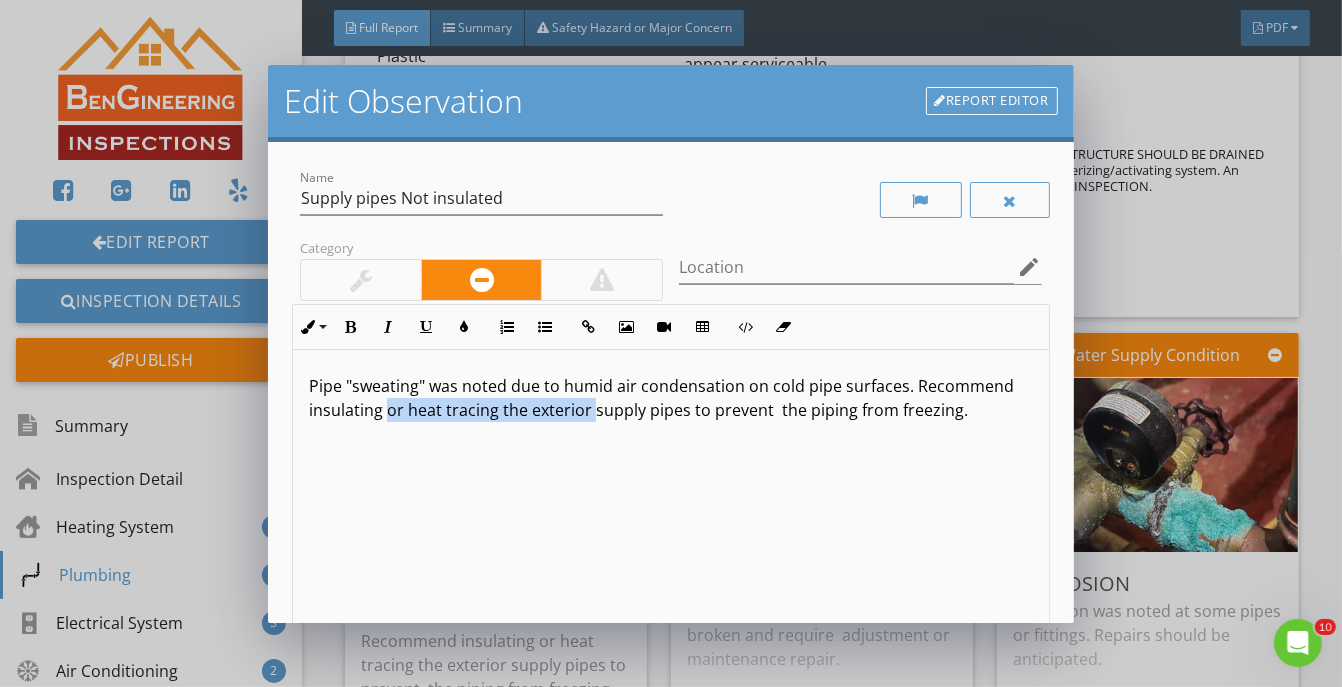 drag, startPoint x: 702, startPoint y: 414, endPoint x: 497, endPoint y: 419, distance: 205.06097 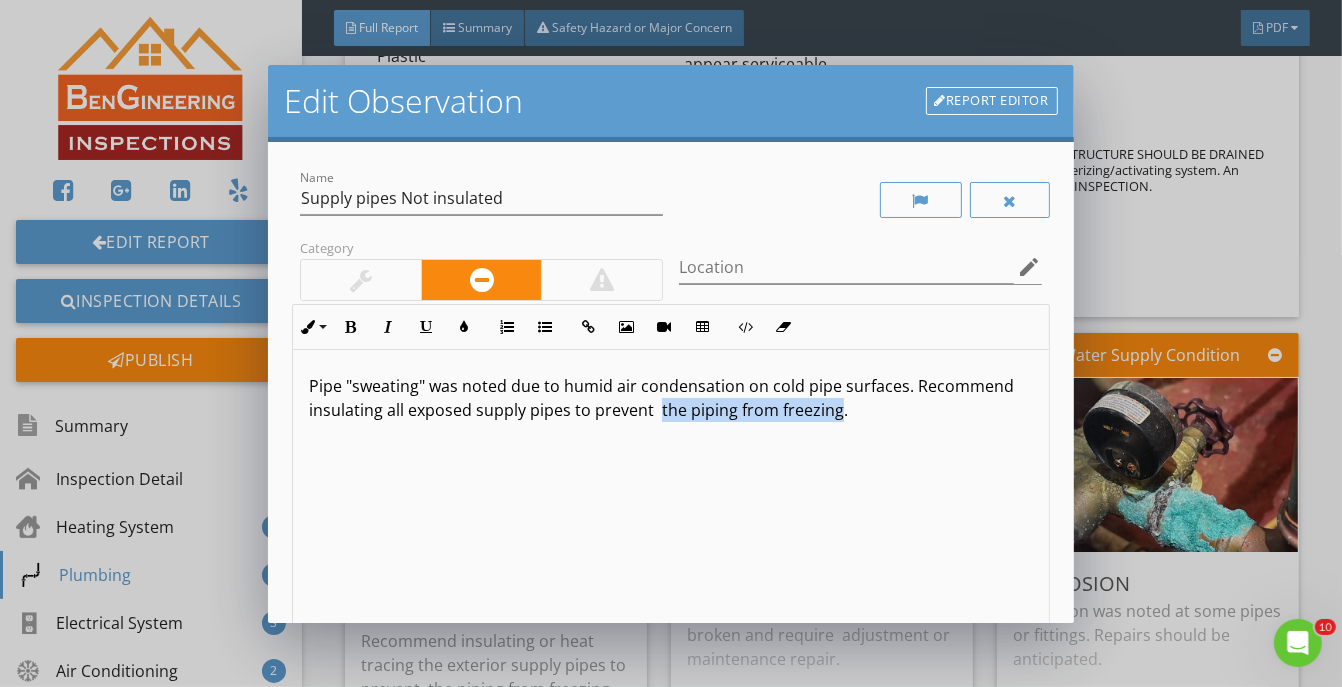 drag, startPoint x: 765, startPoint y: 414, endPoint x: 945, endPoint y: 412, distance: 180.01111 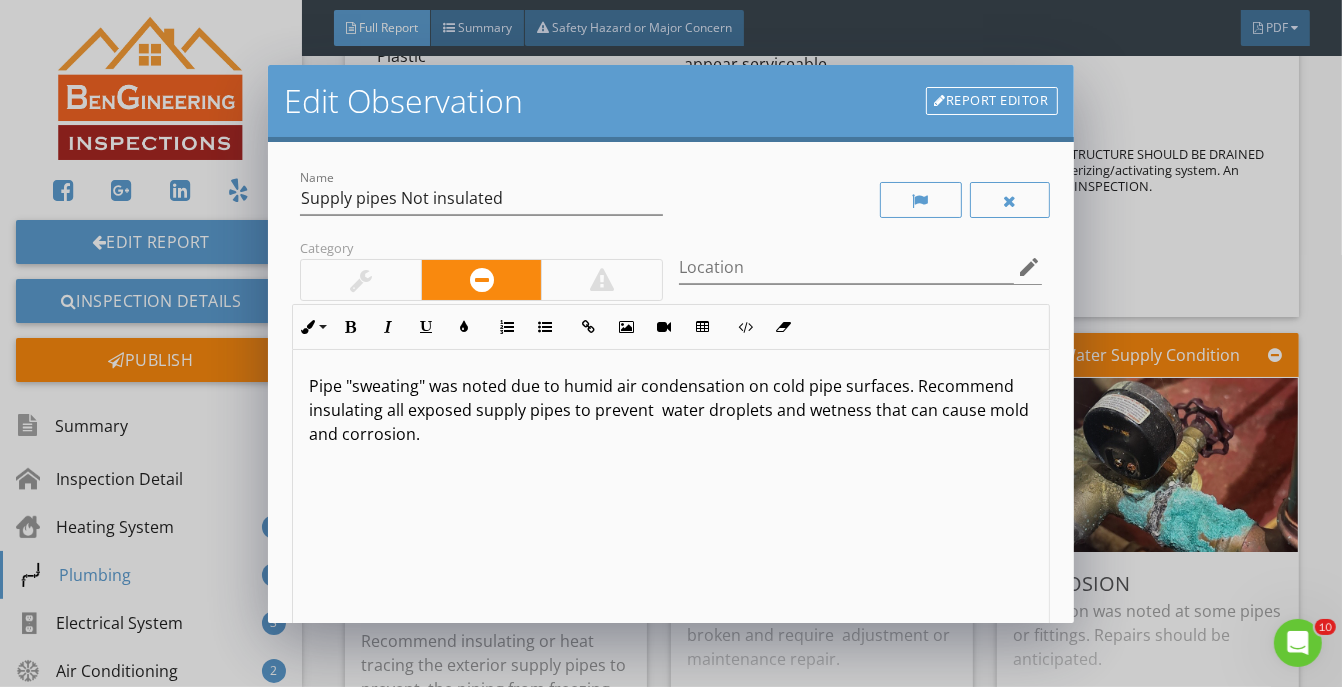 click on "Pipe "sweating" was noted due to humid air condensation on cold pipe surfaces. Recommend insulating all exposed supply pipes to prevent  water droplets and wetness that can cause mold and corrosion." at bounding box center [670, 410] 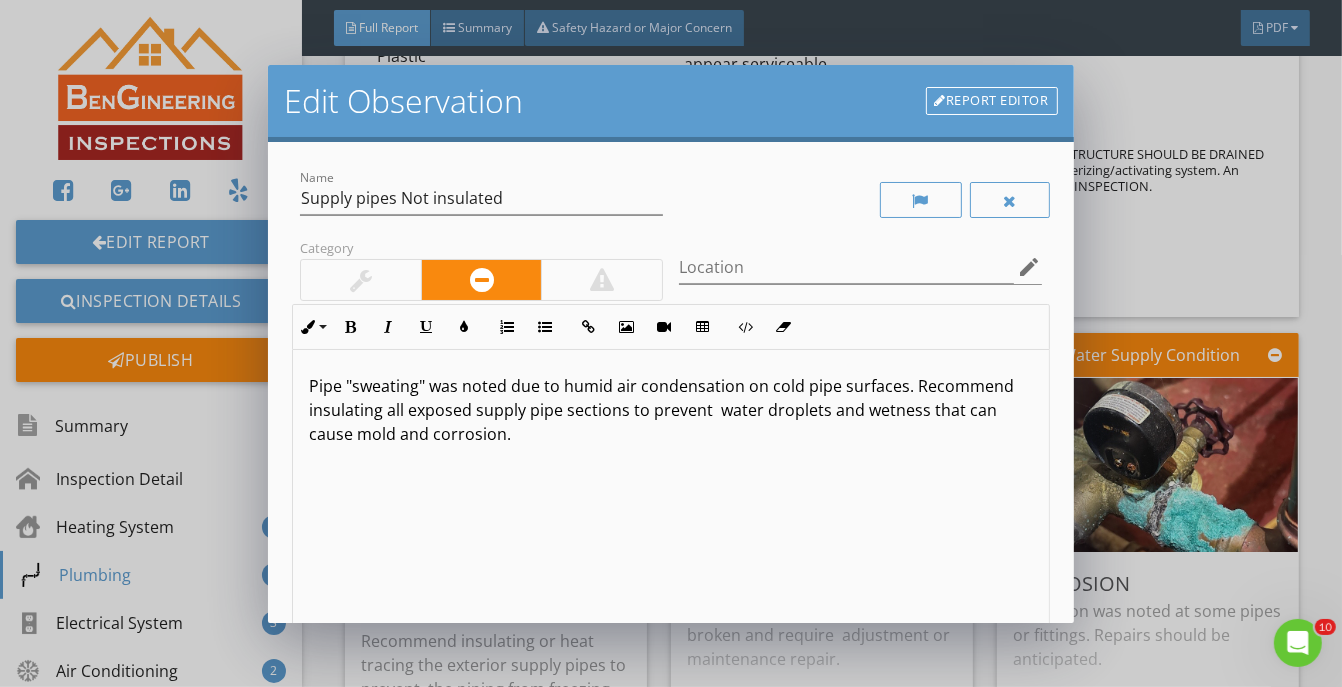click on "Pipe "sweating" was noted due to humid air condensation on cold pipe surfaces. Recommend insulating all exposed supply pipe sections to prevent  water droplets and wetness that can cause mold and corrosion." at bounding box center (670, 410) 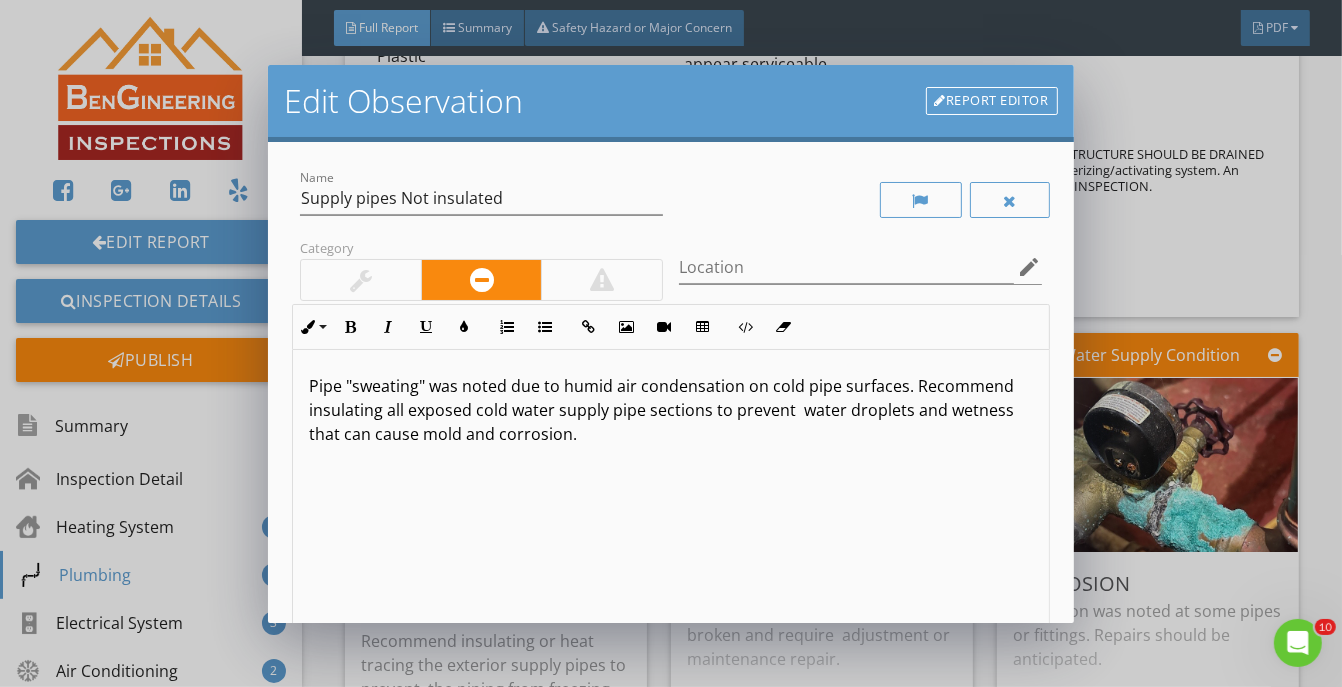 click on "Pipe "sweating" was noted due to humid air condensation on cold pipe surfaces. Recommend insulating all exposed cold water supply pipe sections to prevent  water droplets and wetness that can cause mold and corrosion." at bounding box center (670, 410) 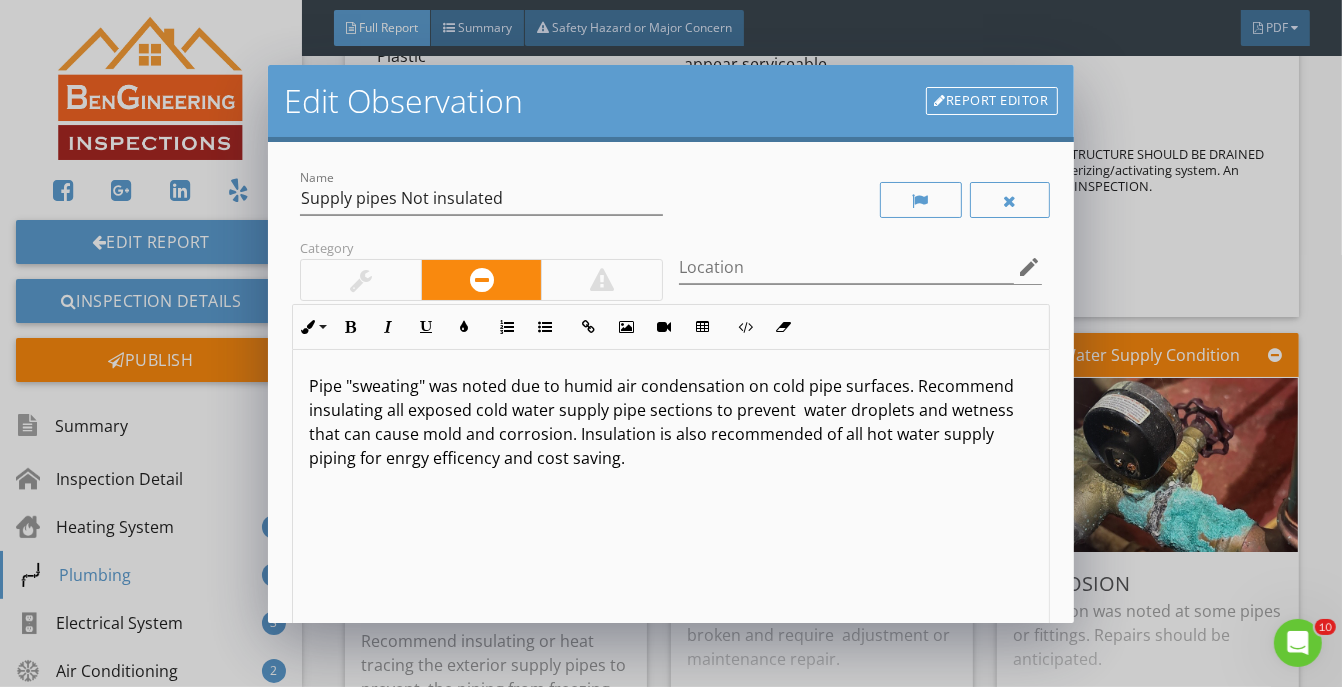 click on "Pipe "sweating" was noted due to humid air condensation on cold pipe surfaces. Recommend insulating all exposed cold water supply pipe sections to prevent  water droplets and wetness that can cause mold and corrosion. Insulation is also recommended of all hot water supply piping for enrgy efficency and cost saving." at bounding box center [670, 422] 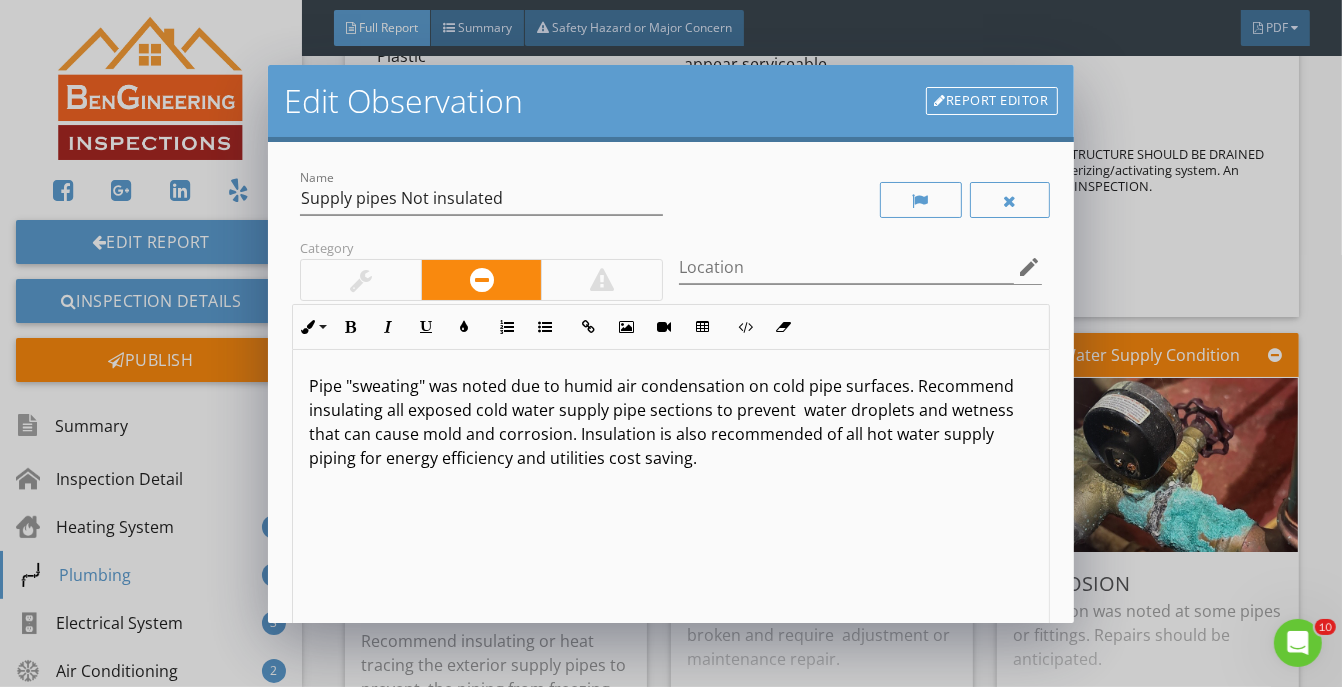 scroll, scrollTop: 0, scrollLeft: 0, axis: both 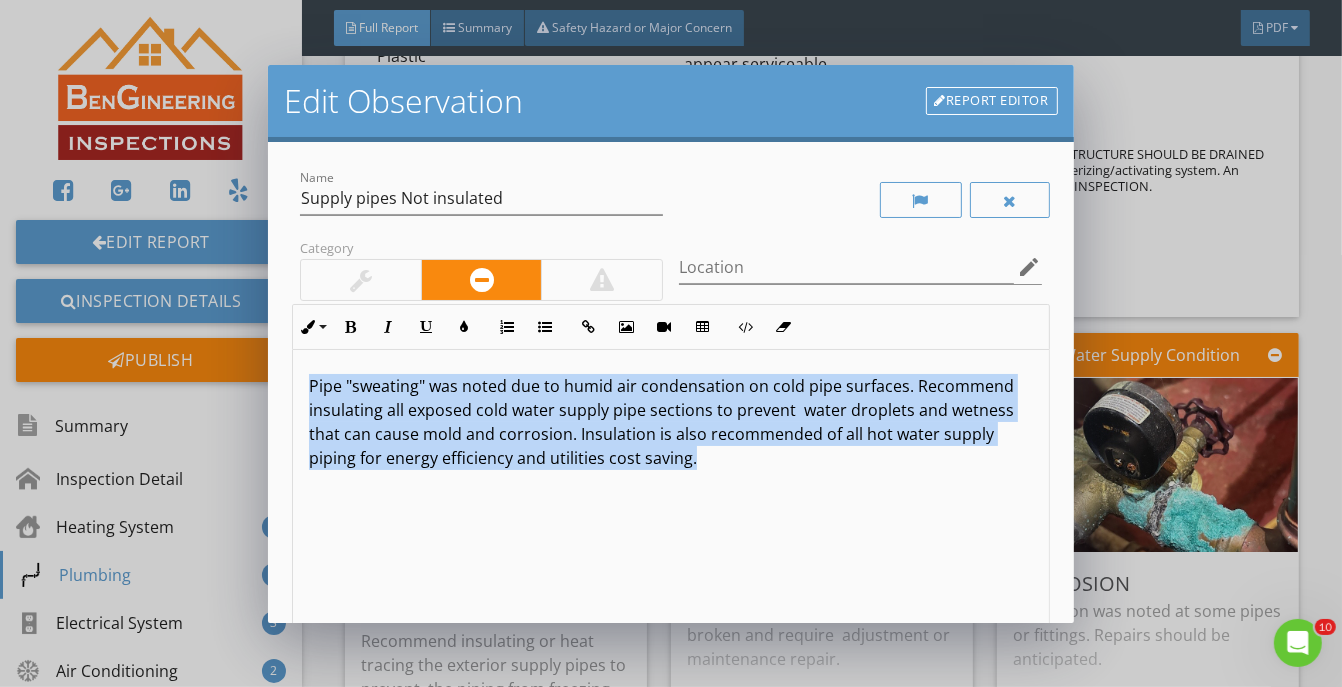 drag, startPoint x: 913, startPoint y: 477, endPoint x: 268, endPoint y: 368, distance: 654.14526 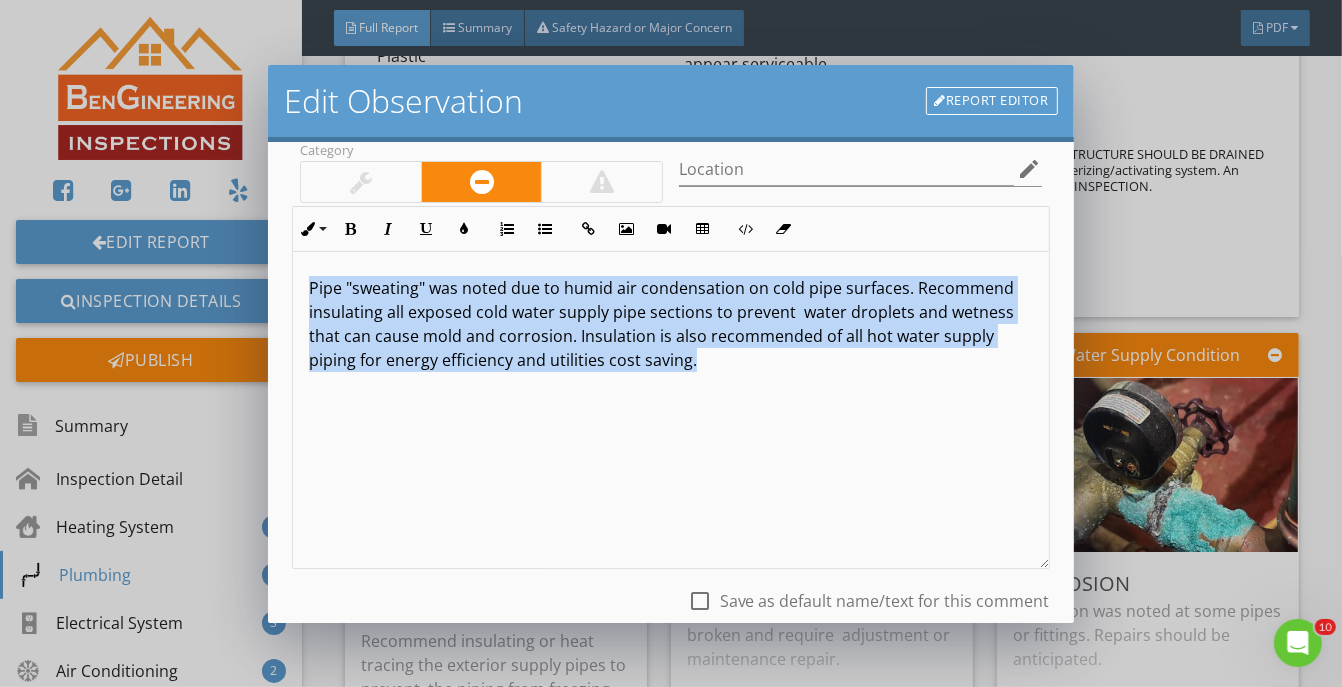 scroll, scrollTop: 236, scrollLeft: 0, axis: vertical 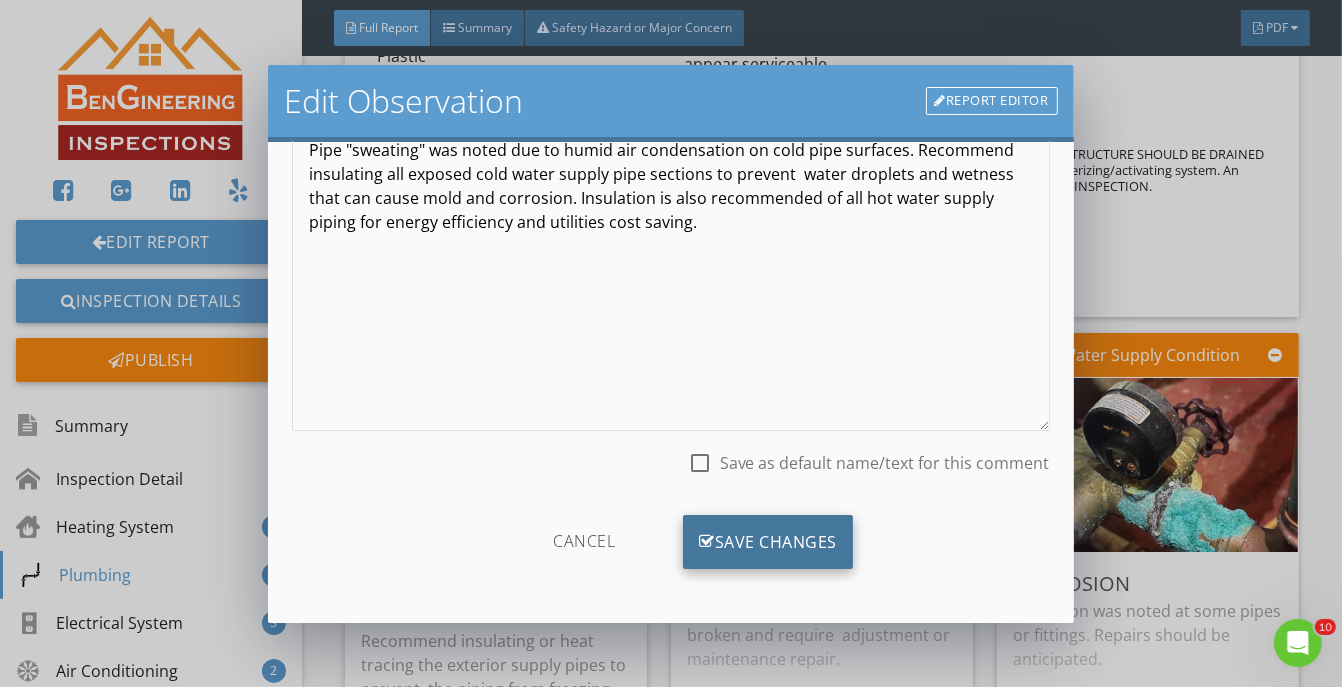 click on "Save Changes" at bounding box center (768, 542) 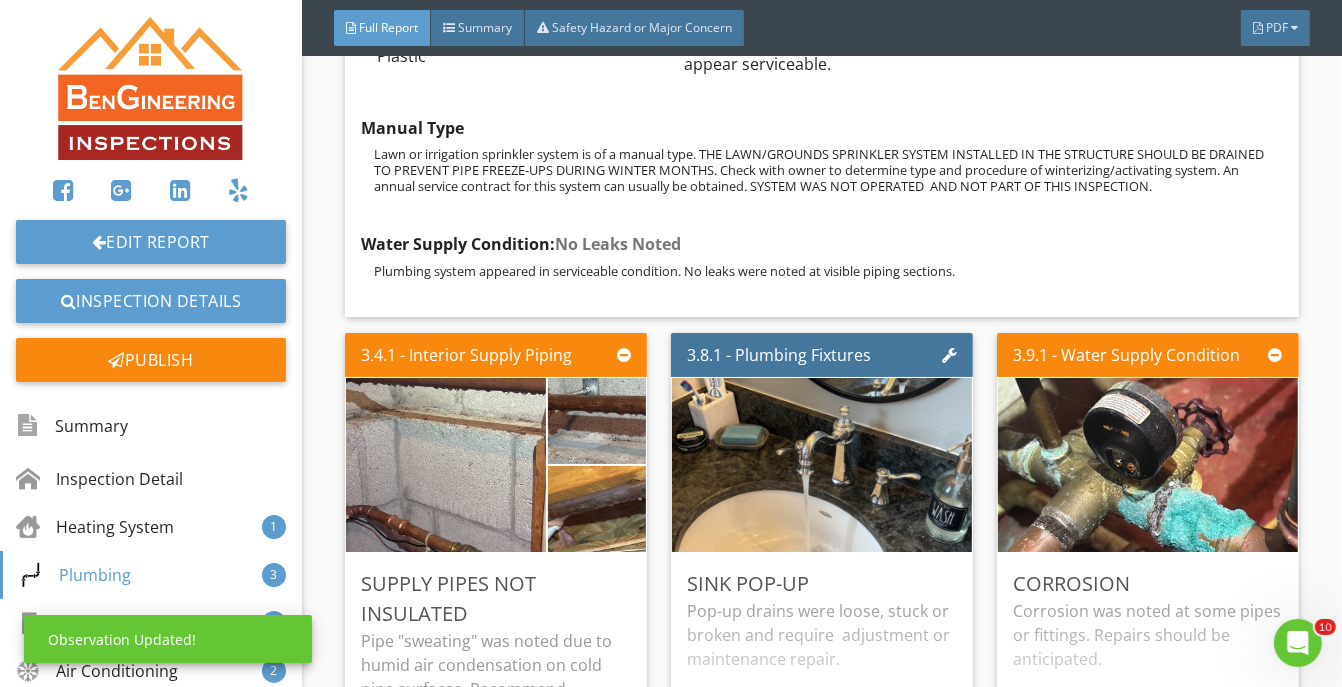 scroll, scrollTop: 0, scrollLeft: 0, axis: both 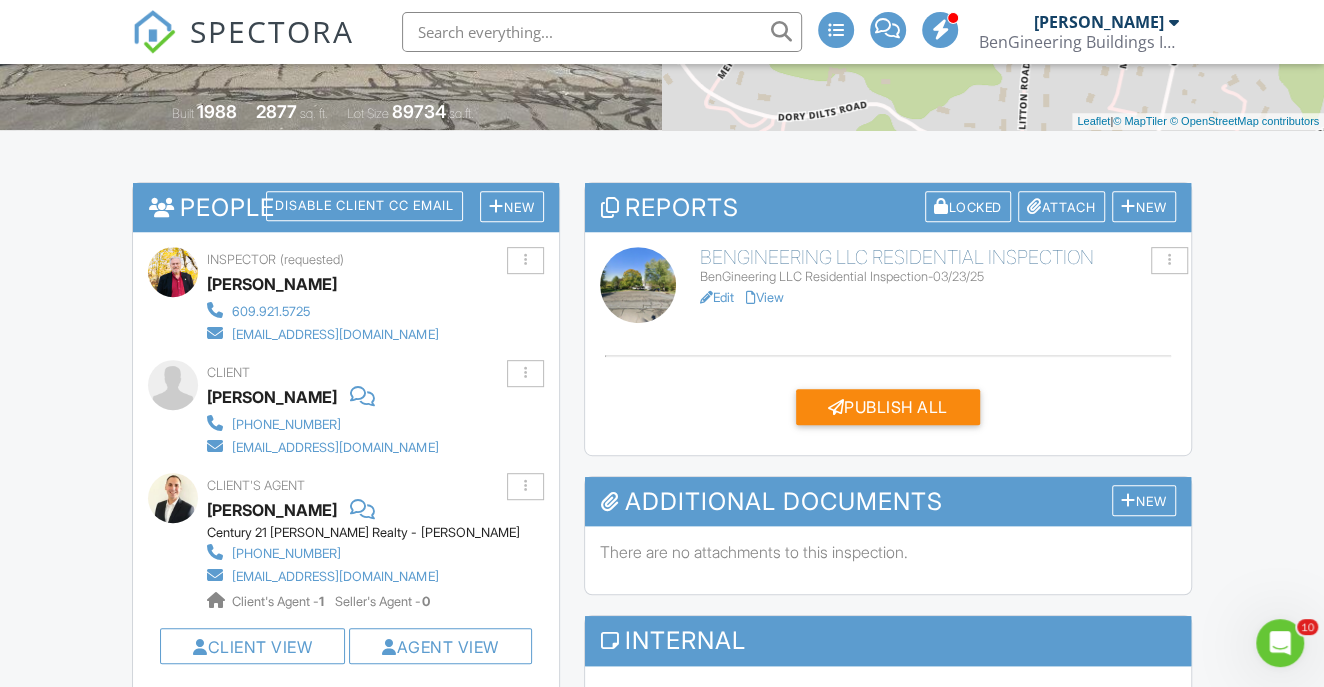 click on "Edit" at bounding box center (717, 297) 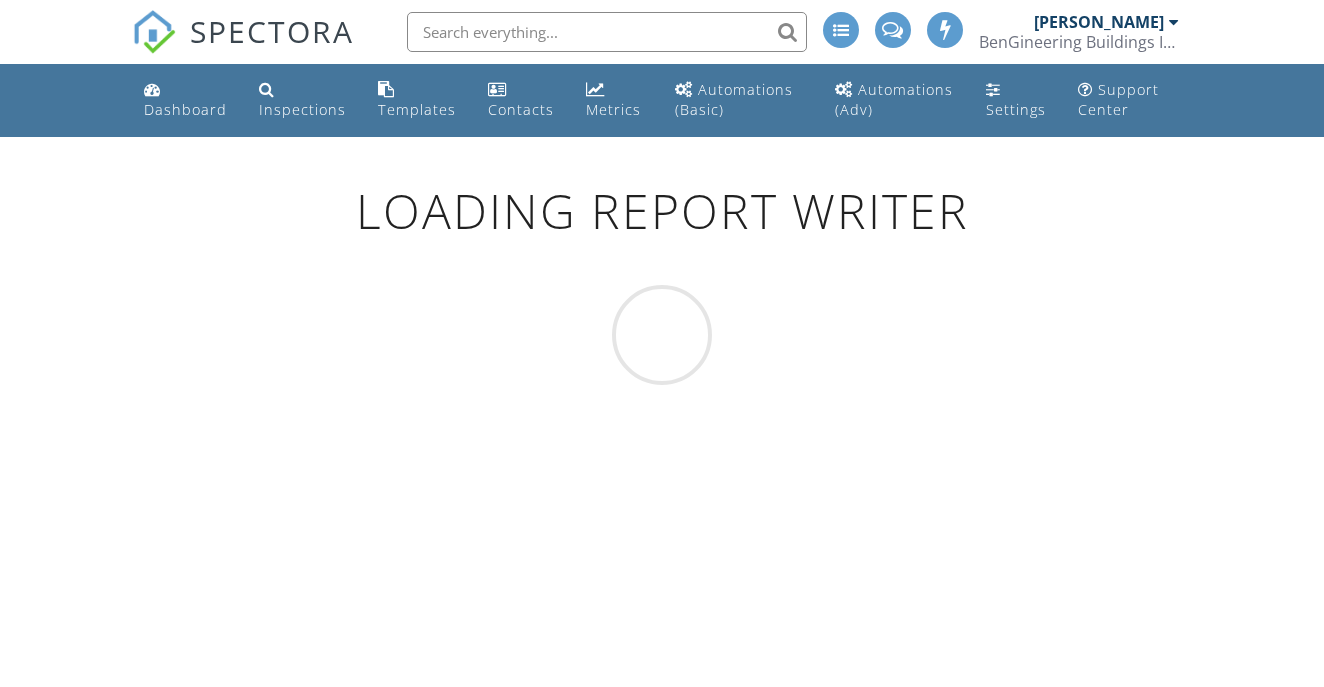 scroll, scrollTop: 0, scrollLeft: 0, axis: both 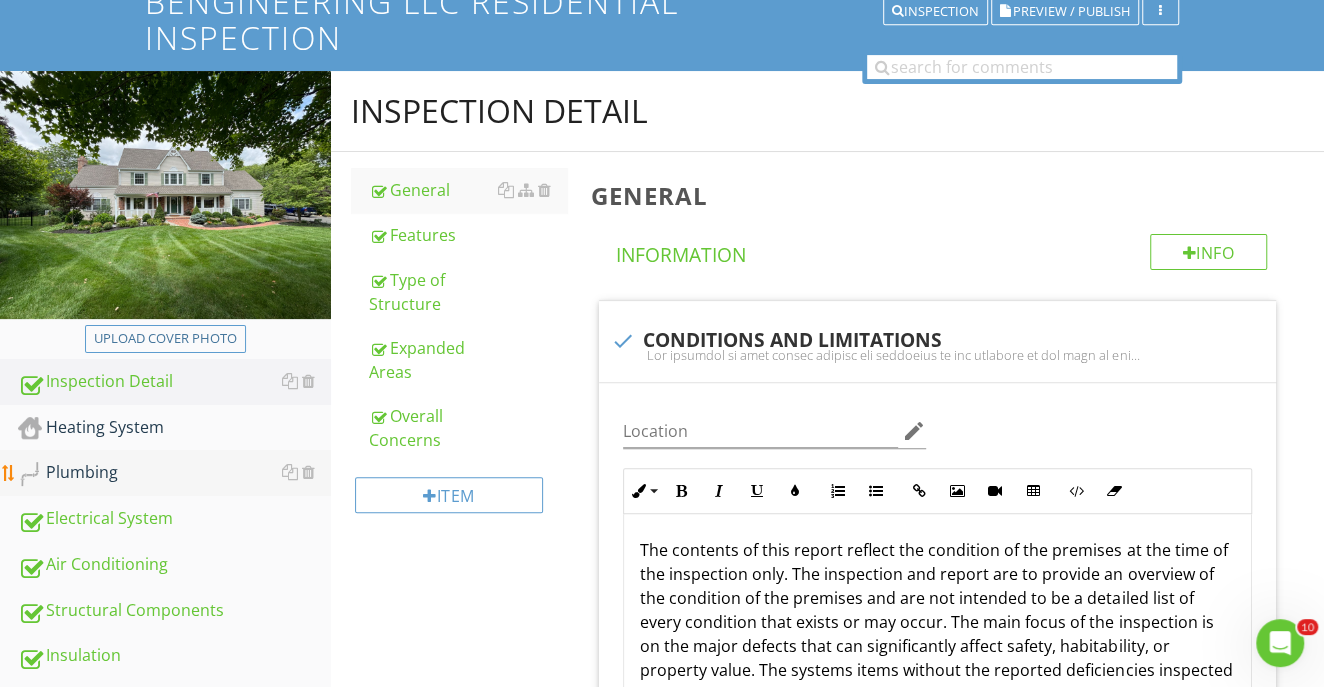 click on "Plumbing" at bounding box center [174, 473] 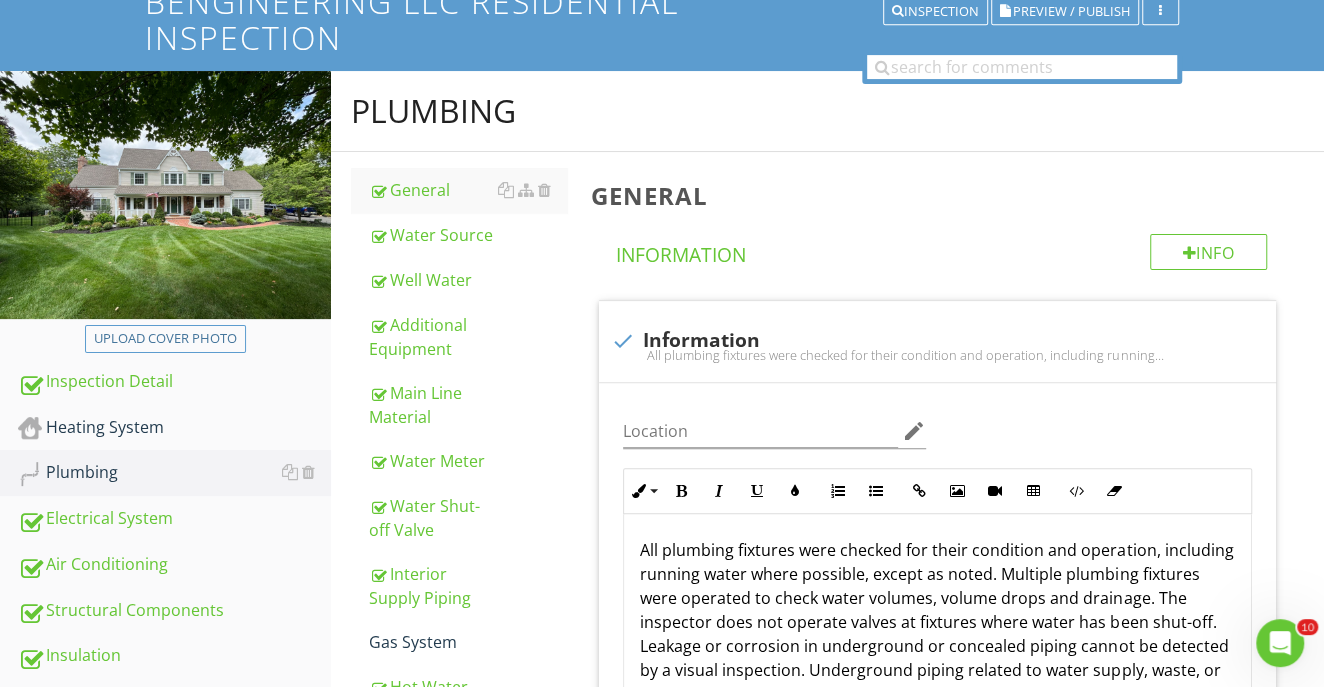 scroll, scrollTop: 370, scrollLeft: 0, axis: vertical 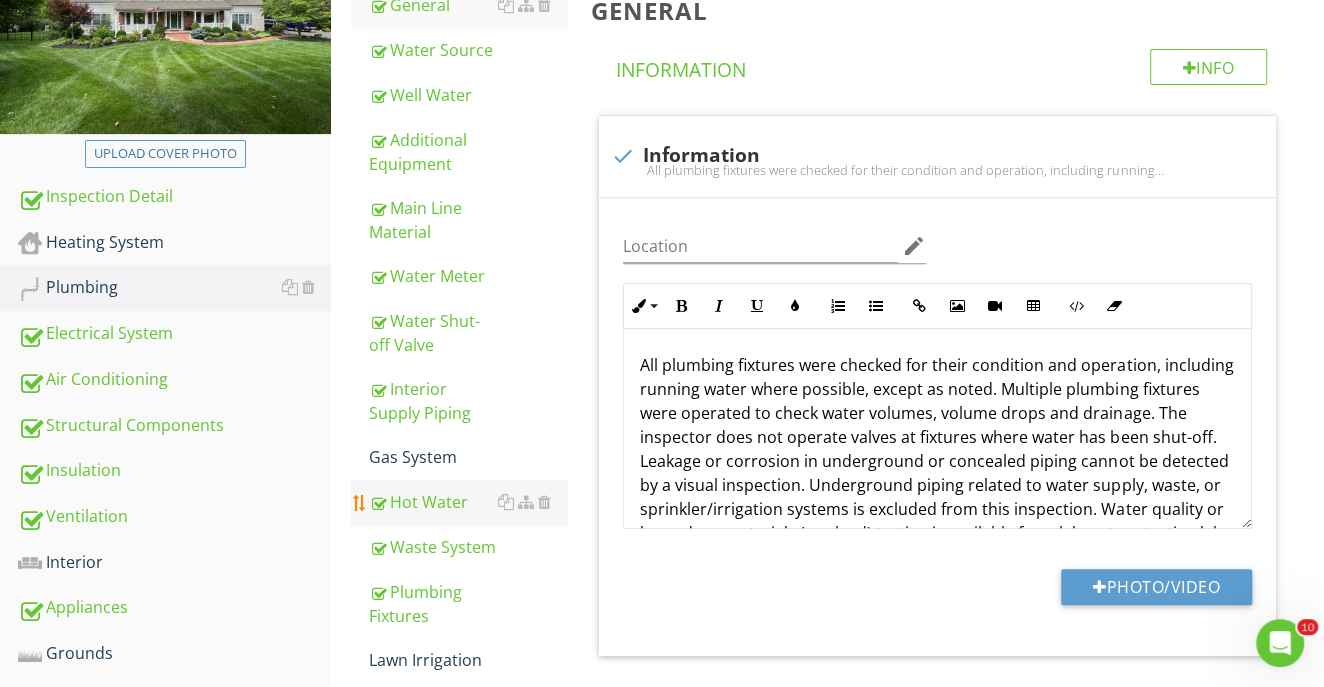 click on "Hot Water" at bounding box center (468, 502) 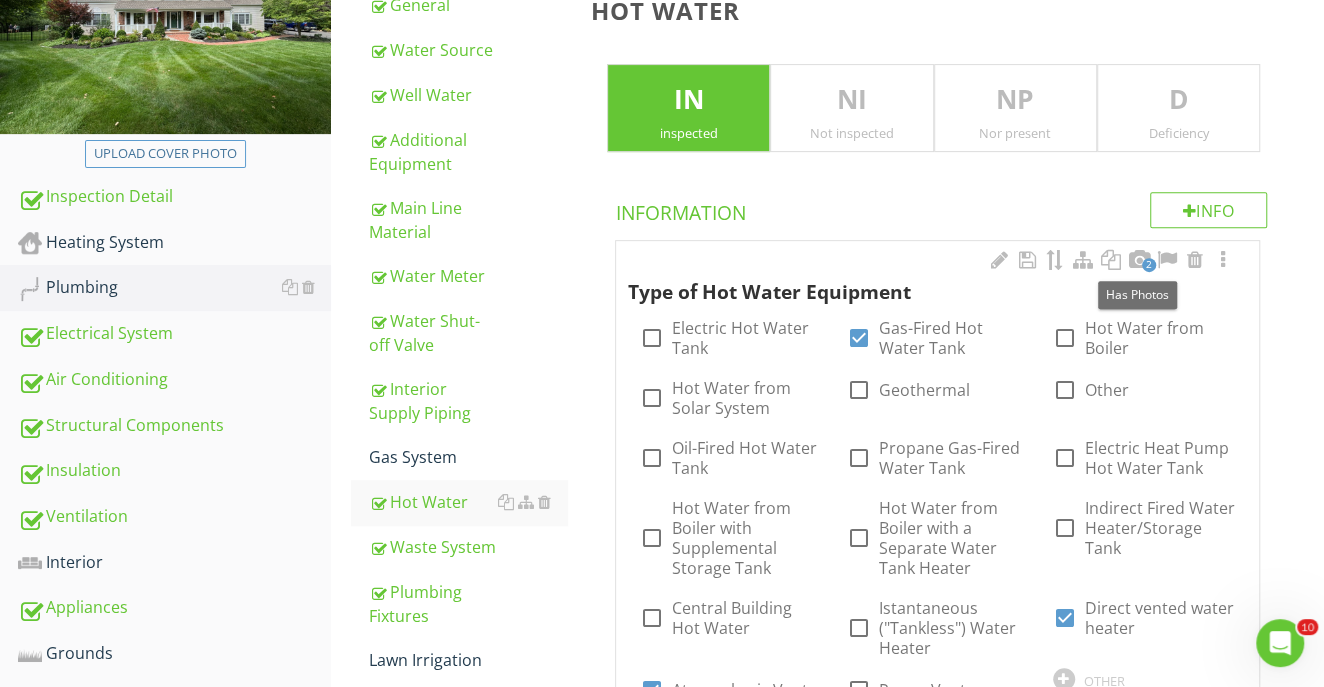 click on "2" at bounding box center (1149, 265) 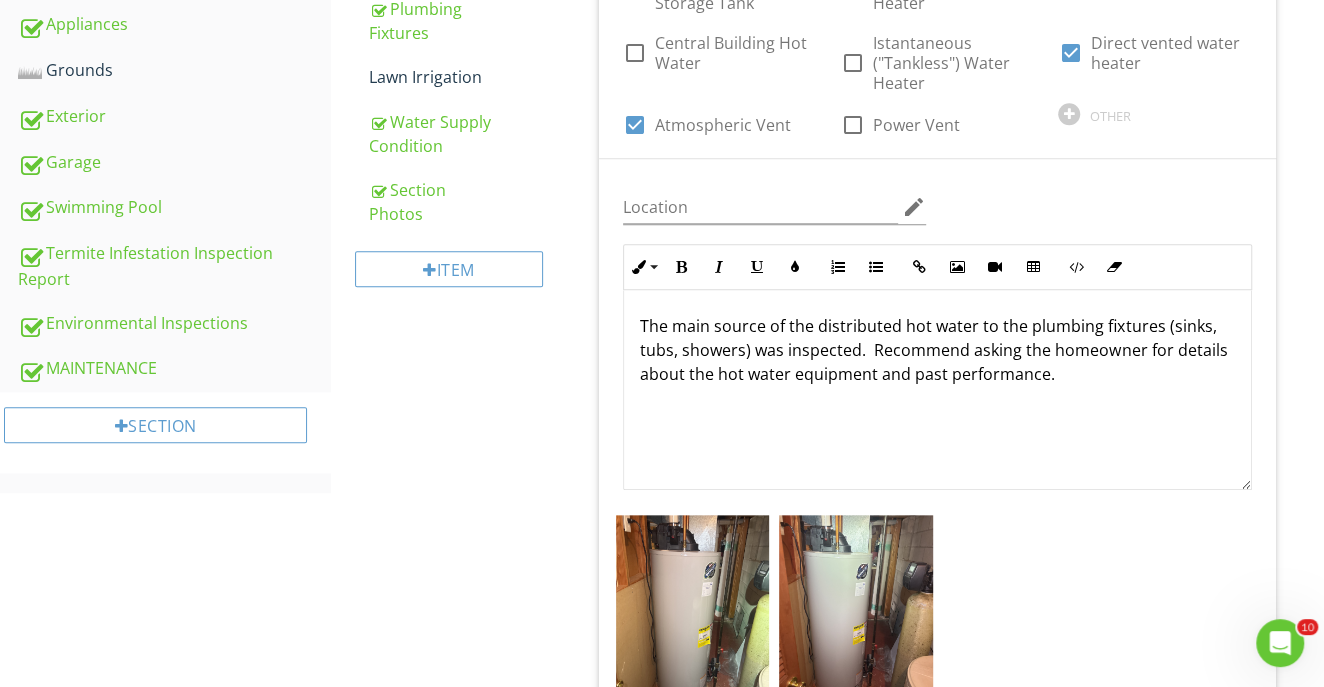scroll, scrollTop: 1268, scrollLeft: 0, axis: vertical 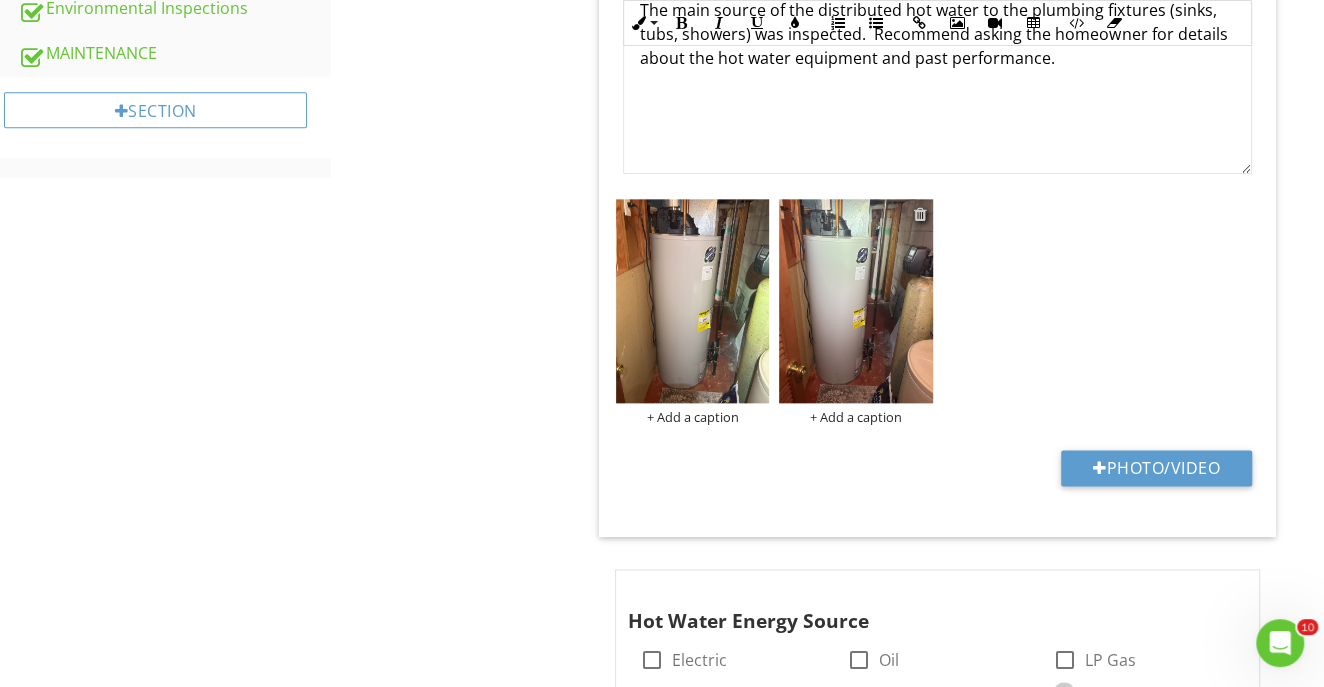 click at bounding box center [920, 214] 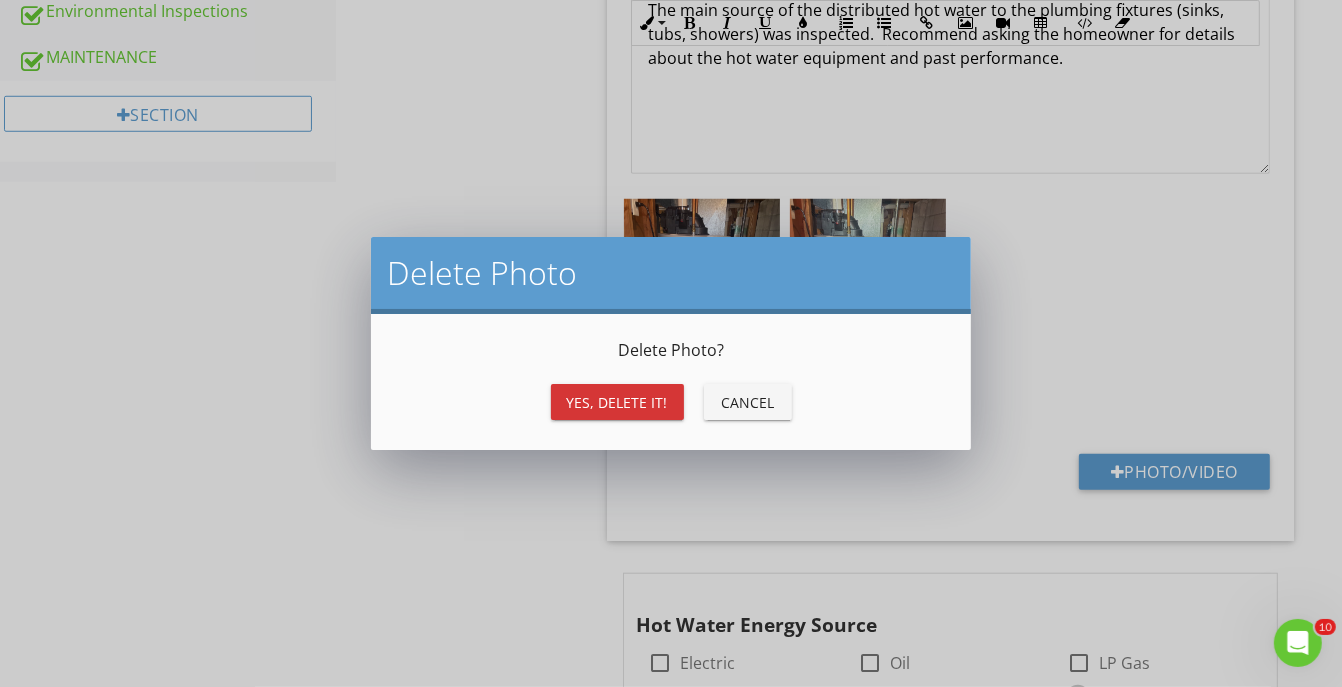 click on "Yes, Delete it!" at bounding box center [617, 402] 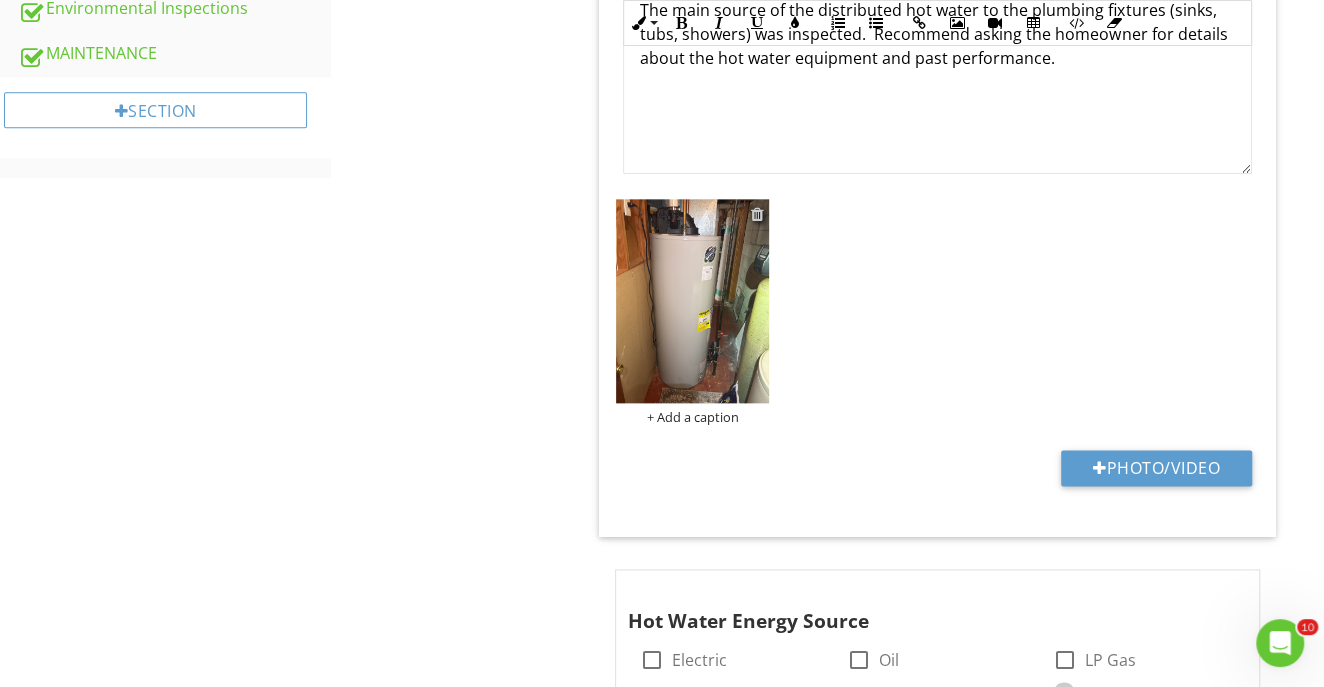 click at bounding box center [756, 214] 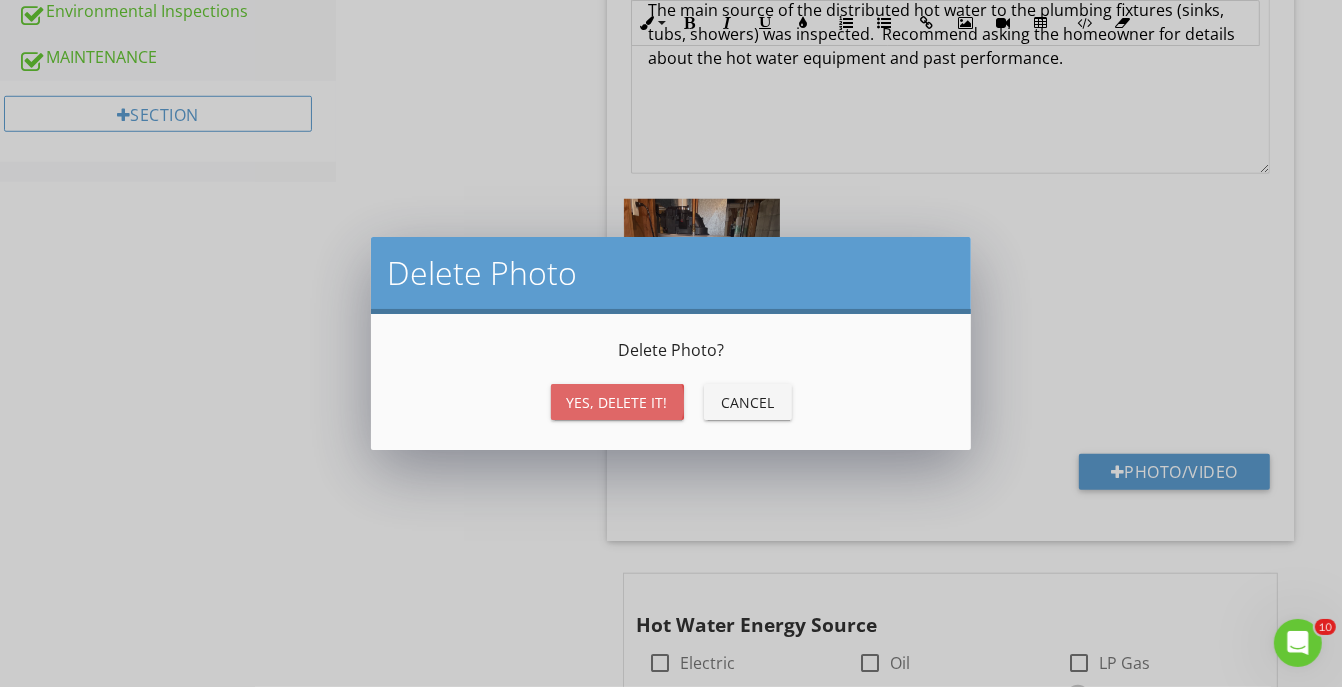 click on "Yes, Delete it!" at bounding box center (617, 402) 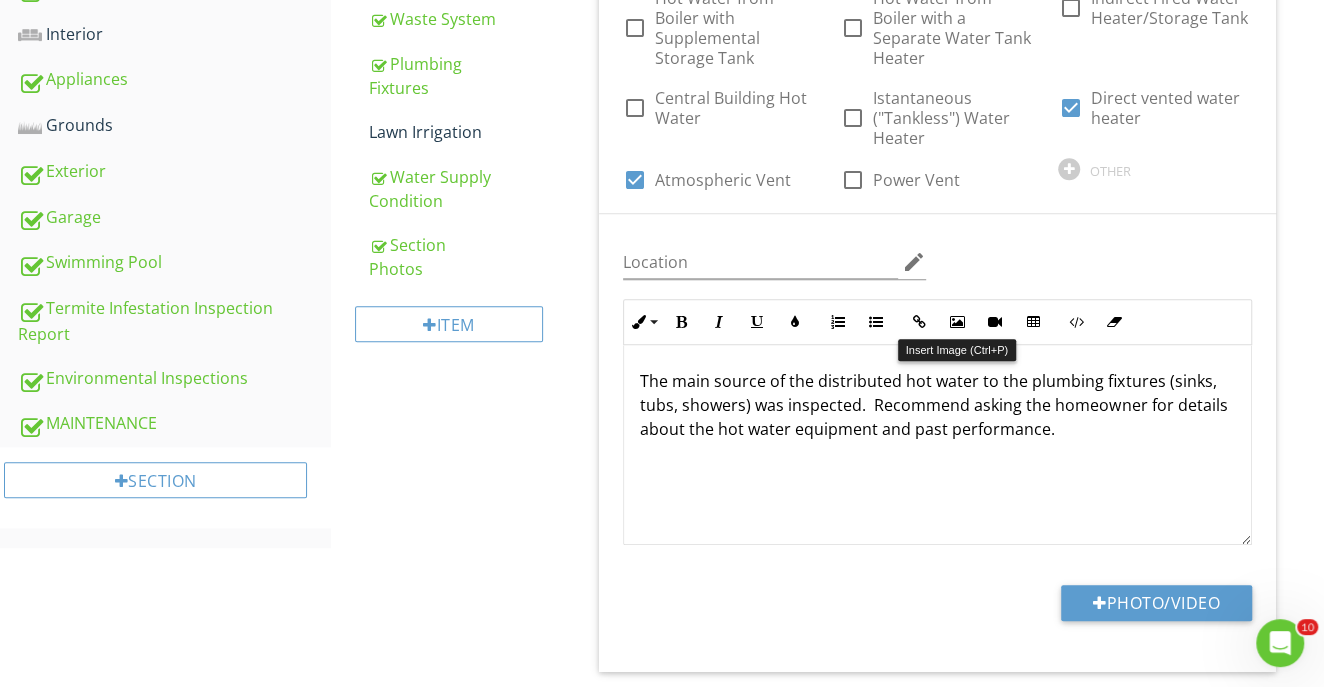 scroll, scrollTop: 1083, scrollLeft: 0, axis: vertical 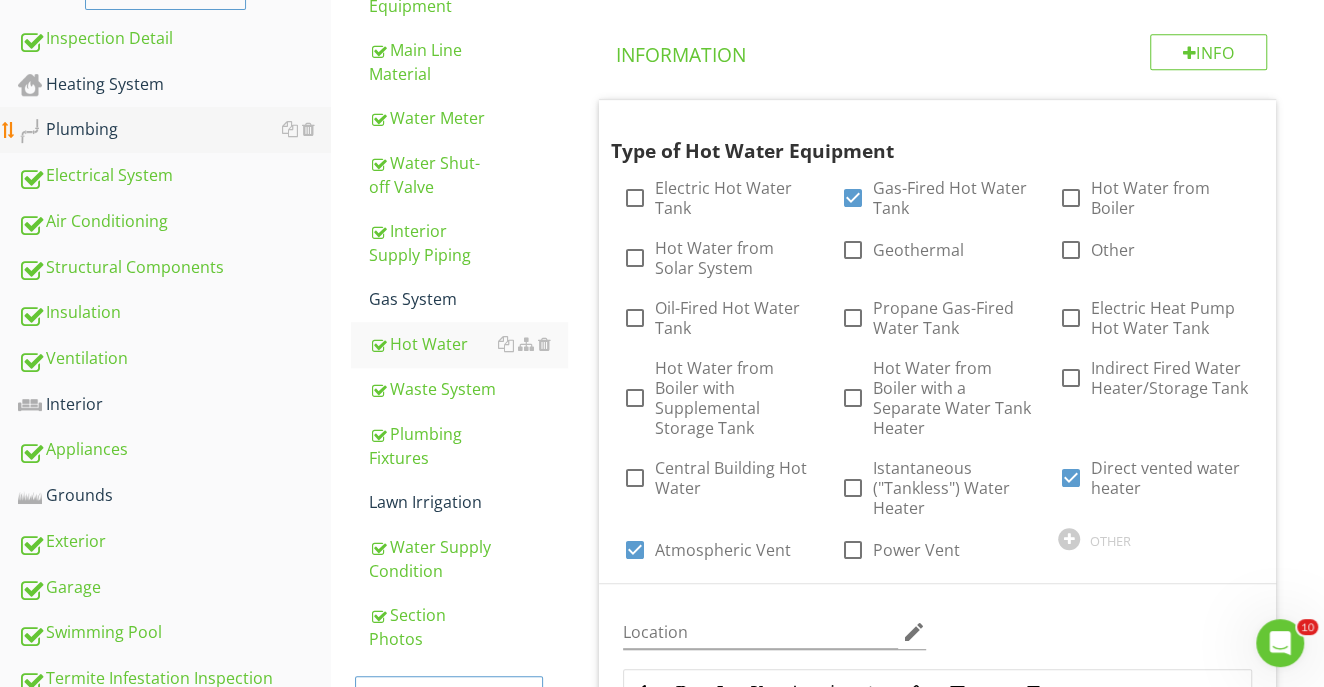 click on "Plumbing" at bounding box center [174, 130] 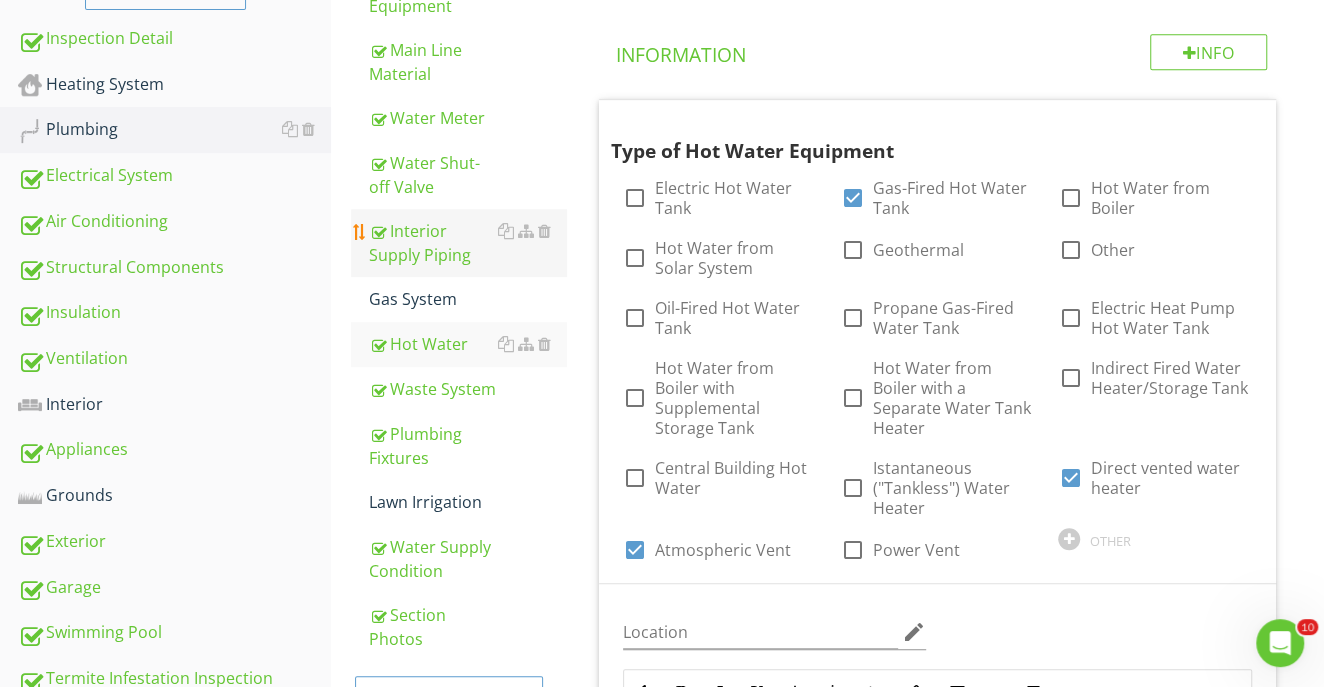 click on "Interior Supply Piping" at bounding box center (468, 243) 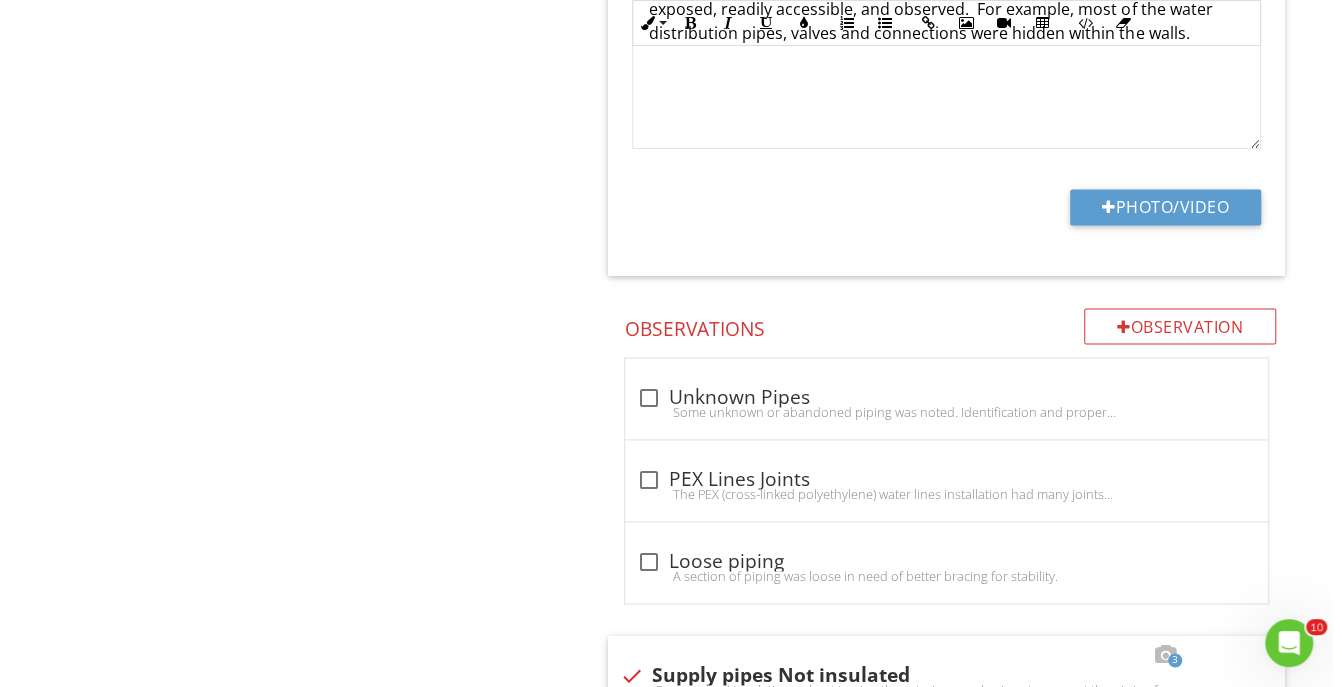 scroll, scrollTop: 1499, scrollLeft: 0, axis: vertical 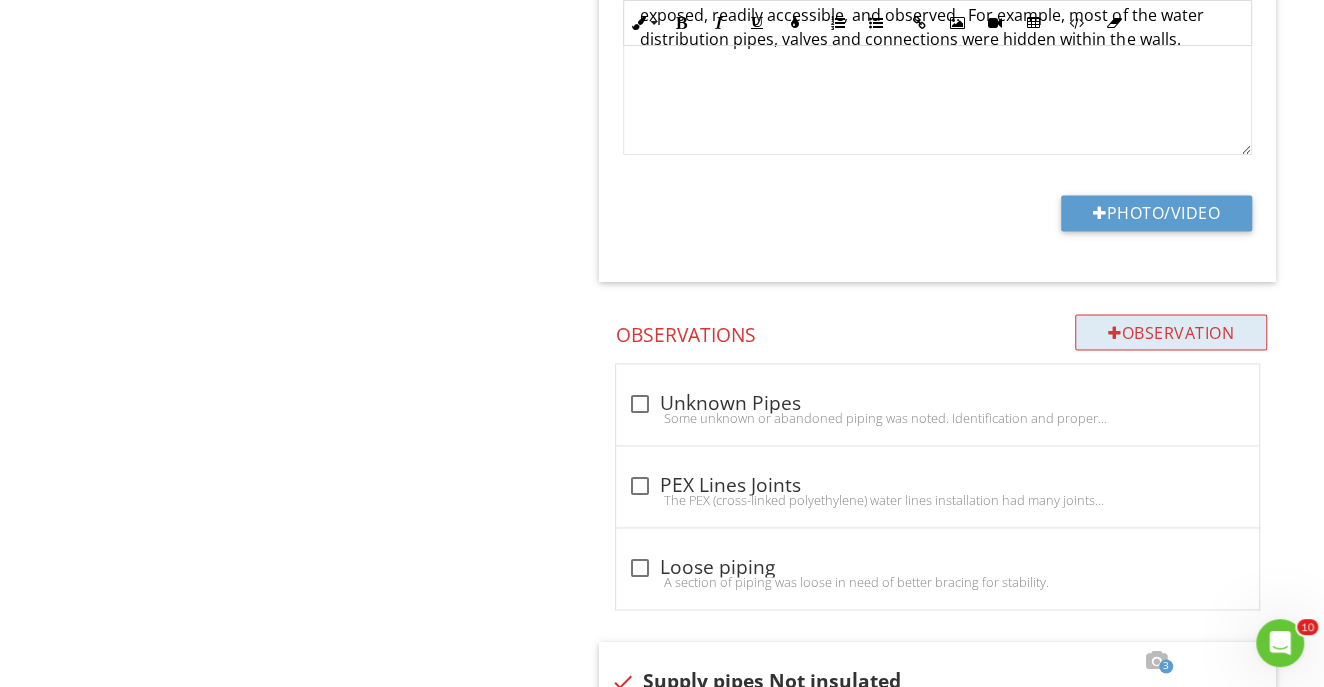 click on "Observation" at bounding box center (1171, 332) 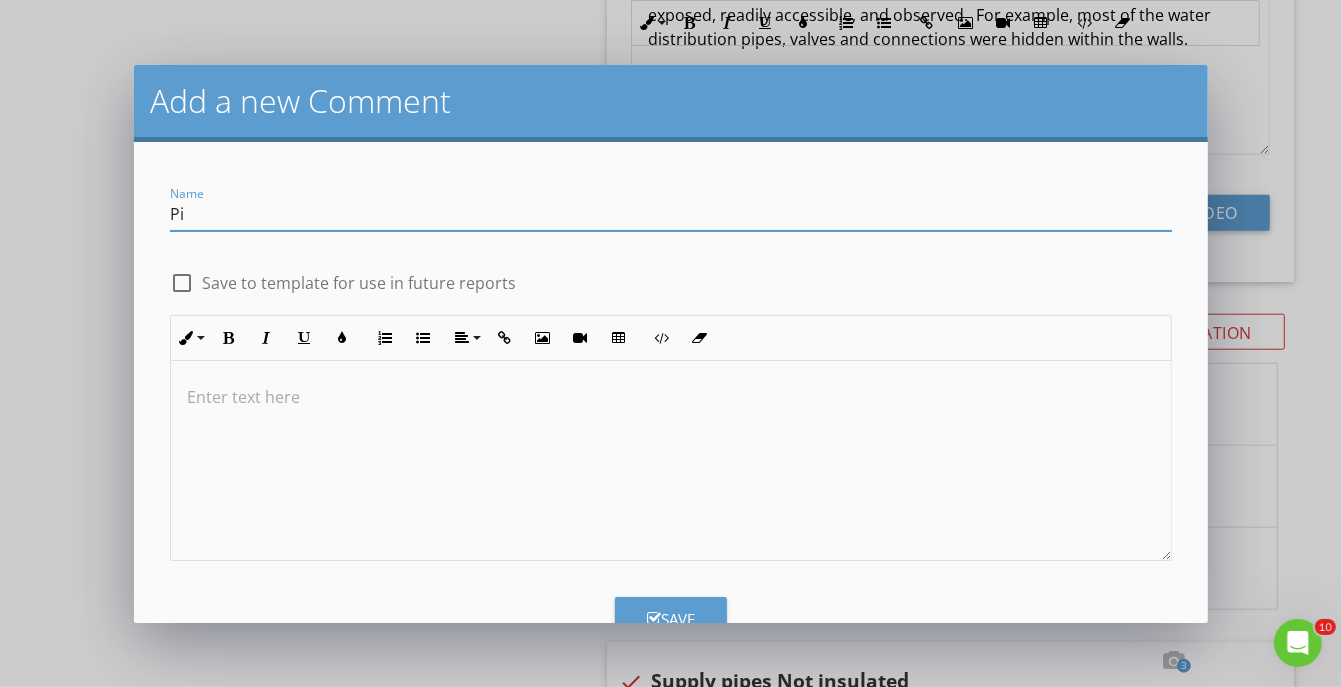 type on "P" 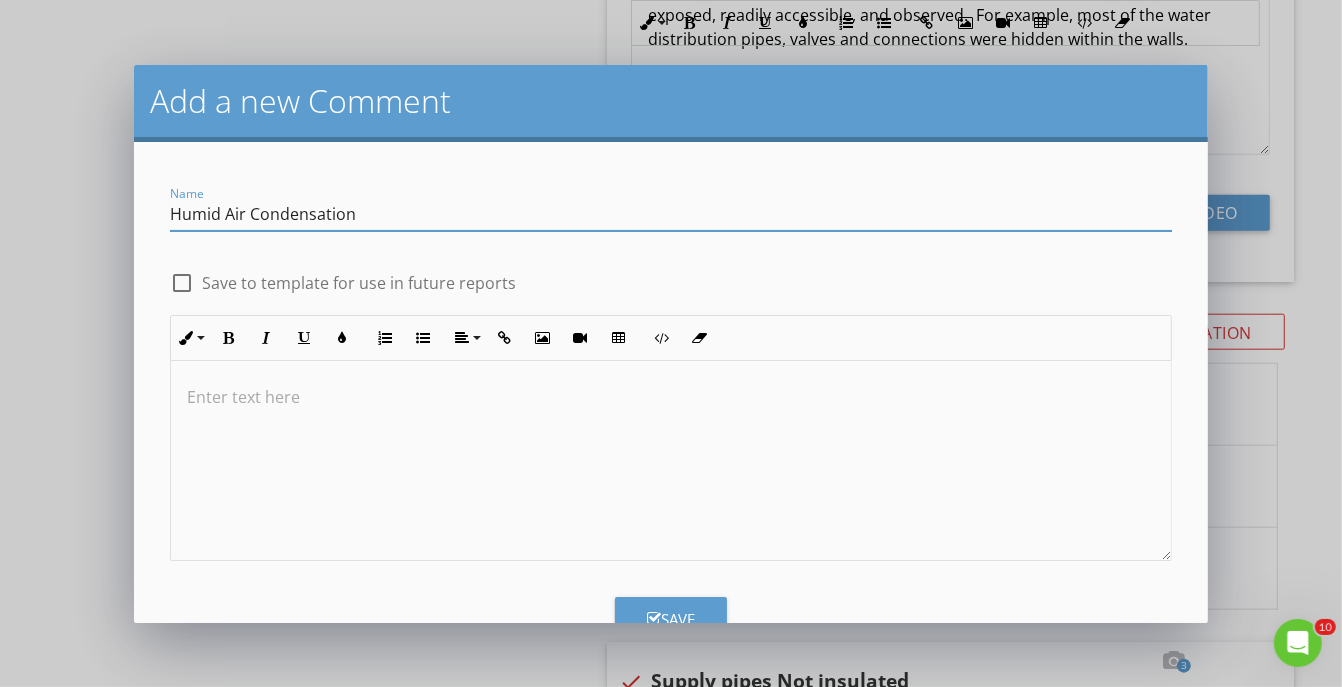 type on "Humid Air Condensation" 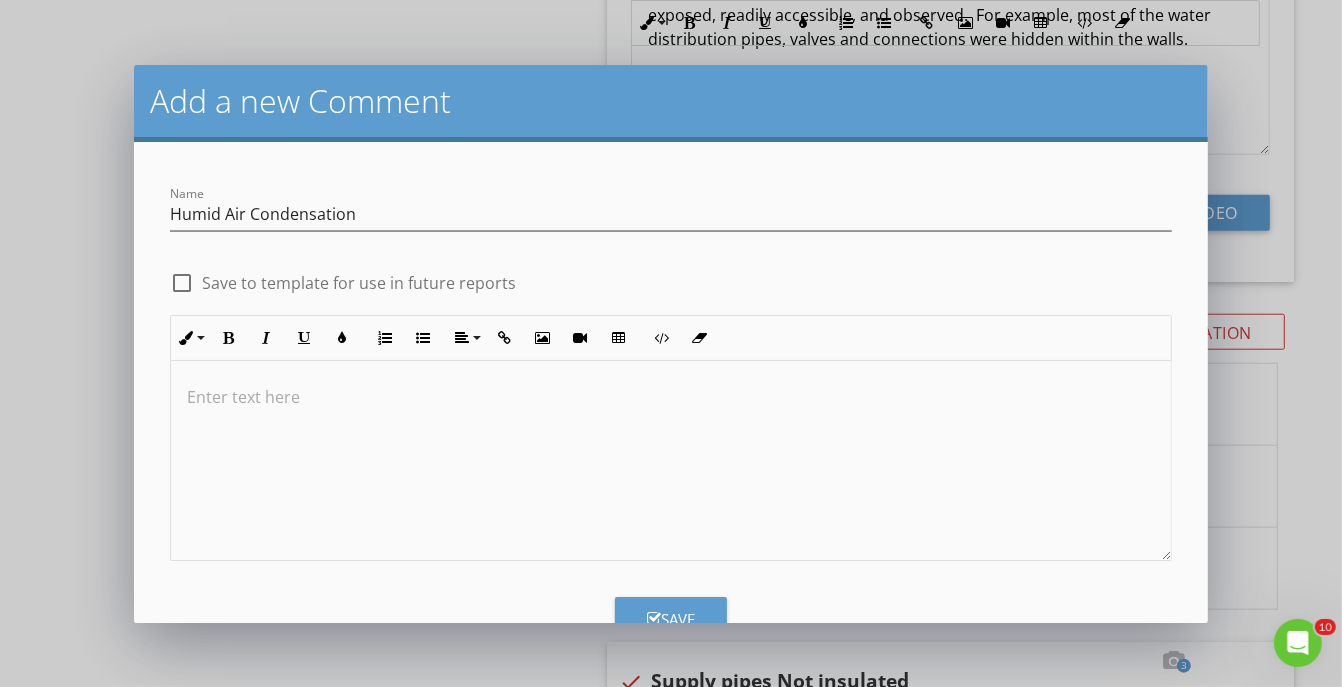 click at bounding box center (671, 461) 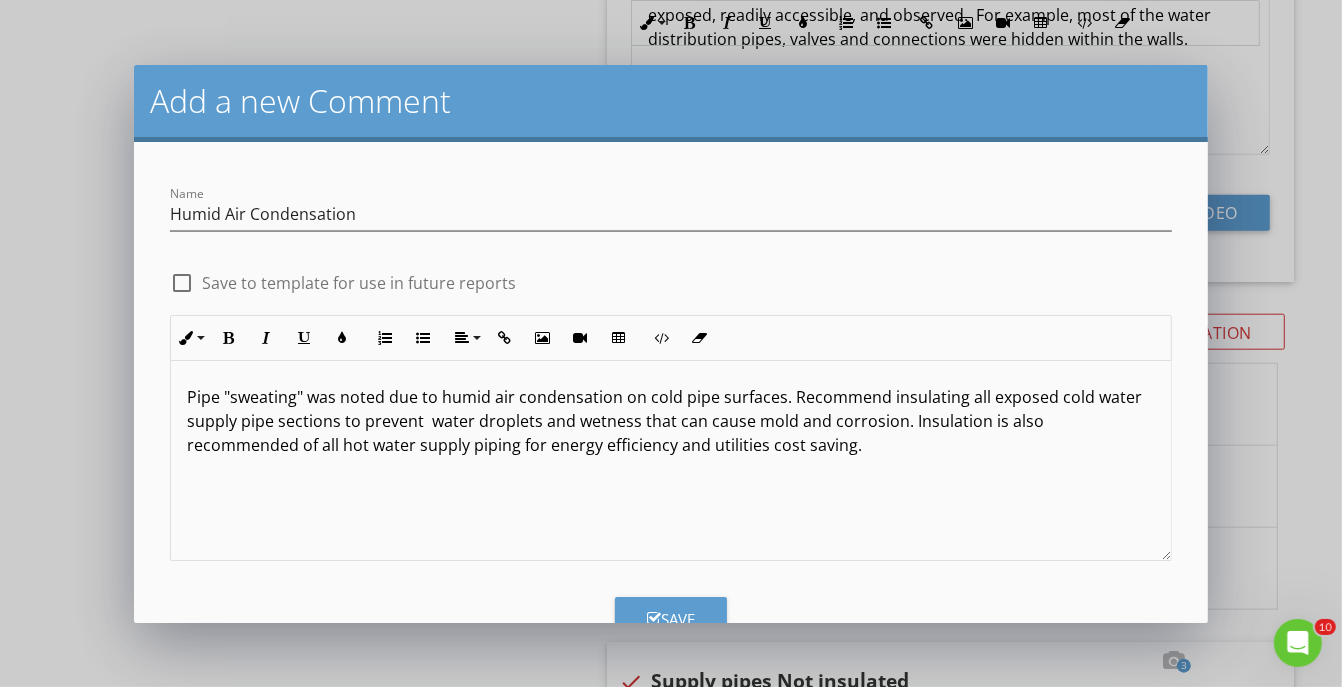 click at bounding box center [182, 283] 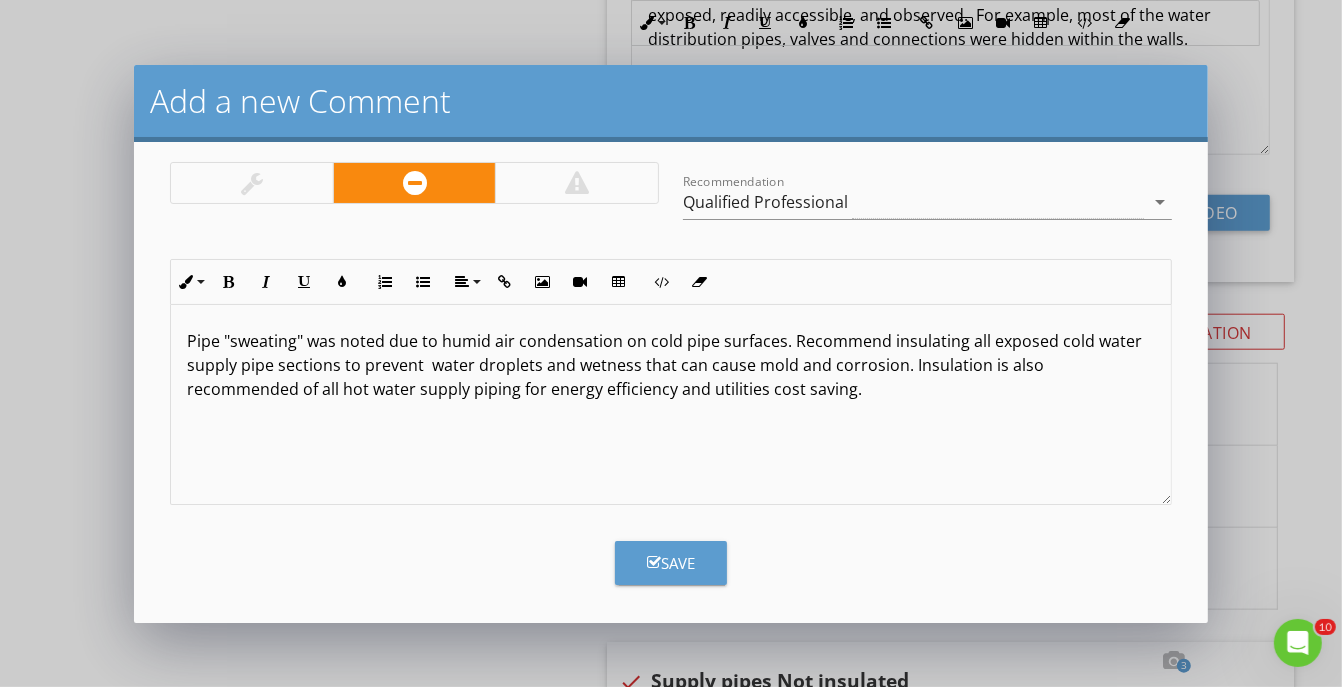 scroll, scrollTop: 157, scrollLeft: 0, axis: vertical 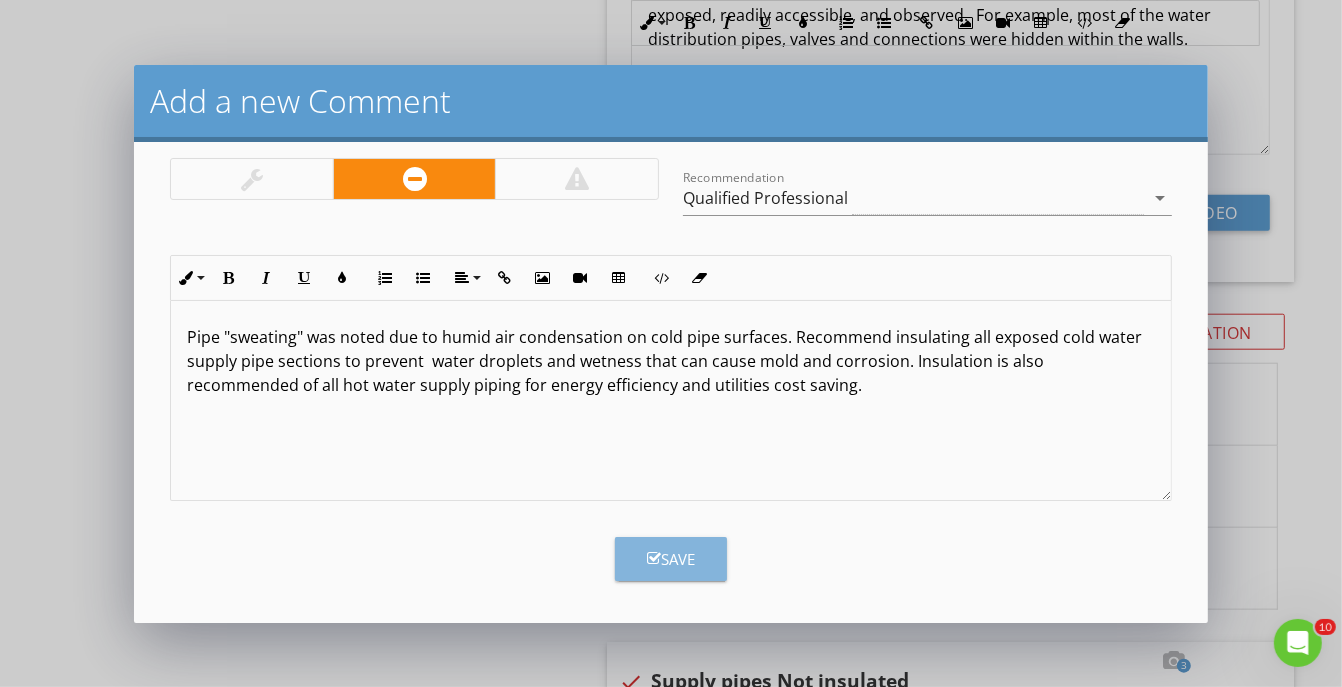 click at bounding box center [654, 558] 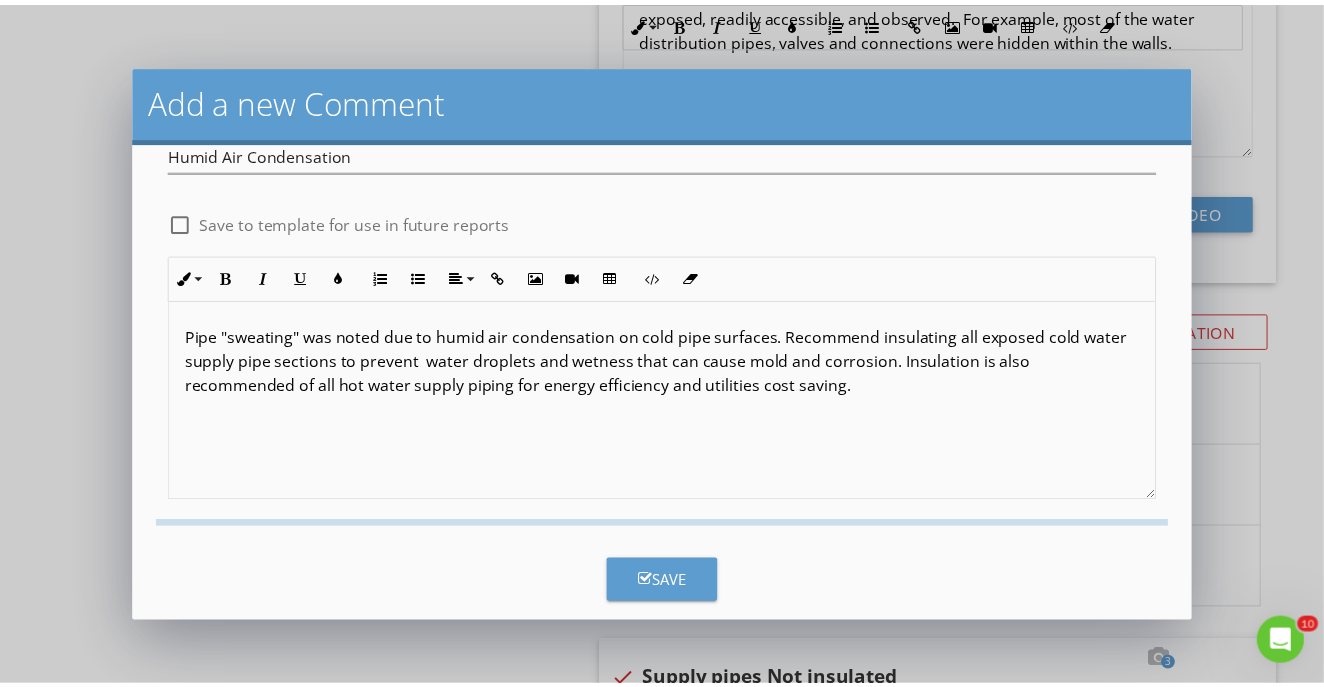 scroll, scrollTop: 0, scrollLeft: 0, axis: both 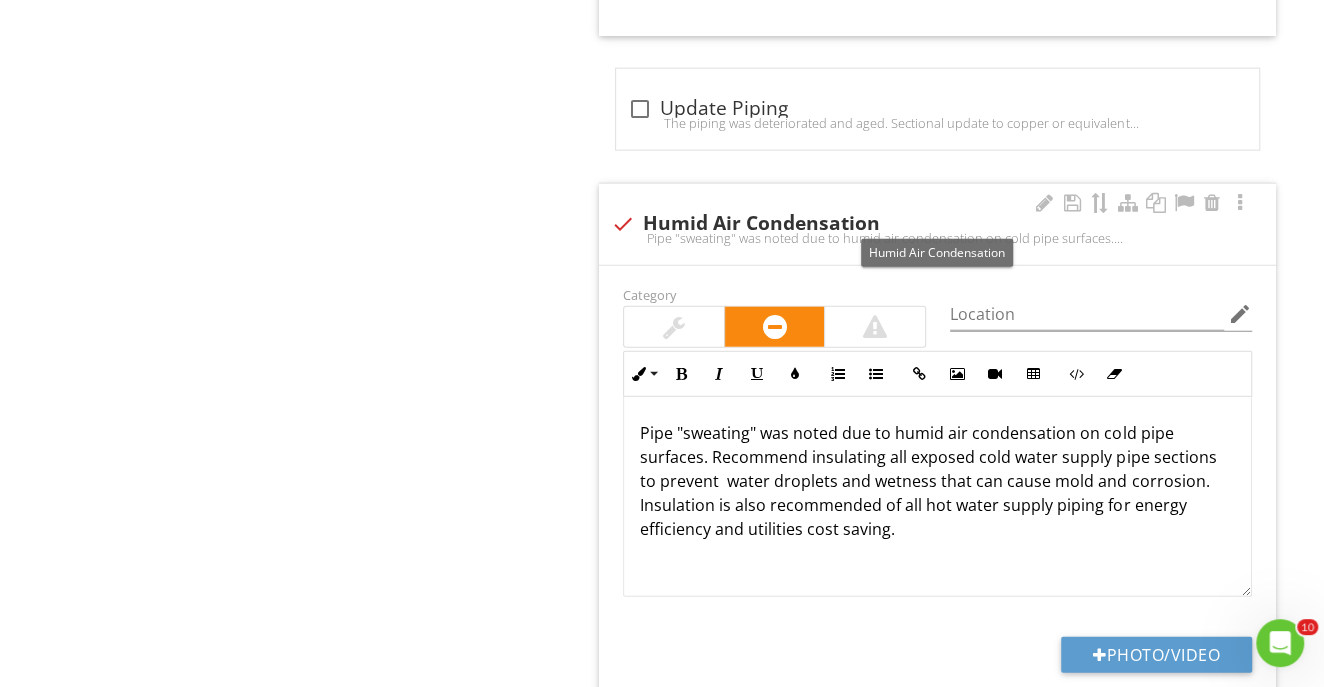 click at bounding box center (623, 224) 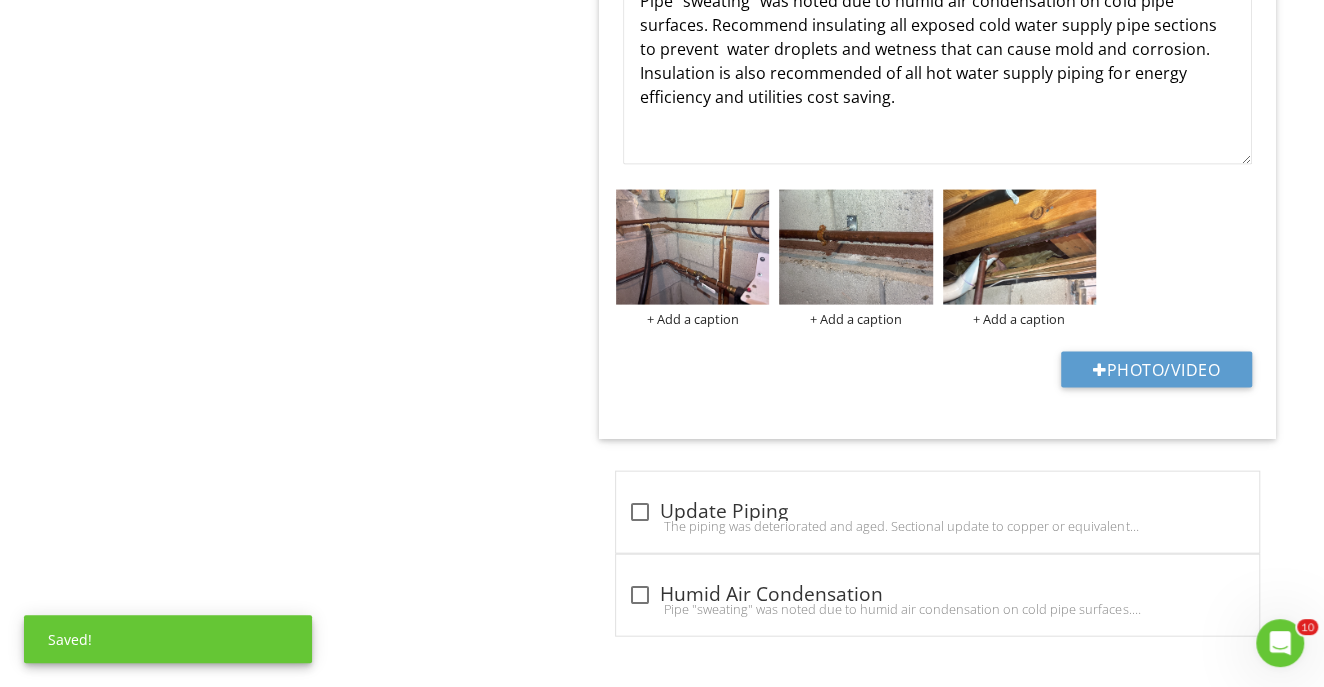 scroll, scrollTop: 2381, scrollLeft: 0, axis: vertical 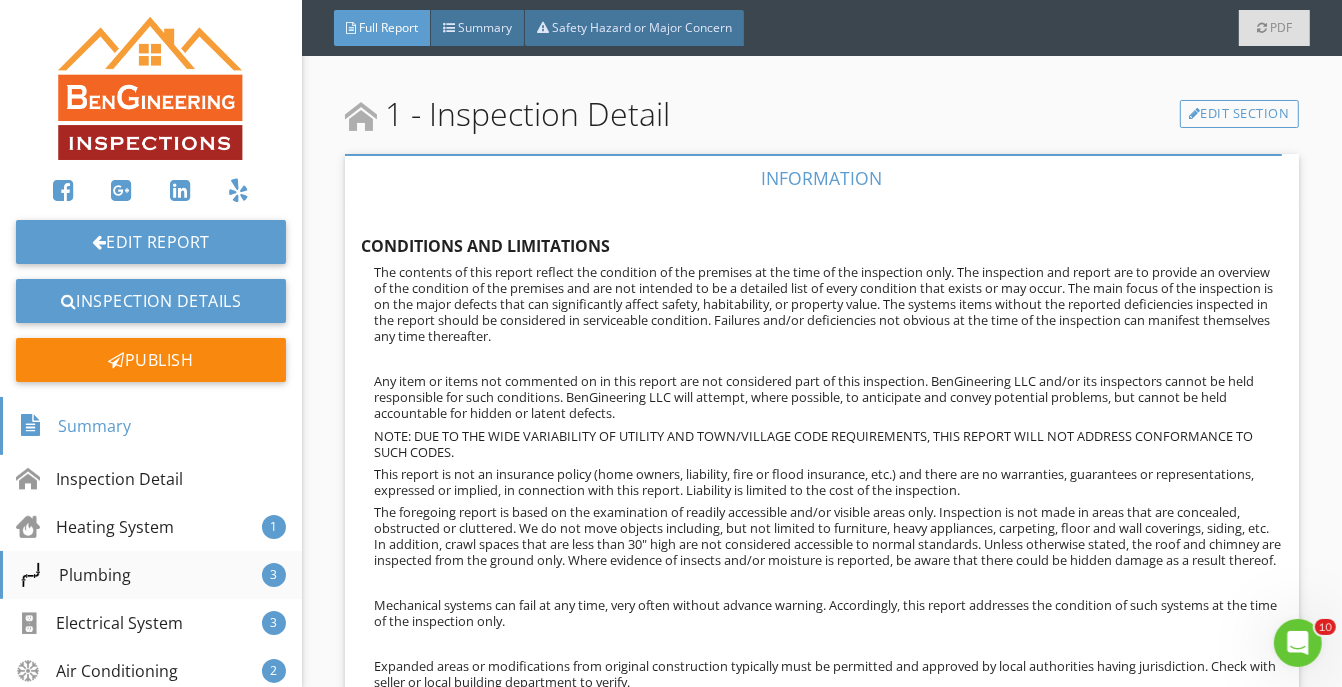 click on "Plumbing" at bounding box center [75, 575] 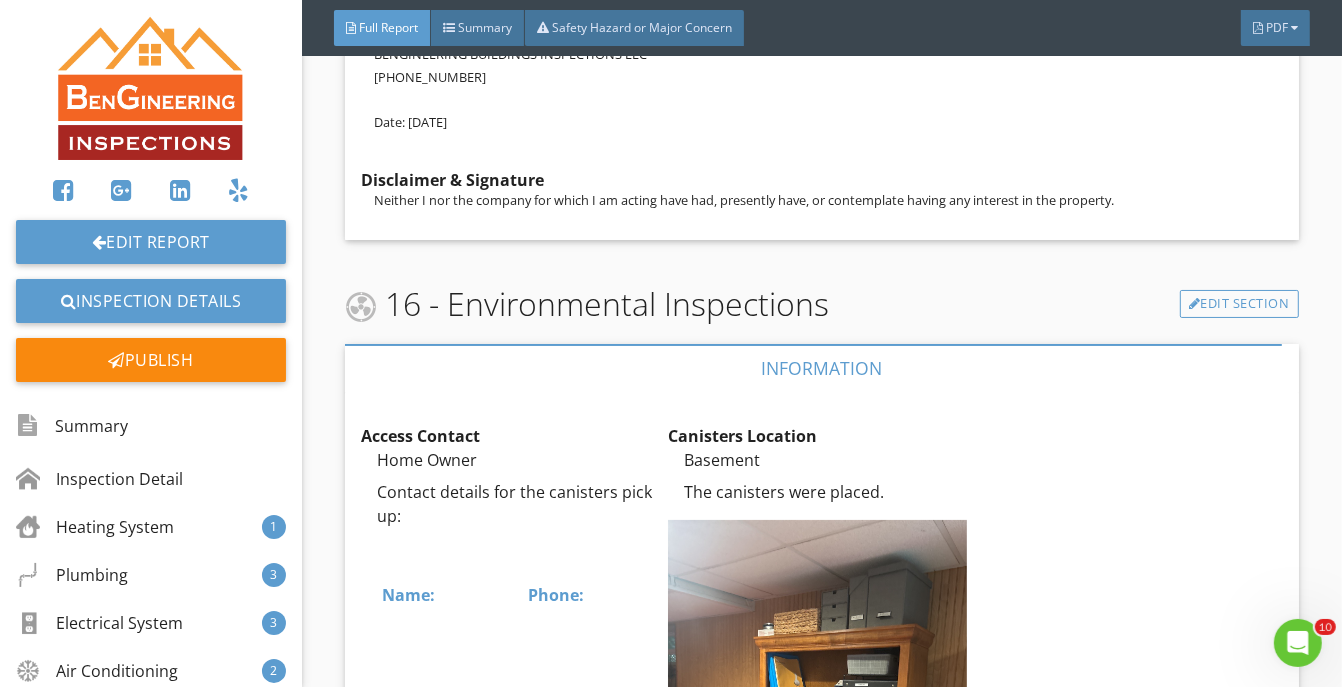 scroll, scrollTop: 20502, scrollLeft: 0, axis: vertical 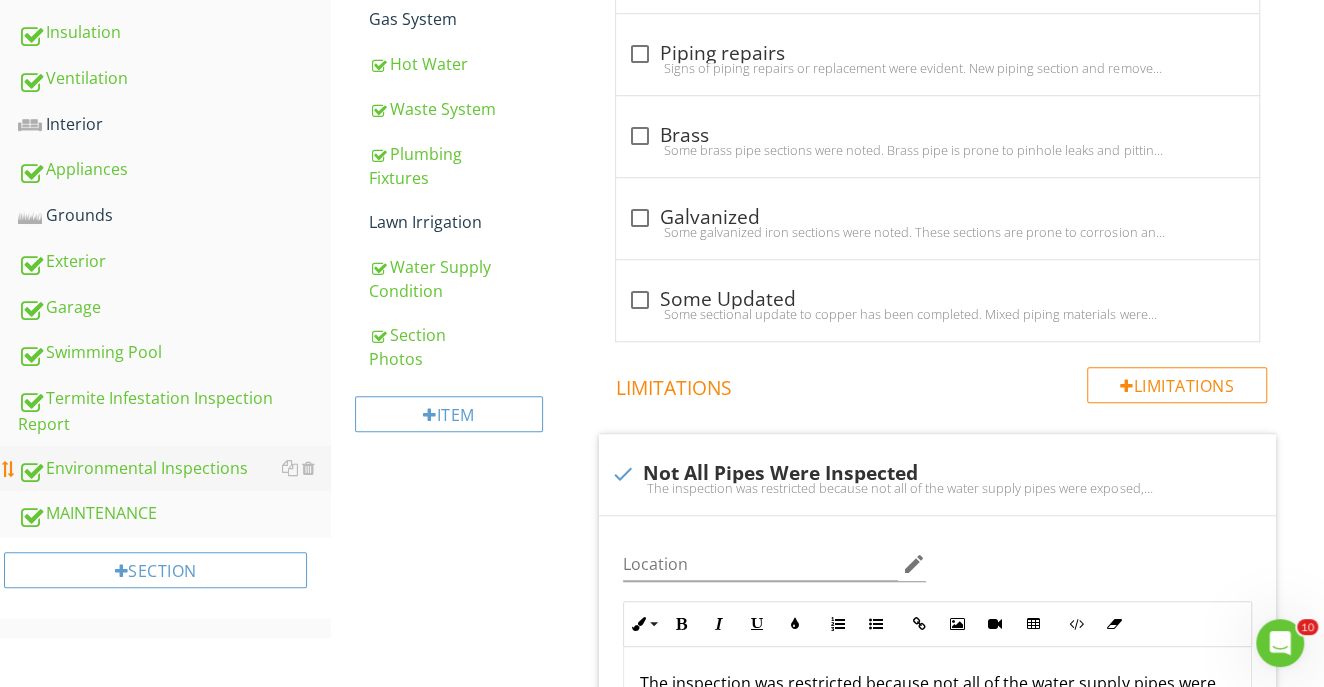 click on "Environmental Inspections" at bounding box center (174, 469) 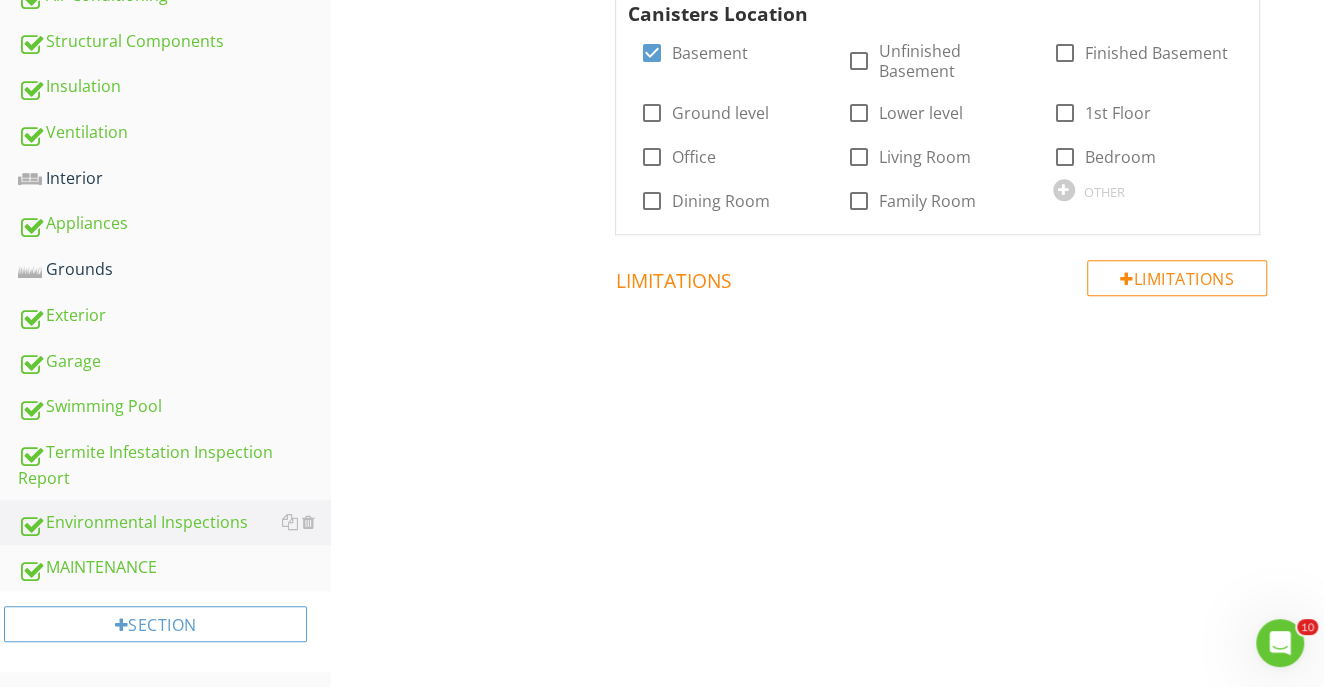 scroll, scrollTop: 199, scrollLeft: 0, axis: vertical 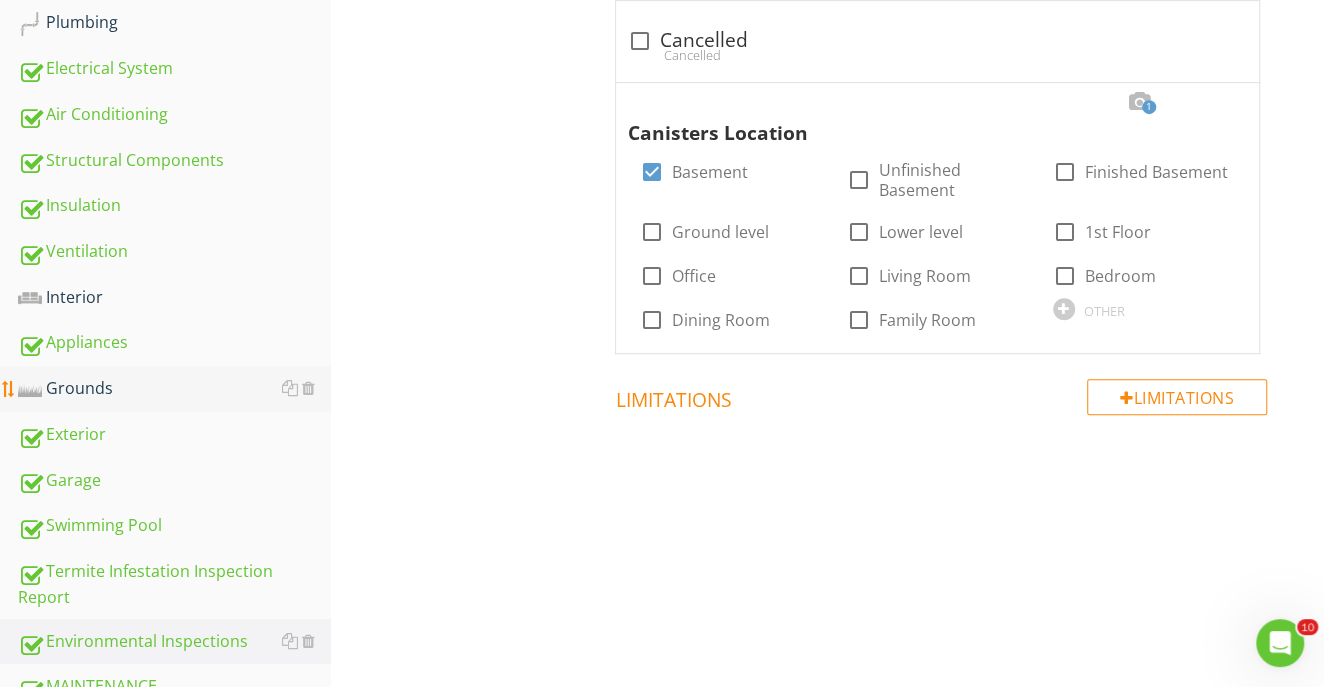 click on "Grounds" at bounding box center [174, 389] 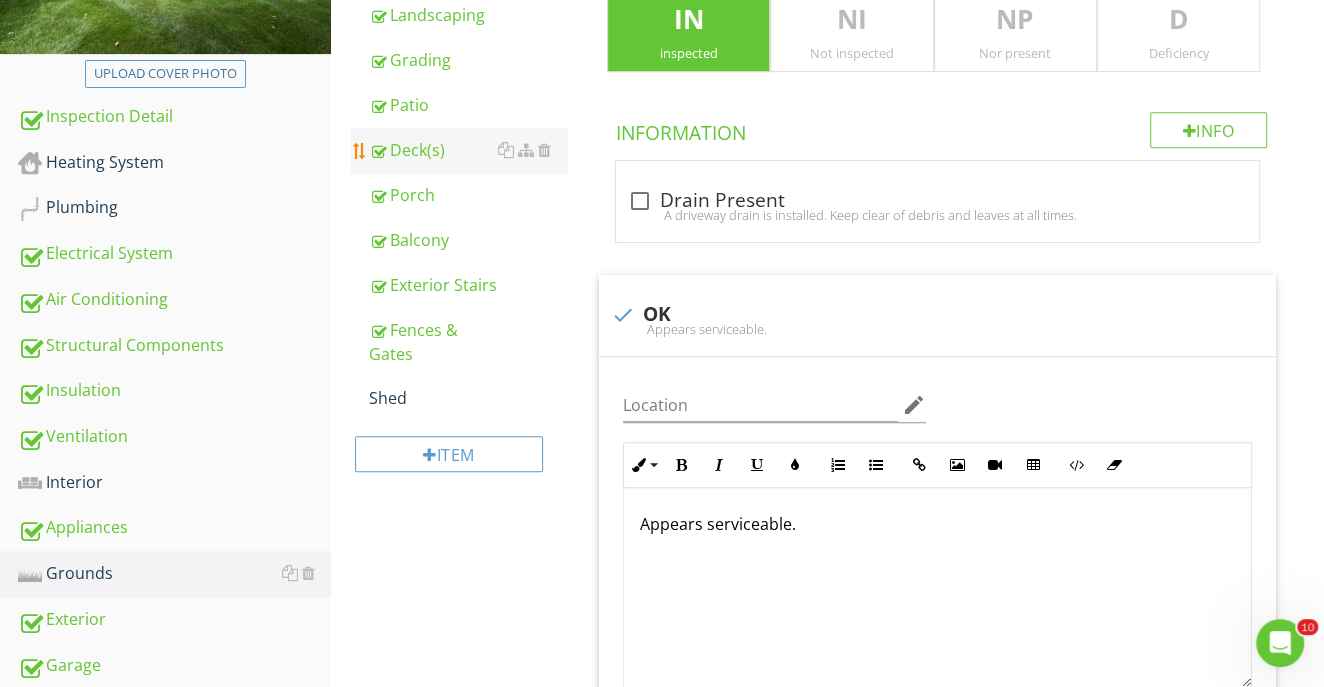scroll, scrollTop: 635, scrollLeft: 0, axis: vertical 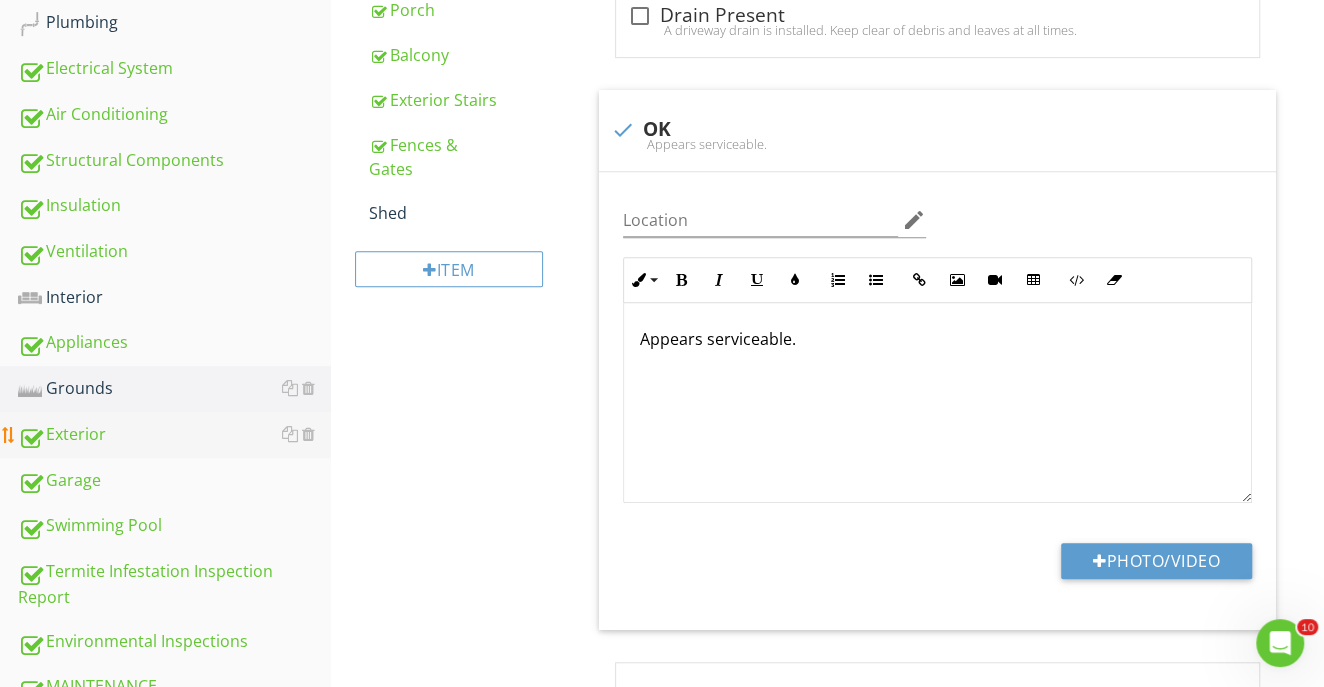 click on "Exterior" at bounding box center (174, 435) 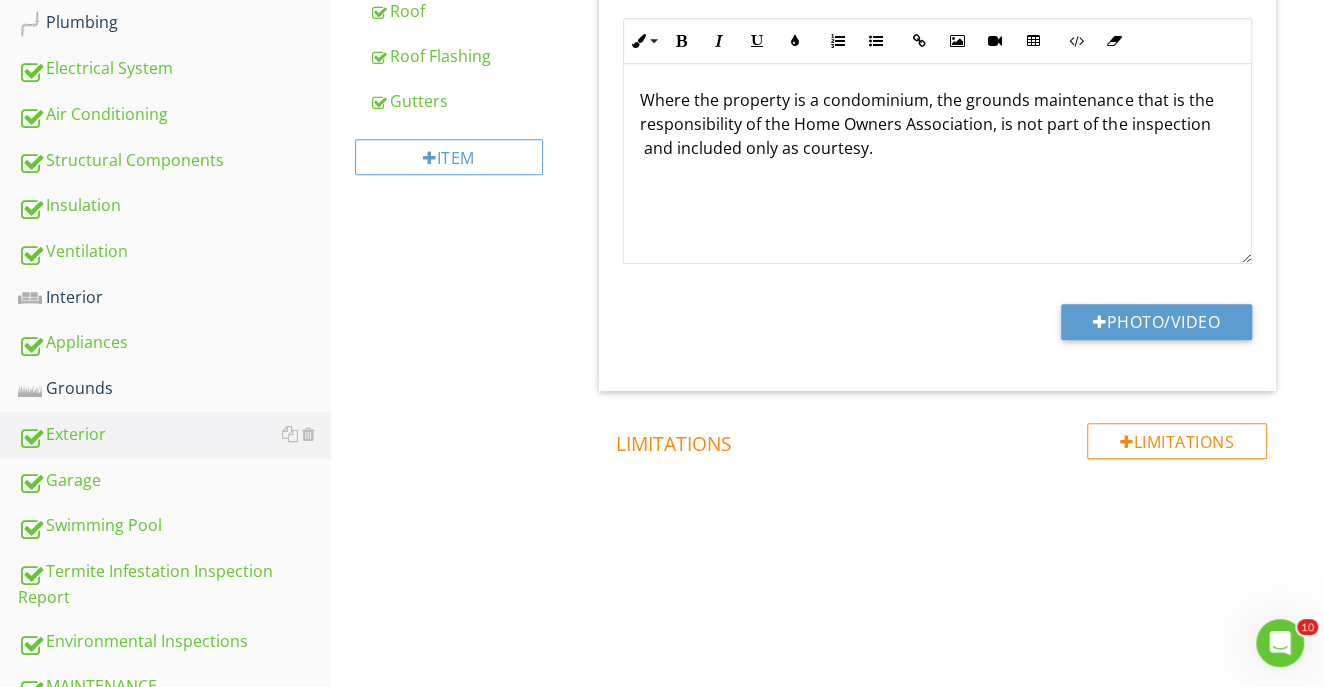scroll, scrollTop: 450, scrollLeft: 0, axis: vertical 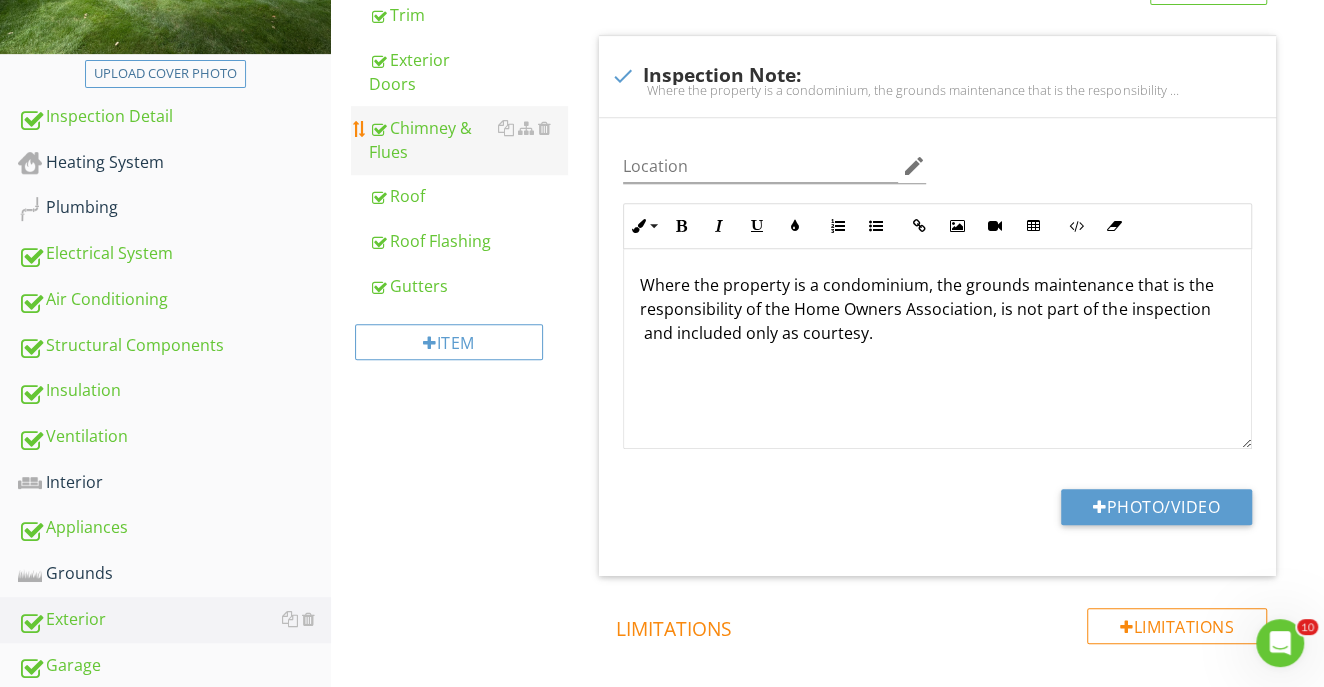 click on "Chimney & Flues" at bounding box center [468, 140] 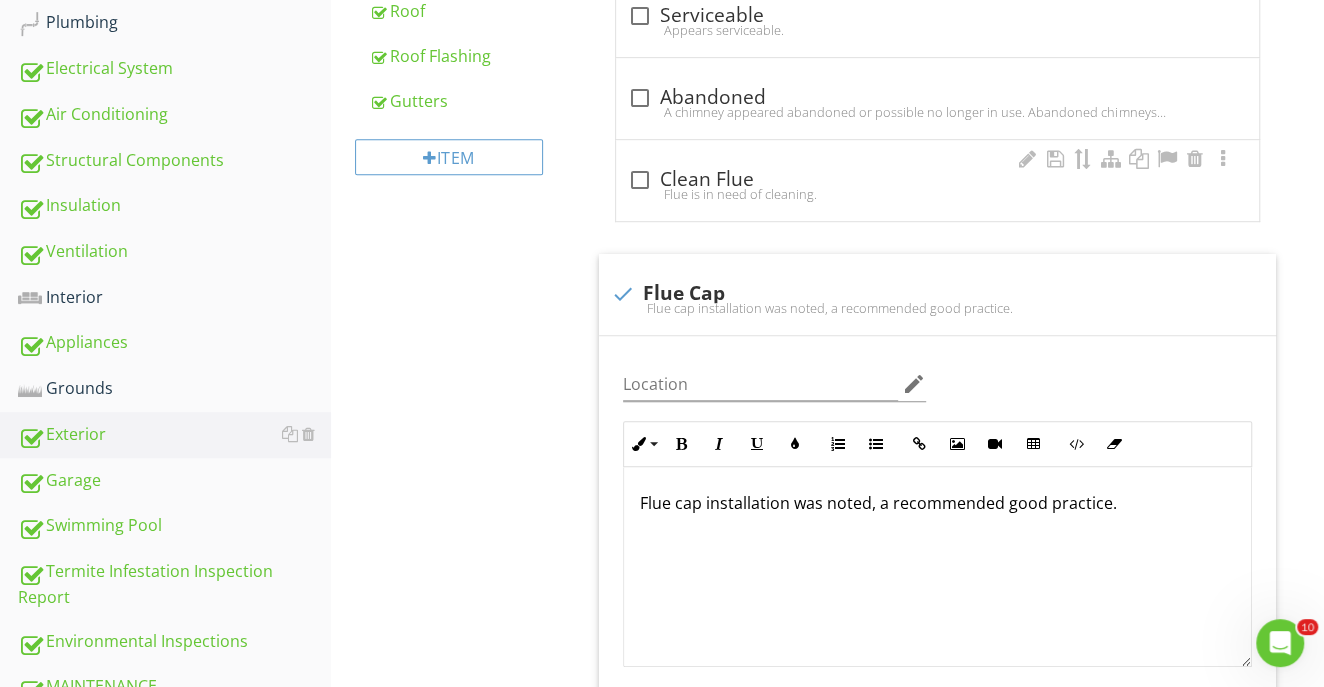 scroll, scrollTop: 1005, scrollLeft: 0, axis: vertical 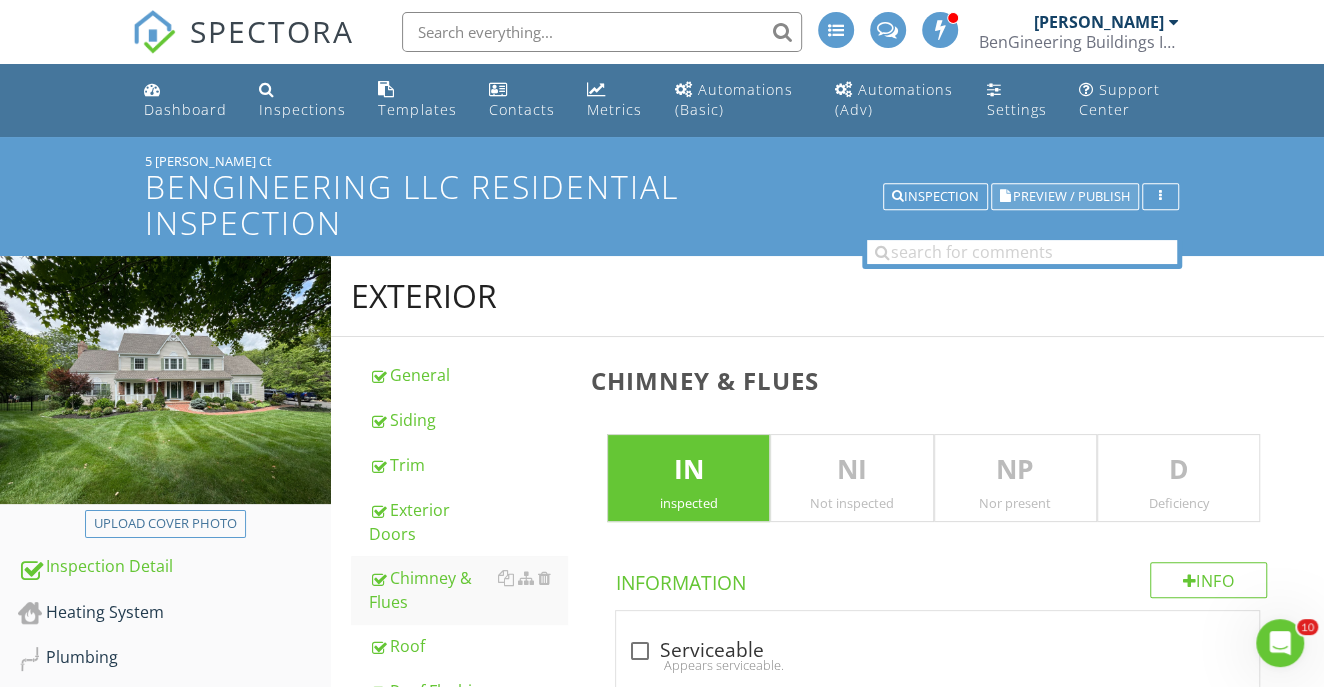 click on "Preview / Publish" at bounding box center (1071, 196) 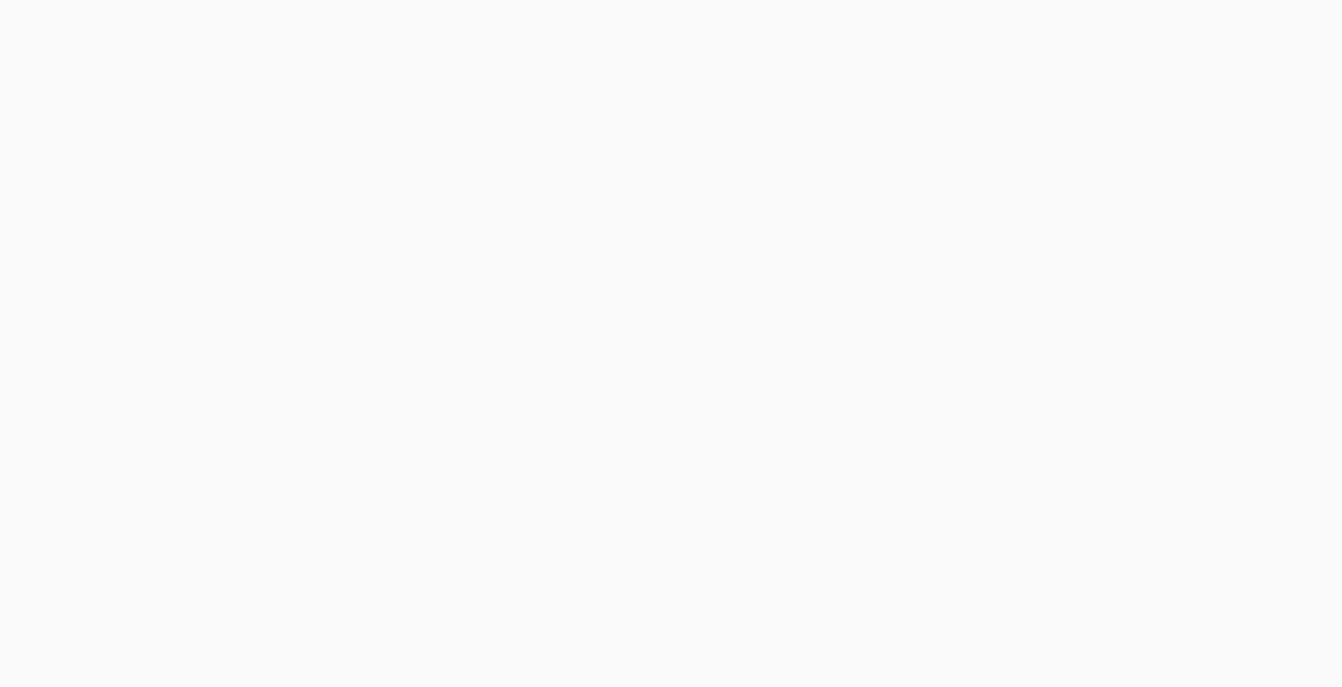 scroll, scrollTop: 0, scrollLeft: 0, axis: both 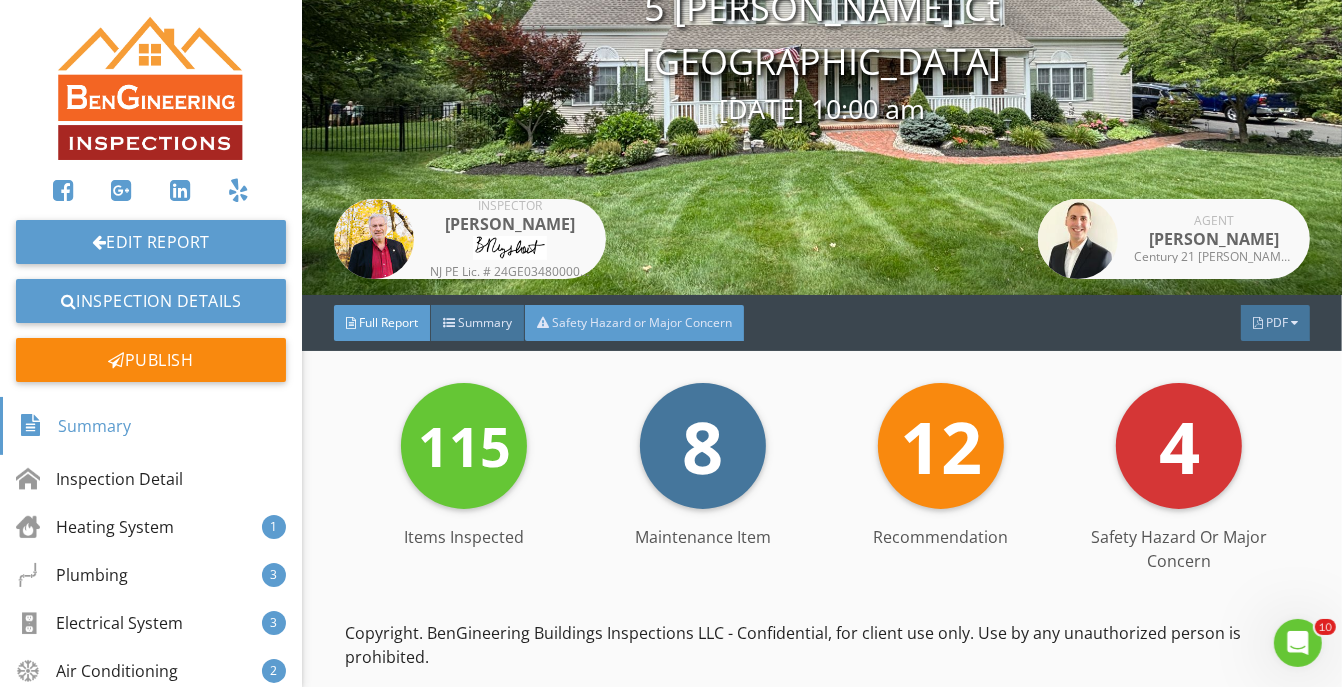 click on "Safety Hazard or Major Concern" at bounding box center [642, 322] 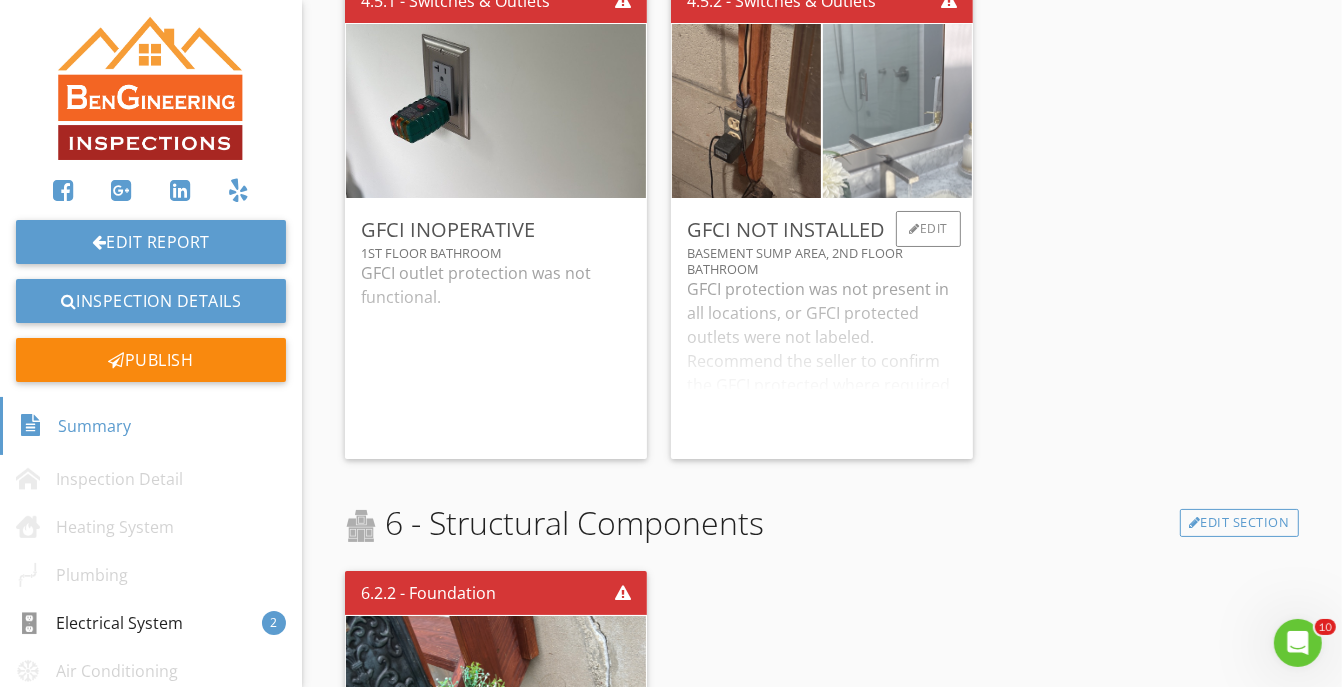 scroll, scrollTop: 476, scrollLeft: 0, axis: vertical 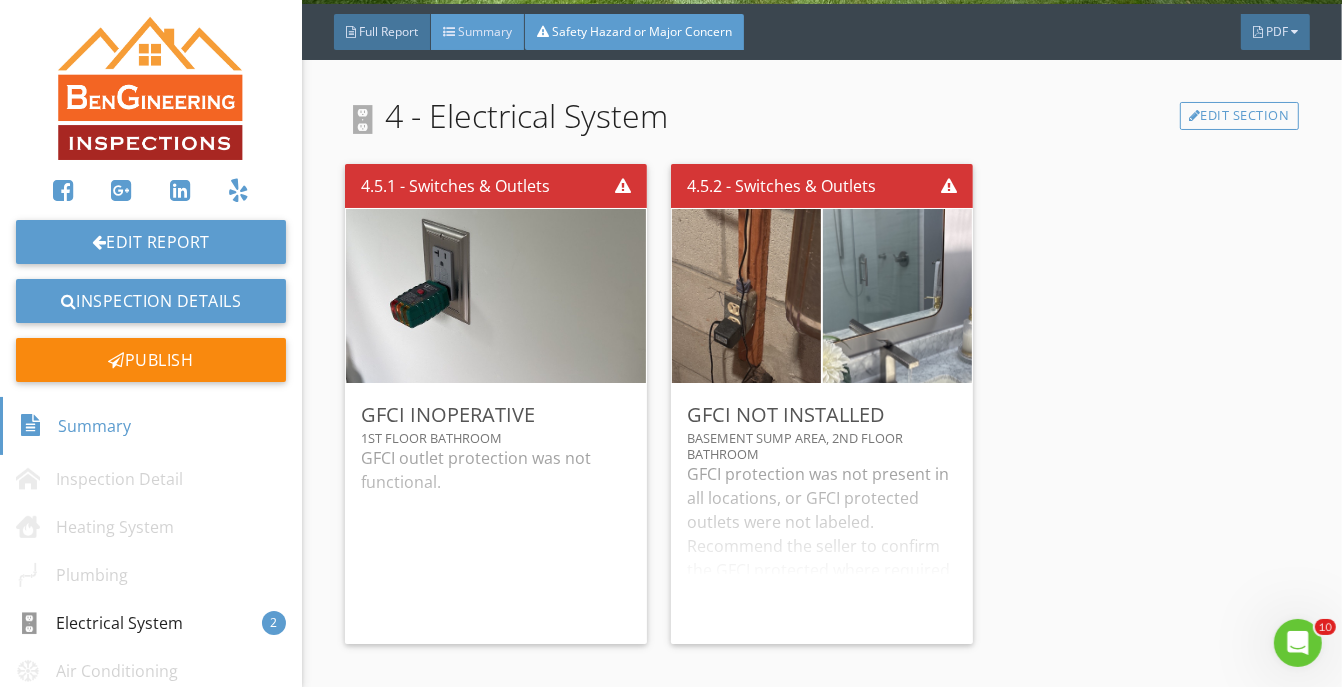 click on "Summary" at bounding box center (478, 32) 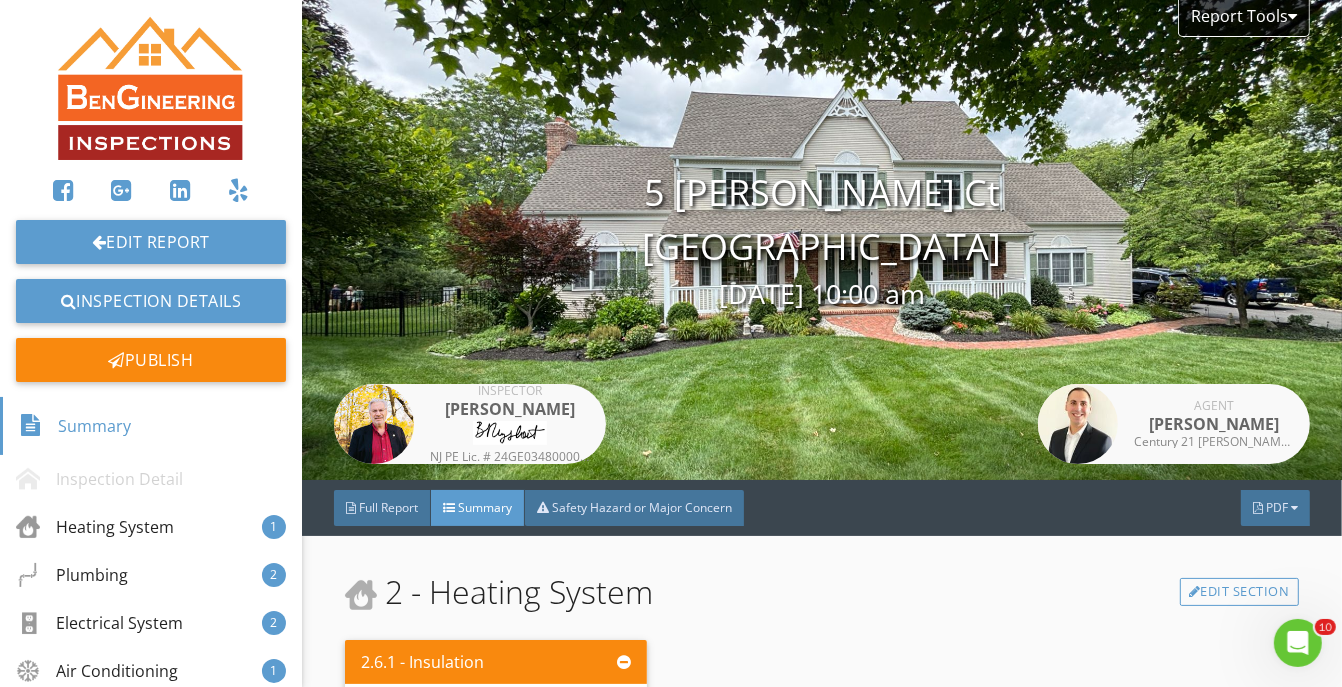 scroll, scrollTop: 185, scrollLeft: 0, axis: vertical 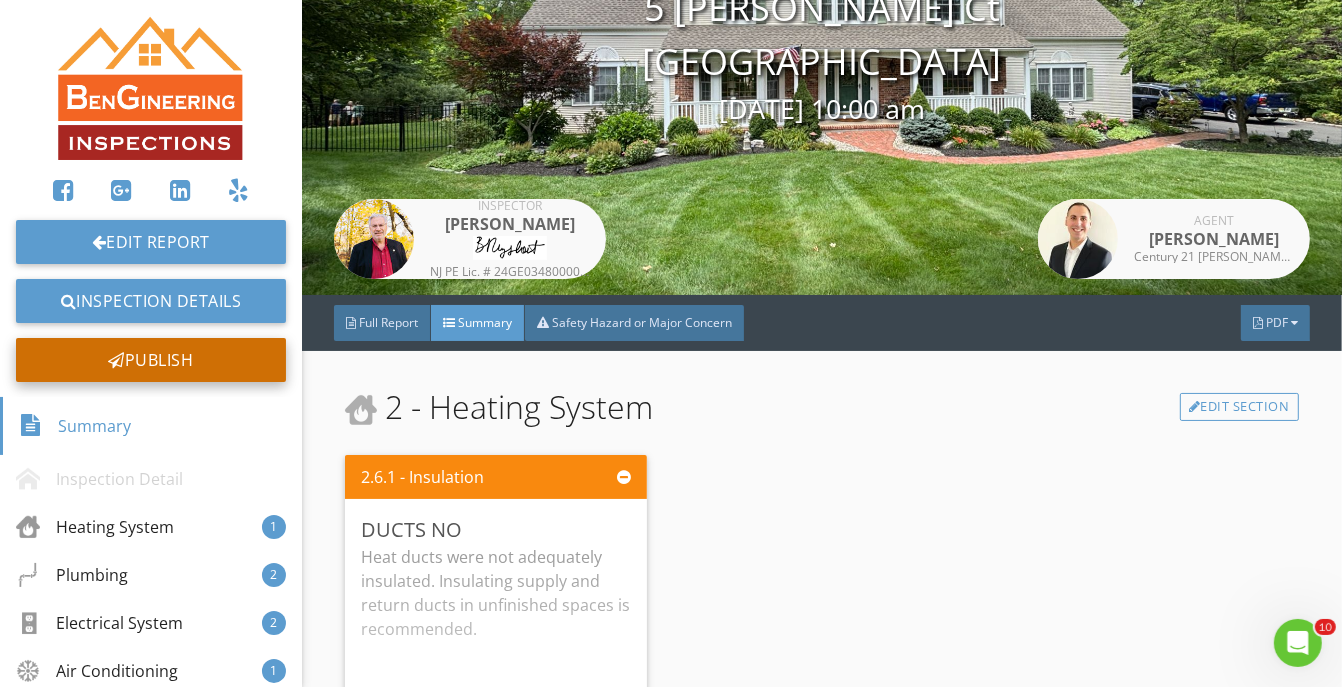 click on "Publish" at bounding box center (151, 360) 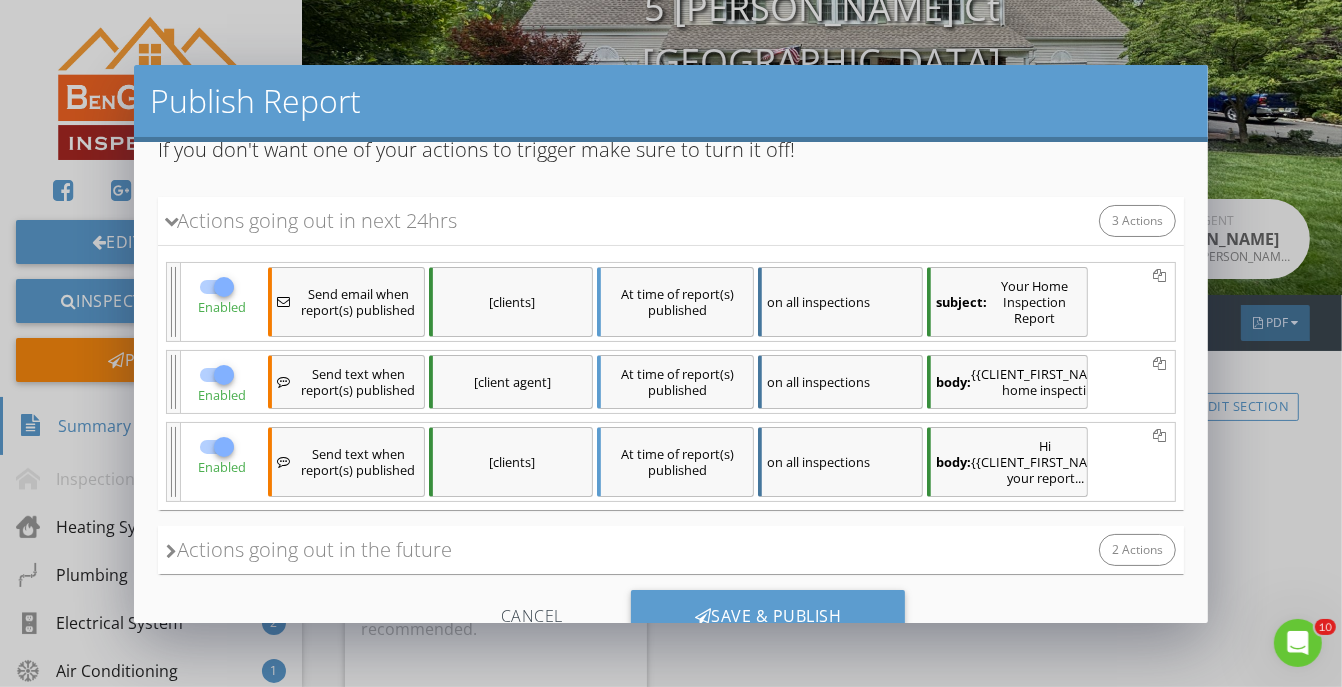 scroll, scrollTop: 149, scrollLeft: 0, axis: vertical 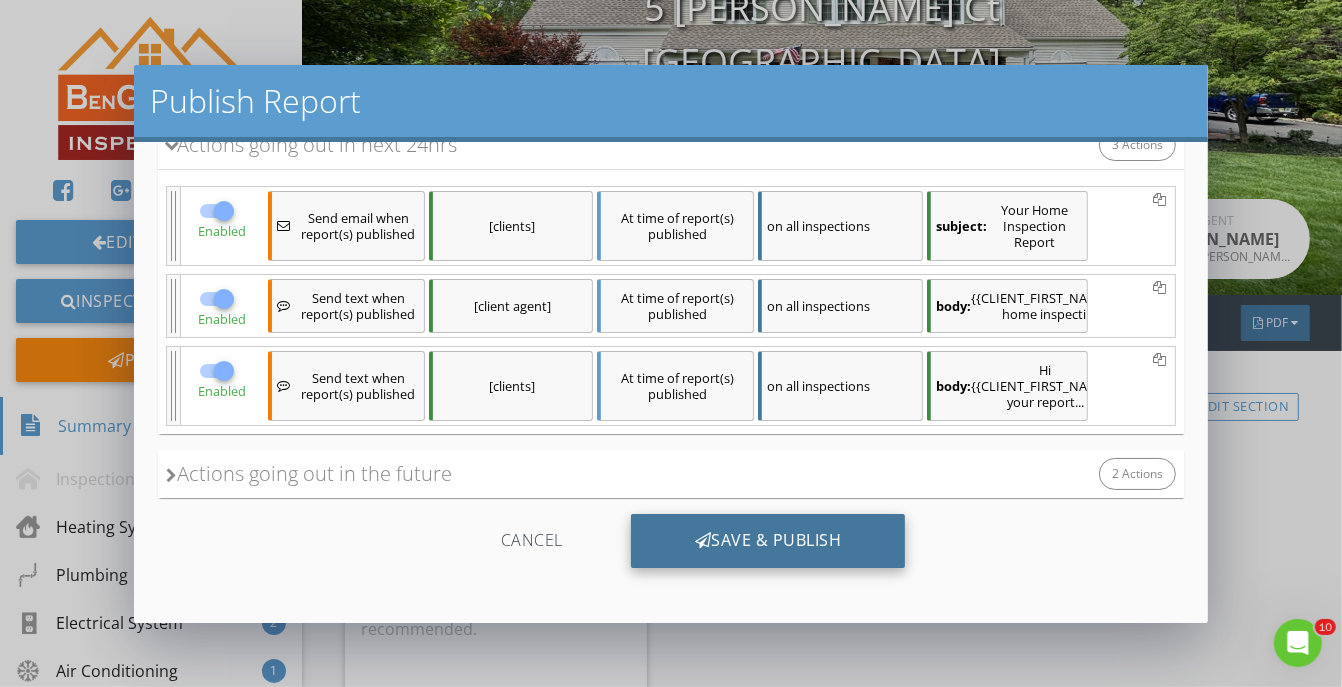 click on "Save & Publish" at bounding box center (768, 541) 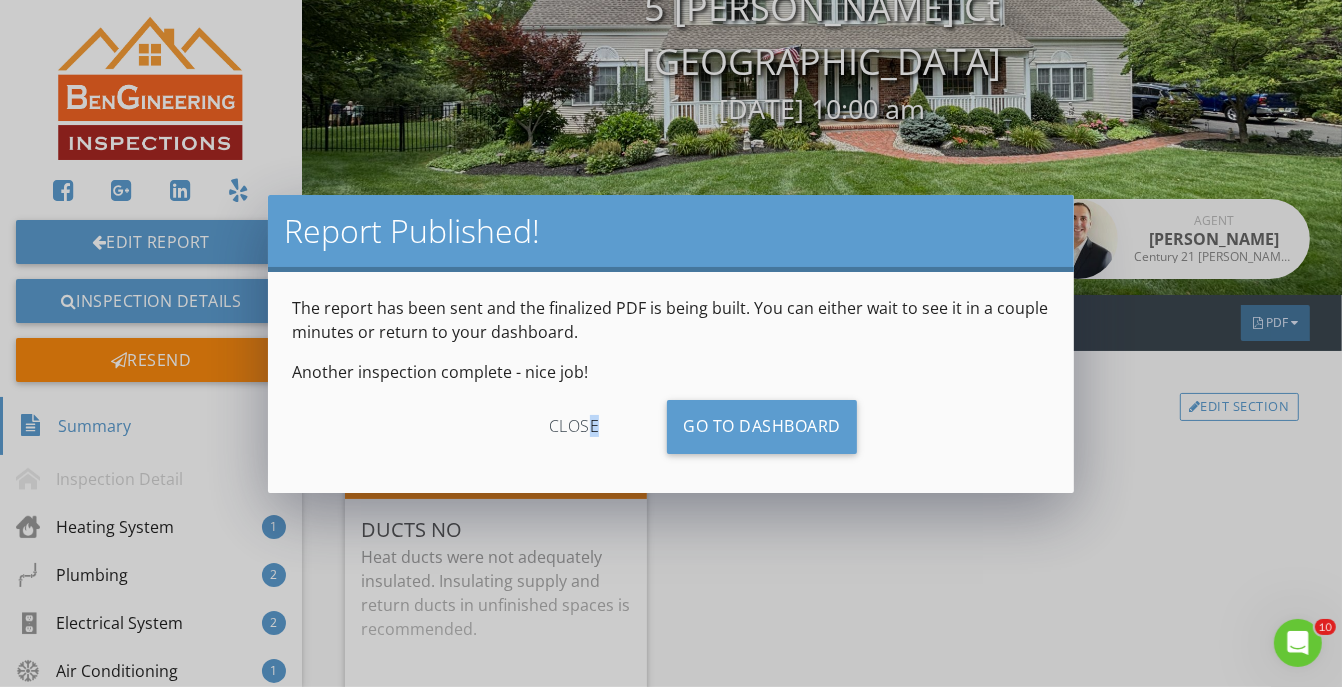 click on "close" at bounding box center (574, 427) 